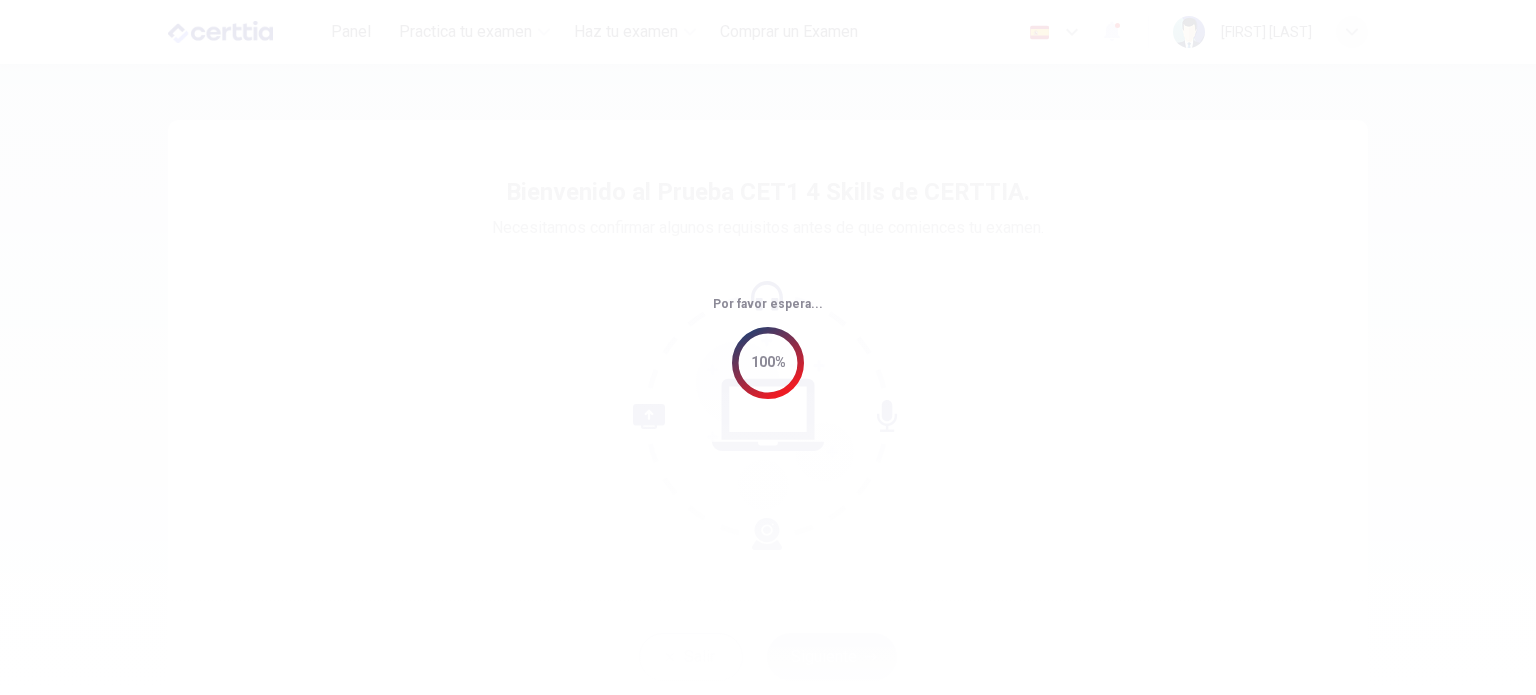 scroll, scrollTop: 0, scrollLeft: 0, axis: both 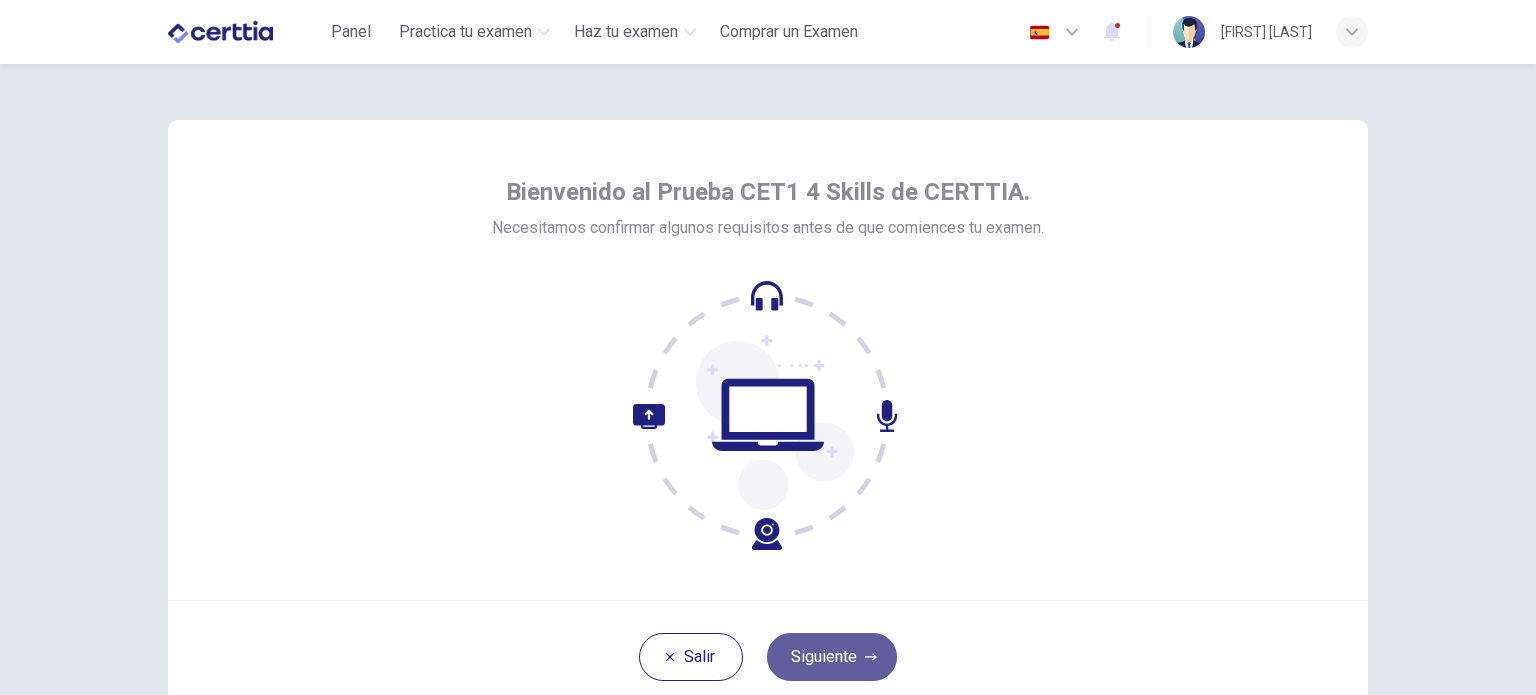 click on "Siguiente" at bounding box center [832, 657] 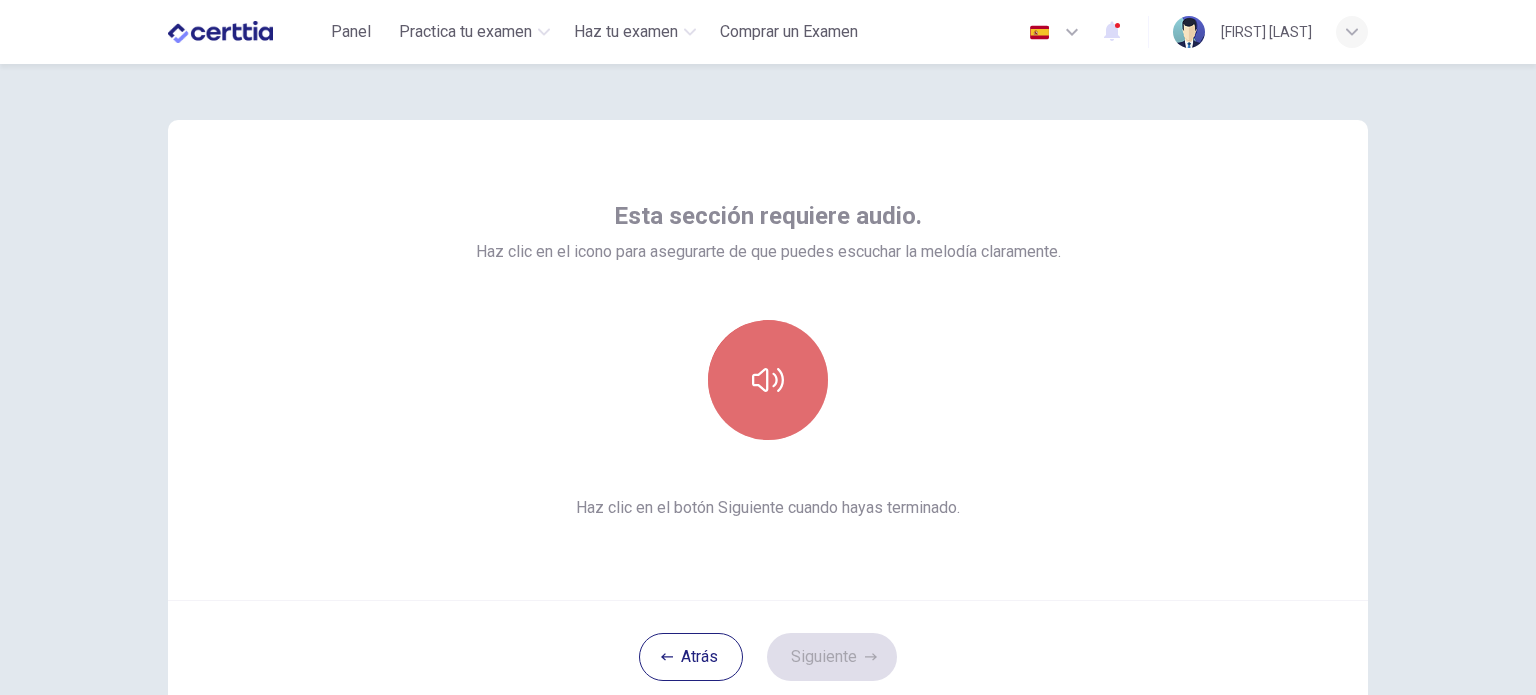 click 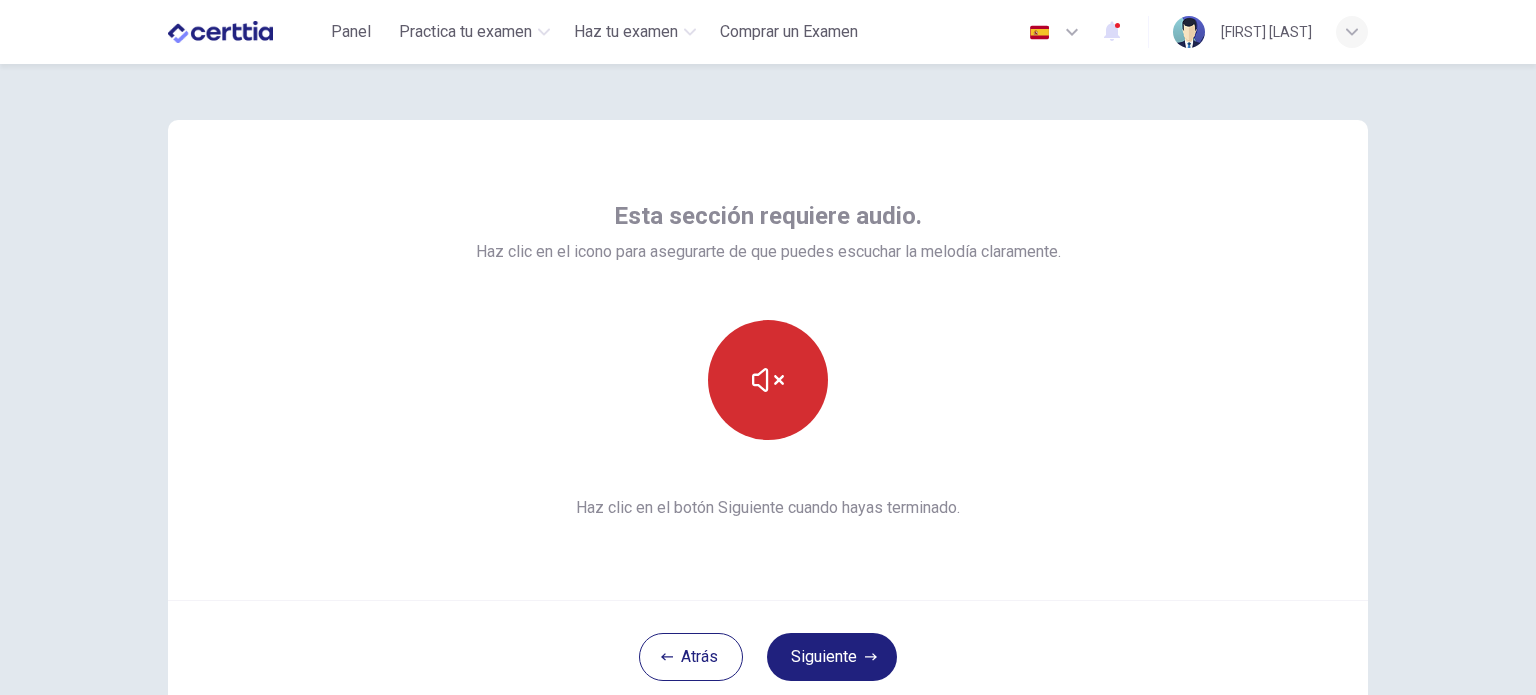type 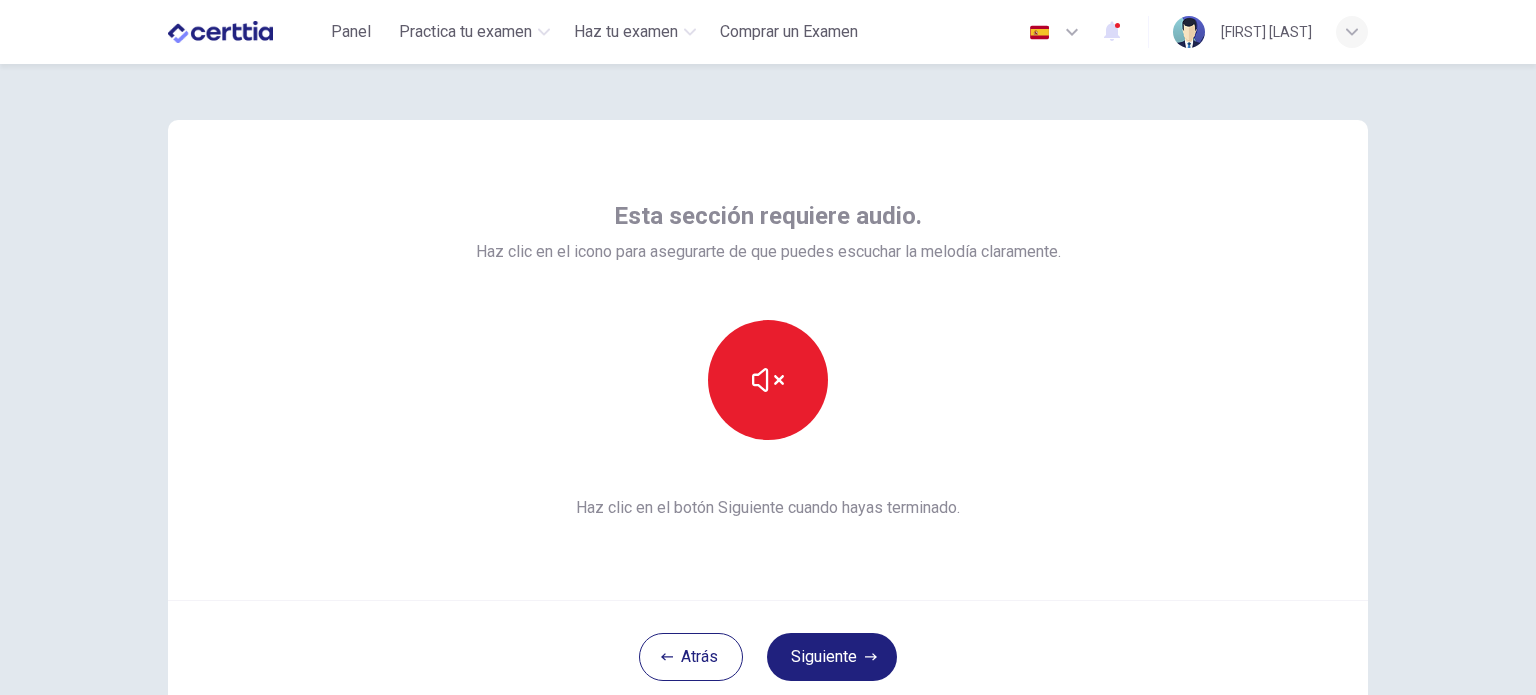 click on "Atrás Siguiente" at bounding box center [768, 656] 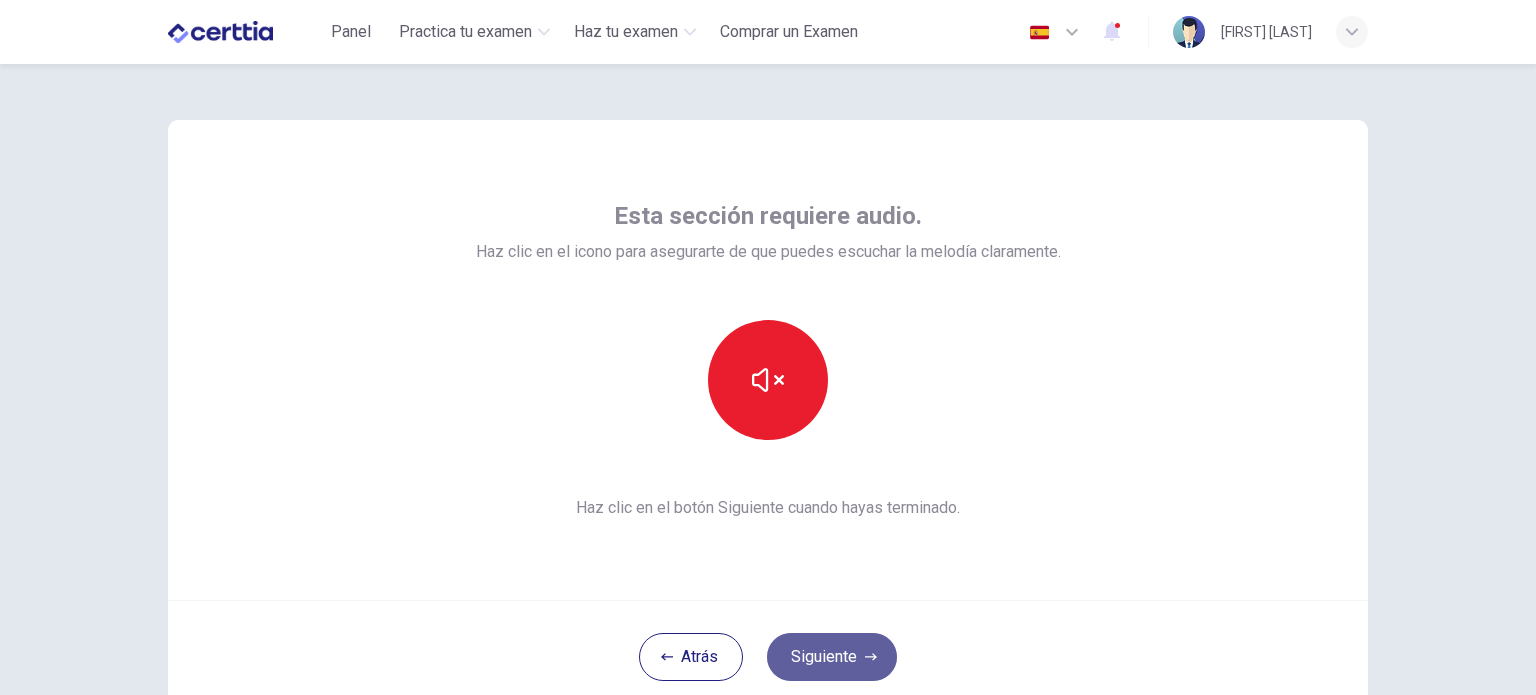 click on "Siguiente" at bounding box center (832, 657) 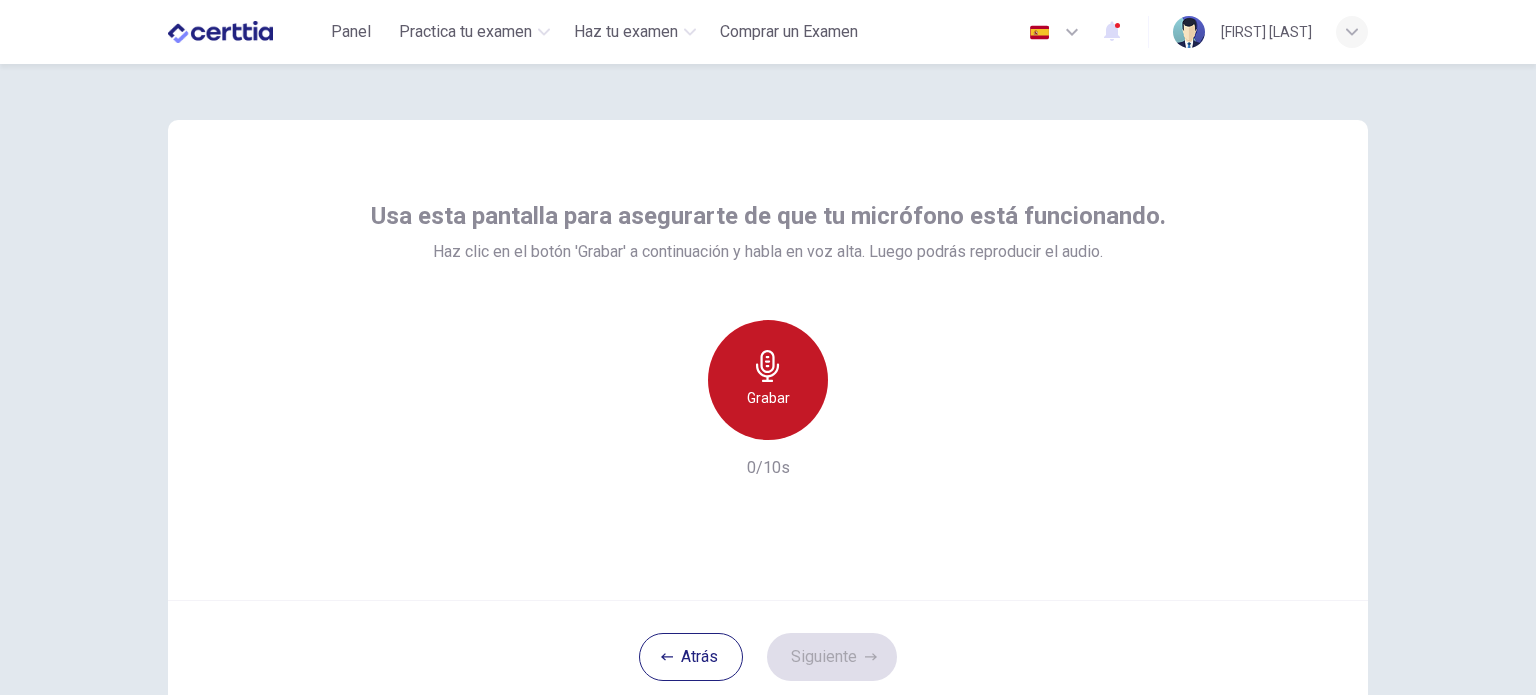 click on "Grabar" at bounding box center [768, 398] 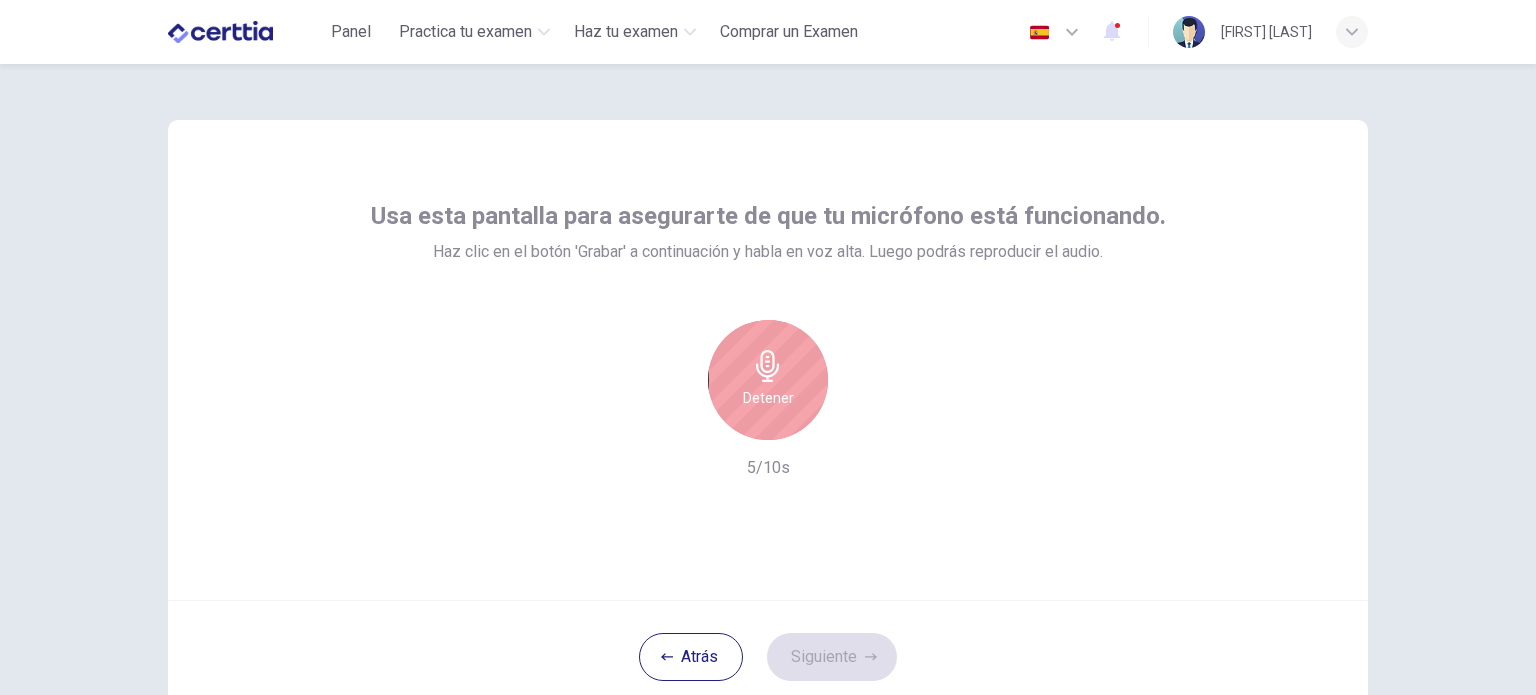 click on "Detener" at bounding box center [768, 398] 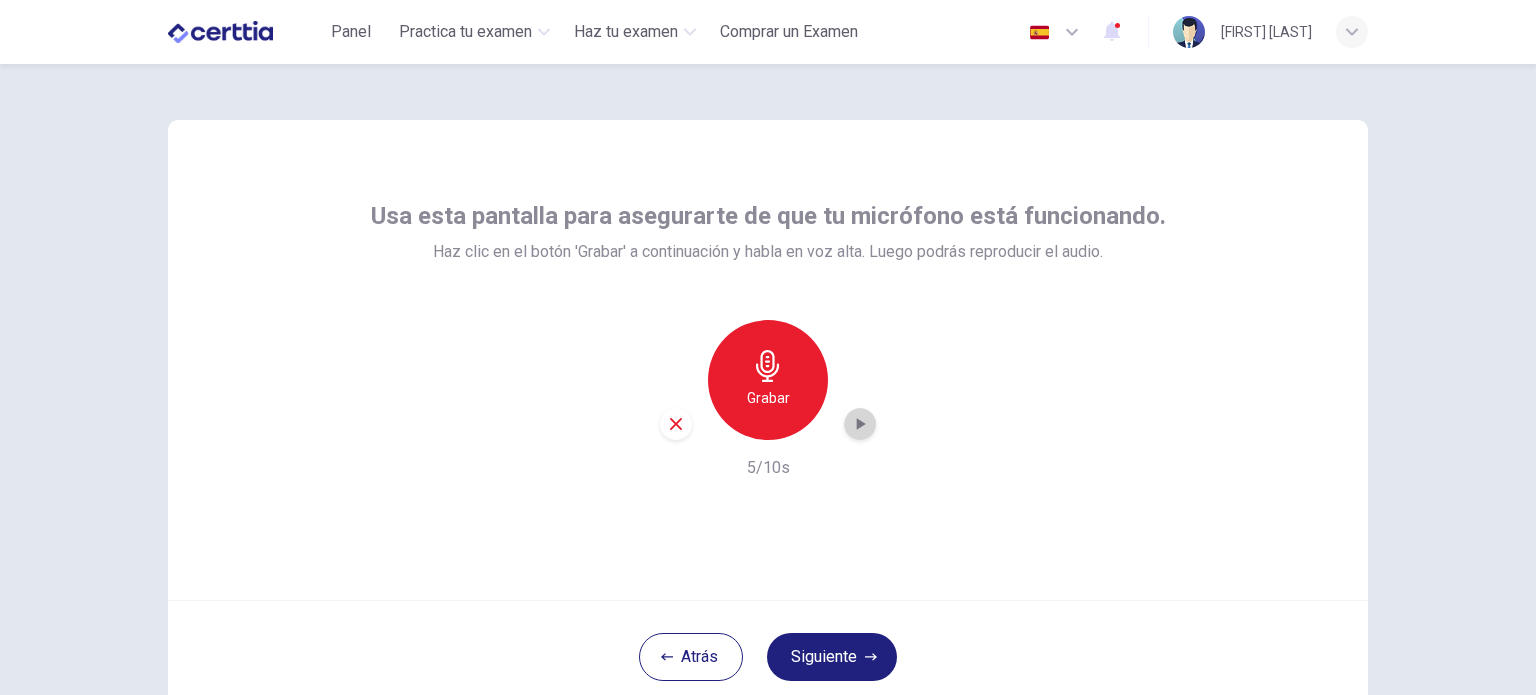 click 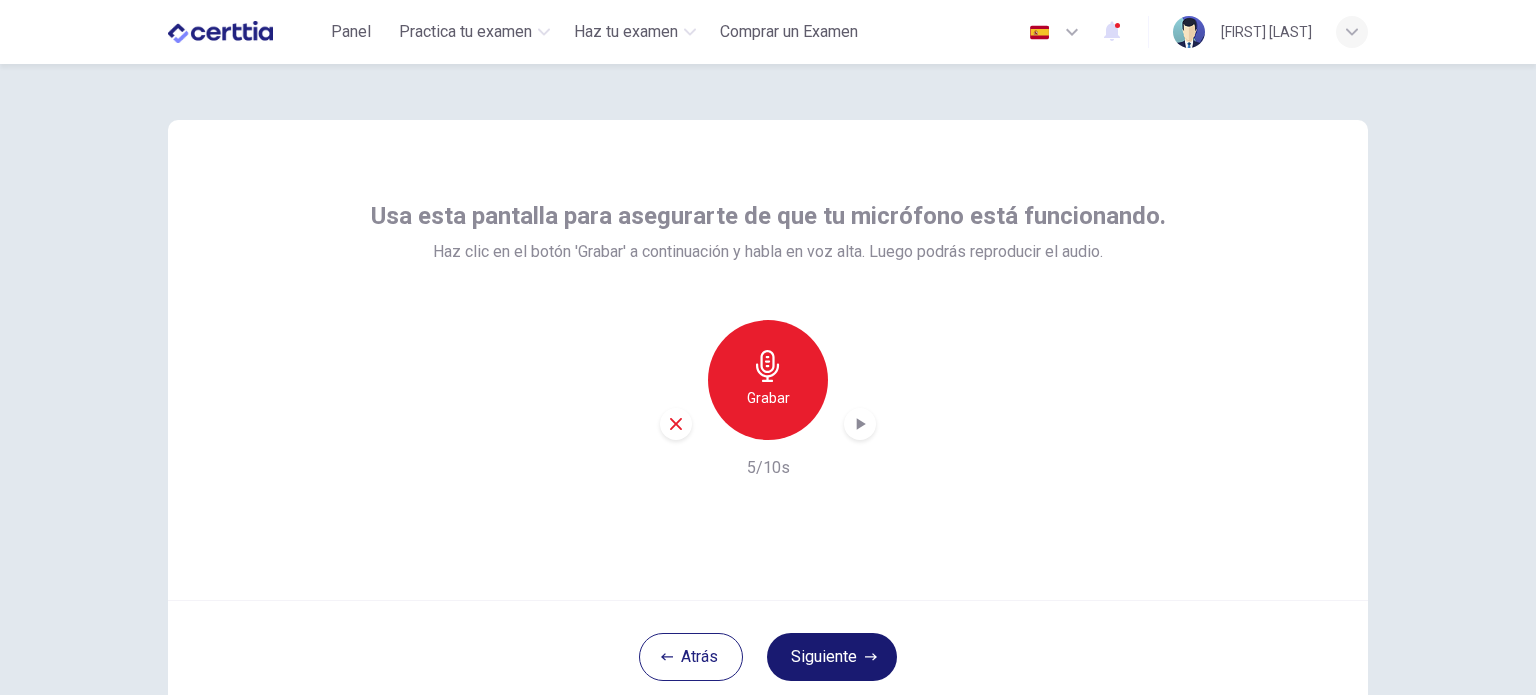 click on "Siguiente" at bounding box center [832, 657] 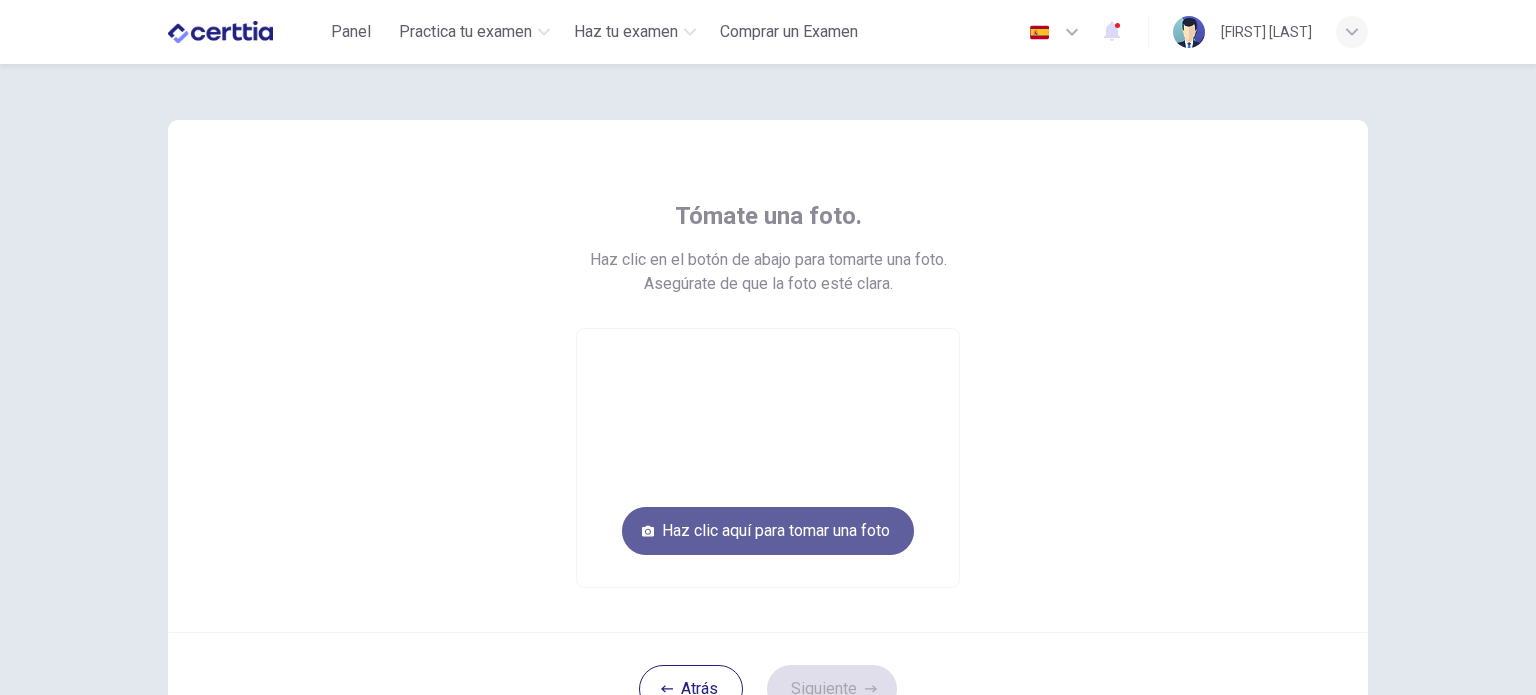 click on "Haz clic aquí para tomar una foto" at bounding box center (768, 531) 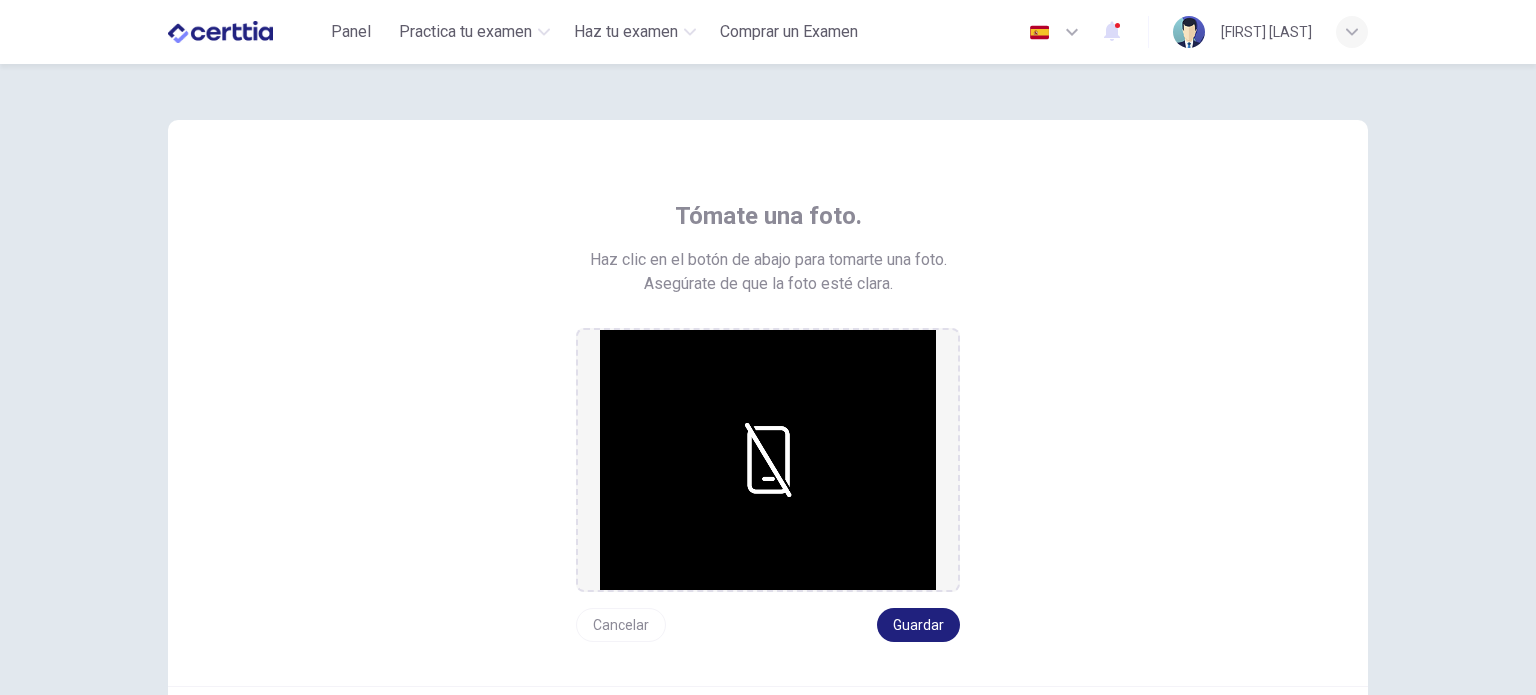 click at bounding box center [768, 460] 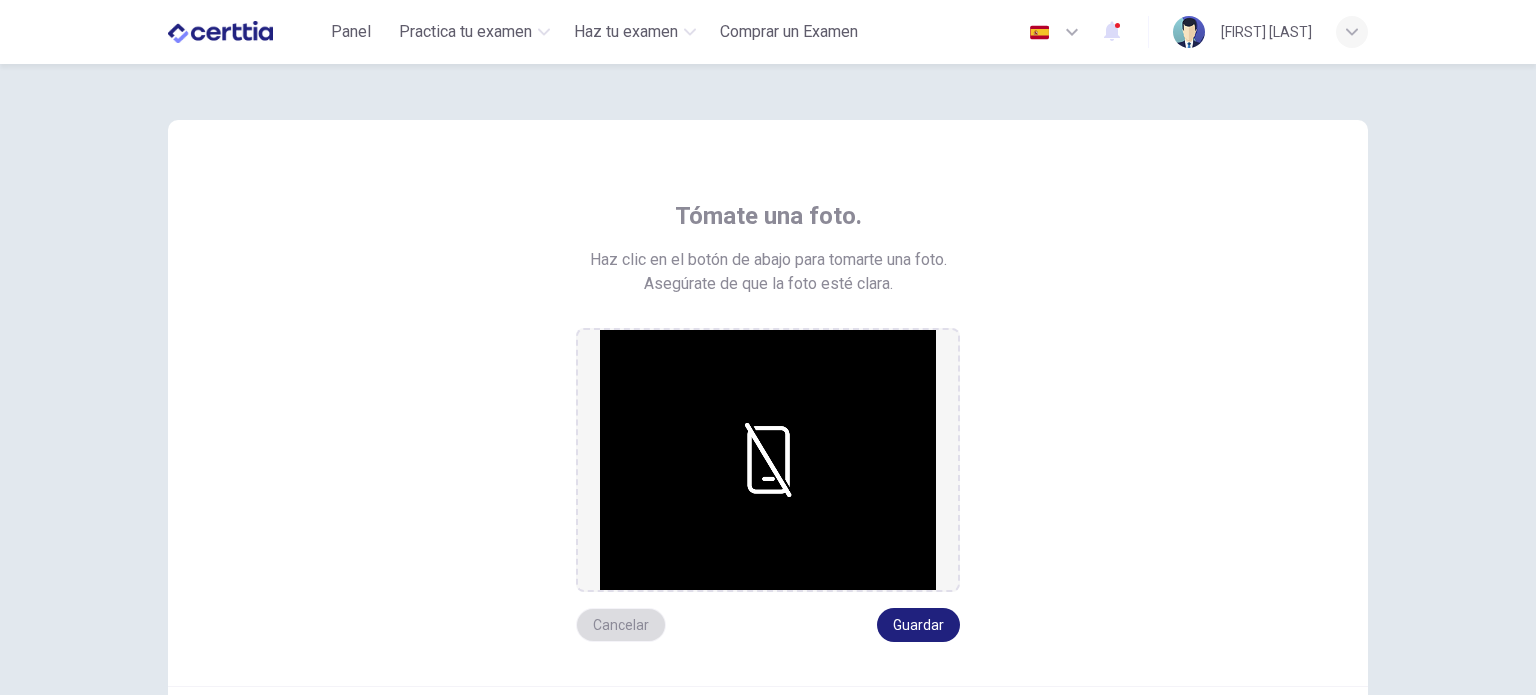 click on "Cancelar" at bounding box center (621, 625) 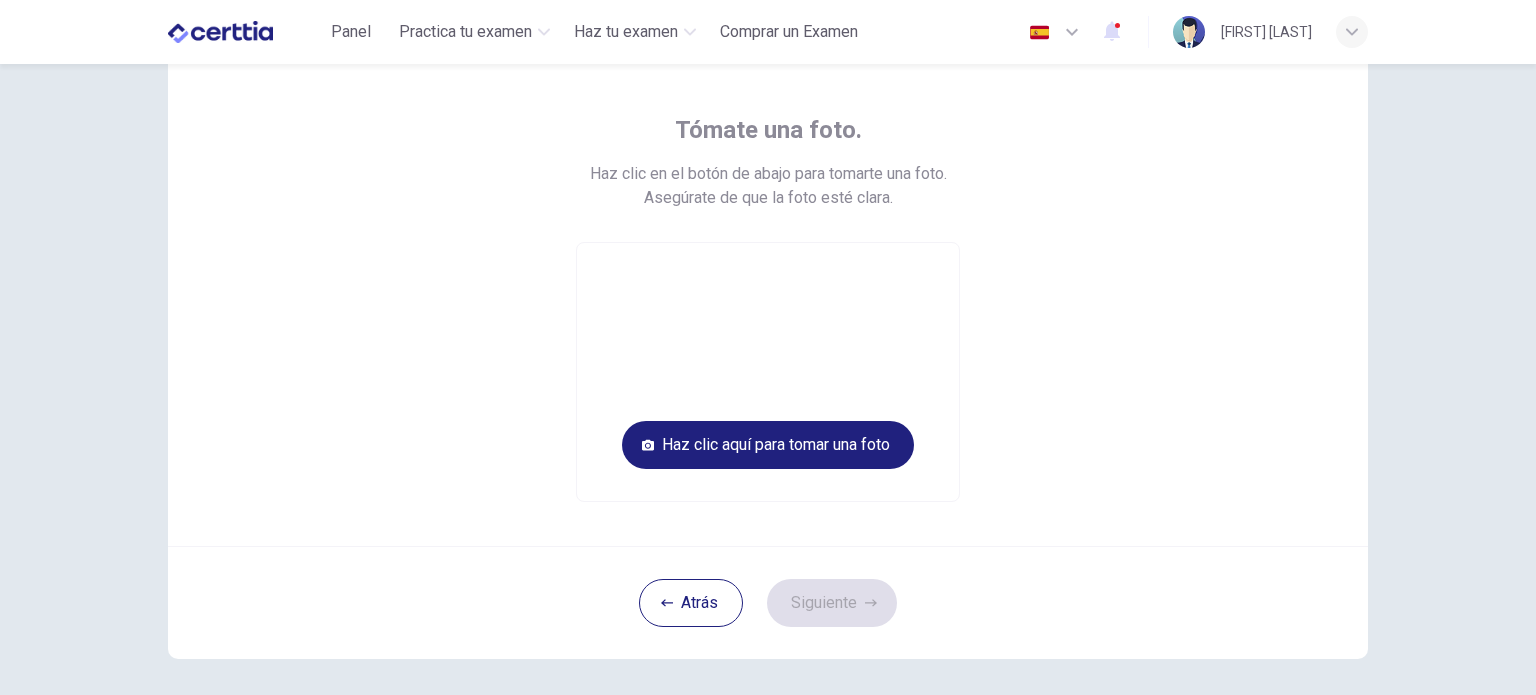 scroll, scrollTop: 104, scrollLeft: 0, axis: vertical 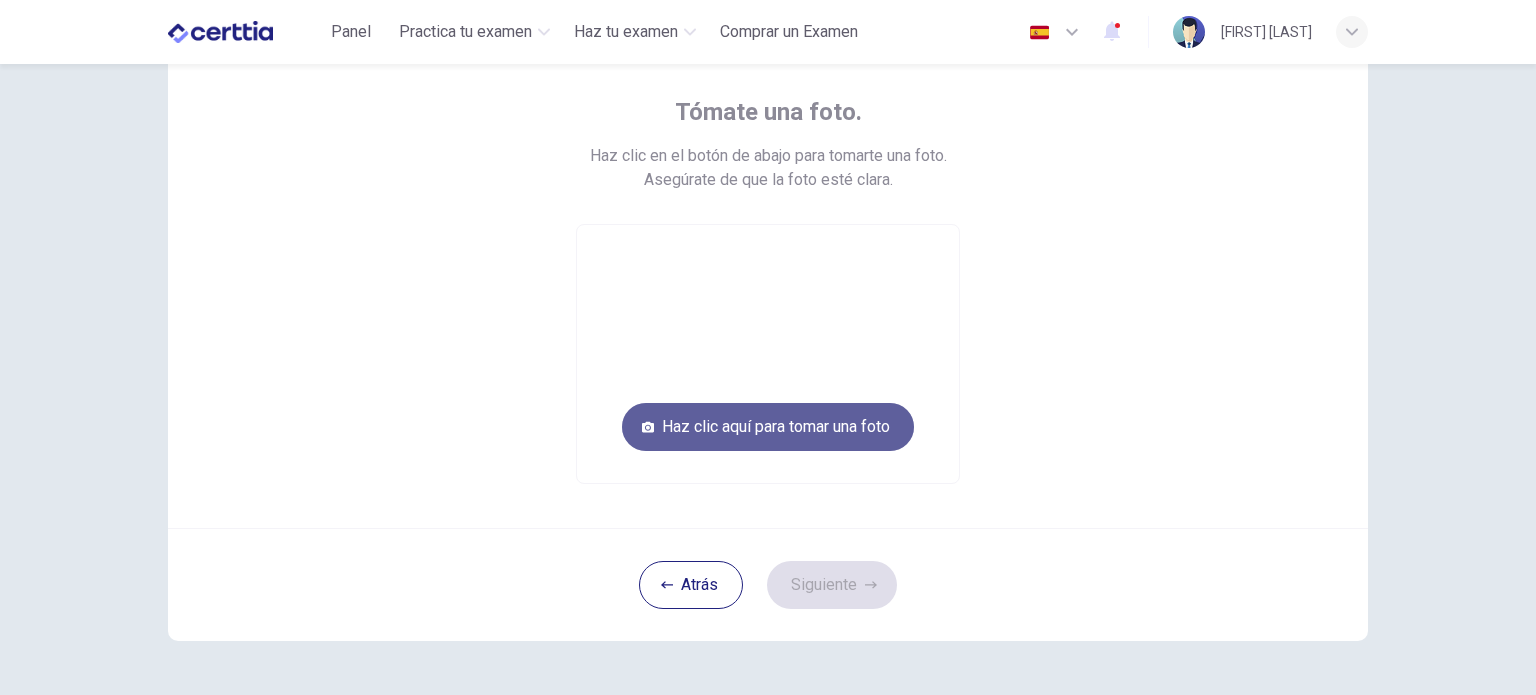 click on "Haz clic aquí para tomar una foto" at bounding box center (768, 427) 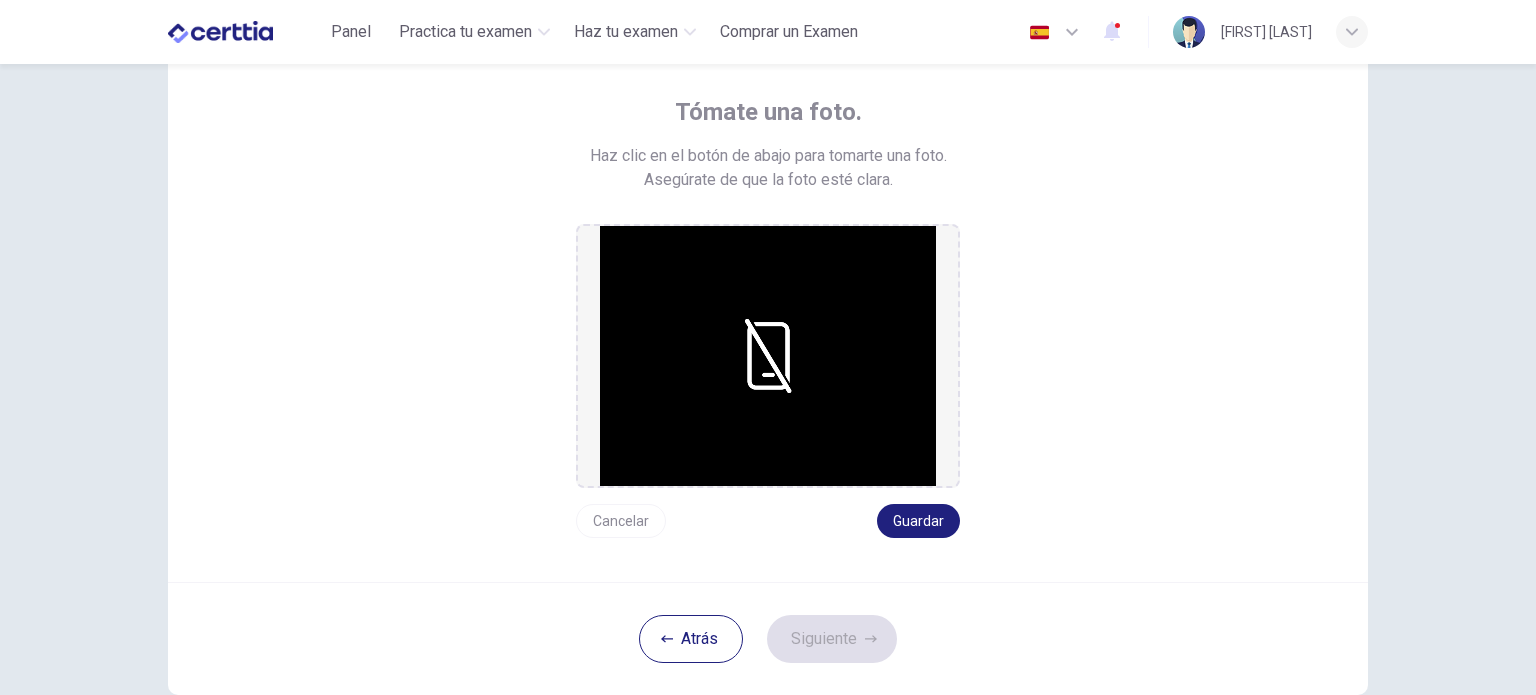 click at bounding box center [768, 356] 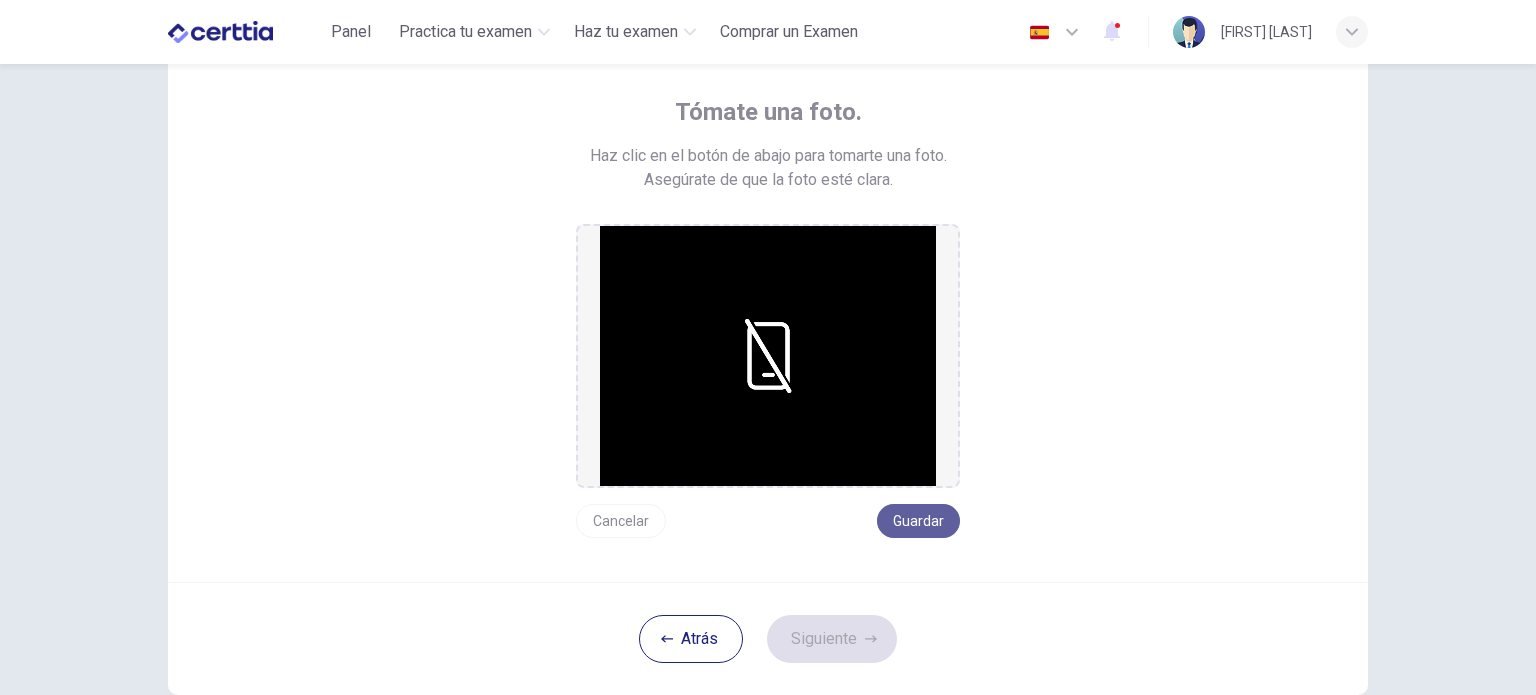 click on "Guardar" at bounding box center (918, 521) 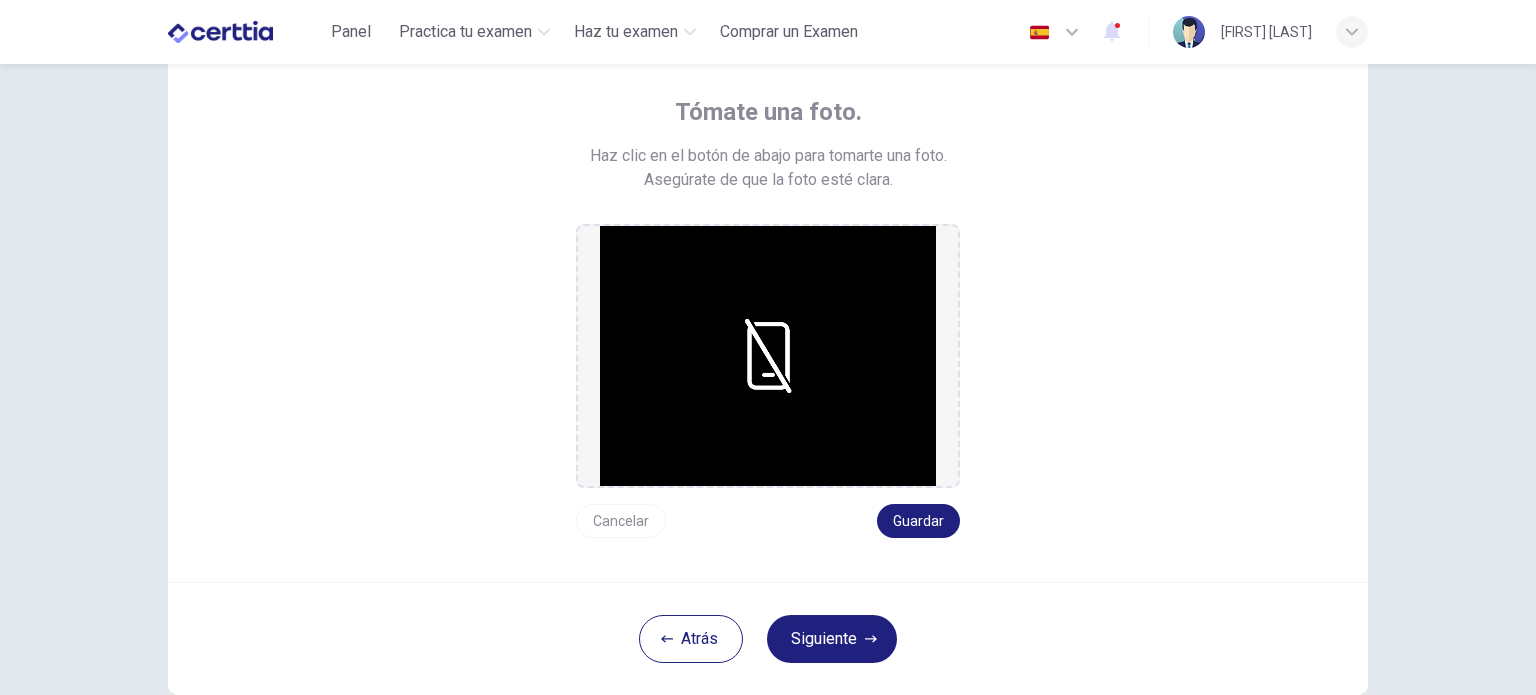click at bounding box center (768, 356) 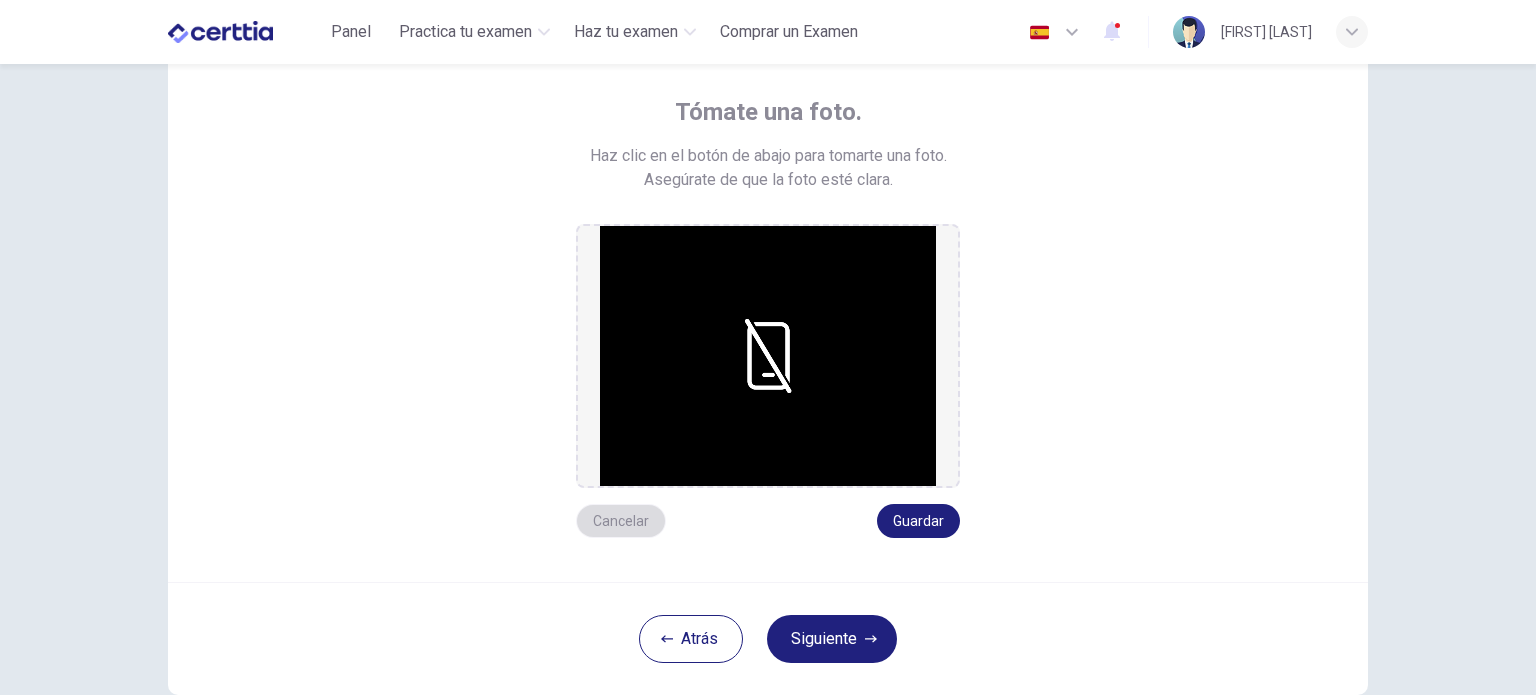 click on "Cancelar" at bounding box center (621, 521) 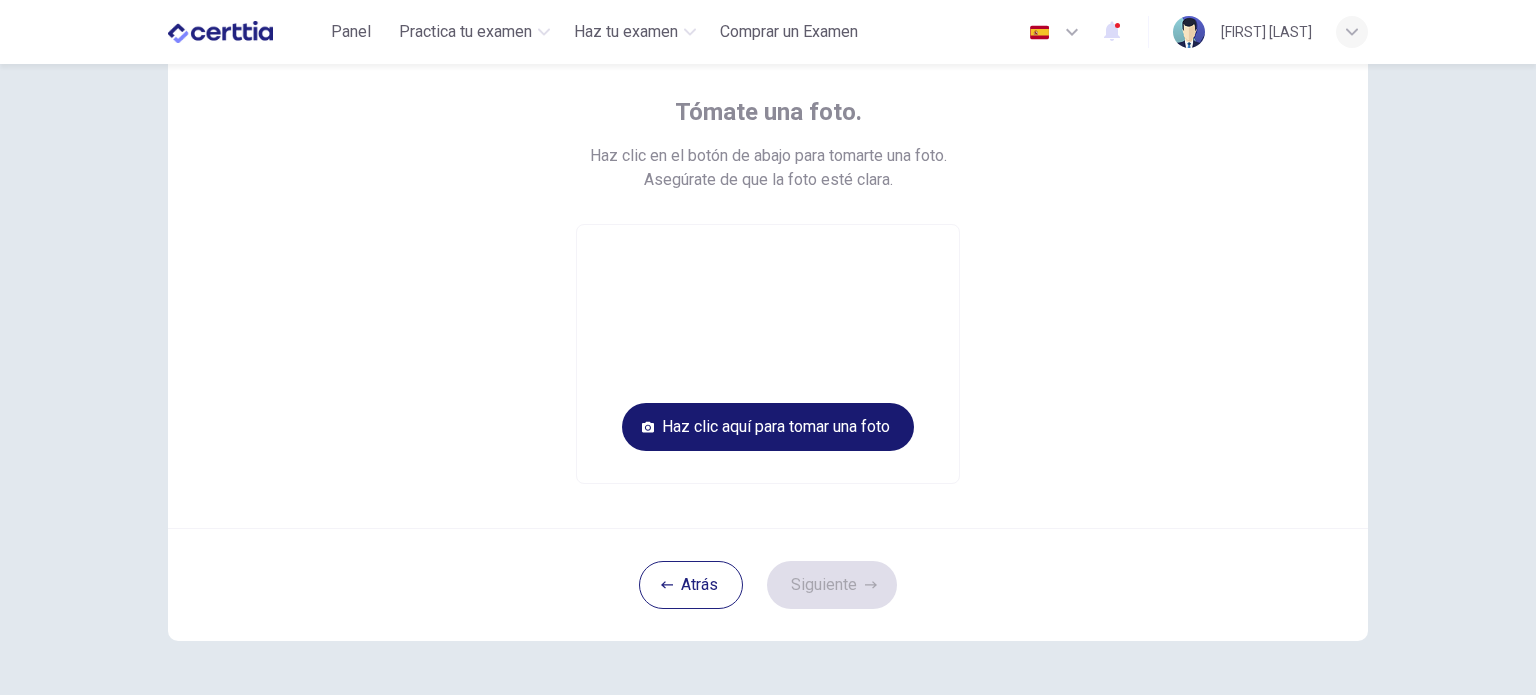 click 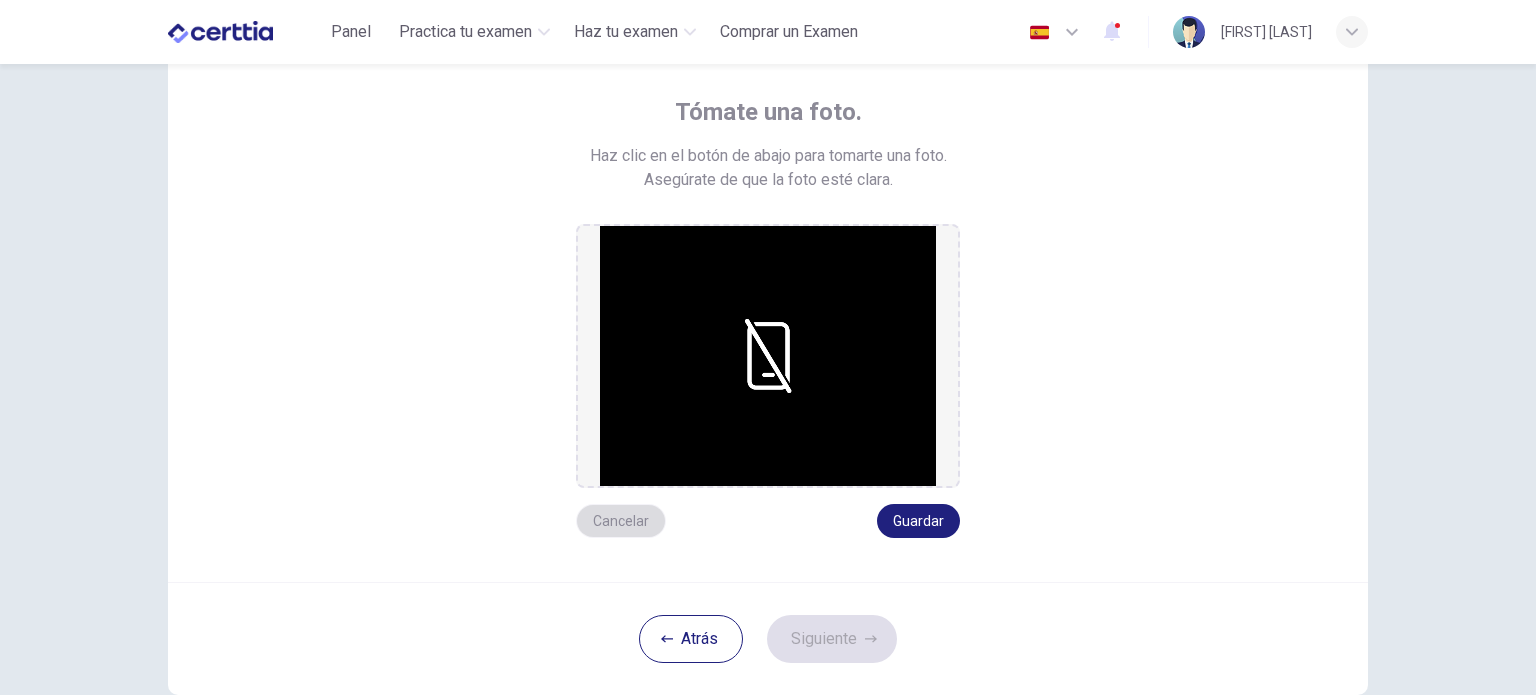 click on "Cancelar" at bounding box center [621, 521] 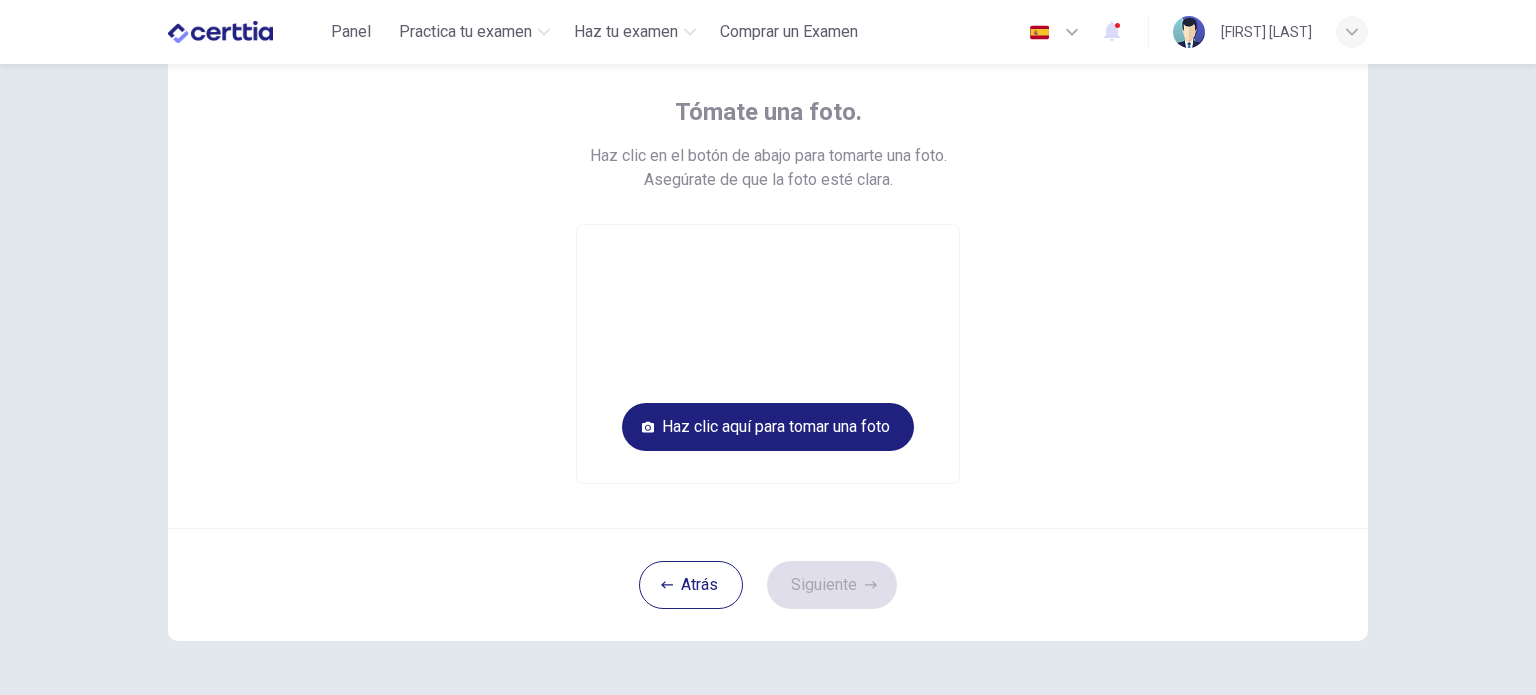 click at bounding box center [768, 354] 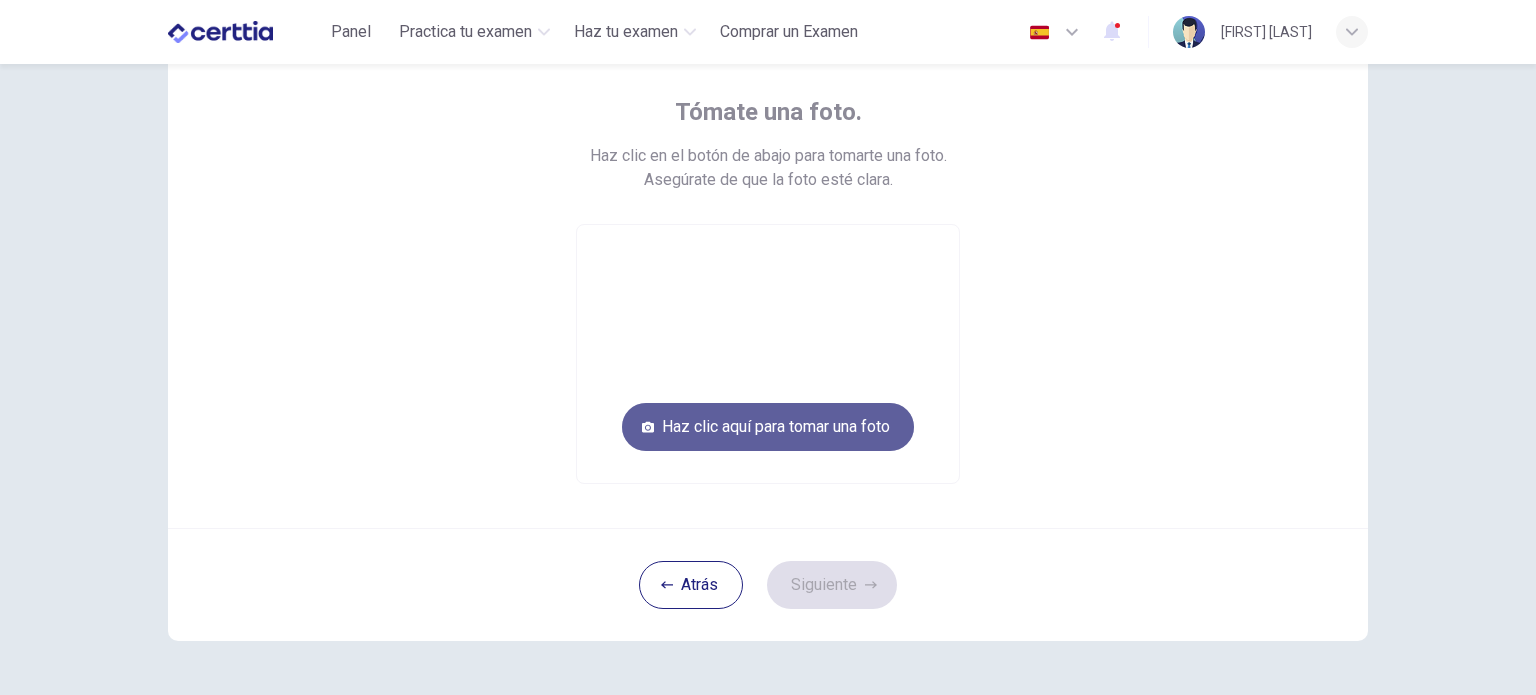 click on "Haz clic aquí para tomar una foto" at bounding box center [768, 427] 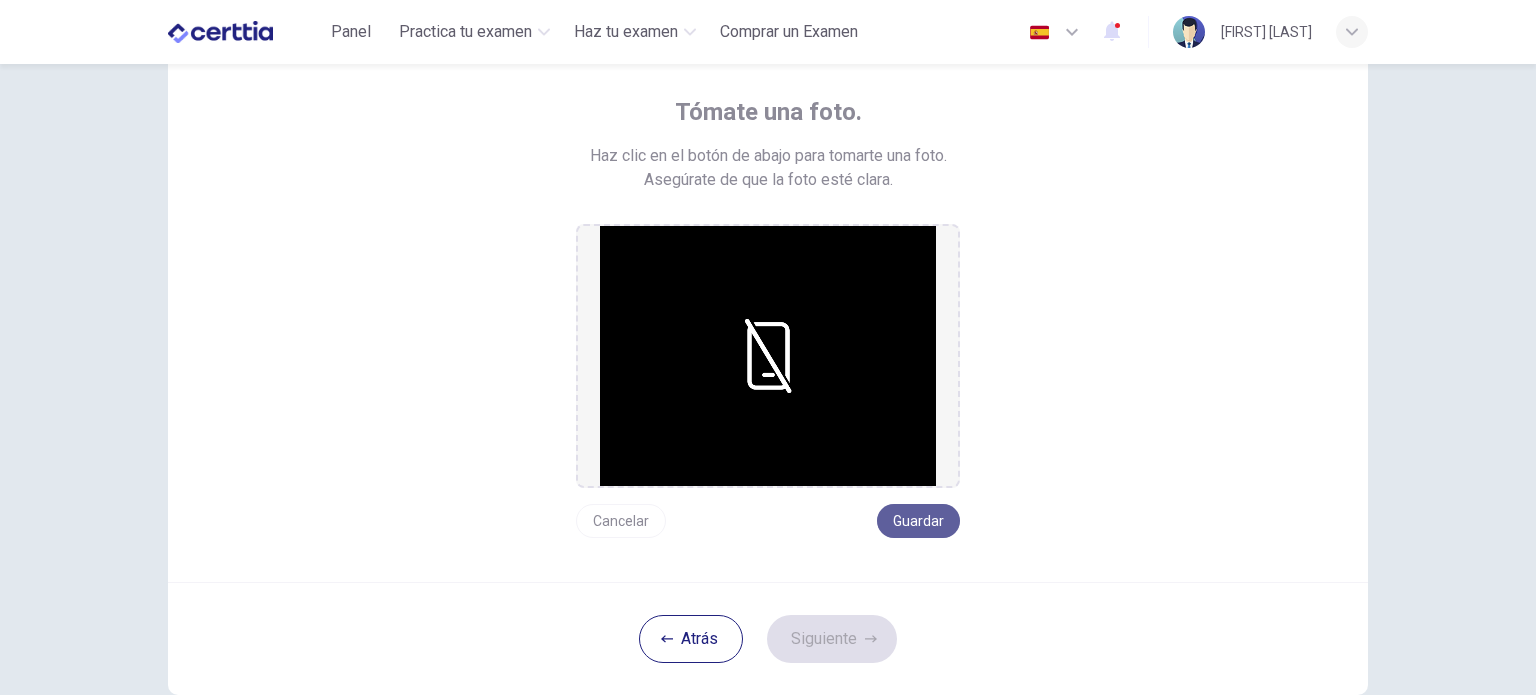 click on "Guardar" at bounding box center (918, 521) 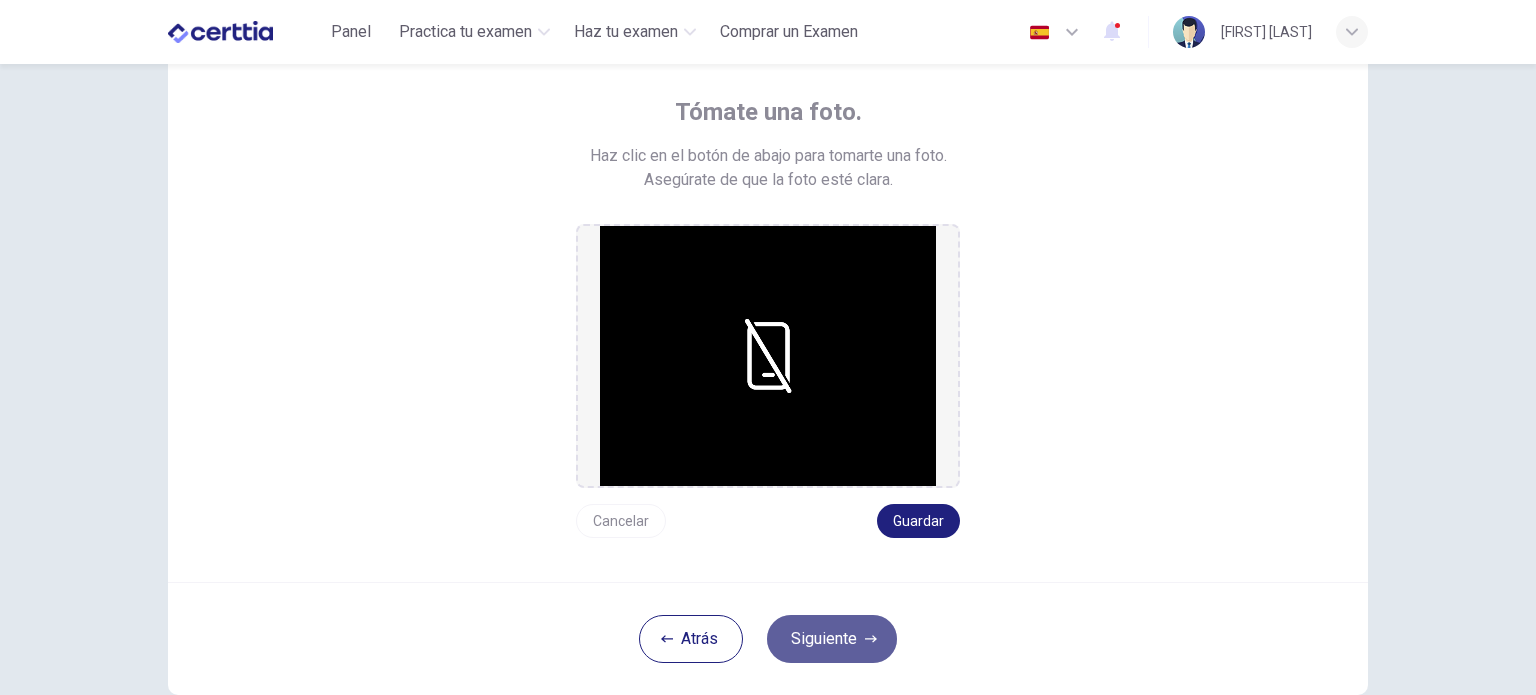 click on "Siguiente" at bounding box center [832, 639] 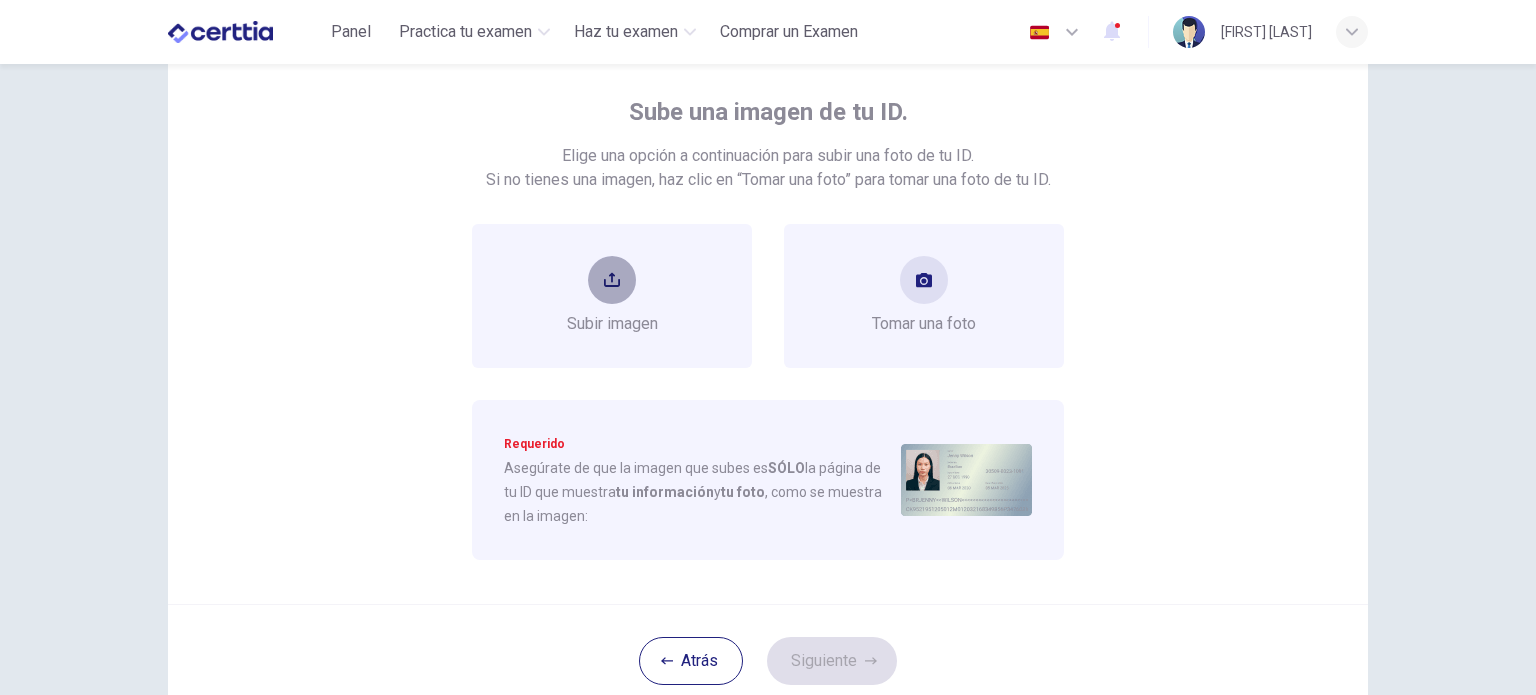 click at bounding box center [612, 280] 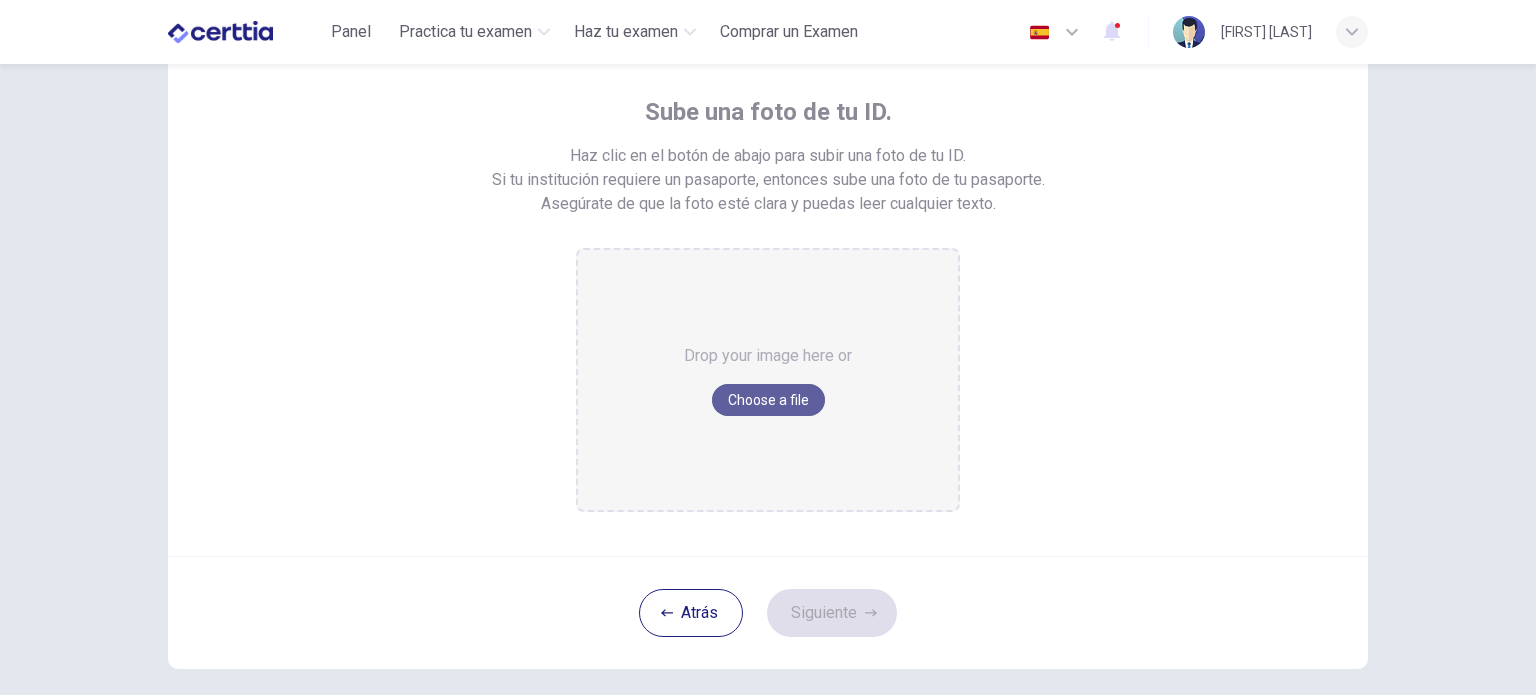 click on "Choose a file" at bounding box center [768, 400] 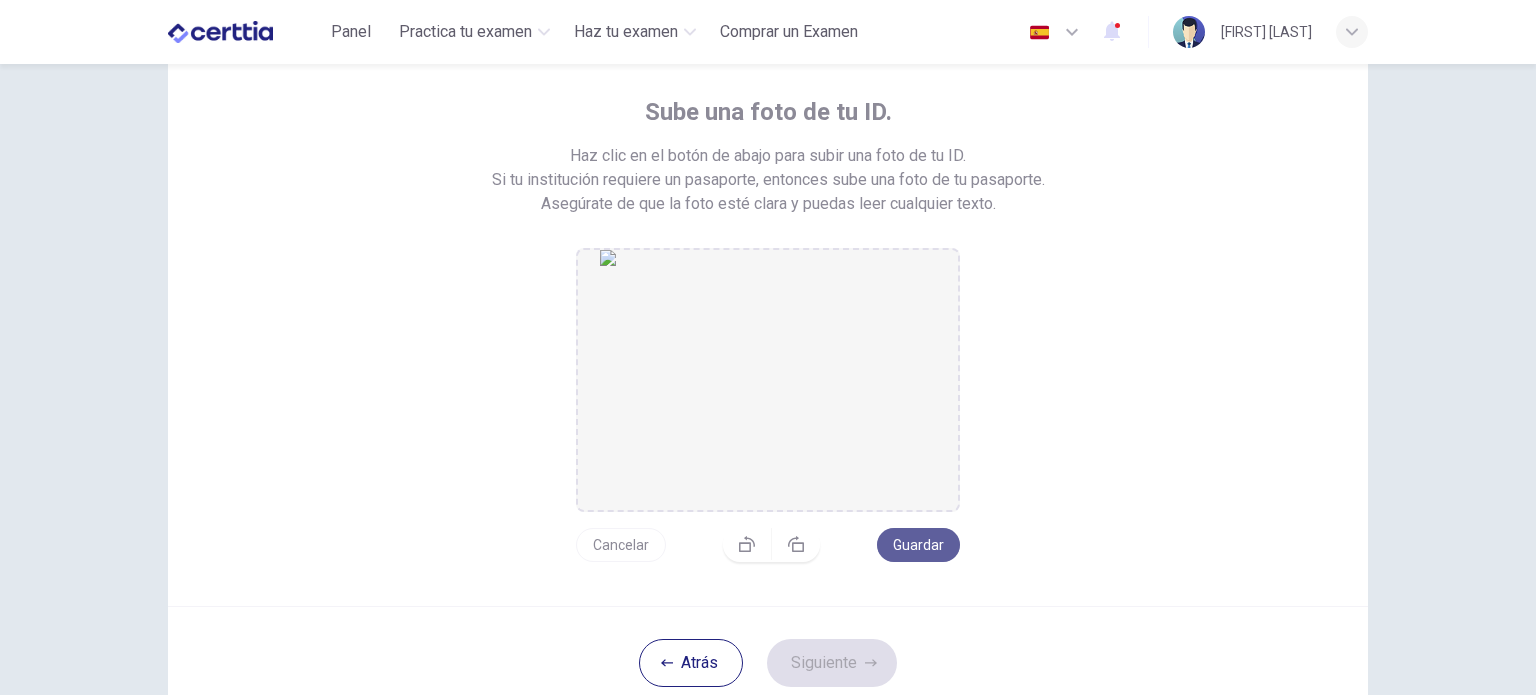 click on "Guardar" at bounding box center [918, 545] 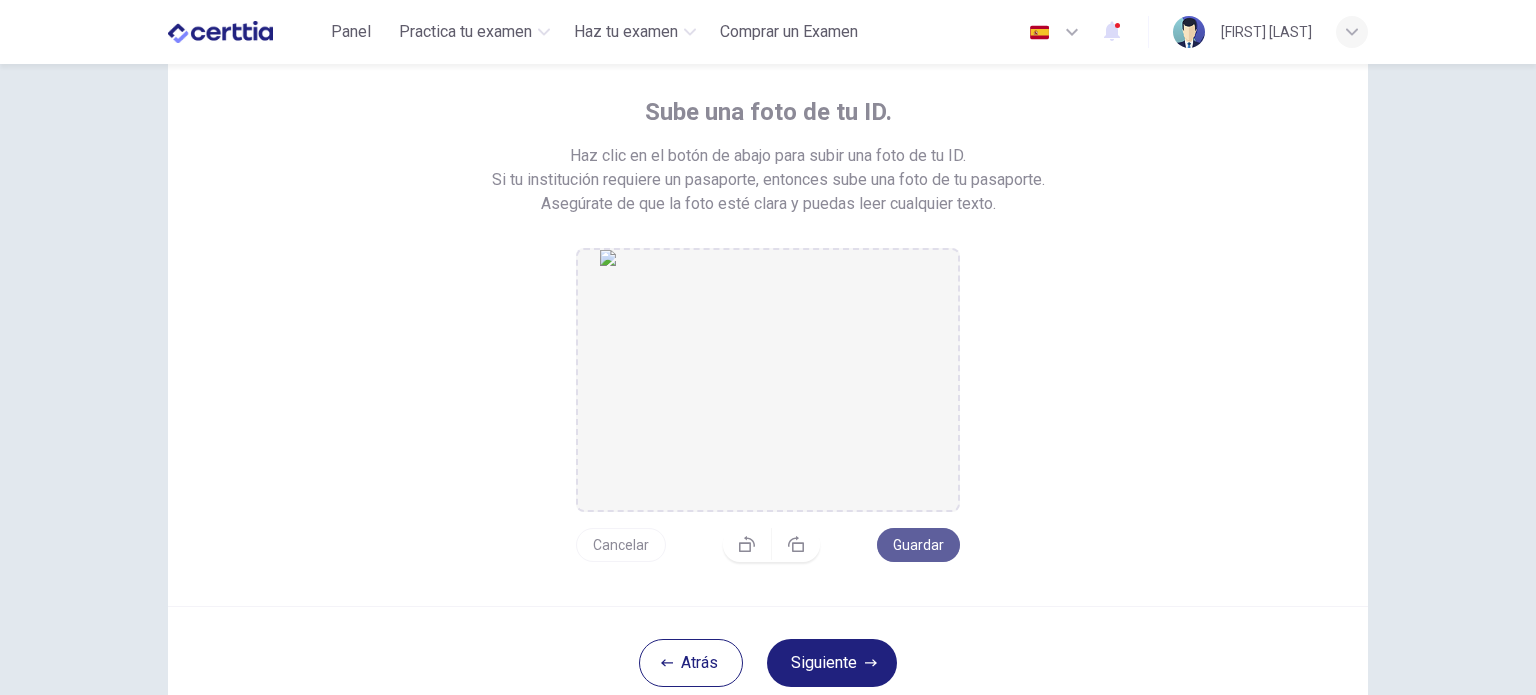 click on "Guardar" at bounding box center [918, 545] 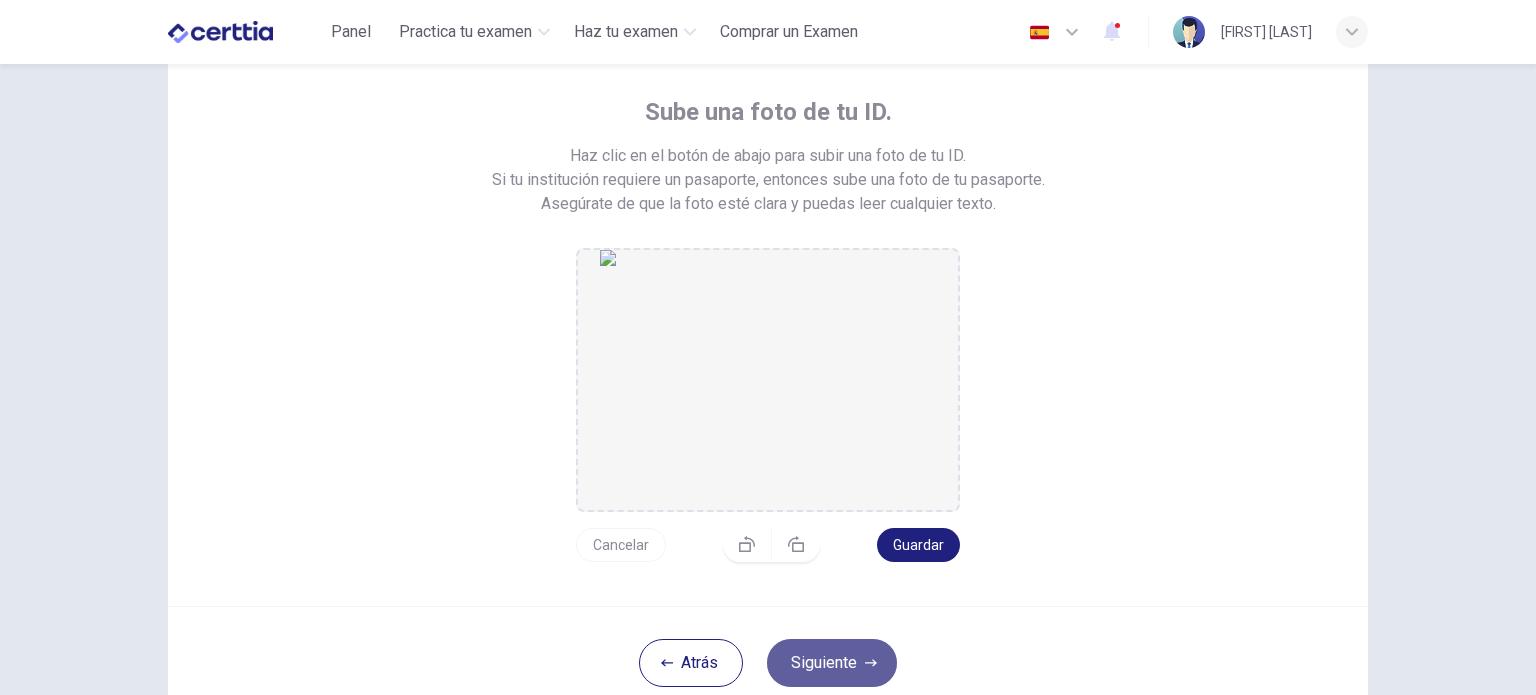 click on "Siguiente" at bounding box center [832, 663] 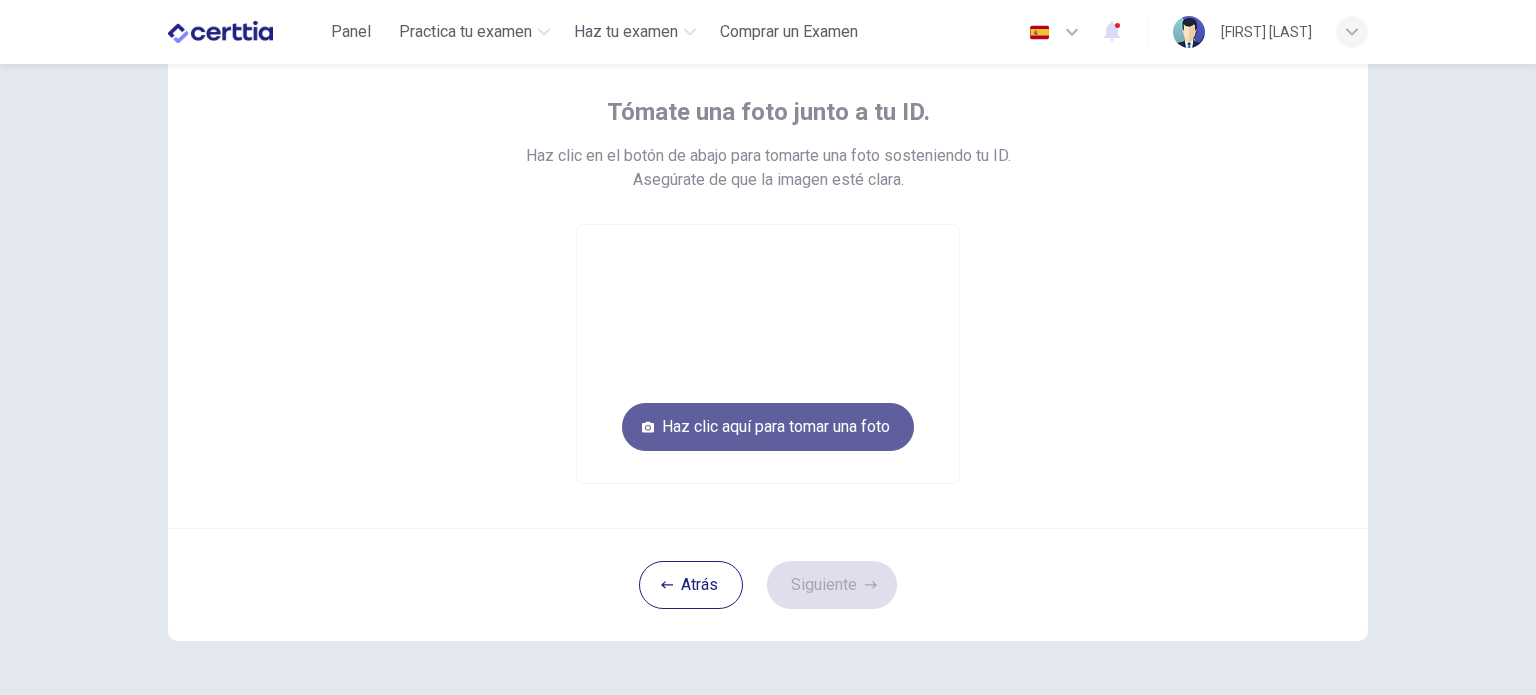 click on "Haz clic aquí para tomar una foto" at bounding box center (768, 427) 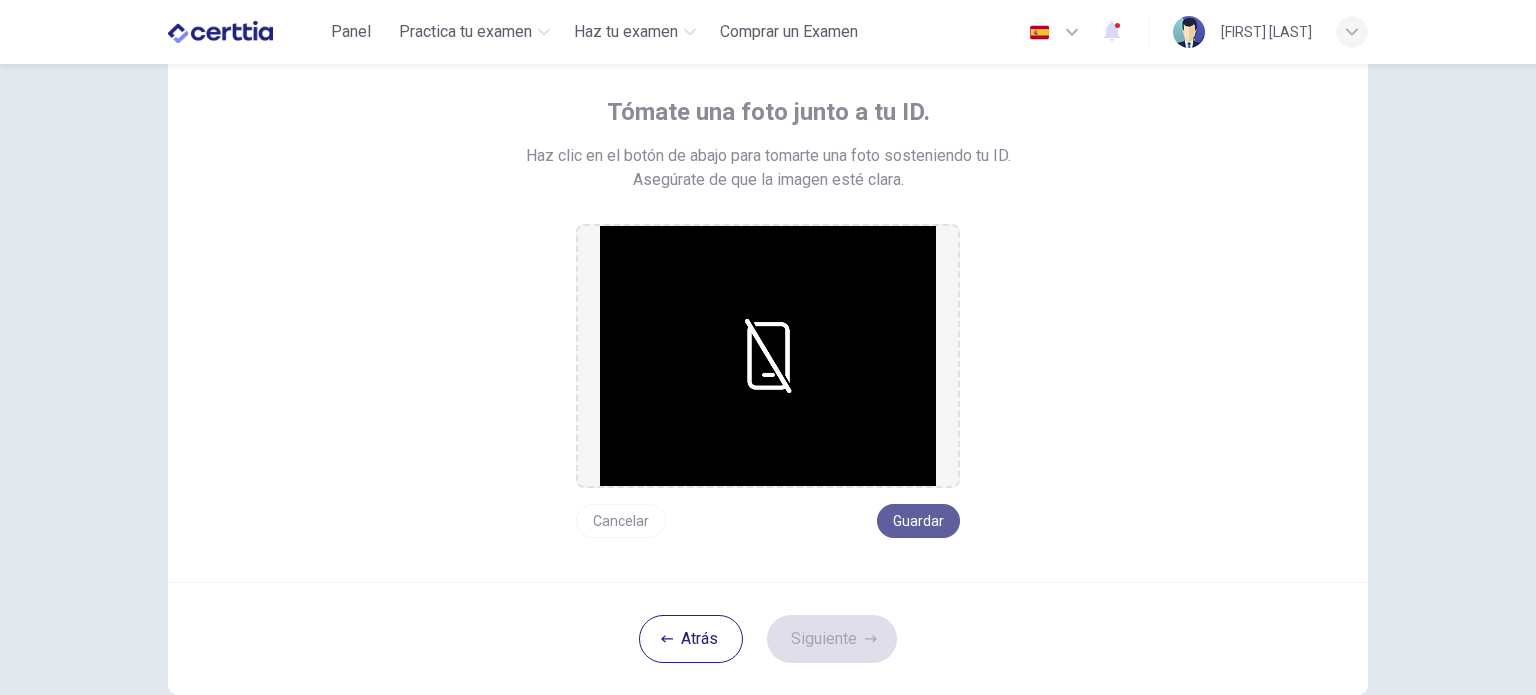 click on "Guardar" at bounding box center [918, 521] 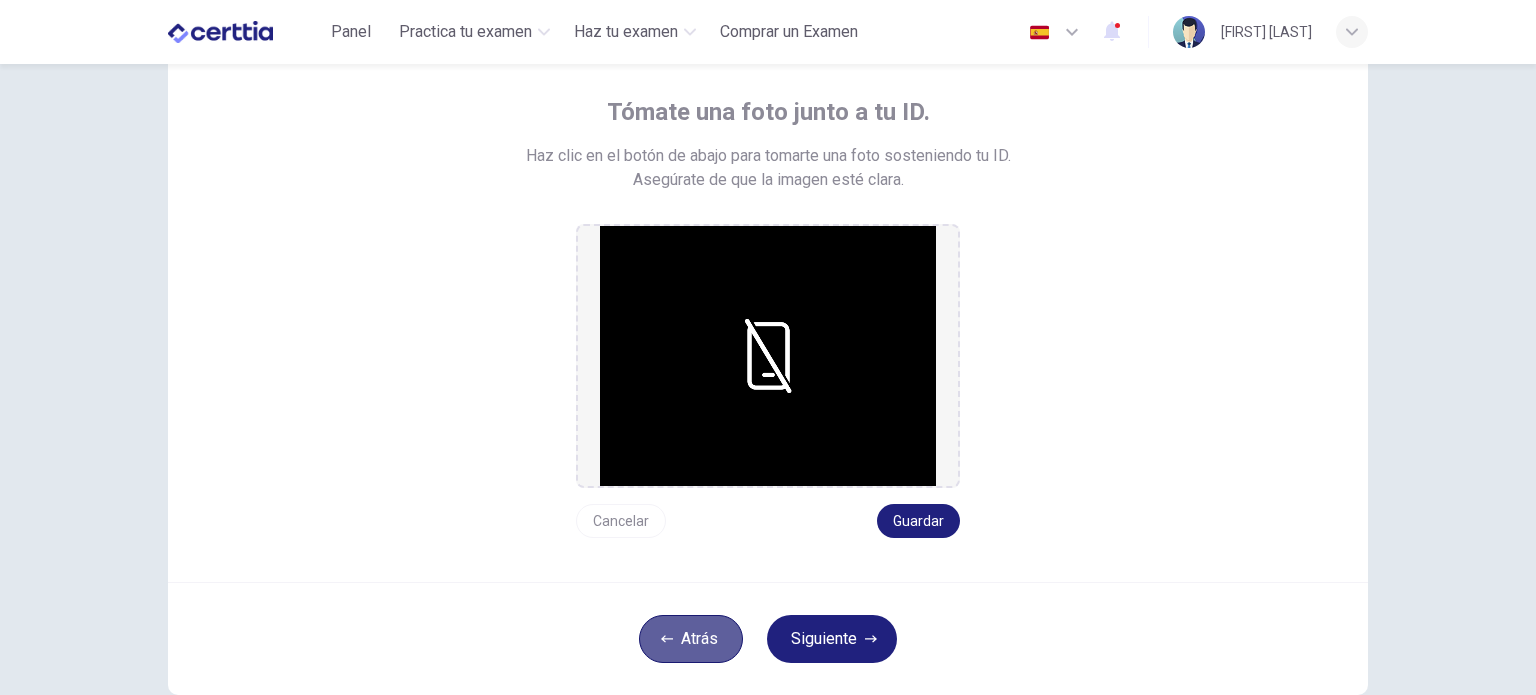 click on "Atrás" at bounding box center [691, 639] 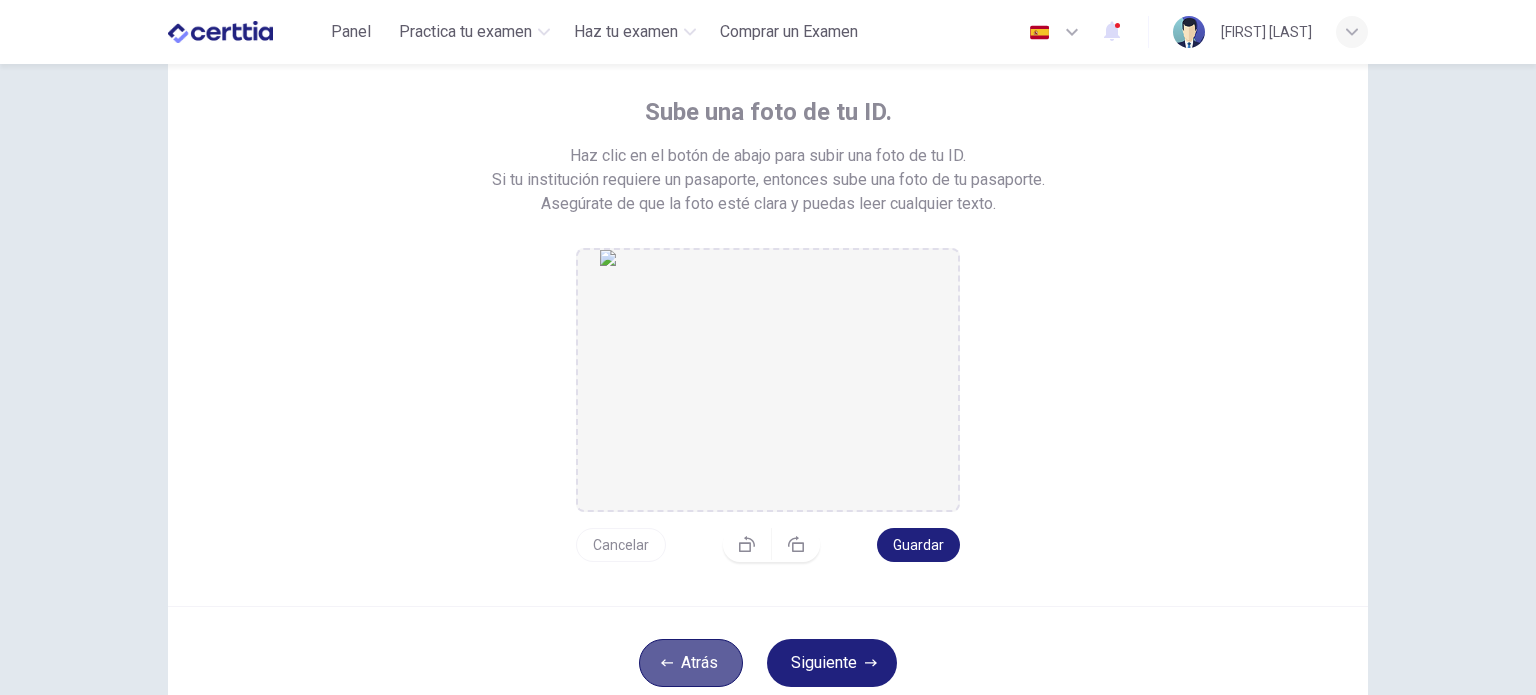 click on "Atrás" at bounding box center (691, 663) 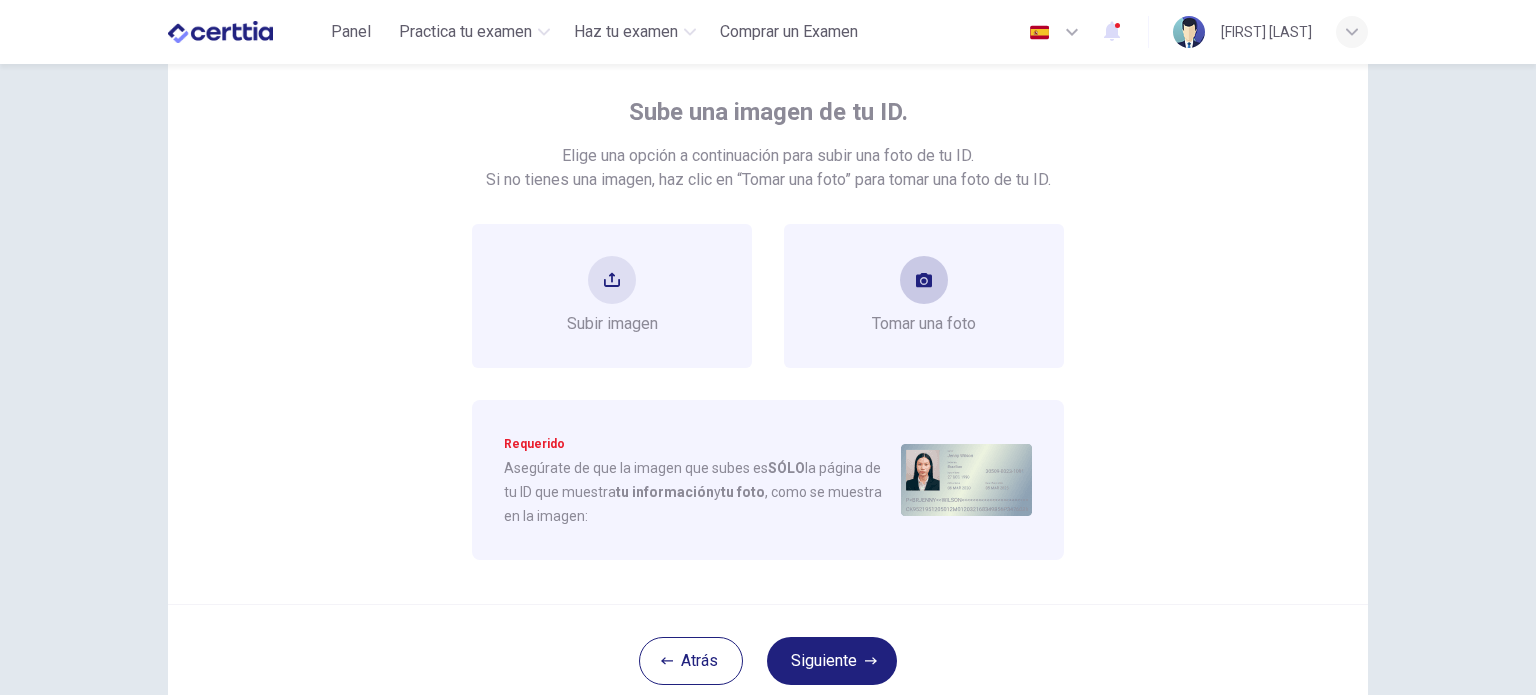 click on "Tomar una foto" at bounding box center (924, 324) 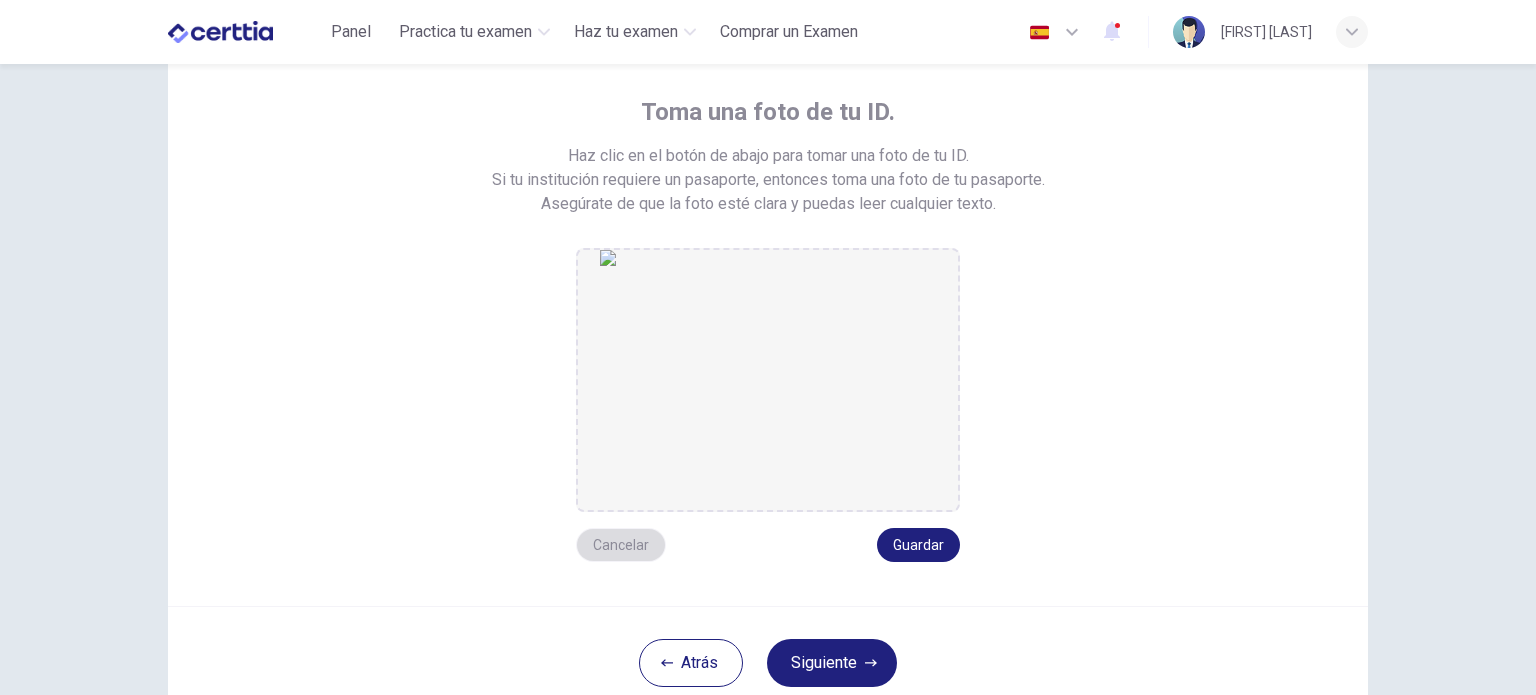 click on "Cancelar" at bounding box center (621, 545) 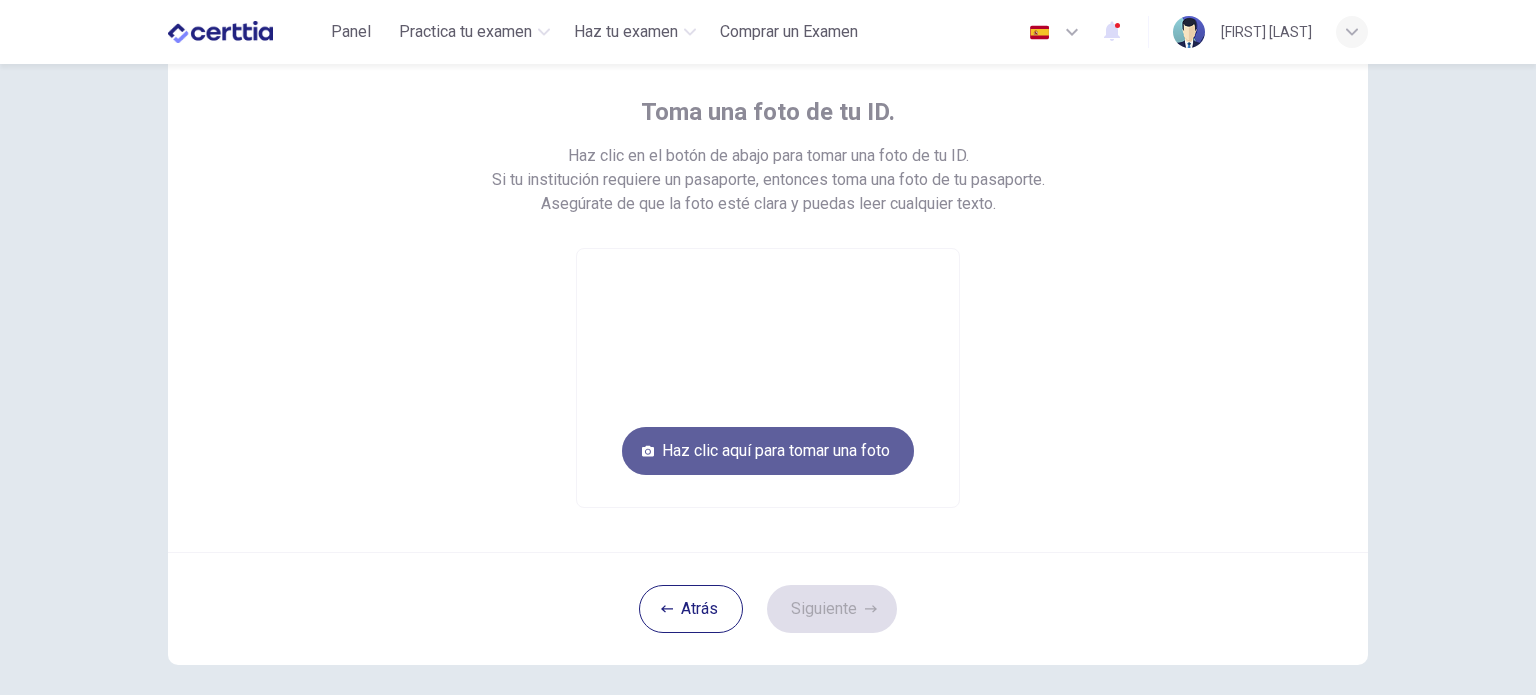 click on "Haz clic aquí para tomar una foto" at bounding box center (768, 451) 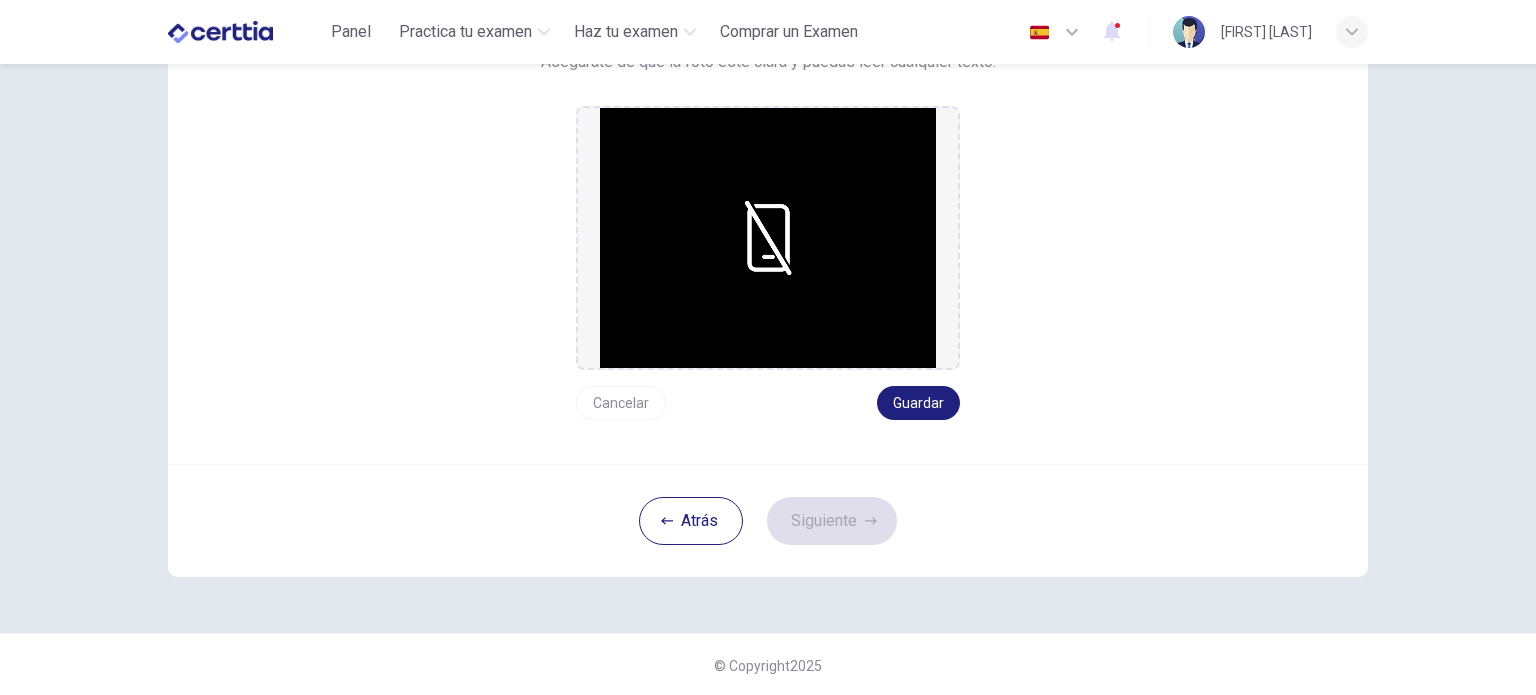 scroll, scrollTop: 0, scrollLeft: 0, axis: both 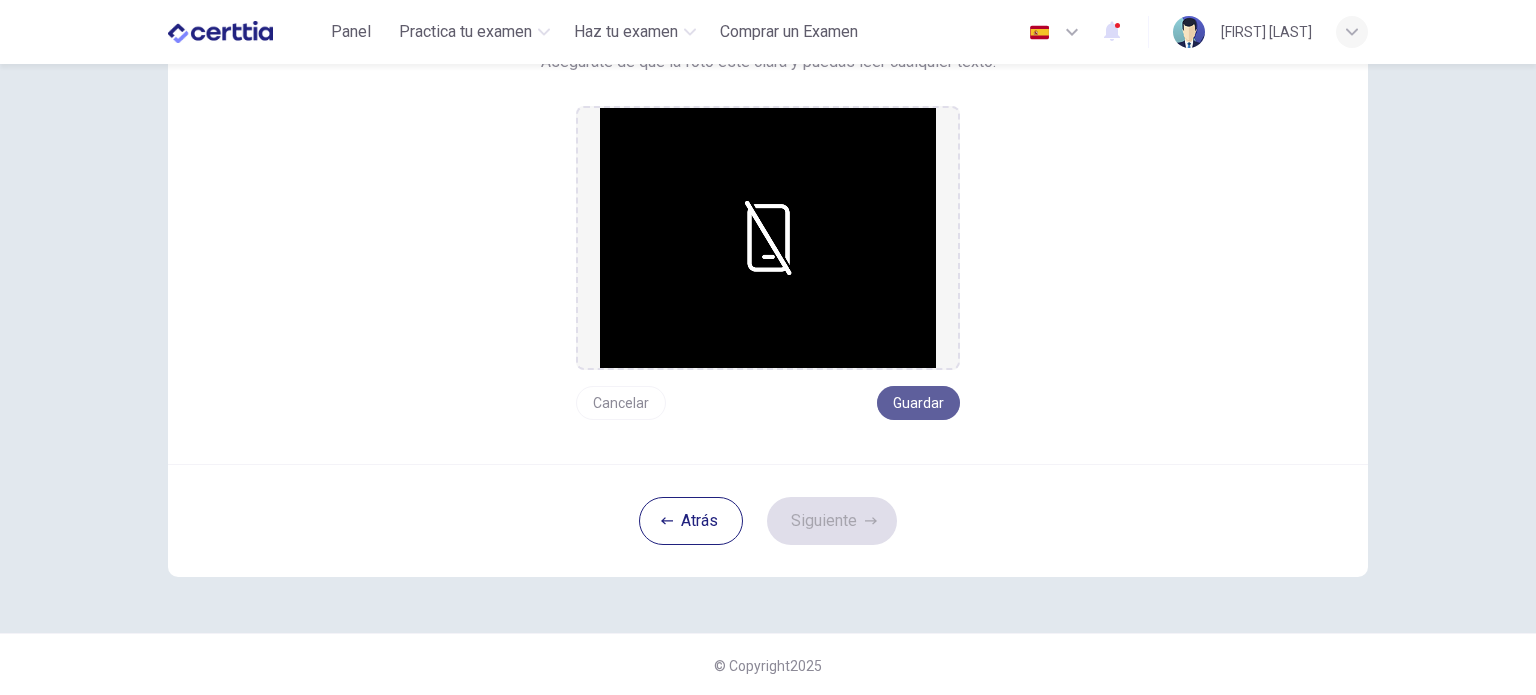 click on "Guardar" at bounding box center [918, 403] 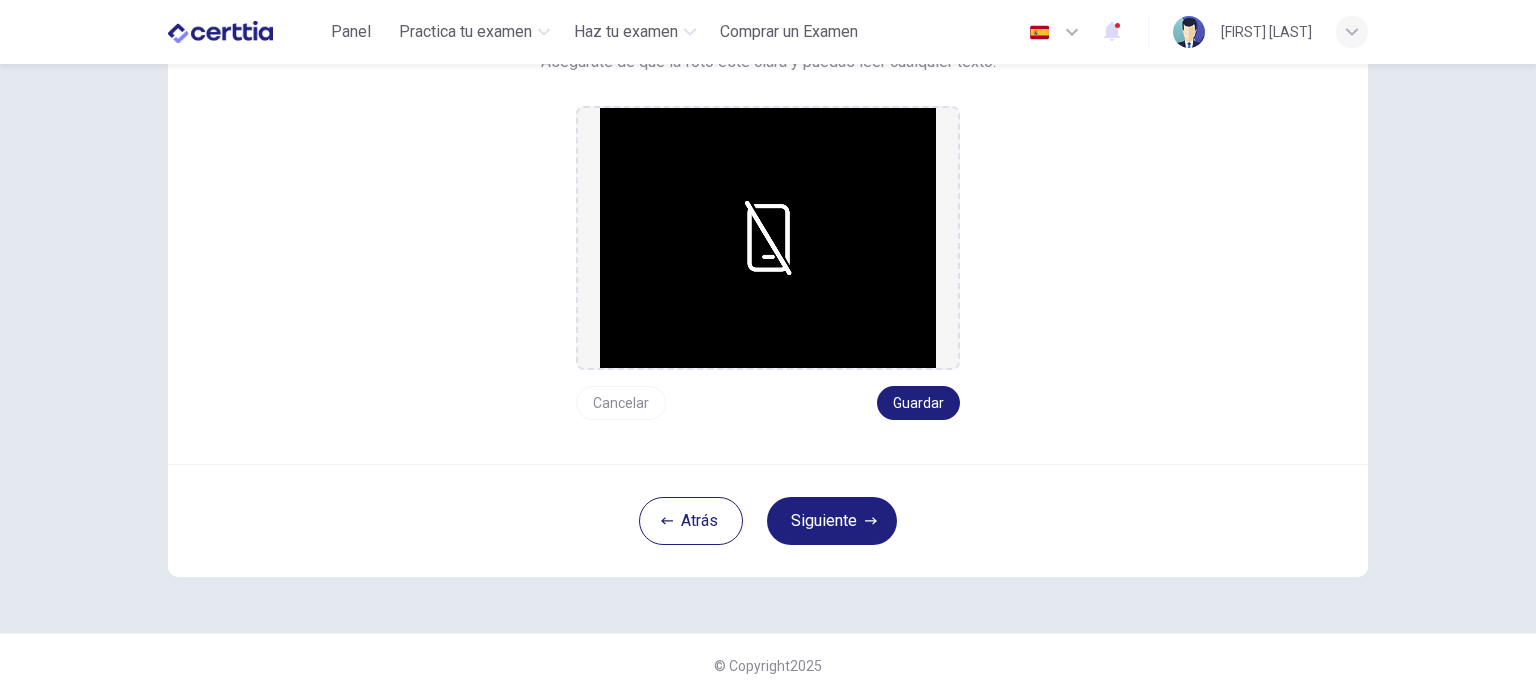 click at bounding box center (768, 238) 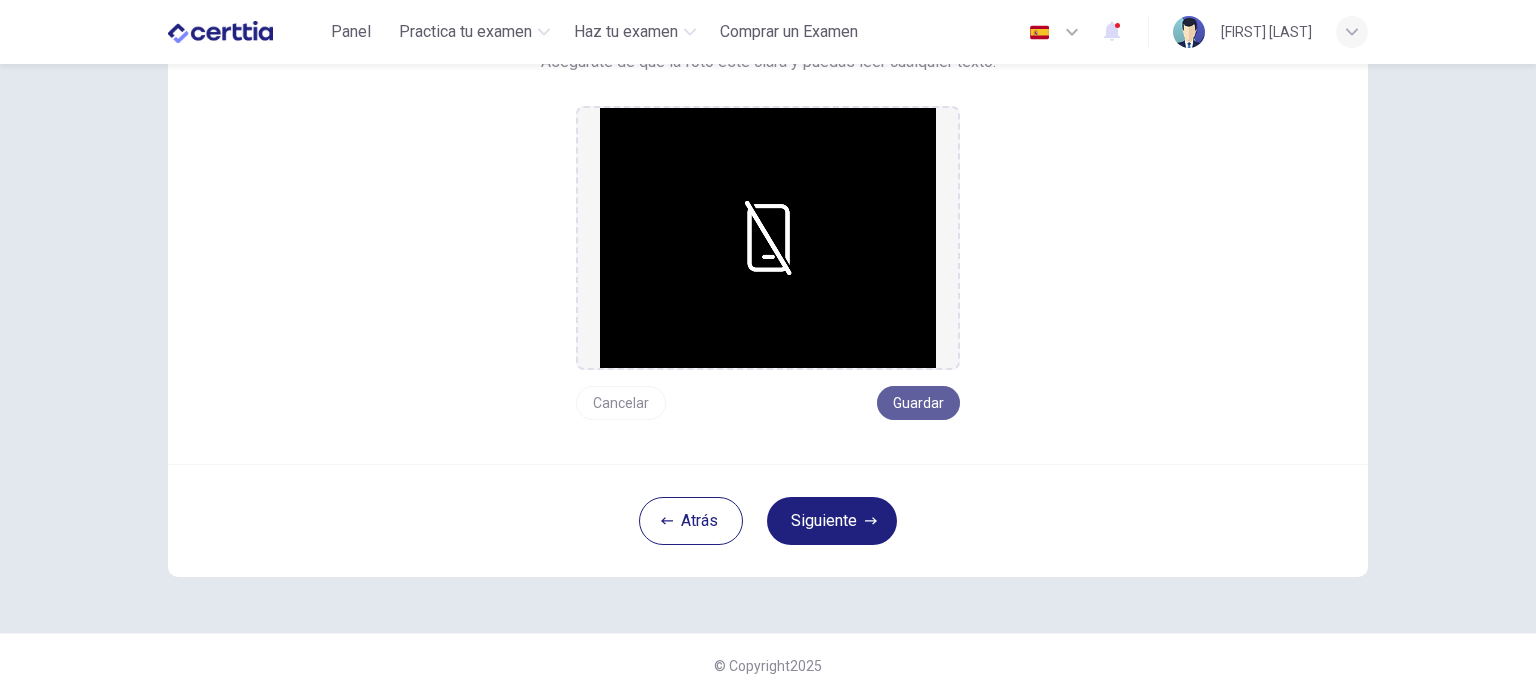 click on "Guardar" at bounding box center [918, 403] 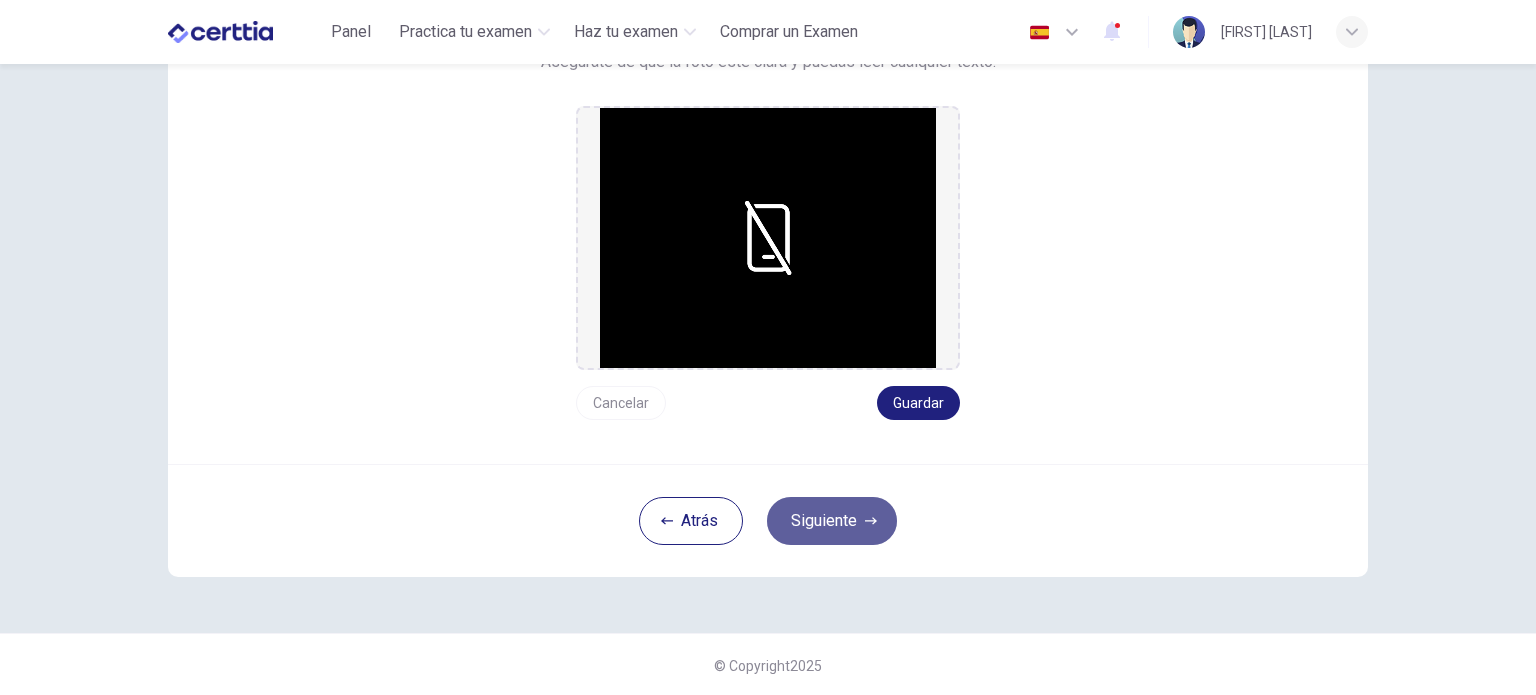 click on "Siguiente" at bounding box center [832, 521] 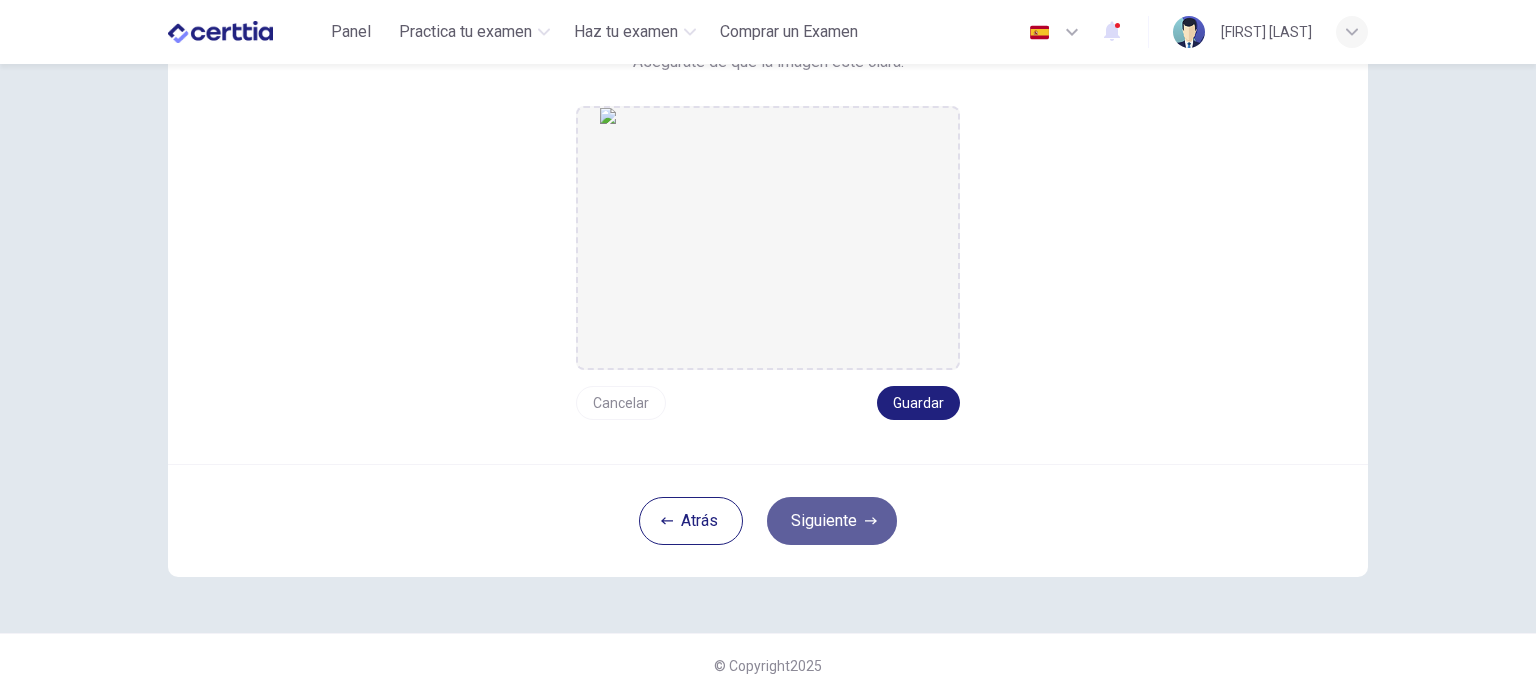 click on "Siguiente" at bounding box center (832, 521) 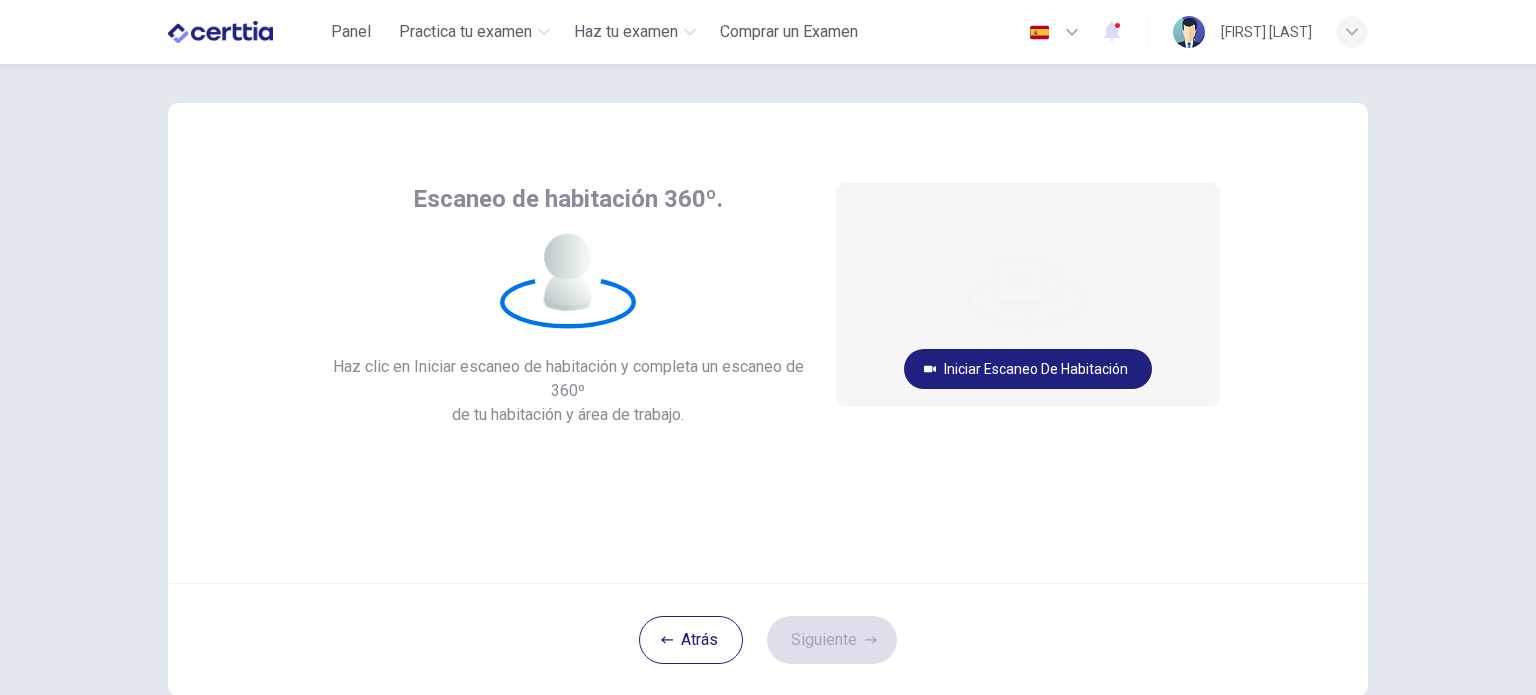 scroll, scrollTop: 0, scrollLeft: 0, axis: both 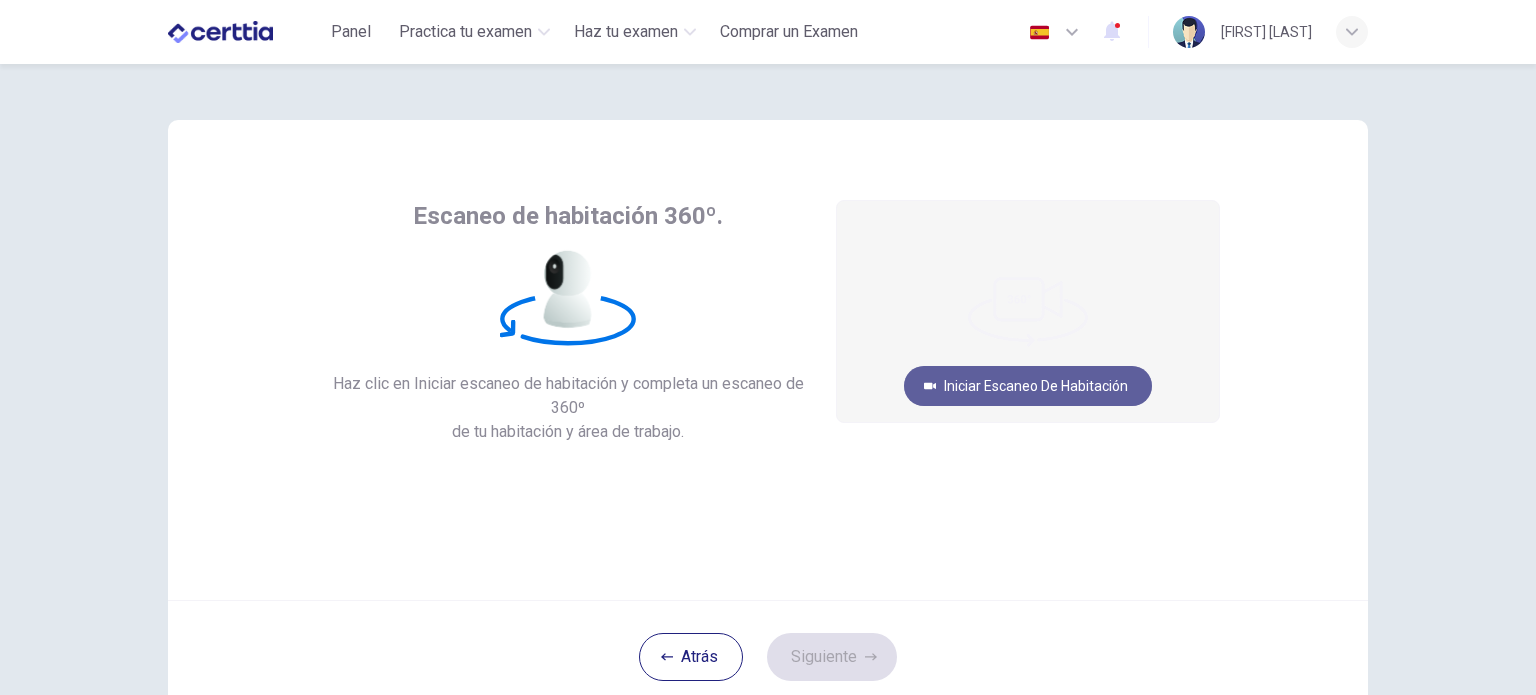 click on "Iniciar escaneo de habitación" at bounding box center [1028, 386] 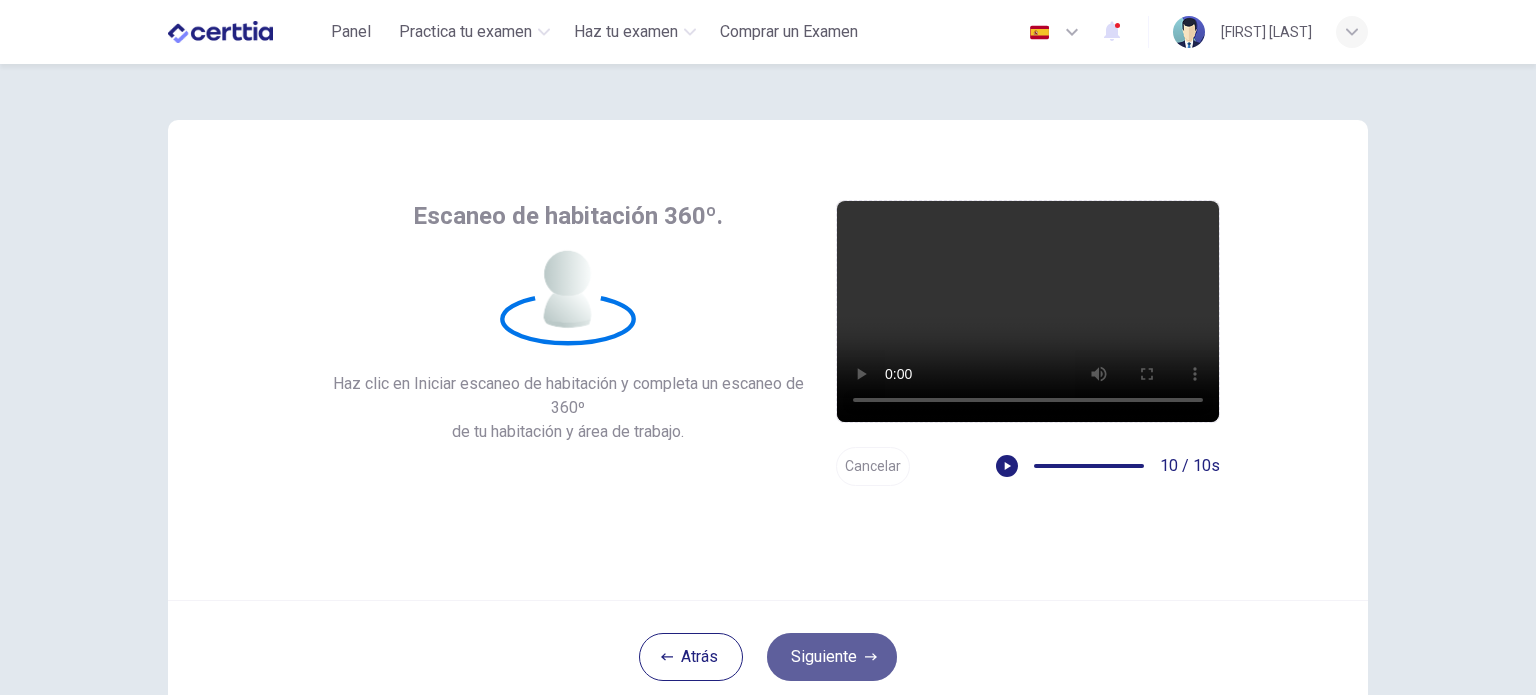click on "Siguiente" at bounding box center (832, 657) 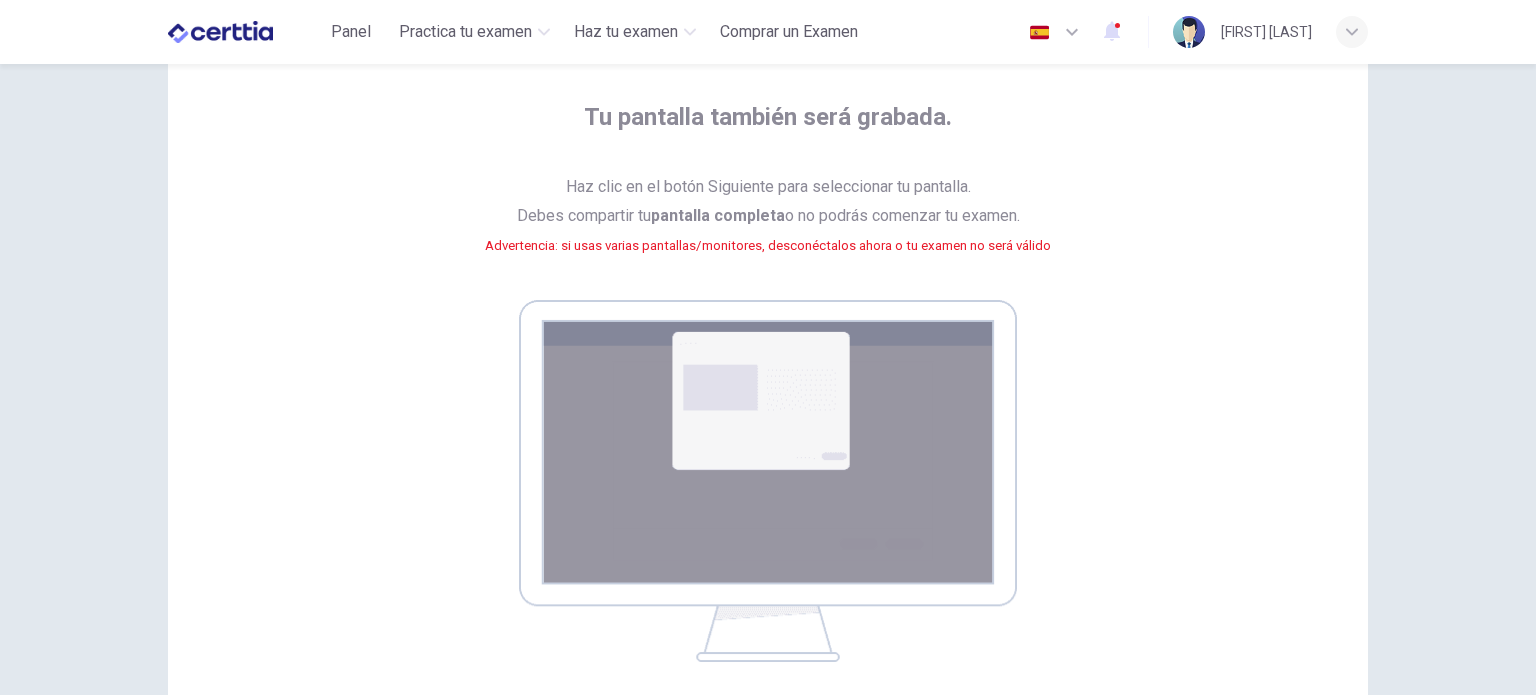 scroll, scrollTop: 343, scrollLeft: 0, axis: vertical 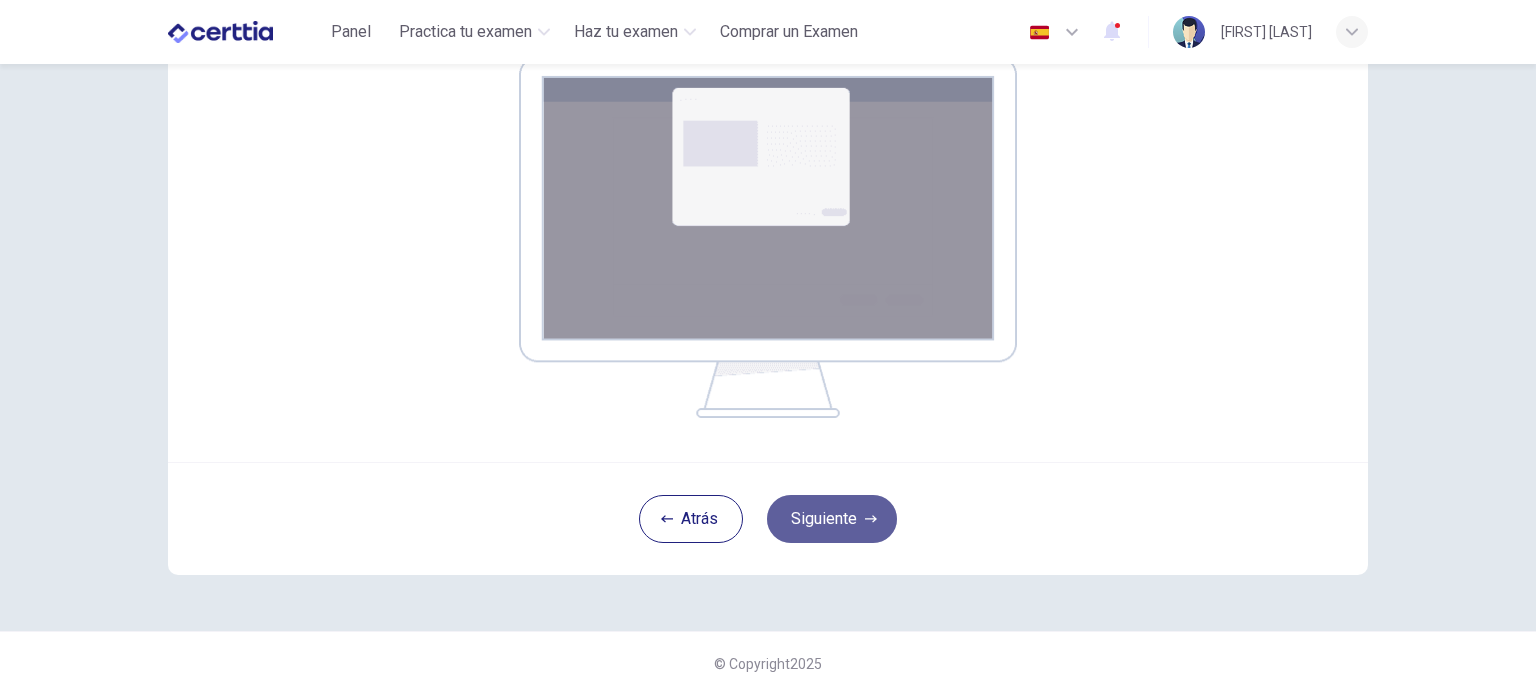click on "Siguiente" at bounding box center (832, 519) 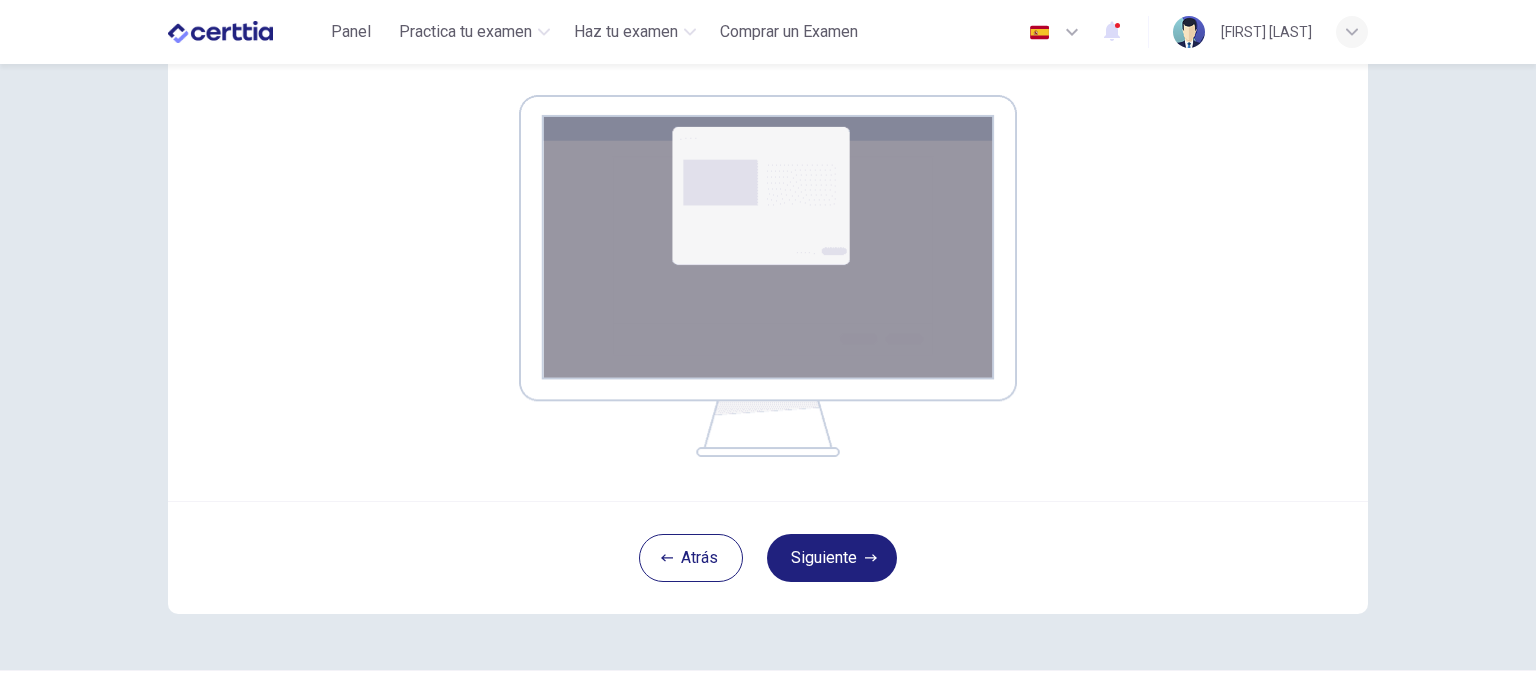 scroll, scrollTop: 343, scrollLeft: 0, axis: vertical 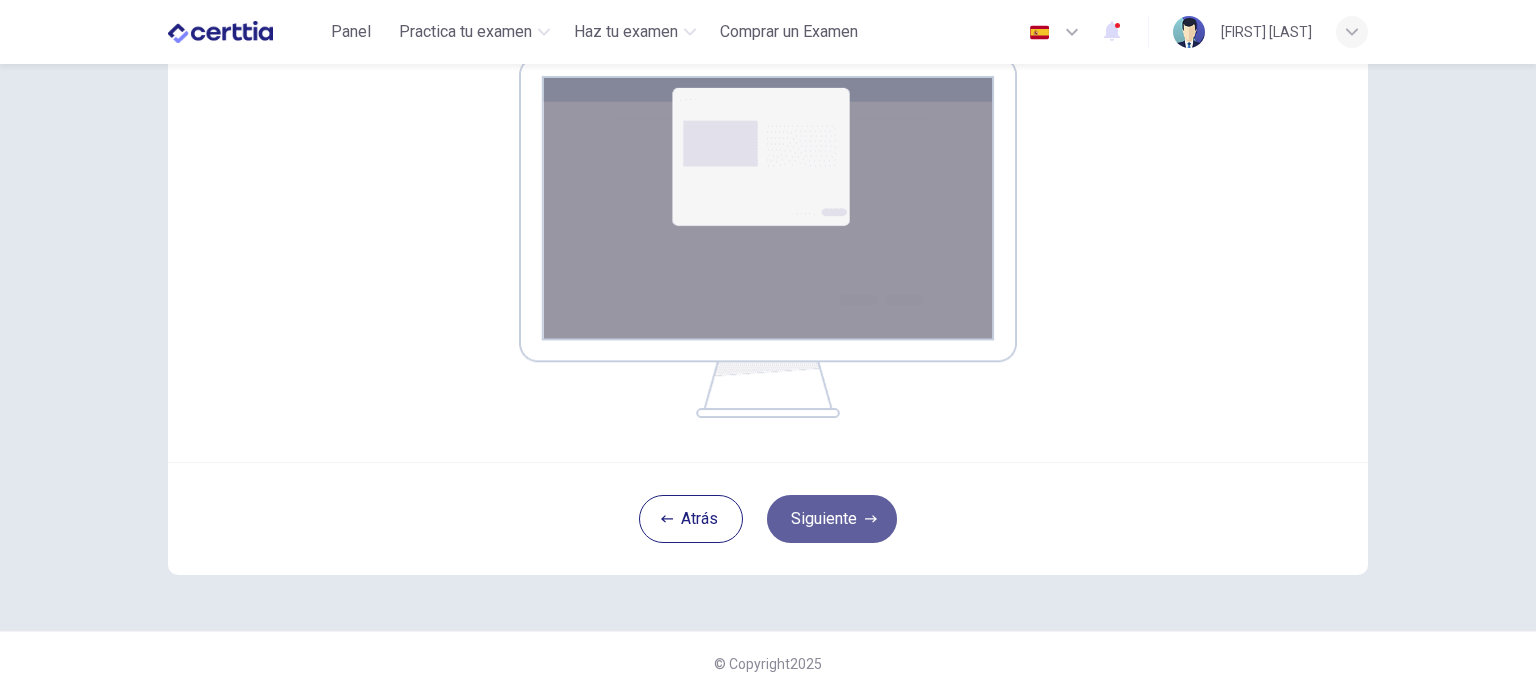 click on "Siguiente" at bounding box center (832, 519) 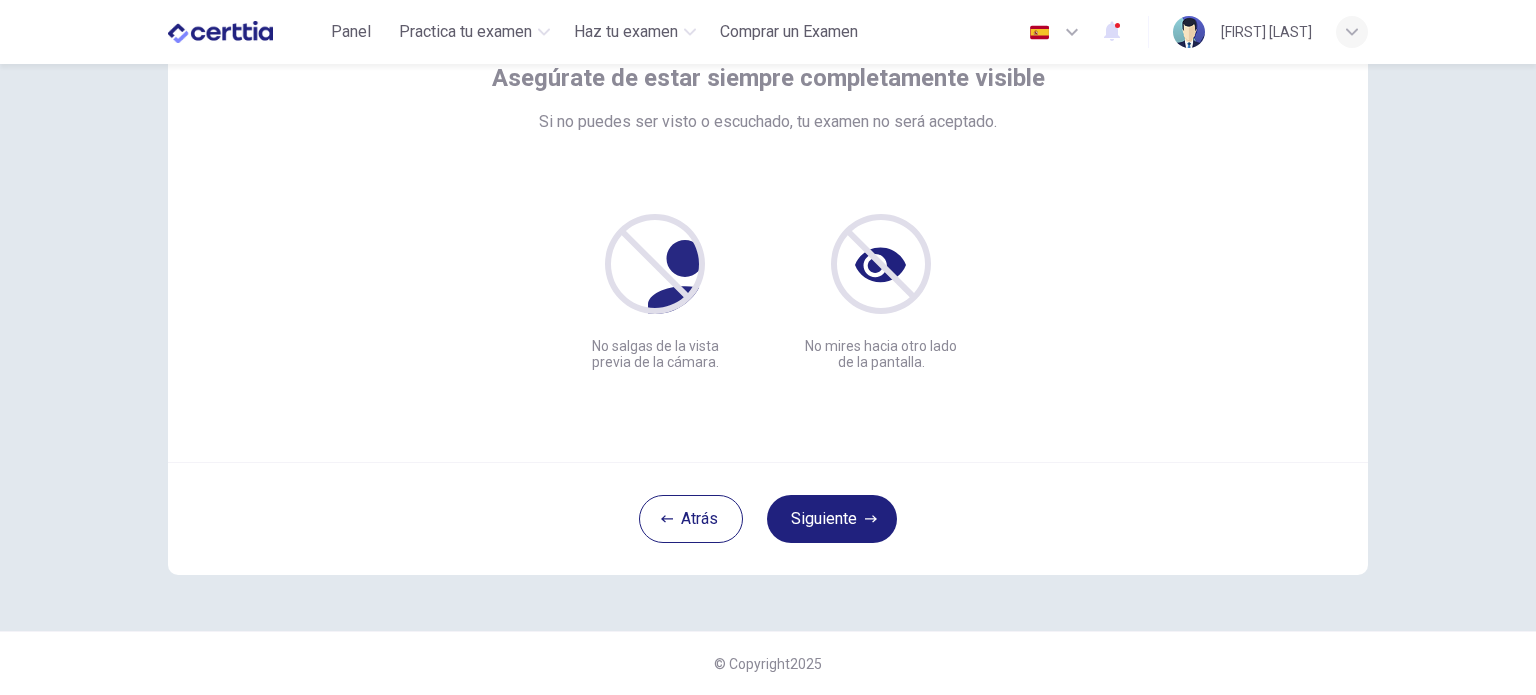 scroll, scrollTop: 137, scrollLeft: 0, axis: vertical 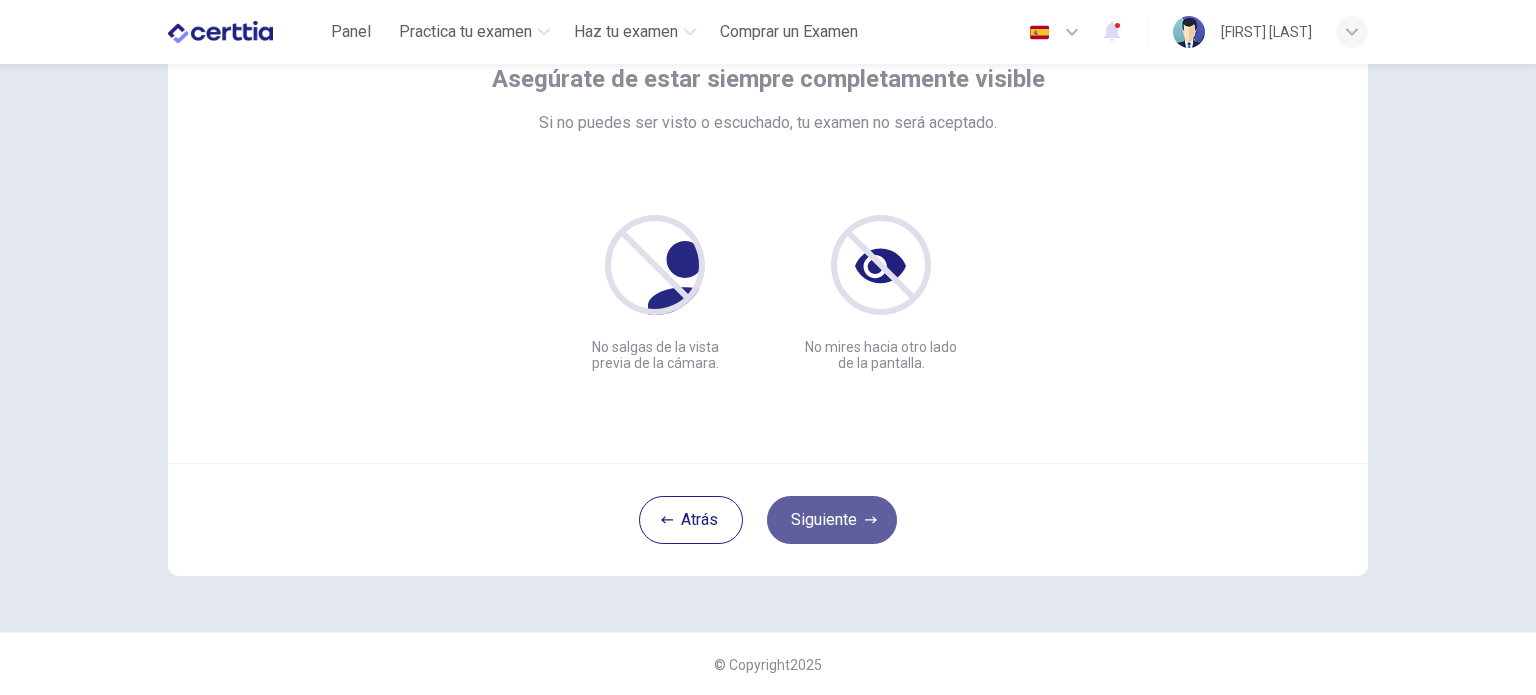 click on "Siguiente" at bounding box center [832, 520] 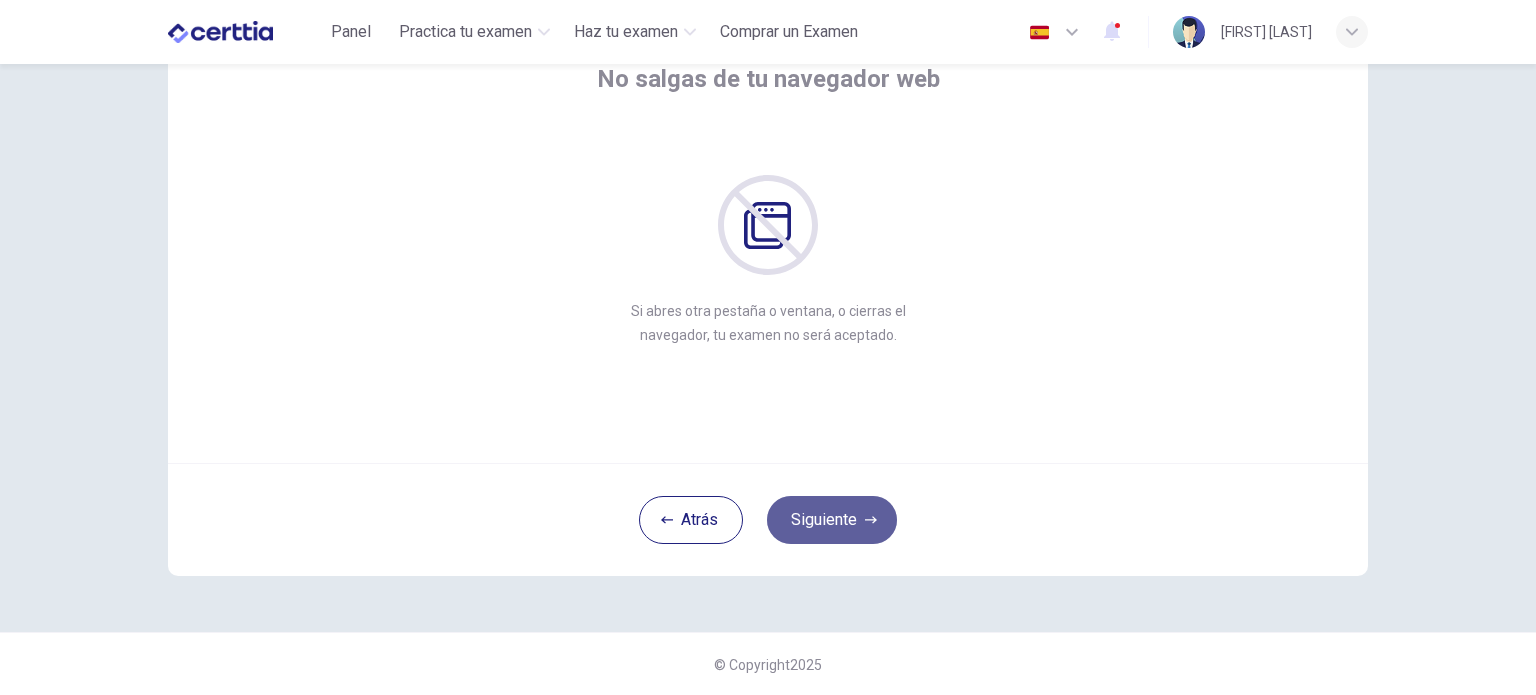 click on "Siguiente" at bounding box center [832, 520] 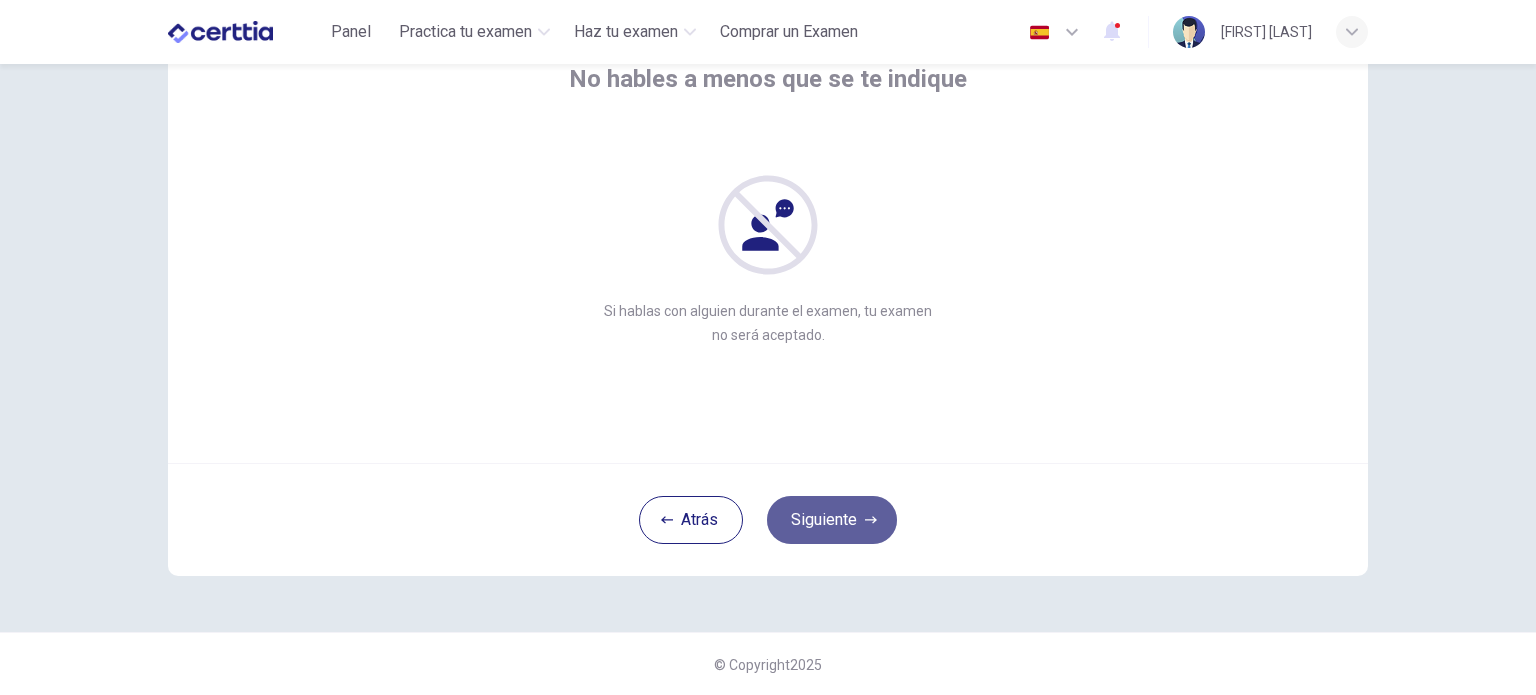 click on "Siguiente" at bounding box center (832, 520) 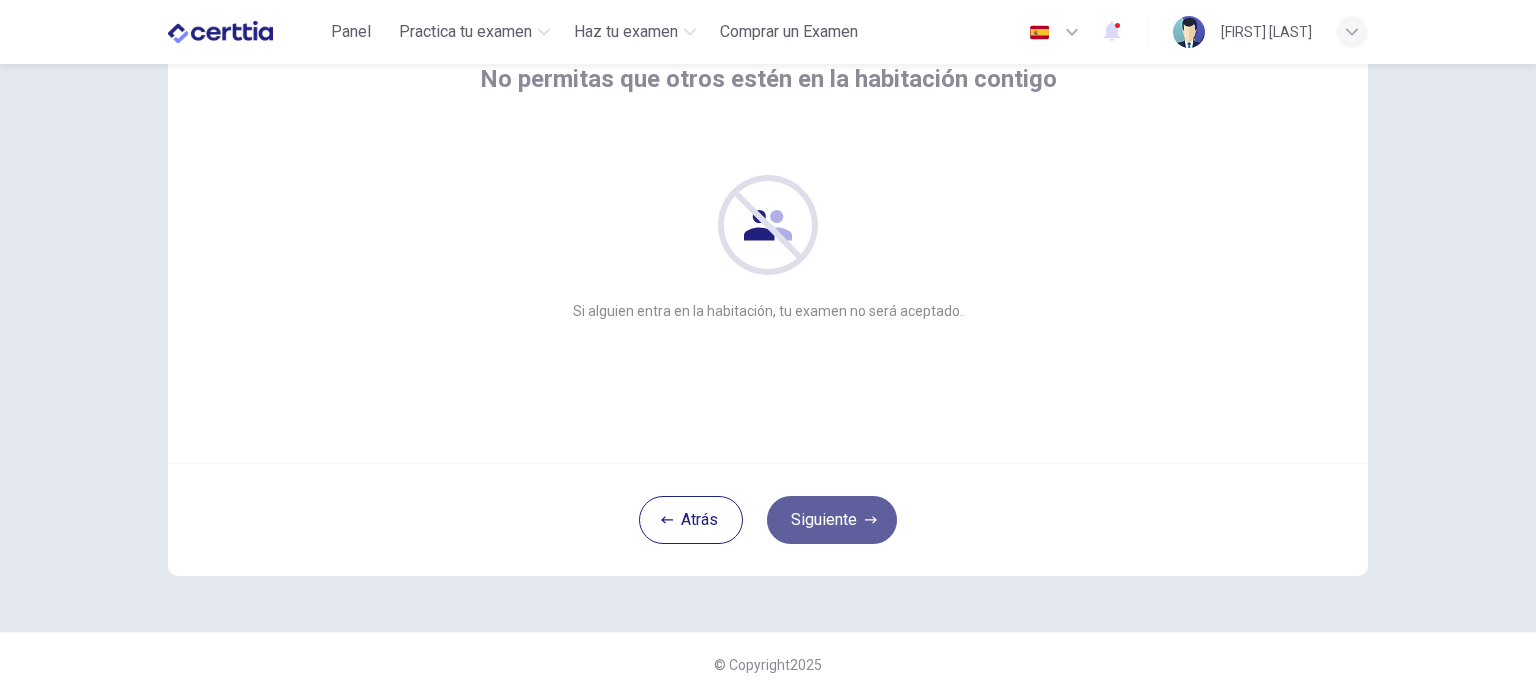 click on "Siguiente" at bounding box center (832, 520) 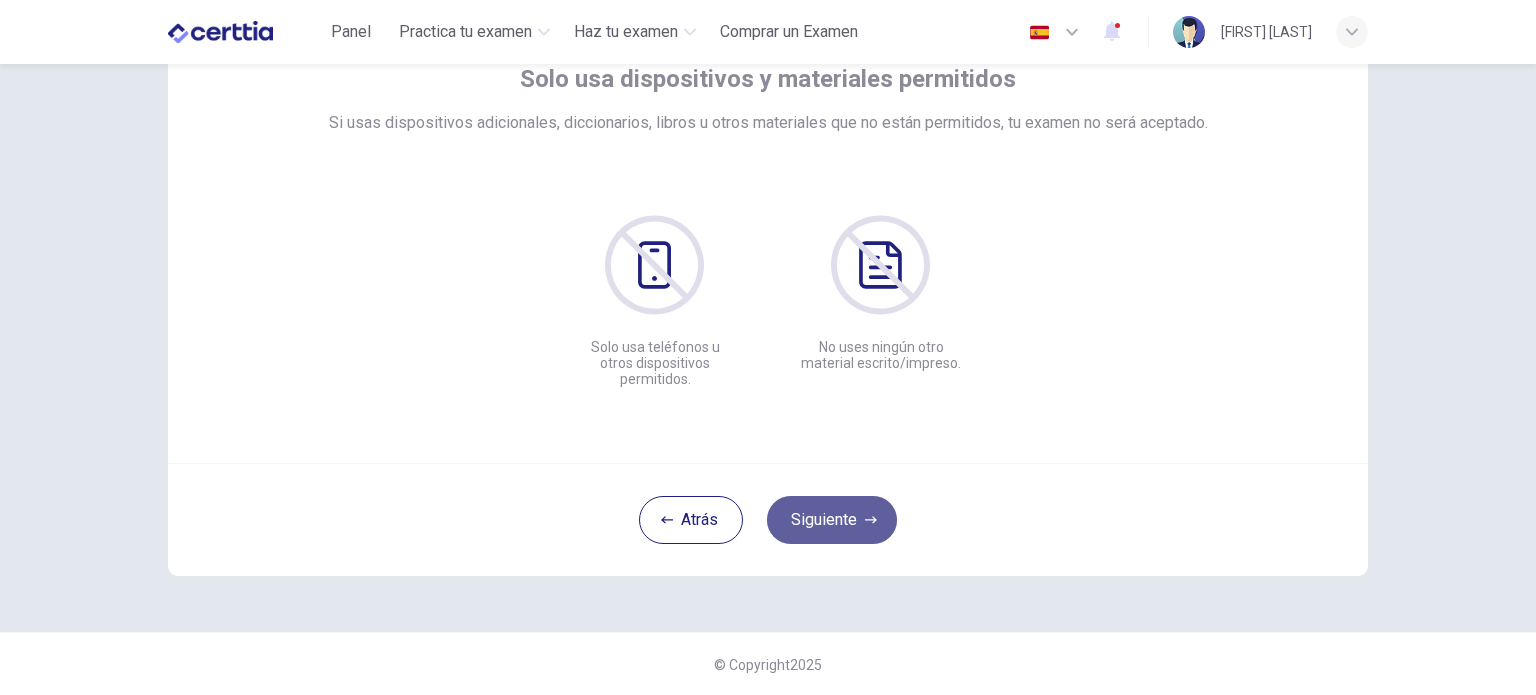 click on "Siguiente" at bounding box center [832, 520] 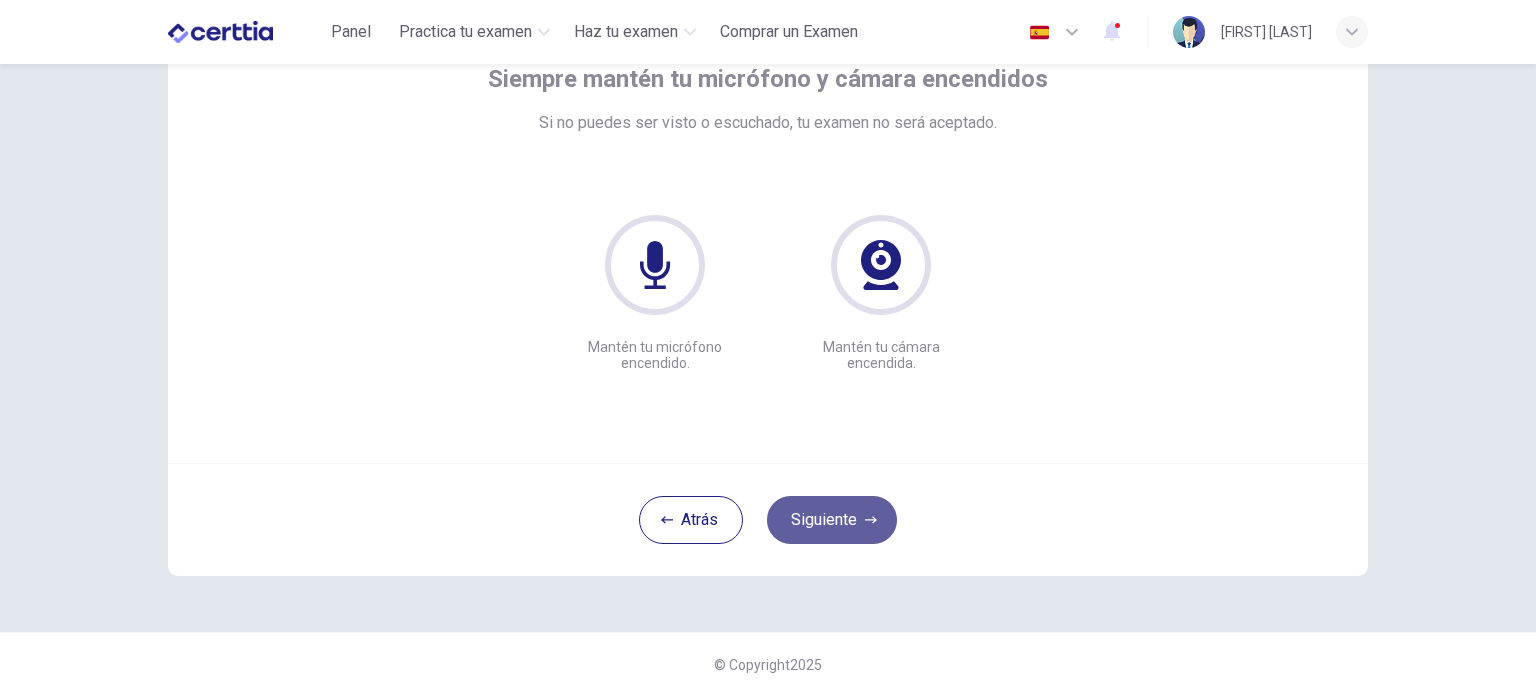 click on "Siguiente" at bounding box center (832, 520) 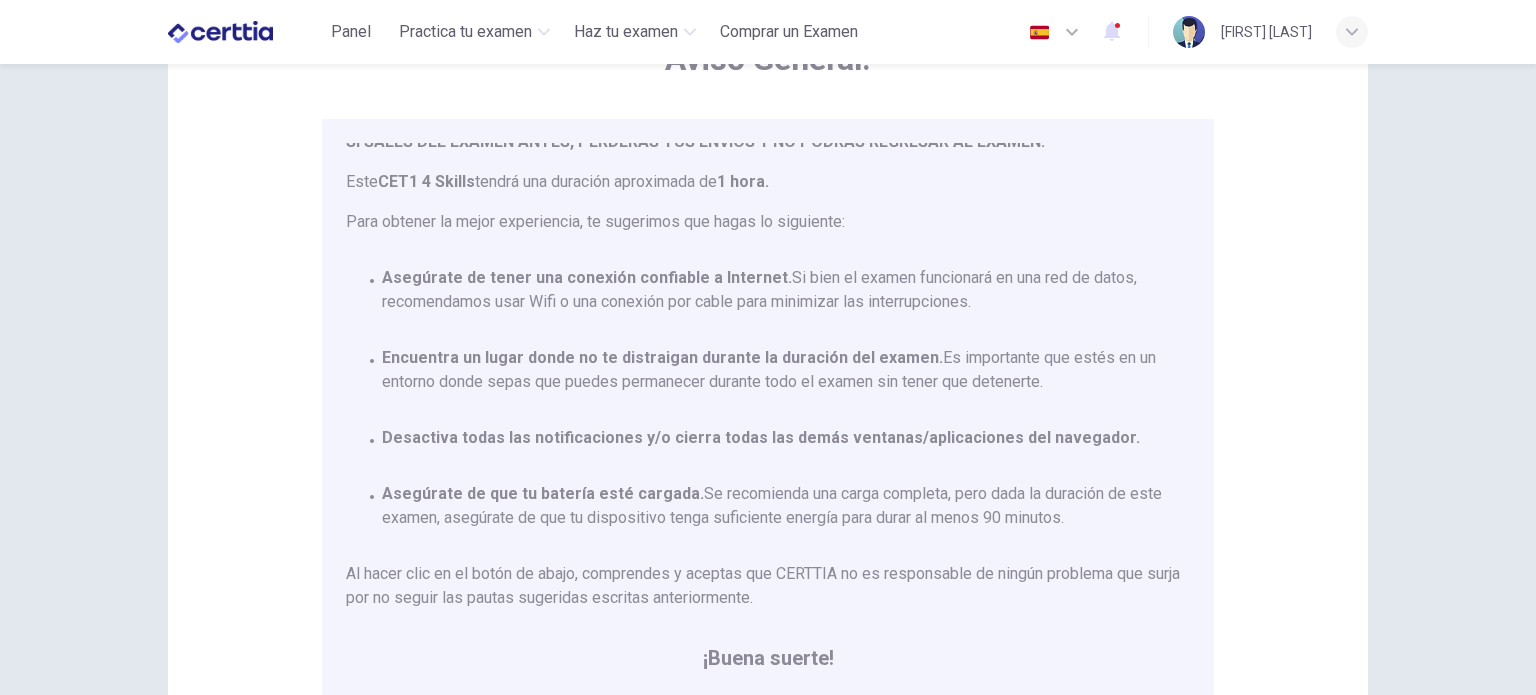 scroll, scrollTop: 116, scrollLeft: 0, axis: vertical 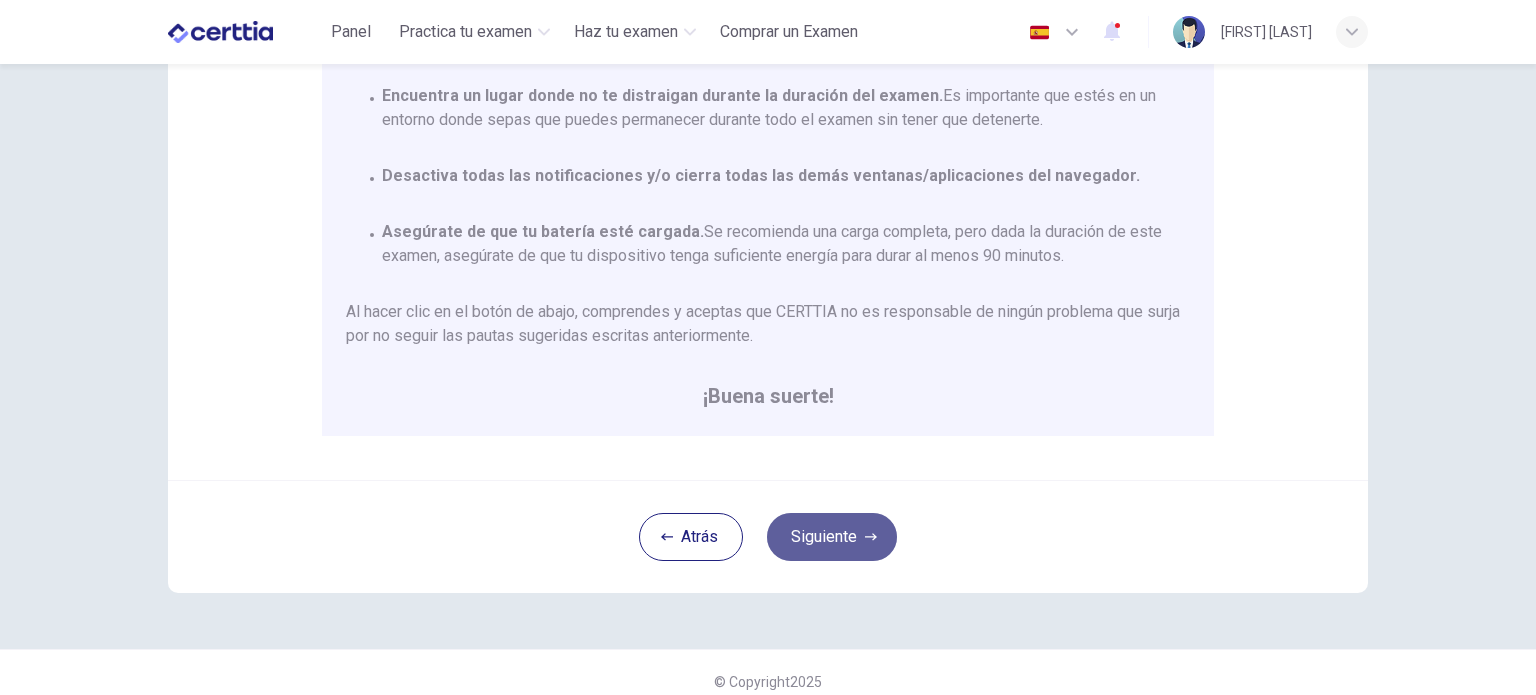 click on "Siguiente" at bounding box center [832, 537] 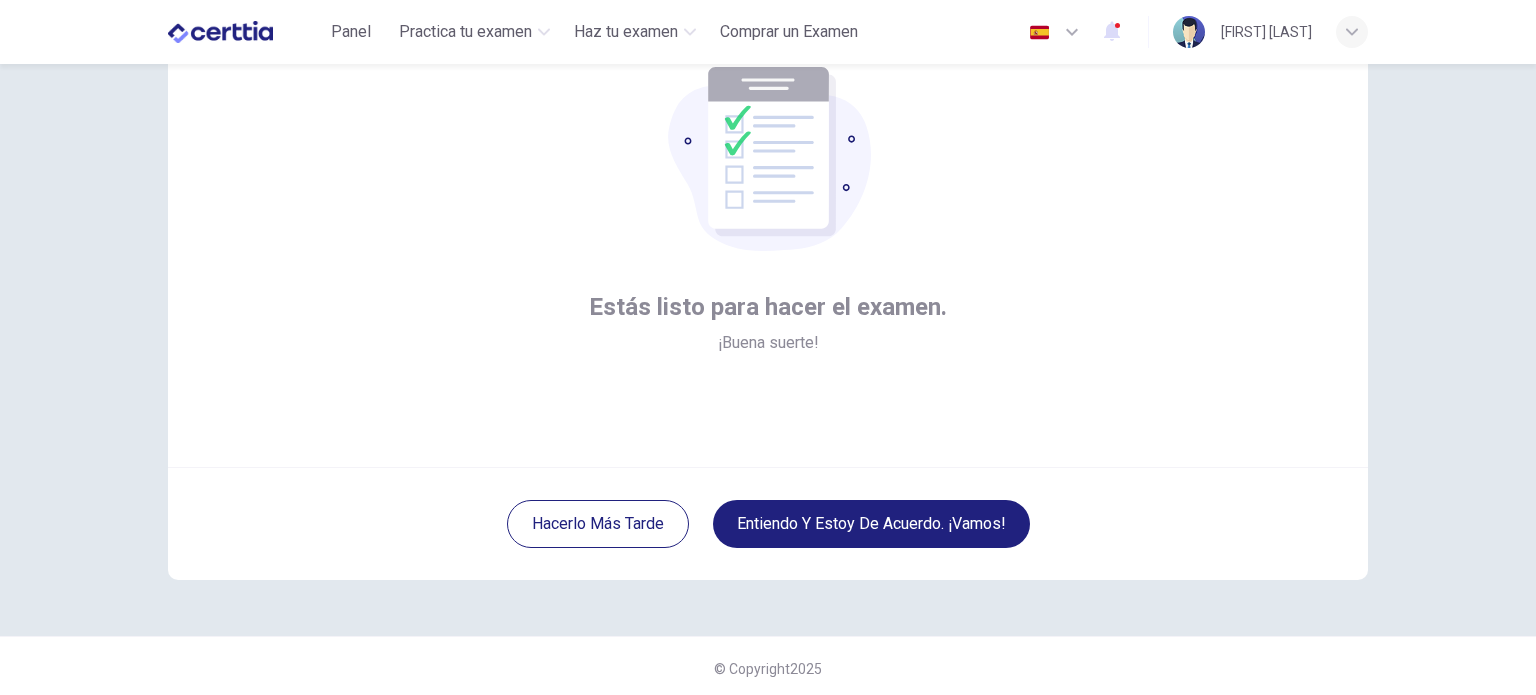 scroll, scrollTop: 137, scrollLeft: 0, axis: vertical 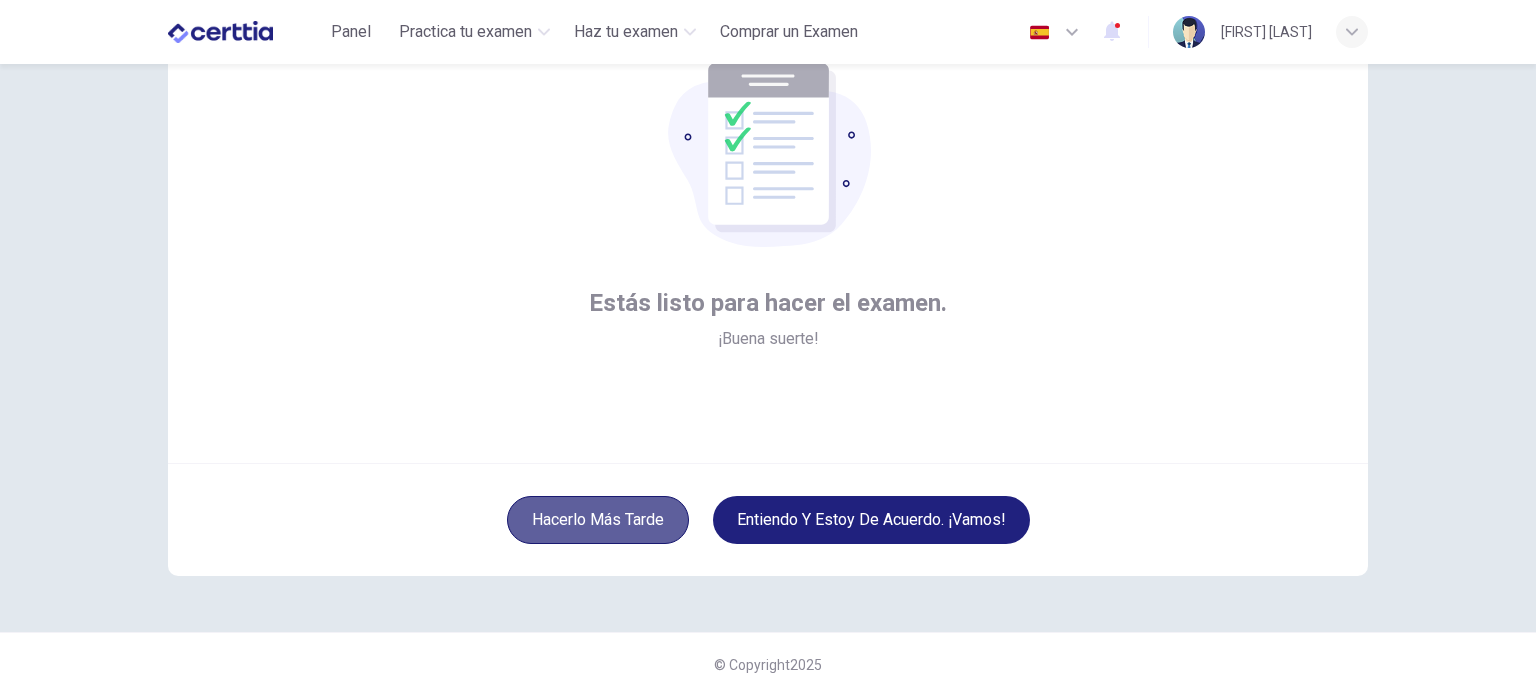 click on "Hacerlo más tarde" at bounding box center [598, 520] 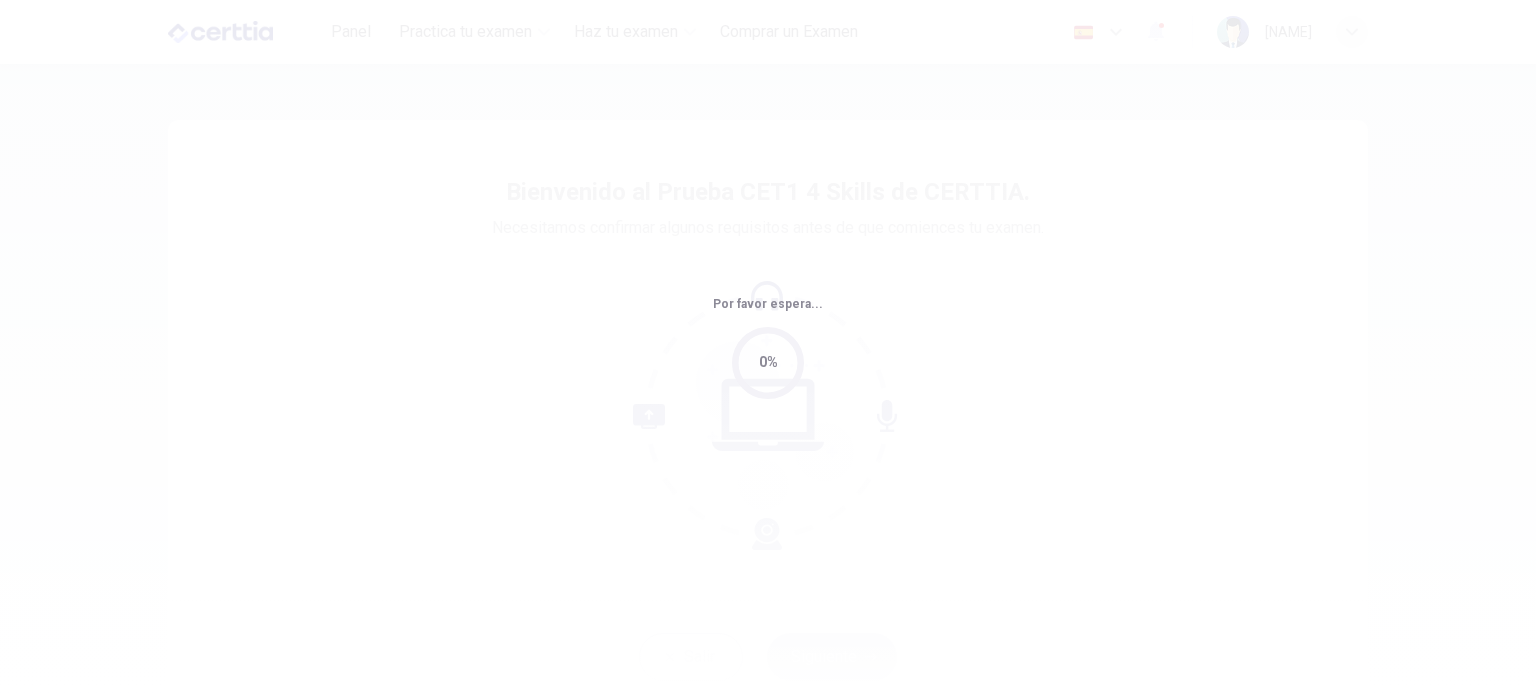 scroll, scrollTop: 0, scrollLeft: 0, axis: both 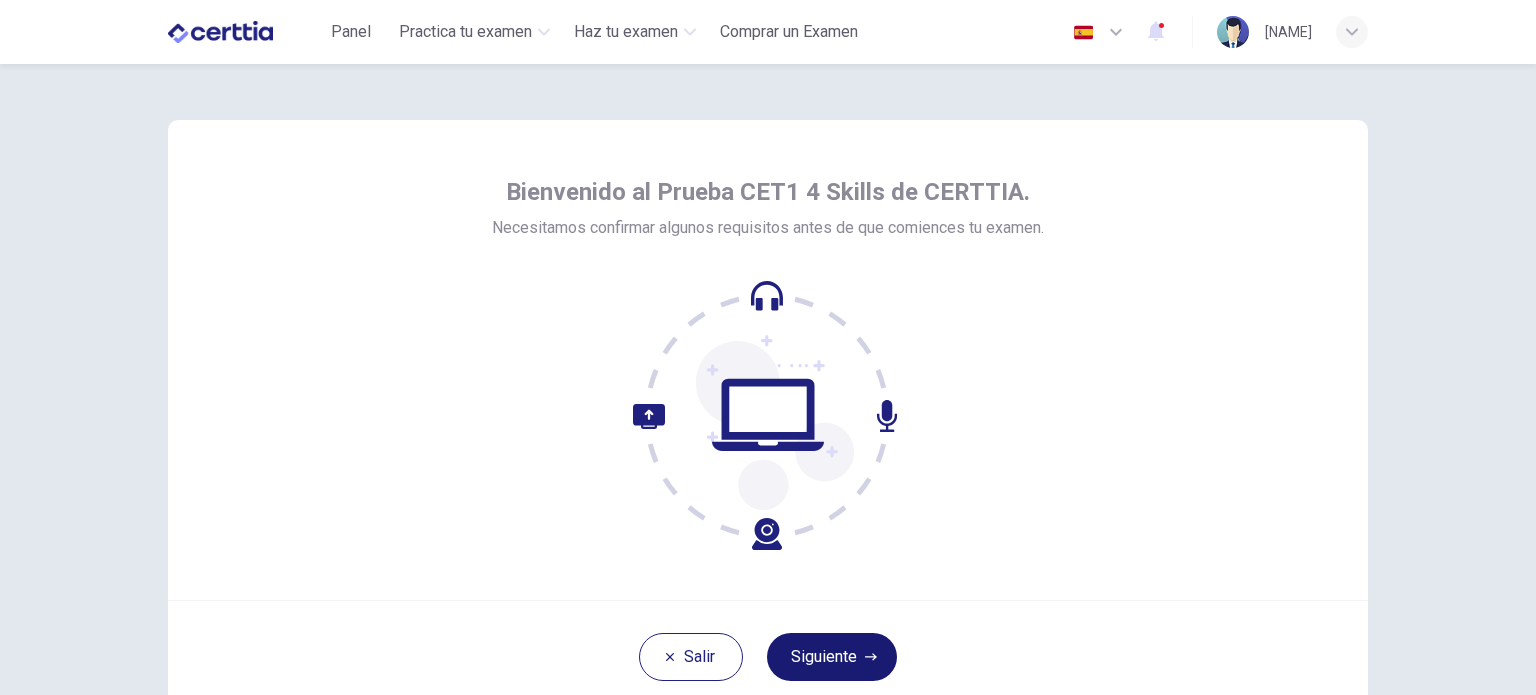 click on "Siguiente" at bounding box center (832, 657) 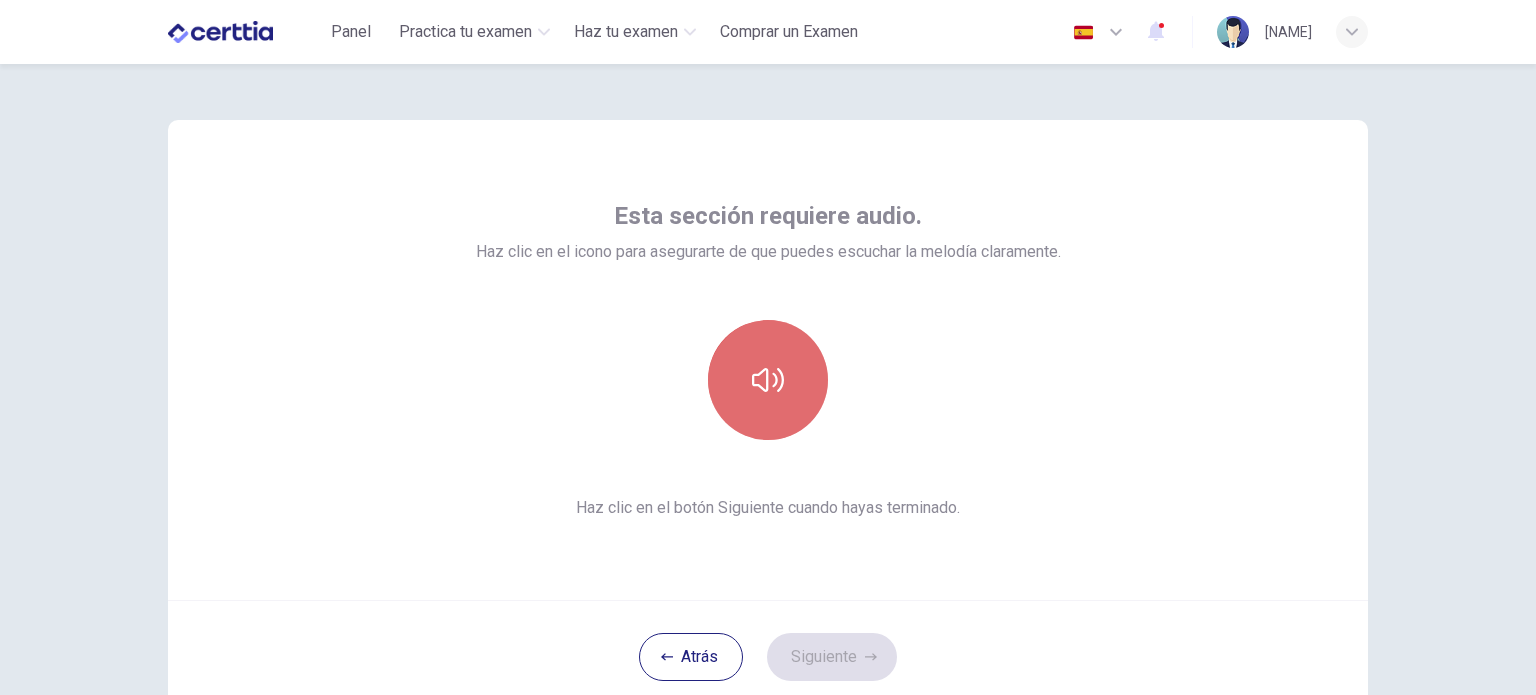 click at bounding box center (768, 380) 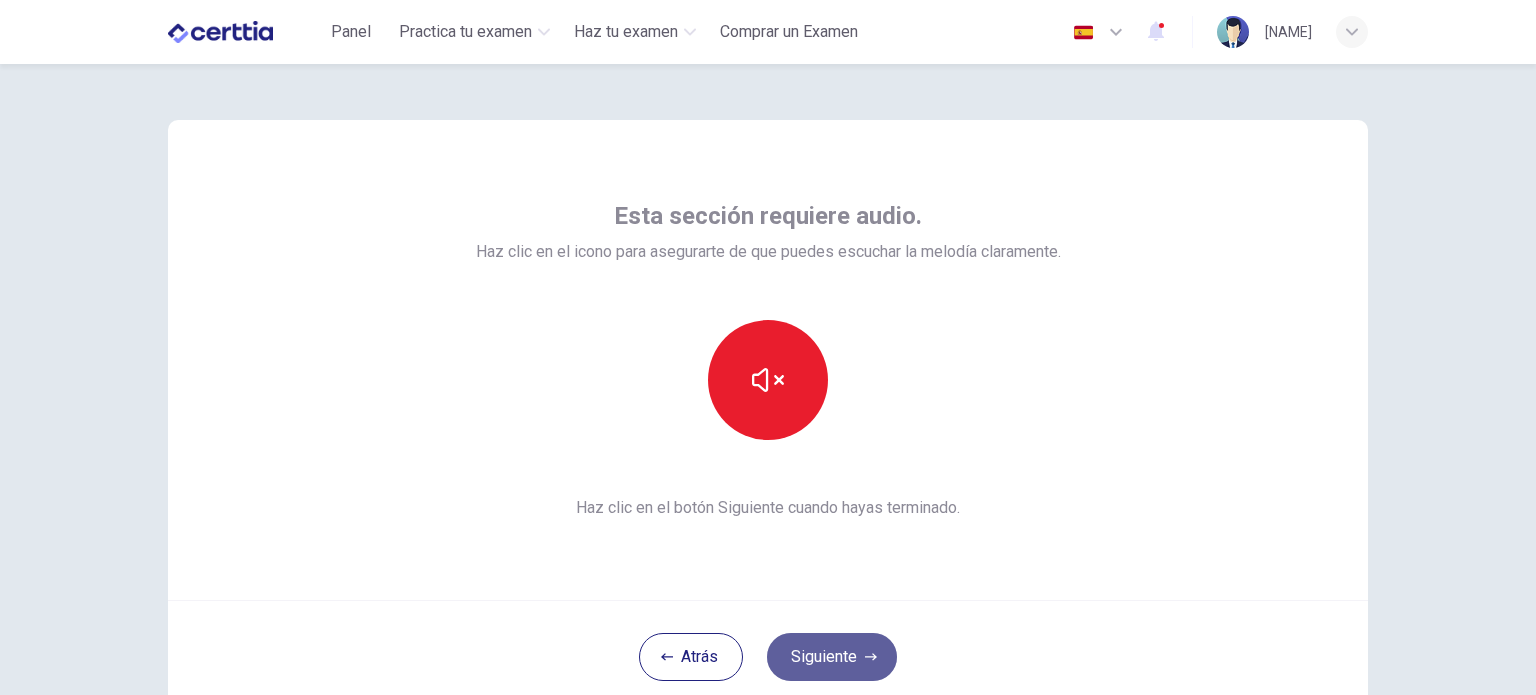 click on "Siguiente" at bounding box center [832, 657] 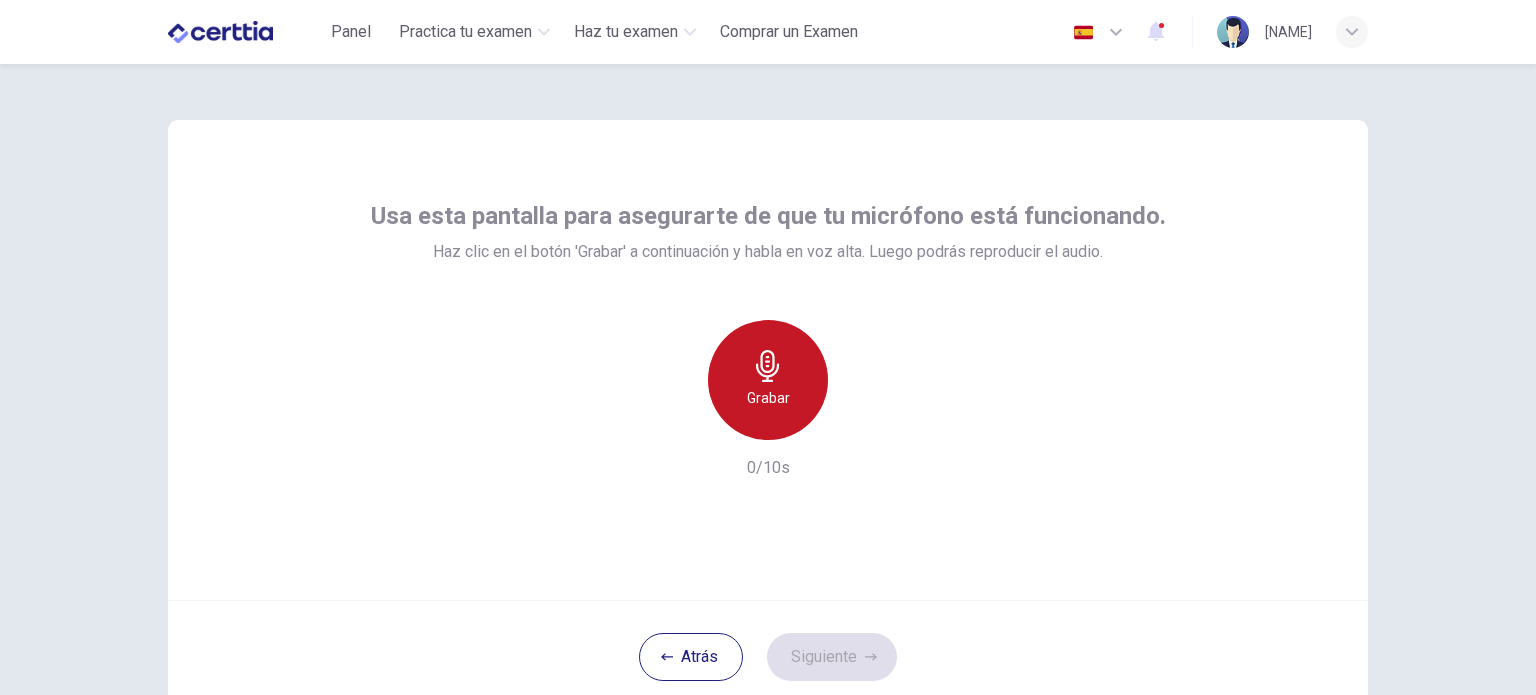 click on "Grabar" at bounding box center (768, 398) 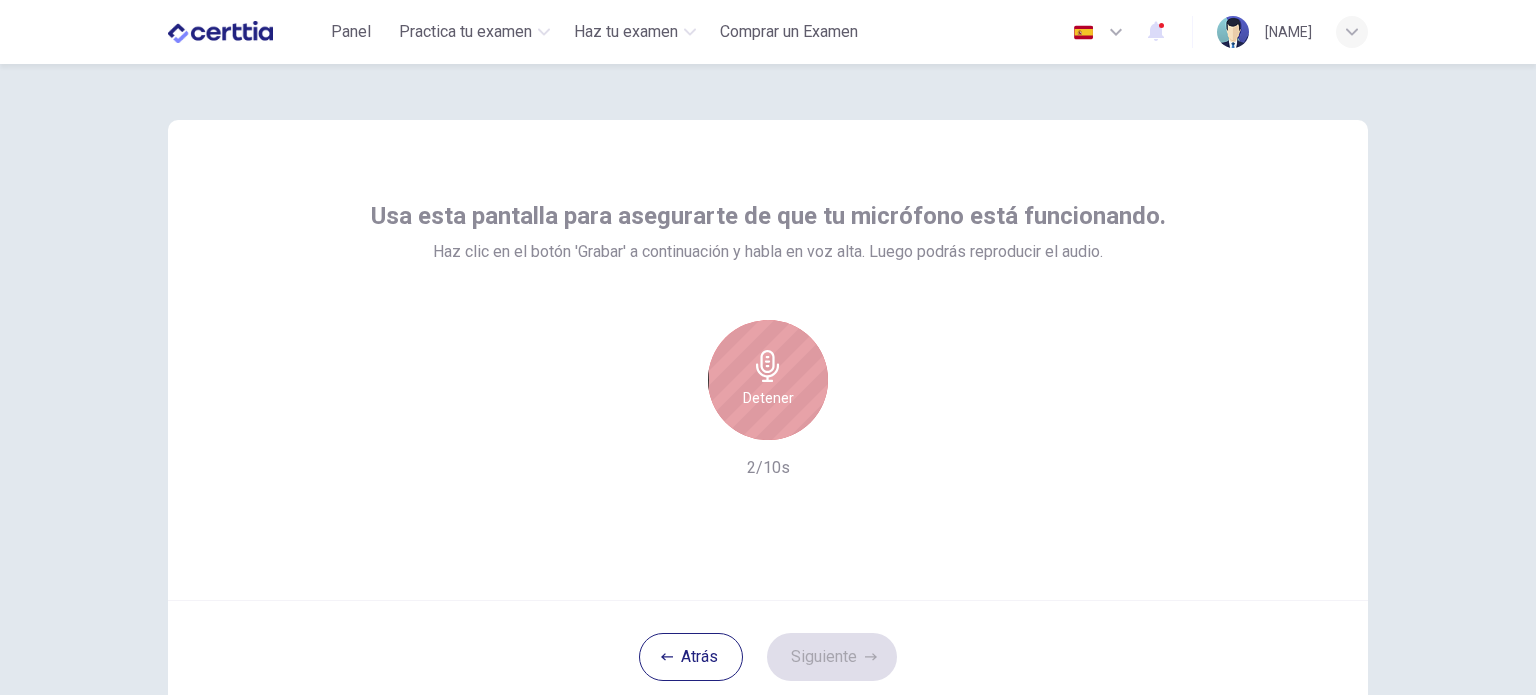 click on "Detener" at bounding box center [768, 398] 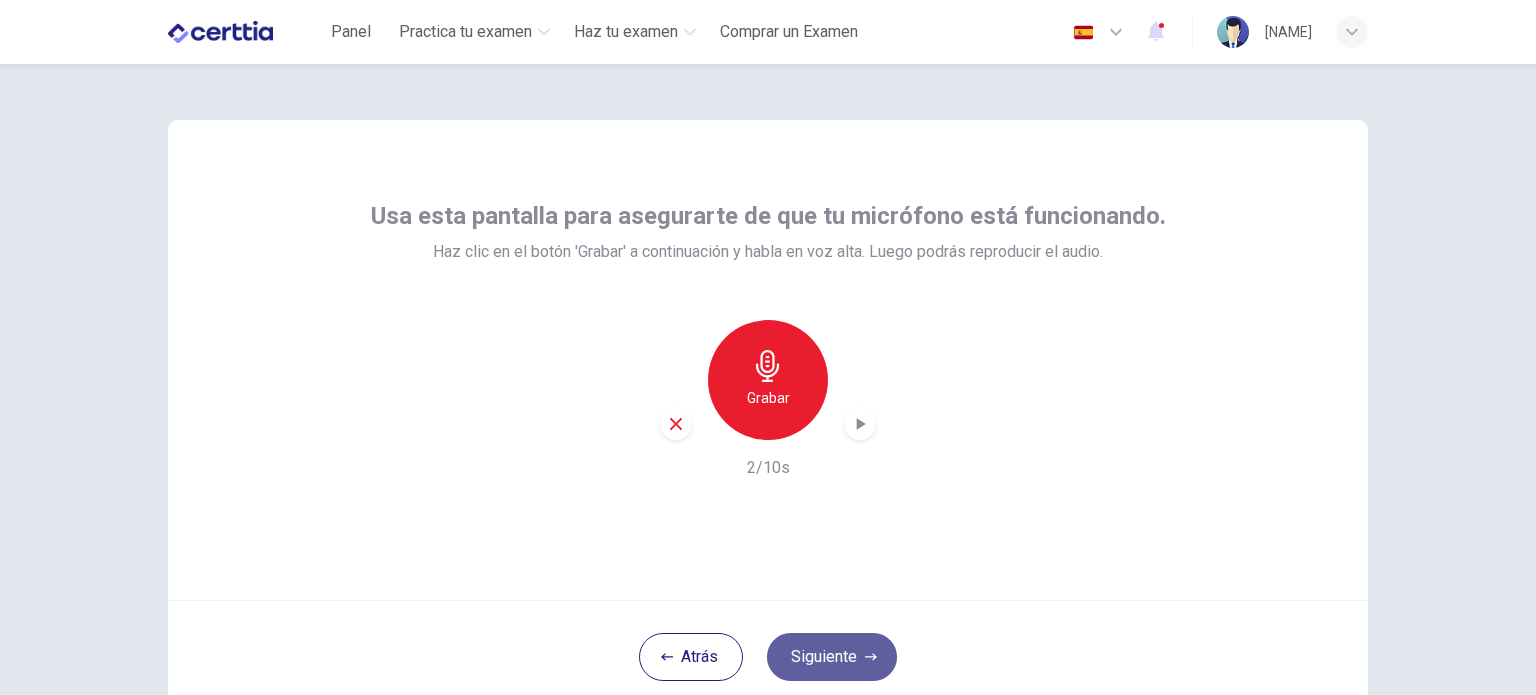 click on "Siguiente" at bounding box center (832, 657) 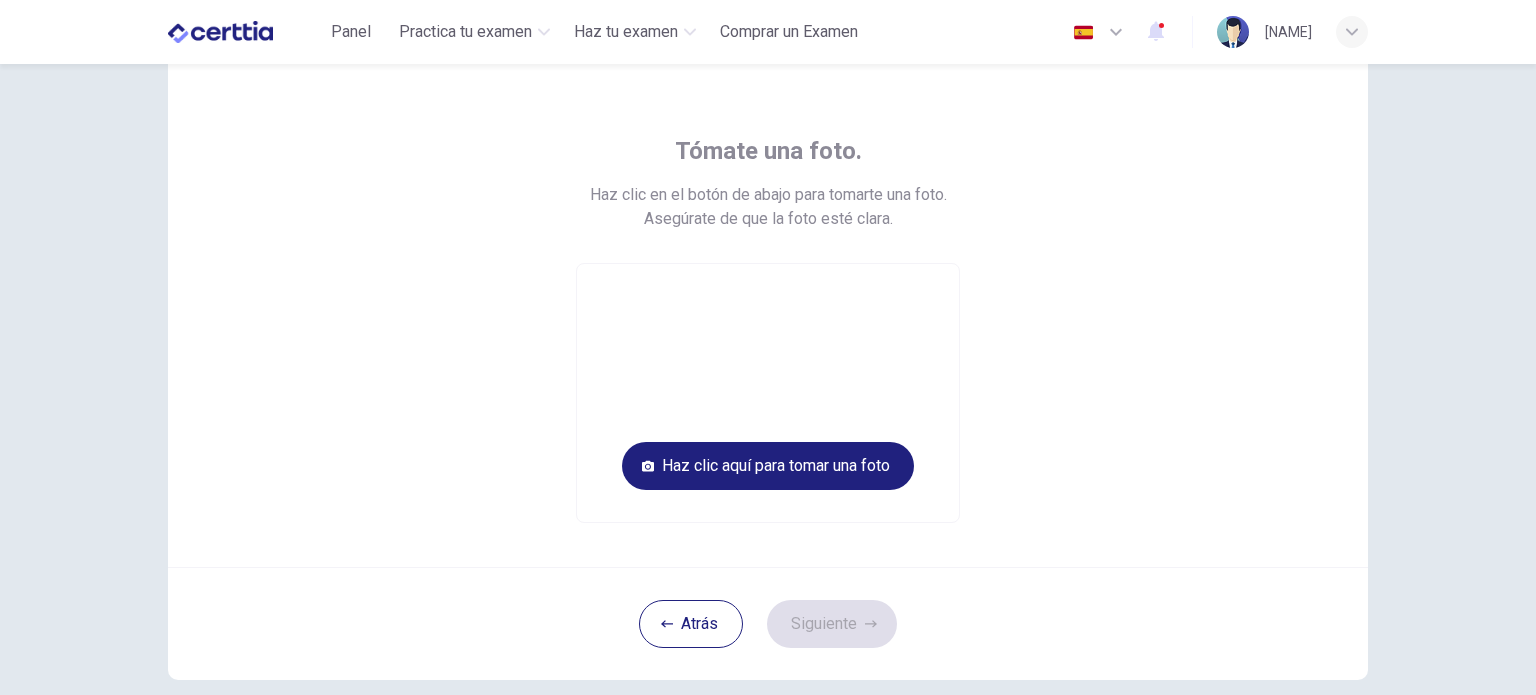 scroll, scrollTop: 157, scrollLeft: 0, axis: vertical 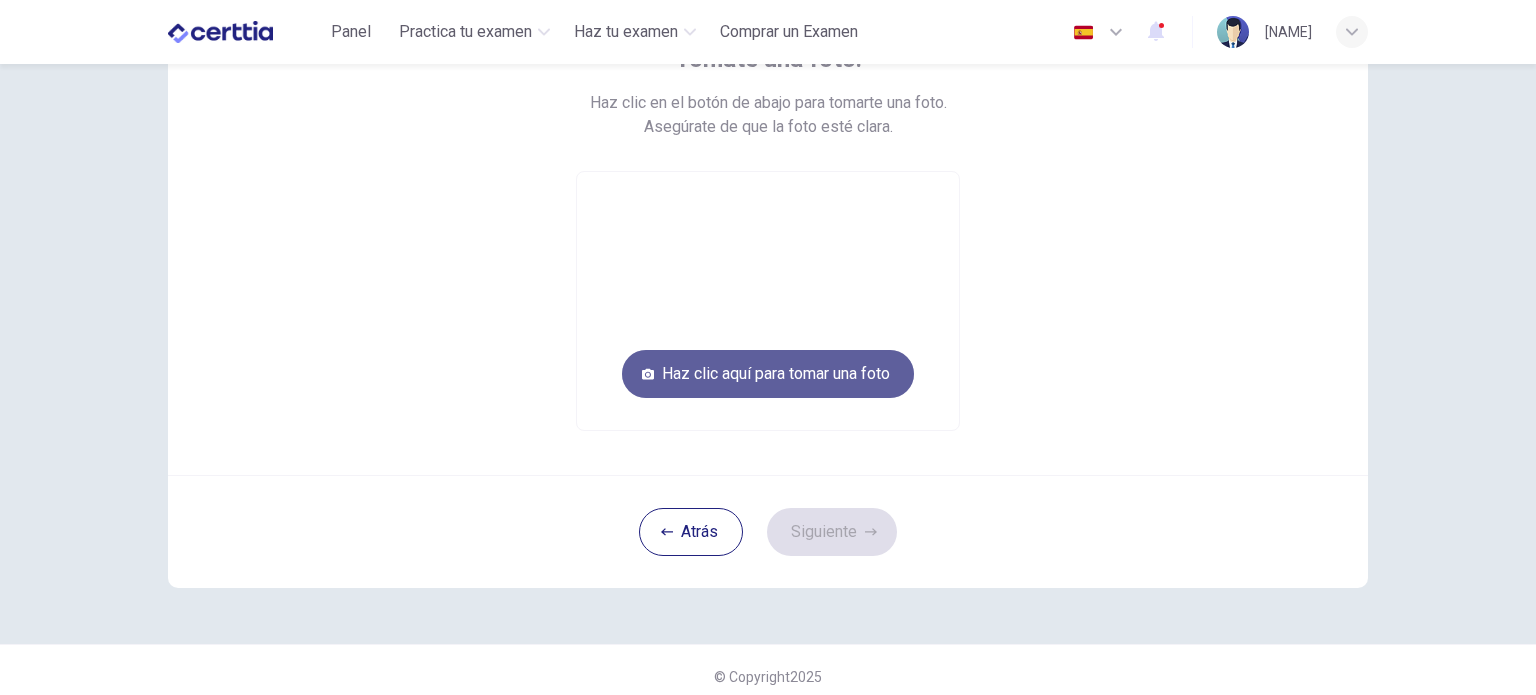 click on "Haz clic aquí para tomar una foto" at bounding box center (768, 374) 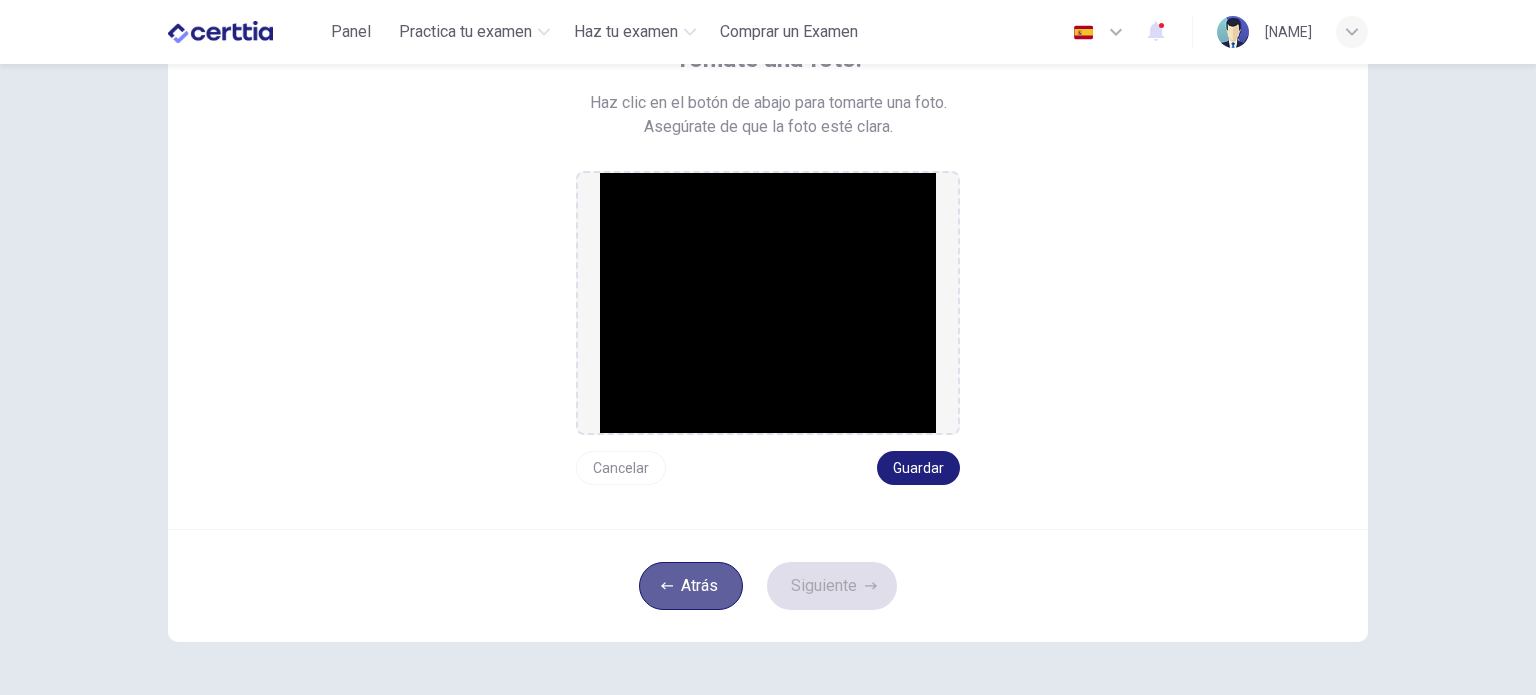 click on "Atrás" at bounding box center (691, 586) 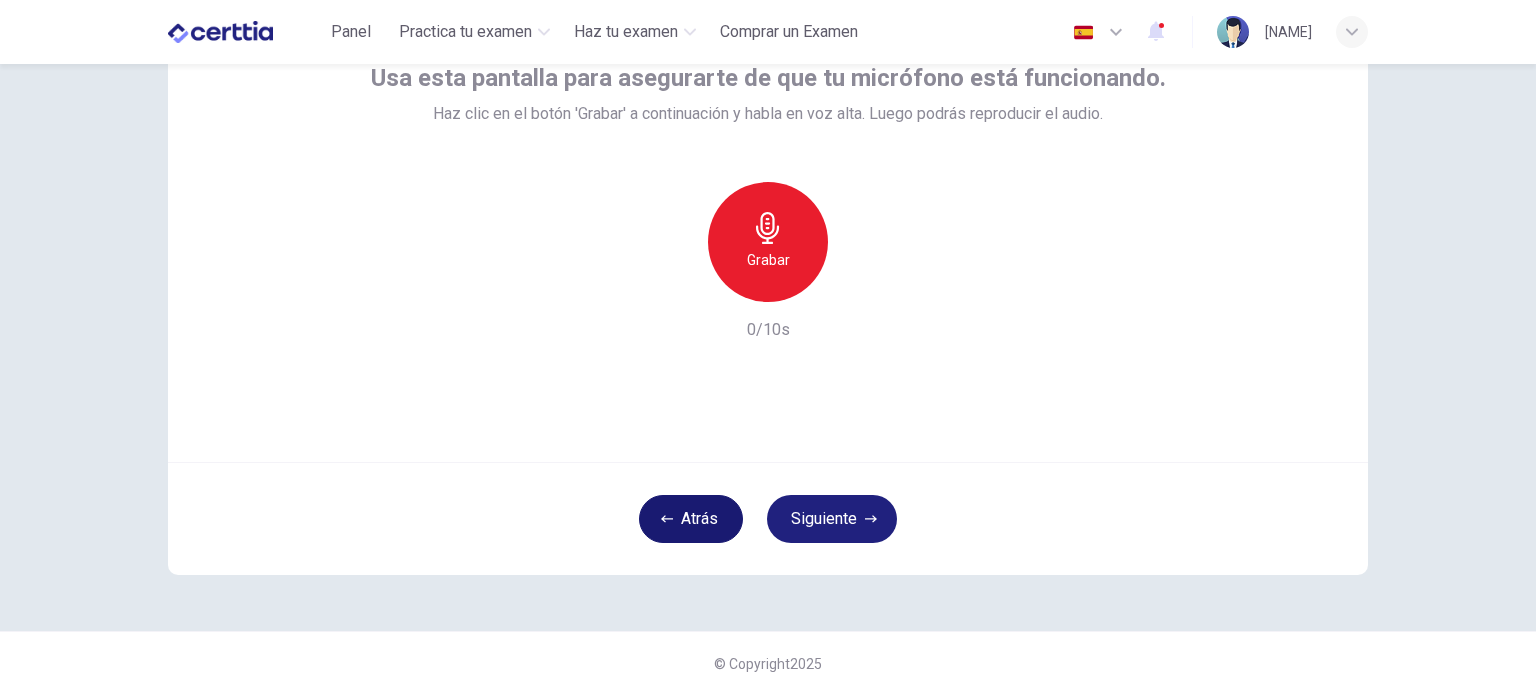 scroll, scrollTop: 137, scrollLeft: 0, axis: vertical 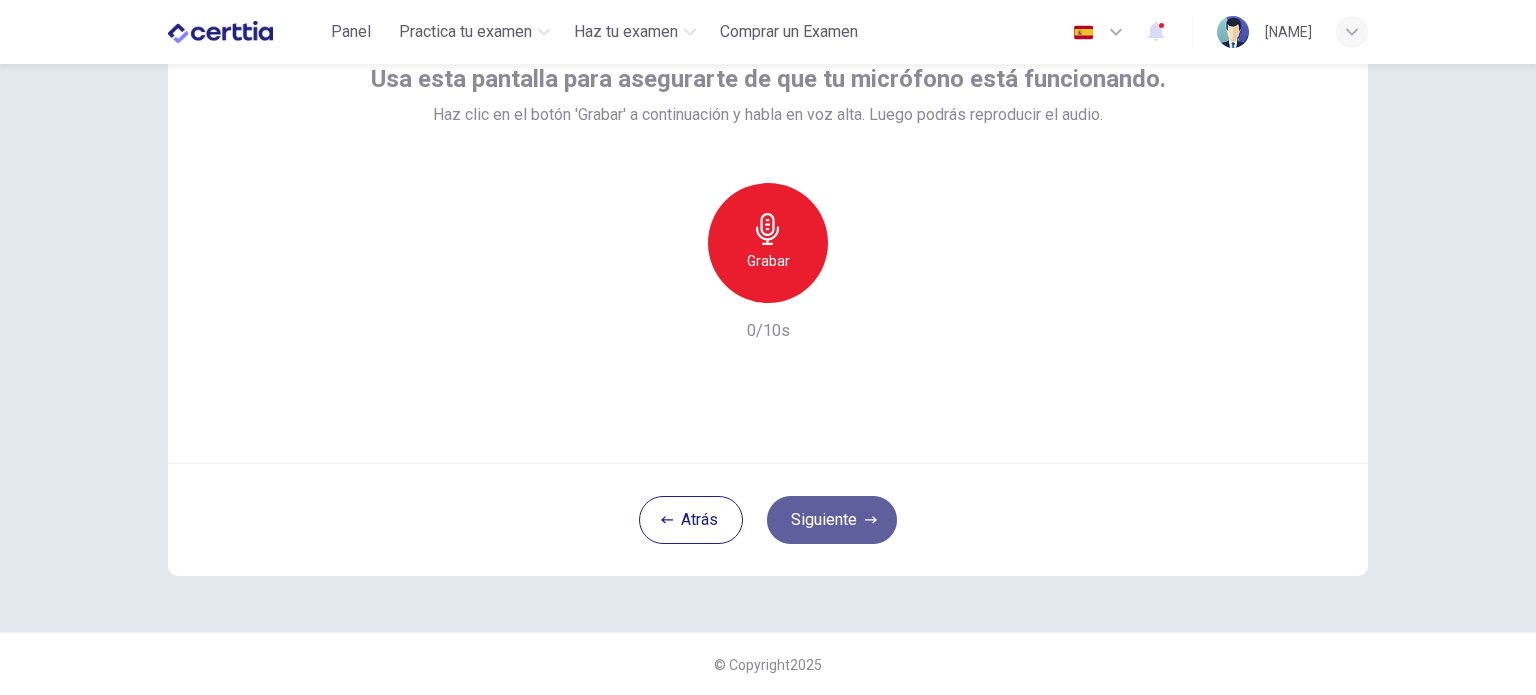 click on "Siguiente" at bounding box center (832, 520) 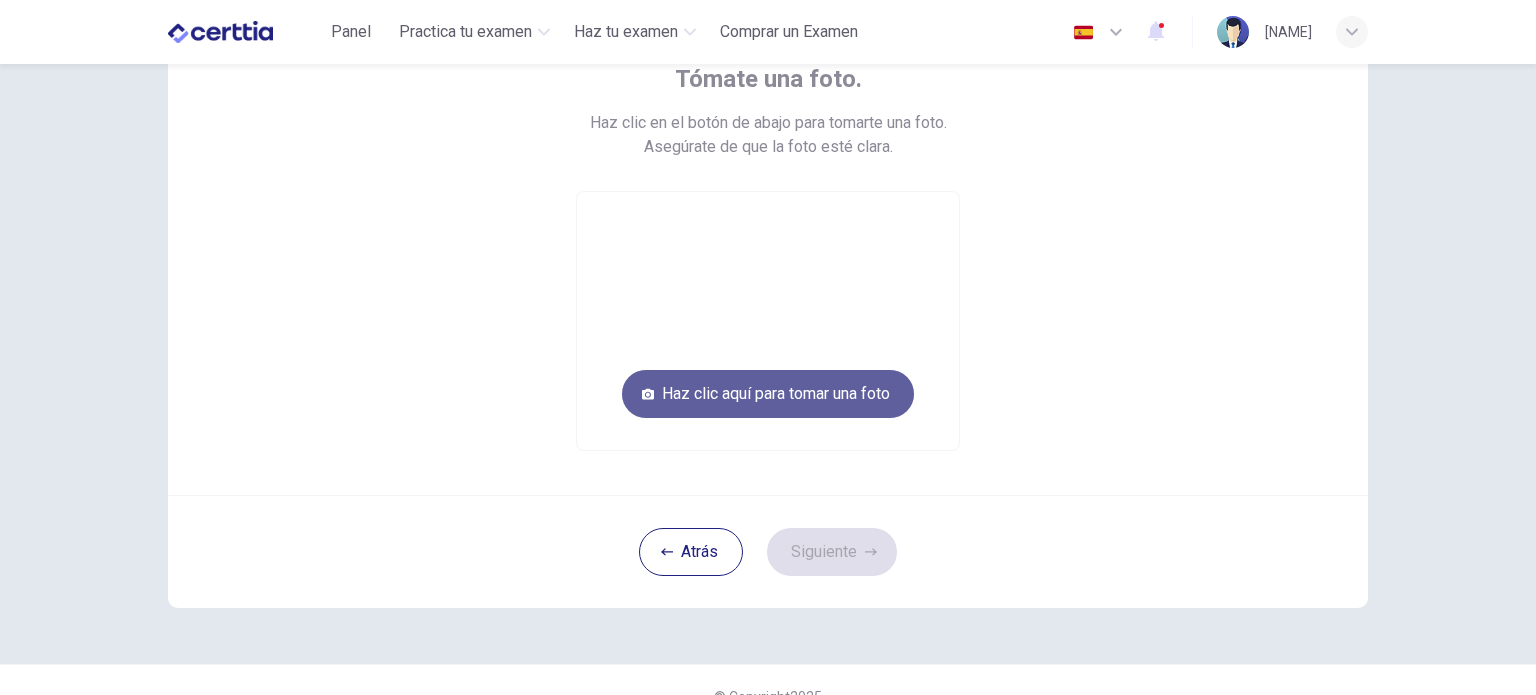 click on "Haz clic aquí para tomar una foto" at bounding box center (768, 394) 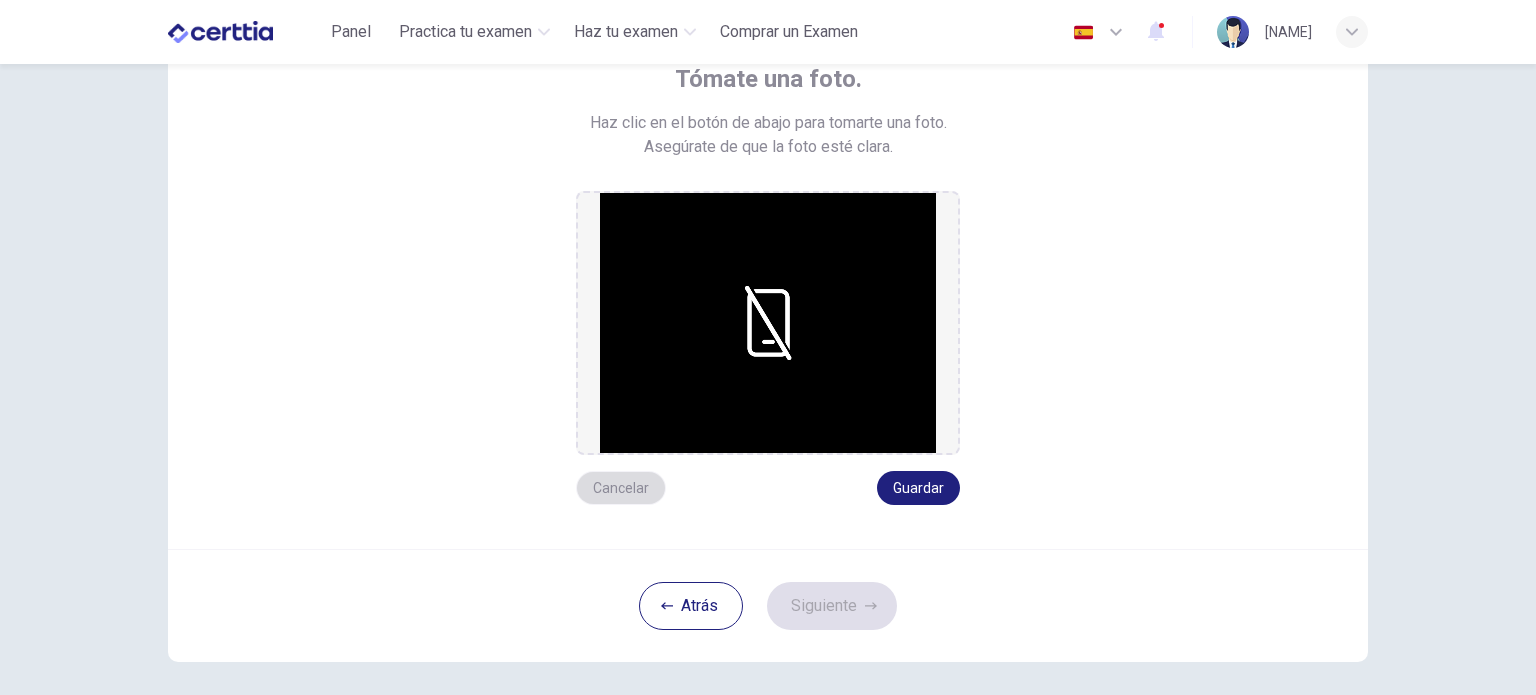 click on "Cancelar" at bounding box center (621, 488) 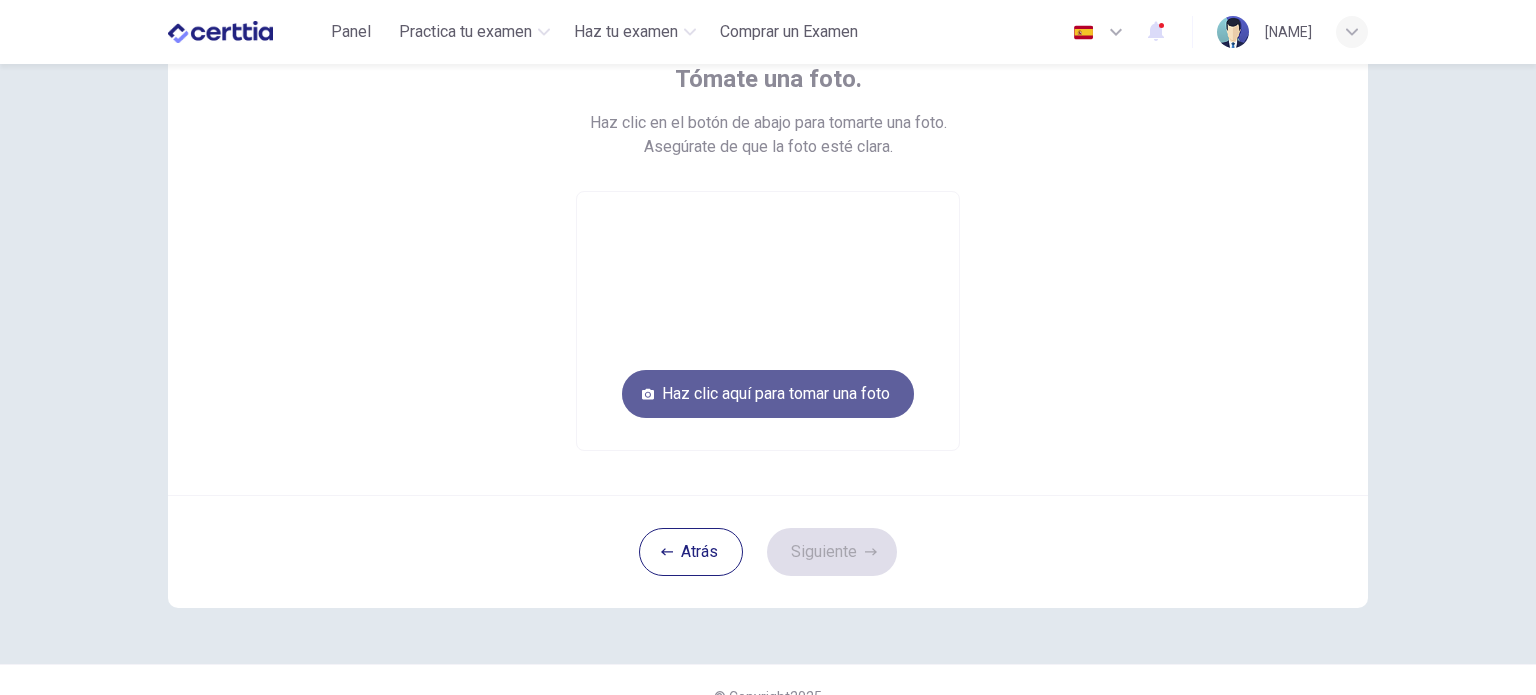 click on "Haz clic aquí para tomar una foto" at bounding box center [768, 394] 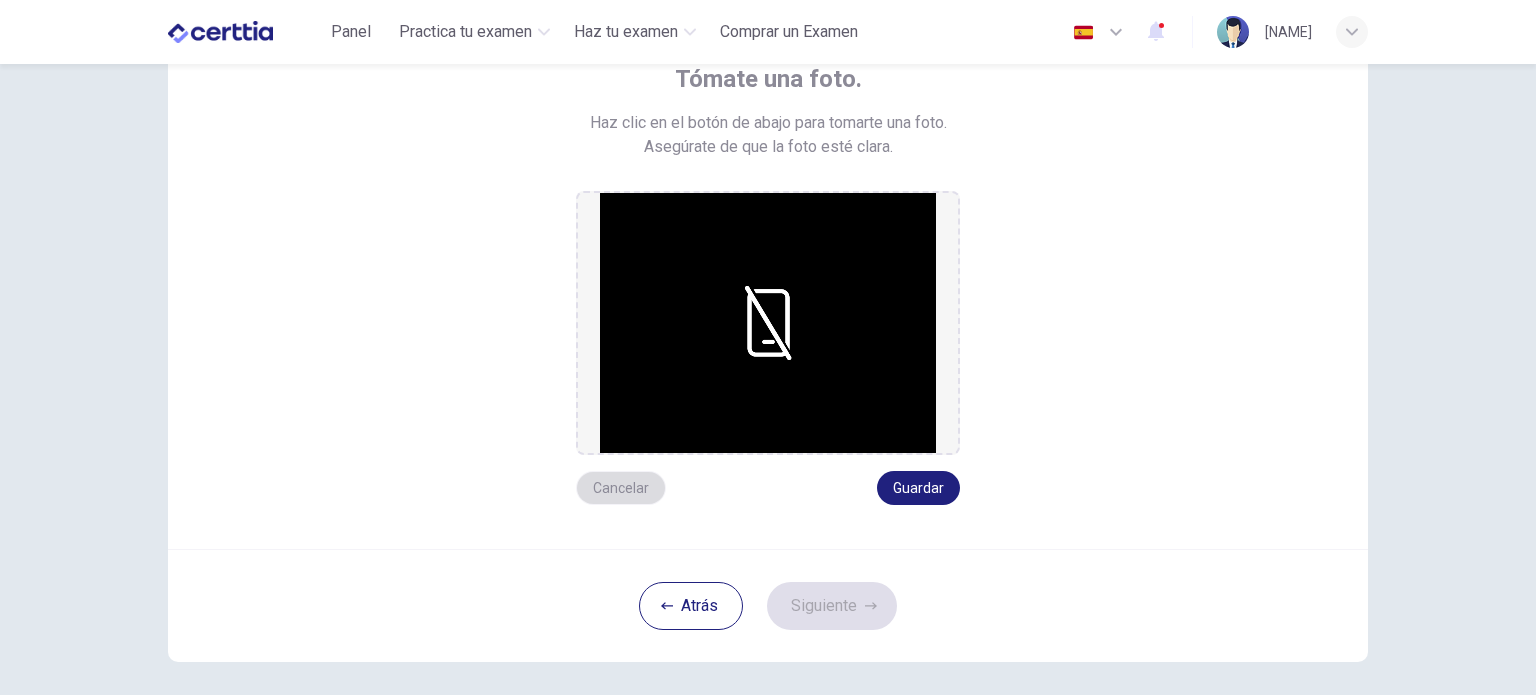 click on "Cancelar" at bounding box center (621, 488) 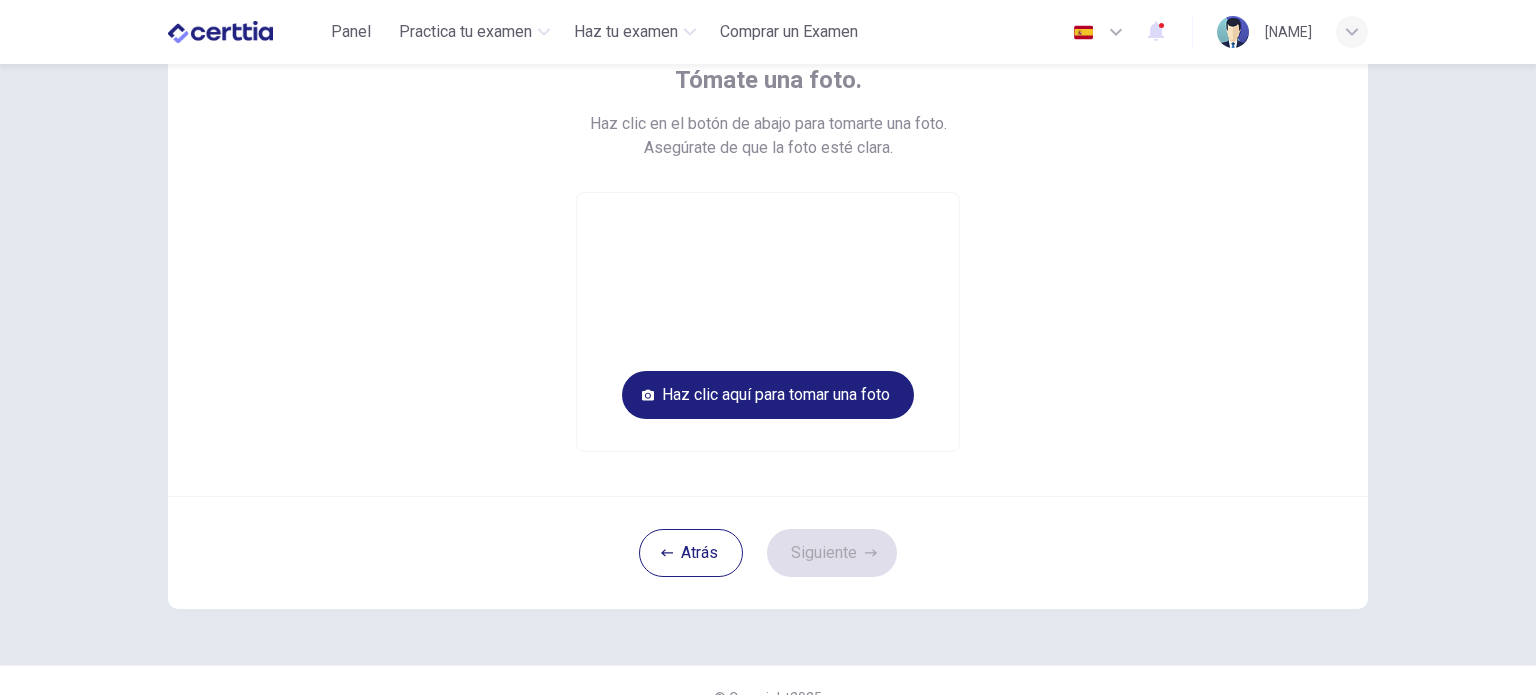 scroll, scrollTop: 169, scrollLeft: 0, axis: vertical 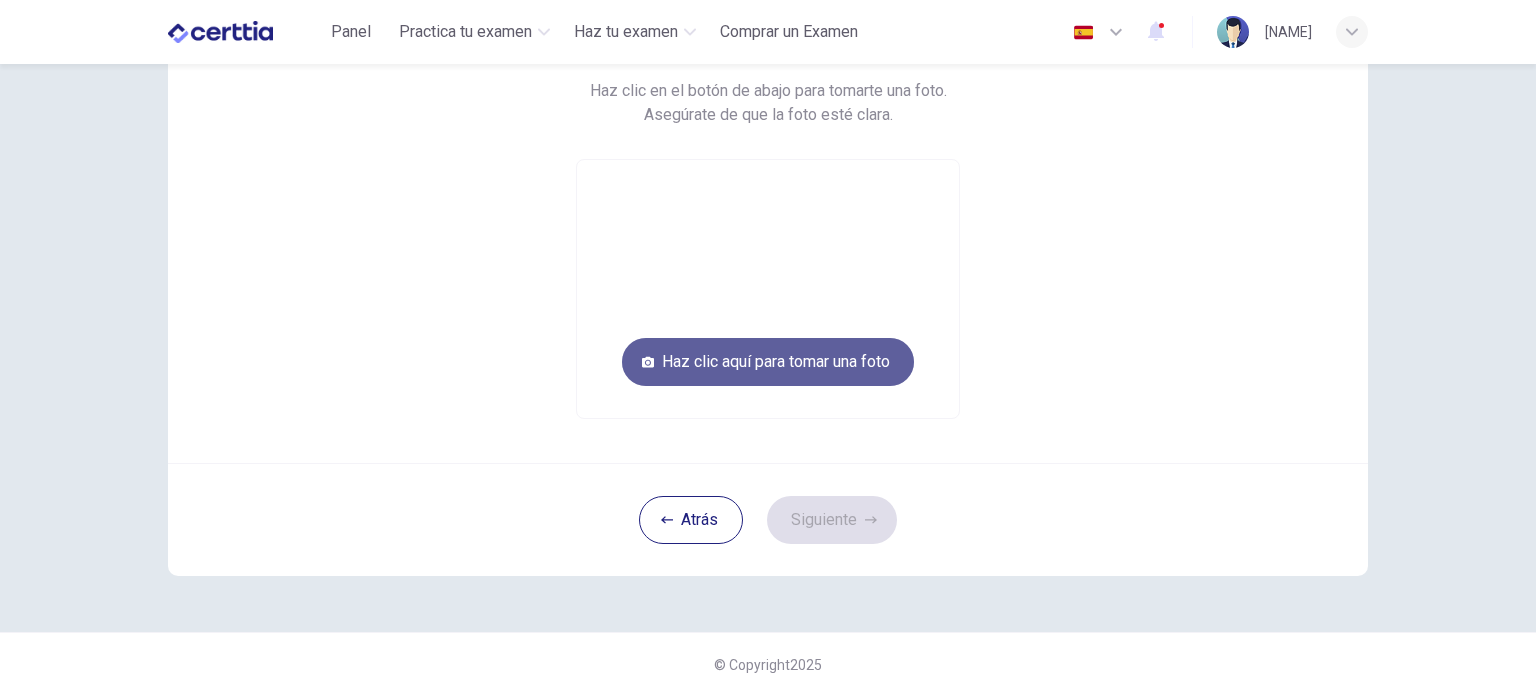 click on "Haz clic aquí para tomar una foto" at bounding box center [768, 362] 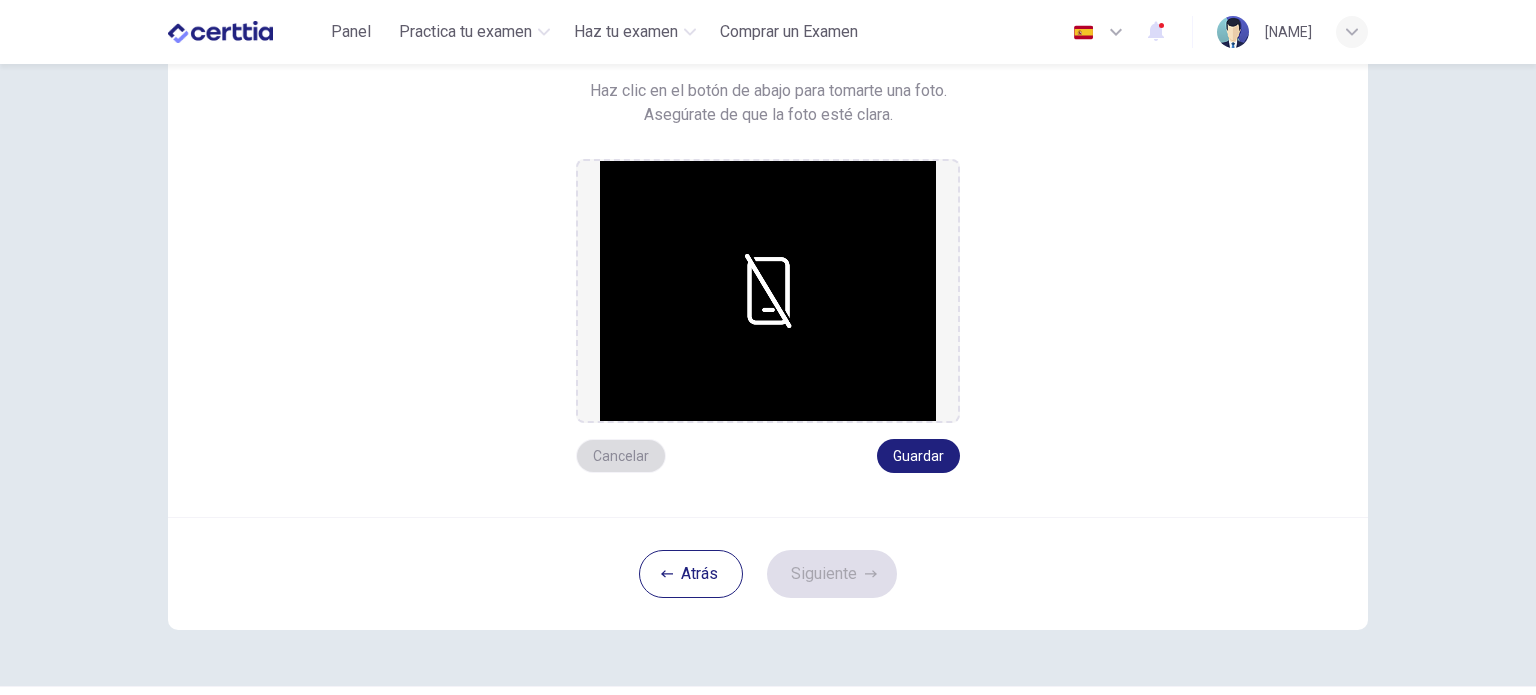 click on "Cancelar" at bounding box center [621, 456] 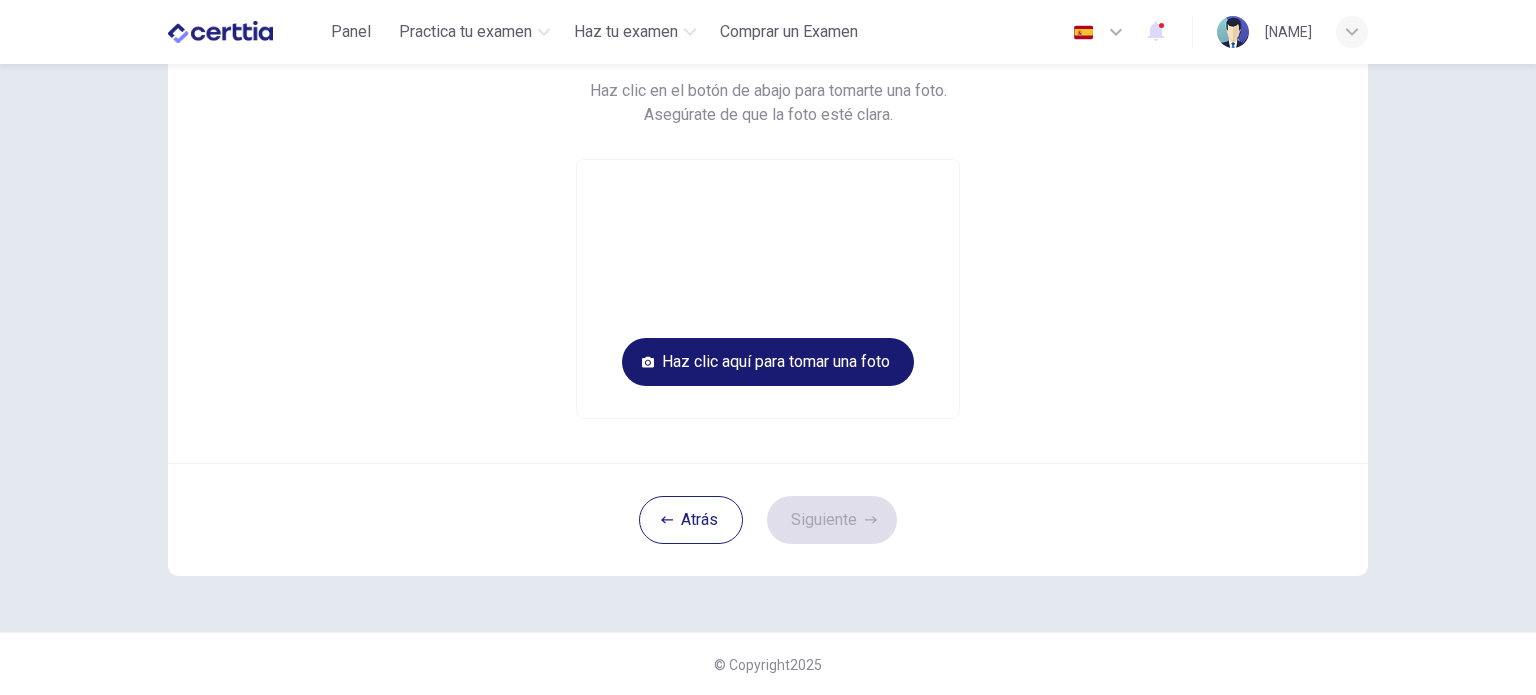 click on "Haz clic aquí para tomar una foto" at bounding box center (768, 362) 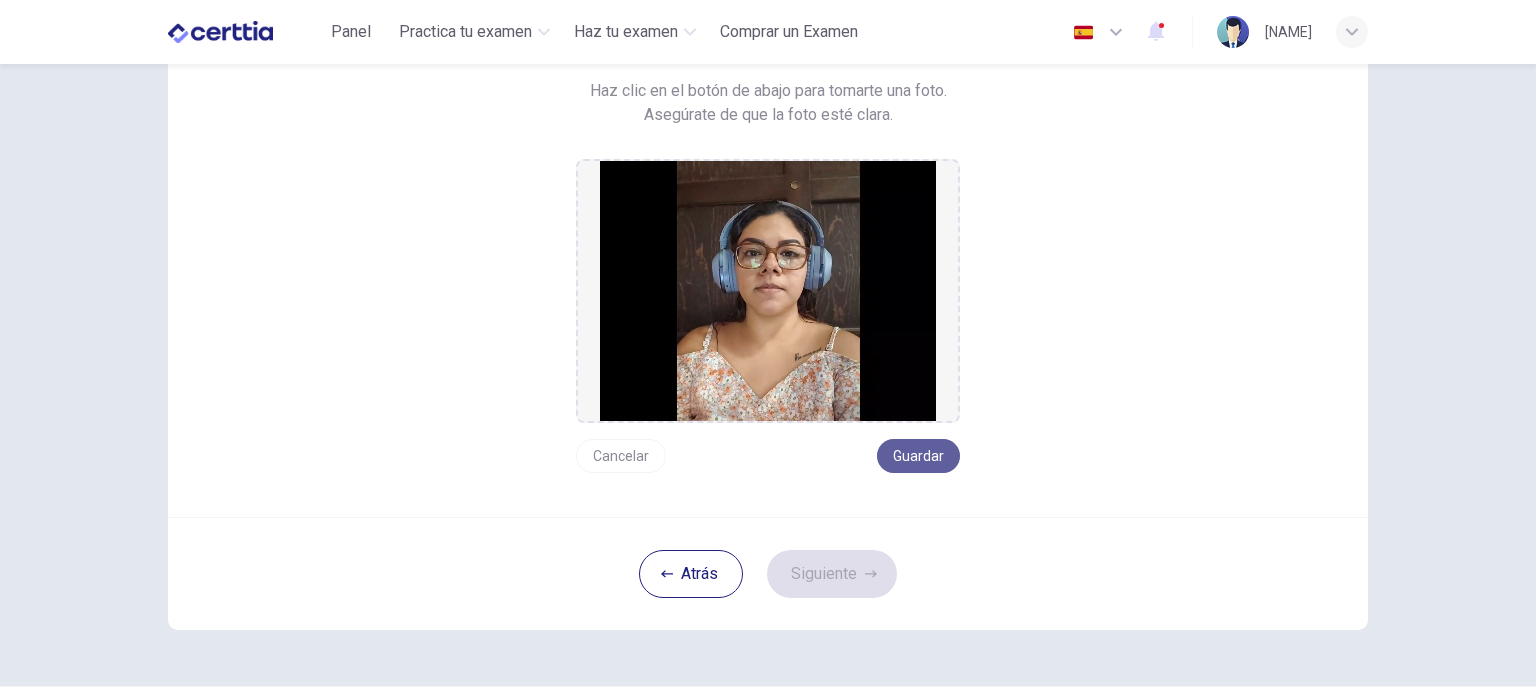click on "Guardar" at bounding box center (918, 456) 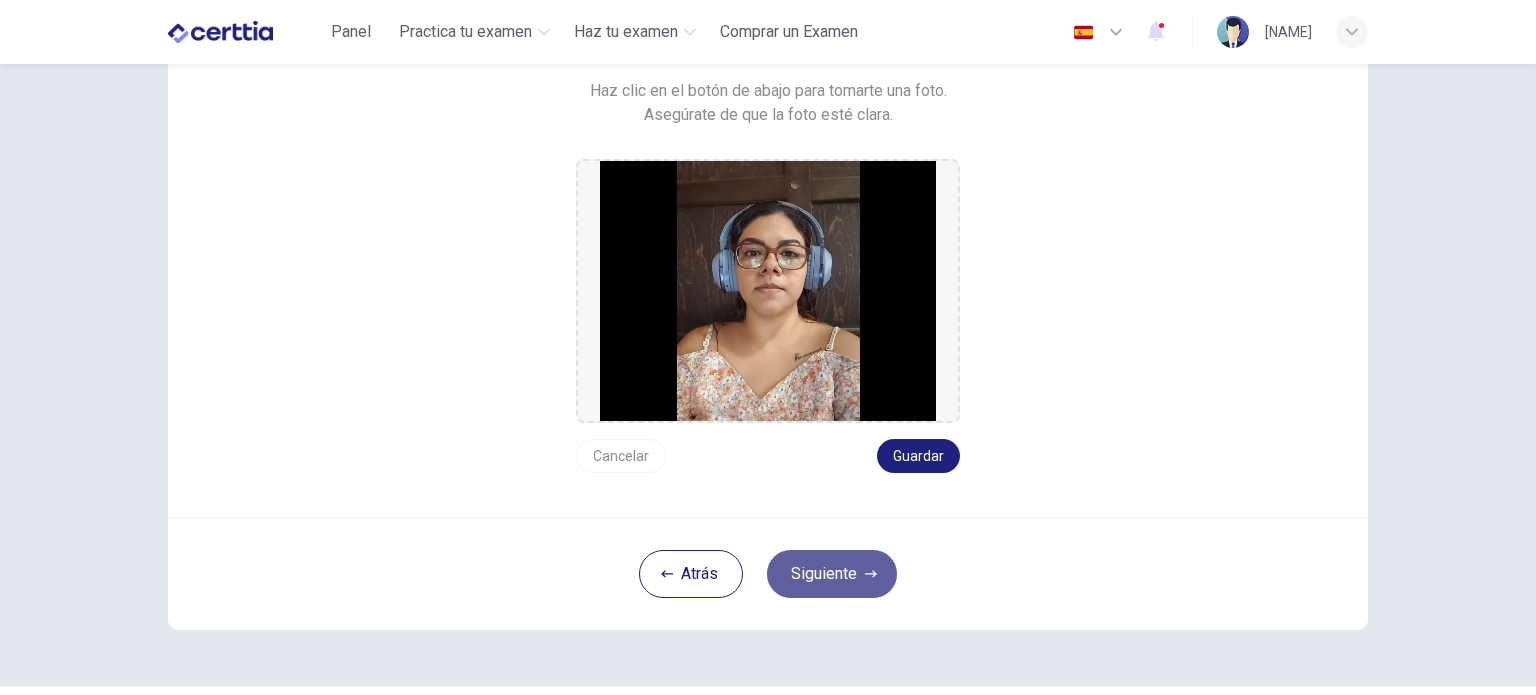 click on "Siguiente" at bounding box center [832, 574] 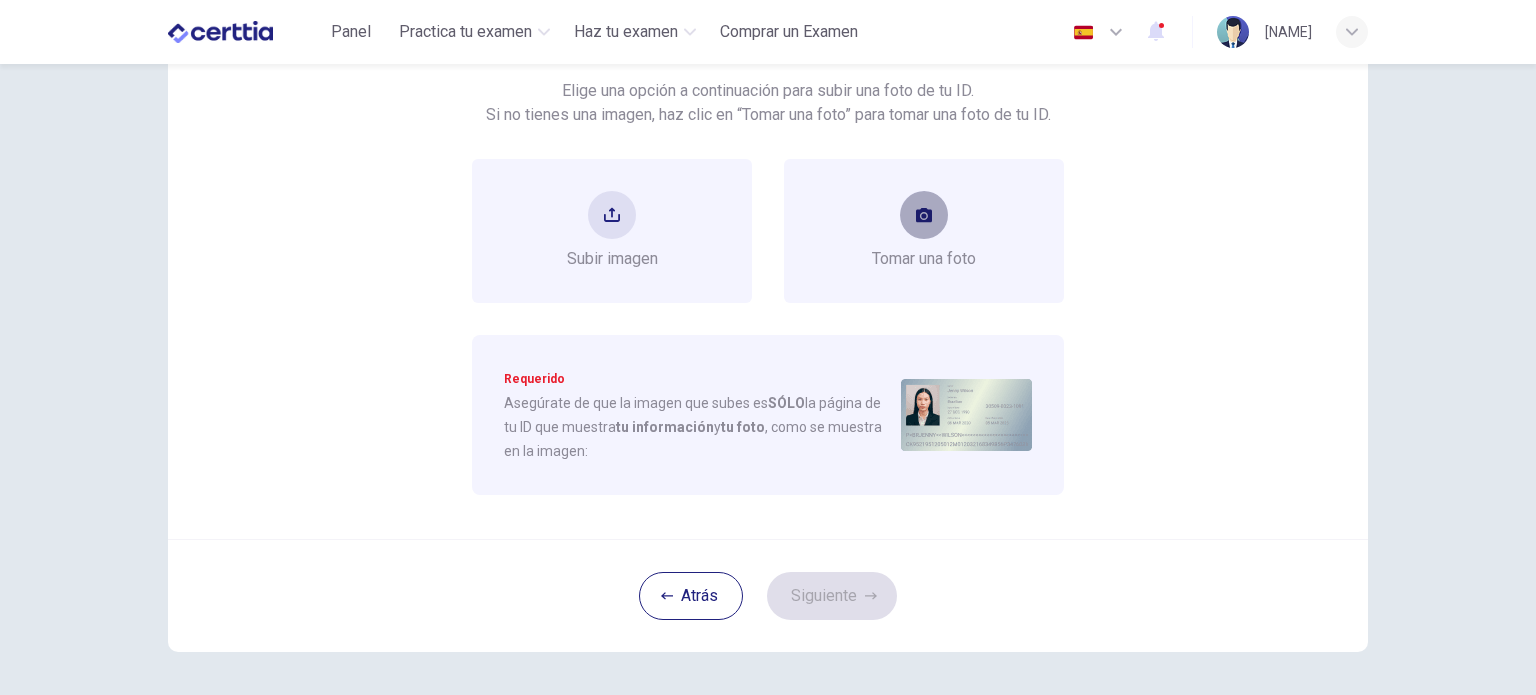 click at bounding box center (924, 215) 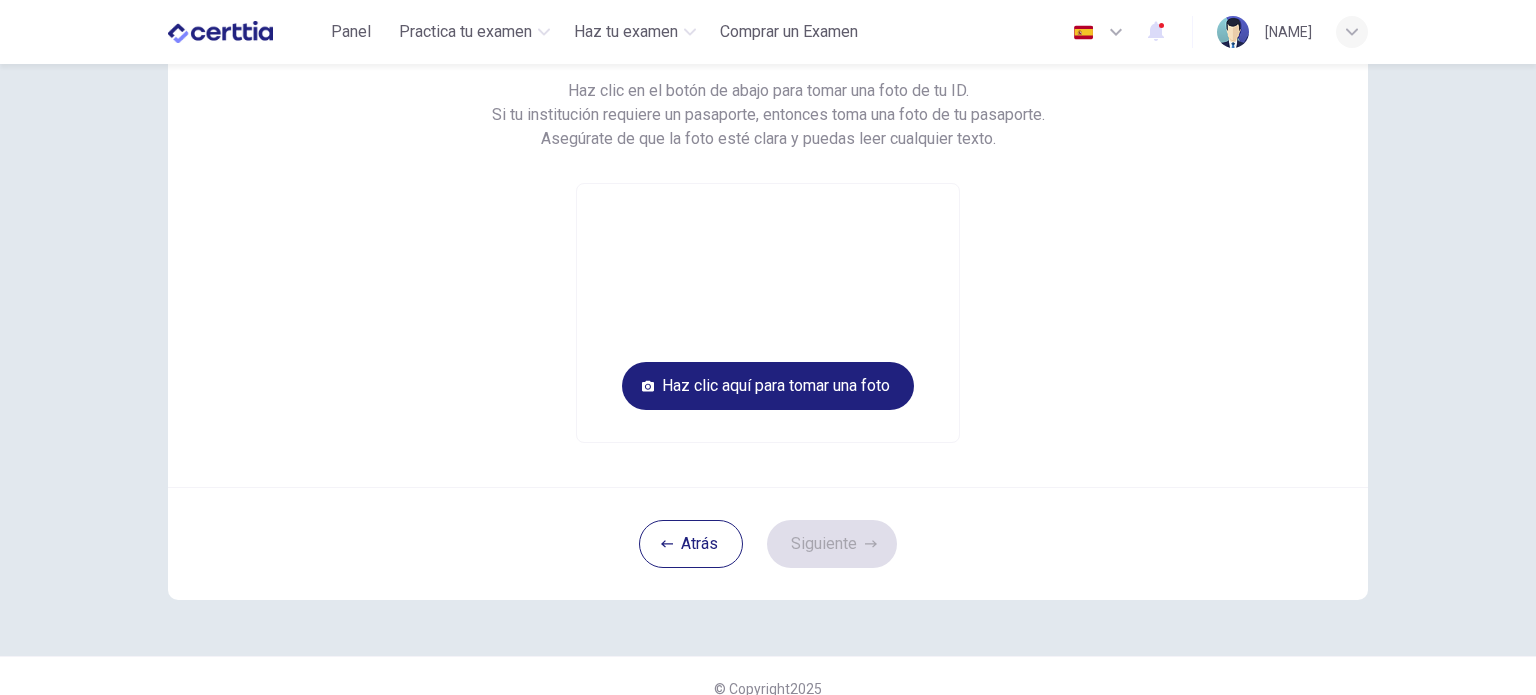 click at bounding box center [768, 313] 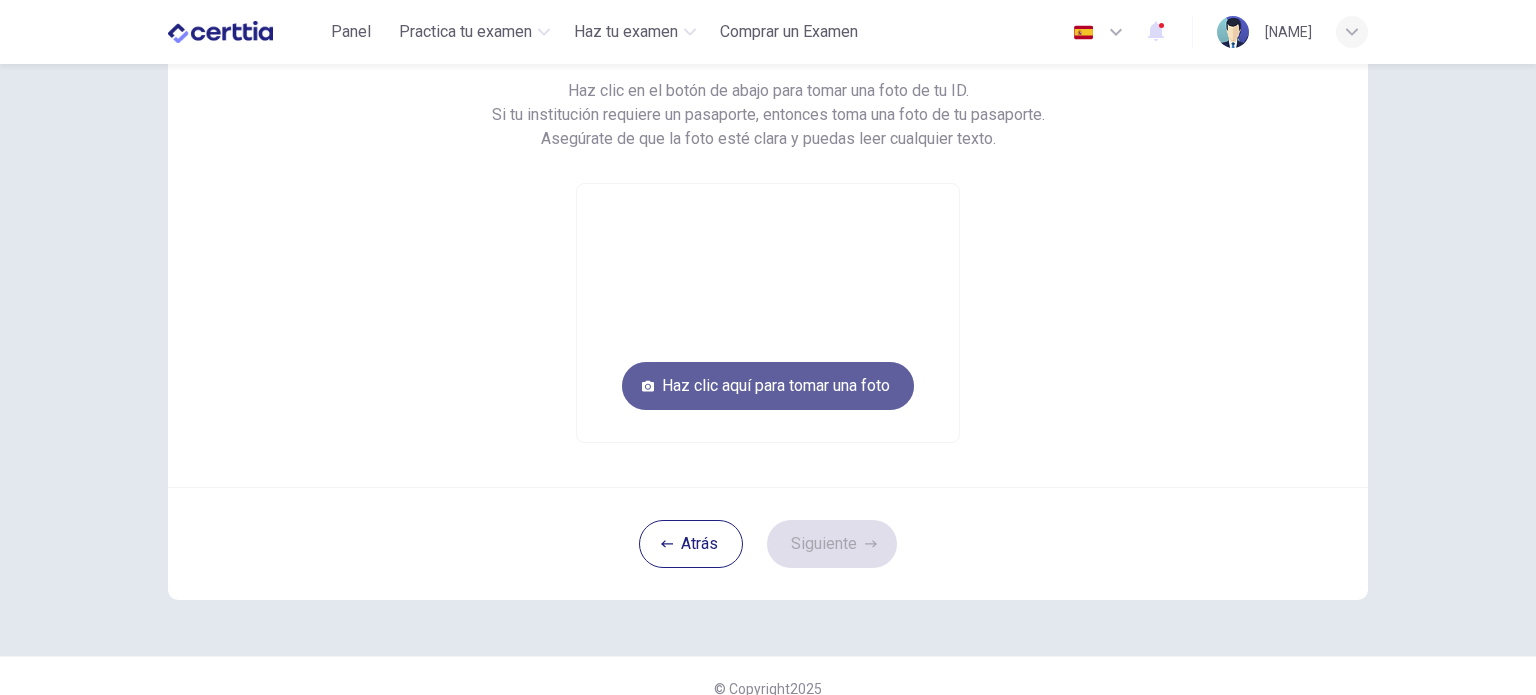 click on "Haz clic aquí para tomar una foto" at bounding box center (768, 386) 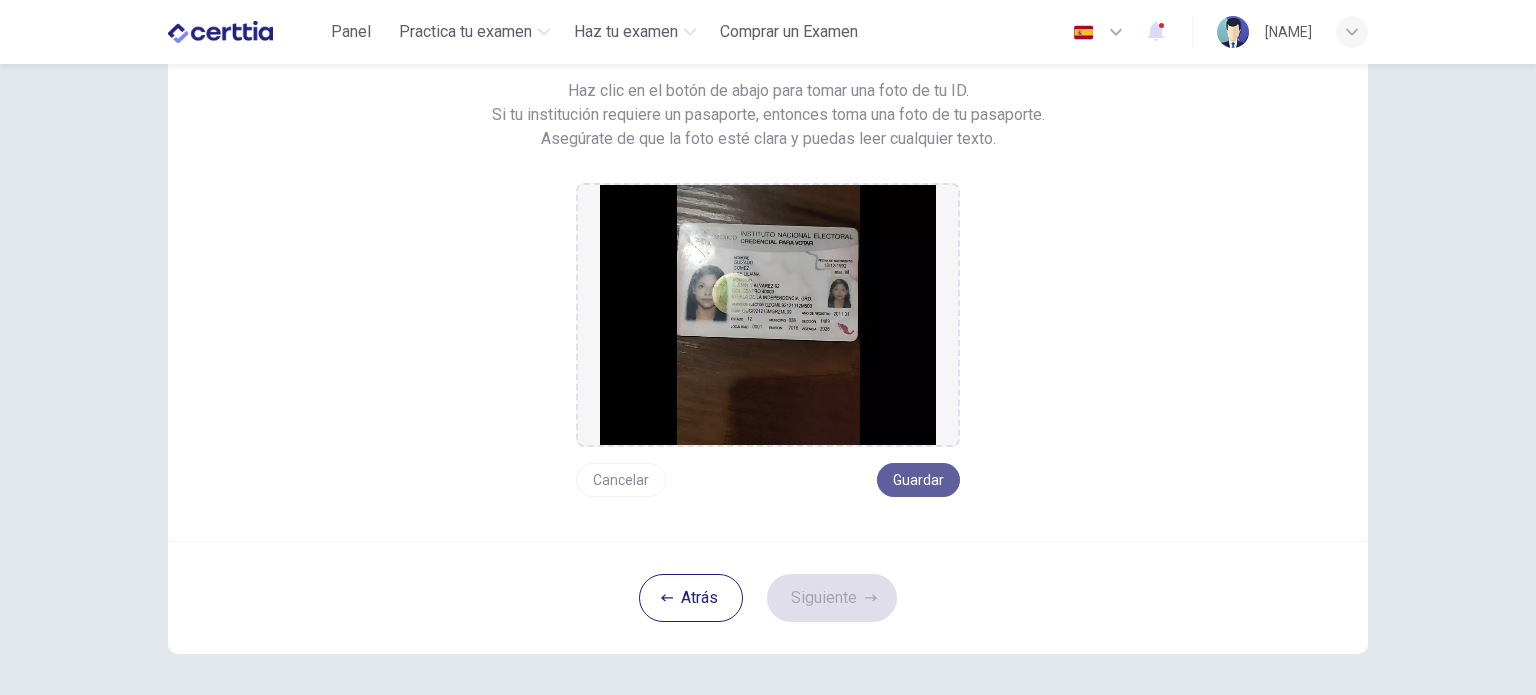 click on "Guardar" at bounding box center [918, 480] 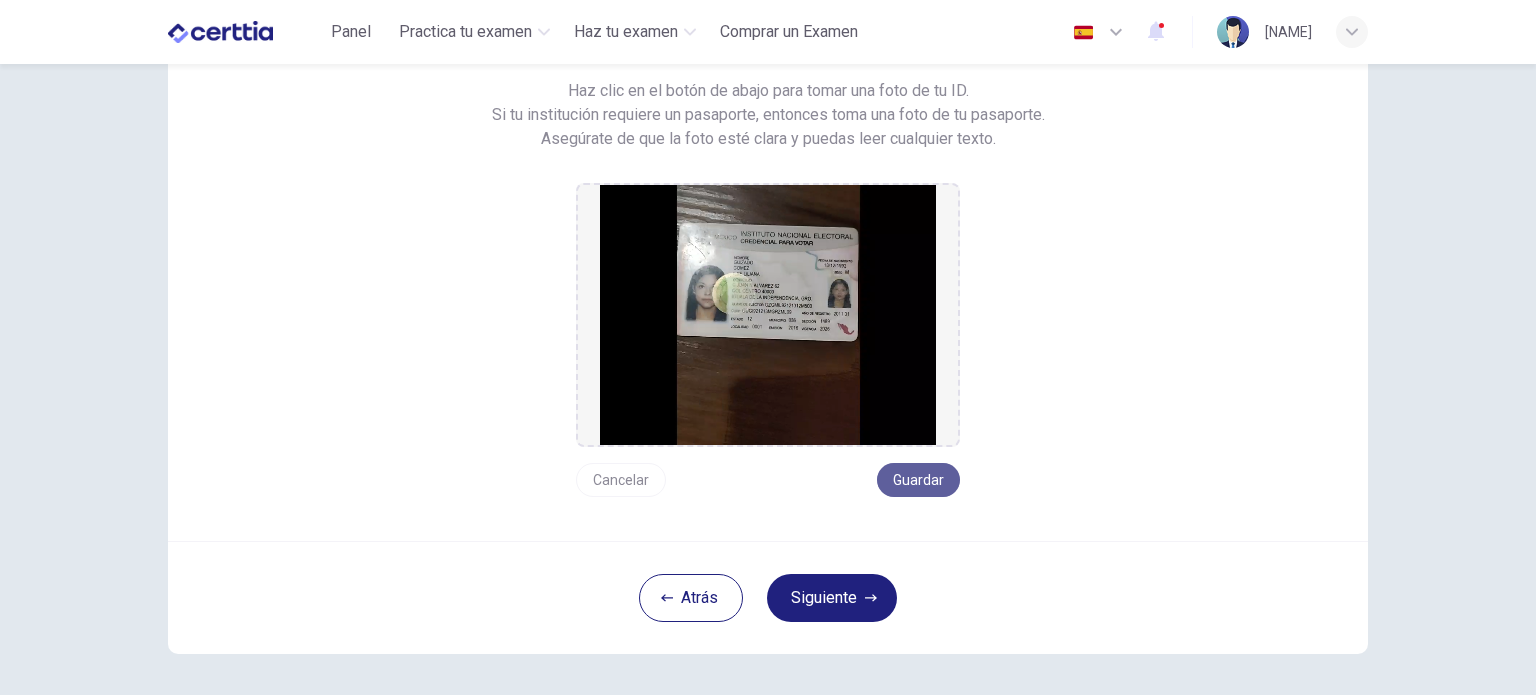 click on "Guardar" at bounding box center [918, 480] 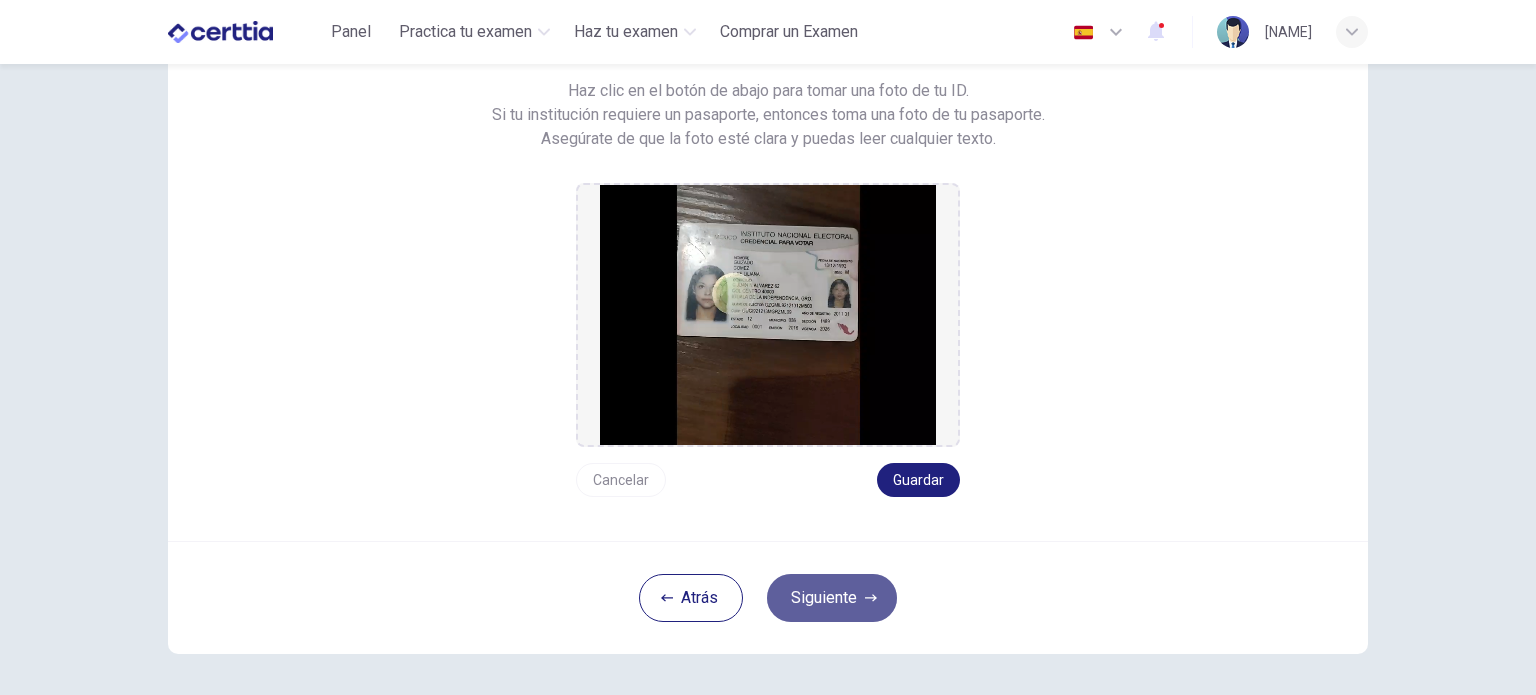 click on "Siguiente" at bounding box center [832, 598] 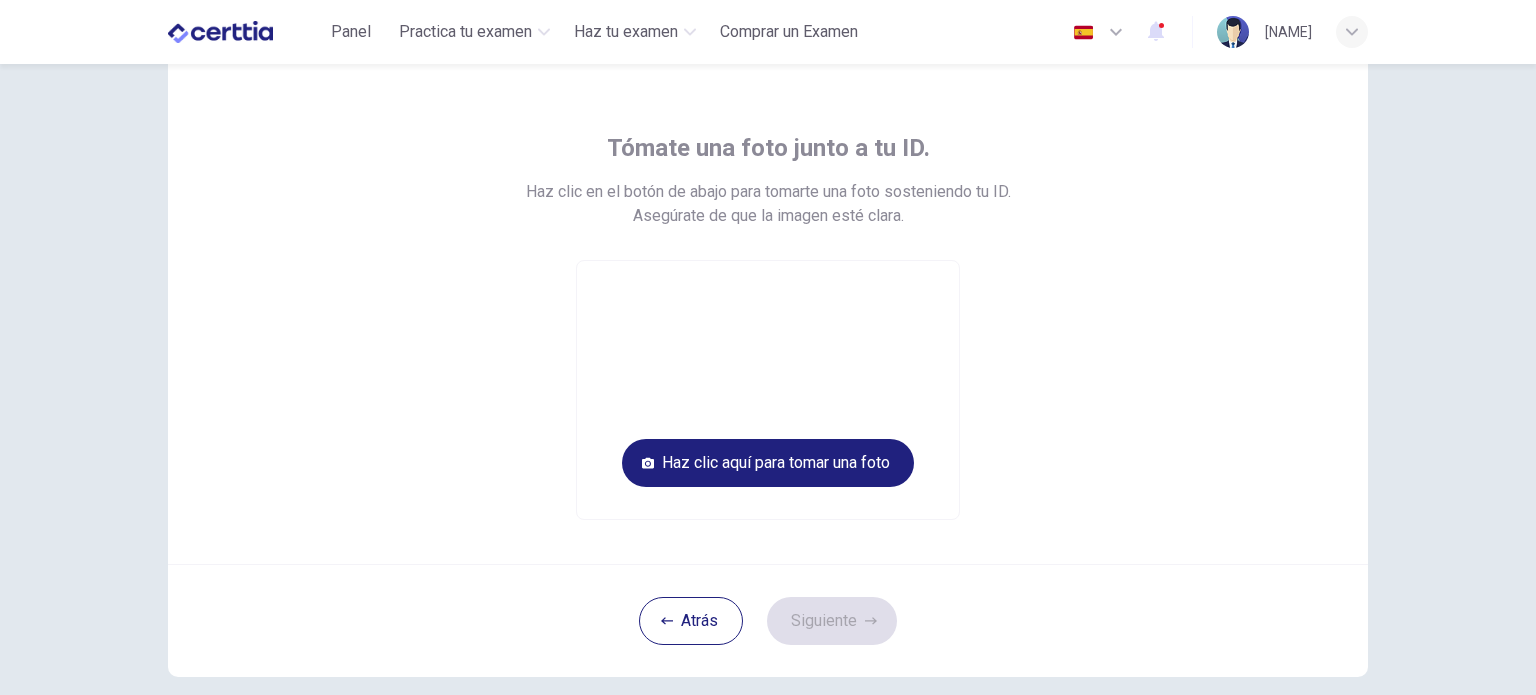 scroll, scrollTop: 61, scrollLeft: 0, axis: vertical 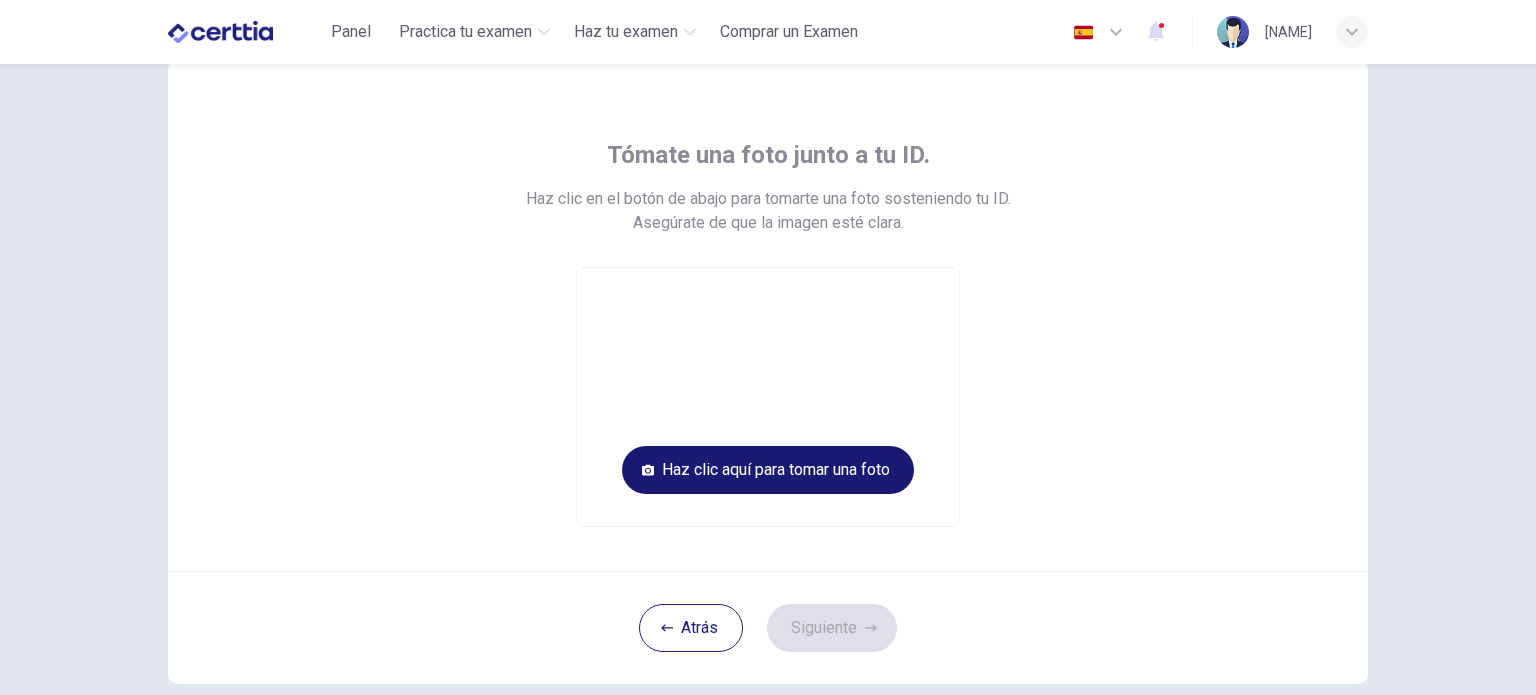 click on "Haz clic aquí para tomar una foto" at bounding box center [768, 470] 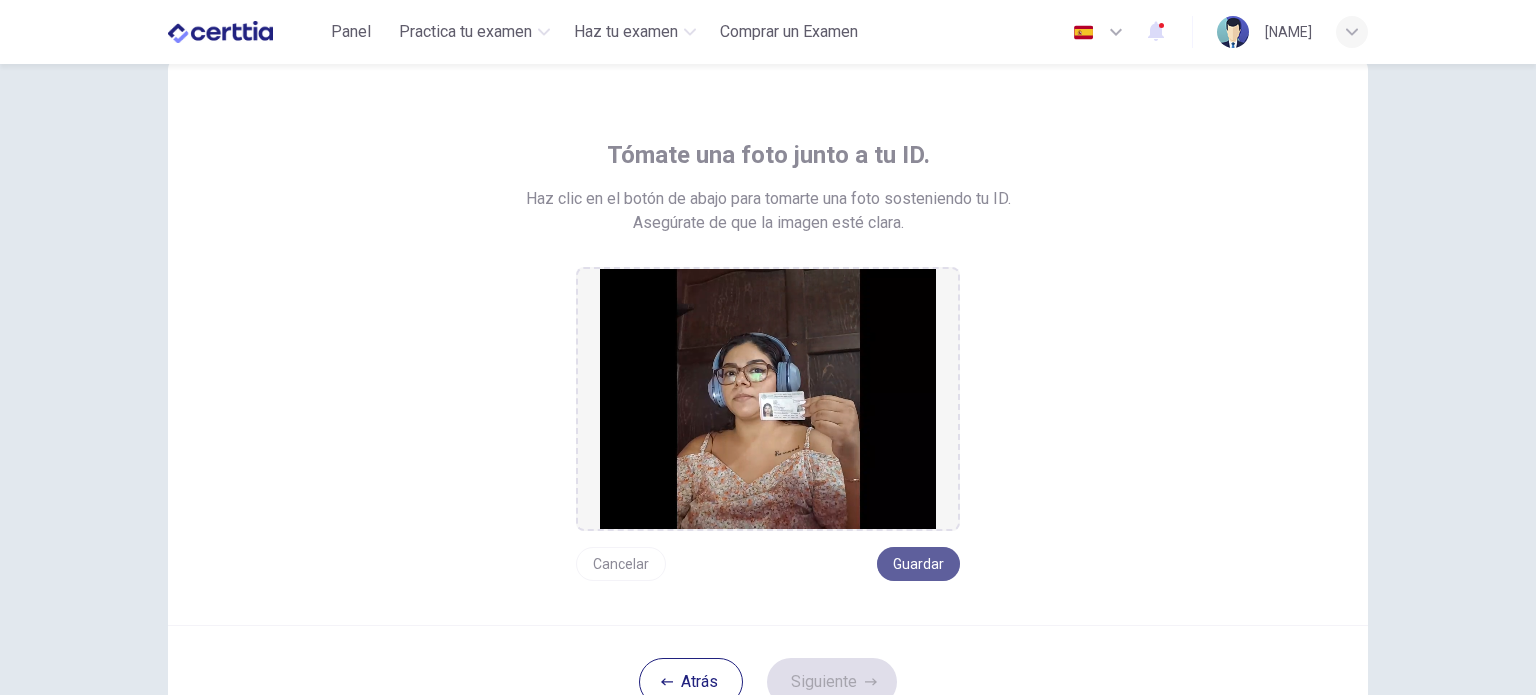 click on "Guardar" at bounding box center [918, 564] 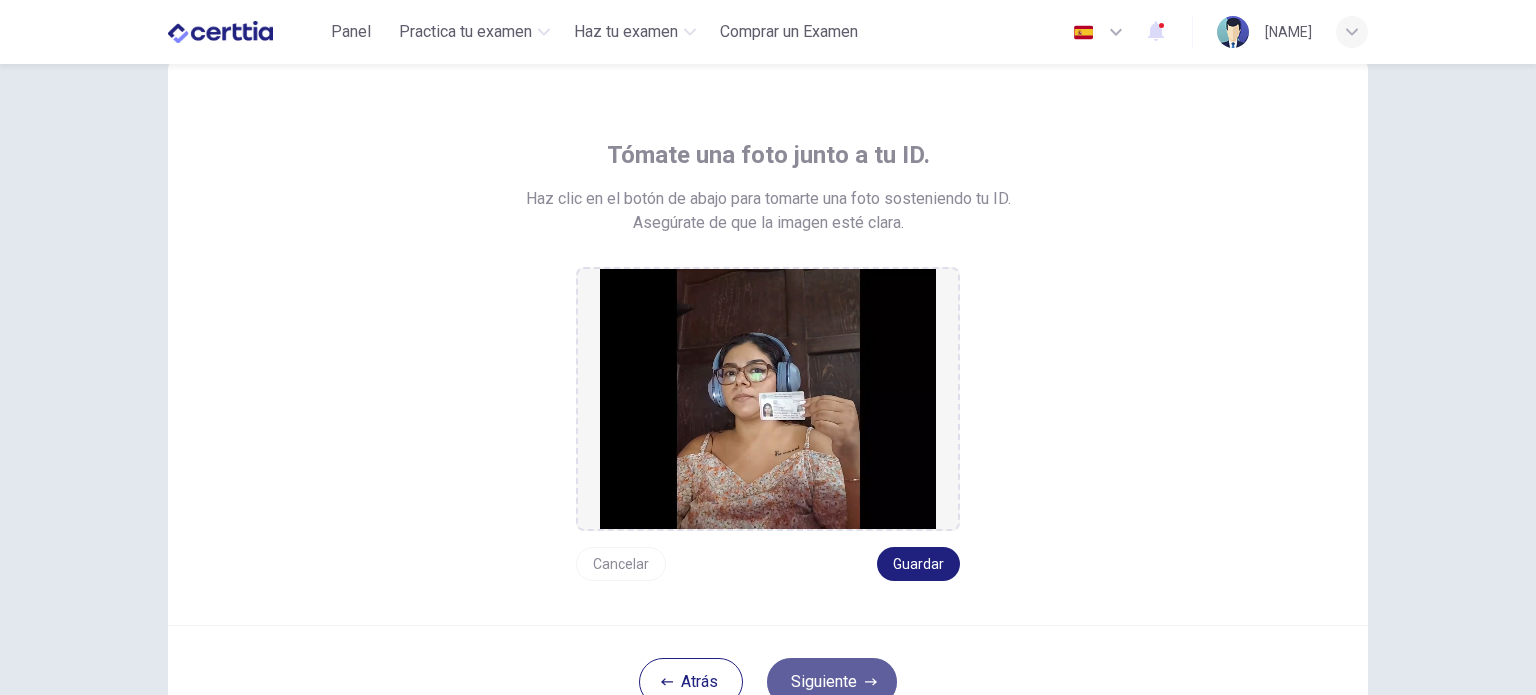 click on "Siguiente" at bounding box center (832, 682) 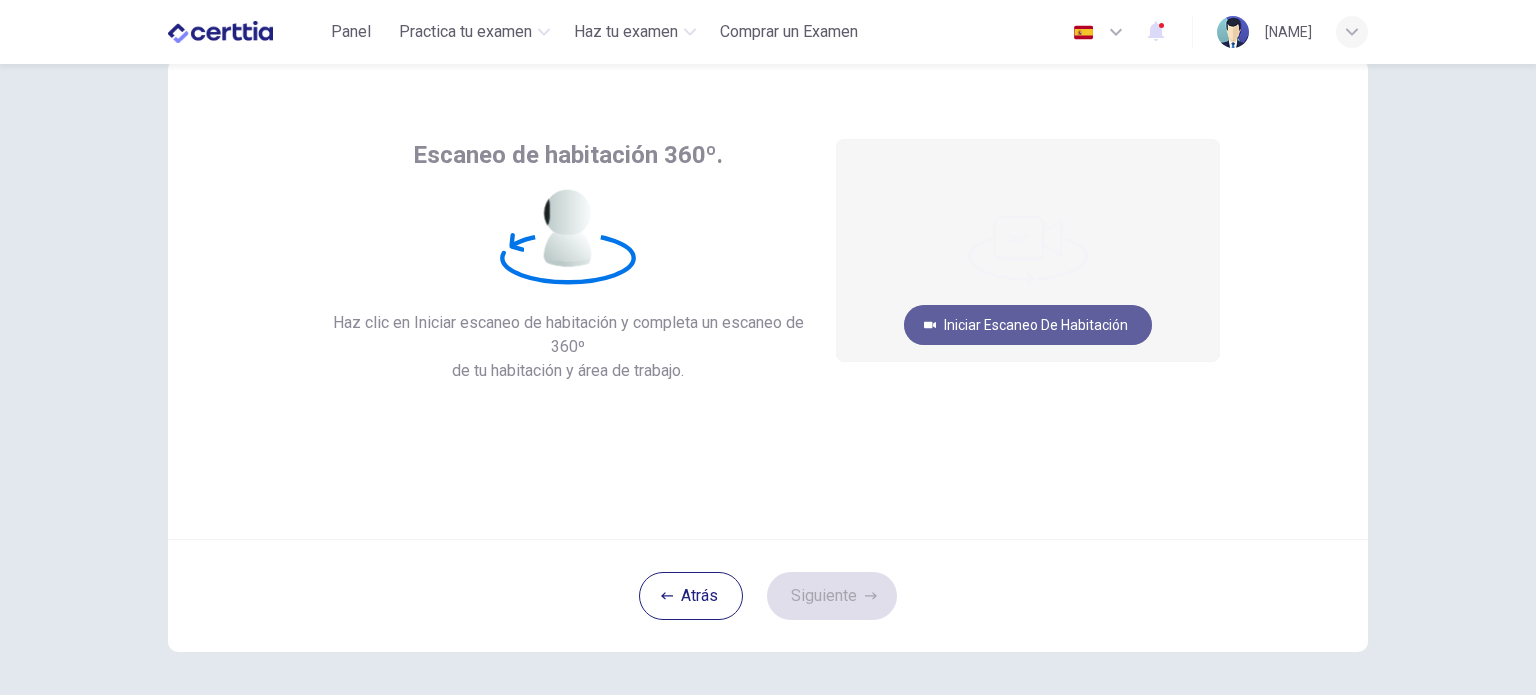 click on "Iniciar escaneo de habitación" at bounding box center (1028, 325) 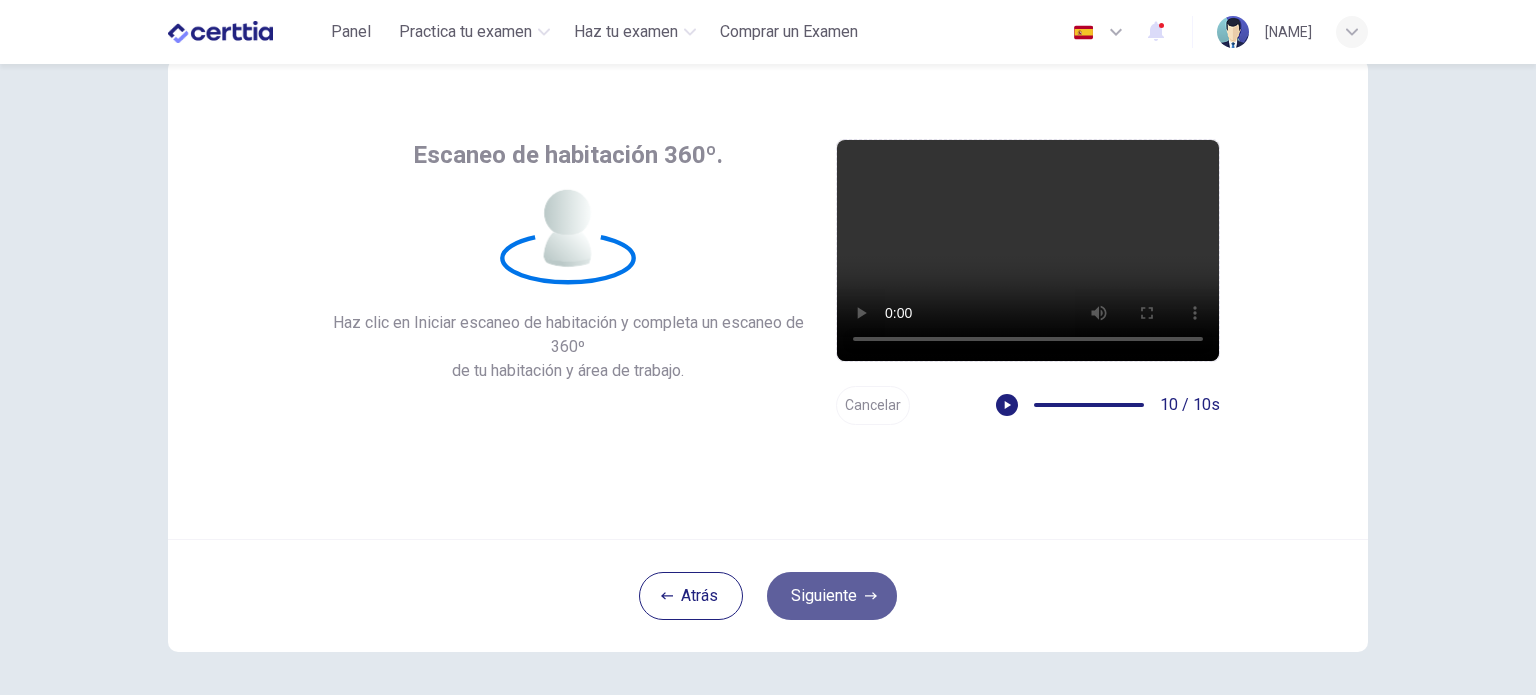 click on "Siguiente" at bounding box center (832, 596) 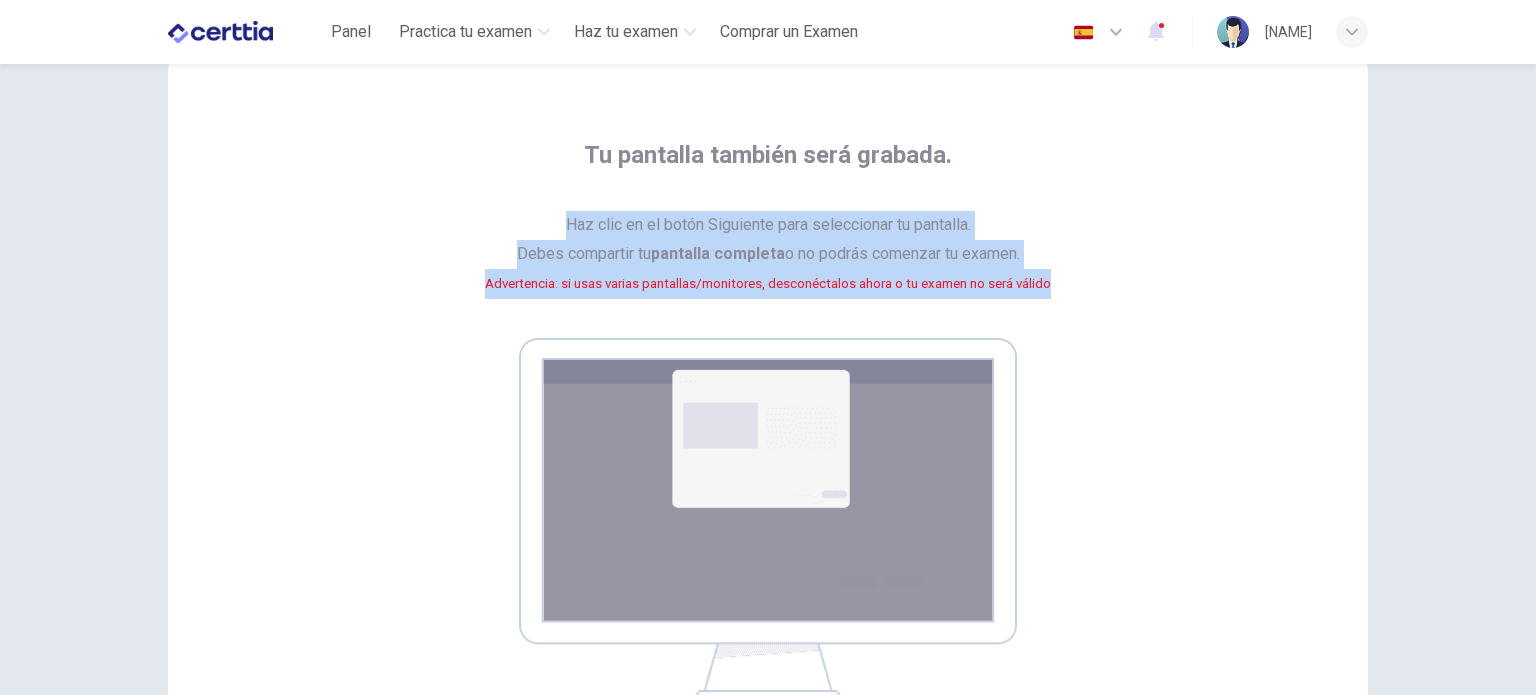 drag, startPoint x: 1524, startPoint y: 167, endPoint x: 1535, endPoint y: 393, distance: 226.26755 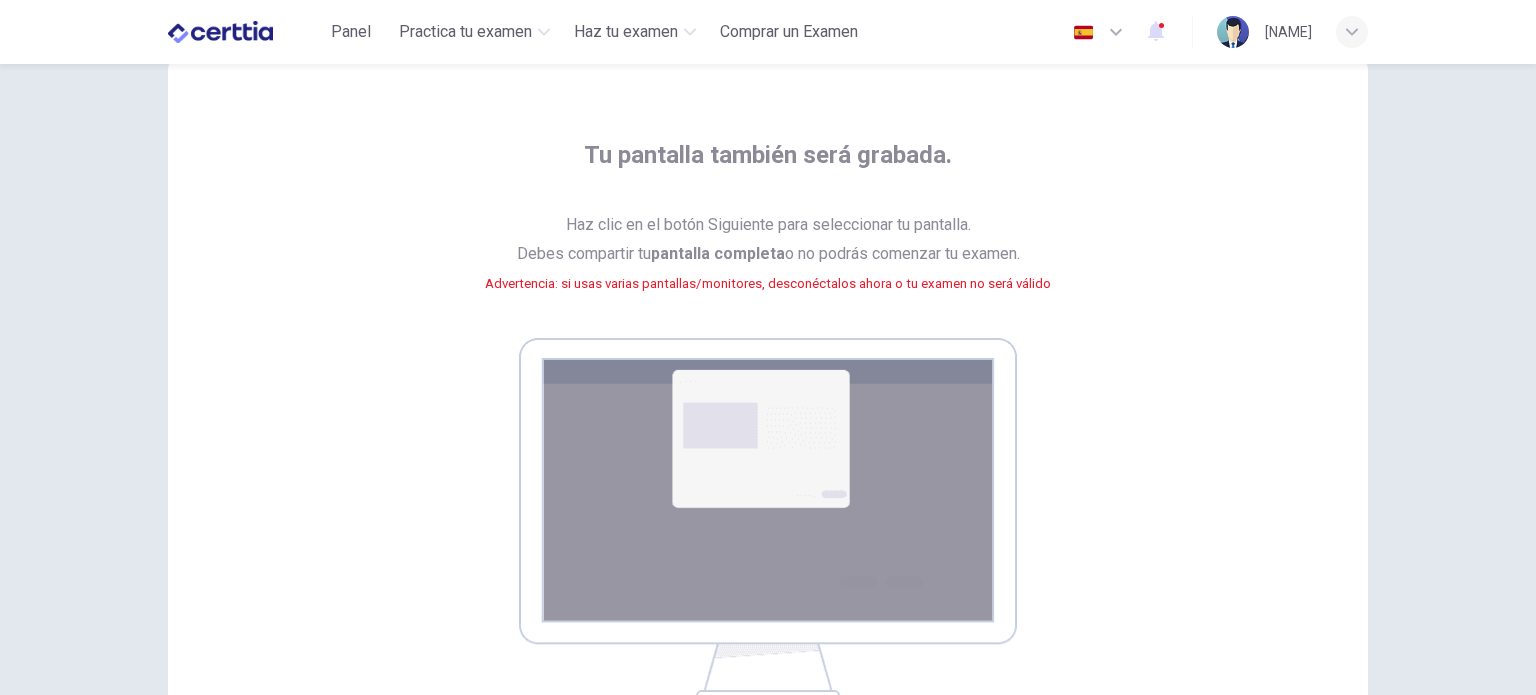 click on "Tu pantalla también será grabada. Haz clic en el botón Siguiente para seleccionar tu pantalla.  Debes compartir tu  pantalla completa  o no podrás comenzar tu examen.    Advertencia: si usas varias pantallas/monitores, desconéctalos ahora o tu examen no será válido" at bounding box center [768, 401] 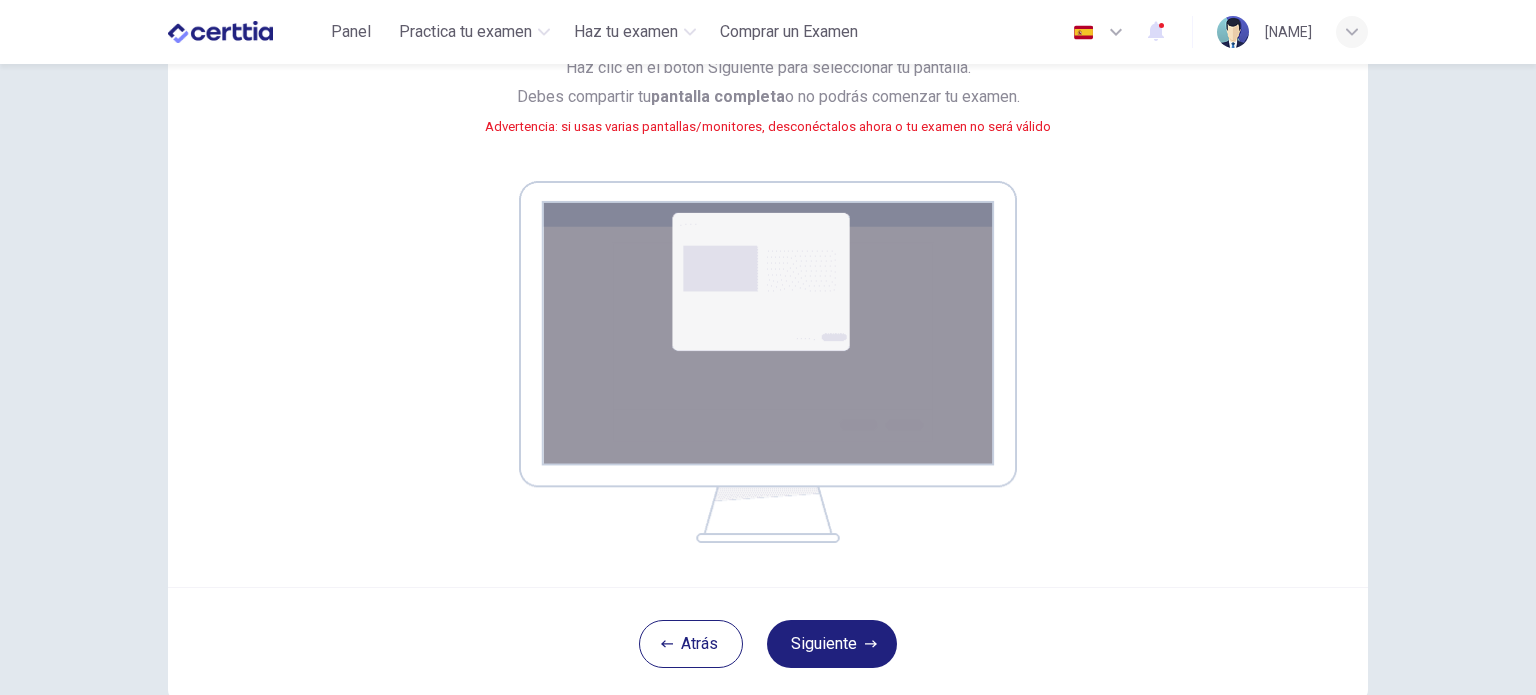 scroll, scrollTop: 343, scrollLeft: 0, axis: vertical 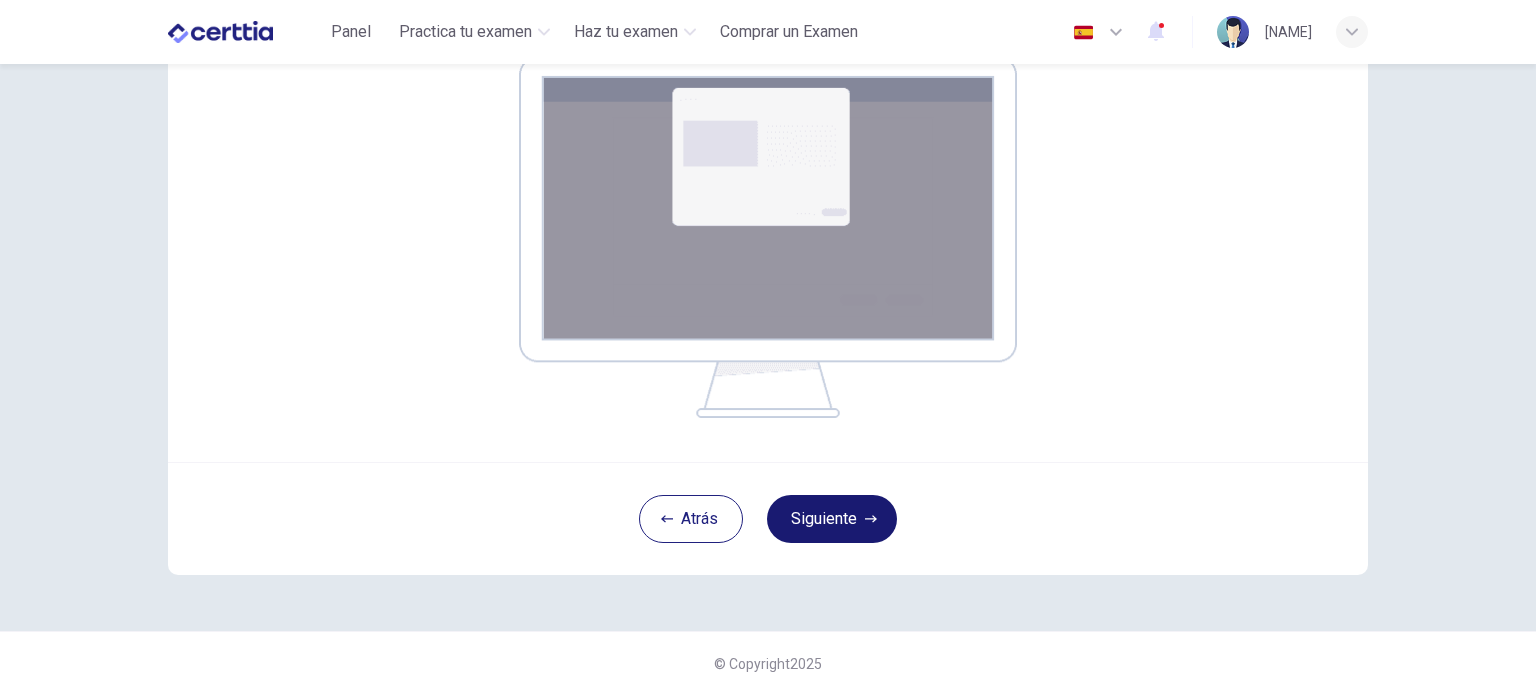 click on "Siguiente" at bounding box center [832, 519] 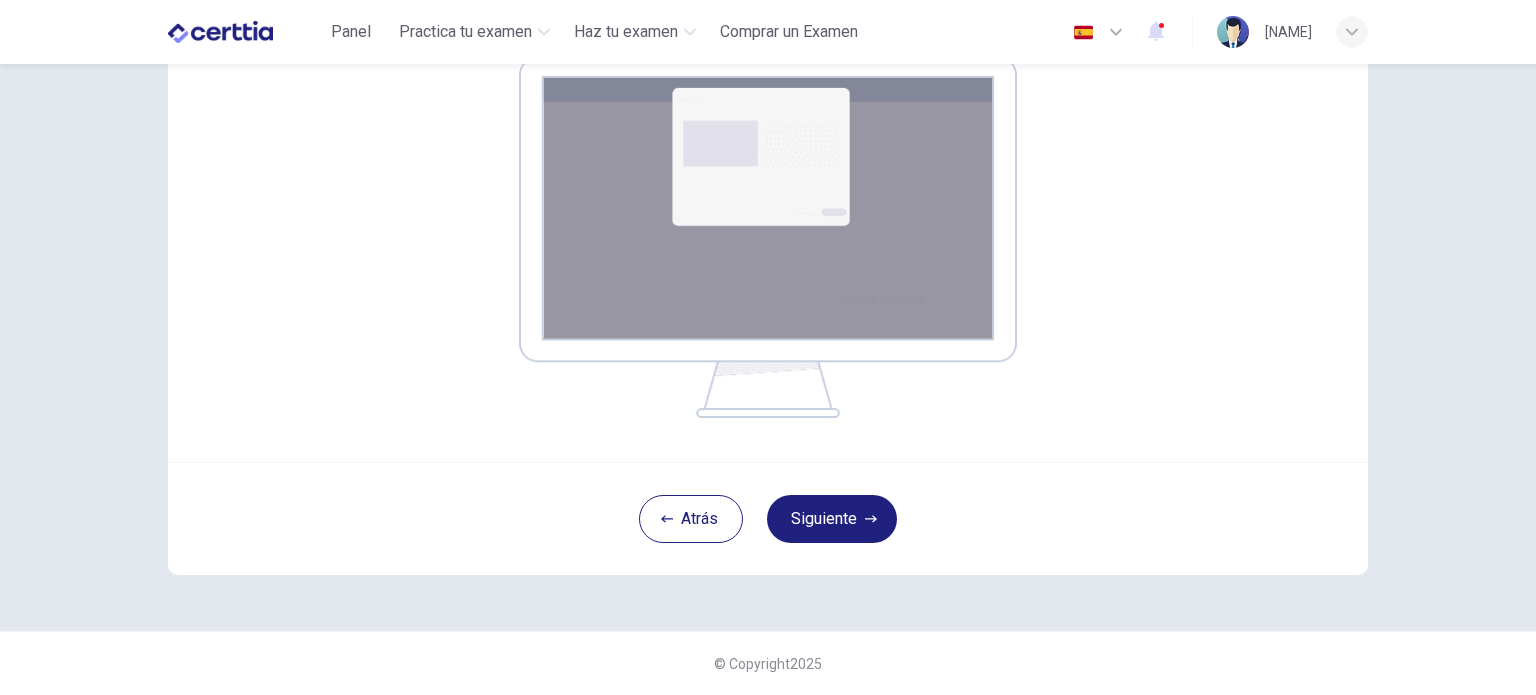 scroll, scrollTop: 137, scrollLeft: 0, axis: vertical 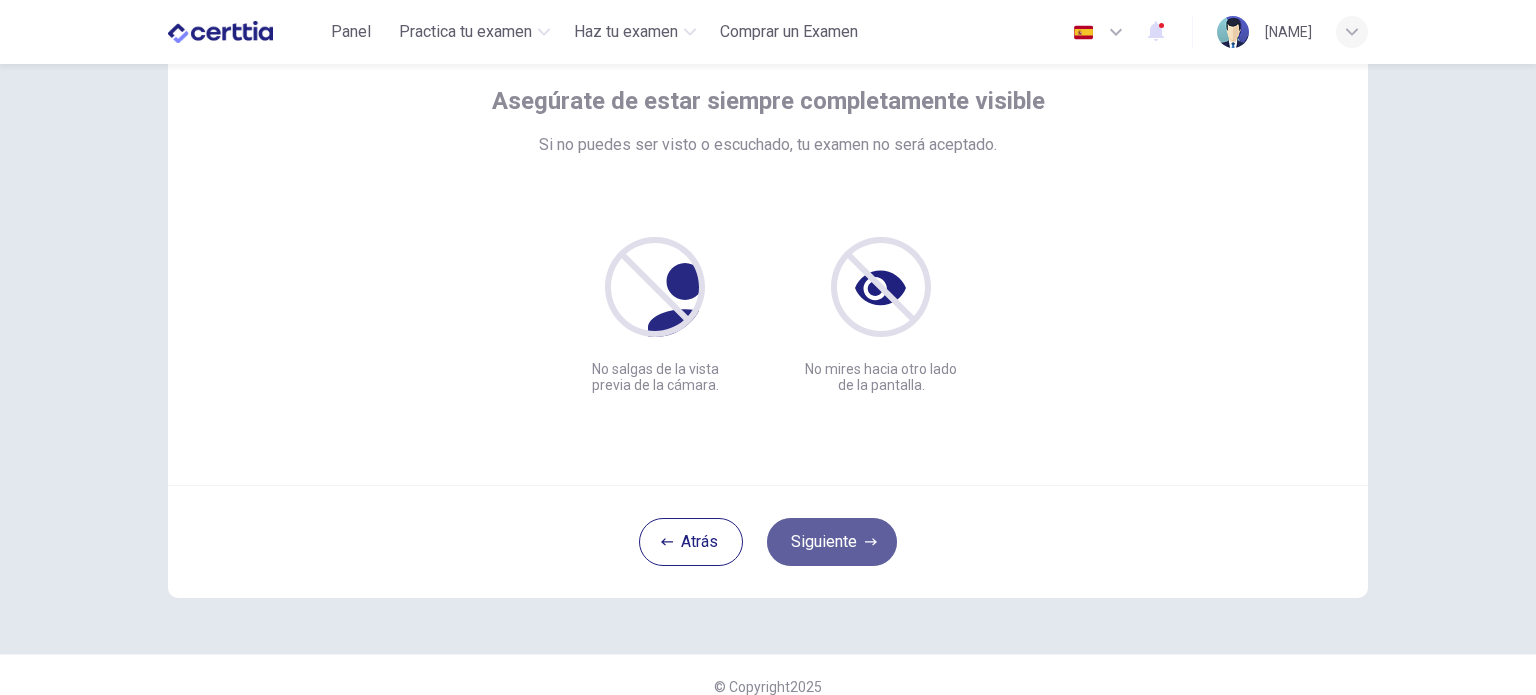 click on "Siguiente" at bounding box center (832, 542) 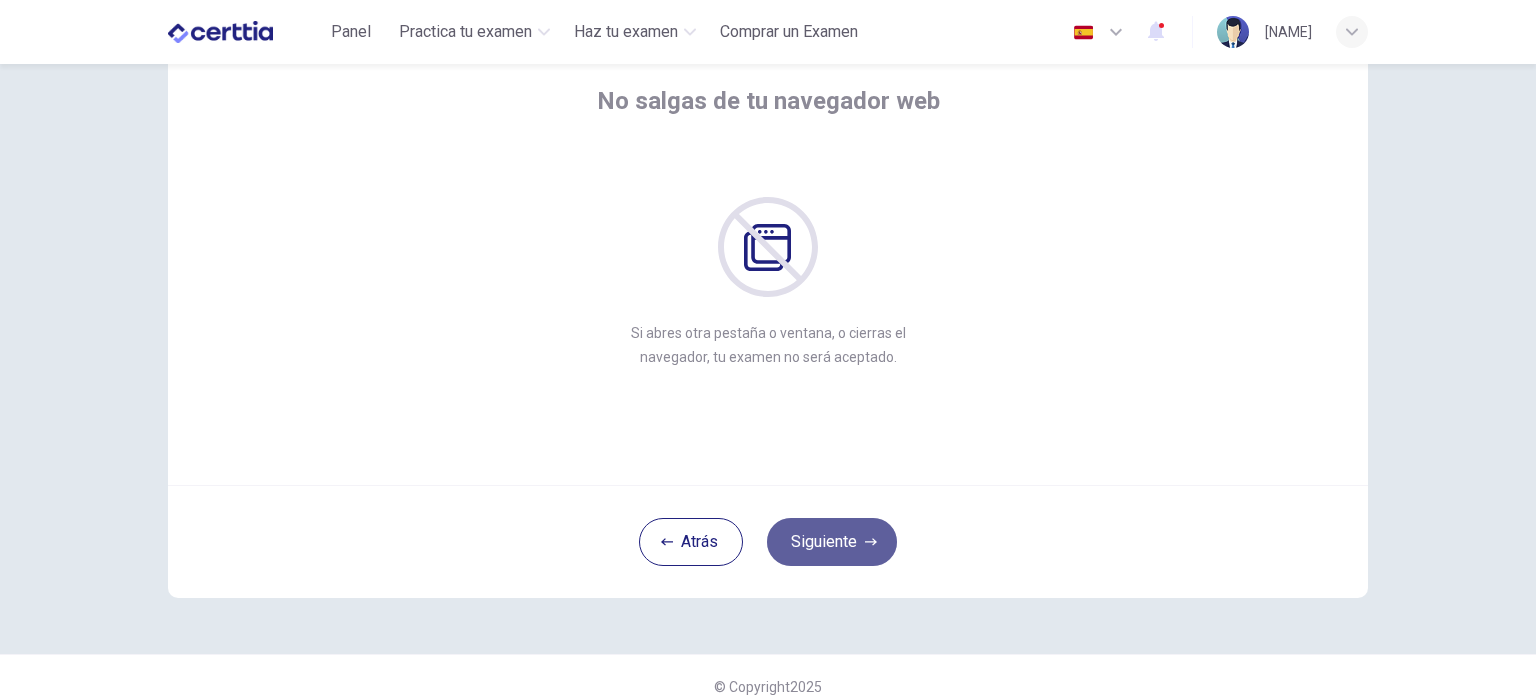 click on "Siguiente" at bounding box center [832, 542] 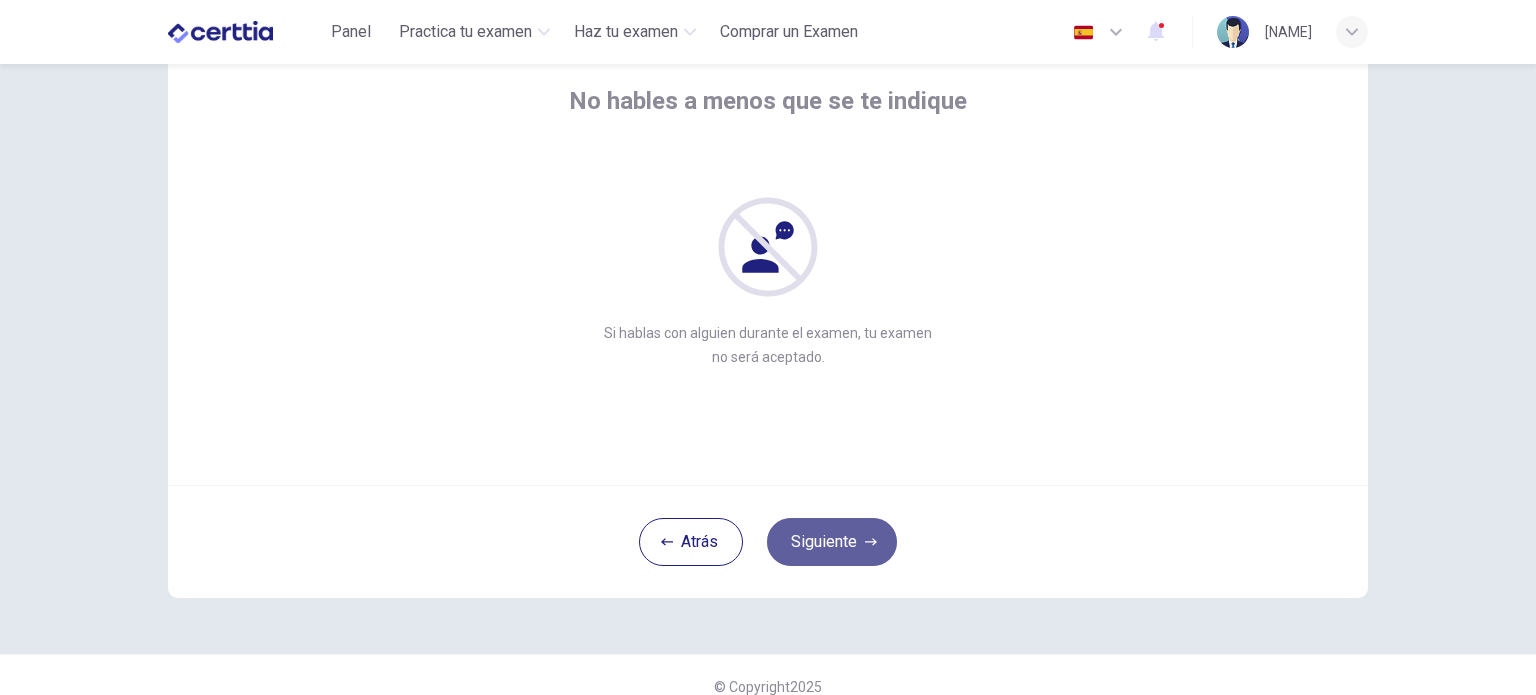 click on "Siguiente" at bounding box center (832, 542) 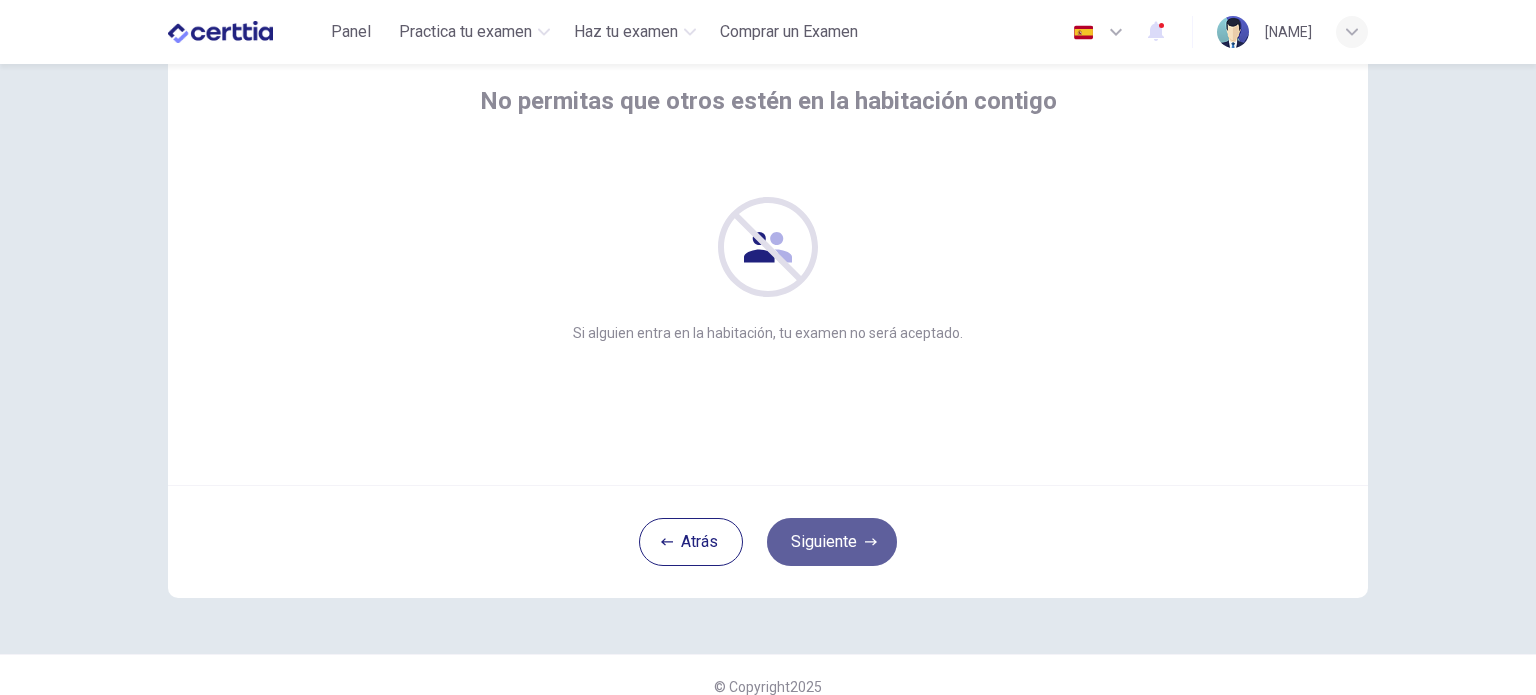 click on "Siguiente" at bounding box center (832, 542) 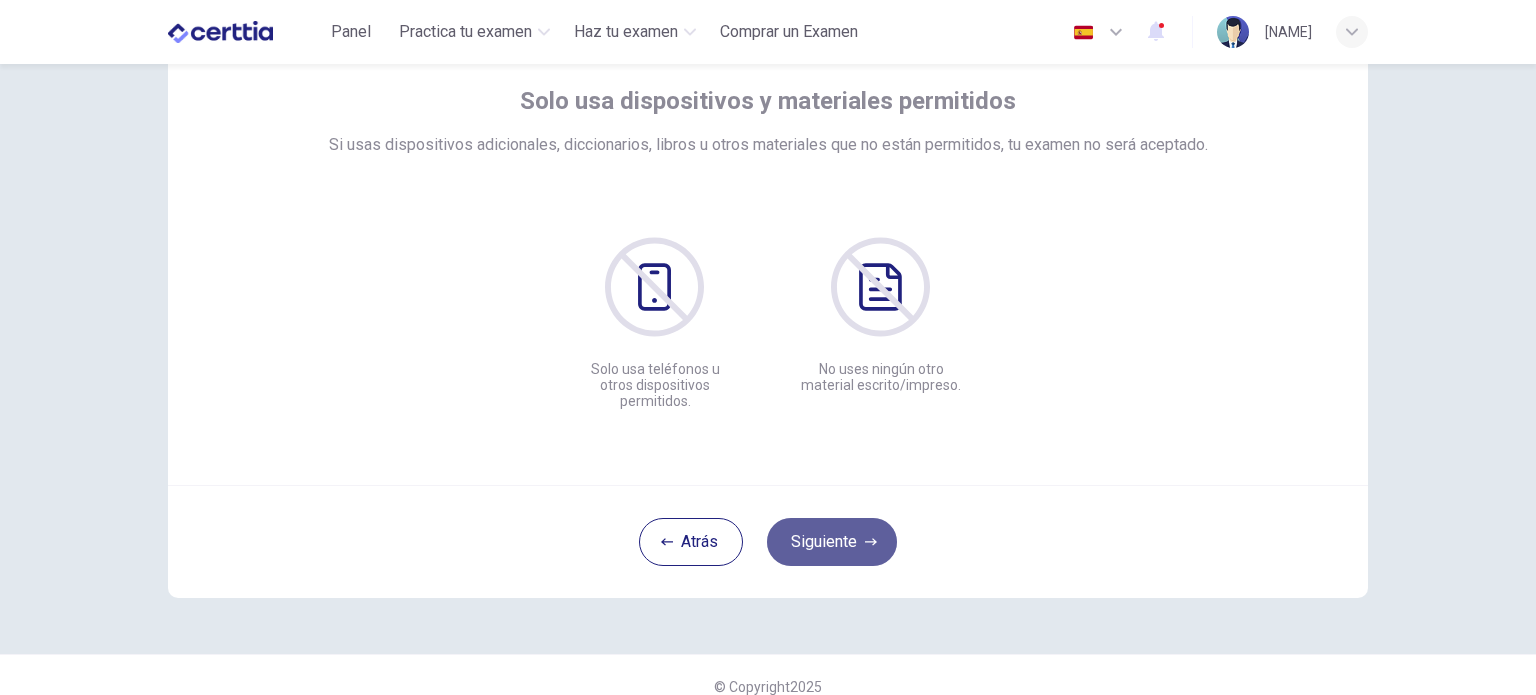 click on "Siguiente" at bounding box center (832, 542) 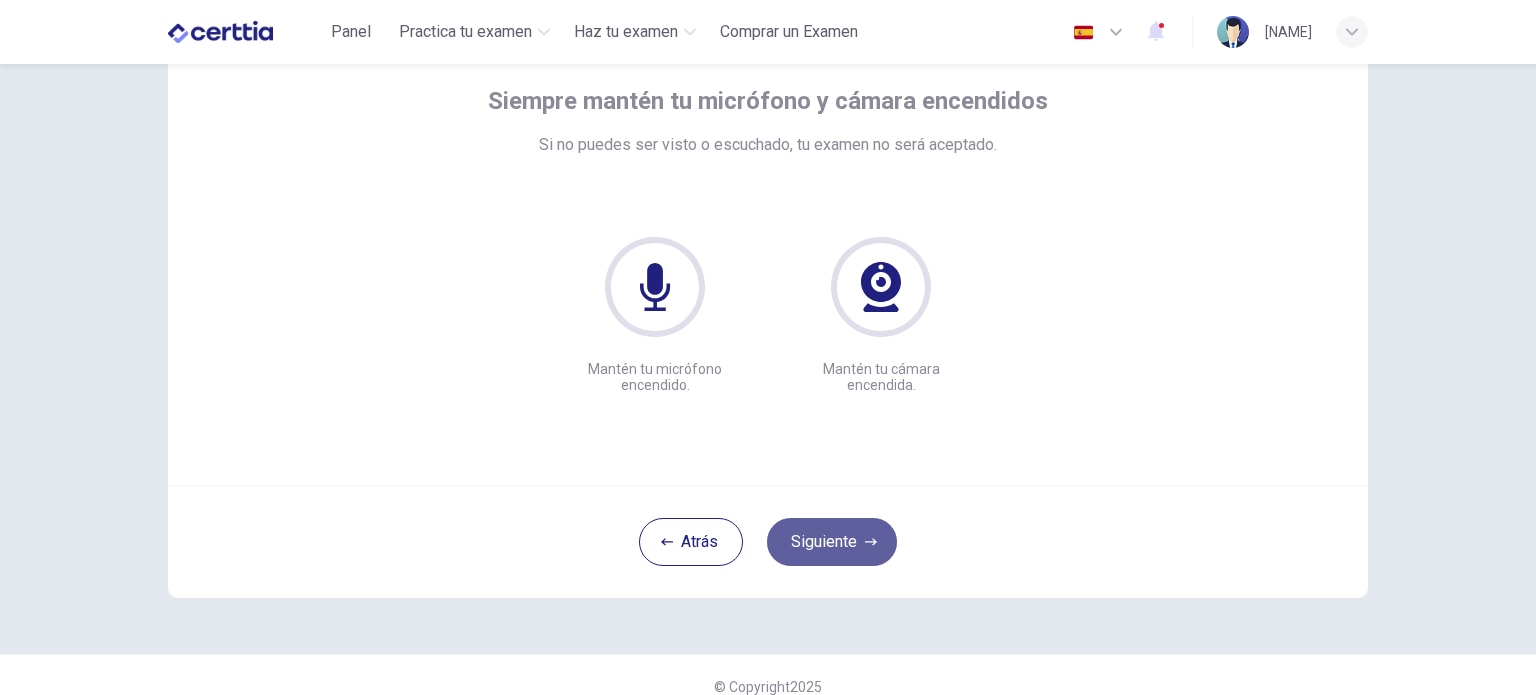 click on "Siguiente" at bounding box center [832, 542] 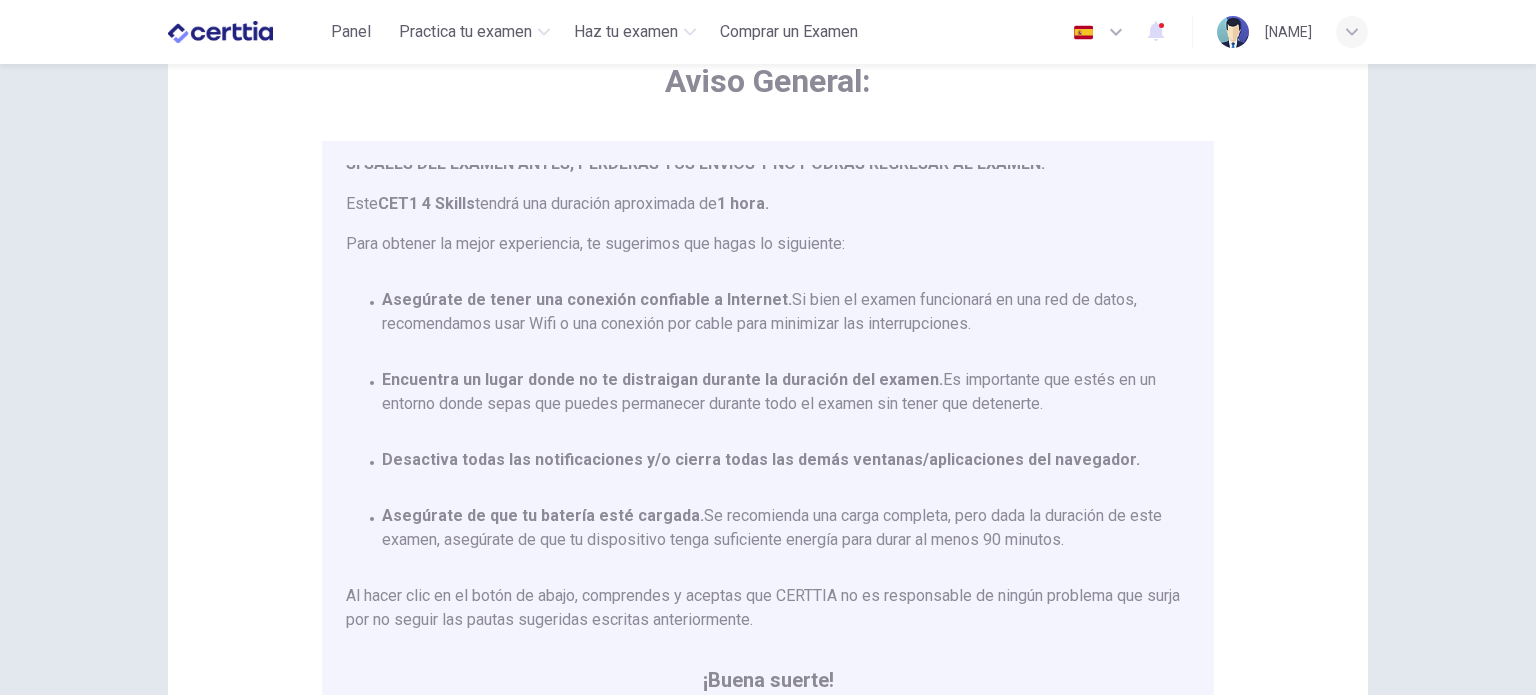 scroll, scrollTop: 116, scrollLeft: 0, axis: vertical 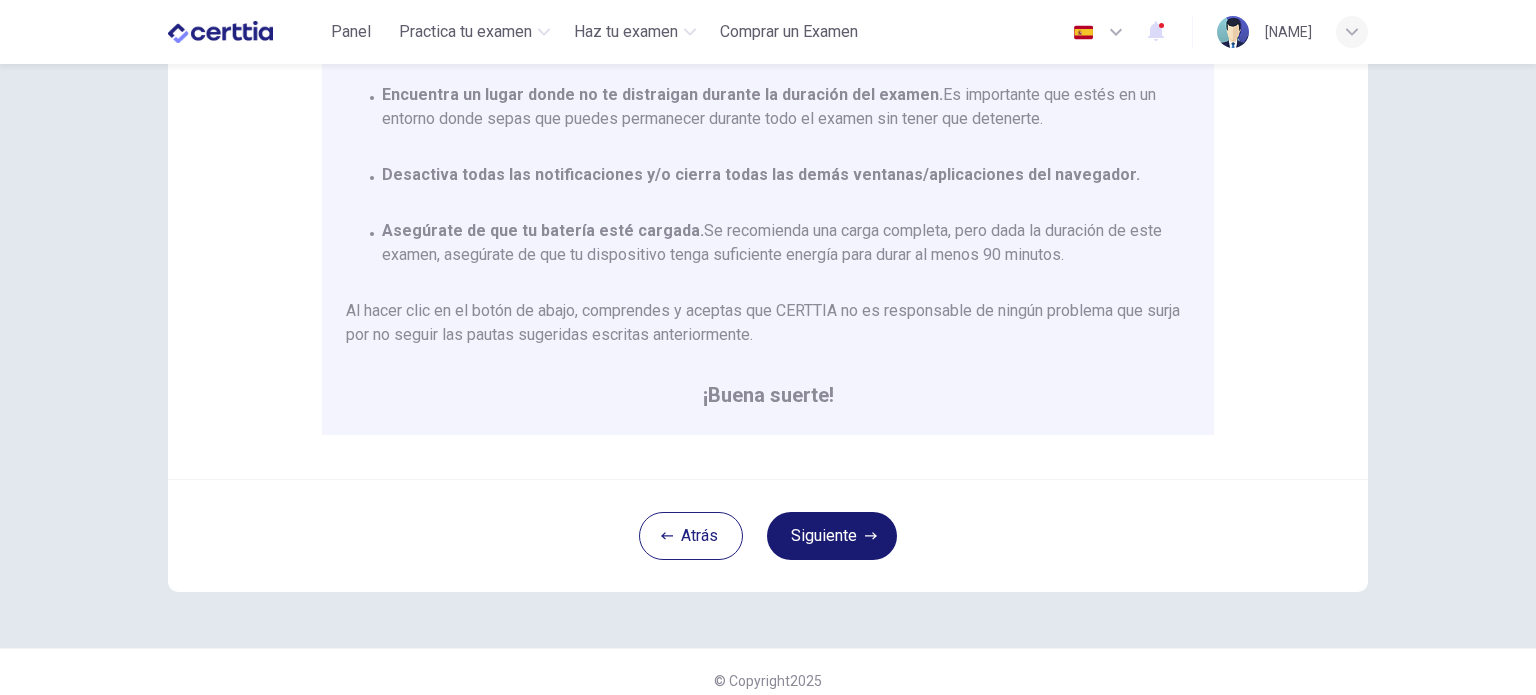 click on "Siguiente" at bounding box center [832, 536] 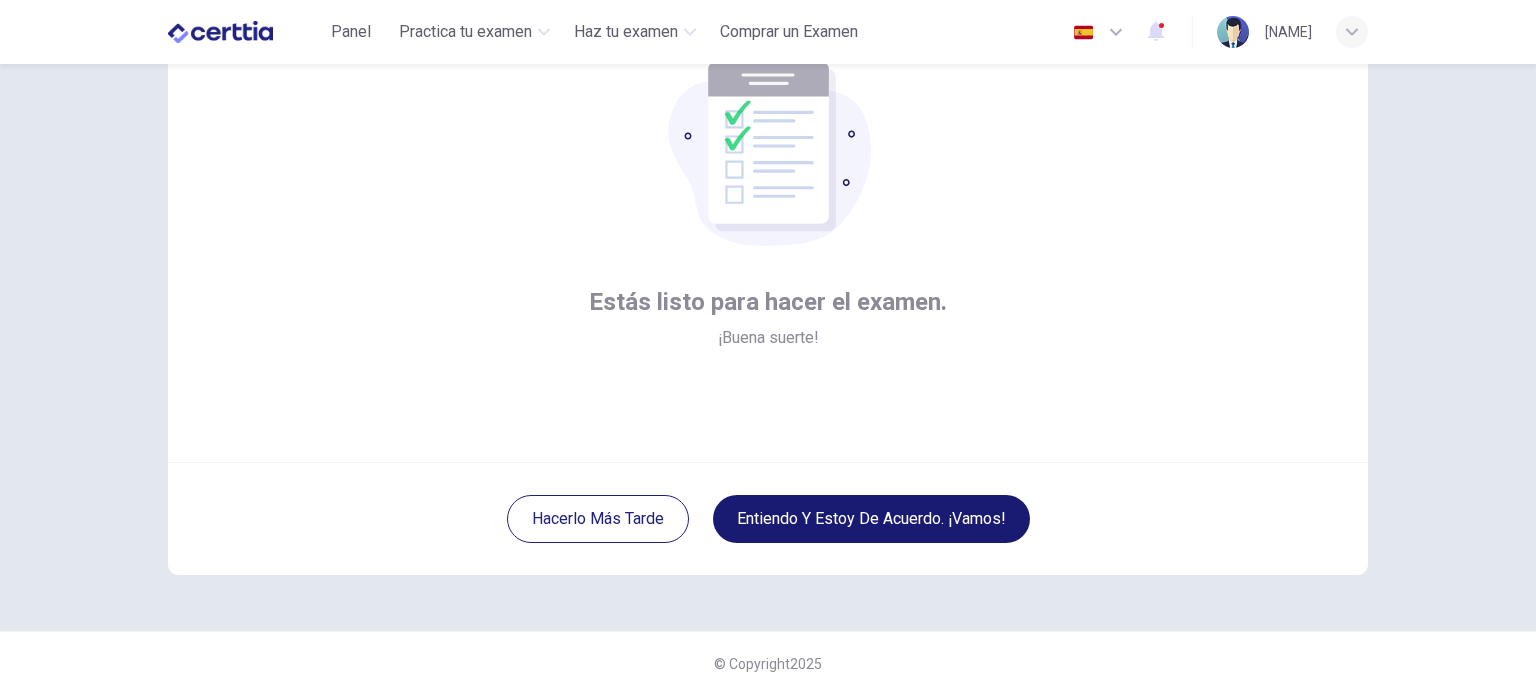 scroll, scrollTop: 137, scrollLeft: 0, axis: vertical 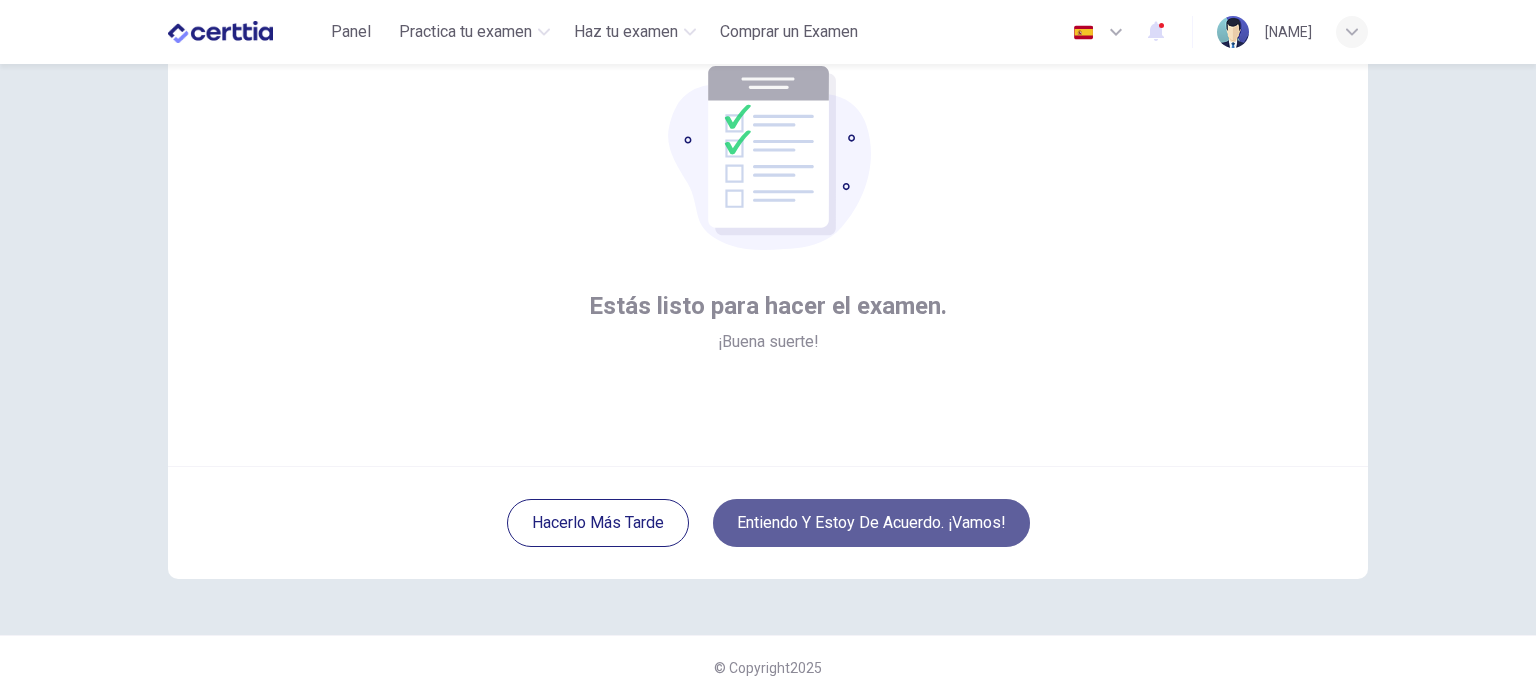 click on "Entiendo y estoy de acuerdo. ¡Vamos!" at bounding box center (871, 523) 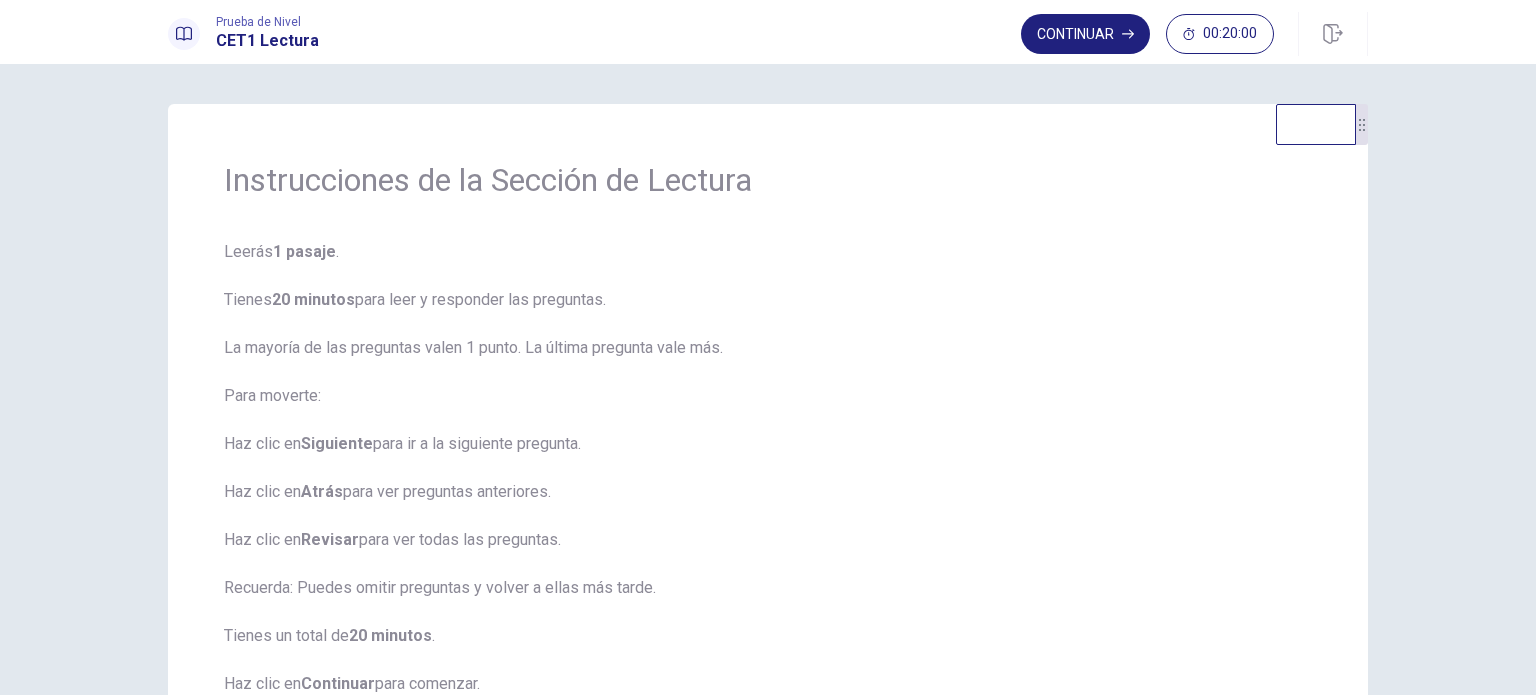 click on "Leerás  1 pasaje .
Tienes  20 minutos  para leer y responder las preguntas.
La mayoría de las preguntas valen 1 punto. La última pregunta vale más.
Para moverte:
Haz clic en  Siguiente  para ir a la siguiente pregunta.
Haz clic en  Atrás  para ver preguntas anteriores.
Haz clic en  Revisar  para ver todas las preguntas.
Recuerda: Puedes omitir preguntas y volver a ellas más tarde.
Tienes un total de  20 minutos .
Haz clic en  Continuar  para comenzar." at bounding box center (768, 480) 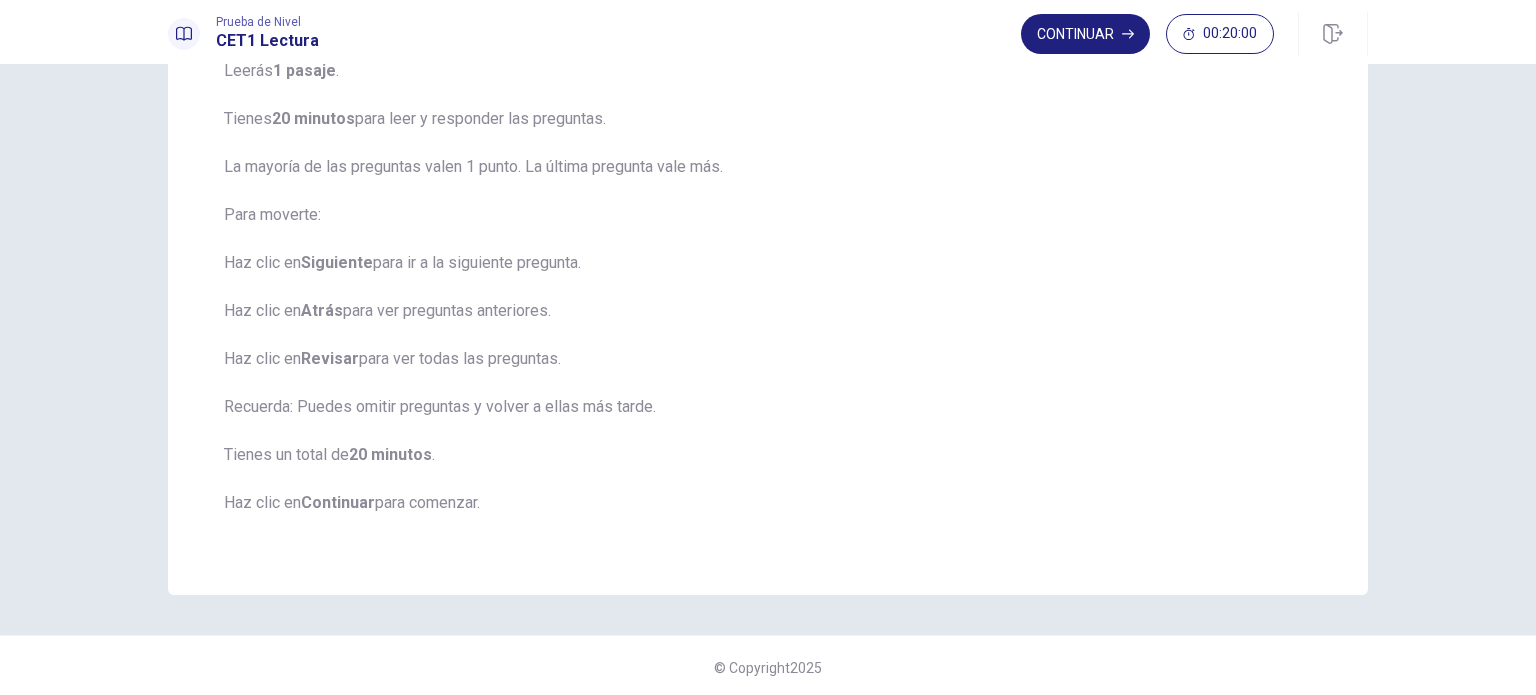 scroll, scrollTop: 184, scrollLeft: 0, axis: vertical 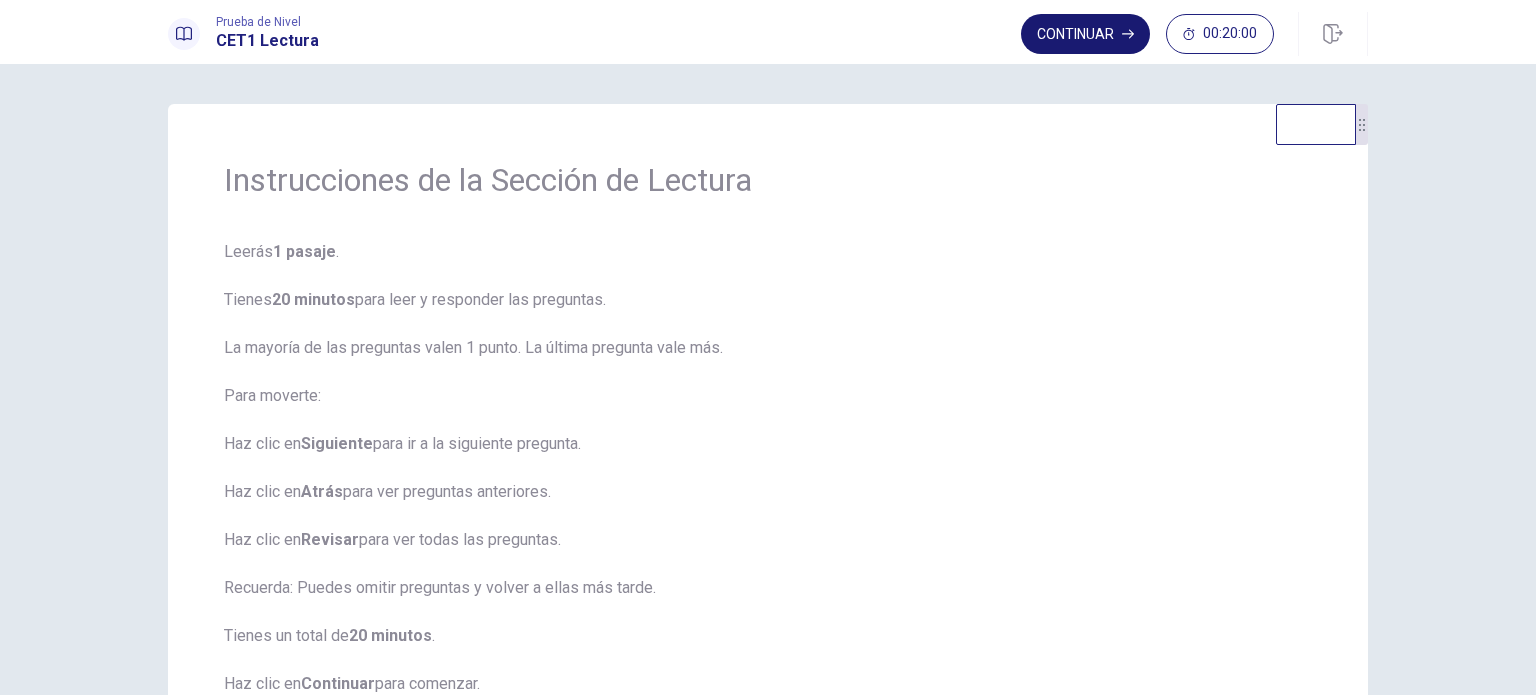 click on "Continuar" at bounding box center [1085, 34] 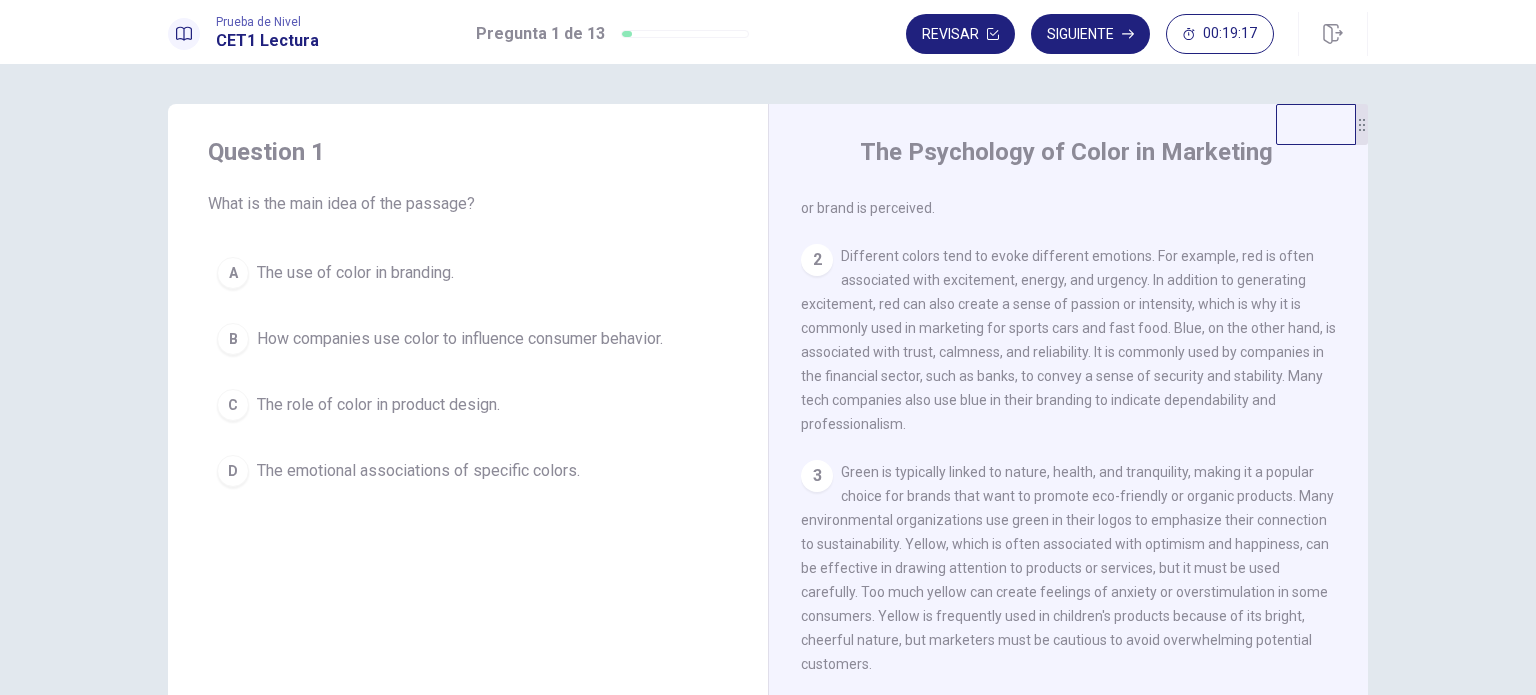 scroll, scrollTop: 165, scrollLeft: 0, axis: vertical 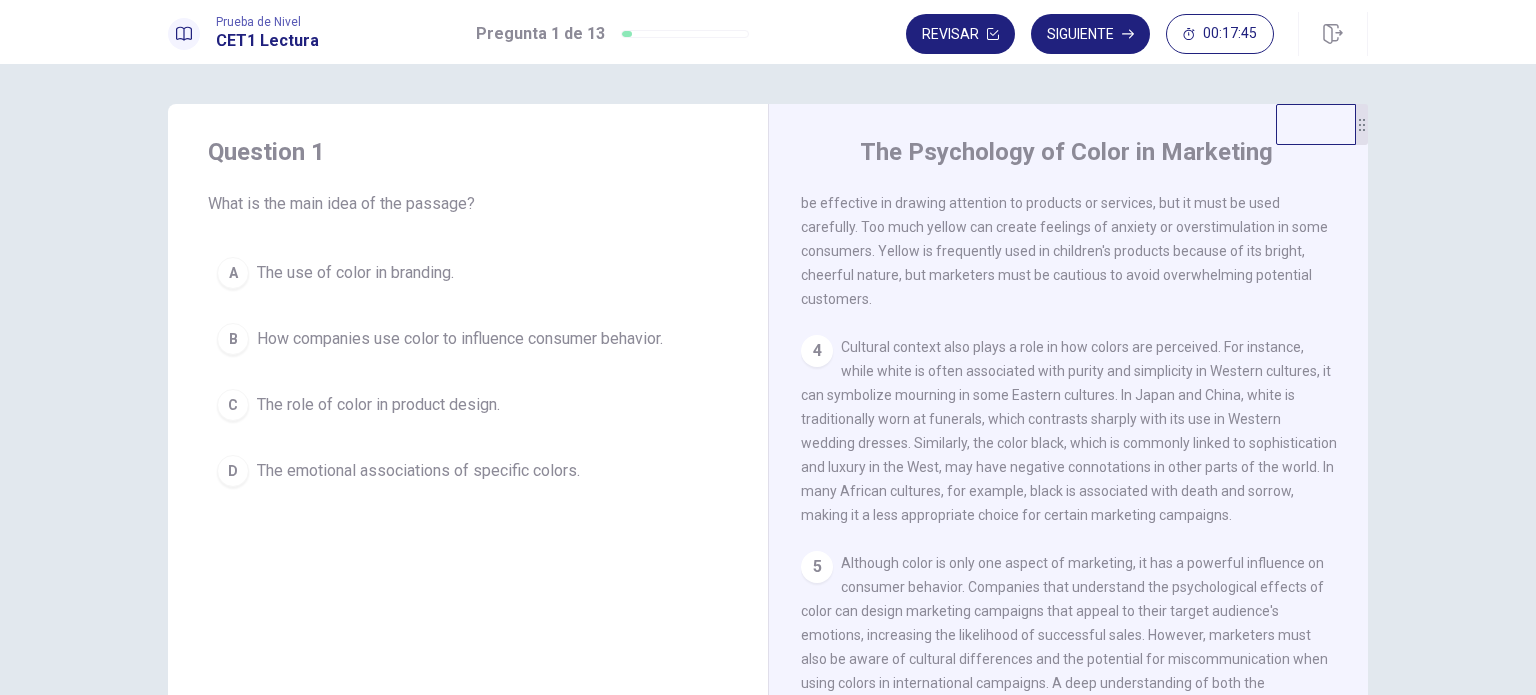 drag, startPoint x: 1364, startPoint y: 559, endPoint x: 1361, endPoint y: 591, distance: 32.140316 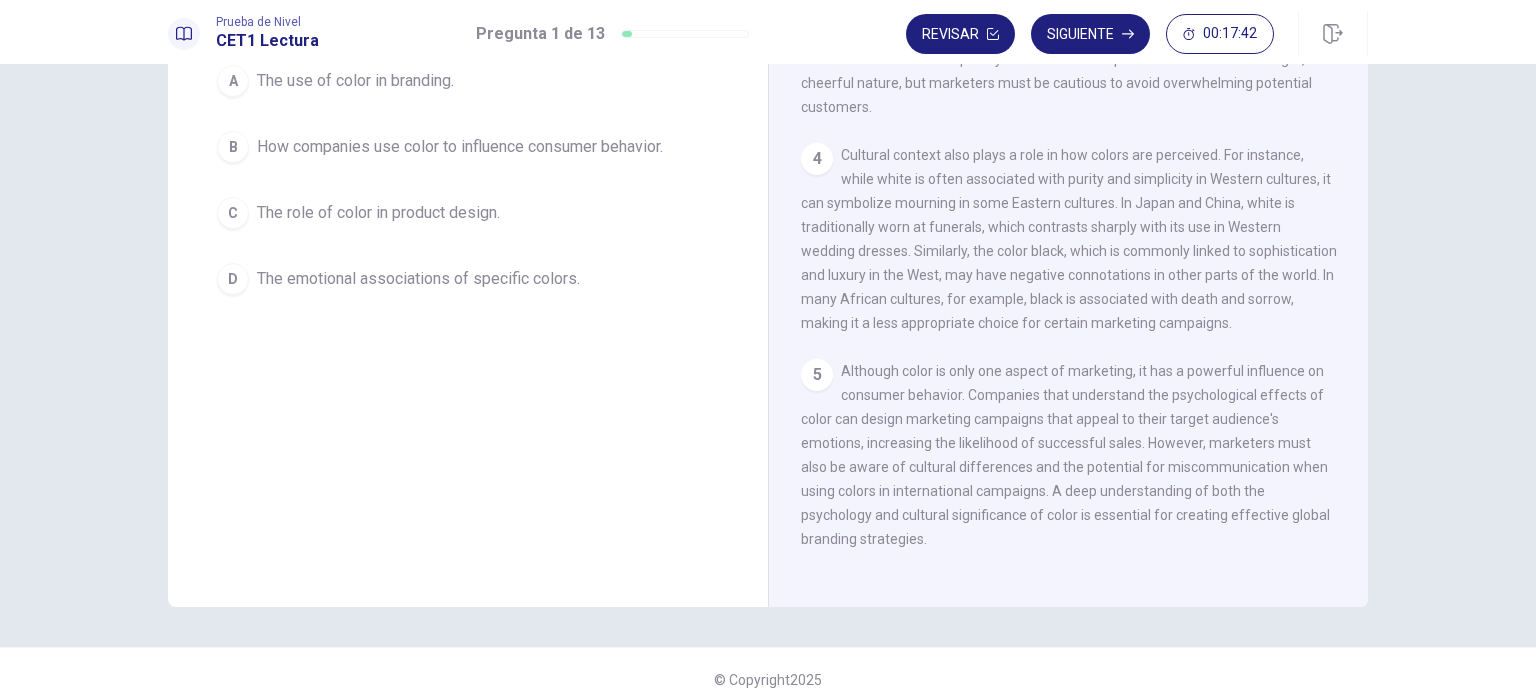 scroll, scrollTop: 192, scrollLeft: 0, axis: vertical 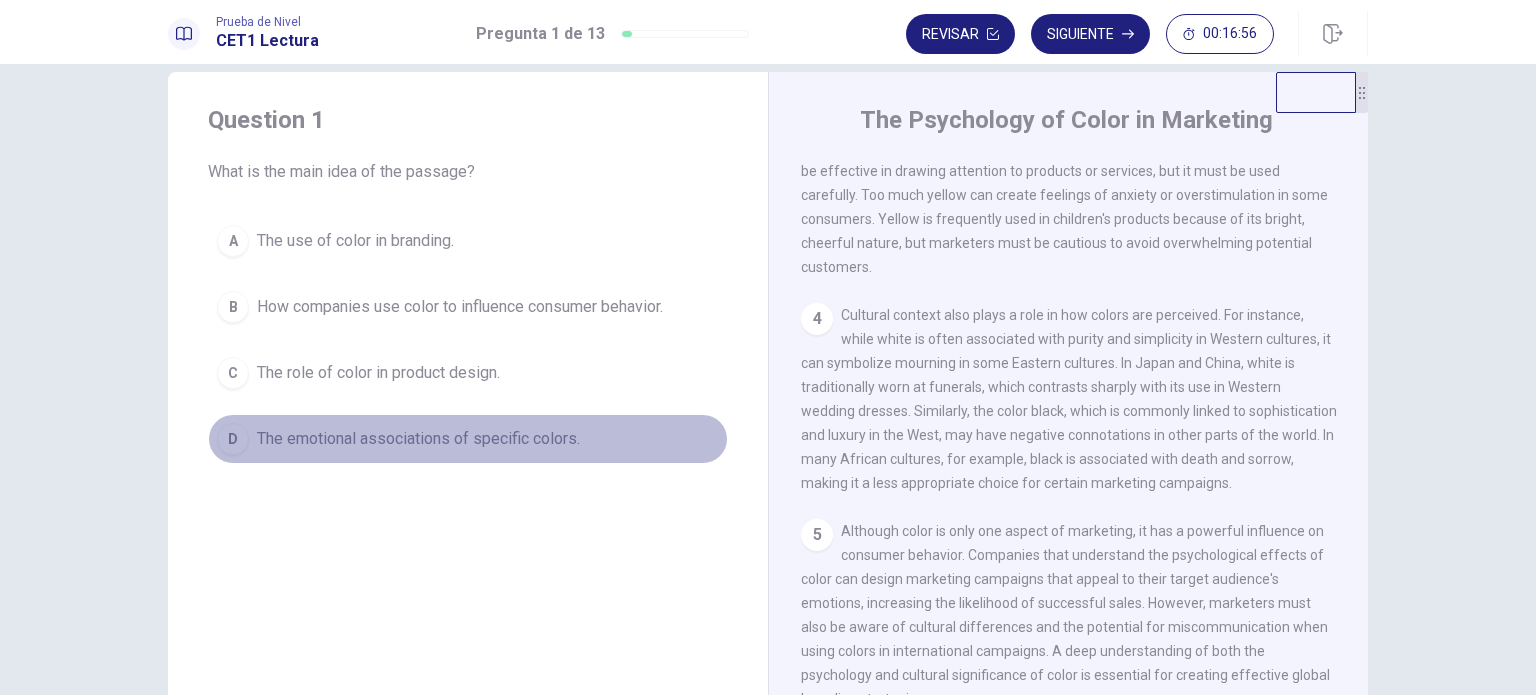 click on "The emotional associations of specific colors." at bounding box center [418, 439] 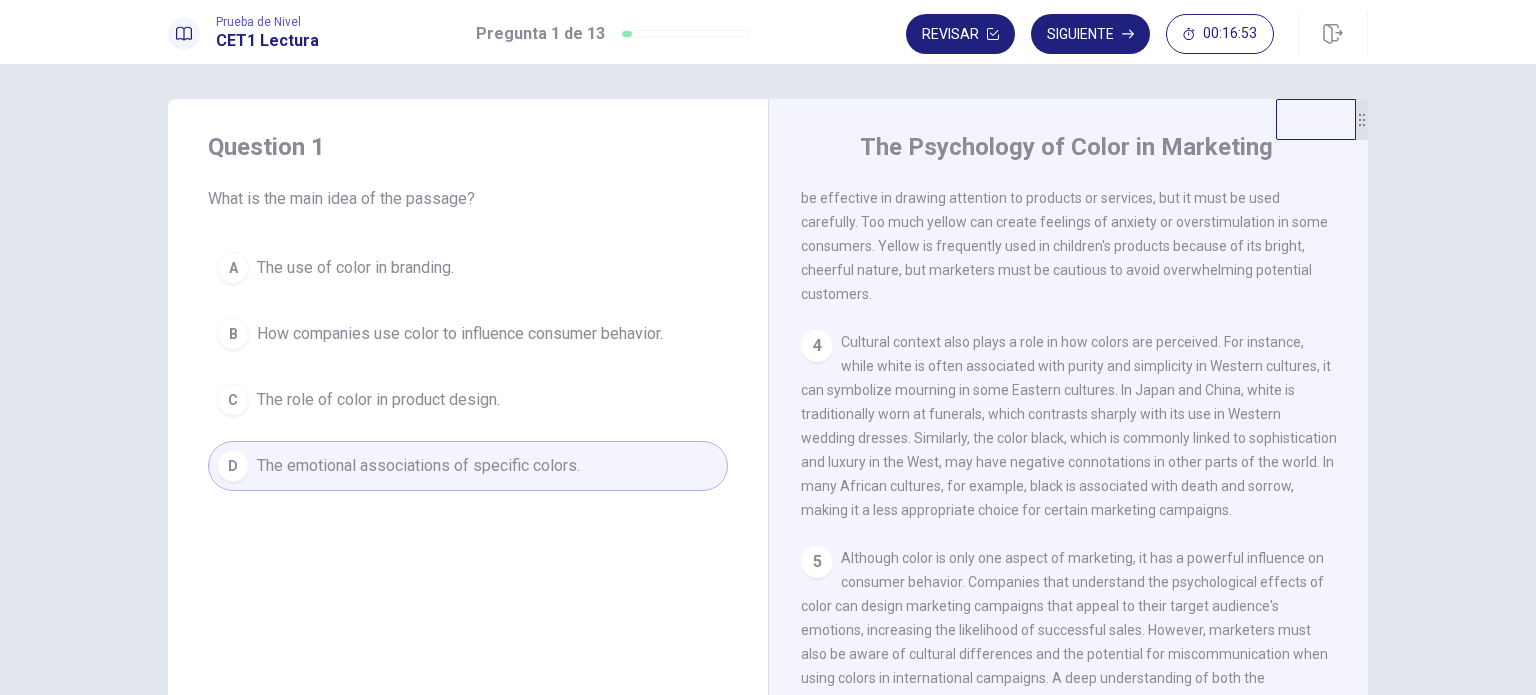 scroll, scrollTop: 0, scrollLeft: 0, axis: both 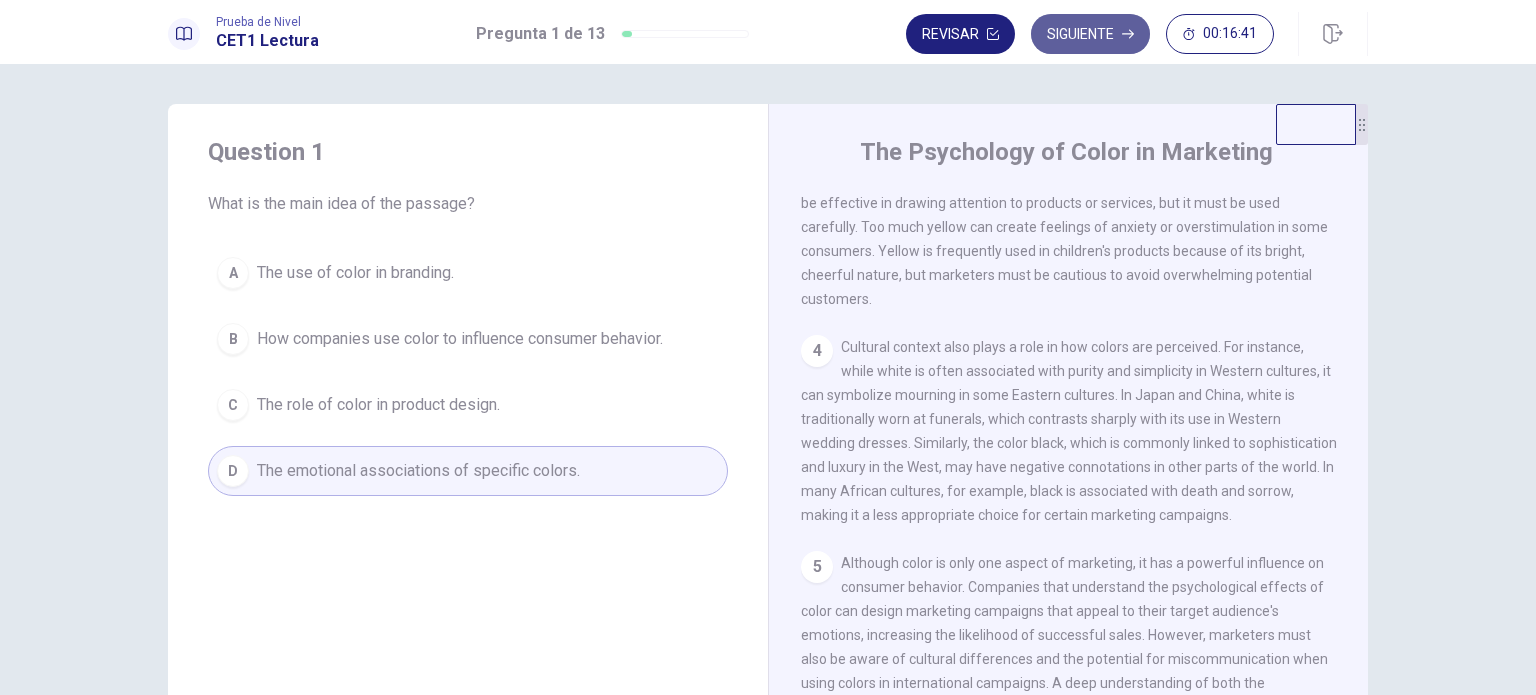 click on "Siguiente" at bounding box center [1090, 34] 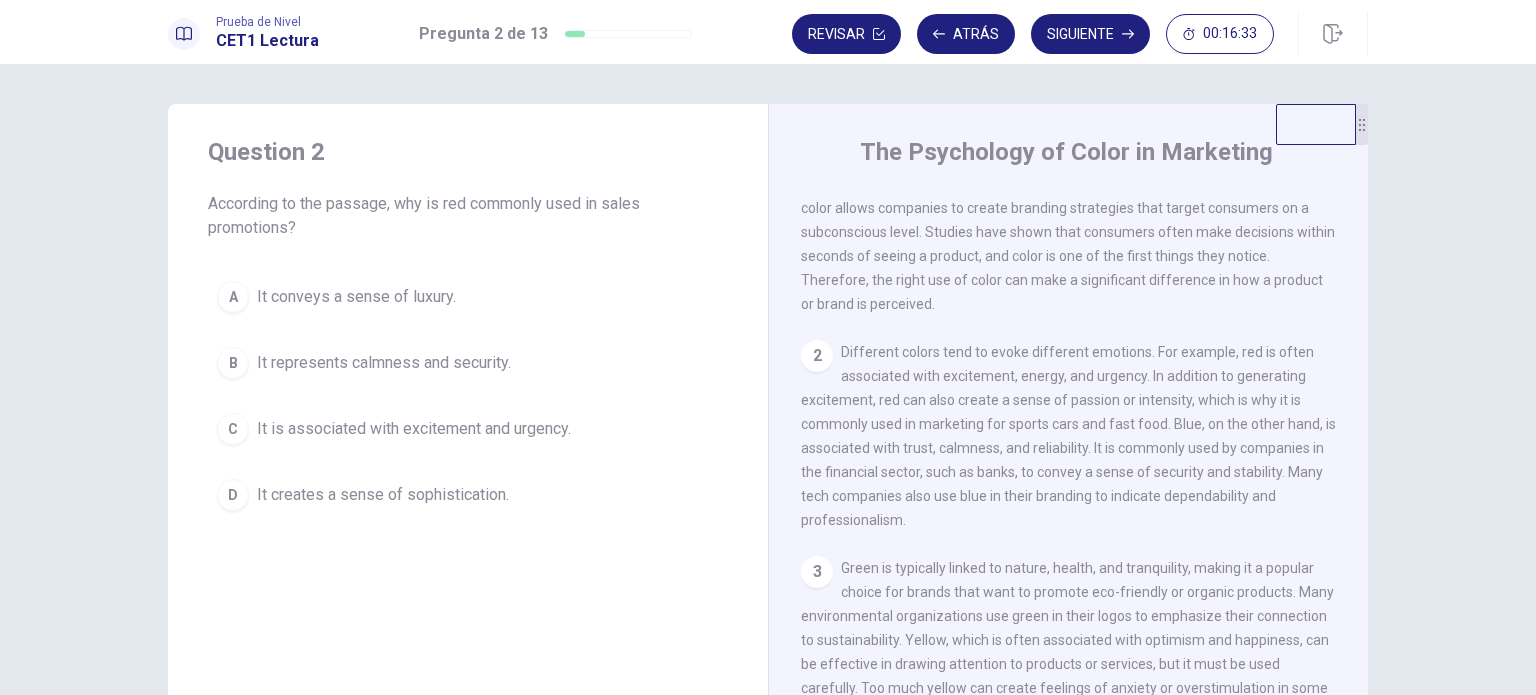 scroll, scrollTop: 0, scrollLeft: 0, axis: both 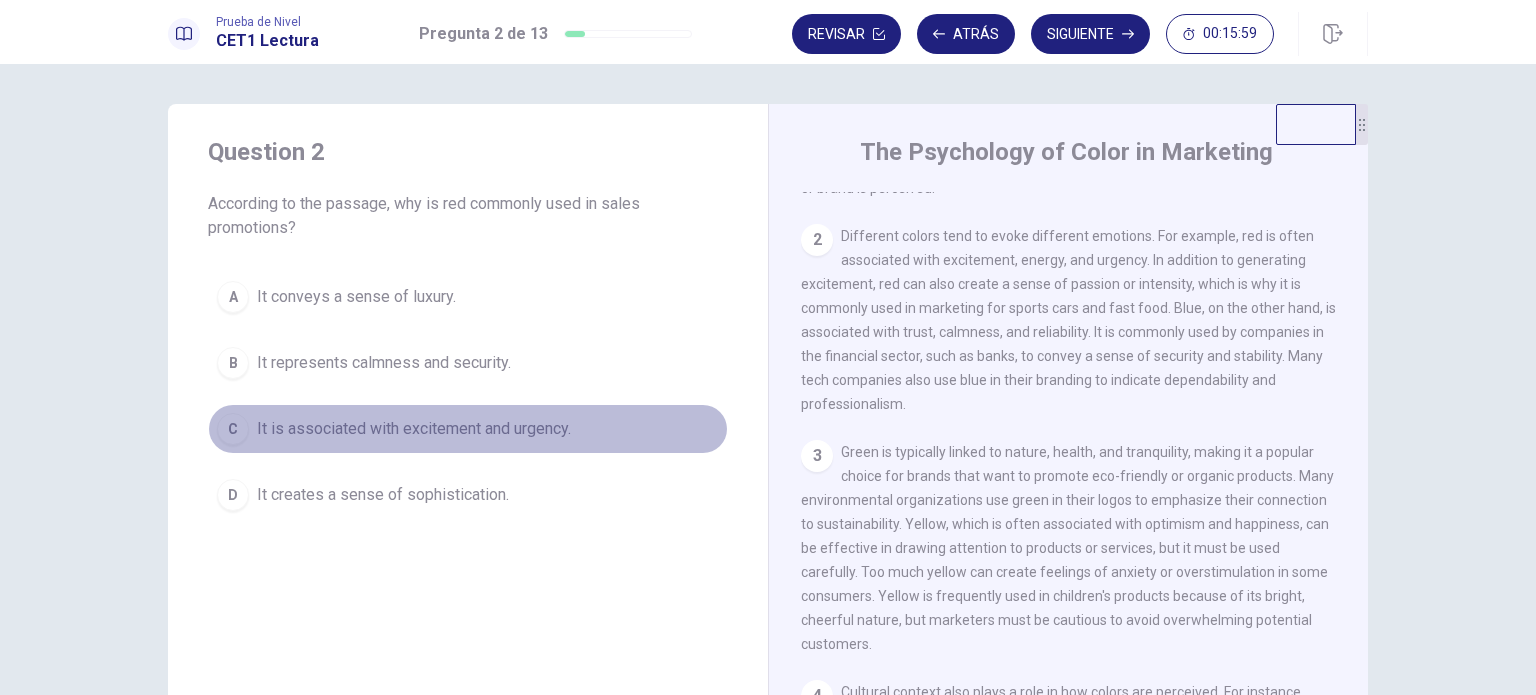 click on "It is associated with excitement and urgency." at bounding box center [414, 429] 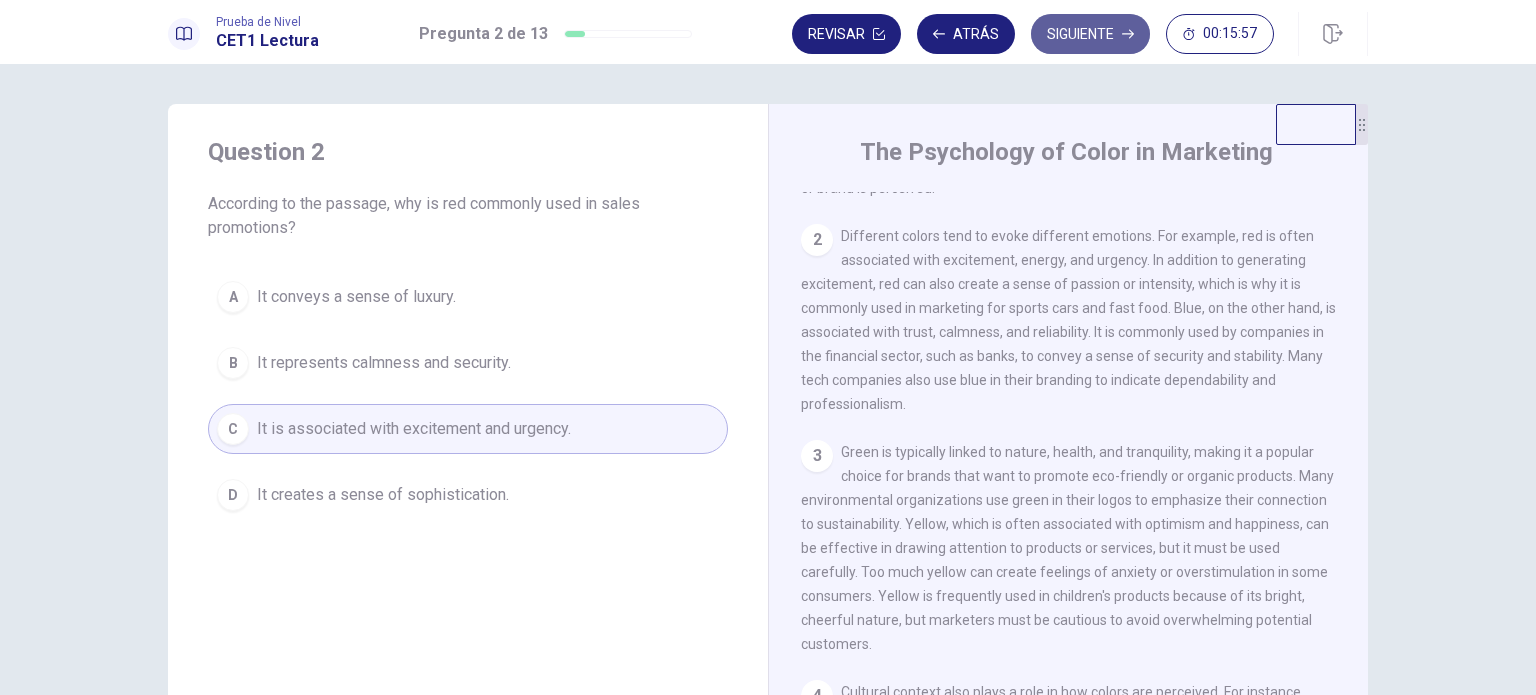 click on "Siguiente" at bounding box center [1090, 34] 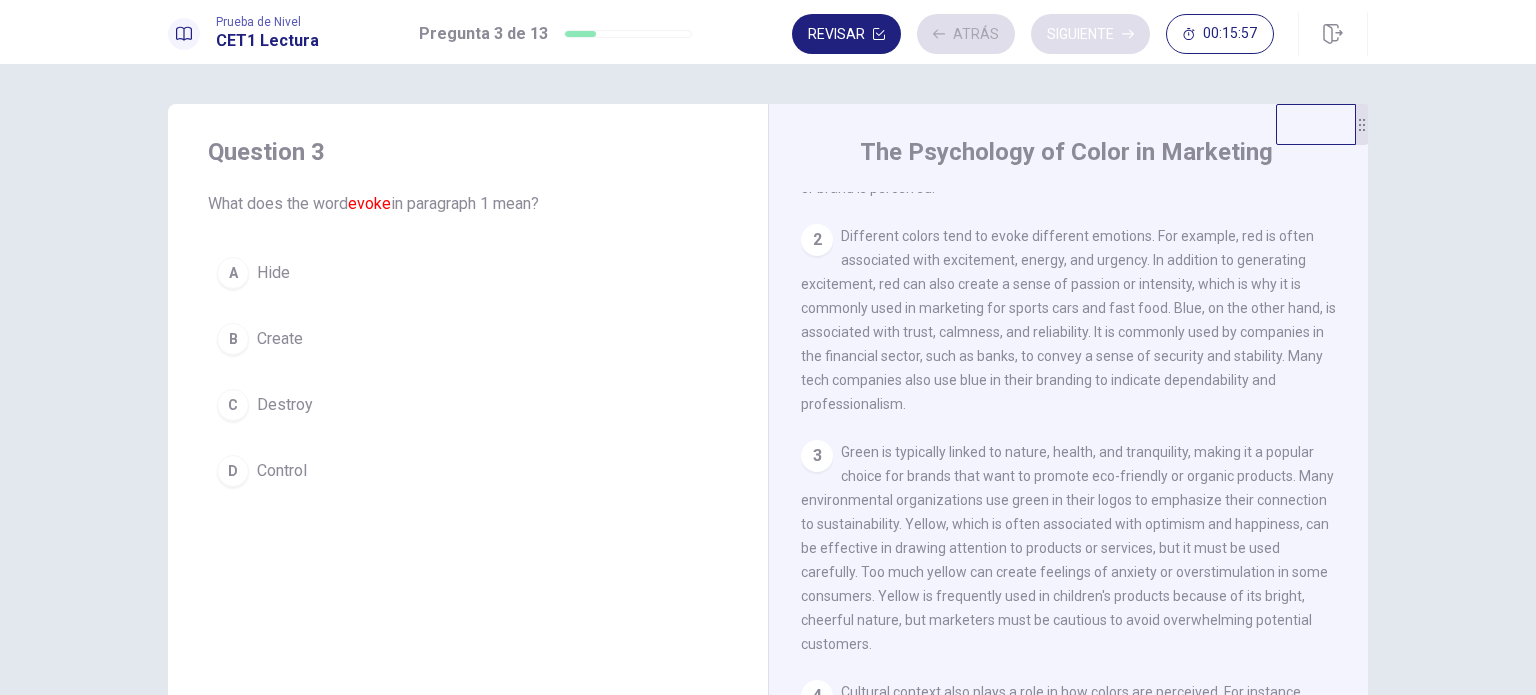 scroll, scrollTop: 0, scrollLeft: 0, axis: both 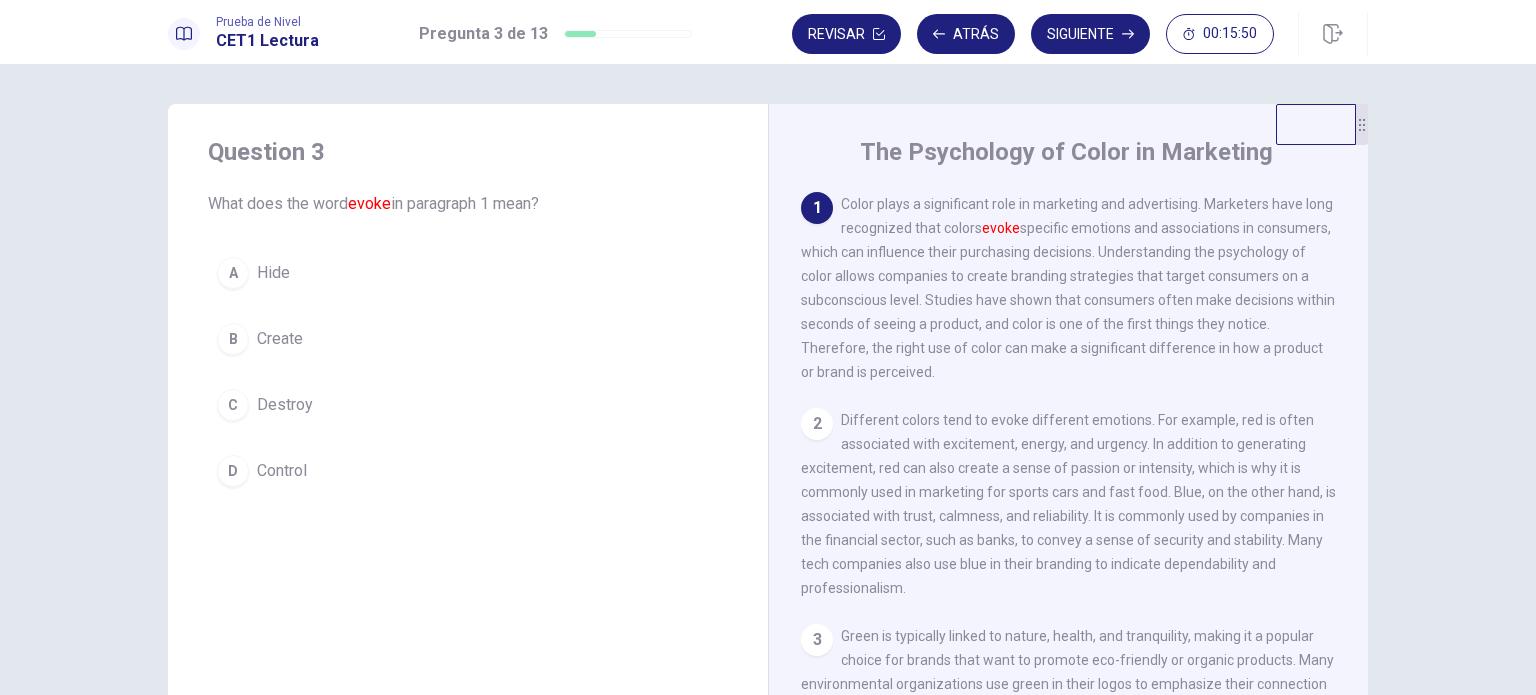 click on "Create" at bounding box center [280, 339] 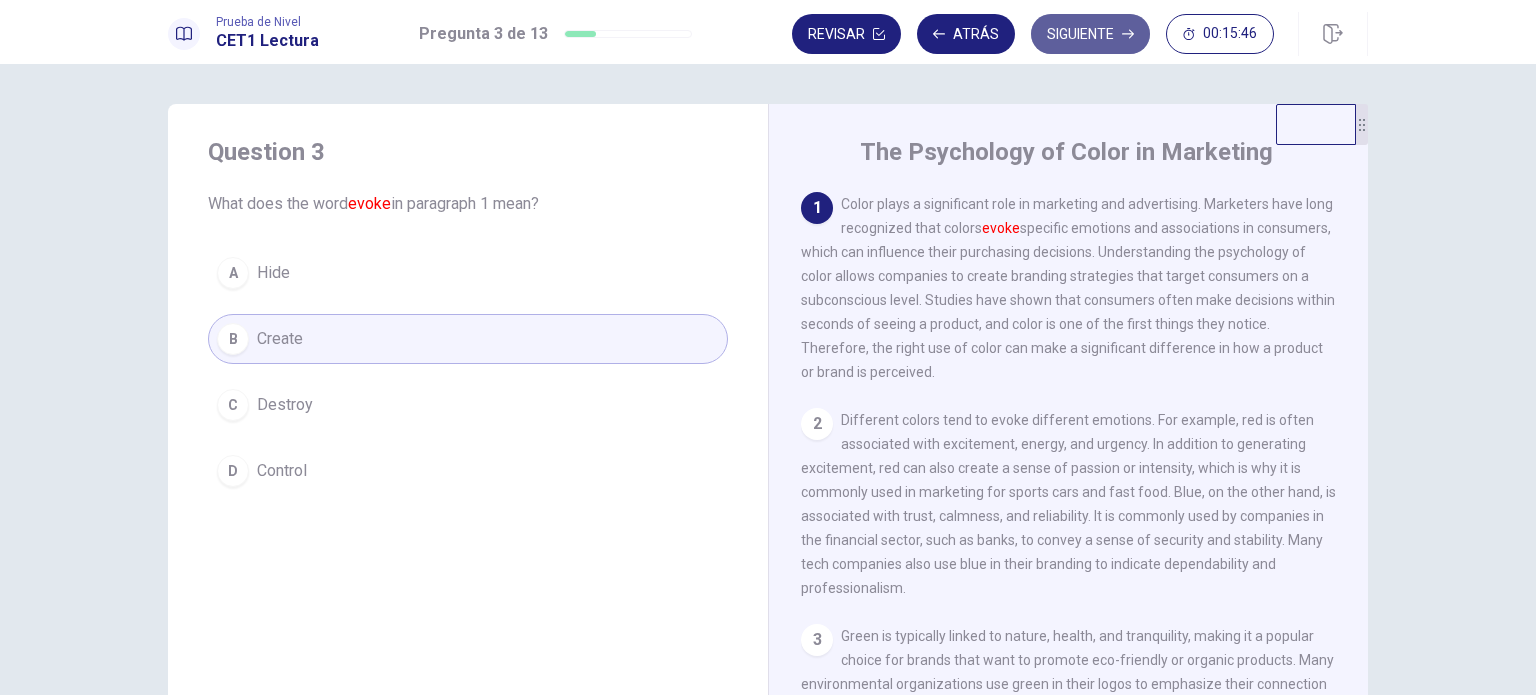 click on "Siguiente" at bounding box center [1090, 34] 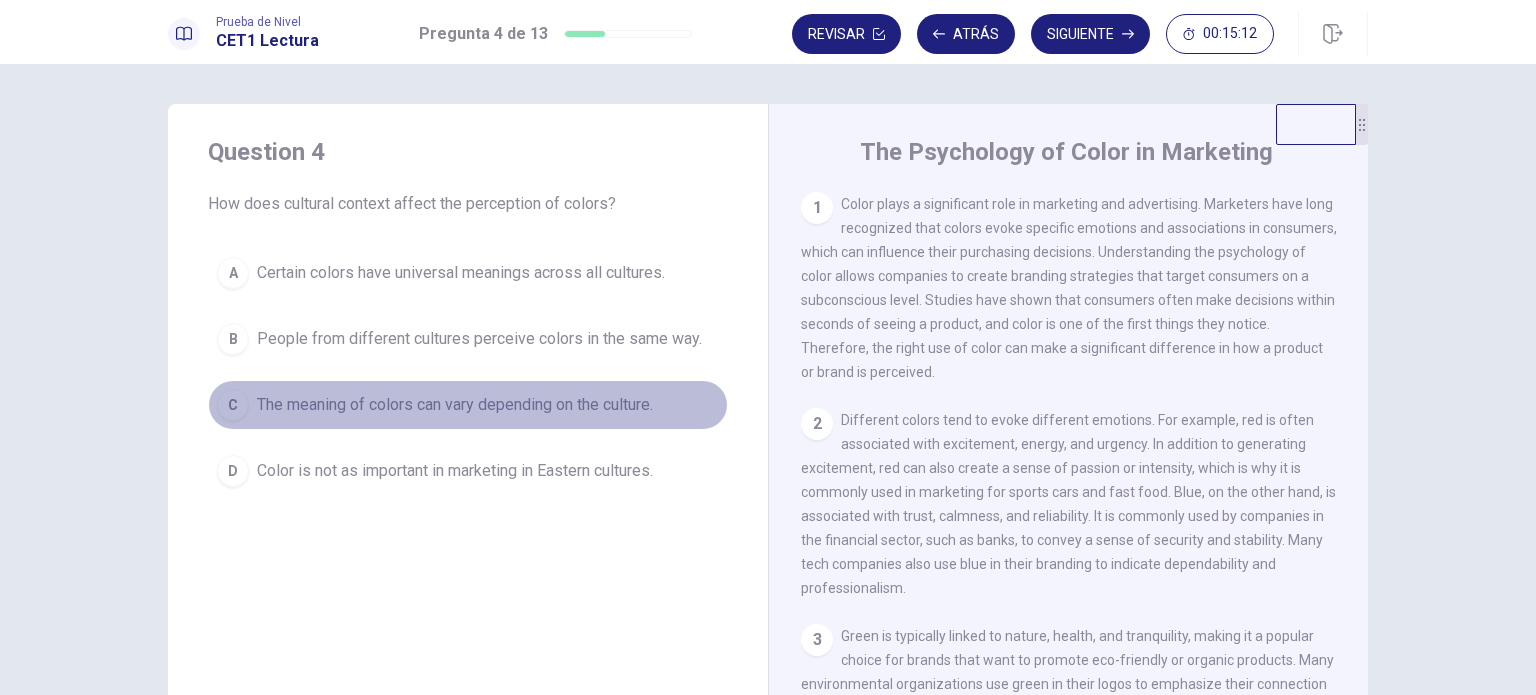 click on "The meaning of colors can vary depending on the culture." at bounding box center (455, 405) 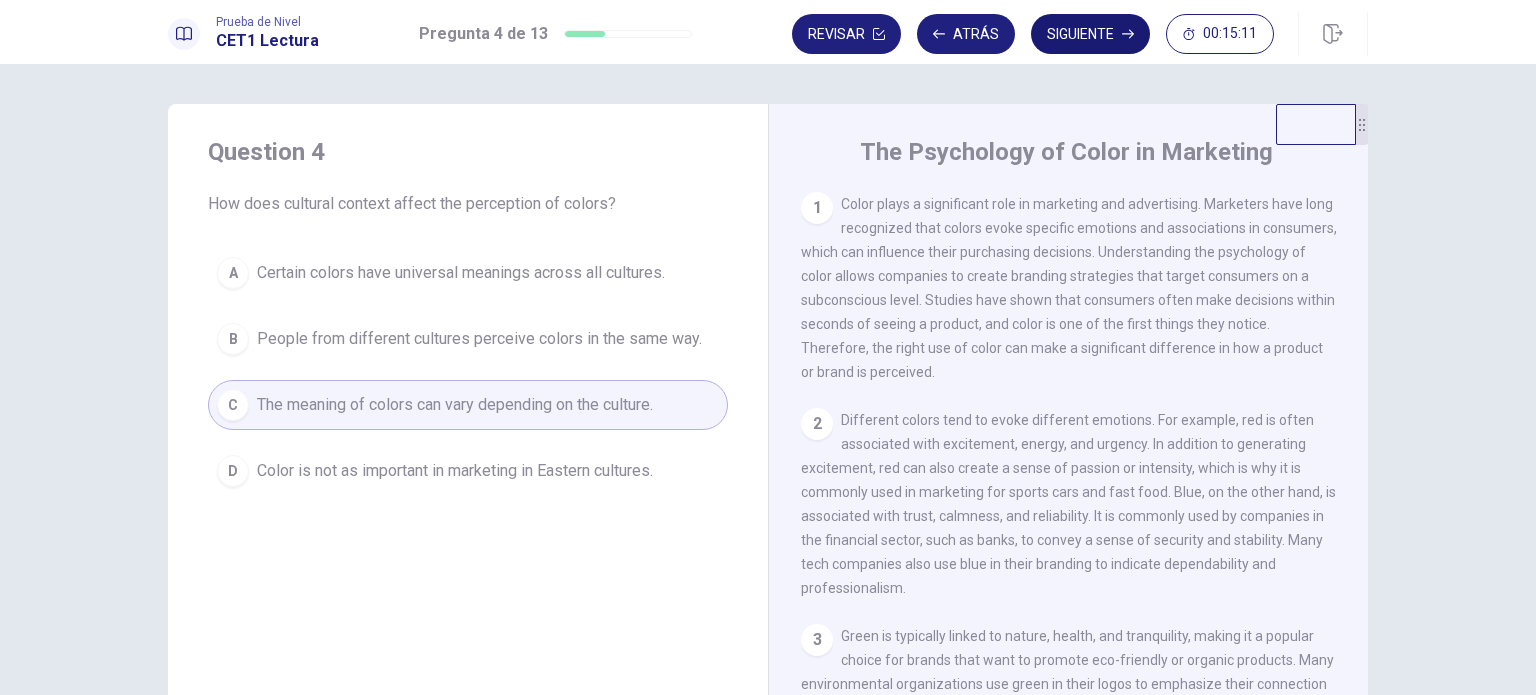 click on "Siguiente" at bounding box center [1090, 34] 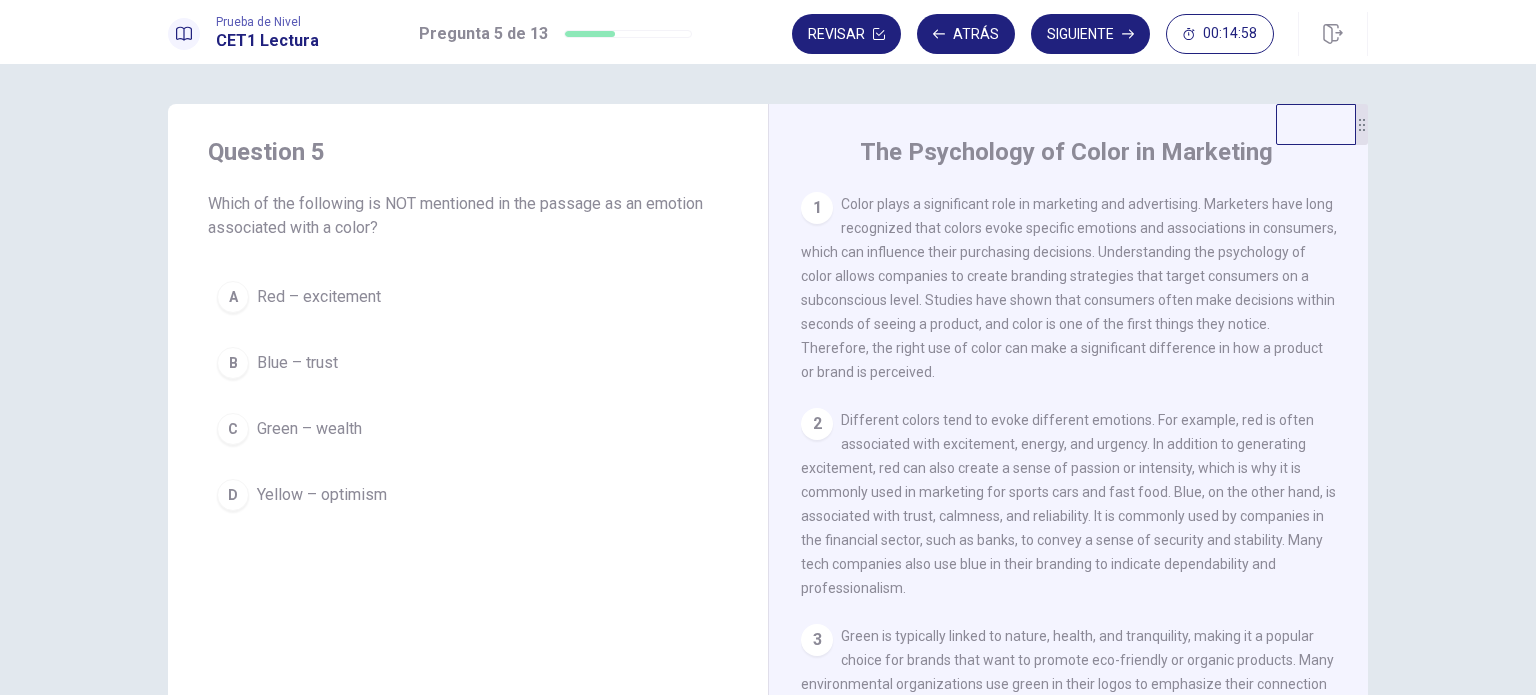 drag, startPoint x: 1359, startPoint y: 263, endPoint x: 1362, endPoint y: 290, distance: 27.166155 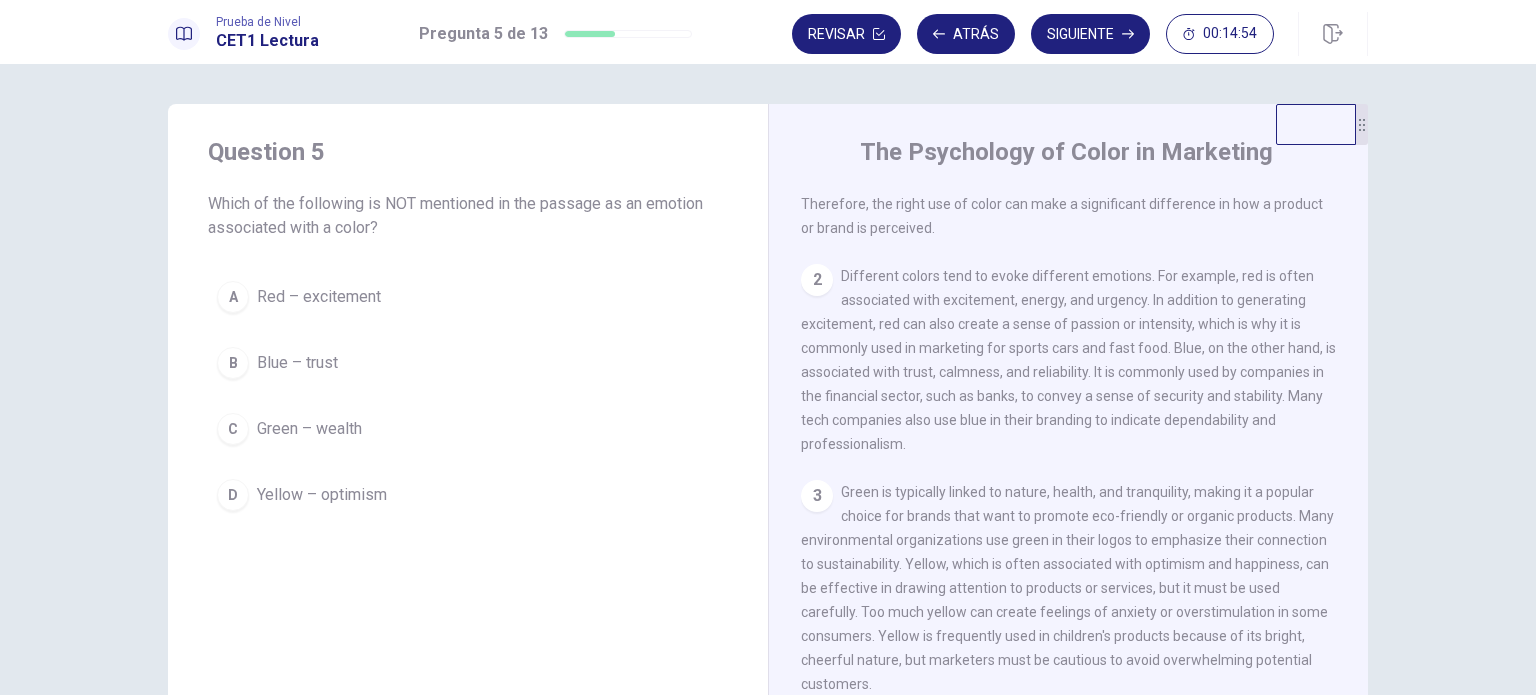 scroll, scrollTop: 145, scrollLeft: 0, axis: vertical 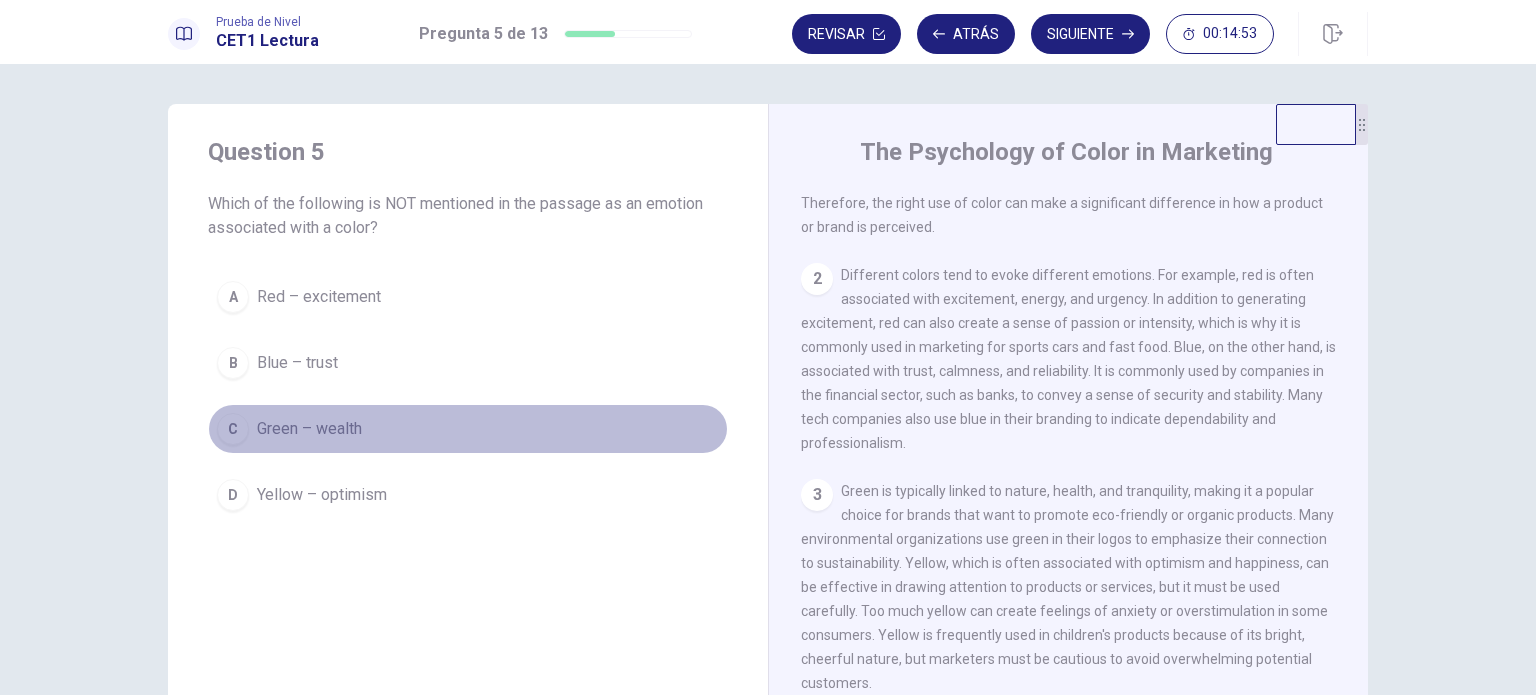 click on "Green – wealth" at bounding box center [309, 429] 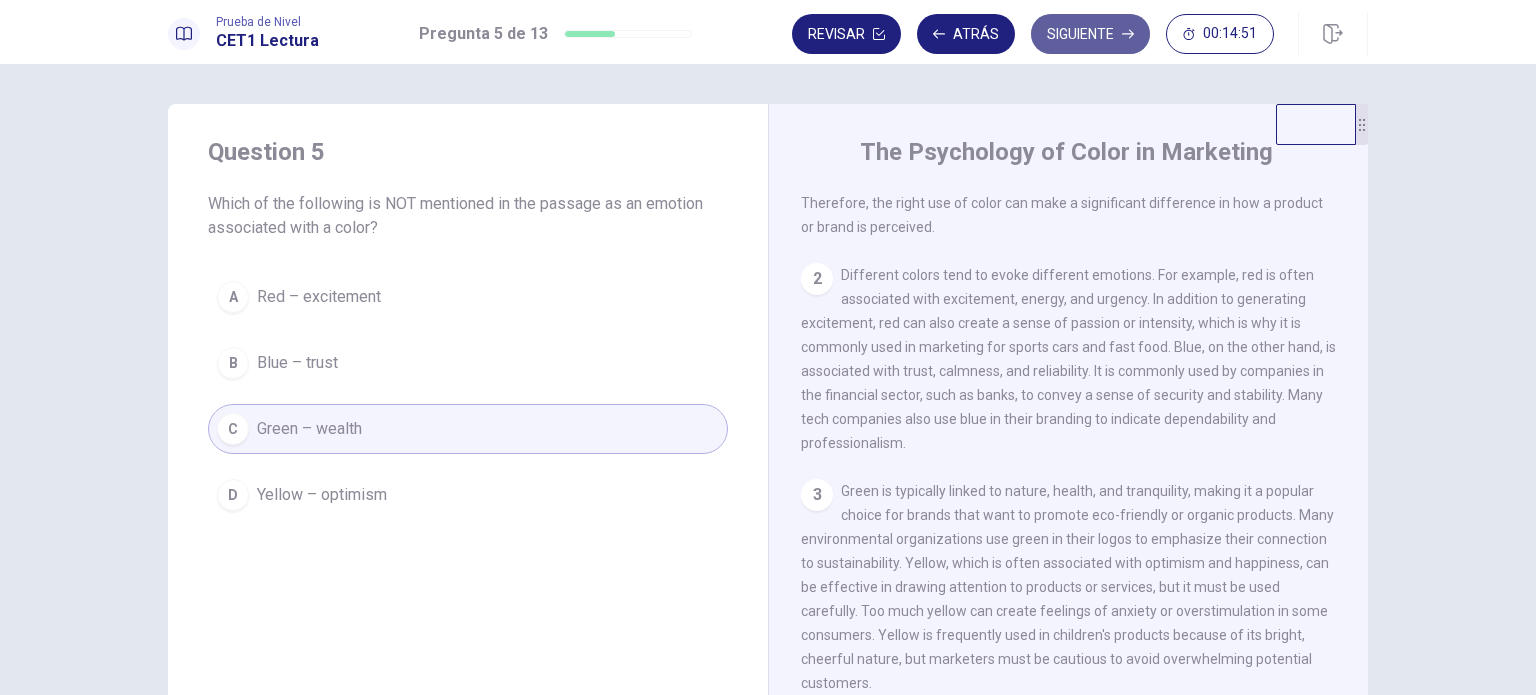 click on "Siguiente" at bounding box center (1090, 34) 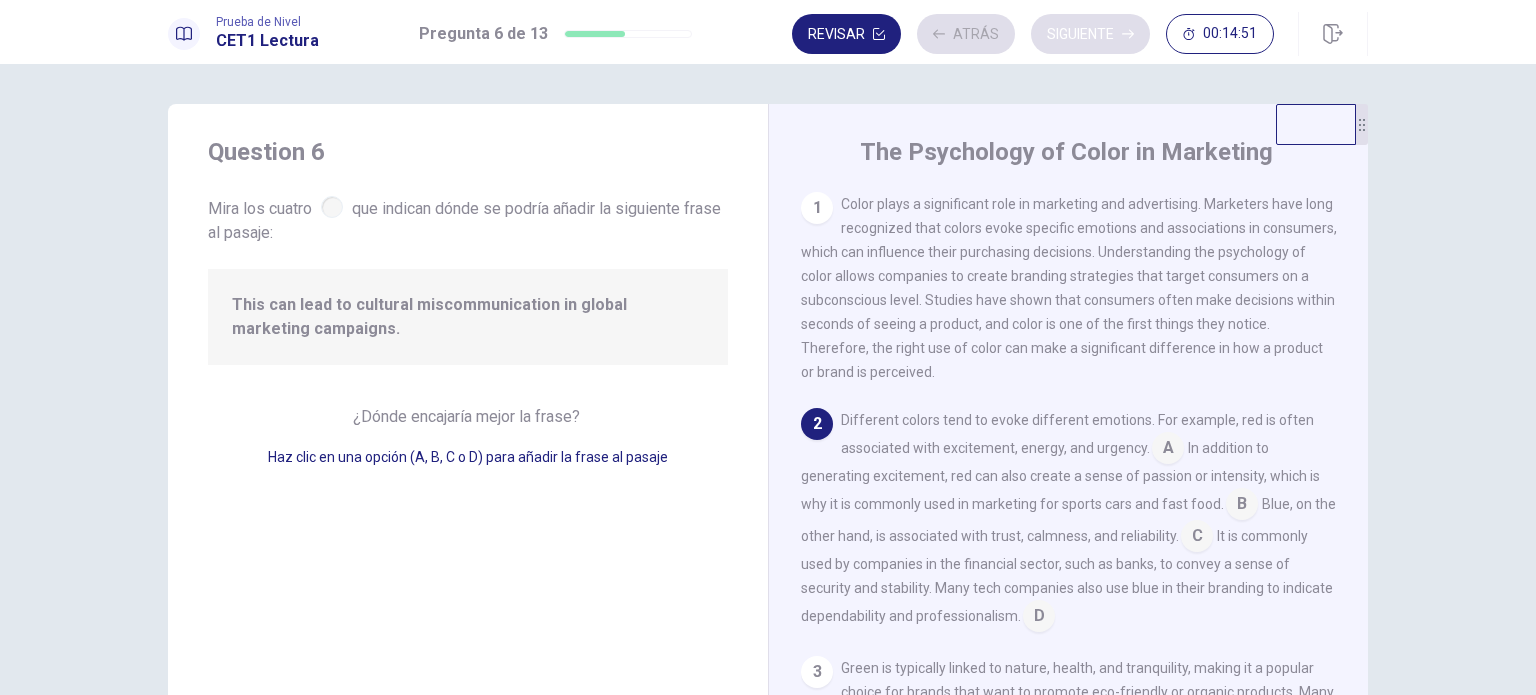 scroll, scrollTop: 71, scrollLeft: 0, axis: vertical 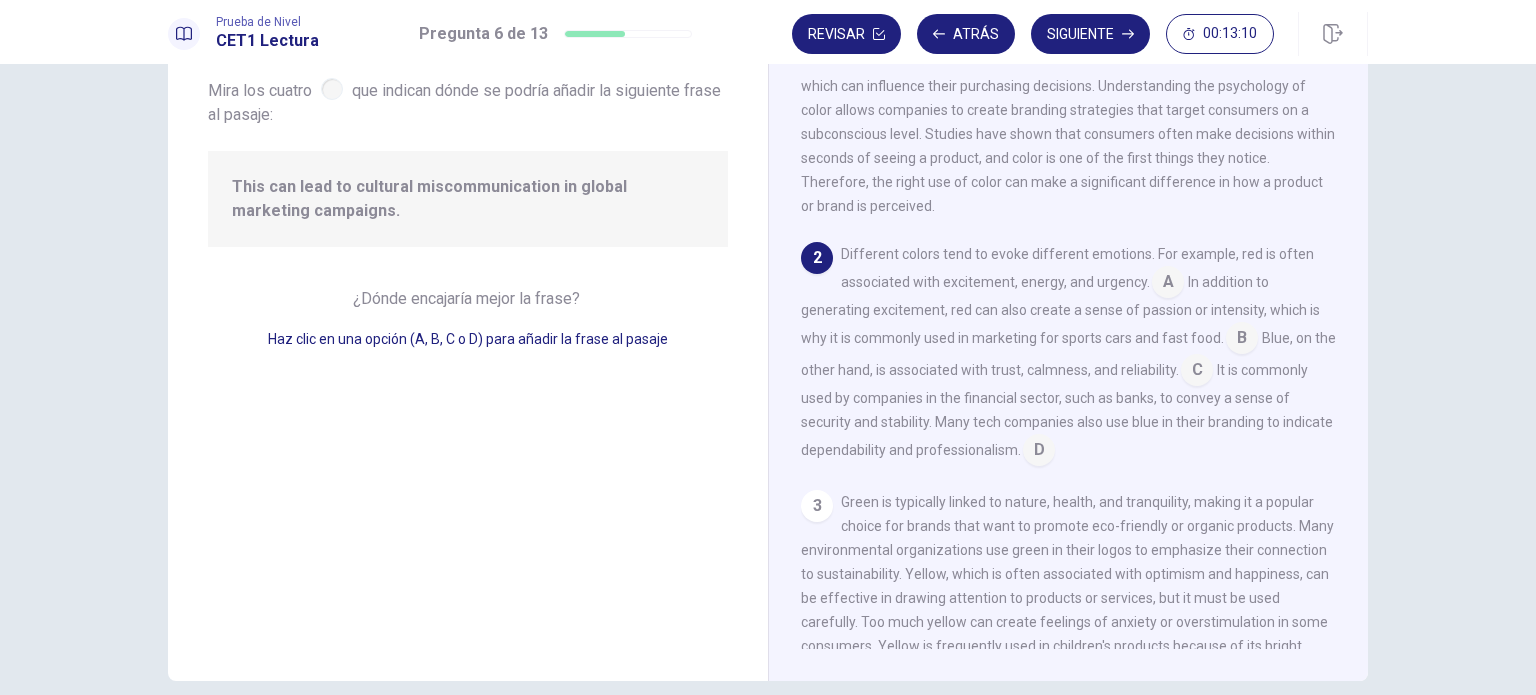 click at bounding box center [1242, 340] 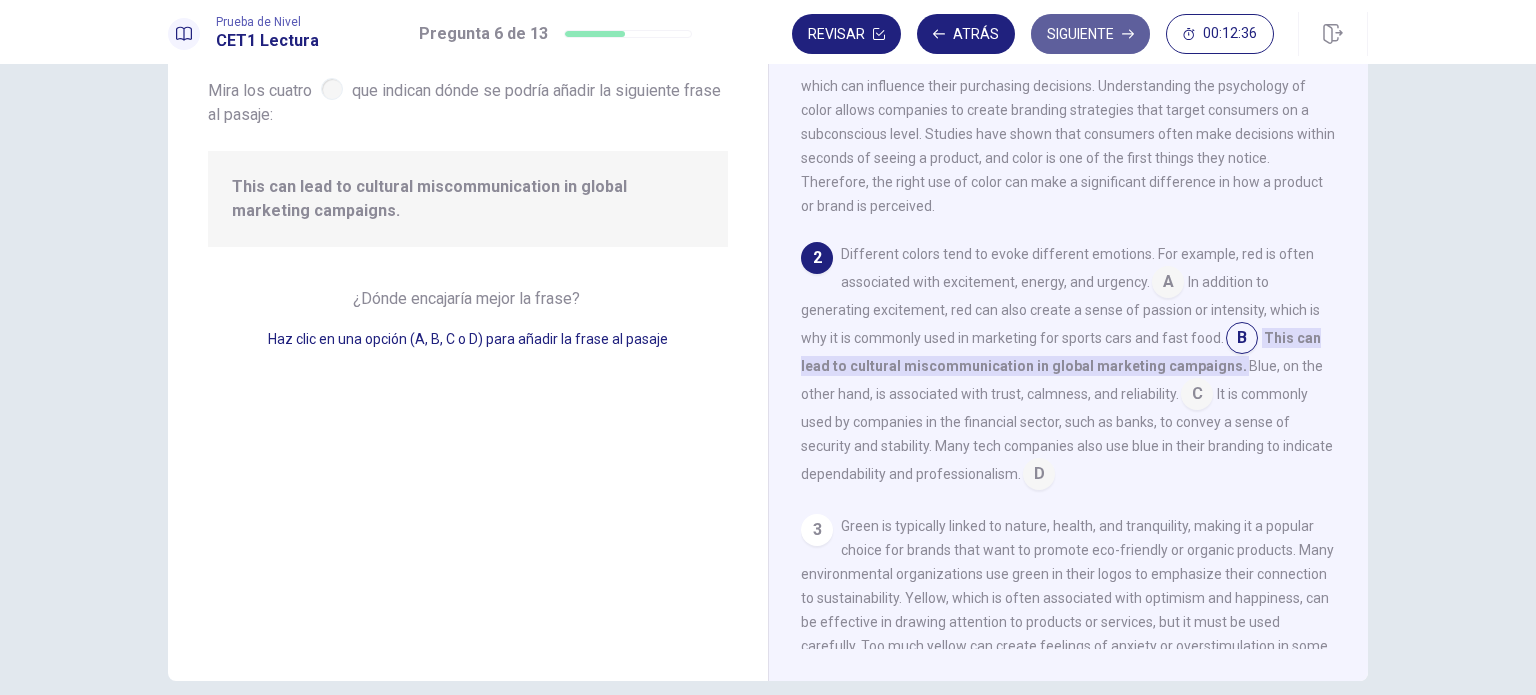 click on "Siguiente" at bounding box center [1090, 34] 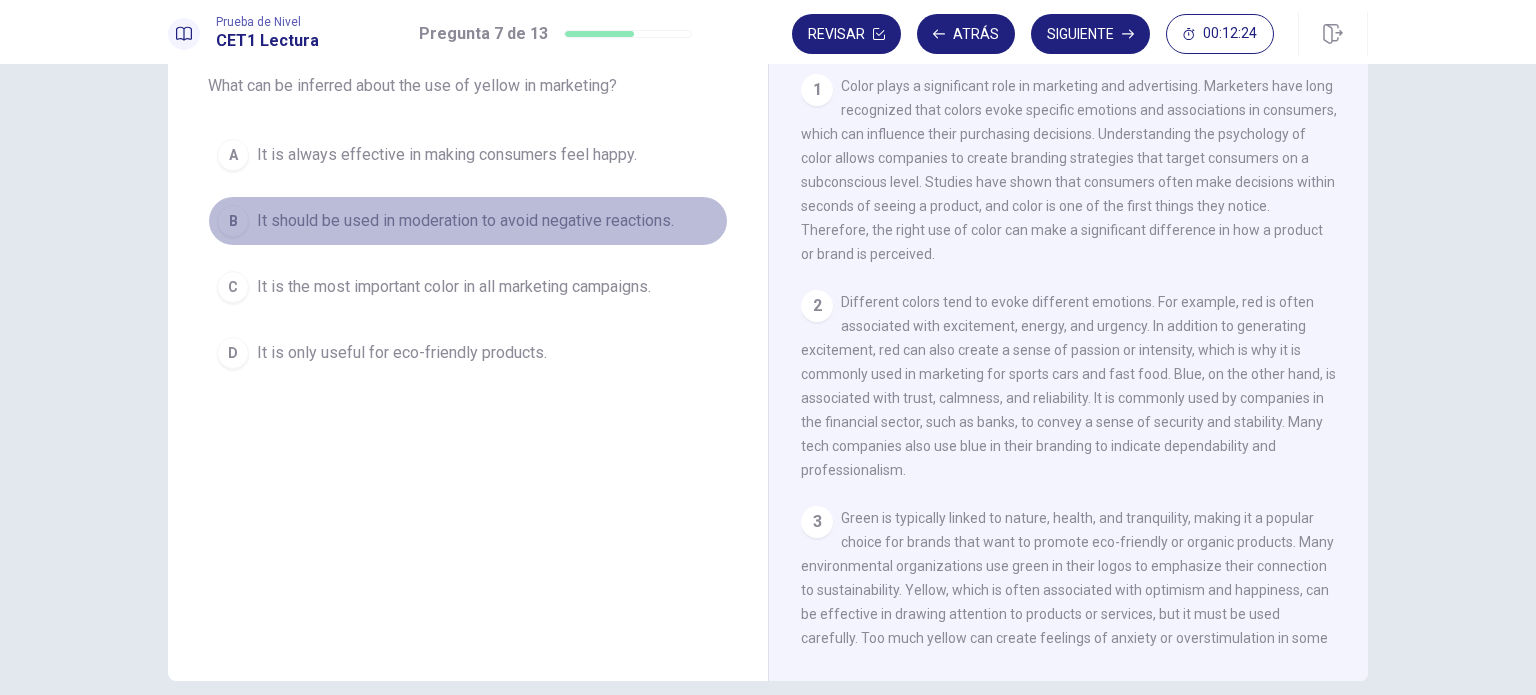 click on "It should be used in moderation to avoid negative reactions." at bounding box center (465, 221) 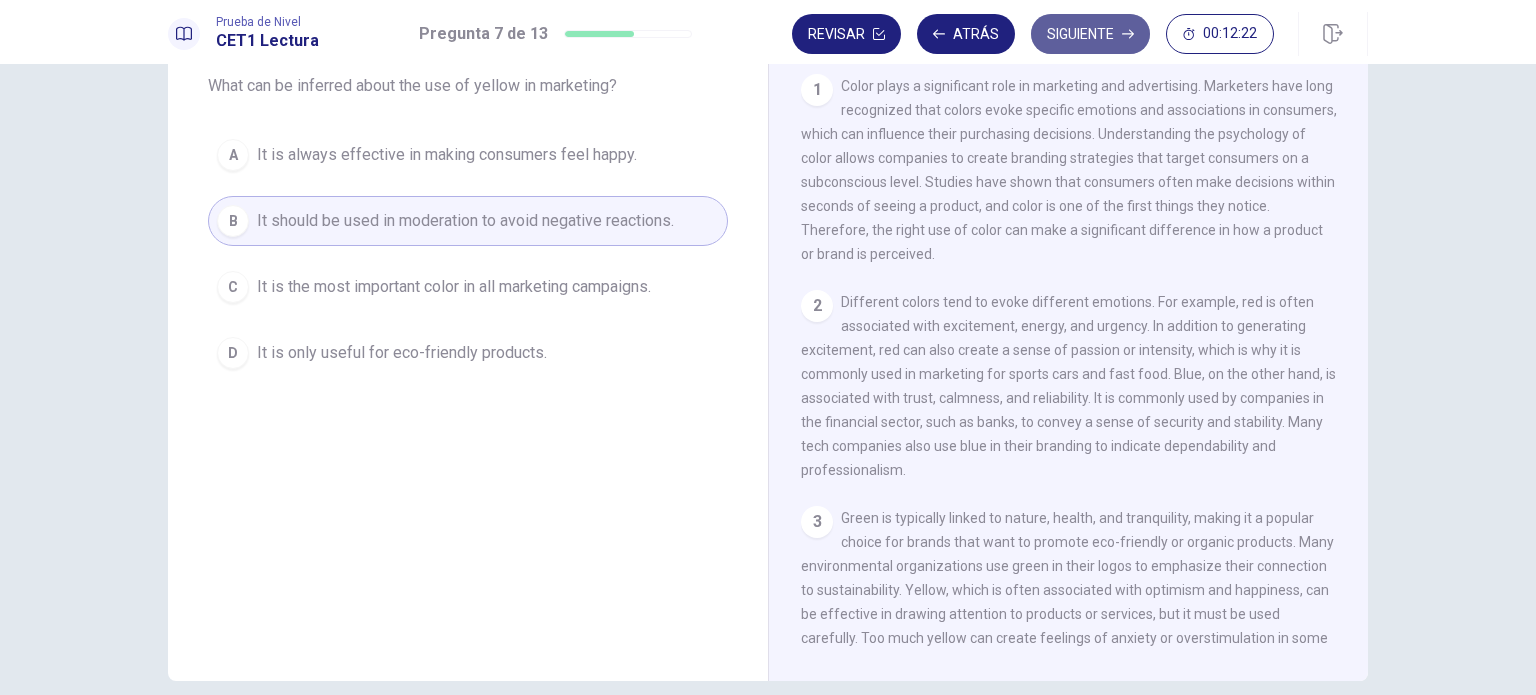 click on "Siguiente" at bounding box center (1090, 34) 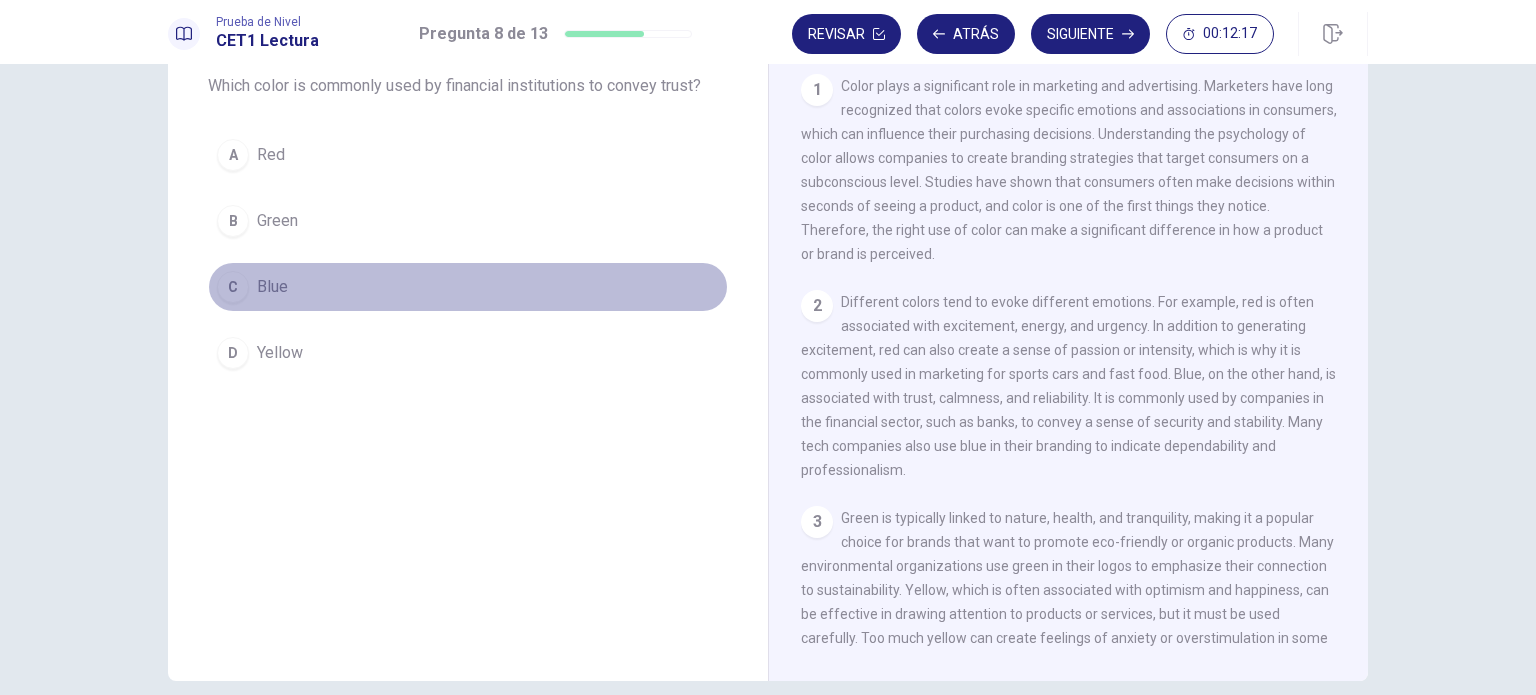 click on "Blue" at bounding box center [272, 287] 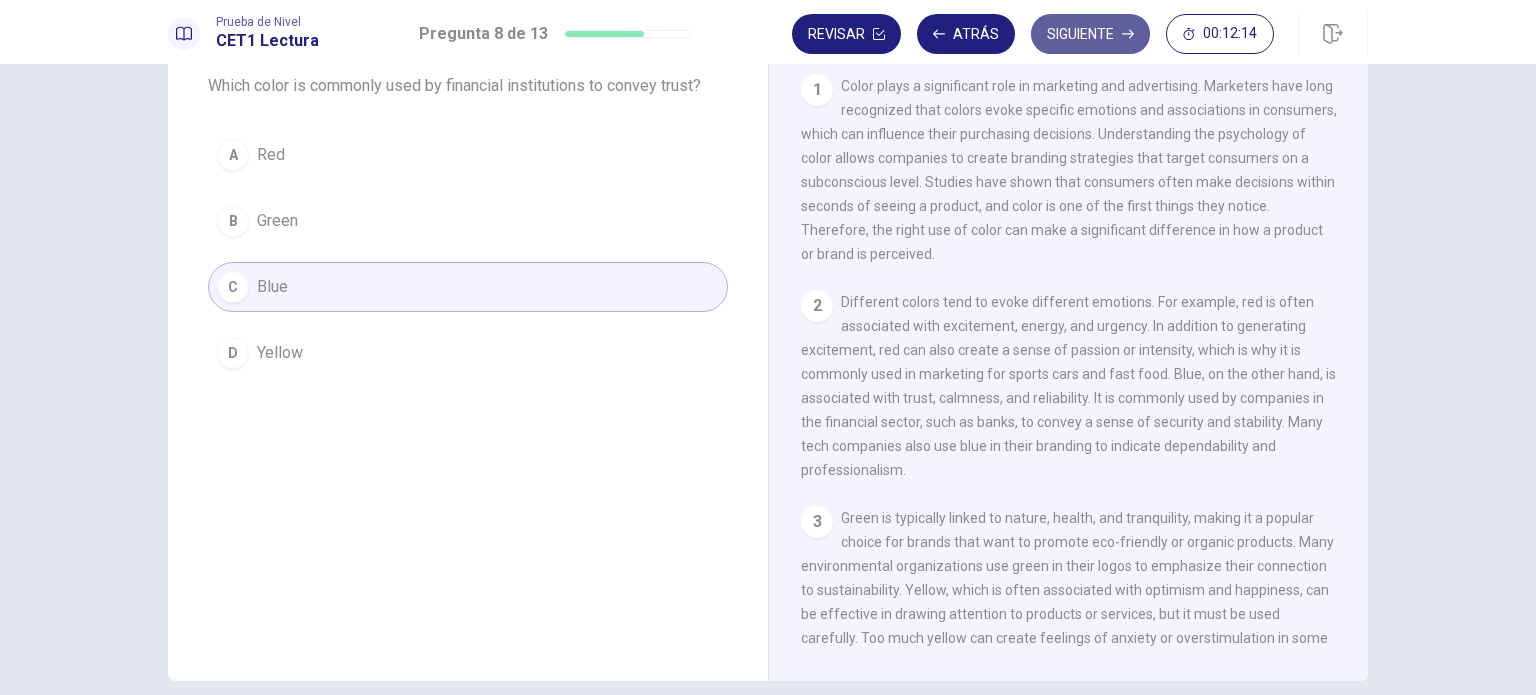 click on "Siguiente" at bounding box center [1090, 34] 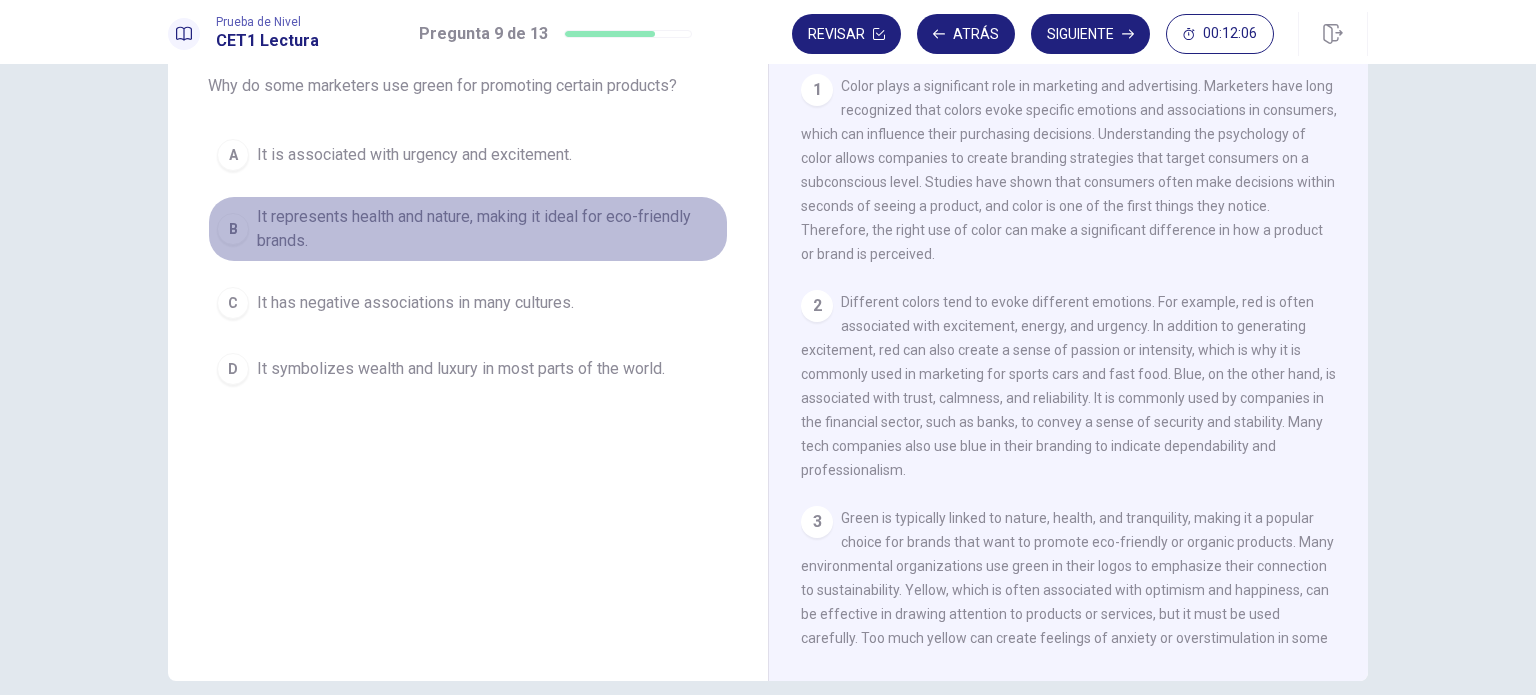 click on "It represents health and nature, making it ideal for eco-friendly brands." at bounding box center [488, 229] 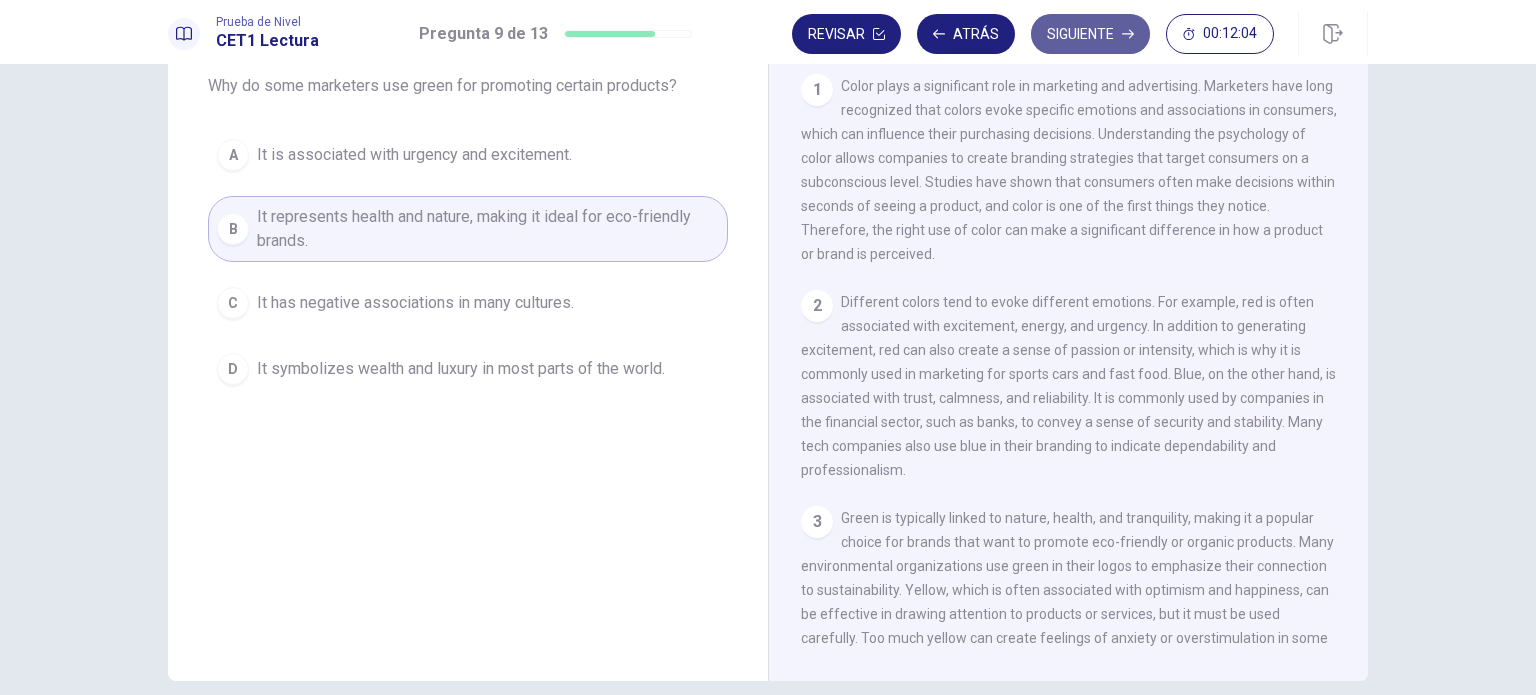 click on "Siguiente" at bounding box center [1090, 34] 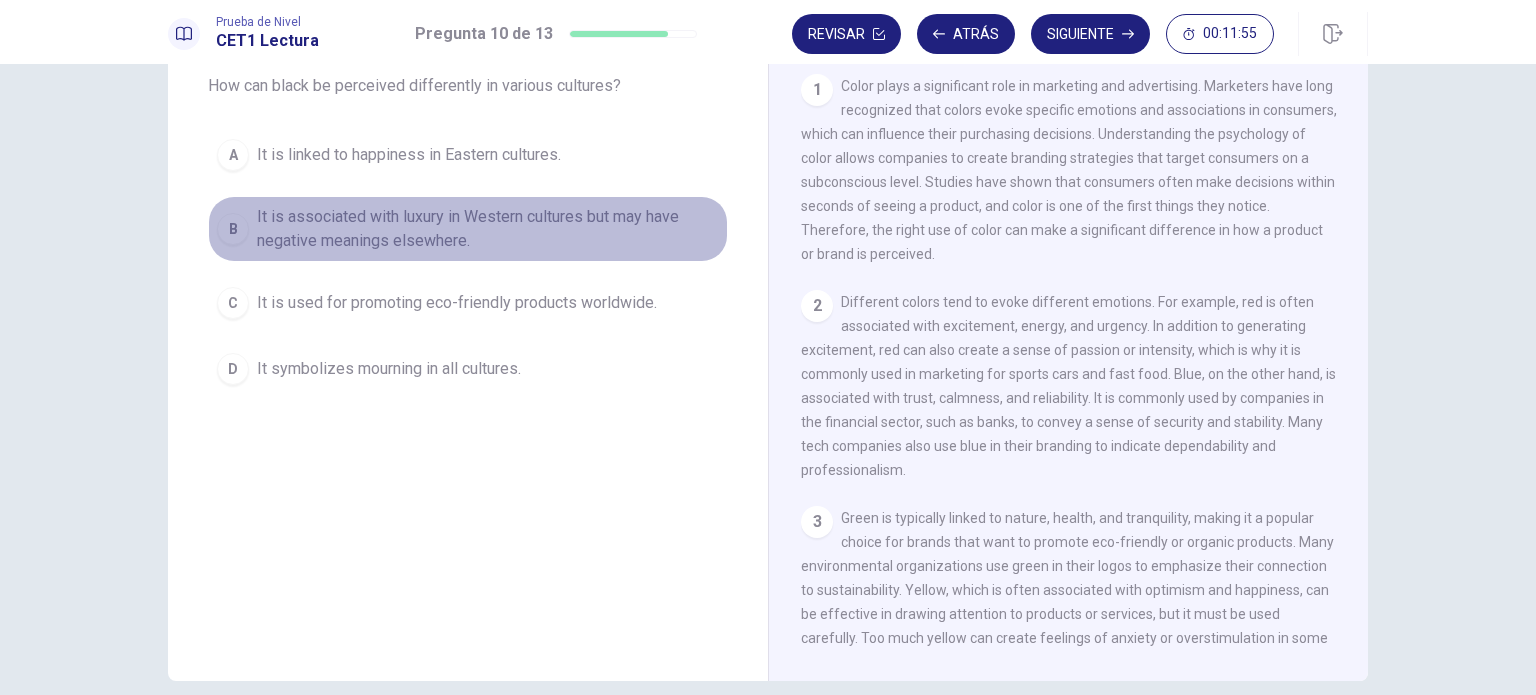 click on "It is associated with luxury in Western cultures but may have negative meanings elsewhere." at bounding box center (488, 229) 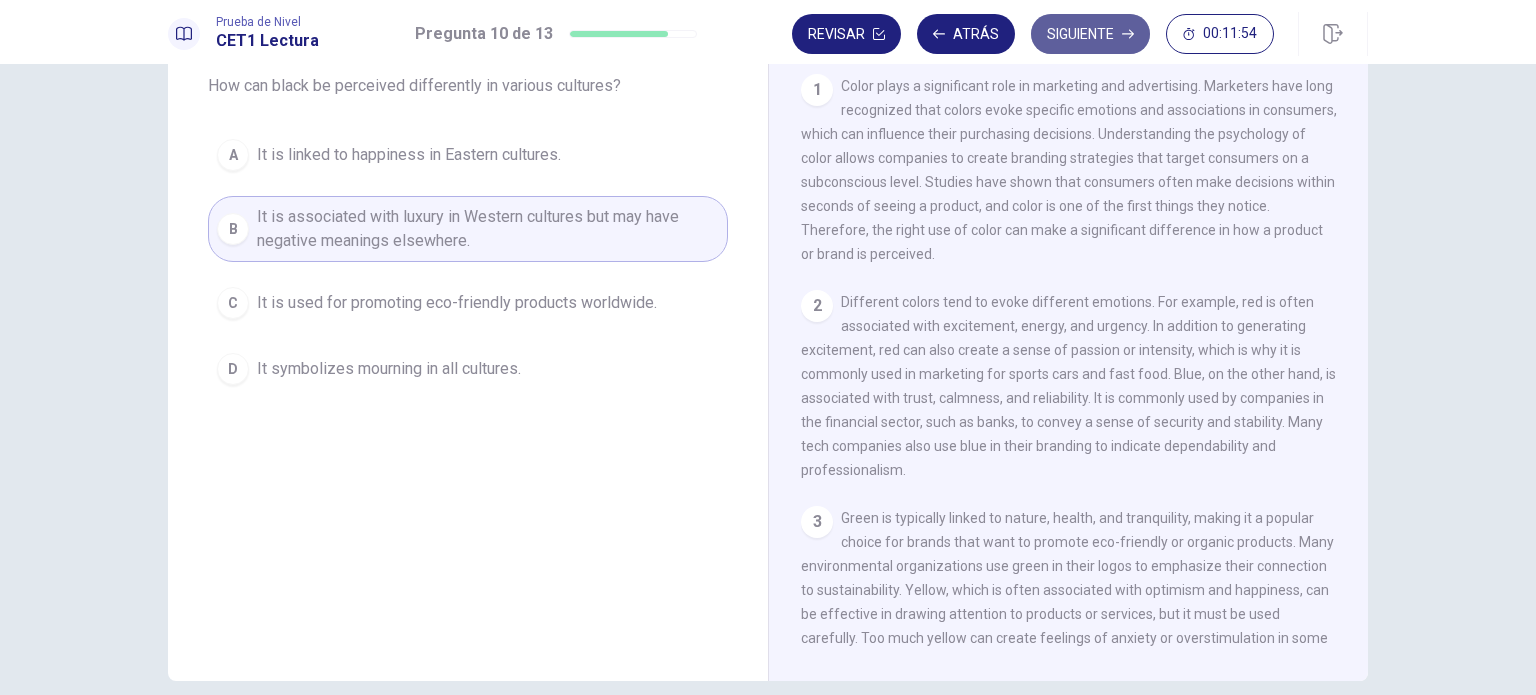click on "Siguiente" at bounding box center [1090, 34] 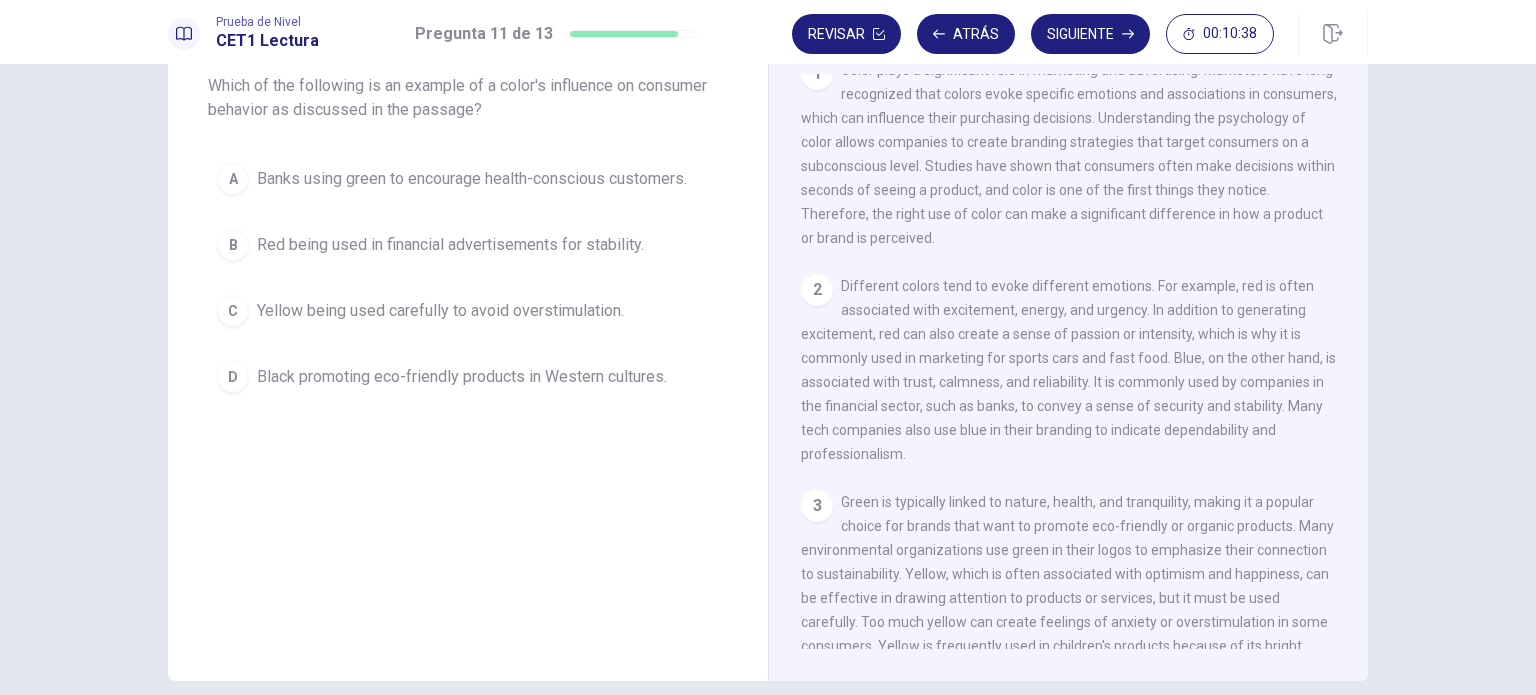 scroll, scrollTop: 0, scrollLeft: 0, axis: both 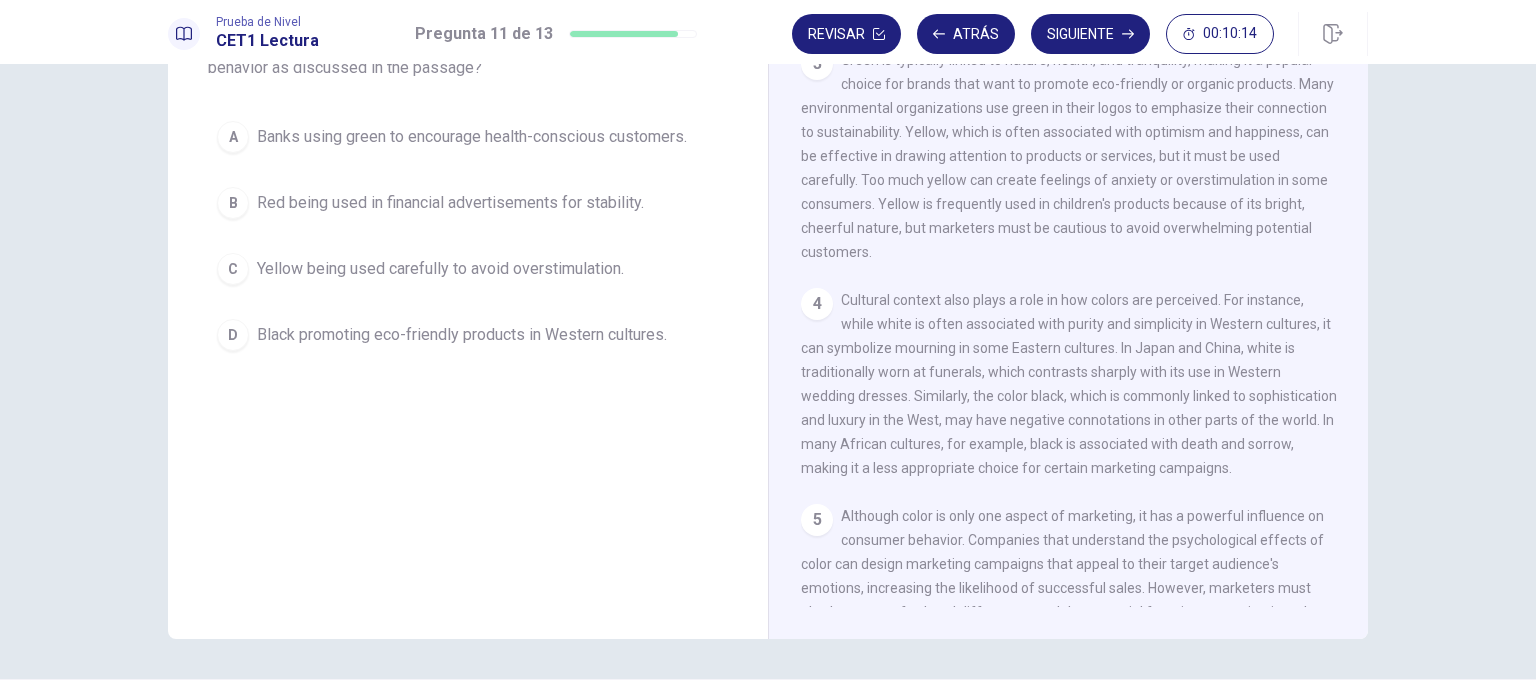 drag, startPoint x: 1356, startPoint y: 189, endPoint x: 1383, endPoint y: 391, distance: 203.79646 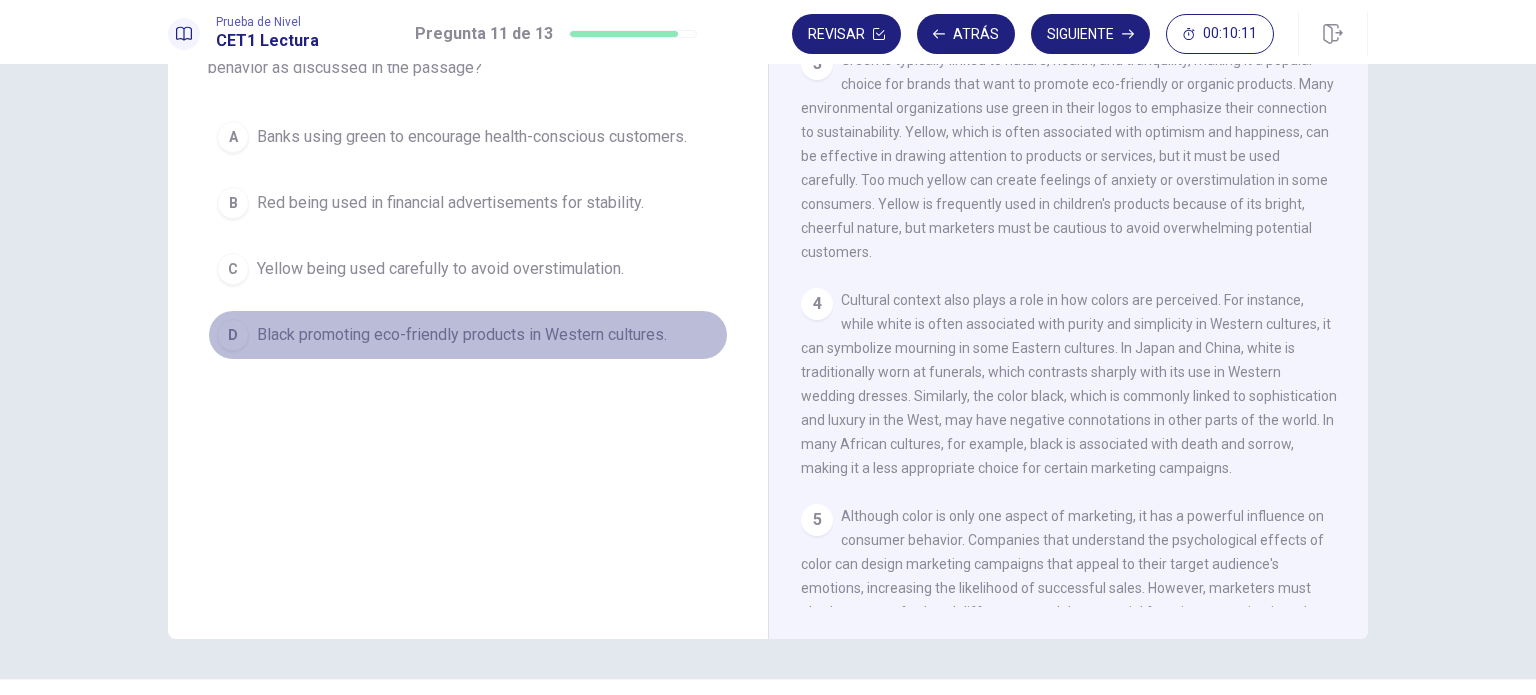click on "Black promoting eco-friendly products in Western cultures." at bounding box center [462, 335] 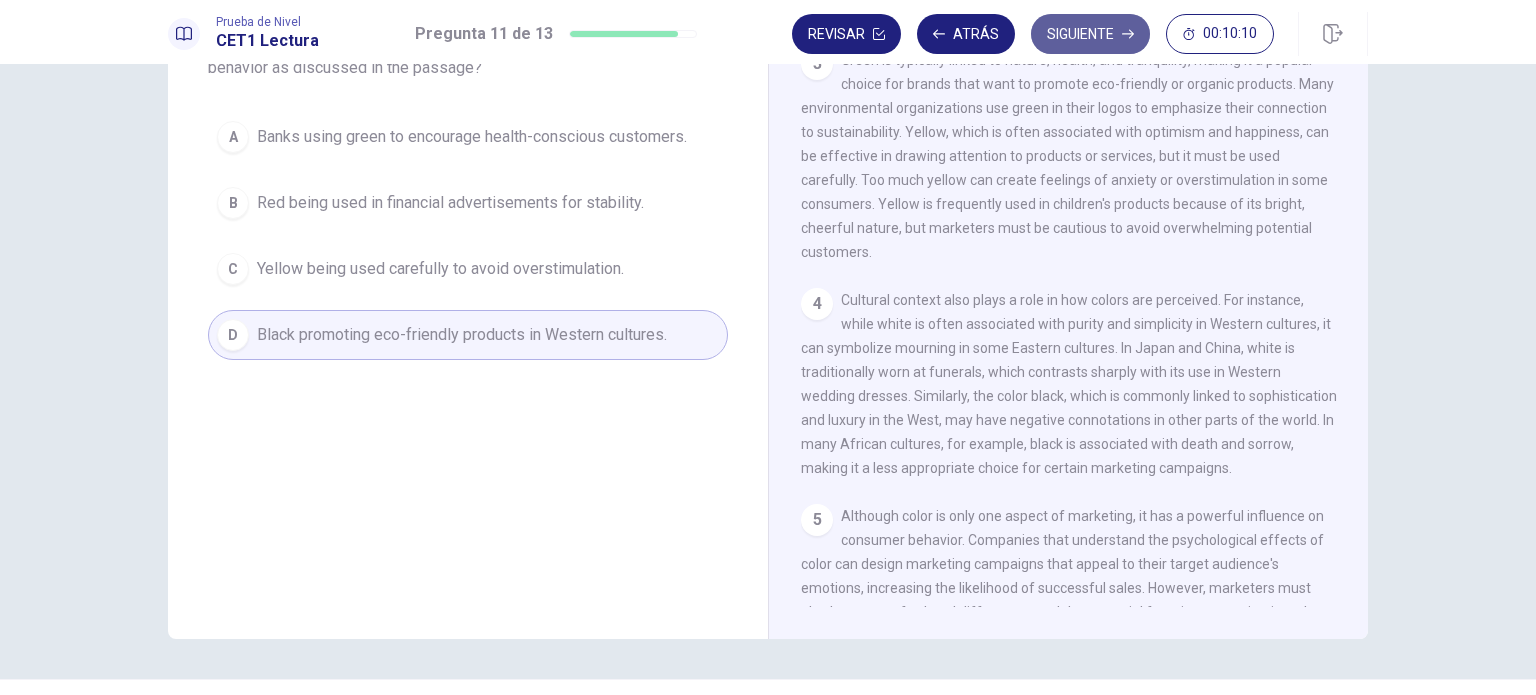 click on "Siguiente" at bounding box center [1090, 34] 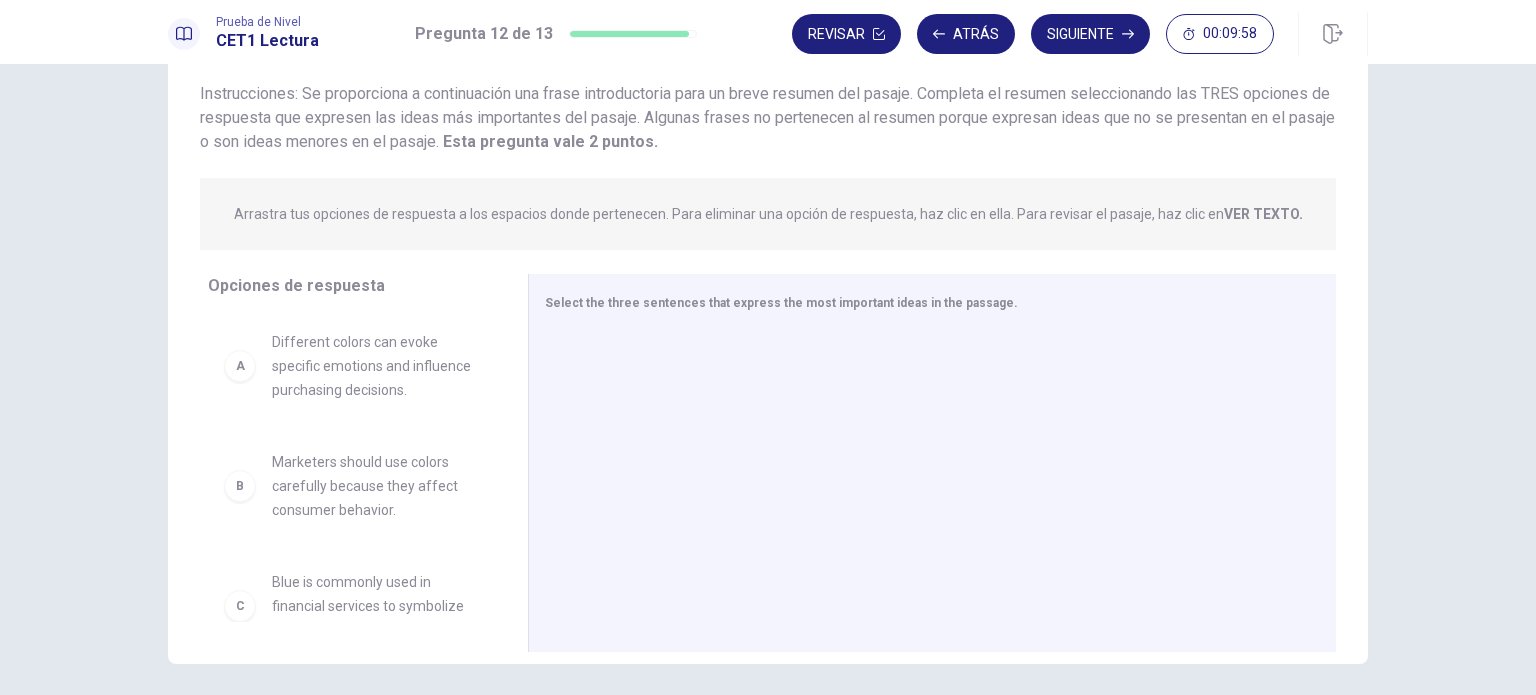 scroll, scrollTop: 208, scrollLeft: 0, axis: vertical 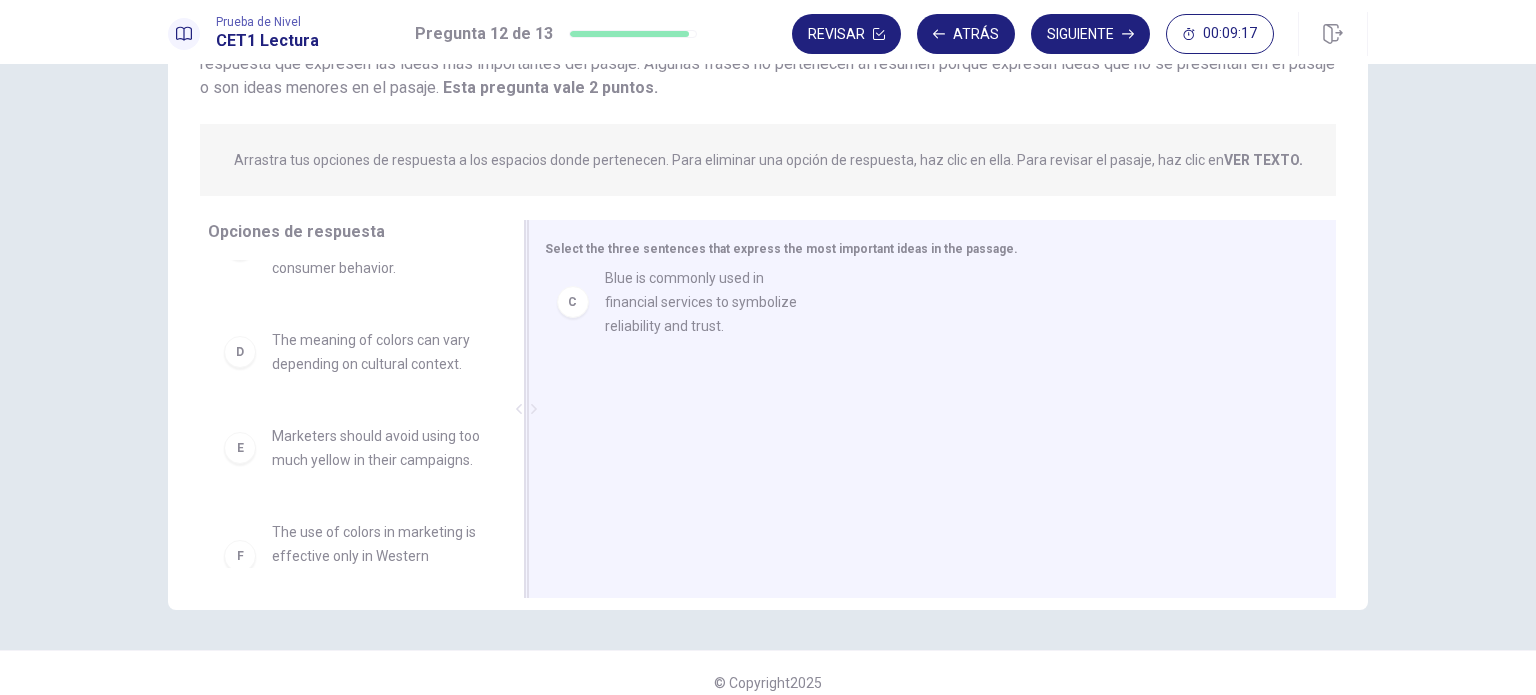 drag, startPoint x: 370, startPoint y: 394, endPoint x: 738, endPoint y: 322, distance: 374.97733 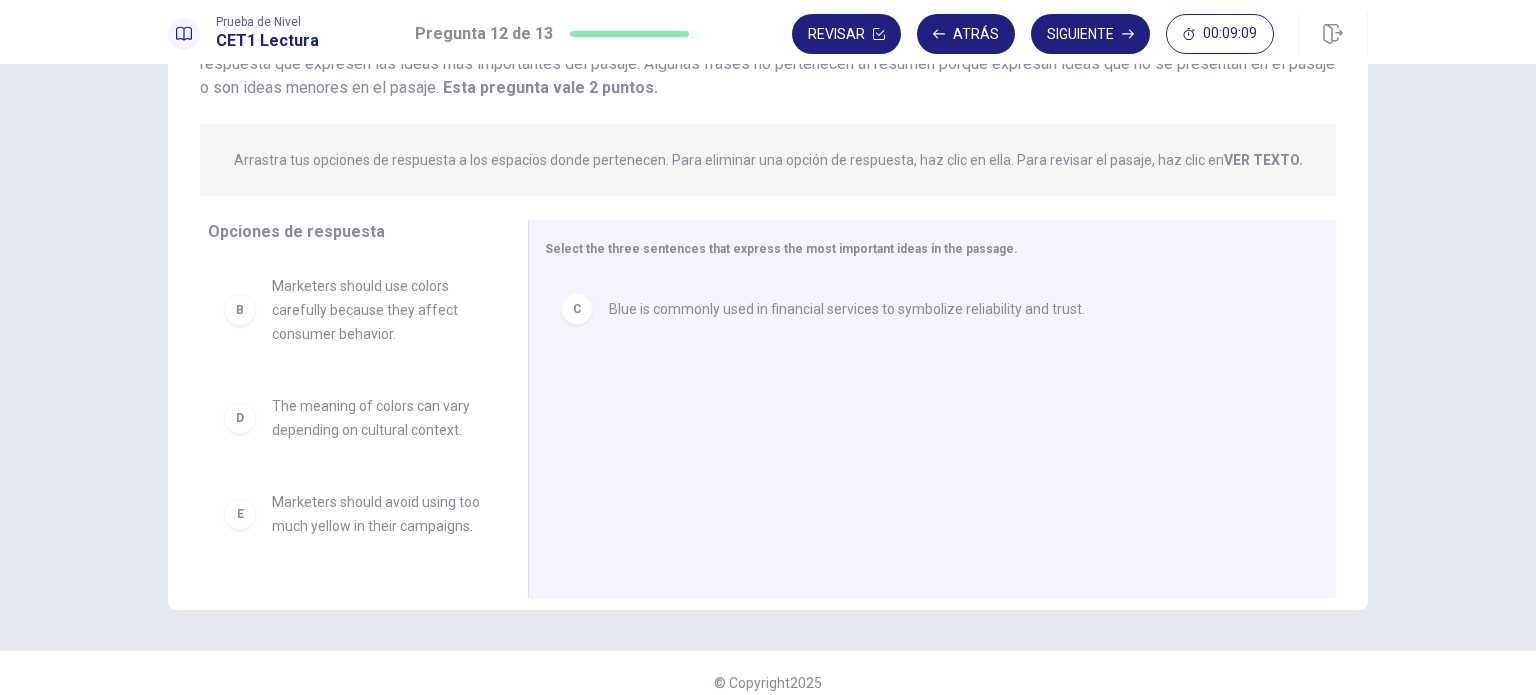 scroll, scrollTop: 116, scrollLeft: 0, axis: vertical 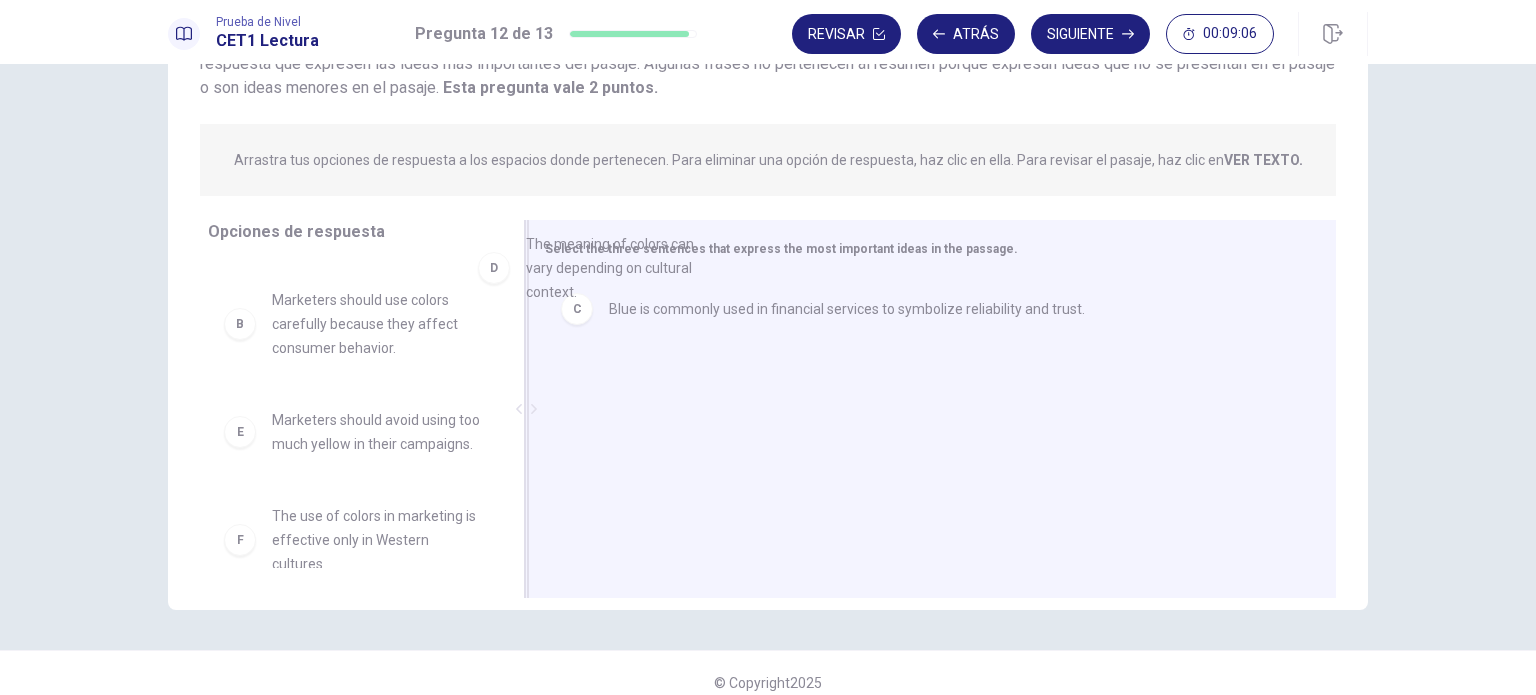 drag, startPoint x: 398, startPoint y: 431, endPoint x: 666, endPoint y: 248, distance: 324.51965 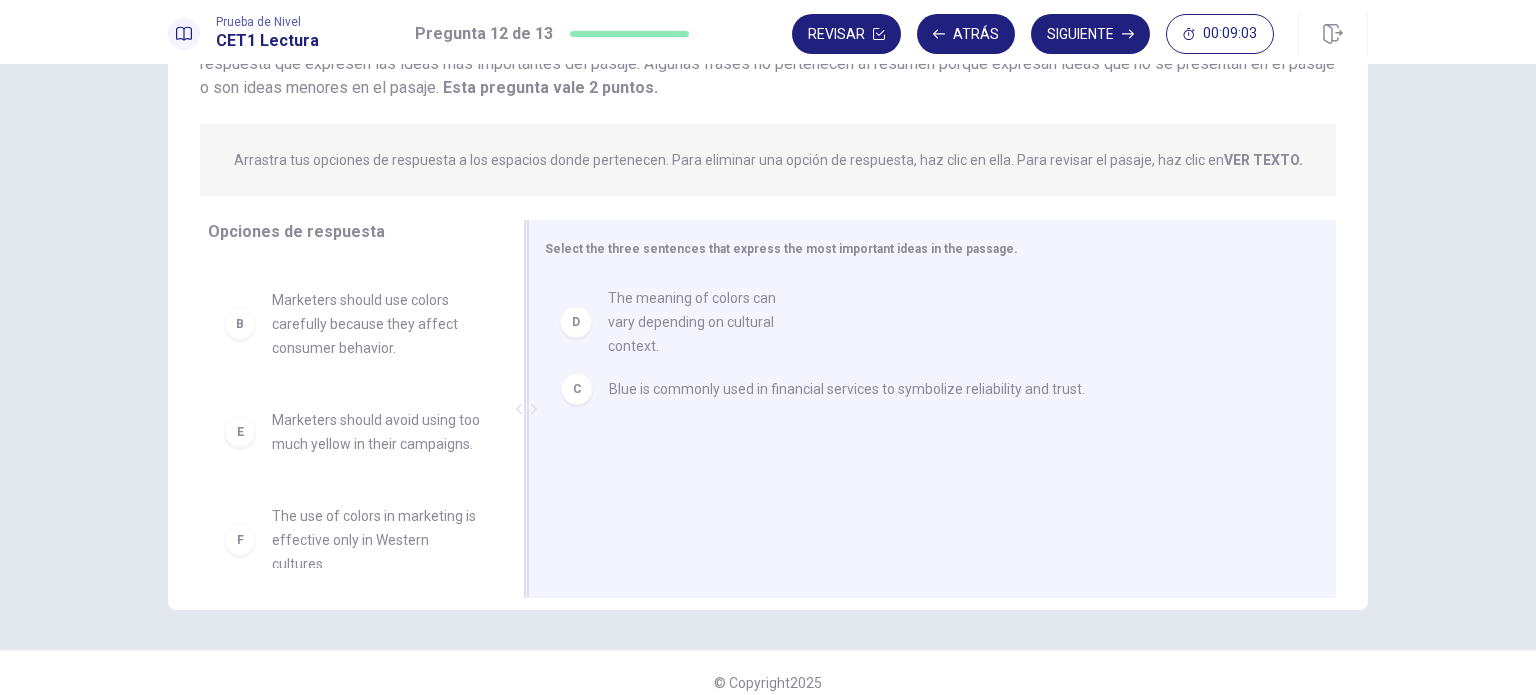drag, startPoint x: 417, startPoint y: 429, endPoint x: 830, endPoint y: 224, distance: 461.07916 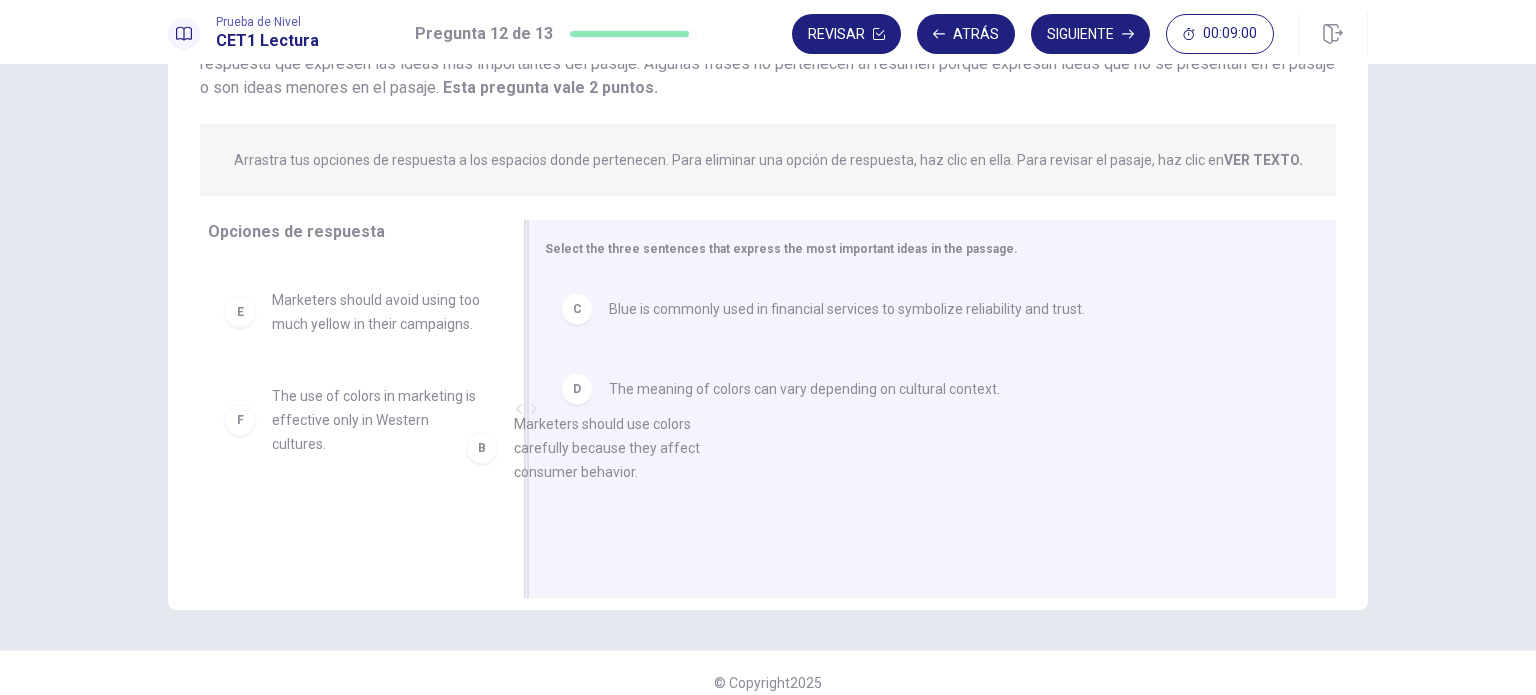 drag, startPoint x: 384, startPoint y: 339, endPoint x: 712, endPoint y: 462, distance: 350.30417 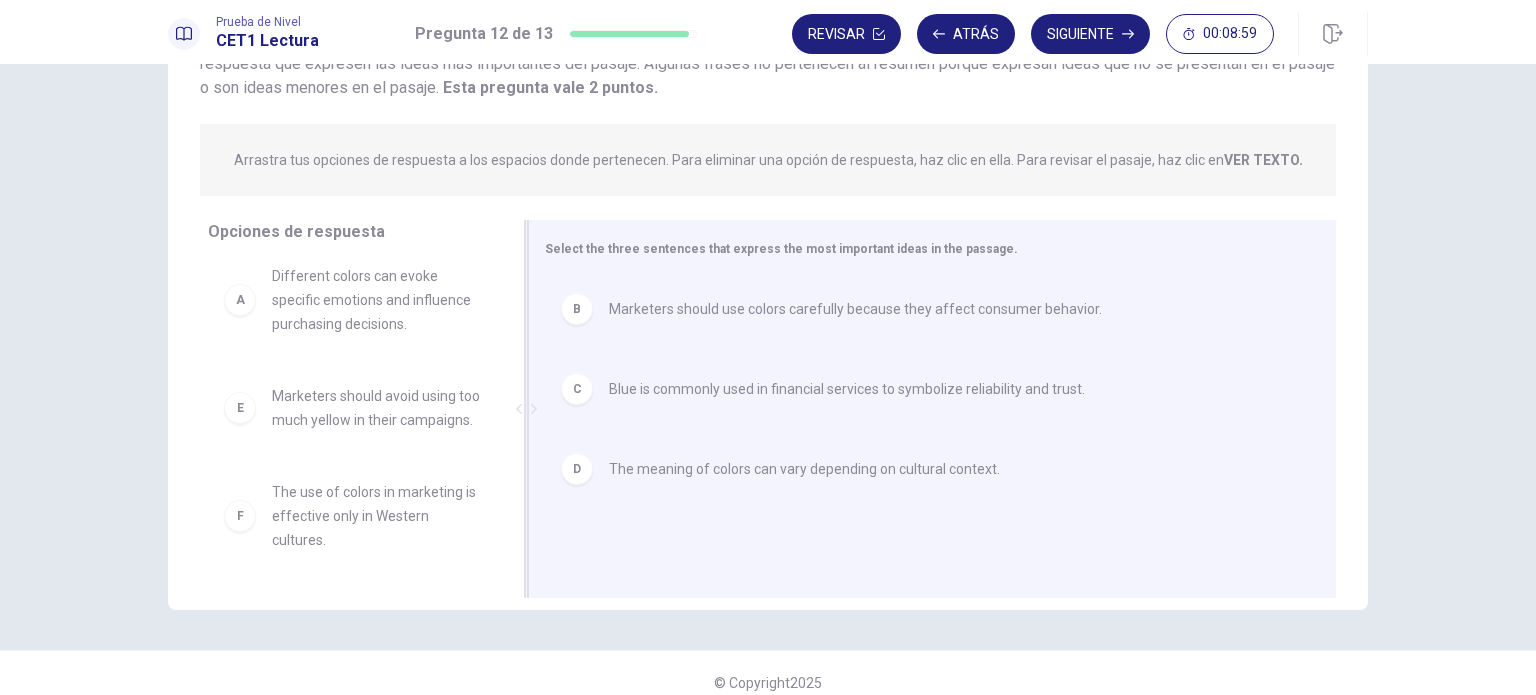 scroll, scrollTop: 36, scrollLeft: 0, axis: vertical 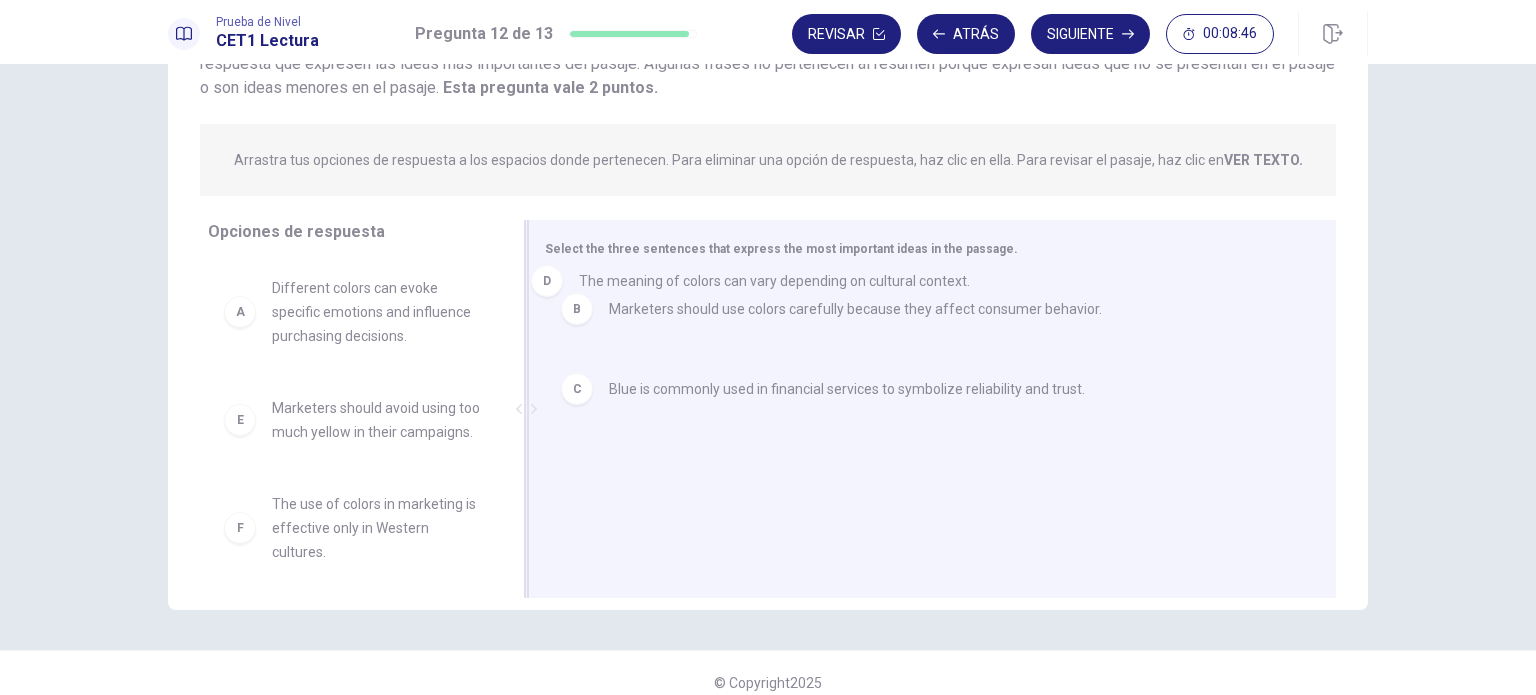 drag, startPoint x: 728, startPoint y: 471, endPoint x: 708, endPoint y: 275, distance: 197.01776 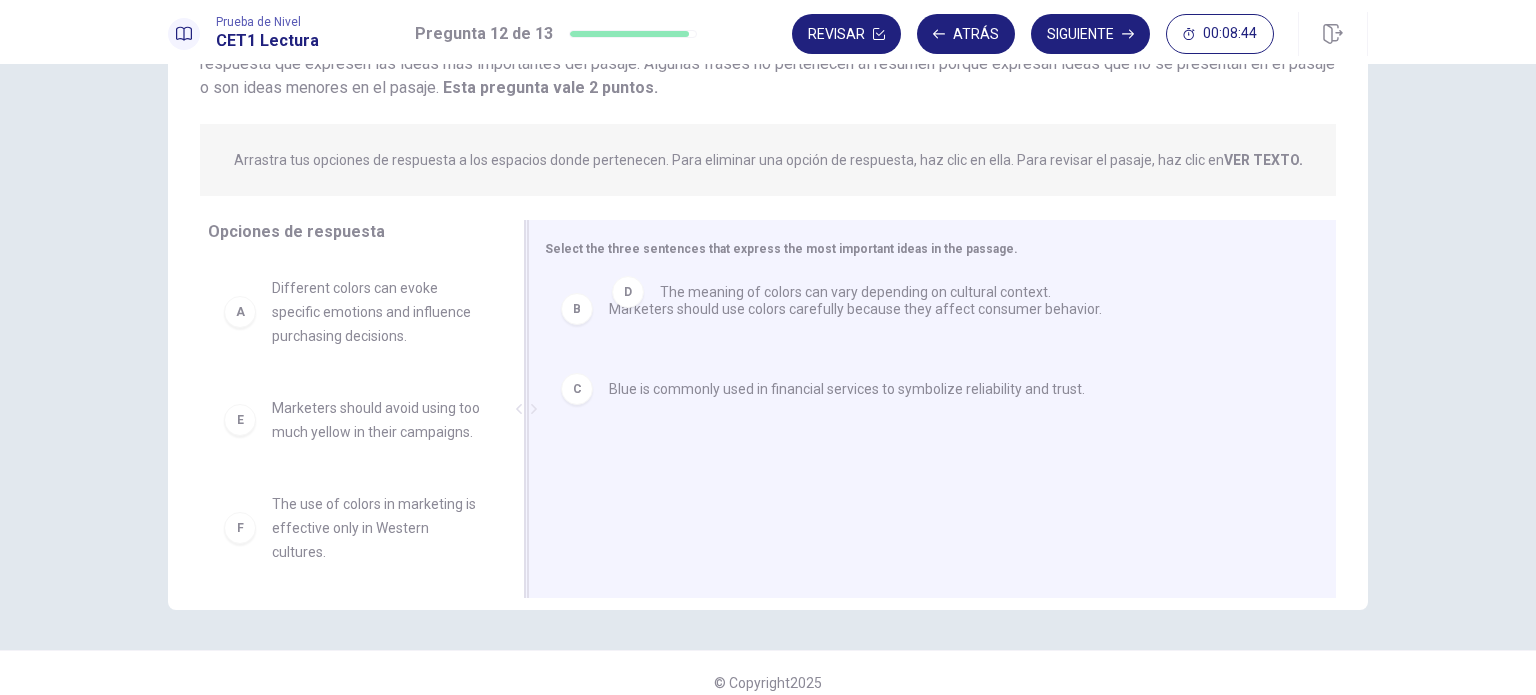 drag, startPoint x: 659, startPoint y: 481, endPoint x: 710, endPoint y: 282, distance: 205.43126 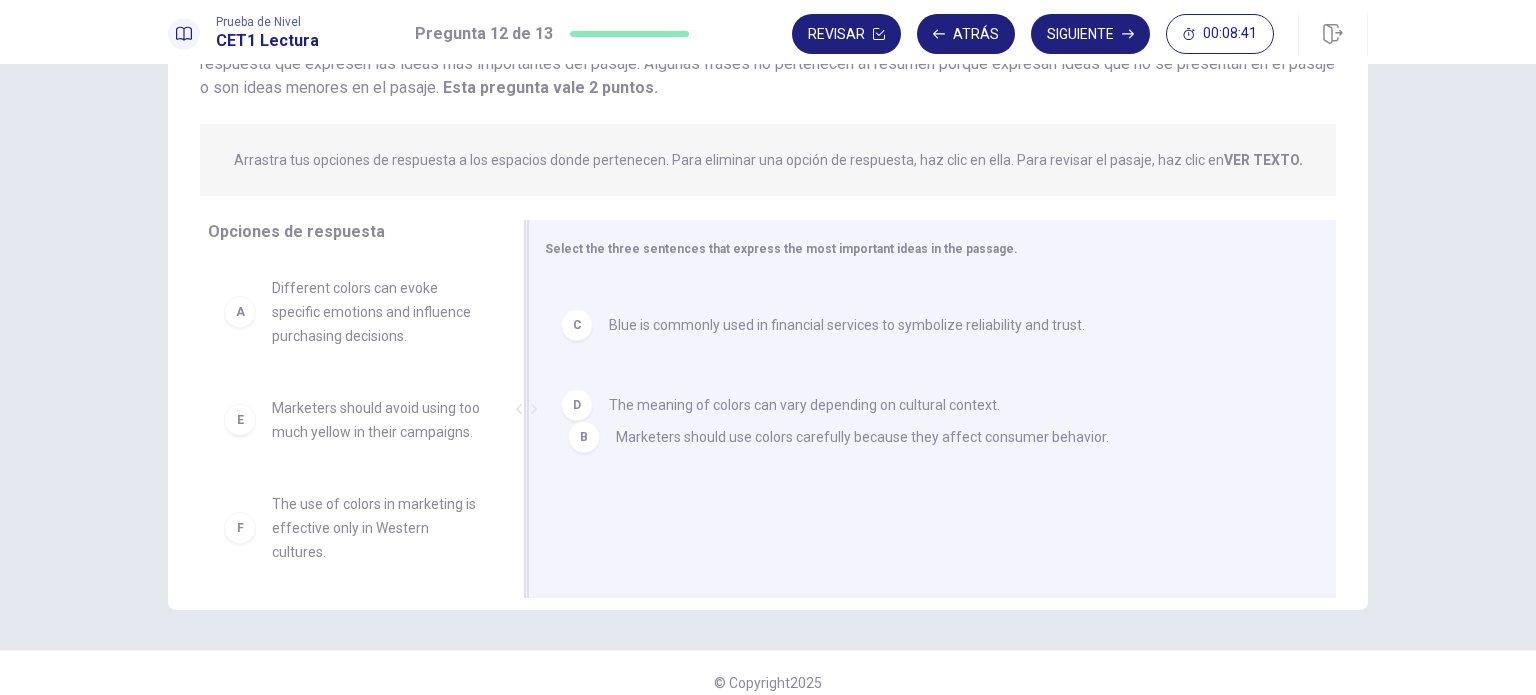 drag, startPoint x: 679, startPoint y: 313, endPoint x: 682, endPoint y: 470, distance: 157.02866 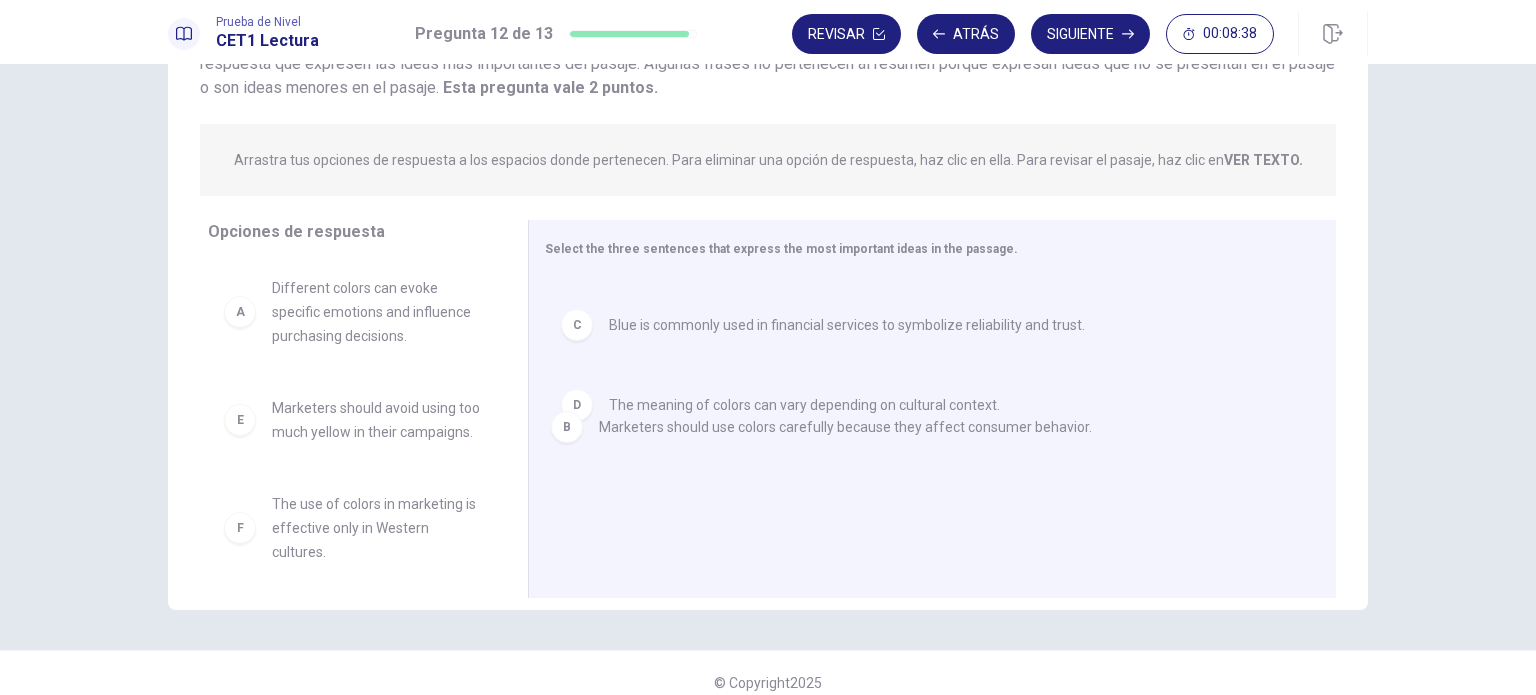 drag, startPoint x: 732, startPoint y: 311, endPoint x: 728, endPoint y: 435, distance: 124.0645 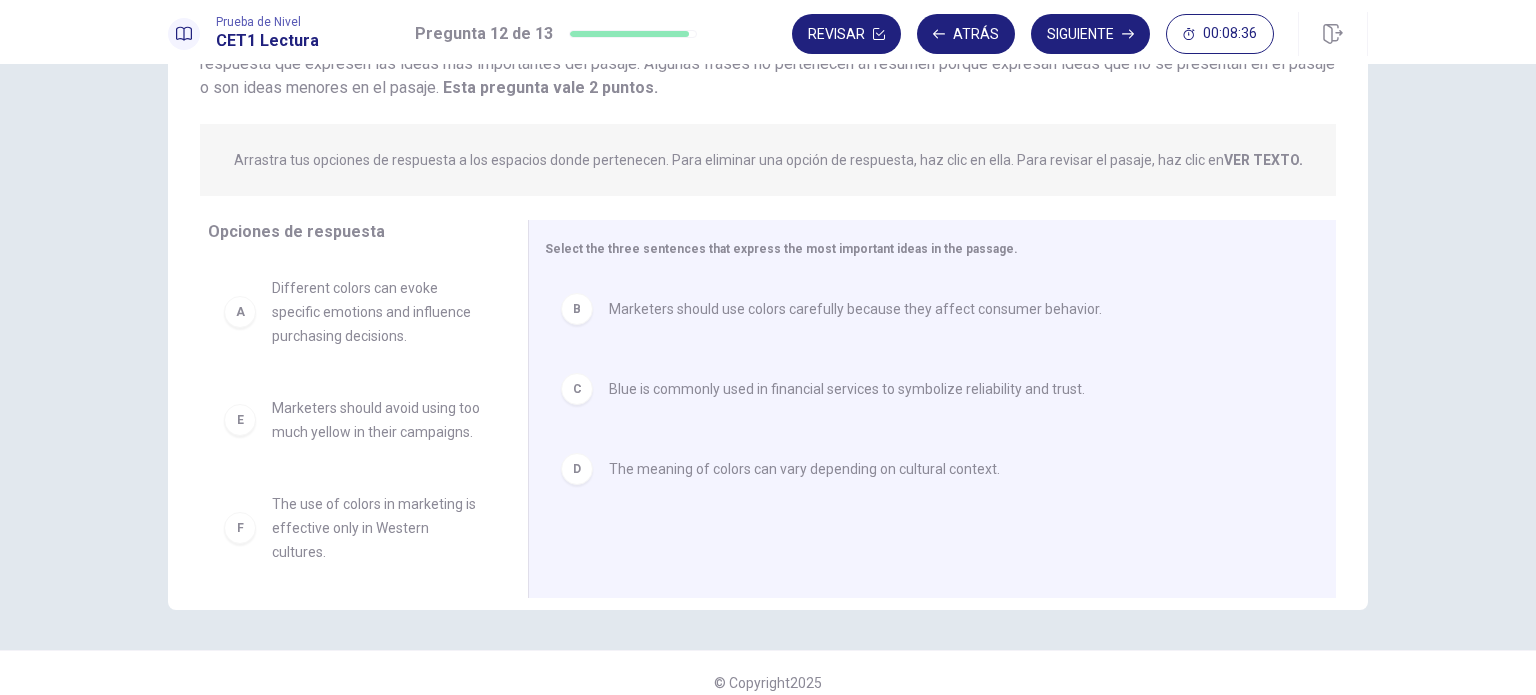 click on "D" at bounding box center [577, 469] 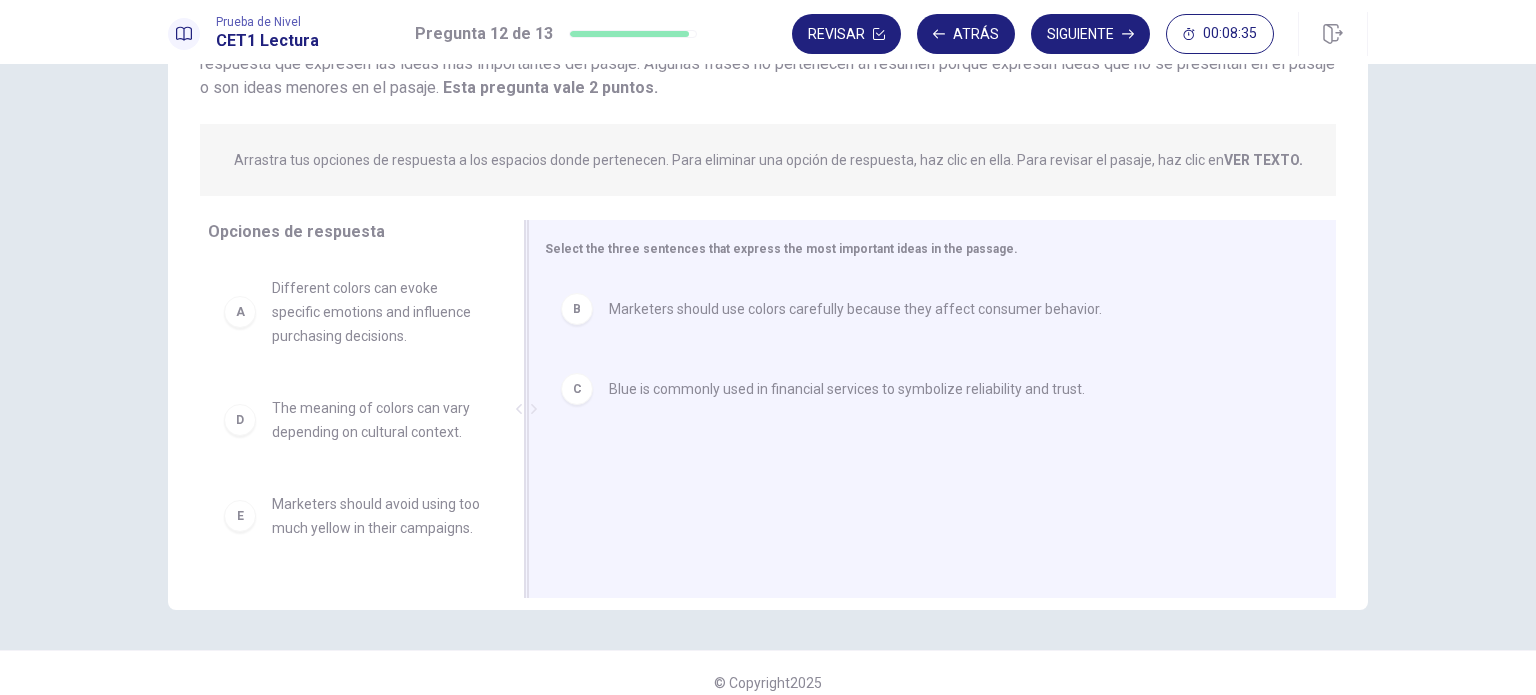click on "B Marketers should use colors carefully because they affect consumer behavior.
C [COLOR] is commonly used in financial services to symbolize reliability and trust." at bounding box center (924, 411) 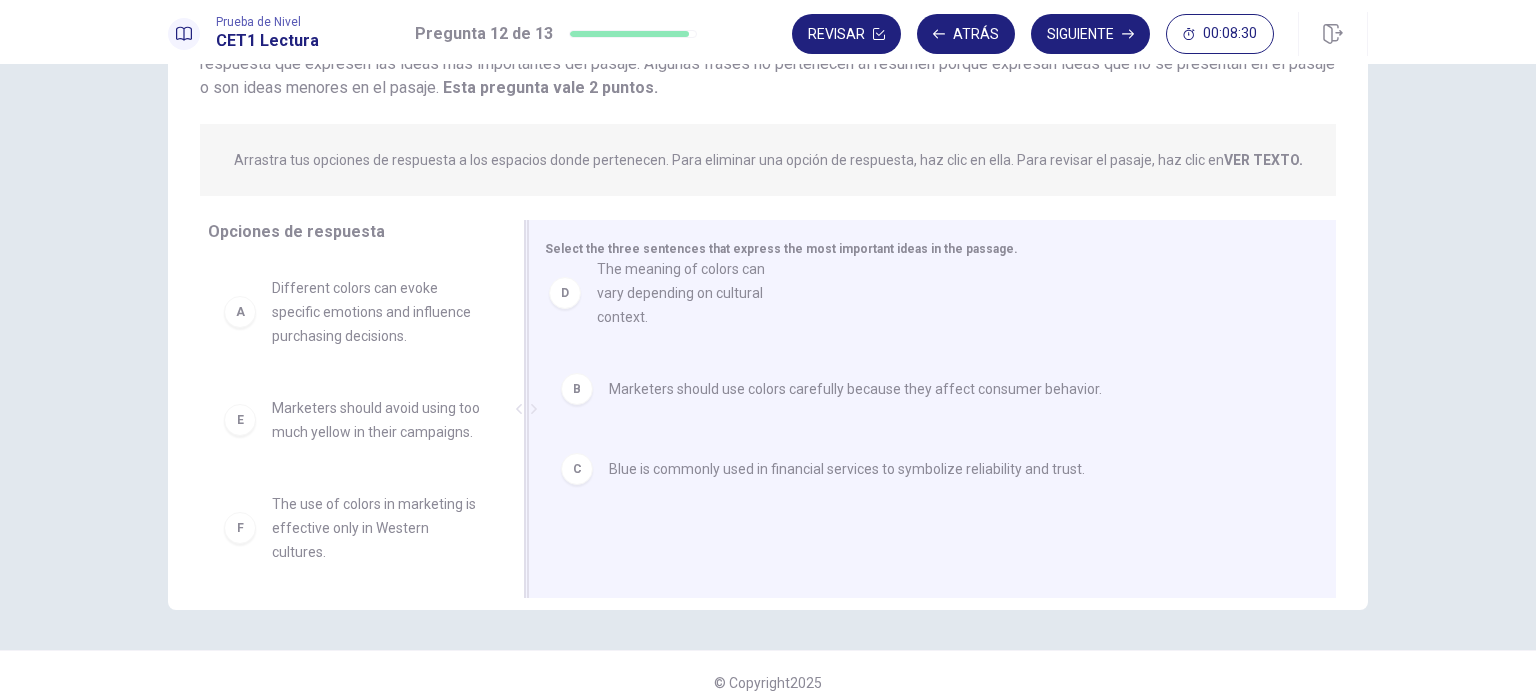 drag, startPoint x: 419, startPoint y: 415, endPoint x: 778, endPoint y: 219, distance: 409.01956 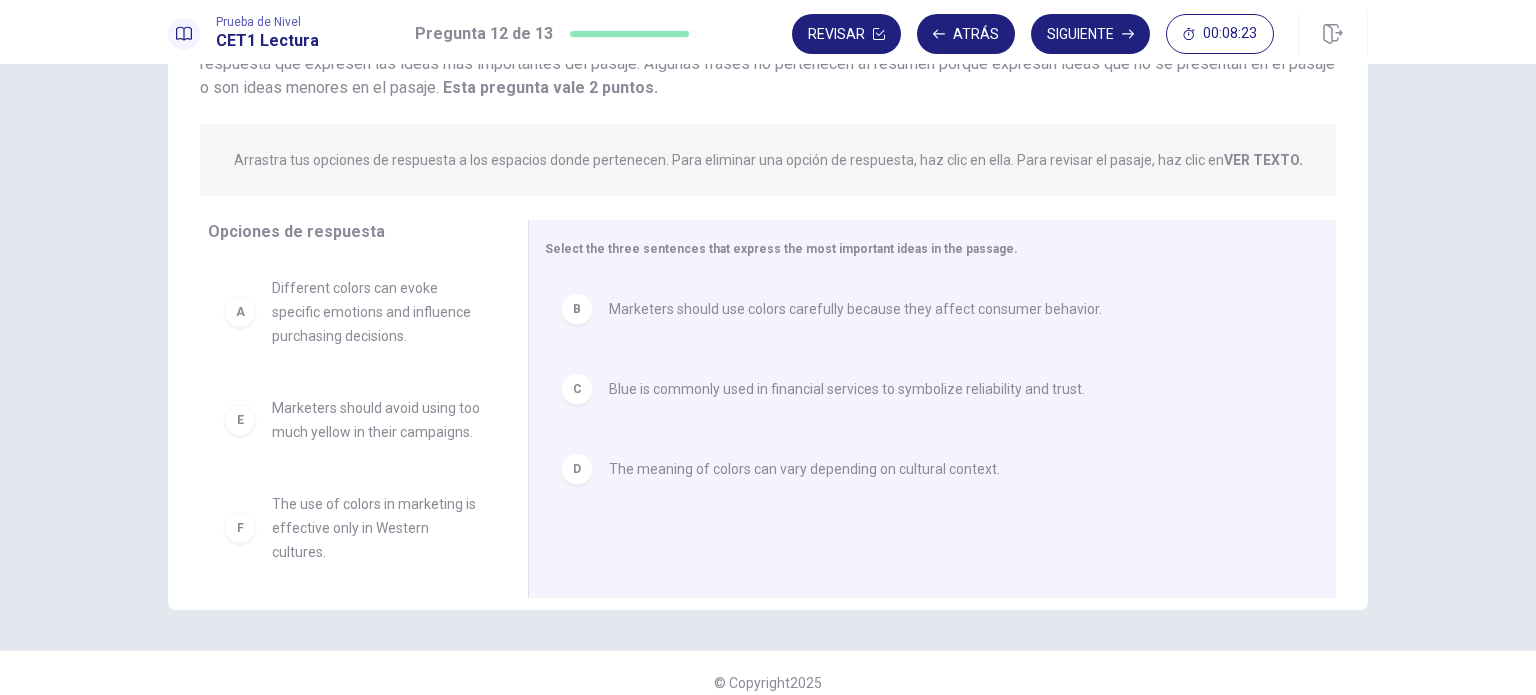 click on "B Marketers should use colors carefully because they affect consumer behavior." at bounding box center [924, 309] 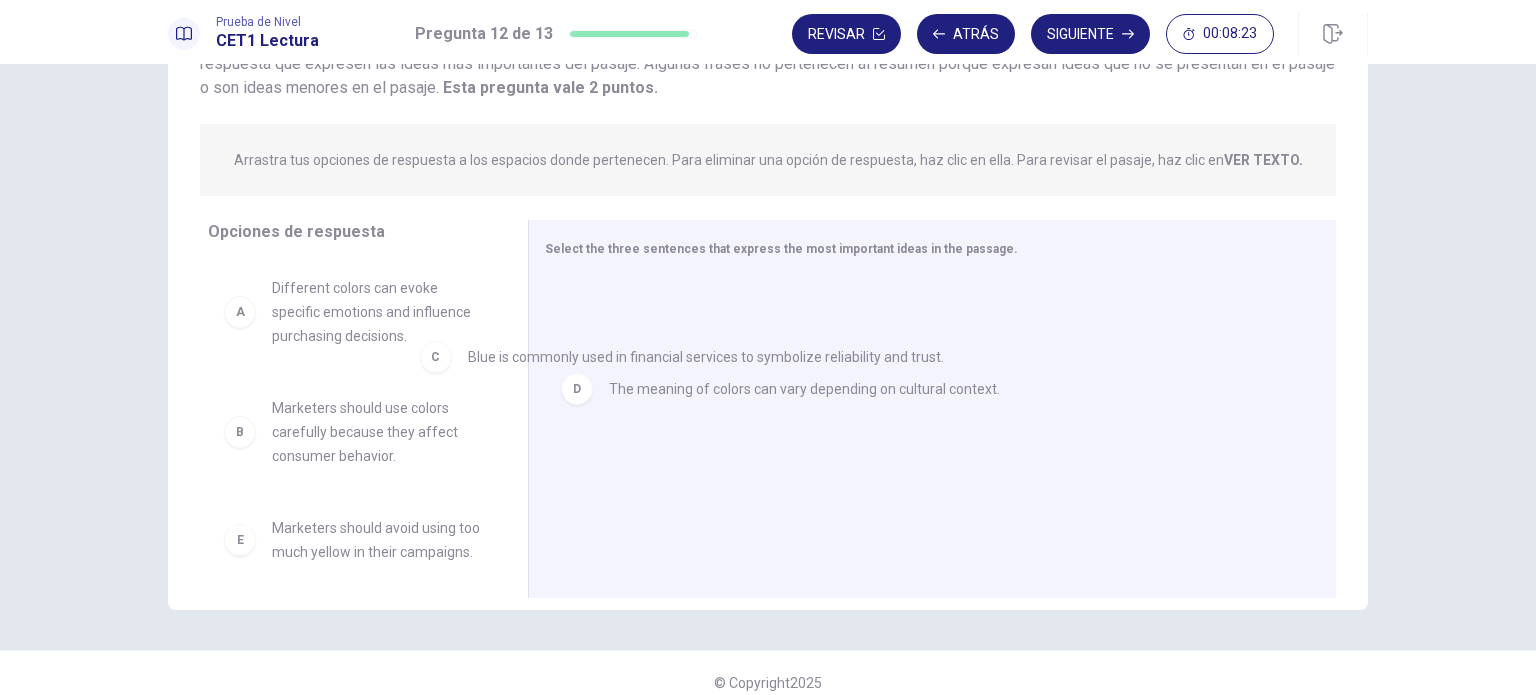 drag, startPoint x: 592, startPoint y: 315, endPoint x: 409, endPoint y: 380, distance: 194.20093 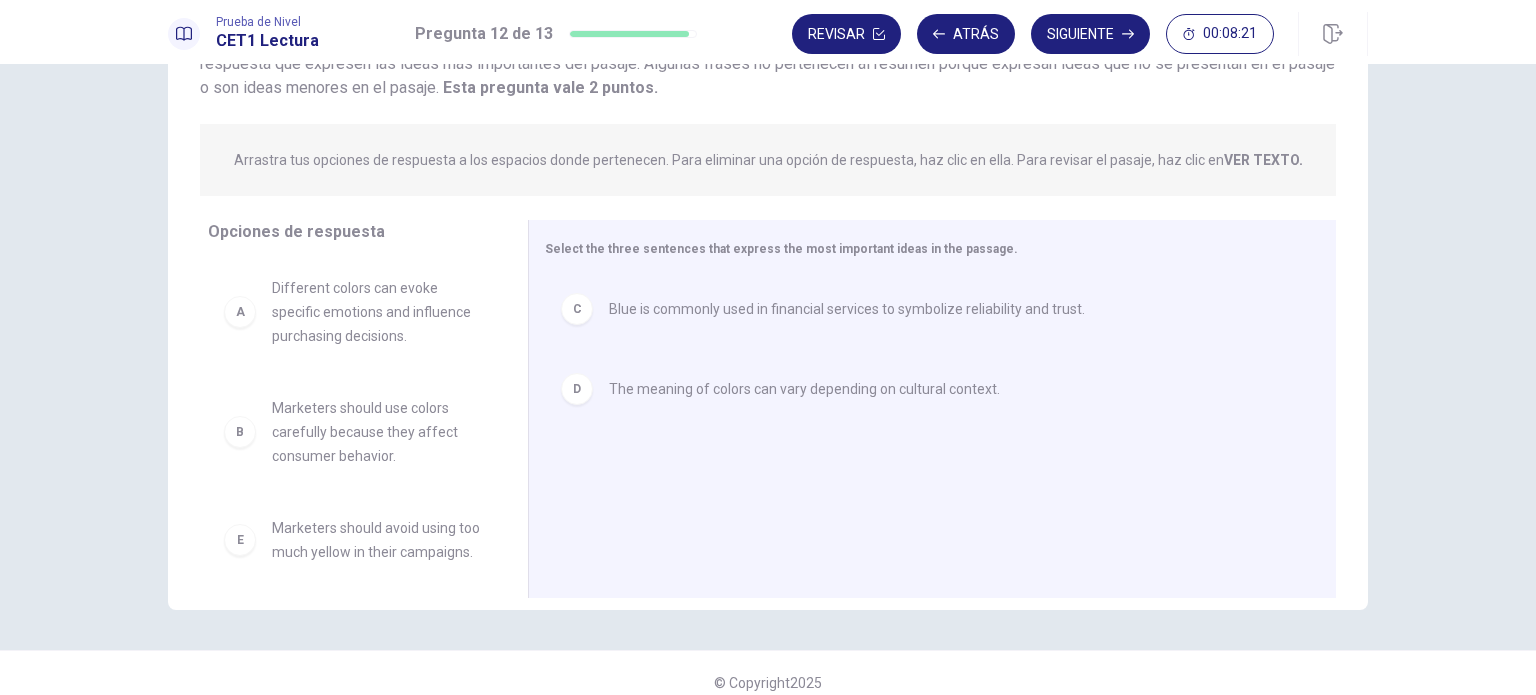 drag, startPoint x: 629, startPoint y: 393, endPoint x: 325, endPoint y: 455, distance: 310.25797 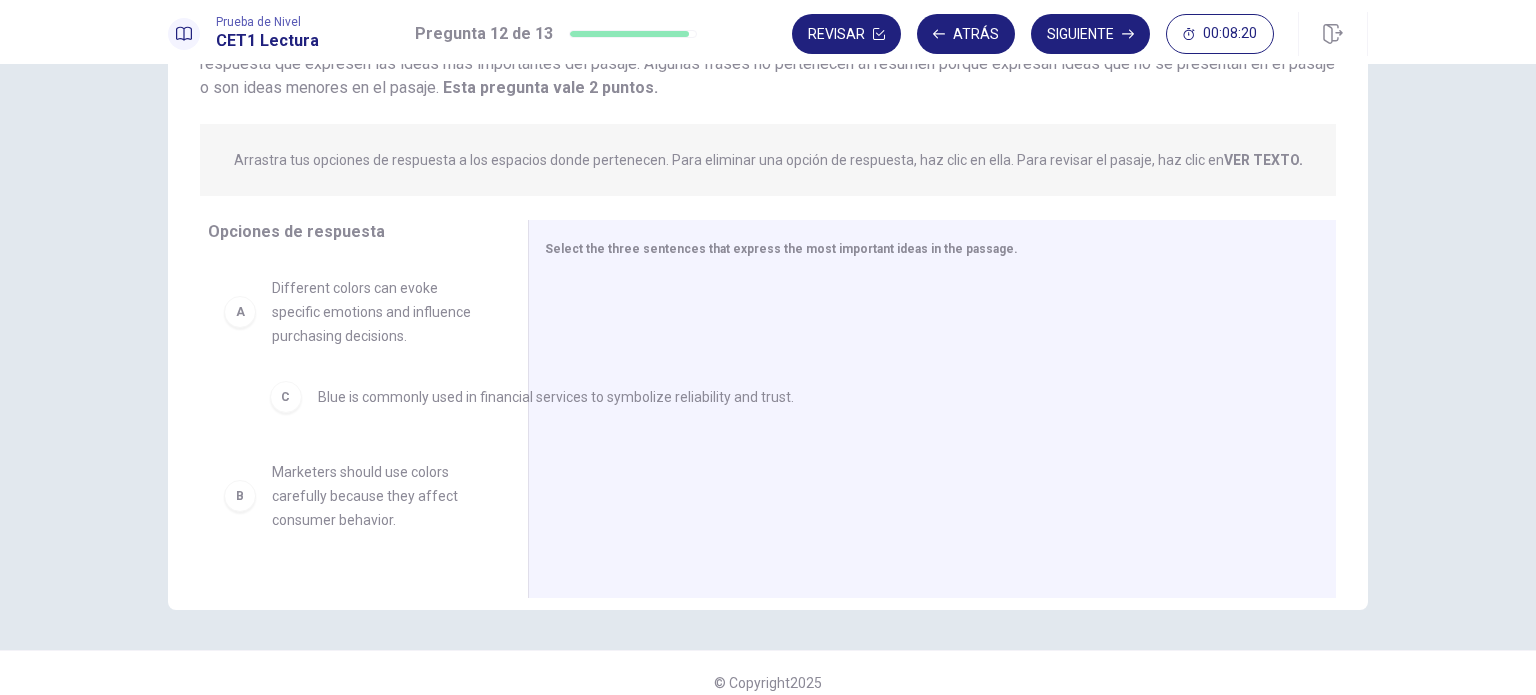 drag, startPoint x: 667, startPoint y: 307, endPoint x: 318, endPoint y: 409, distance: 363.60007 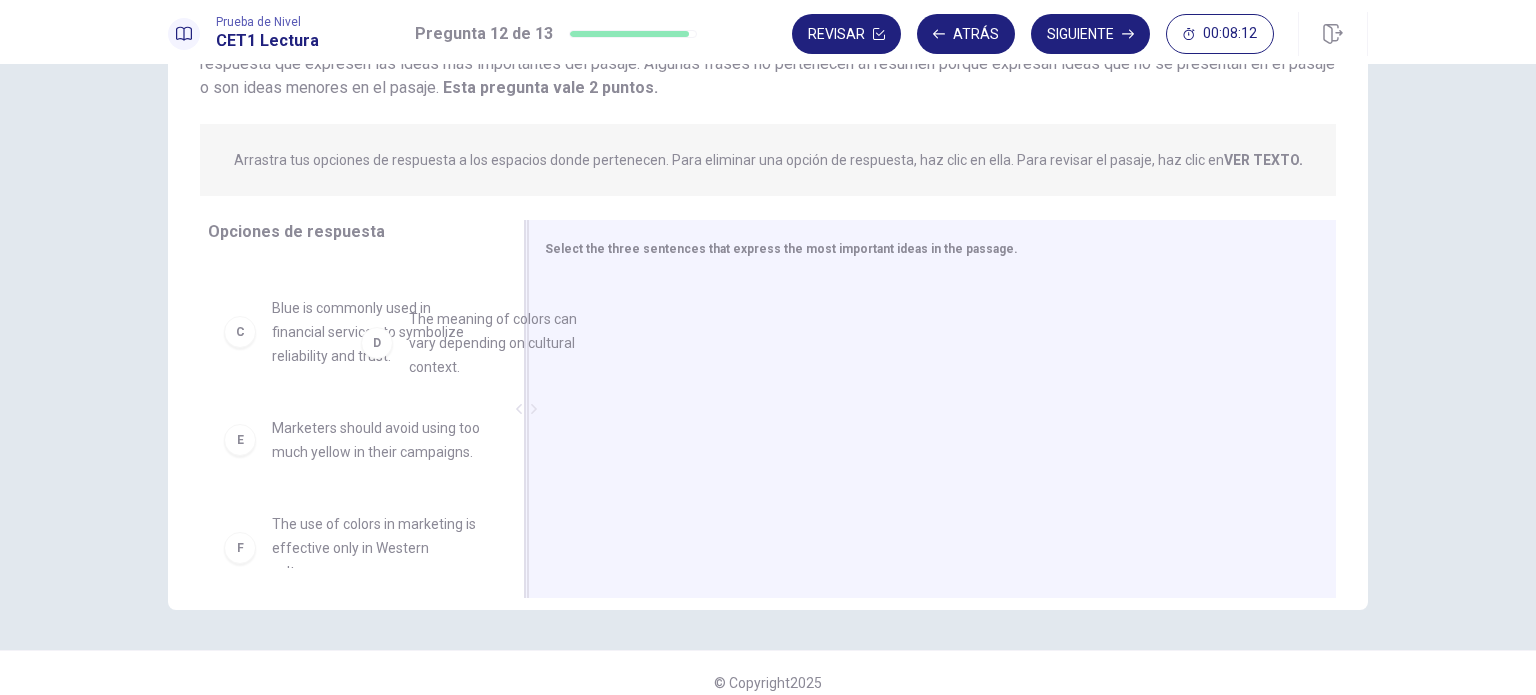 scroll, scrollTop: 220, scrollLeft: 0, axis: vertical 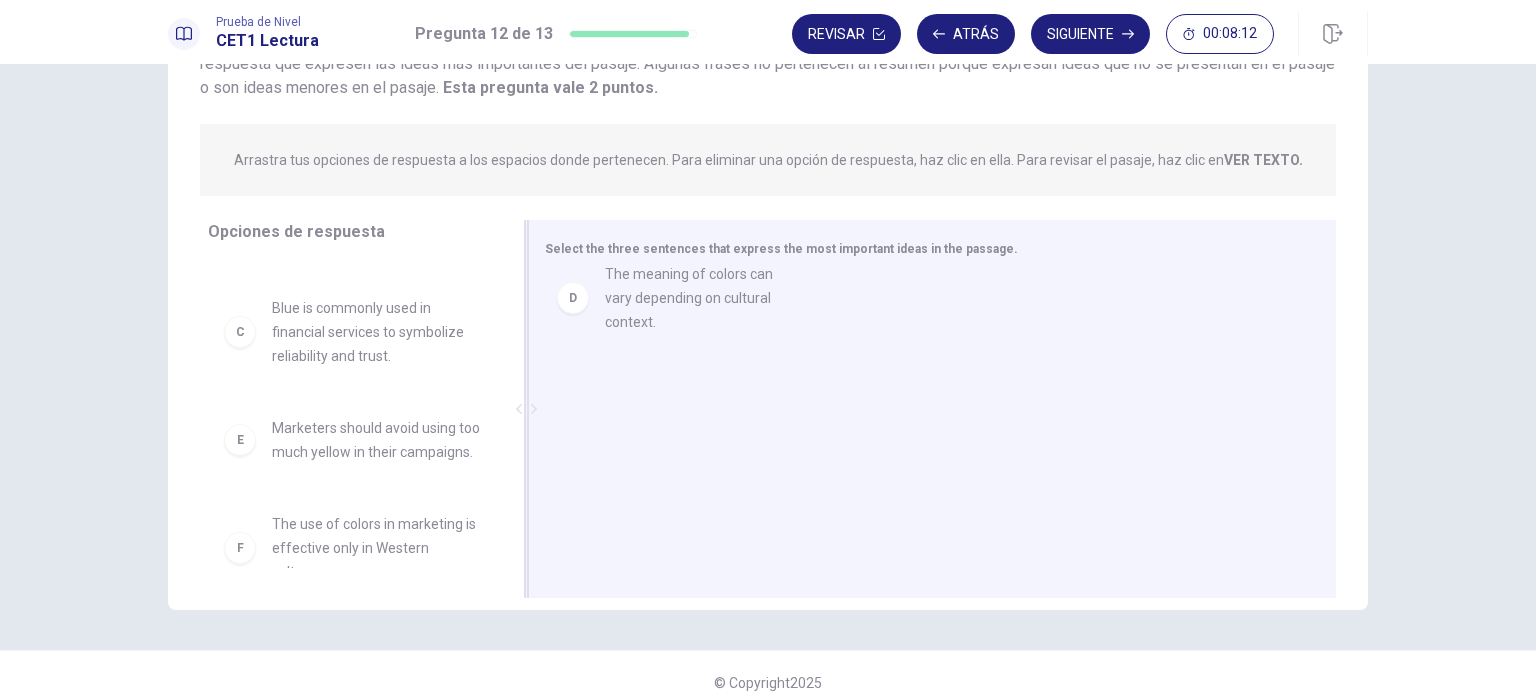 drag, startPoint x: 423, startPoint y: 435, endPoint x: 777, endPoint y: 267, distance: 391.8418 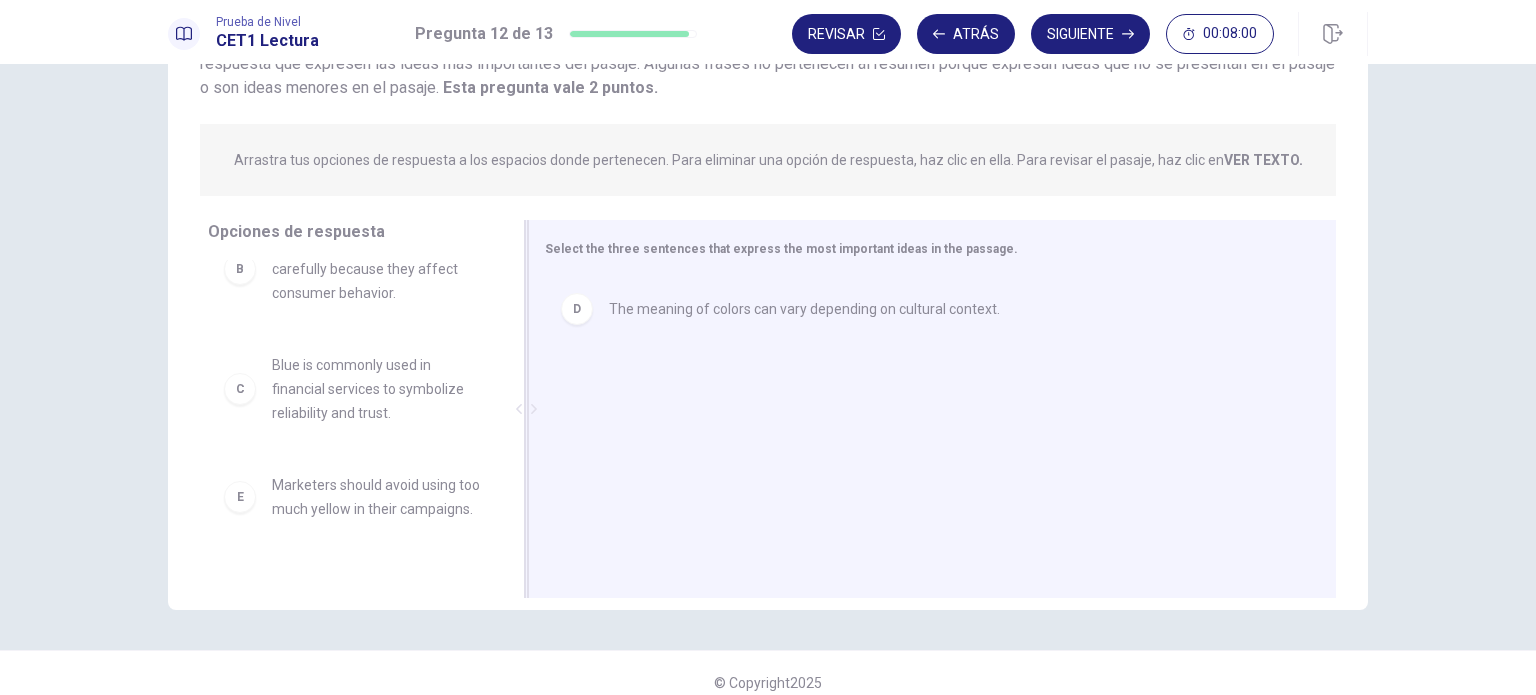 scroll, scrollTop: 164, scrollLeft: 0, axis: vertical 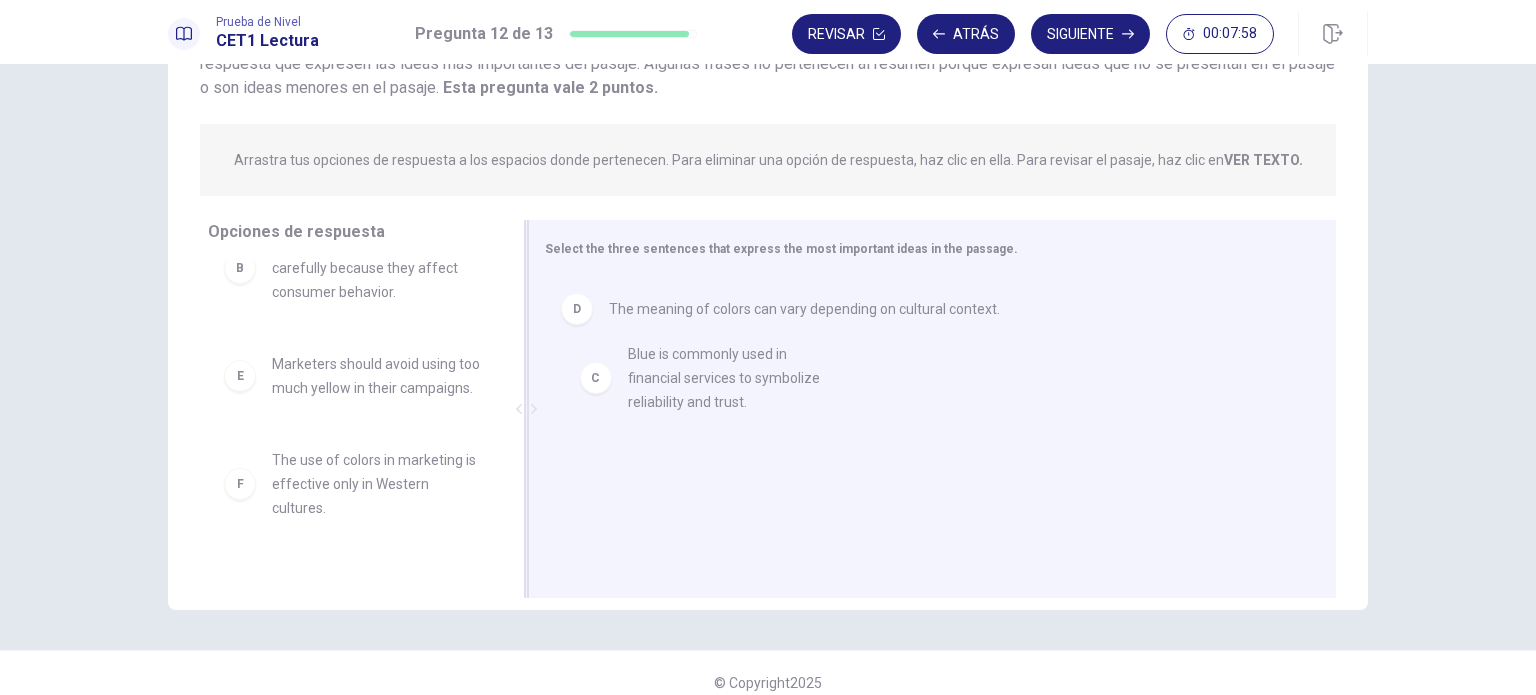 drag, startPoint x: 387, startPoint y: 401, endPoint x: 802, endPoint y: 375, distance: 415.81366 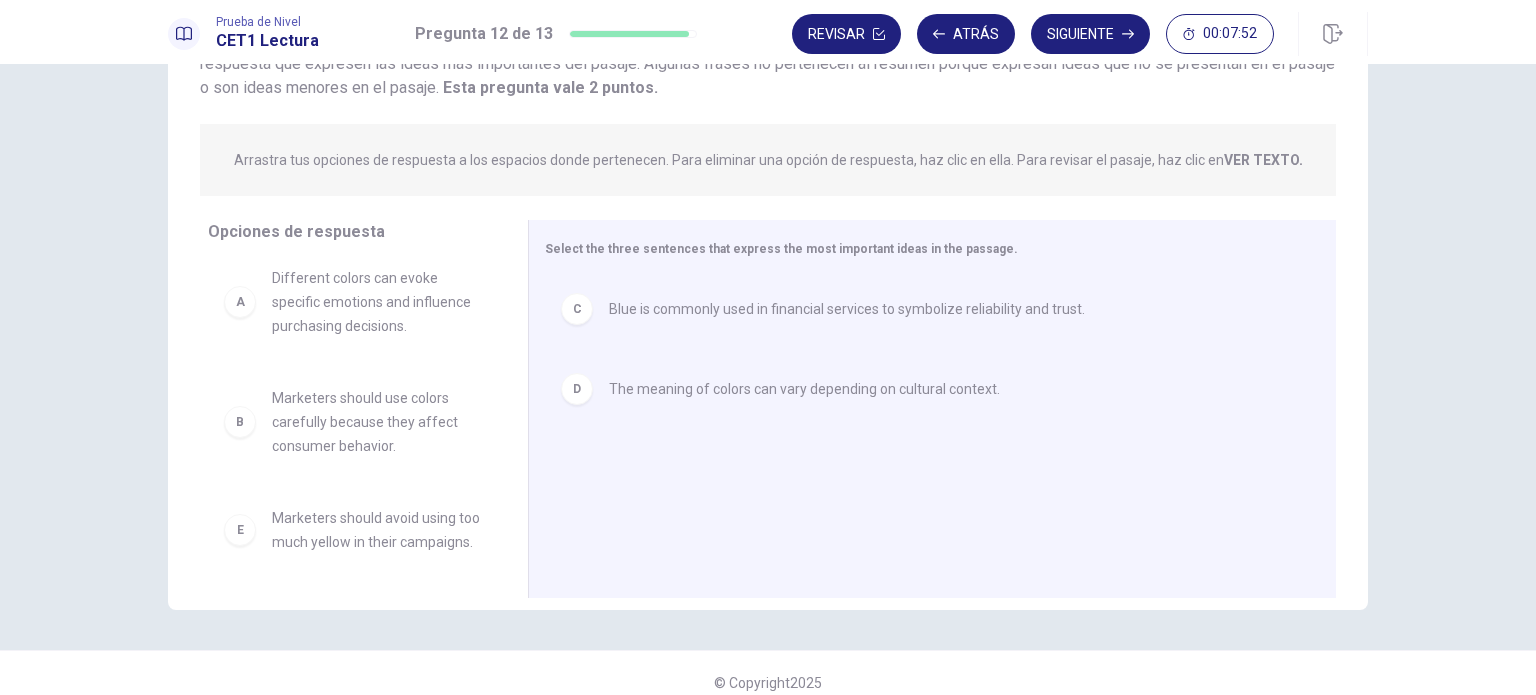scroll, scrollTop: 0, scrollLeft: 0, axis: both 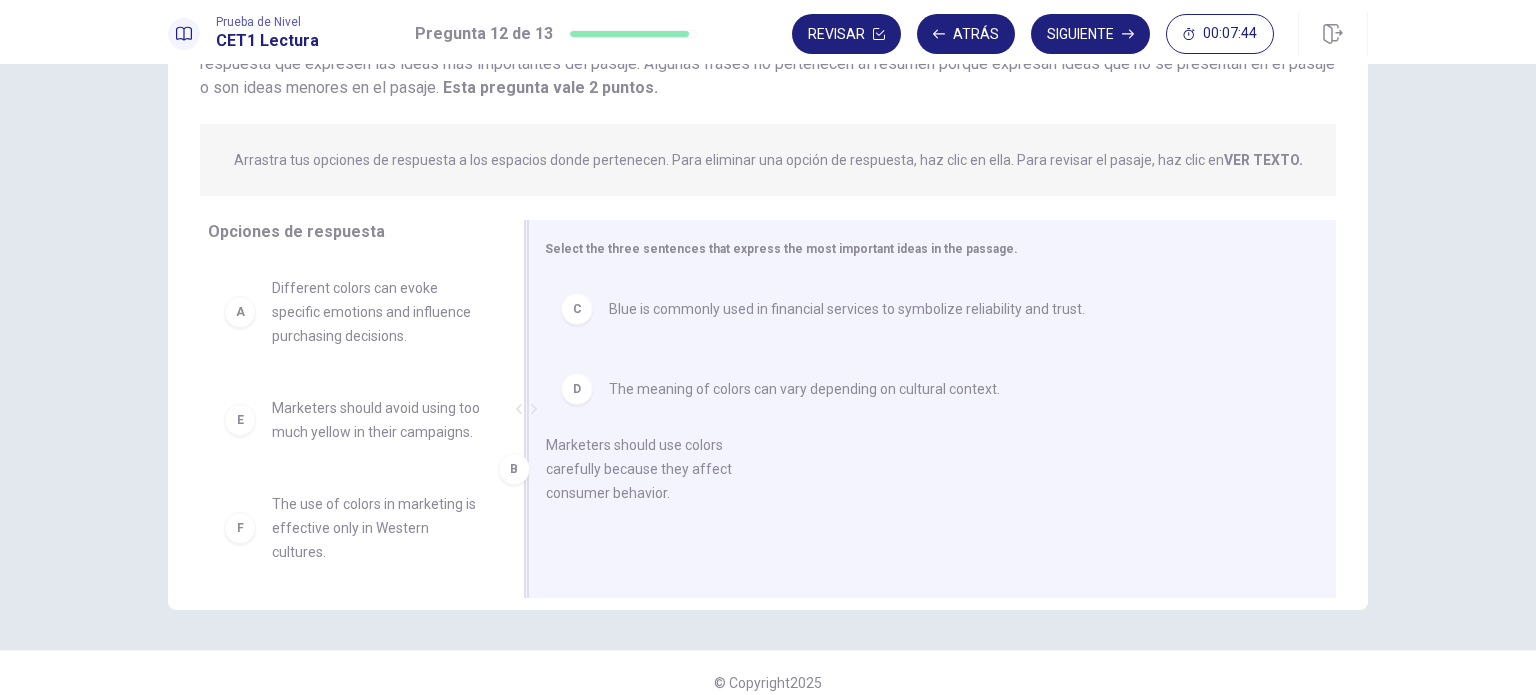 drag, startPoint x: 376, startPoint y: 439, endPoint x: 791, endPoint y: 457, distance: 415.39017 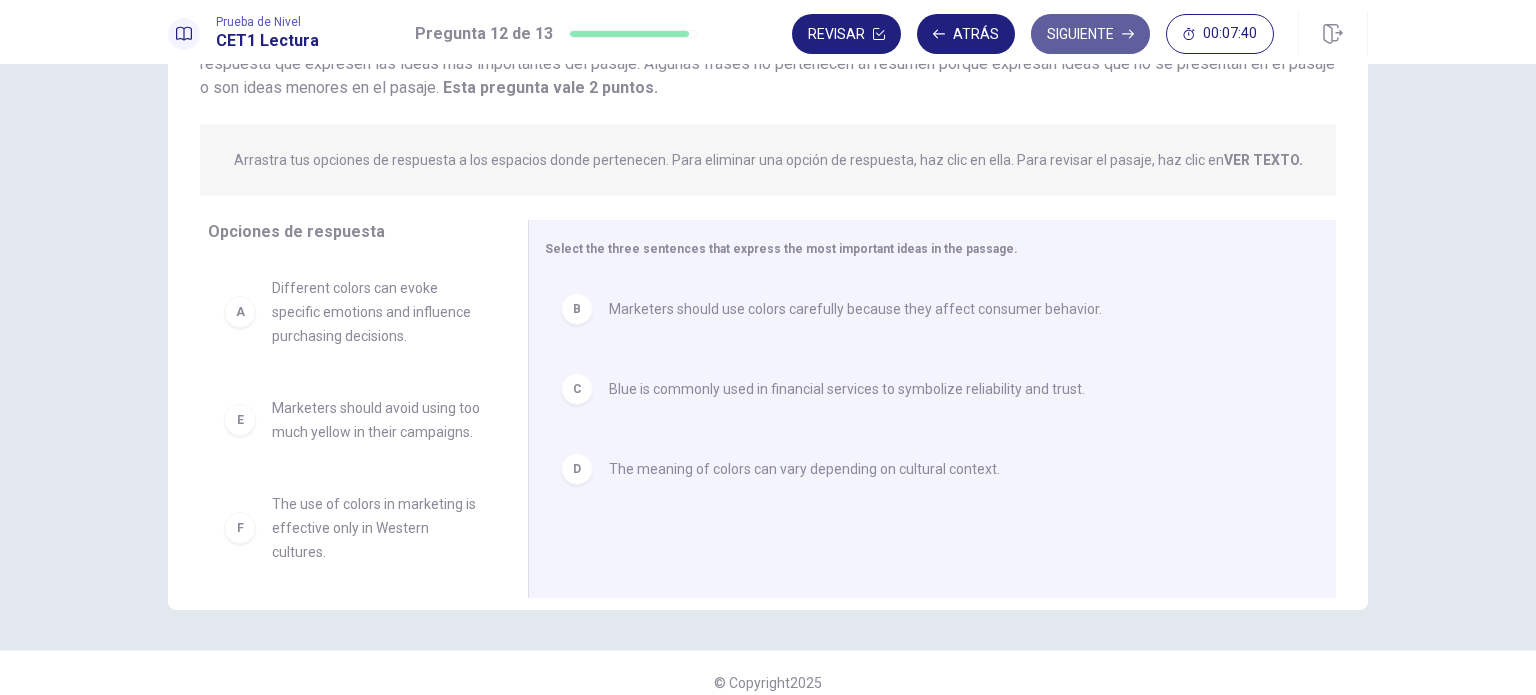 click on "Siguiente" at bounding box center [1090, 34] 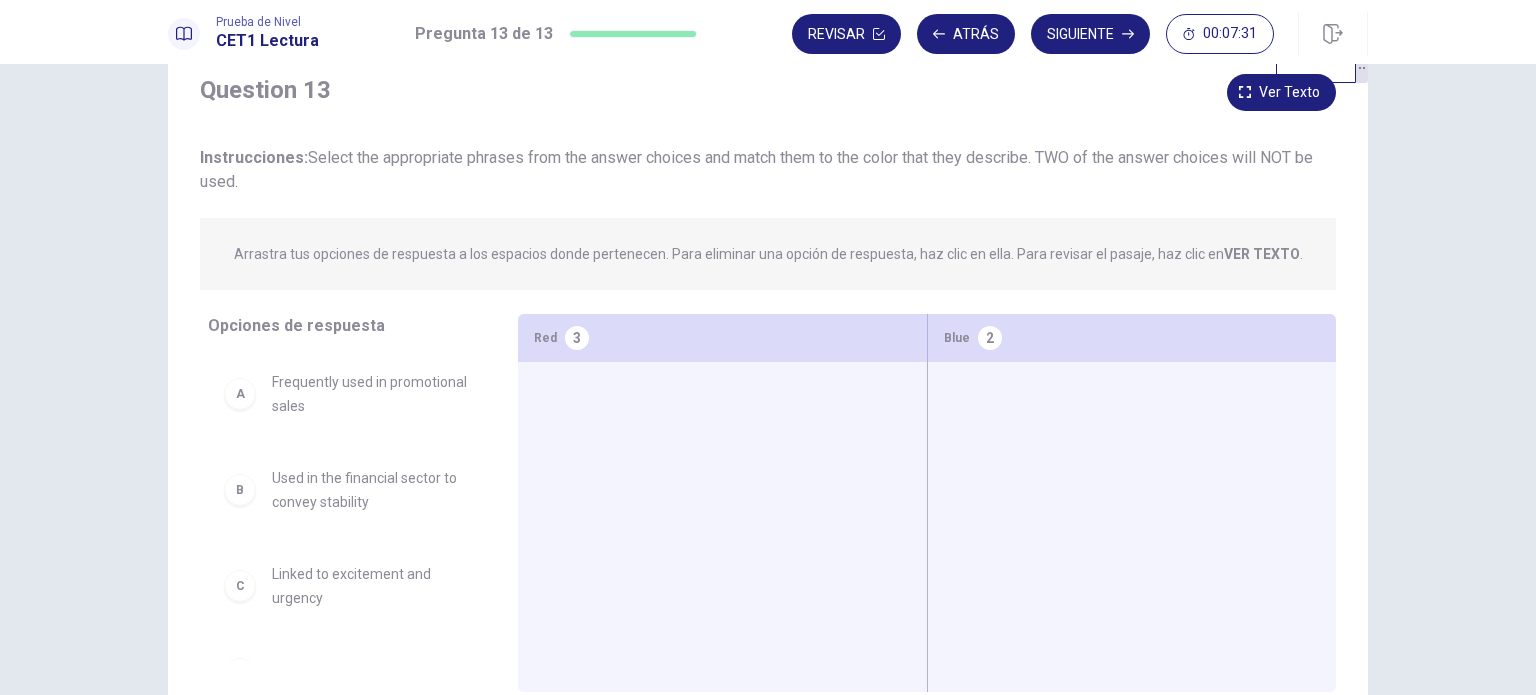 scroll, scrollTop: 44, scrollLeft: 0, axis: vertical 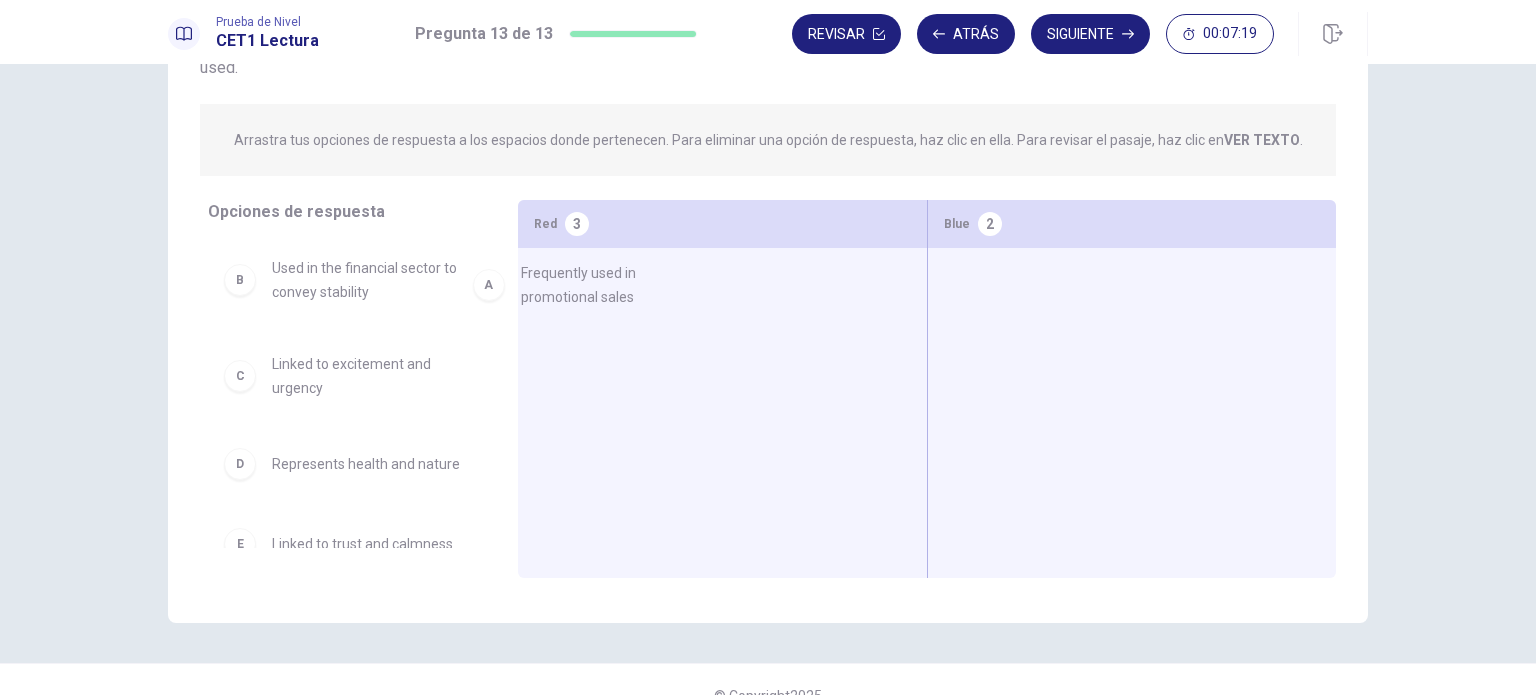 drag, startPoint x: 345, startPoint y: 296, endPoint x: 628, endPoint y: 298, distance: 283.00708 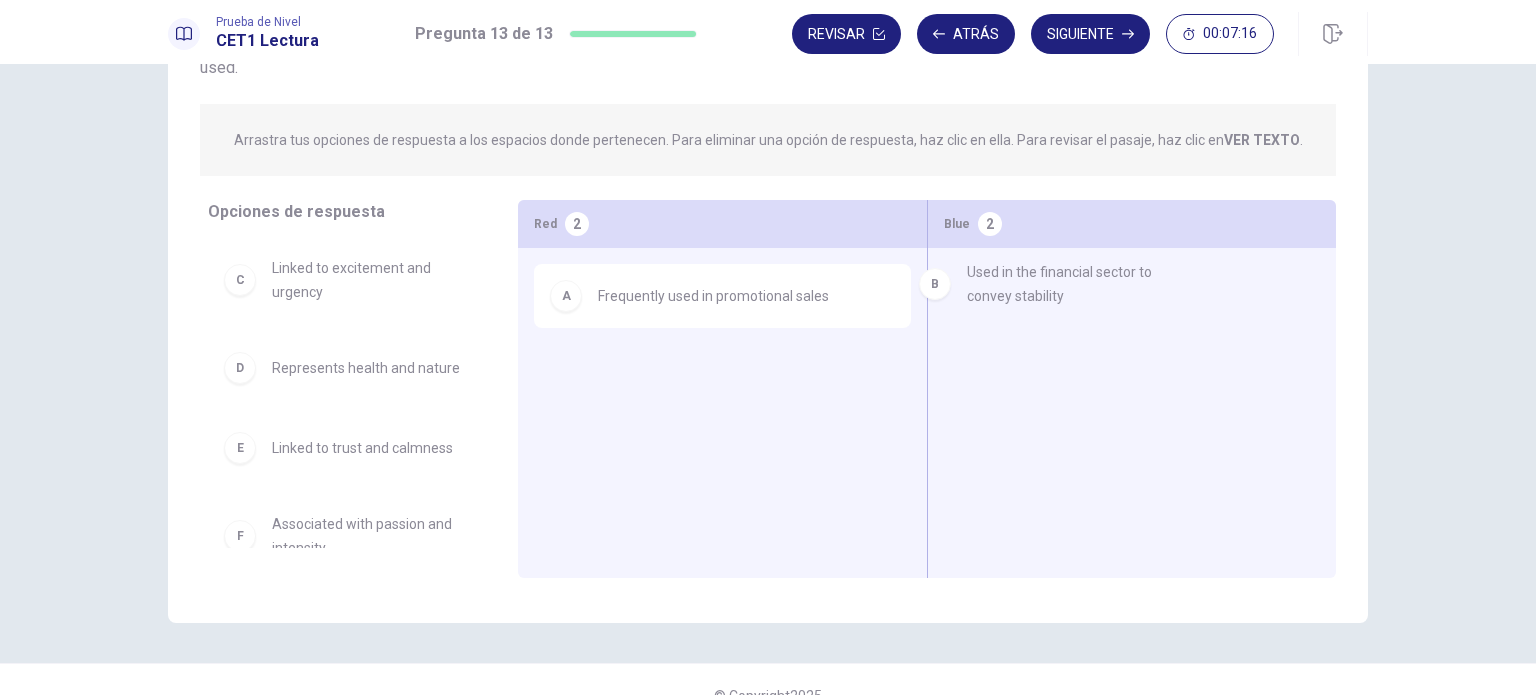drag, startPoint x: 361, startPoint y: 293, endPoint x: 1116, endPoint y: 286, distance: 755.0325 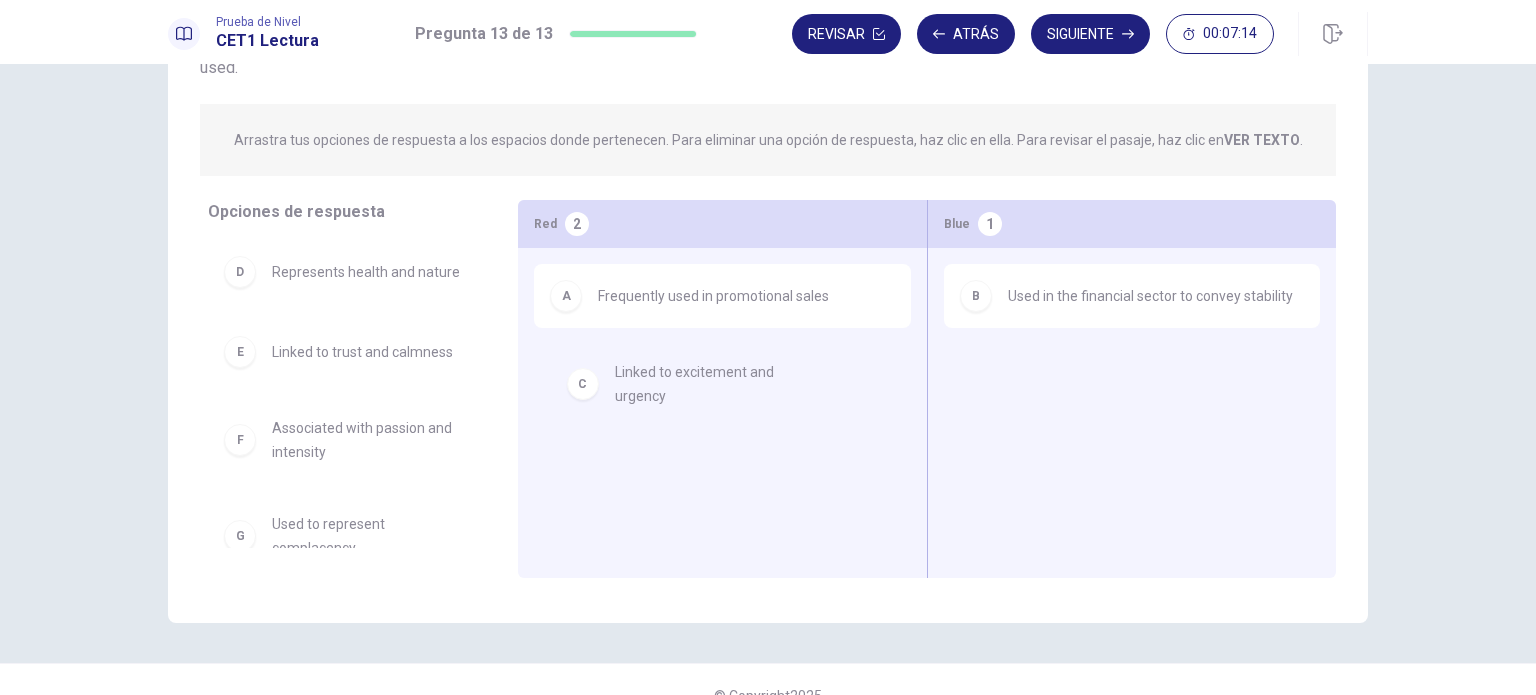 drag, startPoint x: 329, startPoint y: 277, endPoint x: 683, endPoint y: 381, distance: 368.9607 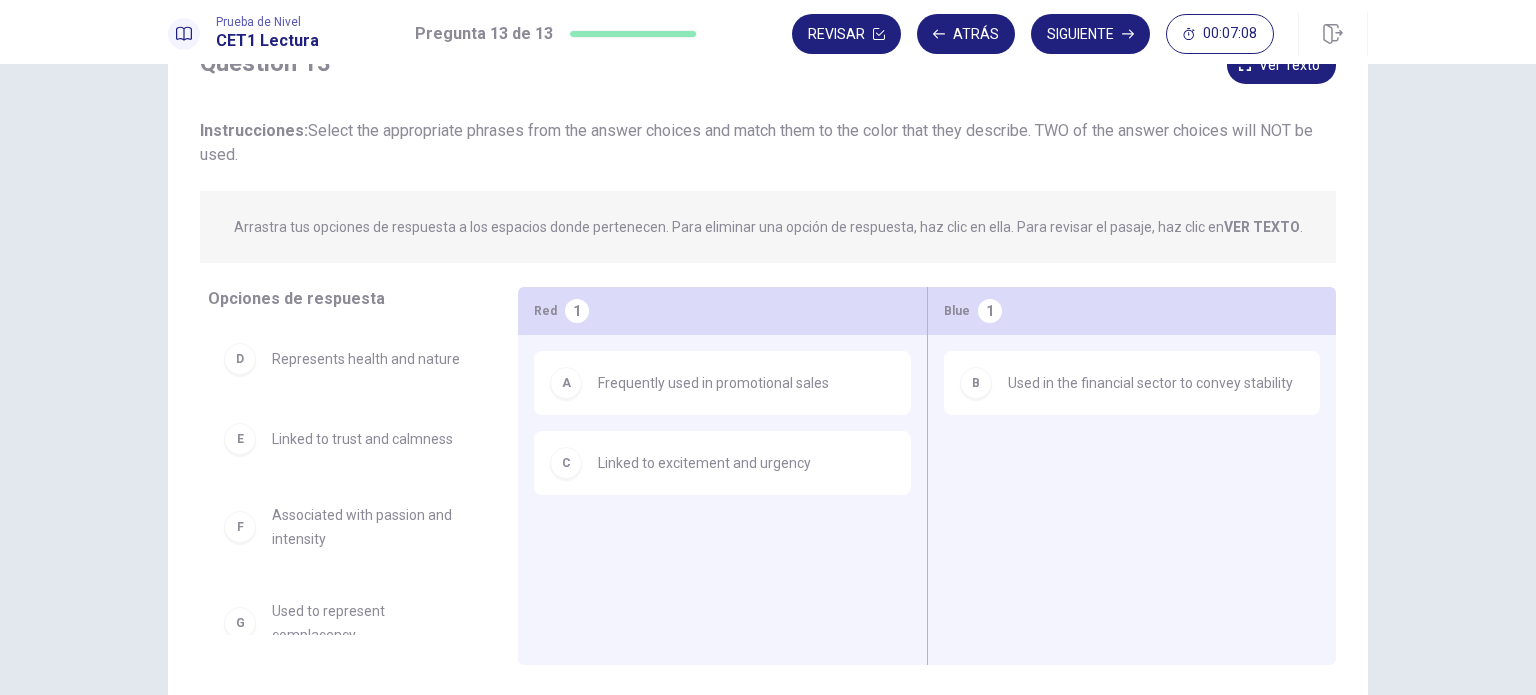 scroll, scrollTop: 88, scrollLeft: 0, axis: vertical 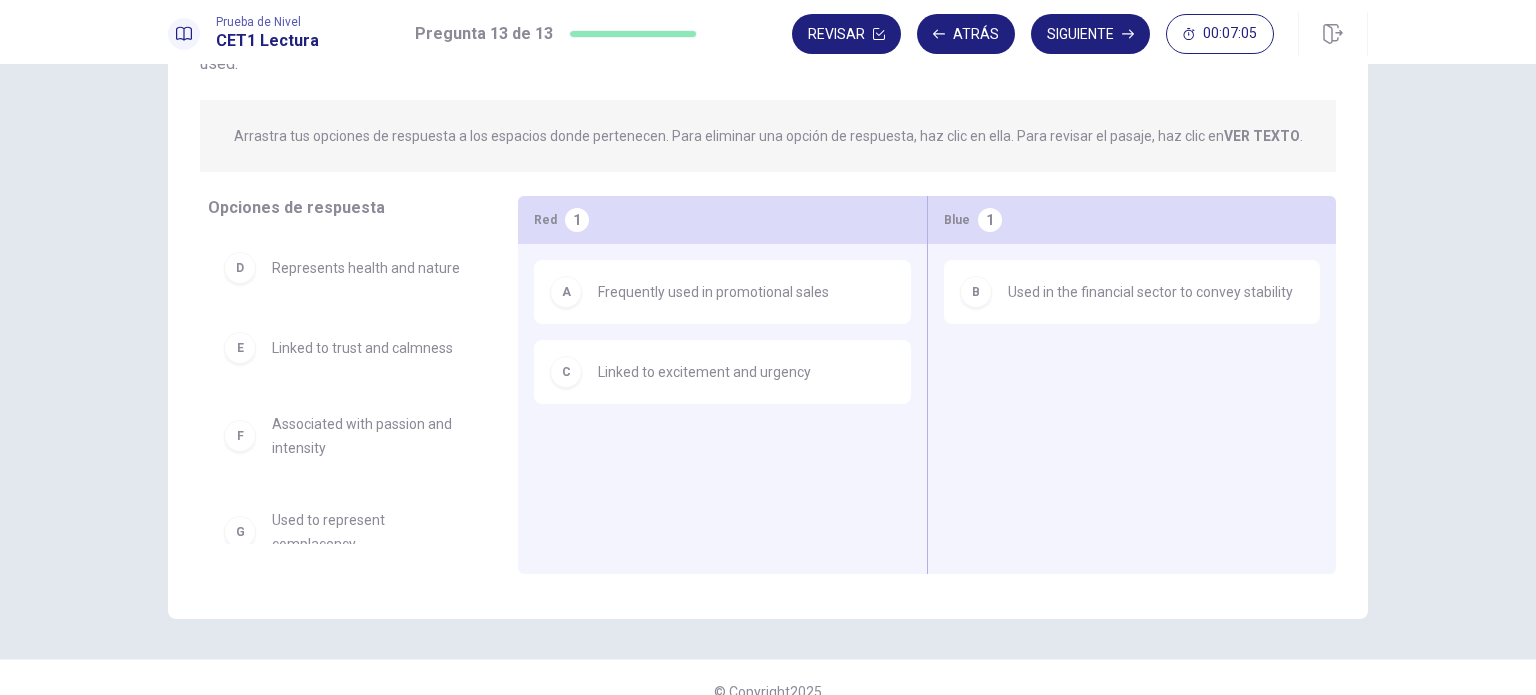 click on "E Linked to trust and calmness" at bounding box center (347, 348) 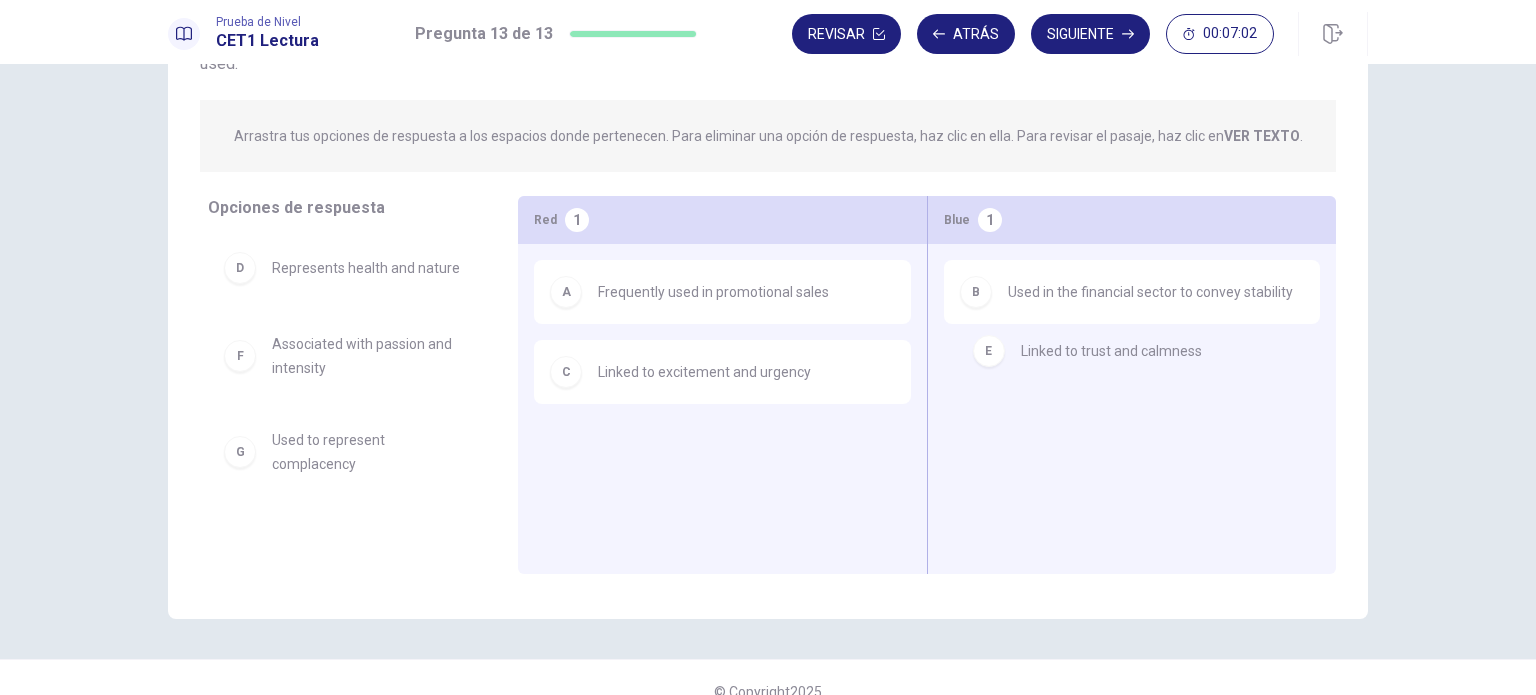 drag, startPoint x: 326, startPoint y: 351, endPoint x: 1114, endPoint y: 345, distance: 788.0228 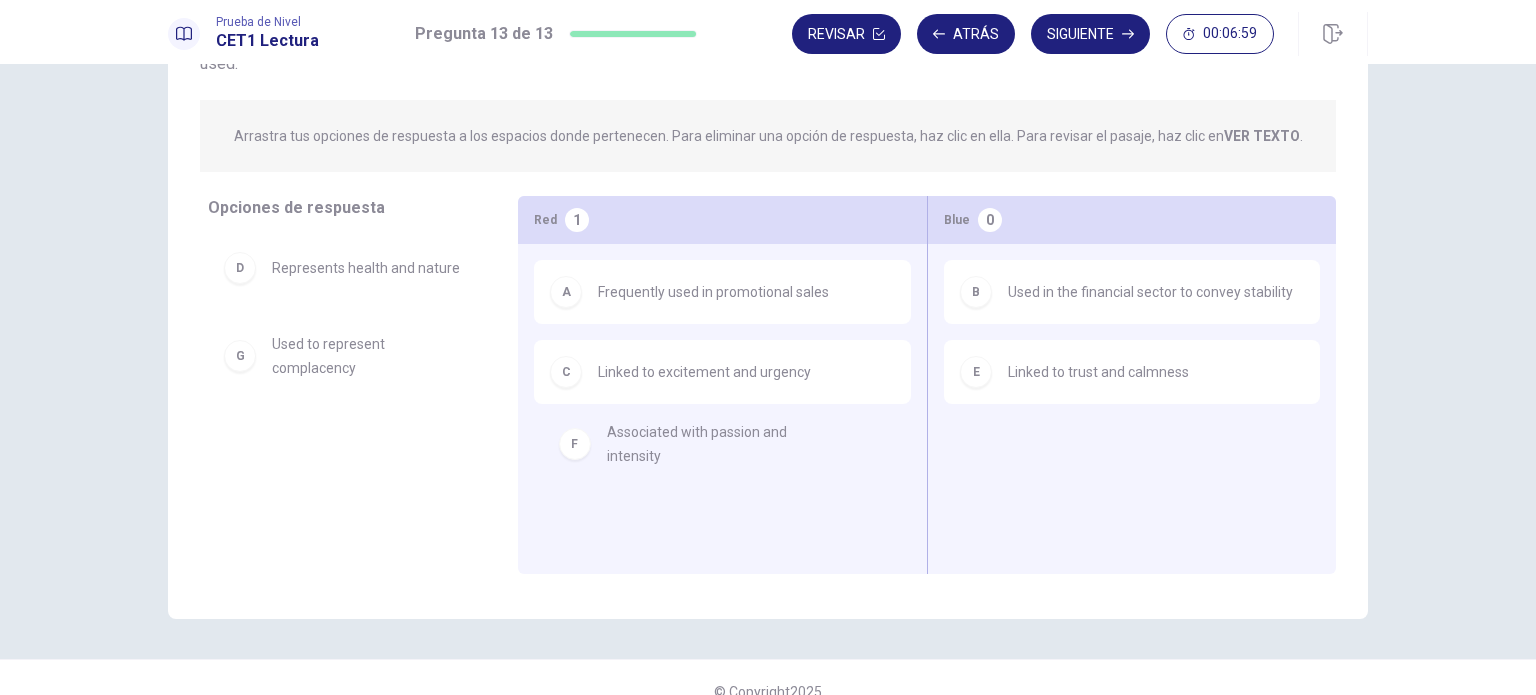 drag, startPoint x: 322, startPoint y: 358, endPoint x: 725, endPoint y: 436, distance: 410.47897 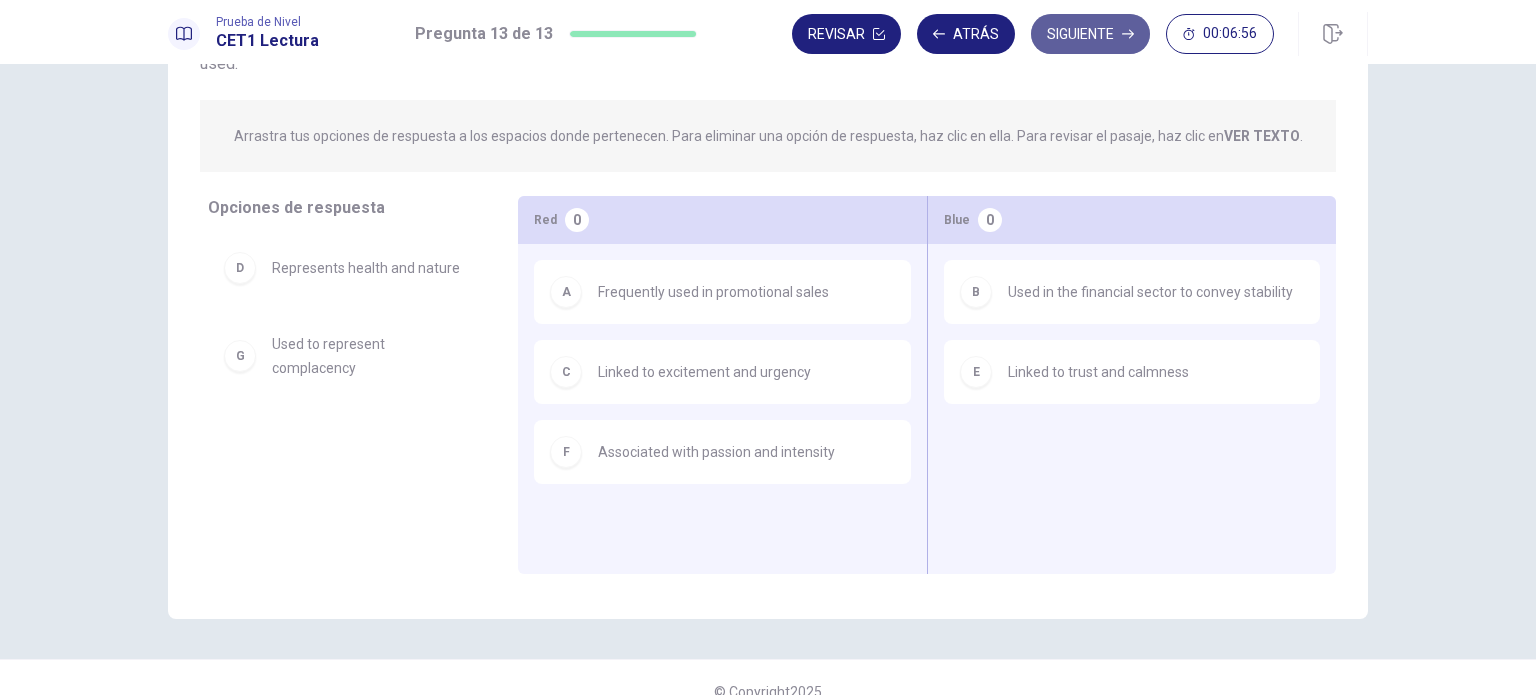 click on "Siguiente" at bounding box center [1090, 34] 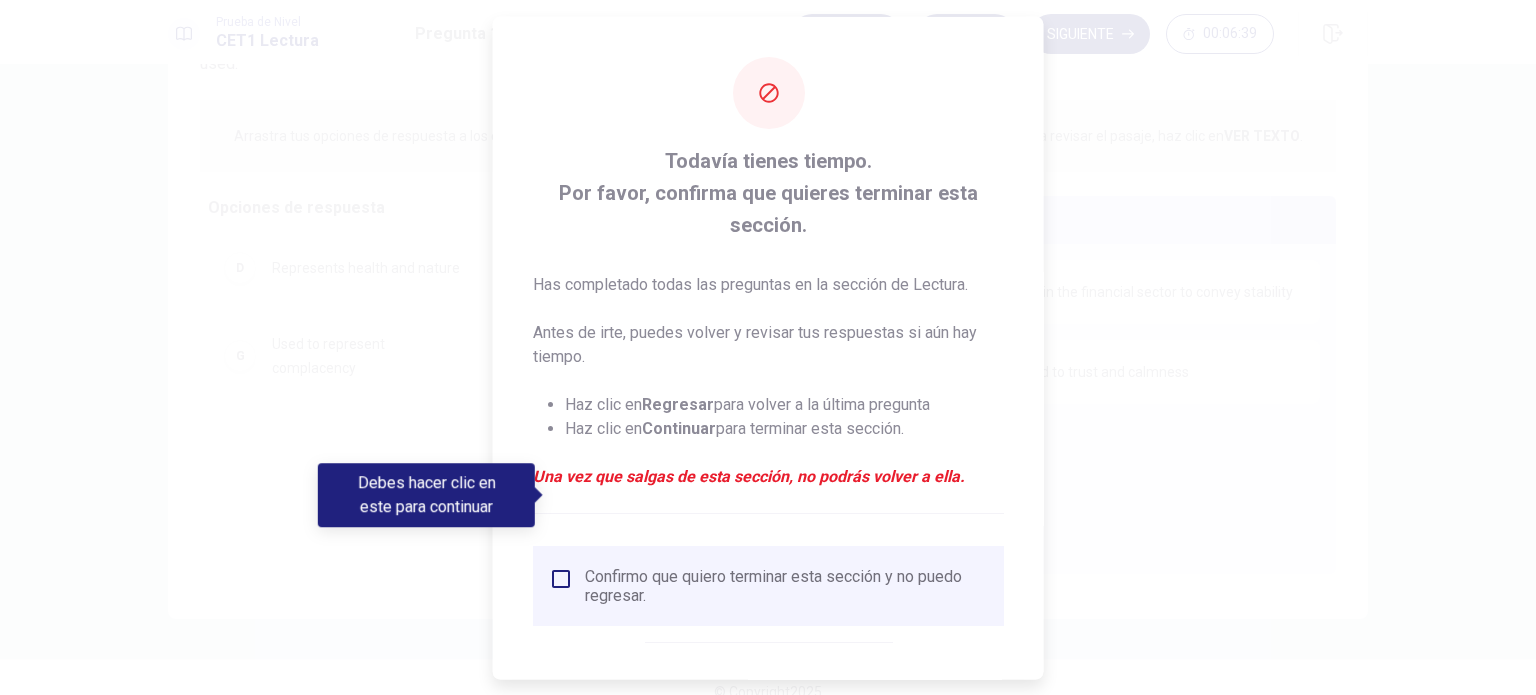 scroll, scrollTop: 82, scrollLeft: 0, axis: vertical 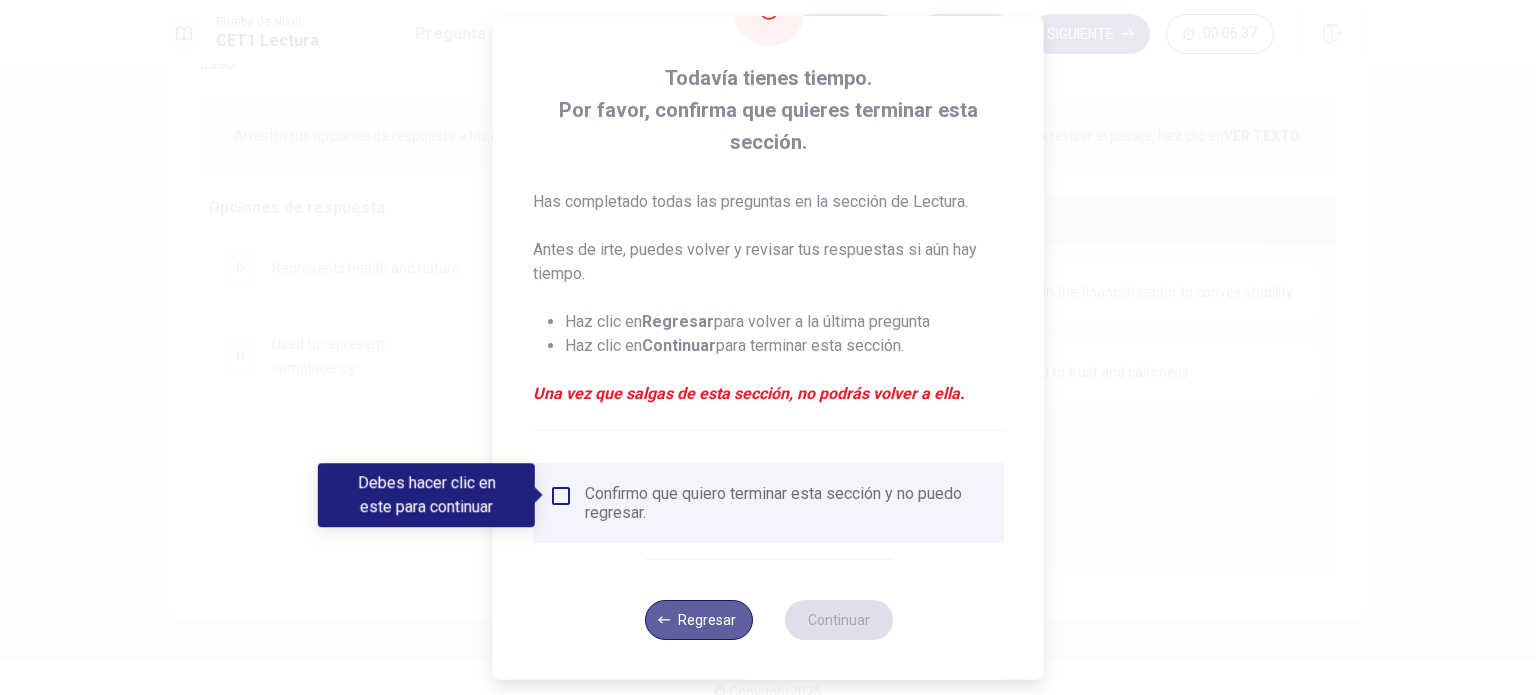 click on "Regresar" at bounding box center [698, 620] 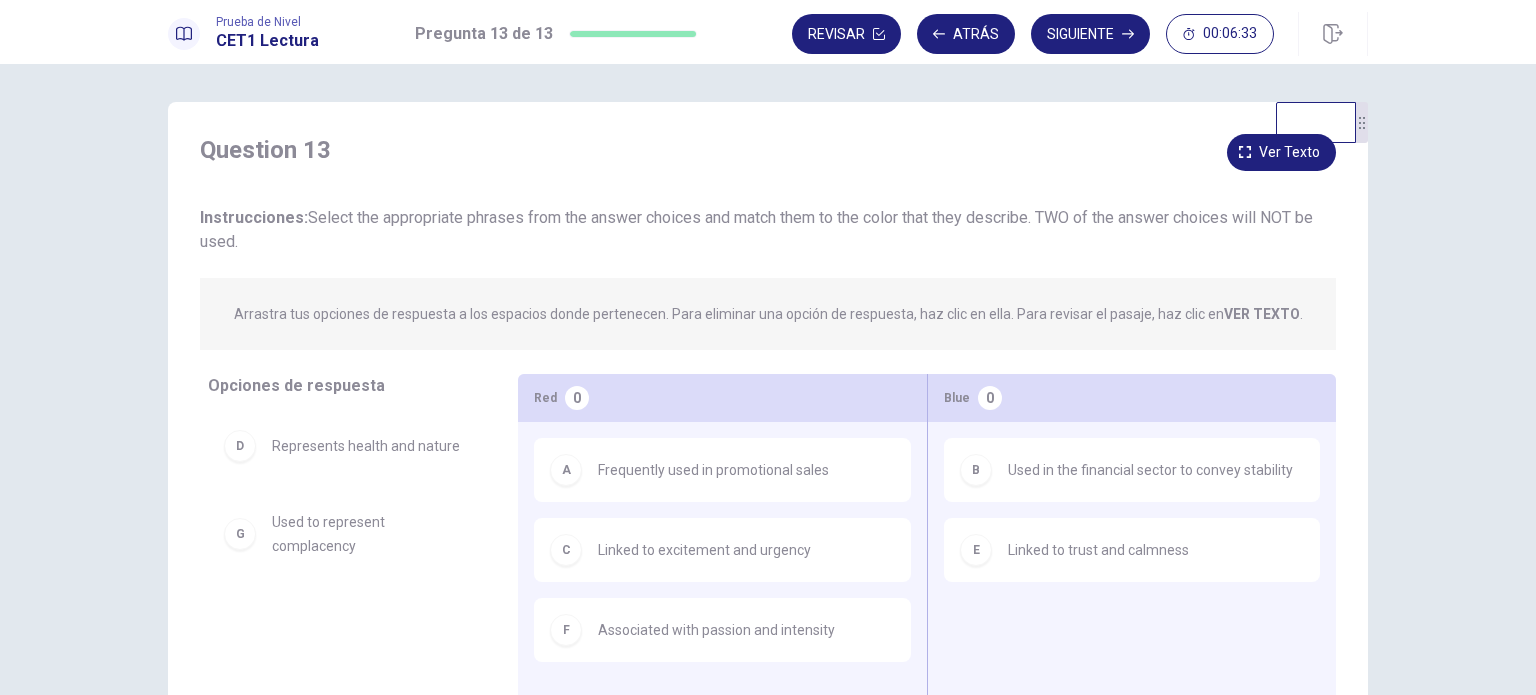 scroll, scrollTop: 0, scrollLeft: 0, axis: both 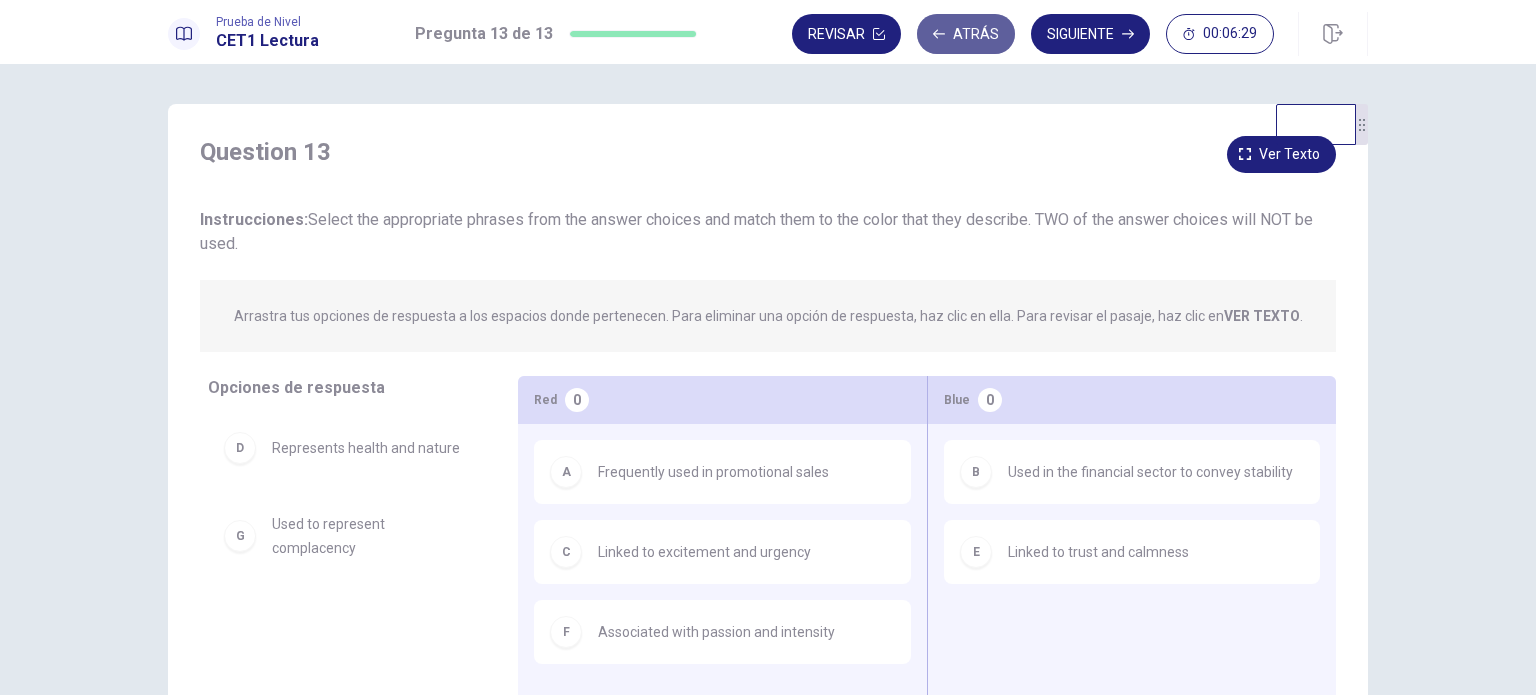 click on "Atrás" at bounding box center (966, 34) 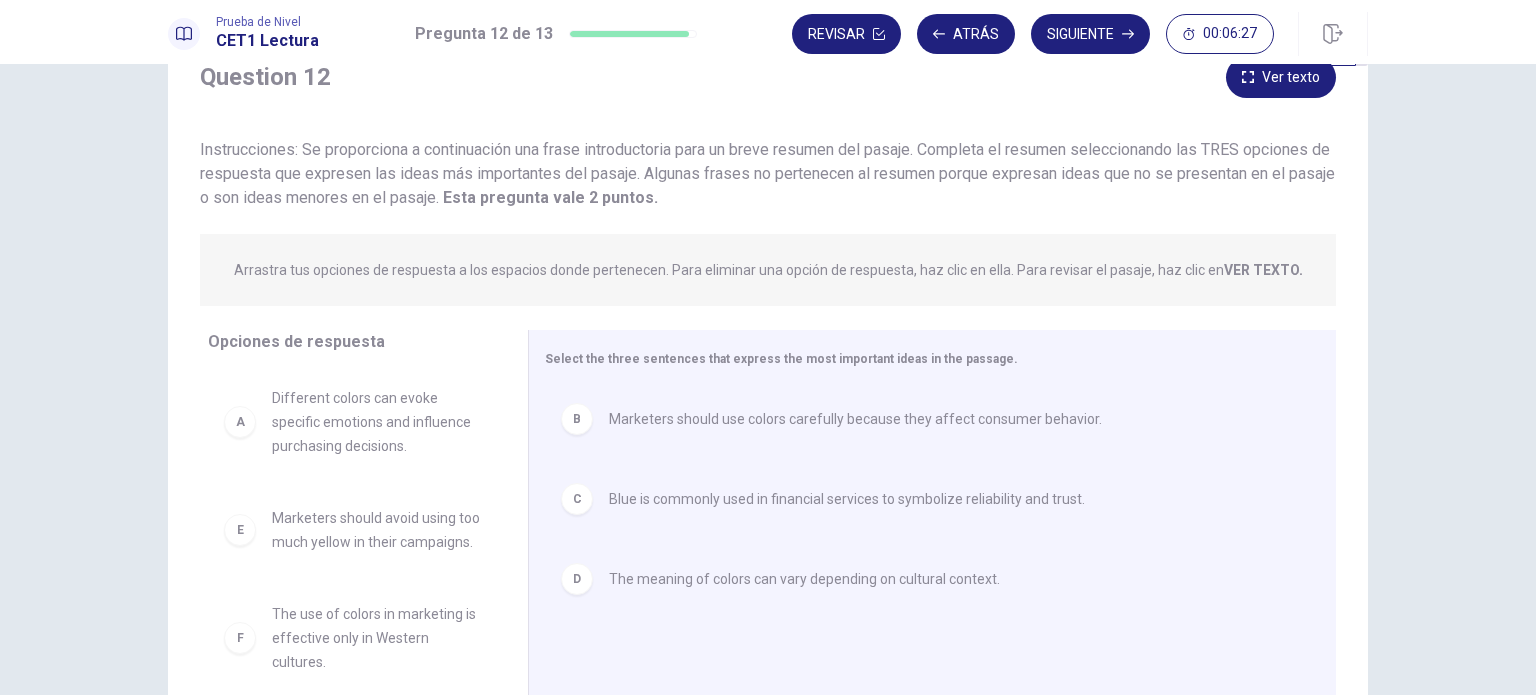 scroll, scrollTop: 53, scrollLeft: 0, axis: vertical 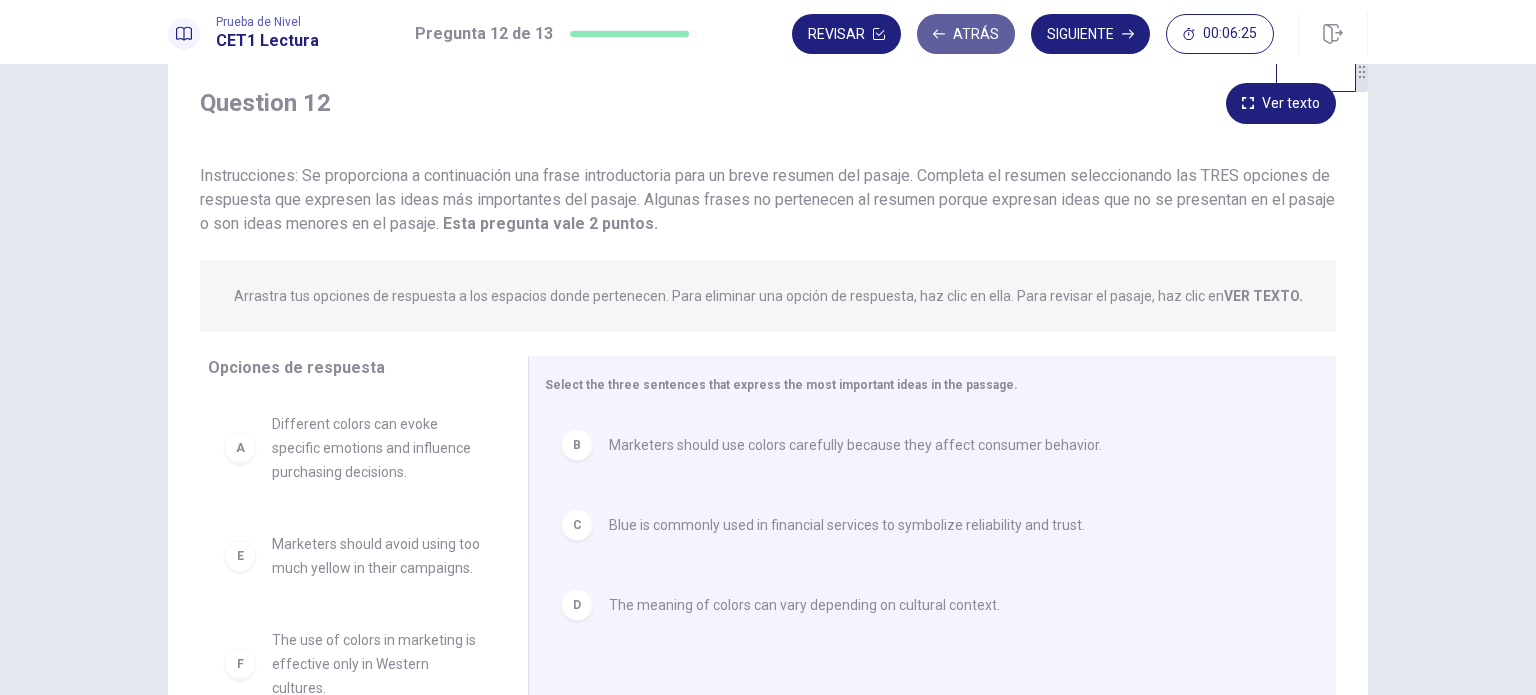 click on "Atrás" at bounding box center (966, 34) 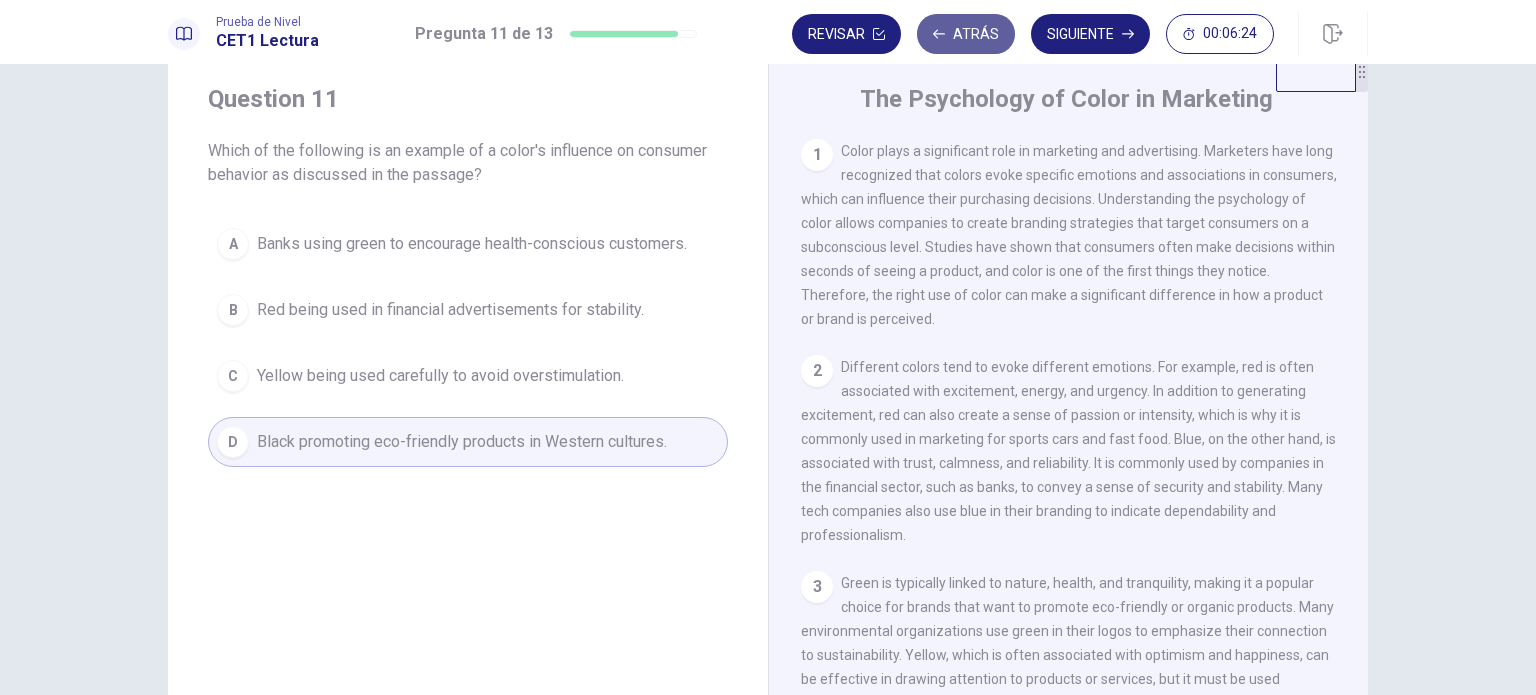 click on "Atrás" at bounding box center (966, 34) 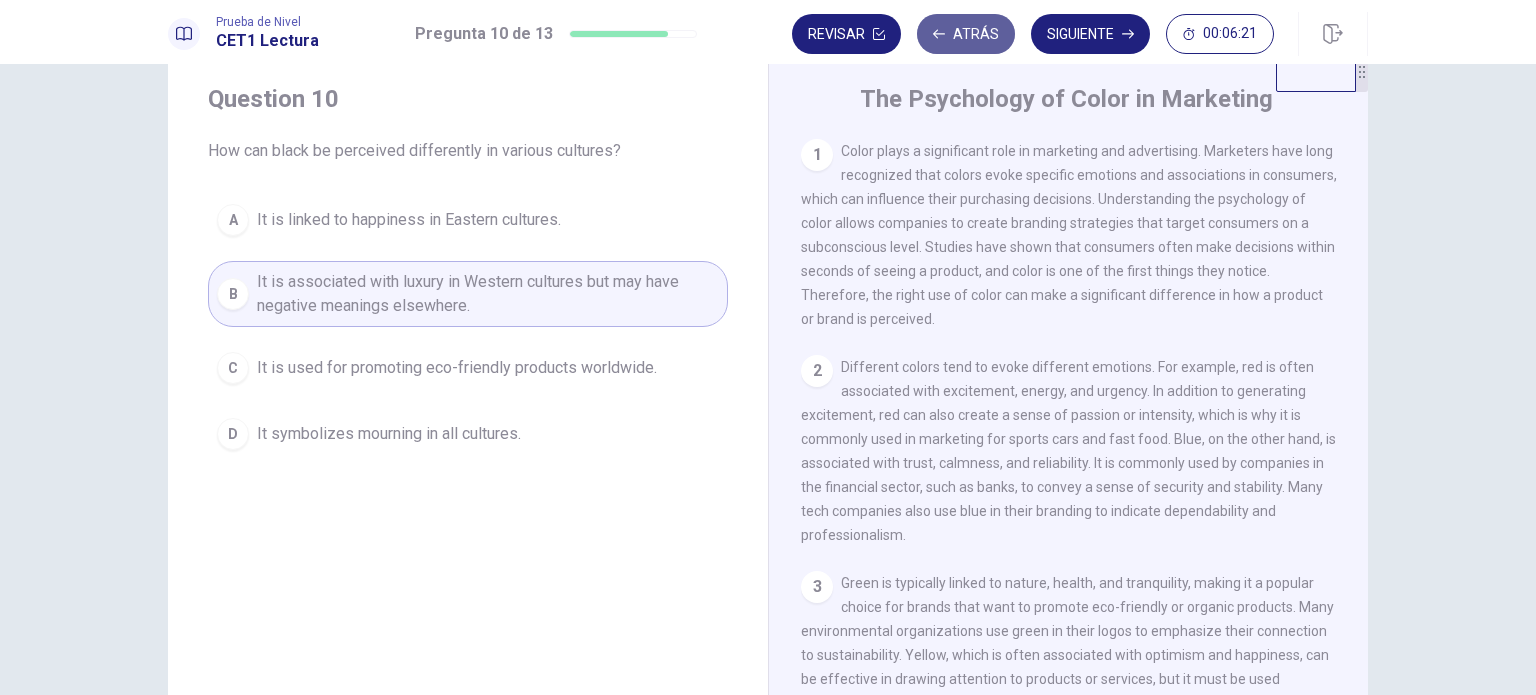 click on "Atrás" at bounding box center (966, 34) 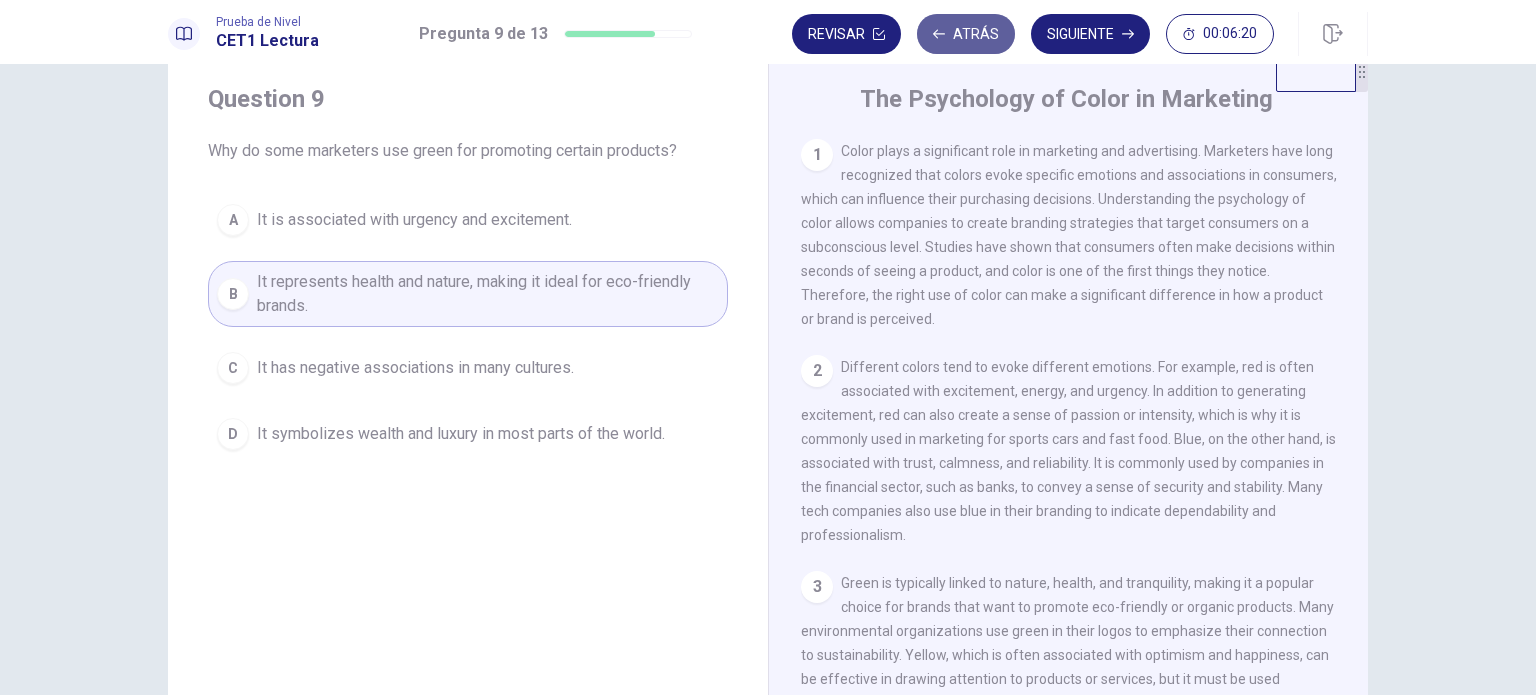 click on "Atrás" at bounding box center (966, 34) 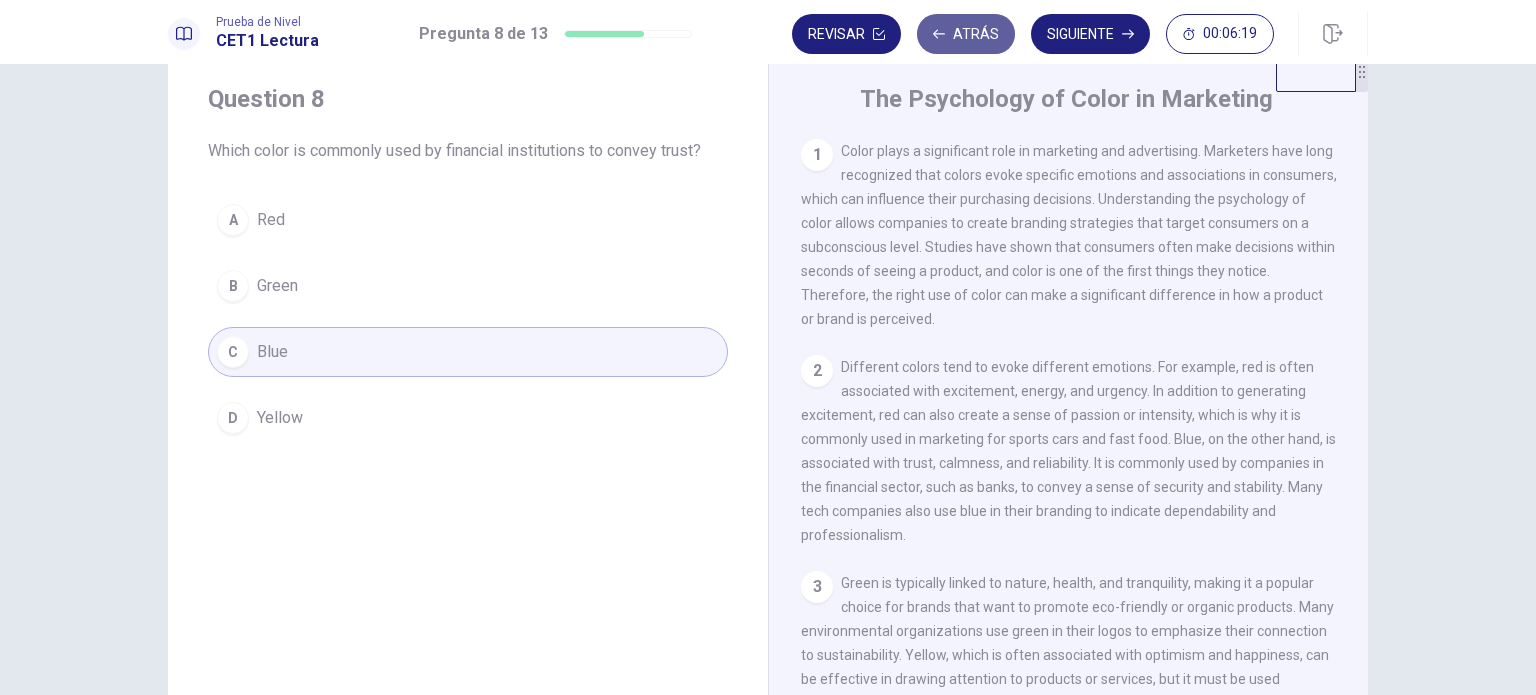 click on "Atrás" at bounding box center [966, 34] 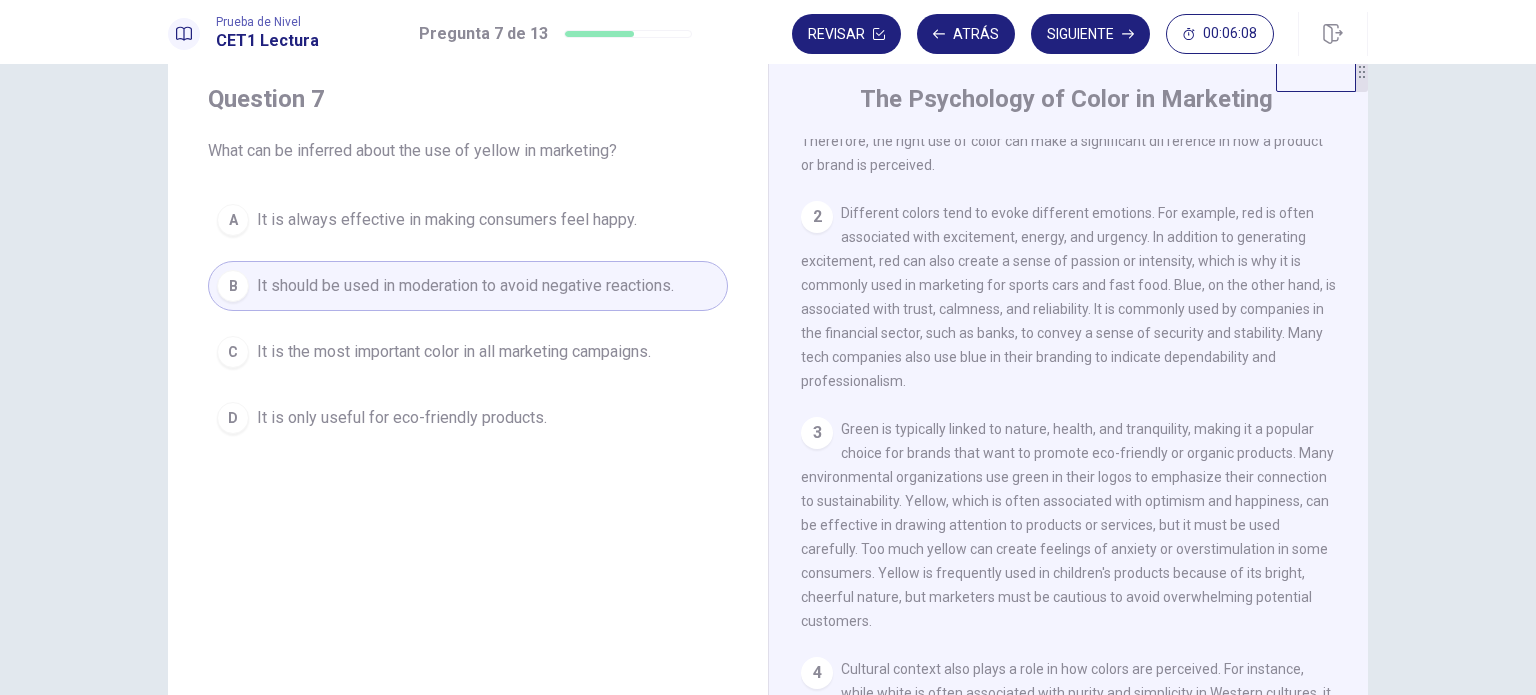 scroll, scrollTop: 165, scrollLeft: 0, axis: vertical 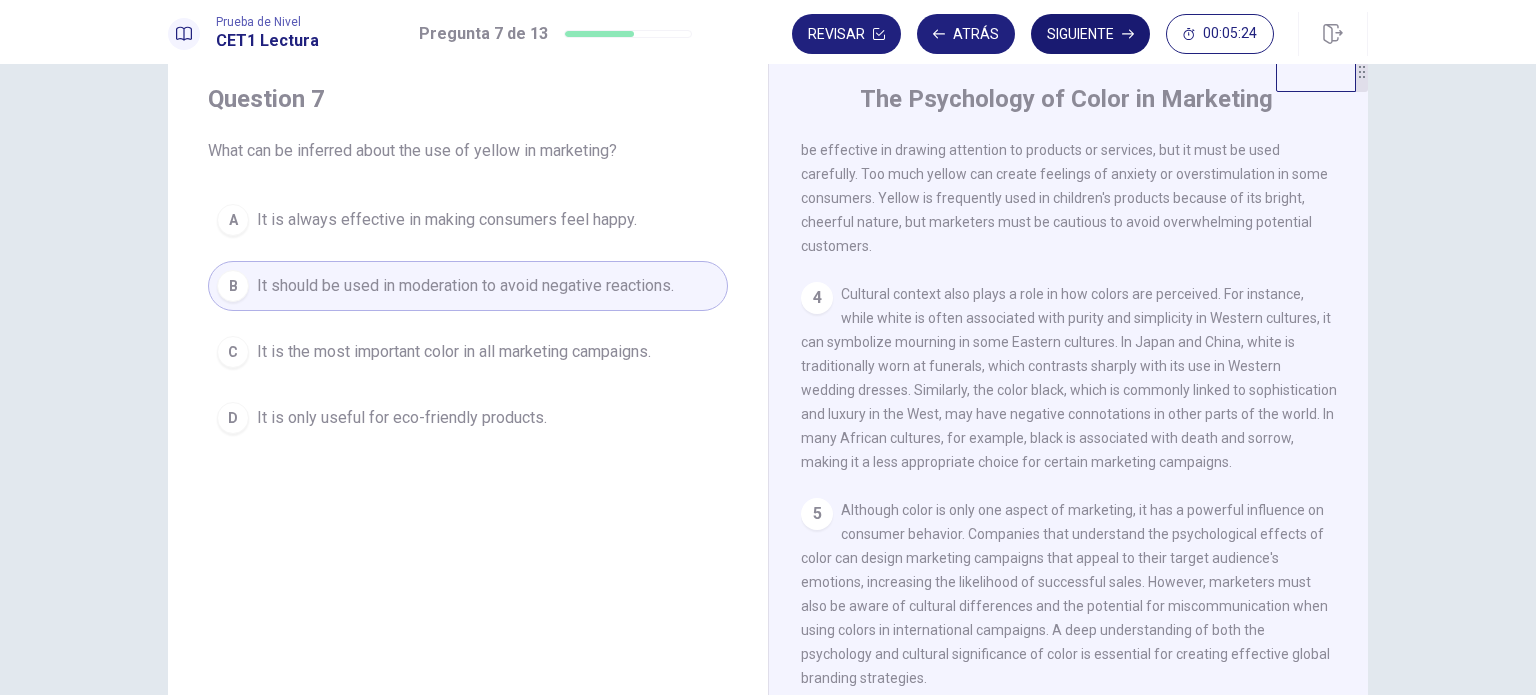 click on "Siguiente" at bounding box center (1090, 34) 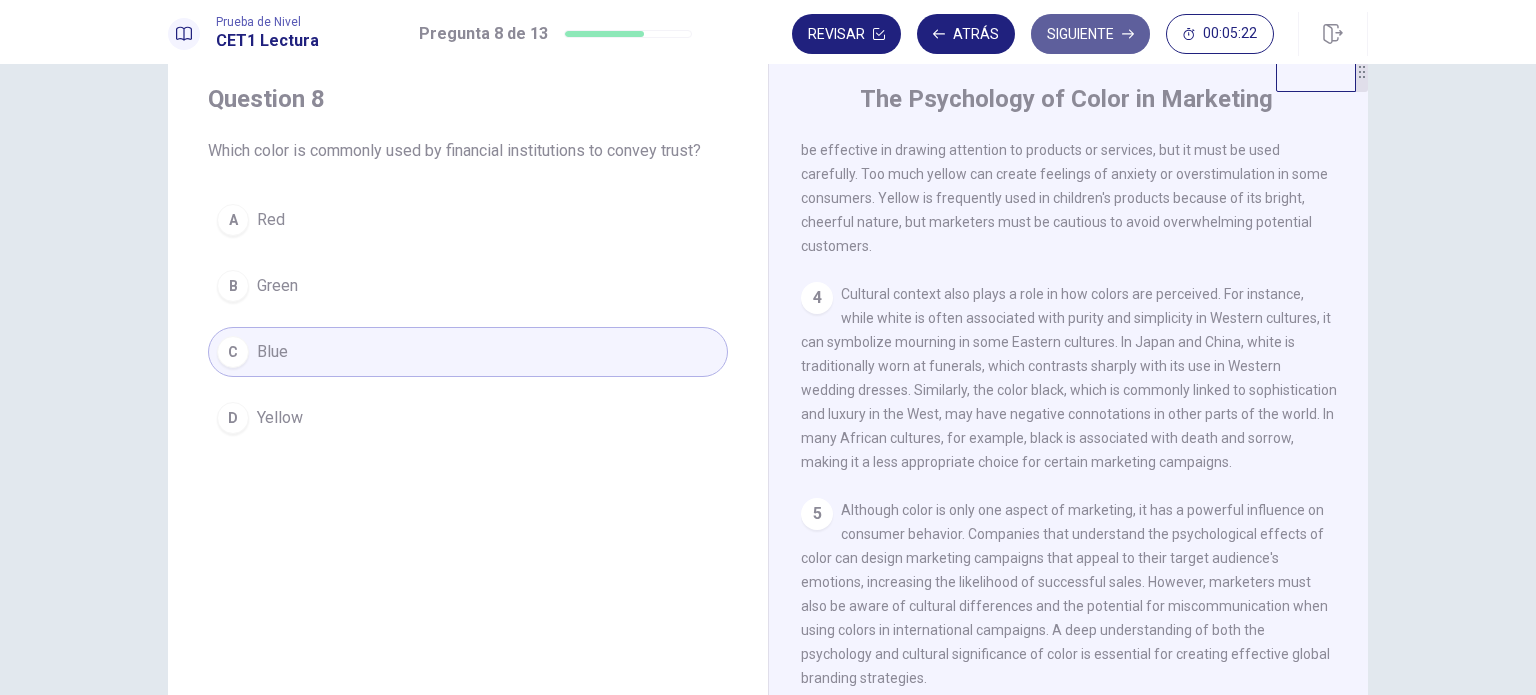 click on "Siguiente" at bounding box center (1090, 34) 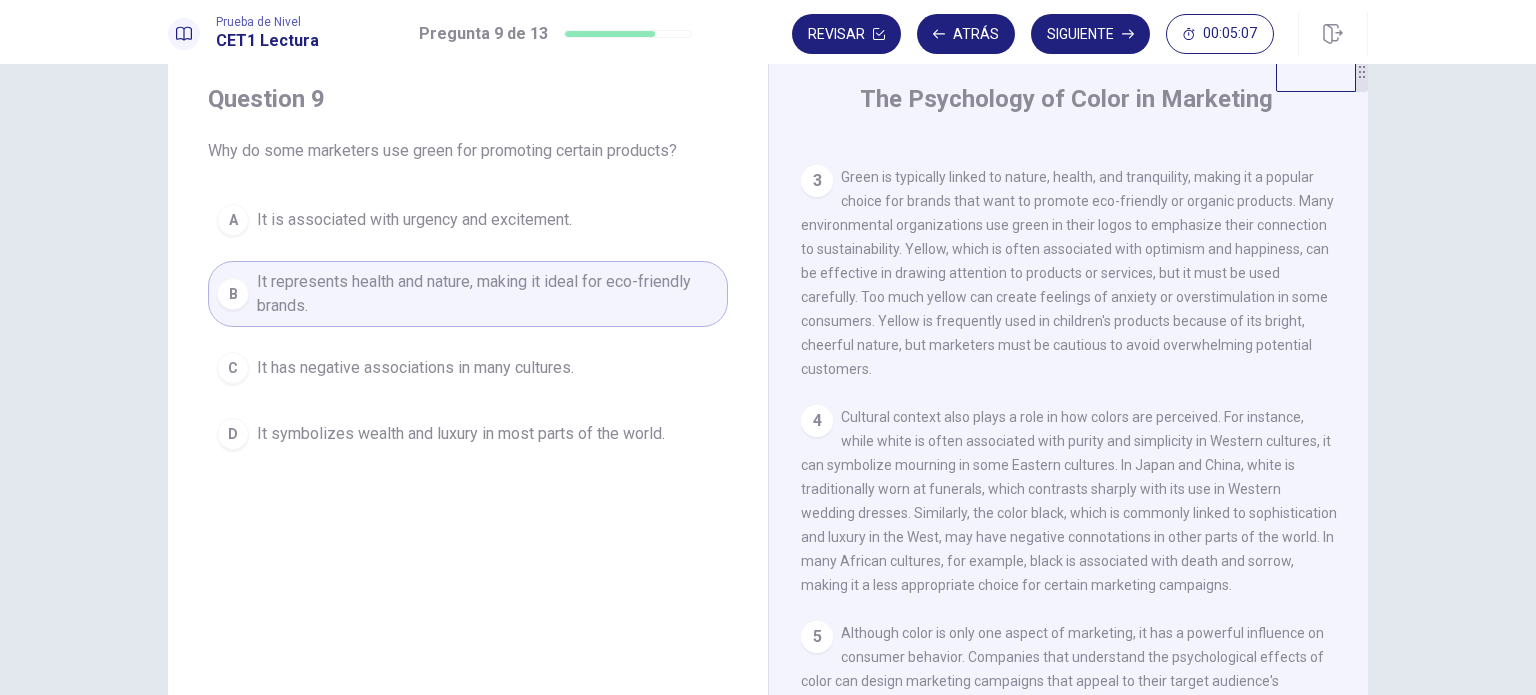 scroll, scrollTop: 404, scrollLeft: 0, axis: vertical 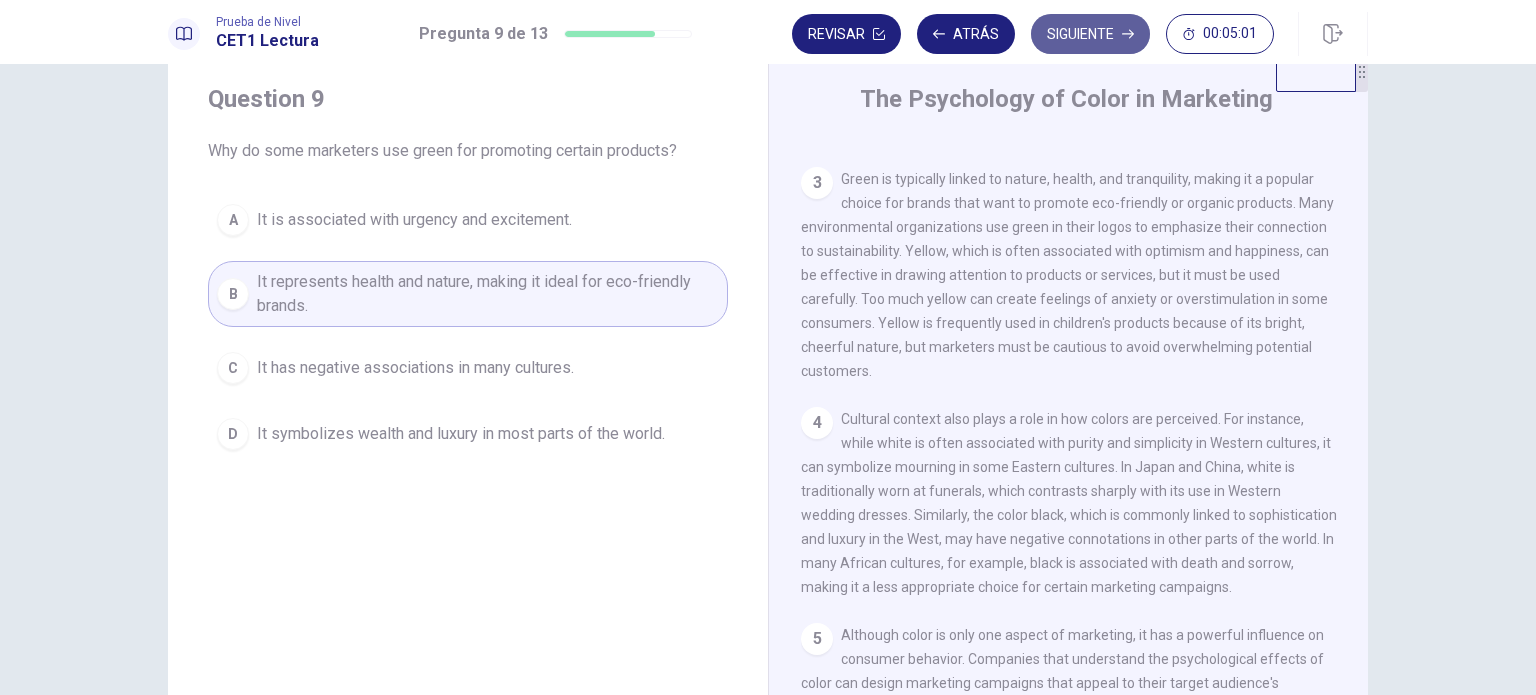 click on "Siguiente" at bounding box center [1090, 34] 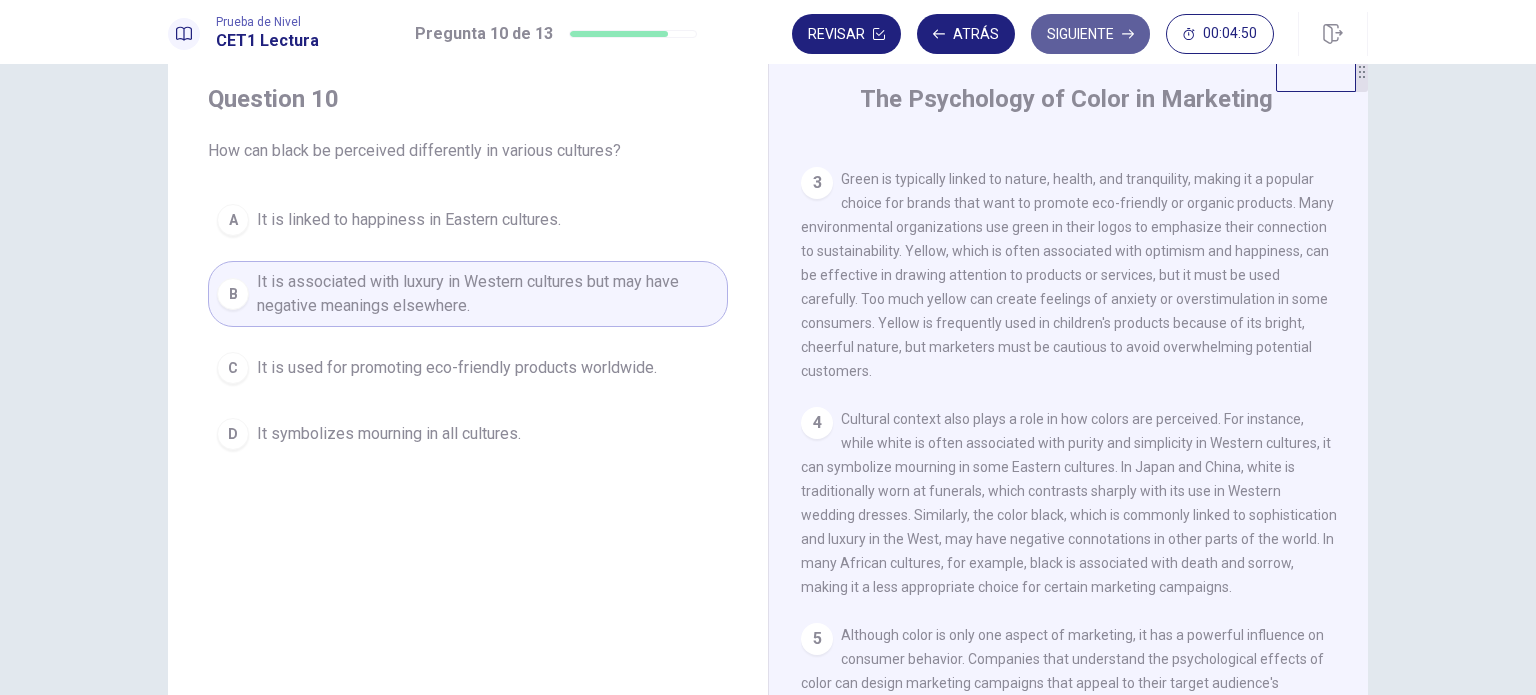 click on "Siguiente" at bounding box center [1090, 34] 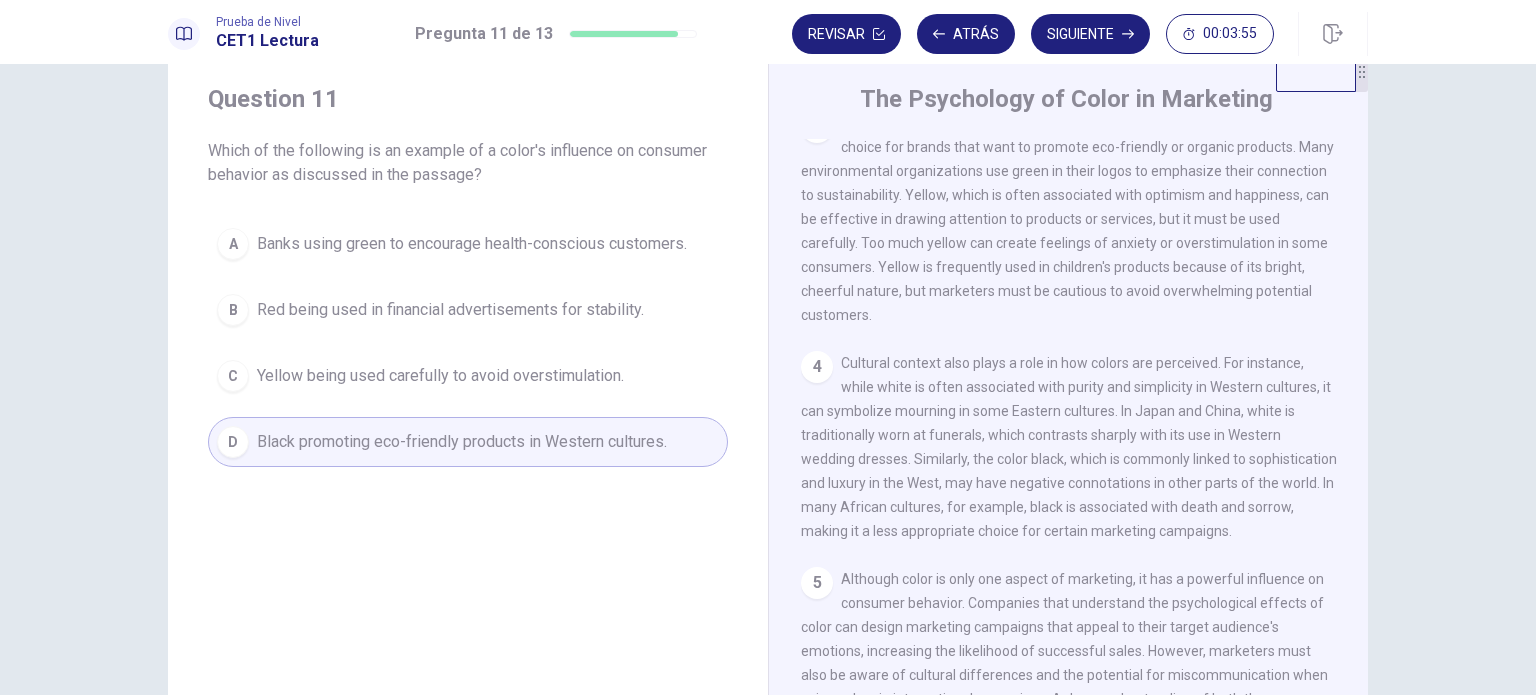 scroll, scrollTop: 463, scrollLeft: 0, axis: vertical 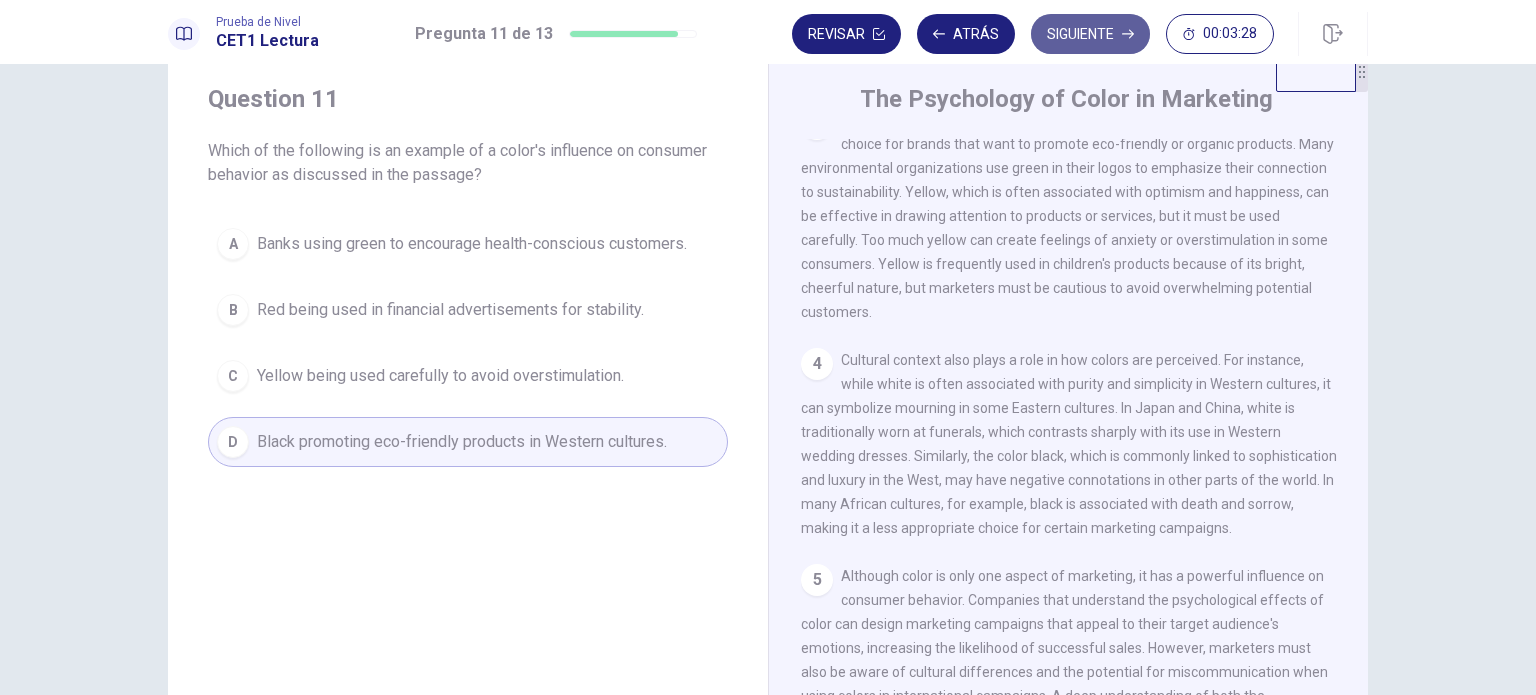 click on "Siguiente" at bounding box center [1090, 34] 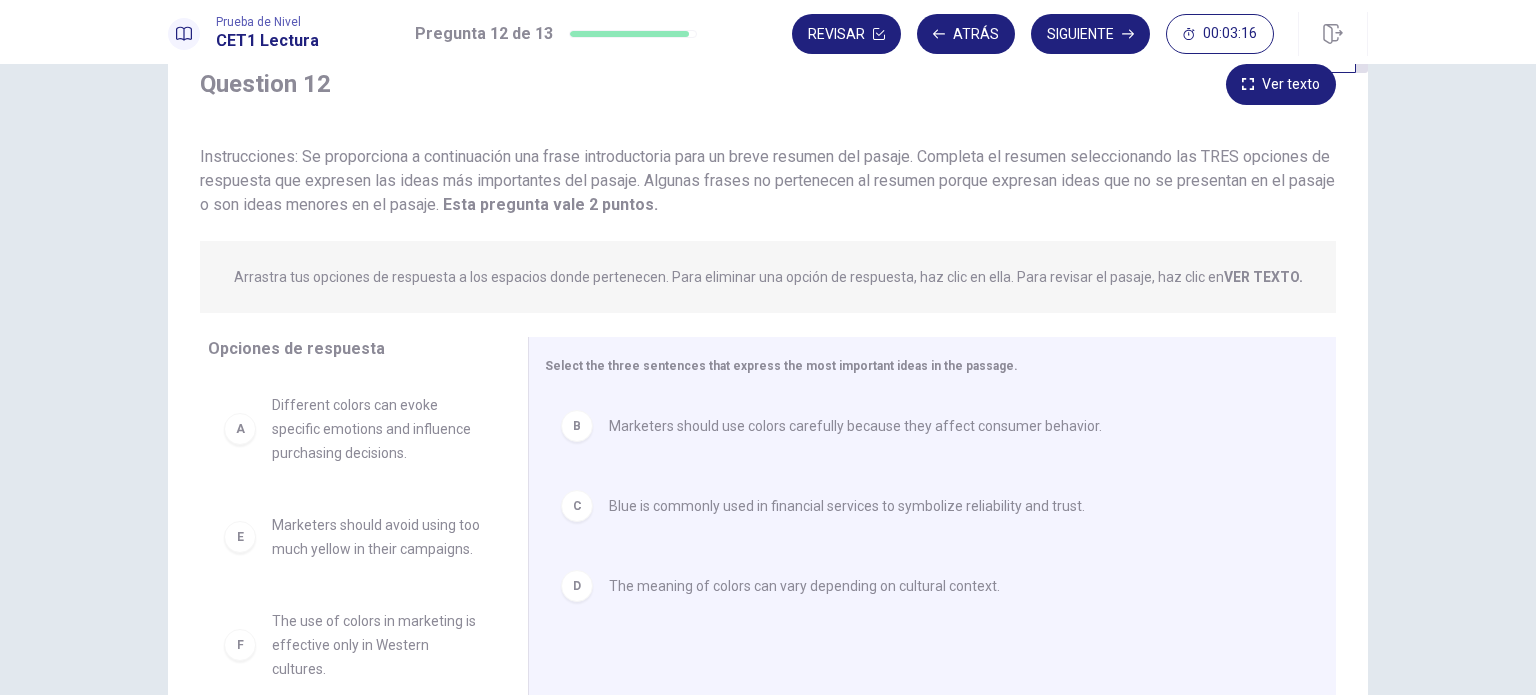 scroll, scrollTop: 51, scrollLeft: 0, axis: vertical 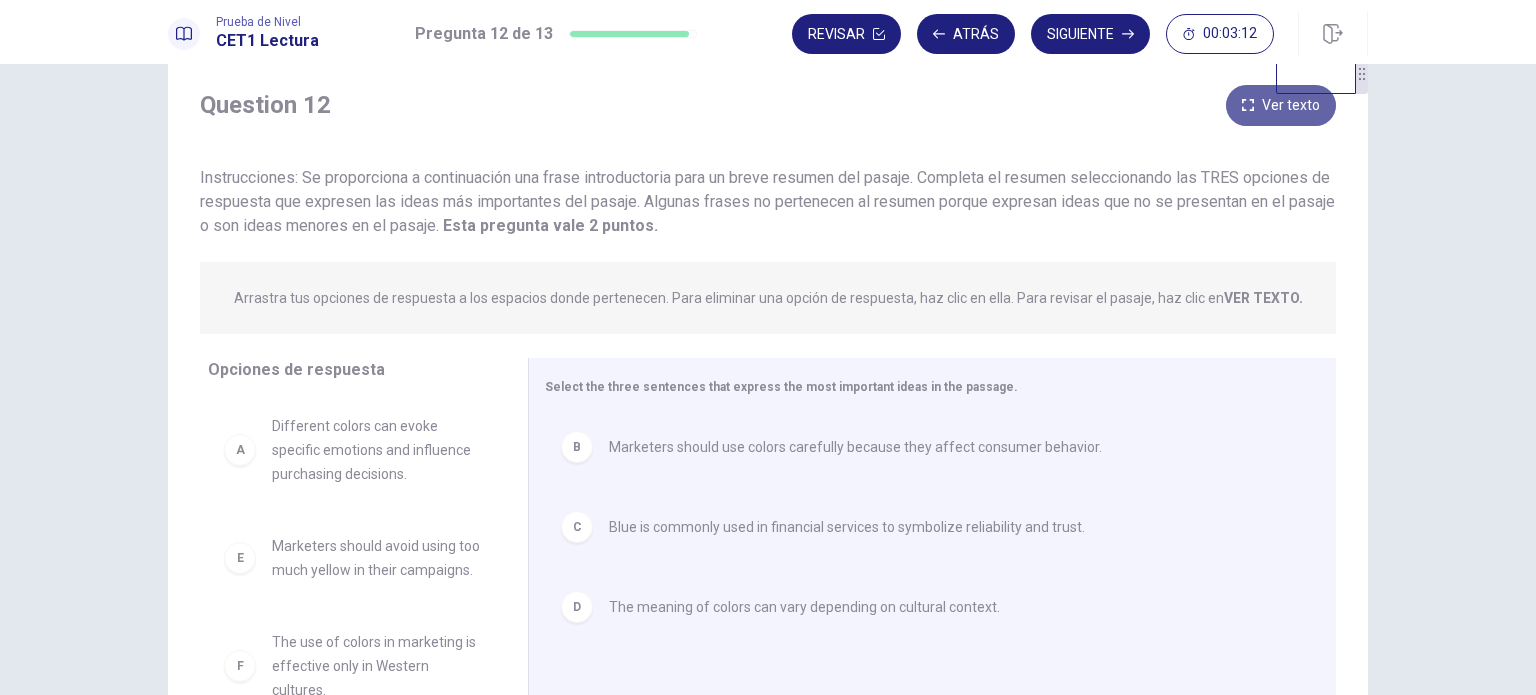 click 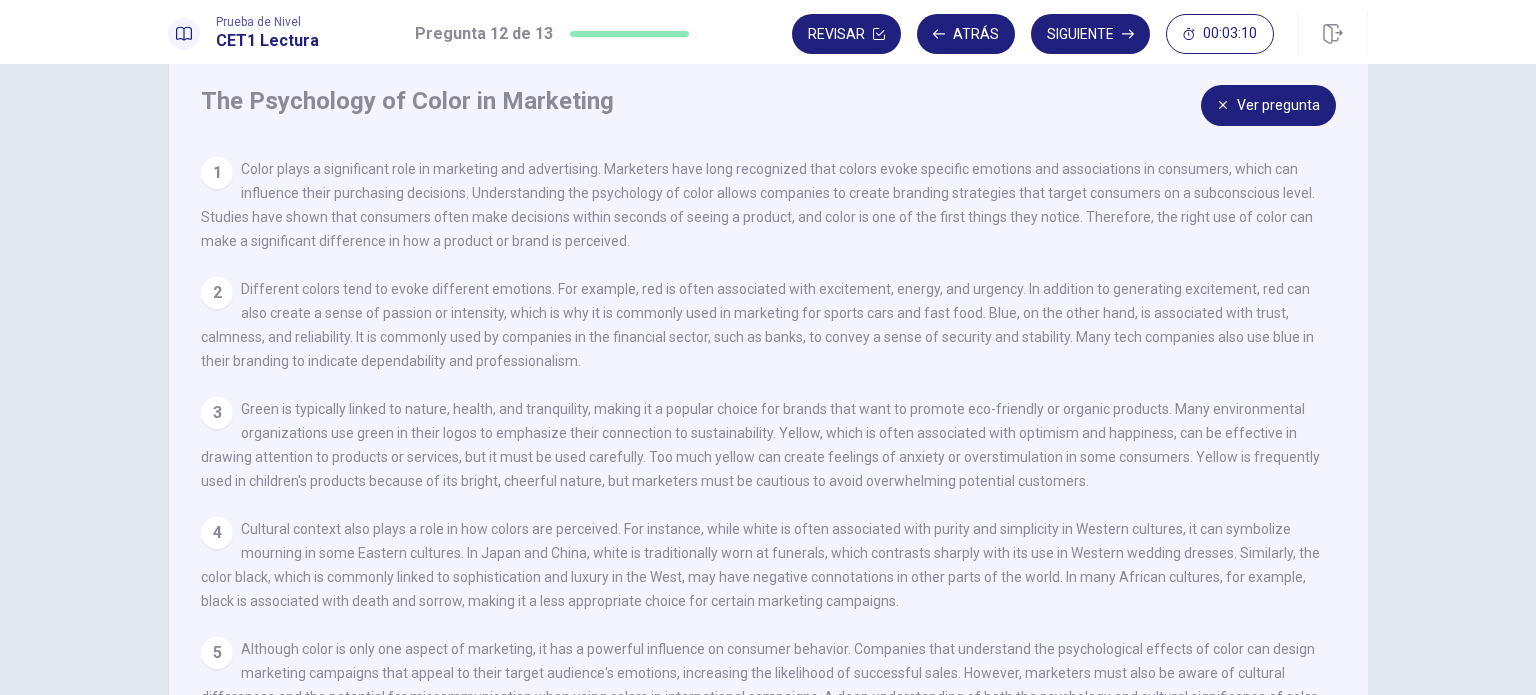 scroll, scrollTop: 40, scrollLeft: 0, axis: vertical 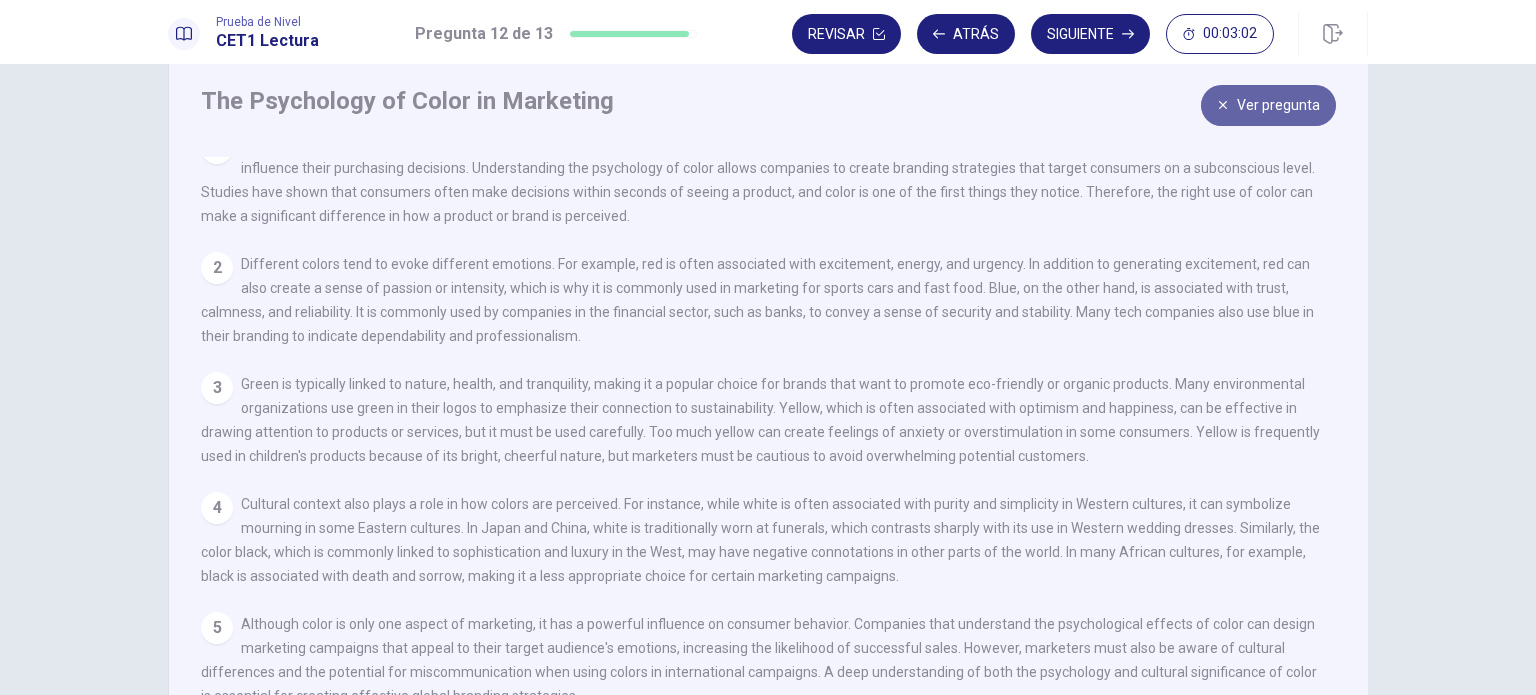 click on "Ver pregunta" at bounding box center [1268, 105] 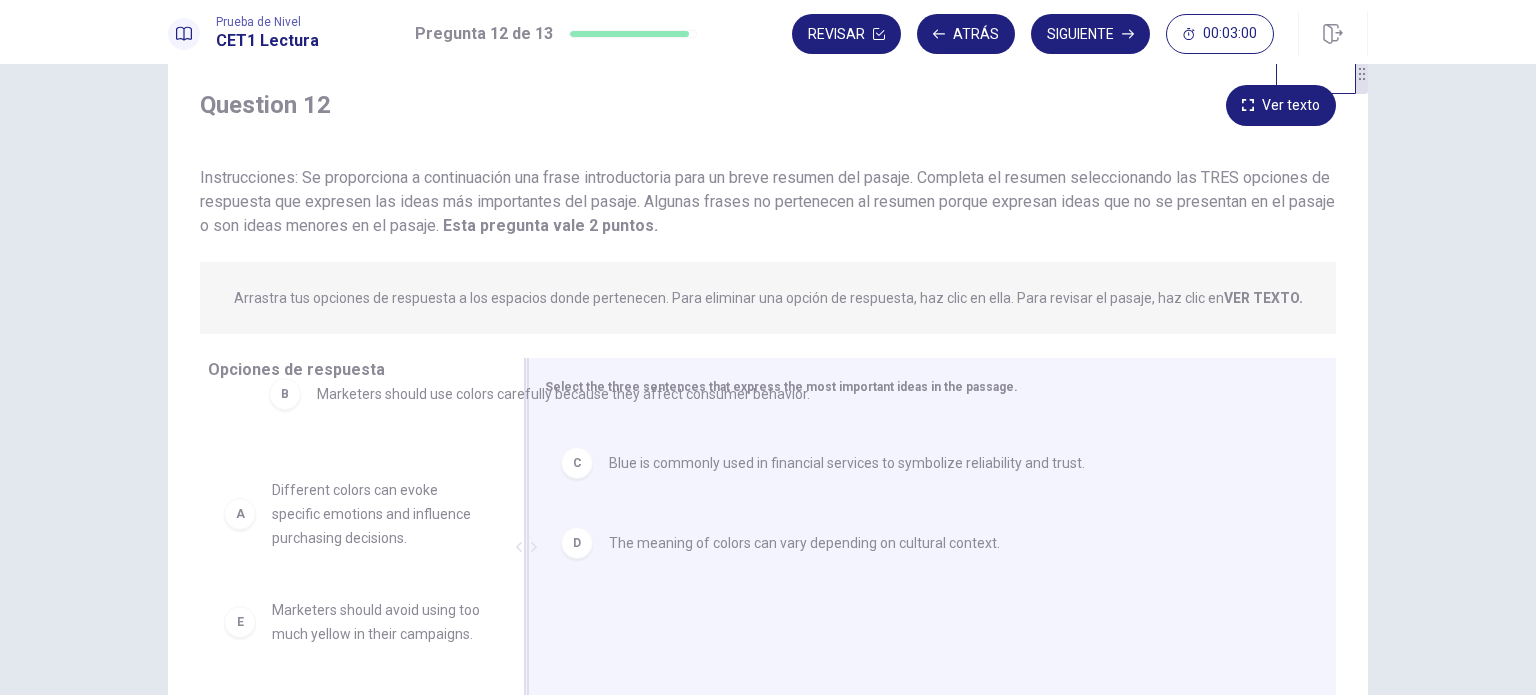 drag, startPoint x: 649, startPoint y: 443, endPoint x: 283, endPoint y: 410, distance: 367.48468 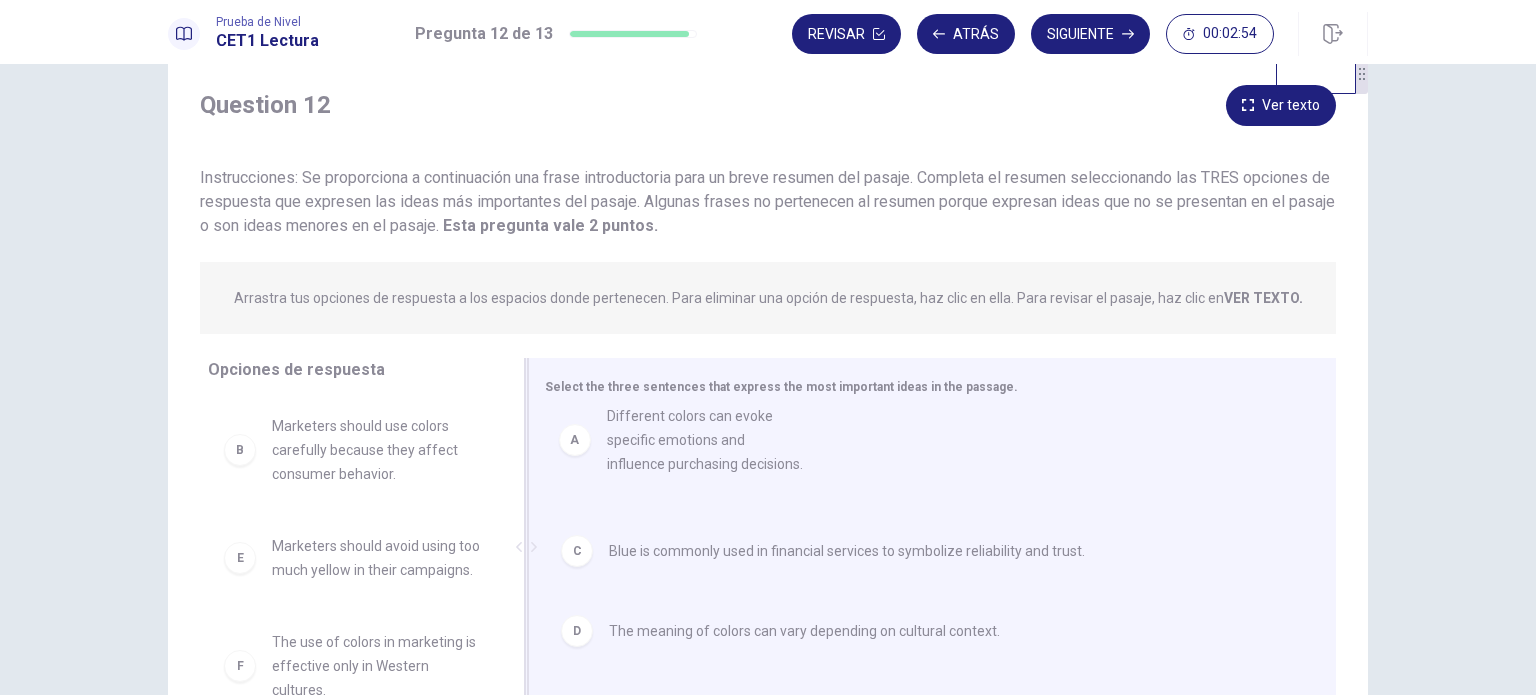 drag, startPoint x: 346, startPoint y: 443, endPoint x: 708, endPoint y: 431, distance: 362.19885 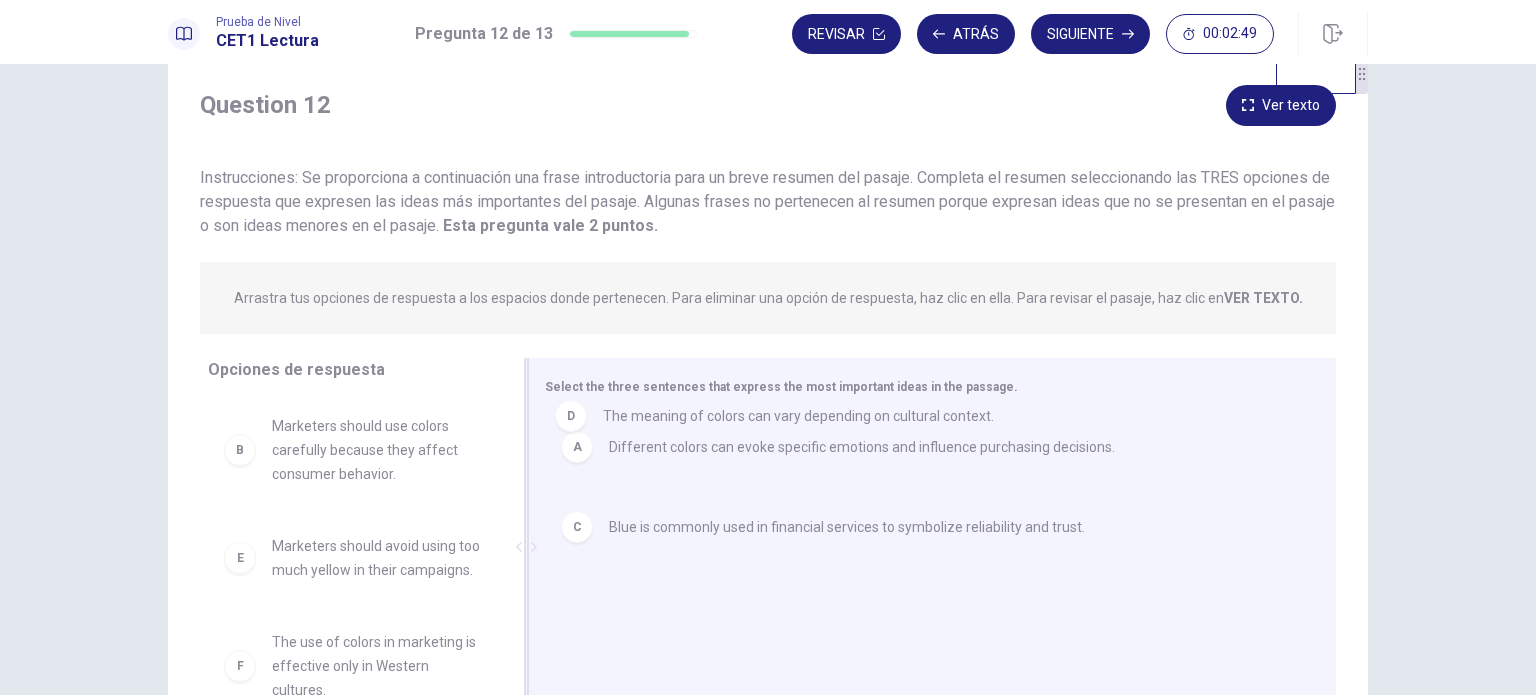 drag, startPoint x: 674, startPoint y: 617, endPoint x: 675, endPoint y: 422, distance: 195.00256 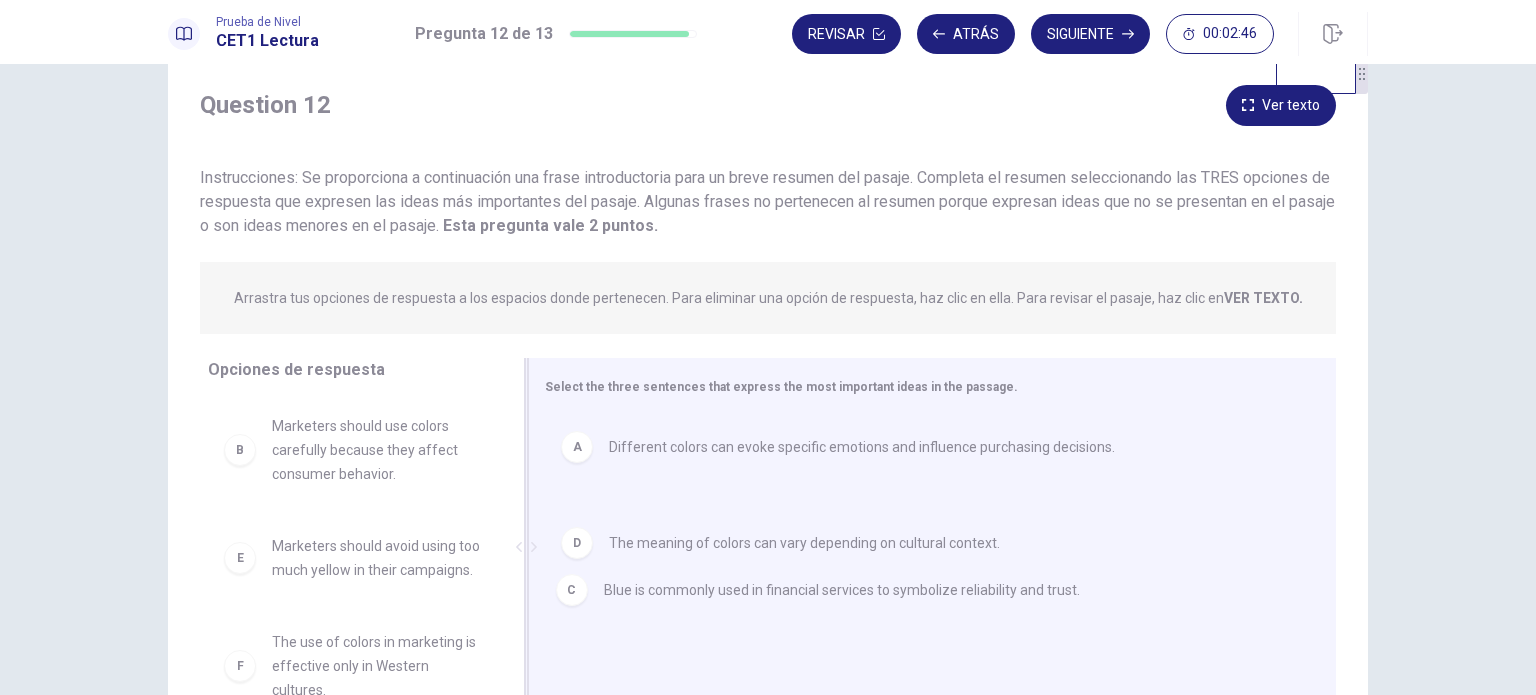 drag, startPoint x: 617, startPoint y: 540, endPoint x: 617, endPoint y: 607, distance: 67 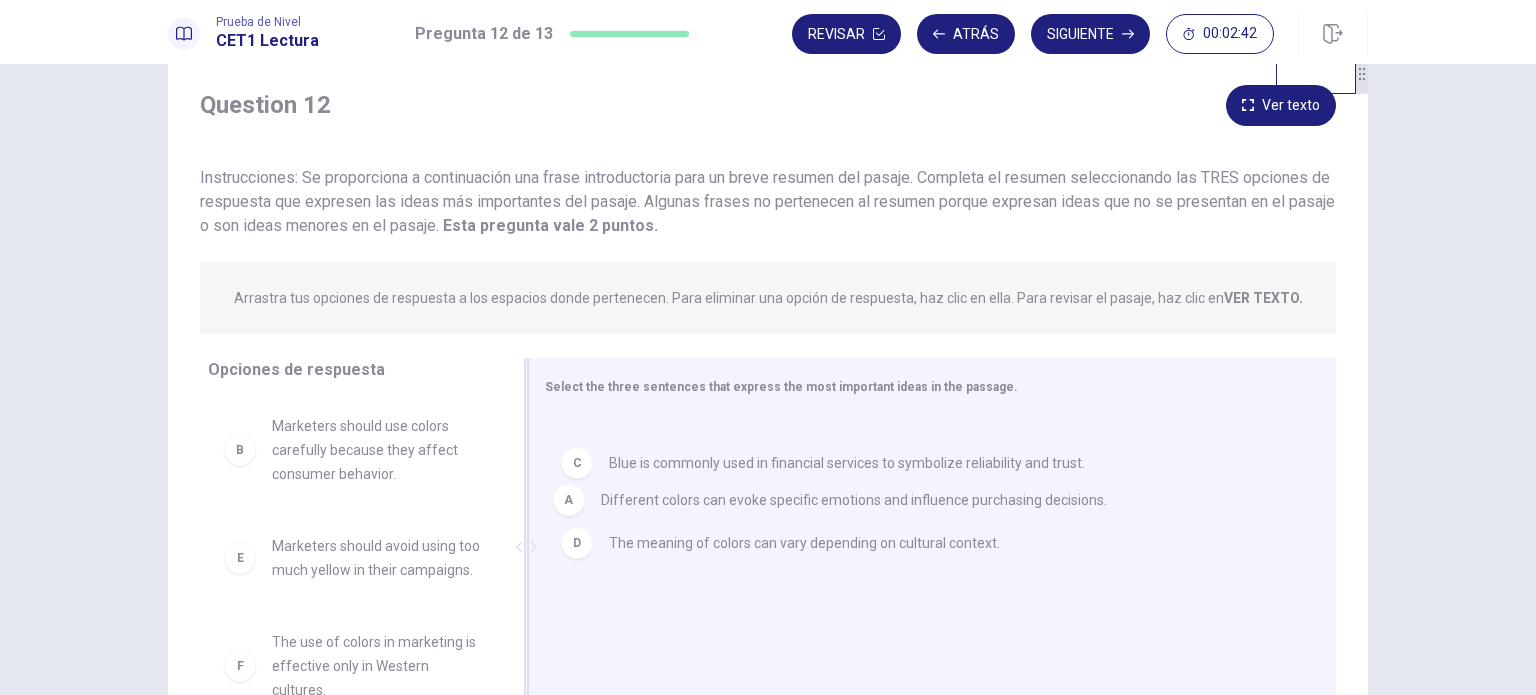 drag, startPoint x: 651, startPoint y: 463, endPoint x: 648, endPoint y: 522, distance: 59.07622 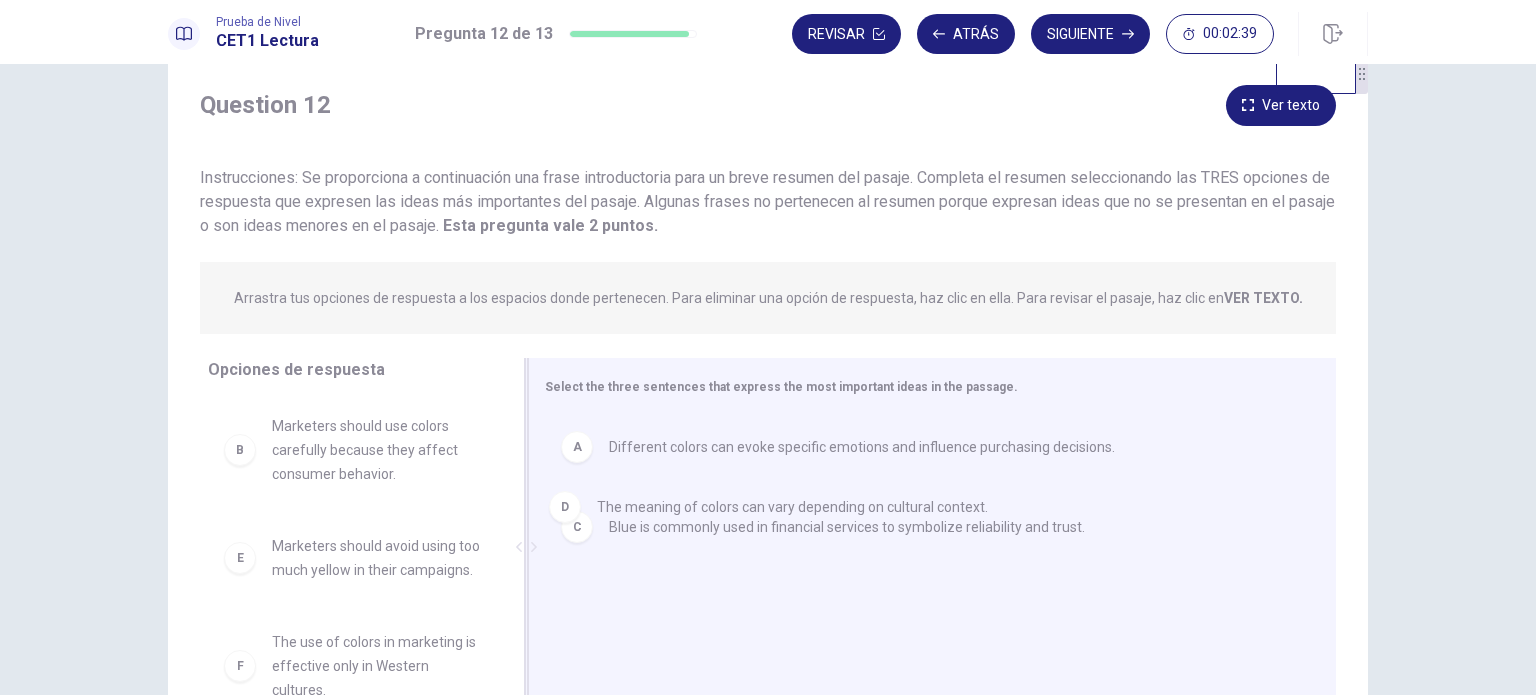 drag, startPoint x: 645, startPoint y: 620, endPoint x: 639, endPoint y: 503, distance: 117.15375 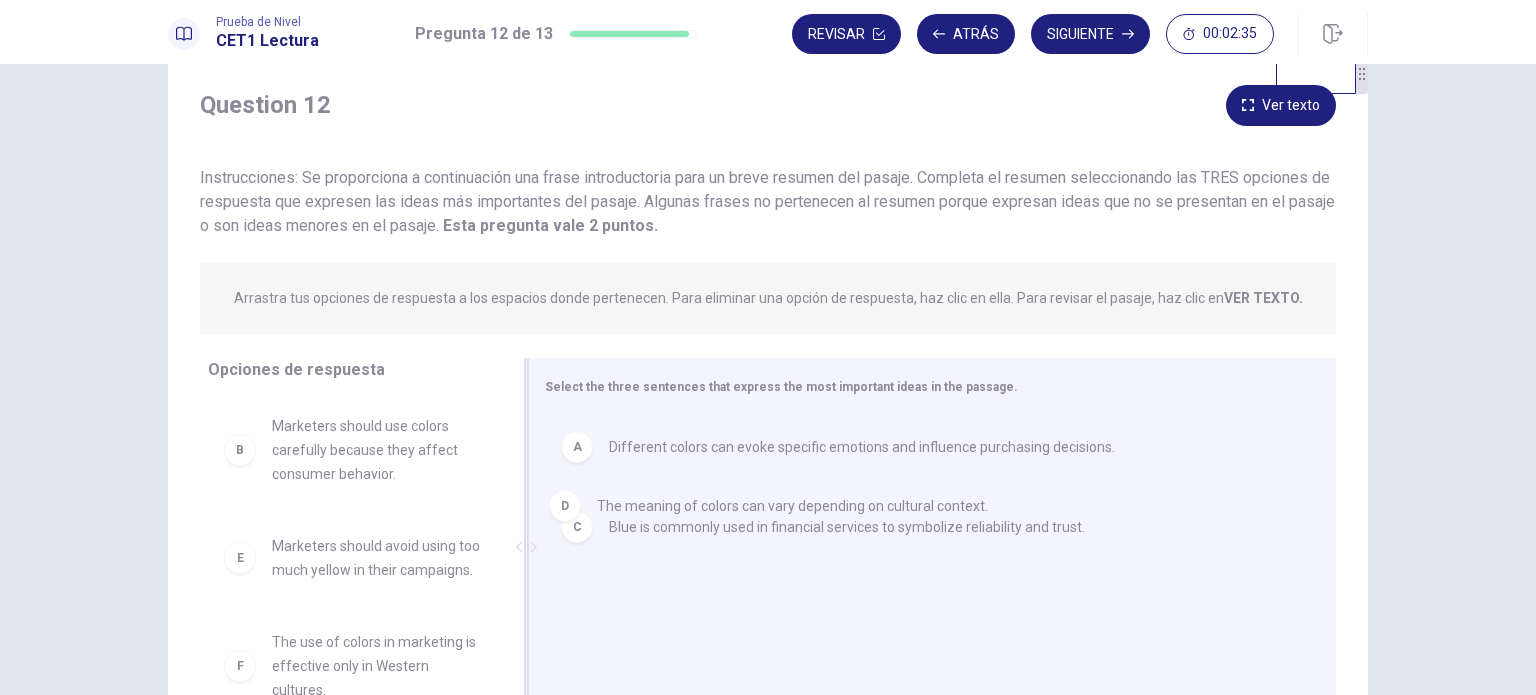 drag, startPoint x: 633, startPoint y: 624, endPoint x: 620, endPoint y: 514, distance: 110.76552 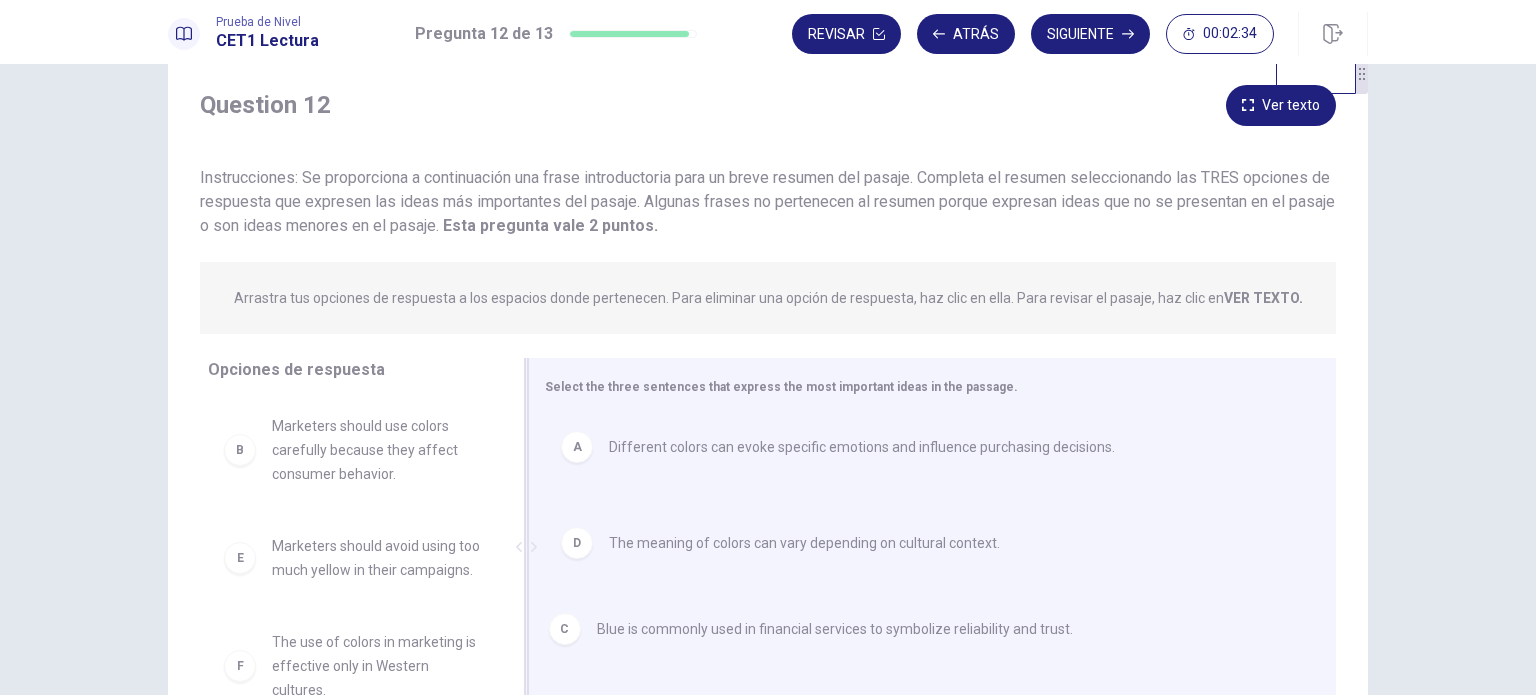 drag, startPoint x: 573, startPoint y: 531, endPoint x: 568, endPoint y: 647, distance: 116.10771 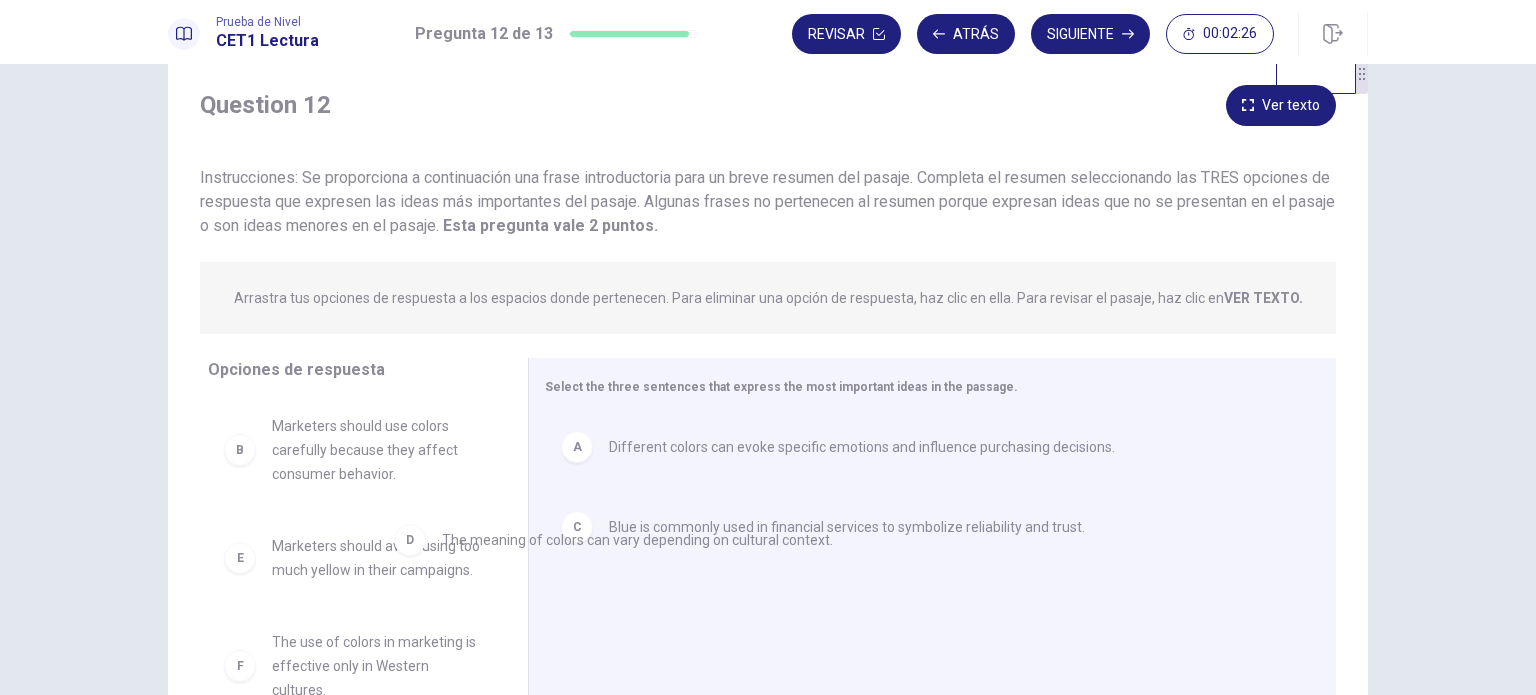 drag, startPoint x: 581, startPoint y: 625, endPoint x: 320, endPoint y: 527, distance: 278.79202 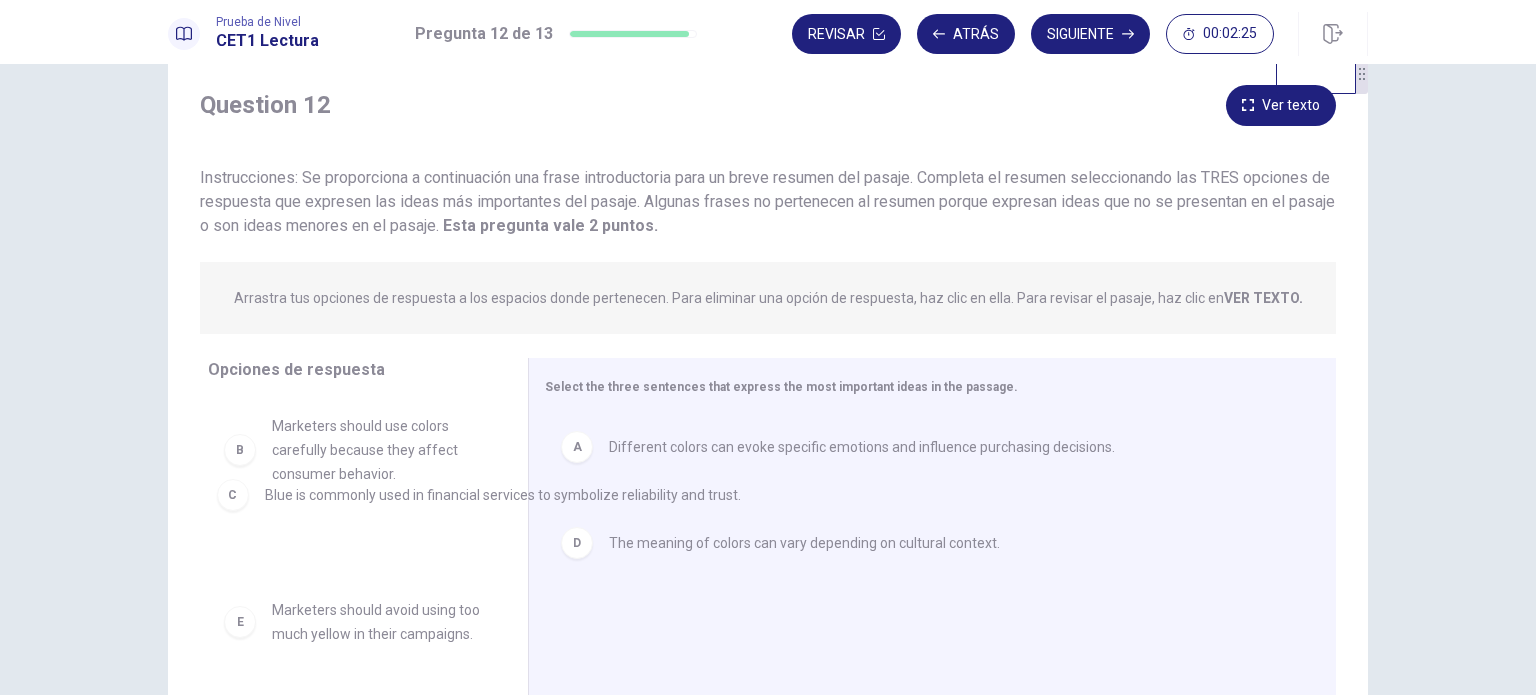drag, startPoint x: 636, startPoint y: 540, endPoint x: 248, endPoint y: 496, distance: 390.48688 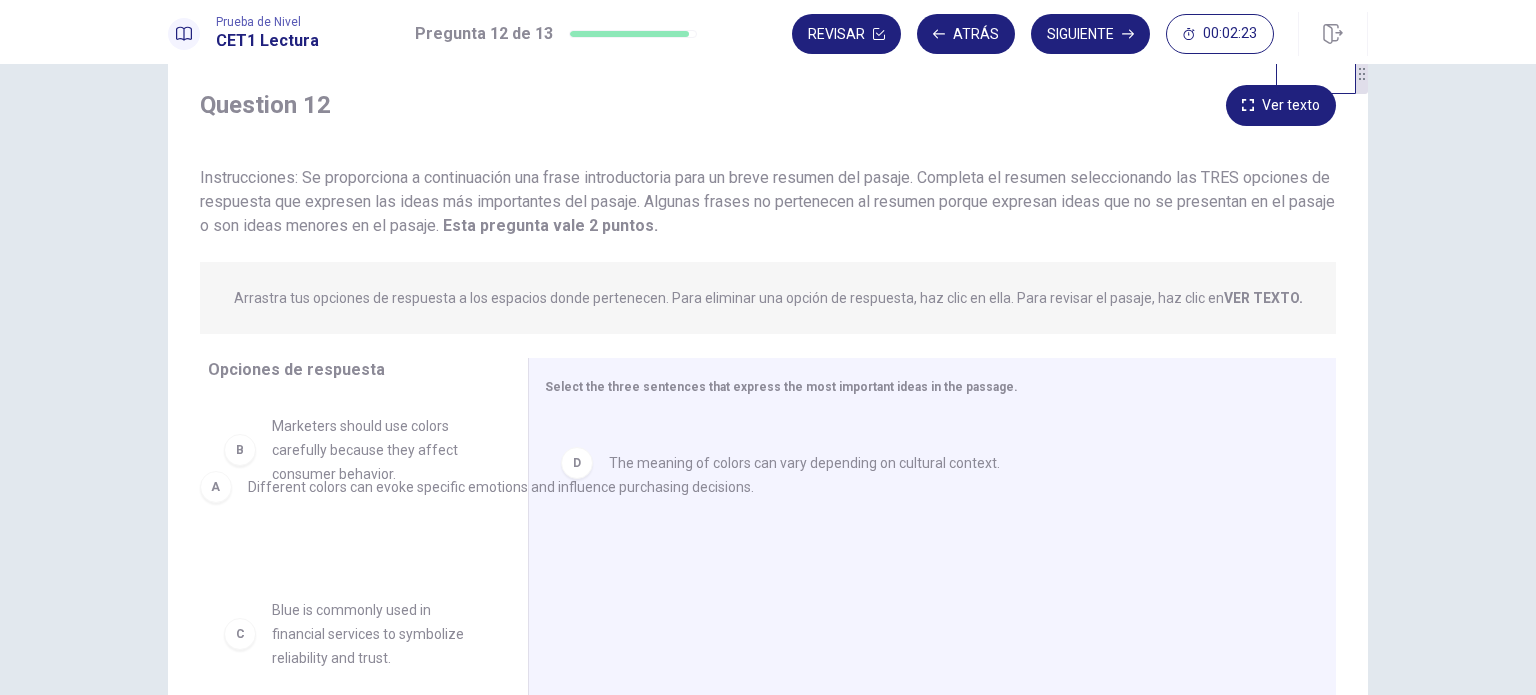 drag, startPoint x: 728, startPoint y: 447, endPoint x: 265, endPoint y: 514, distance: 467.8226 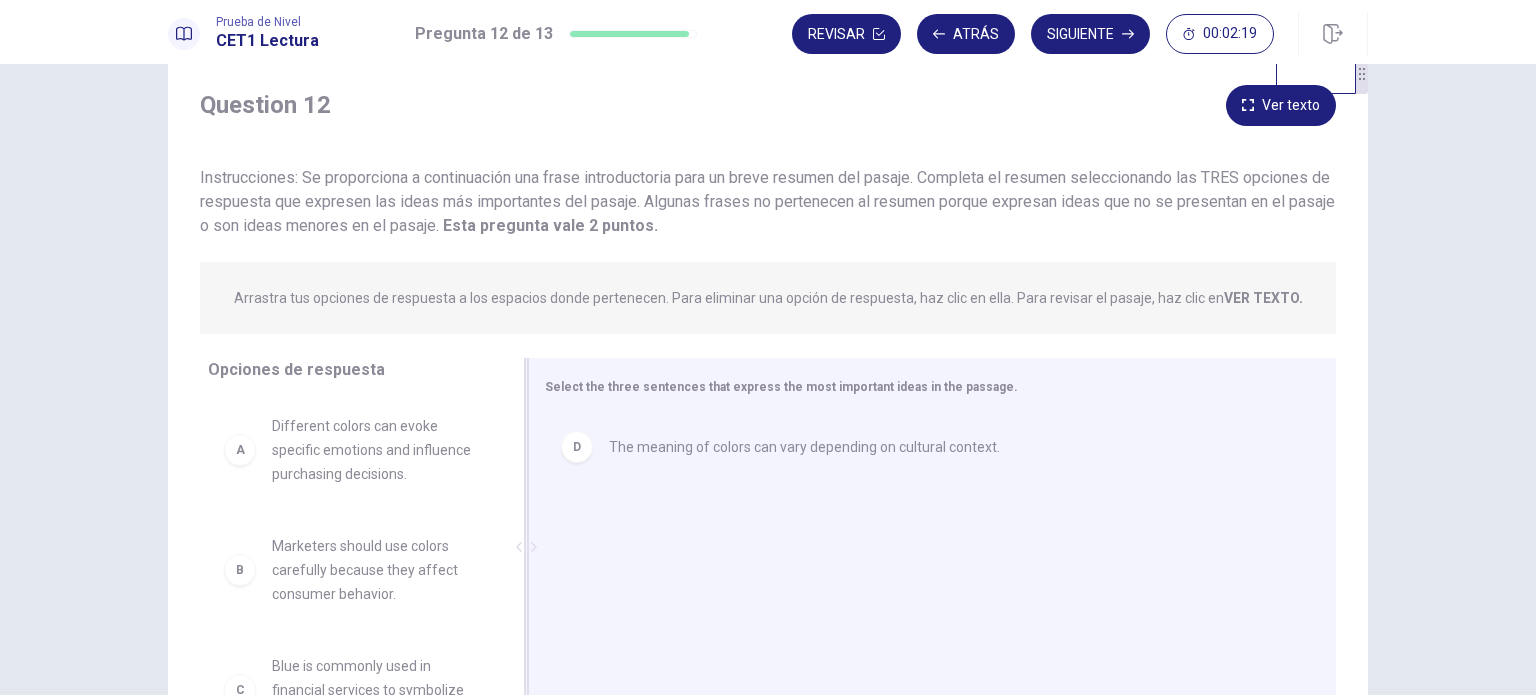 scroll, scrollTop: 0, scrollLeft: 0, axis: both 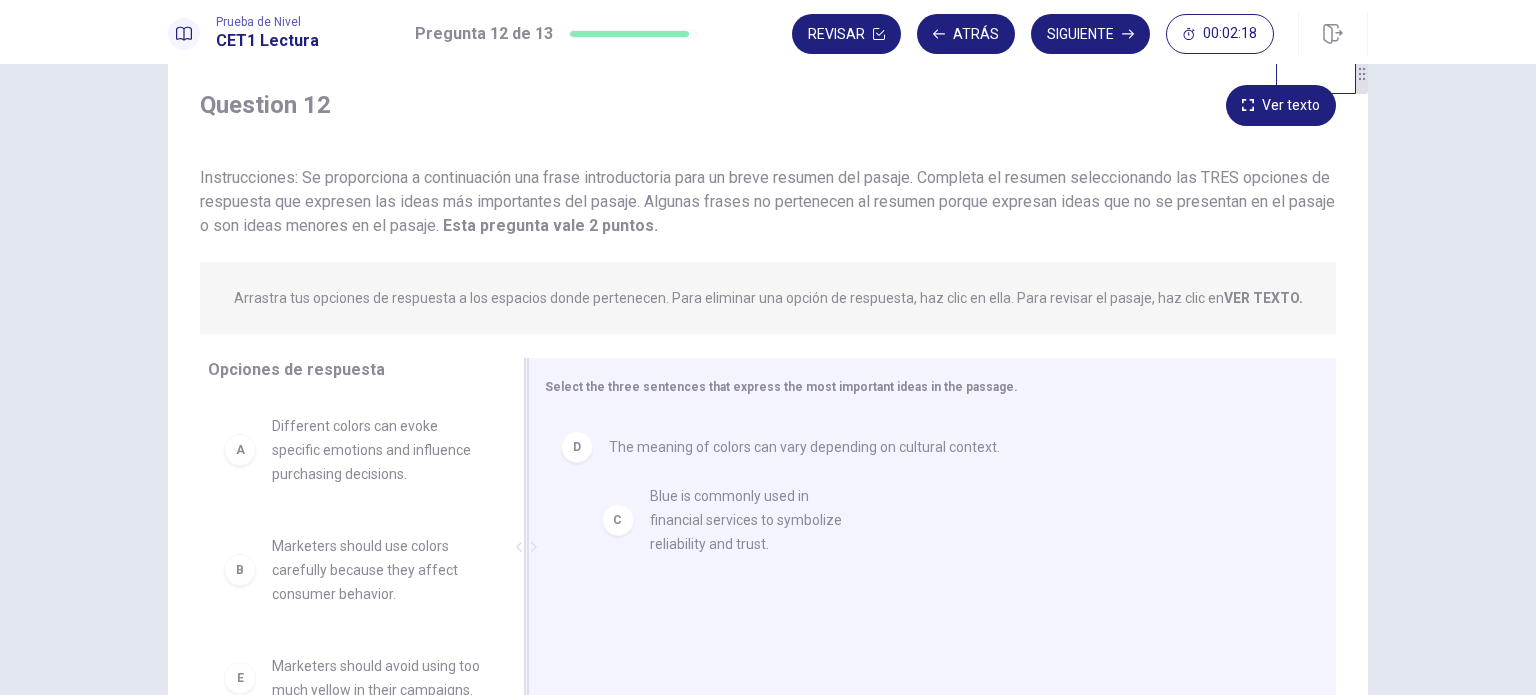 drag, startPoint x: 410, startPoint y: 680, endPoint x: 810, endPoint y: 491, distance: 442.40366 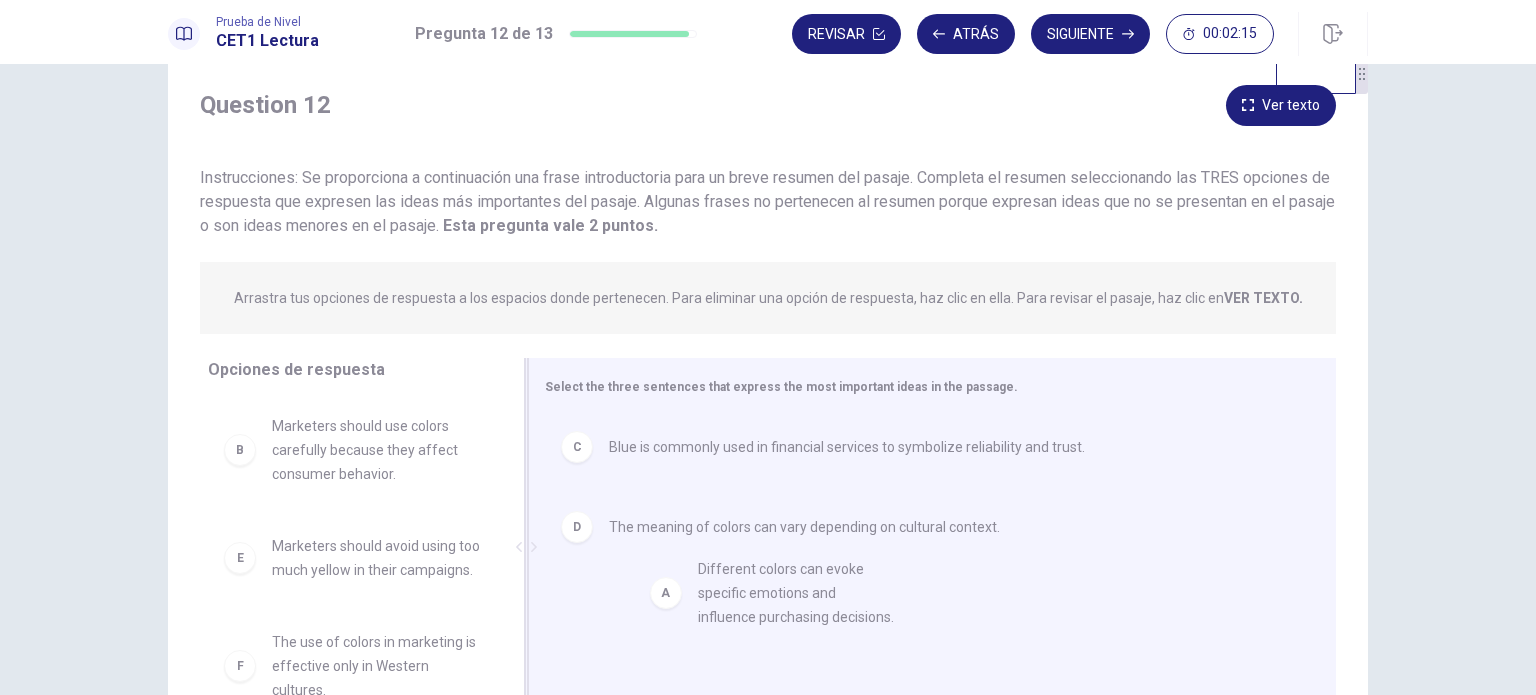 drag, startPoint x: 384, startPoint y: 443, endPoint x: 840, endPoint y: 585, distance: 477.59814 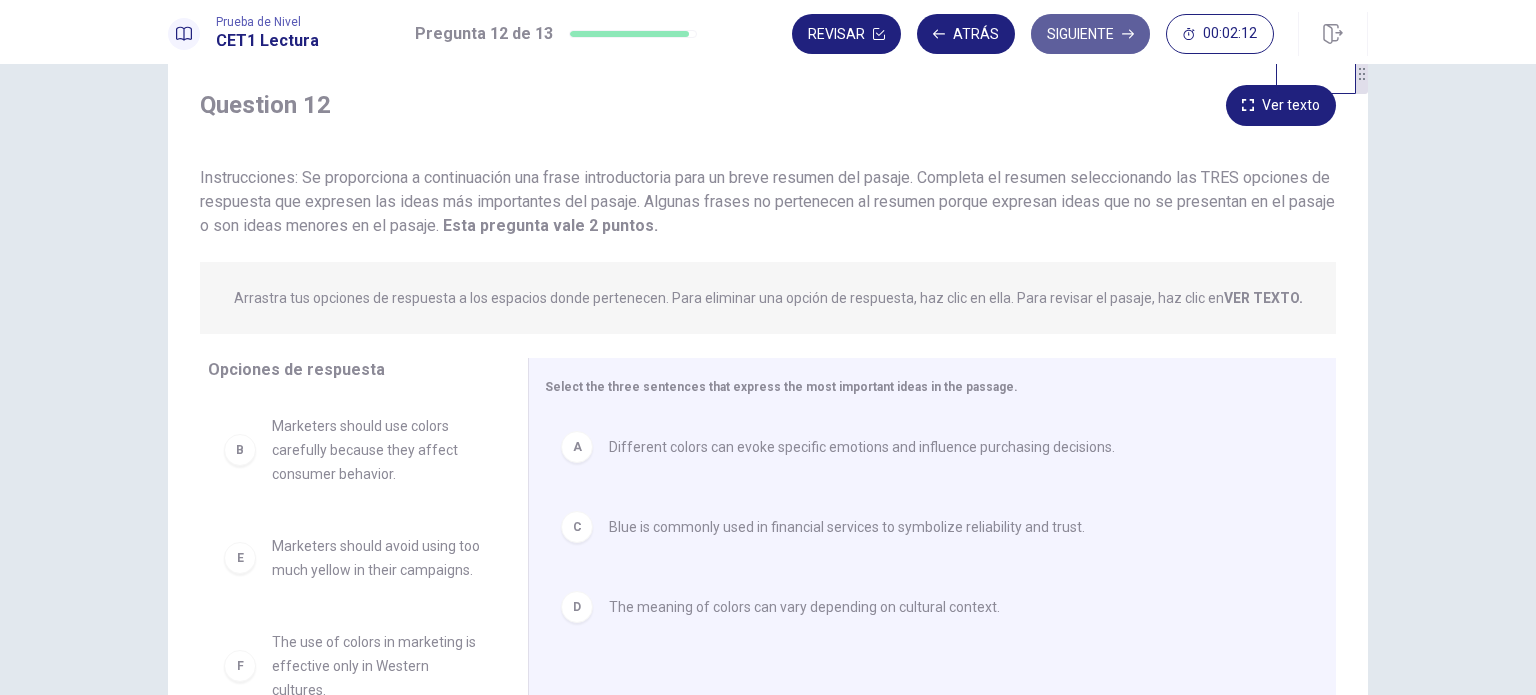 click on "Siguiente" at bounding box center (1090, 34) 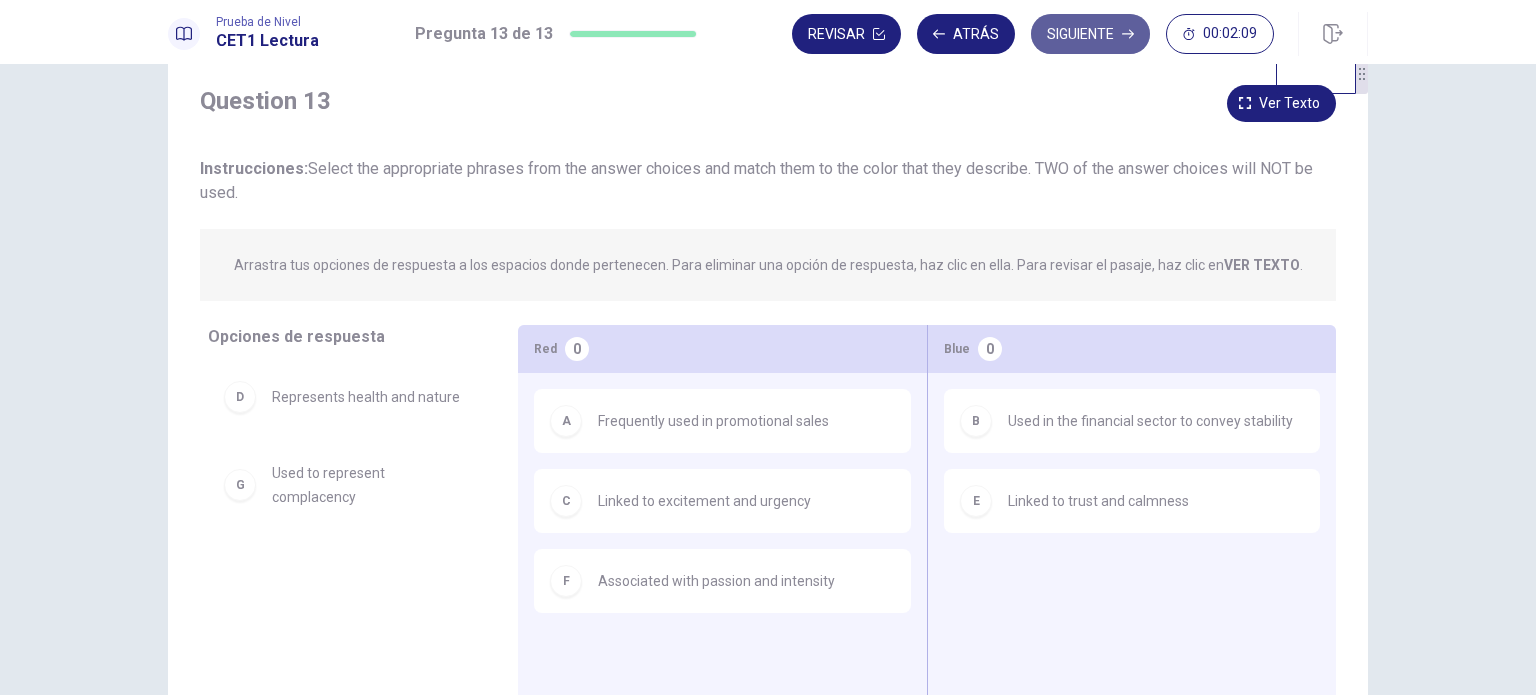 click on "Siguiente" at bounding box center [1090, 34] 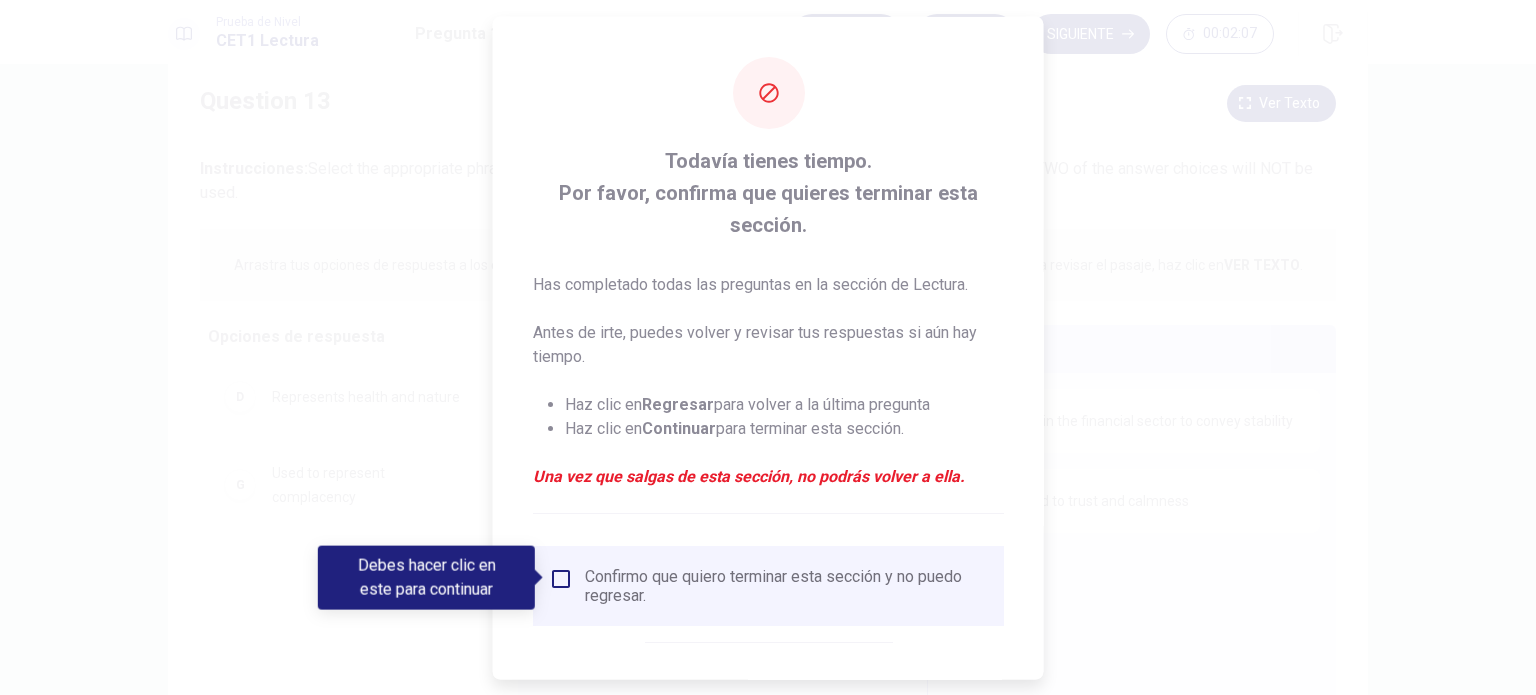 click on "Confirmo que quiero terminar esta sección y no puedo regresar." at bounding box center (768, 585) 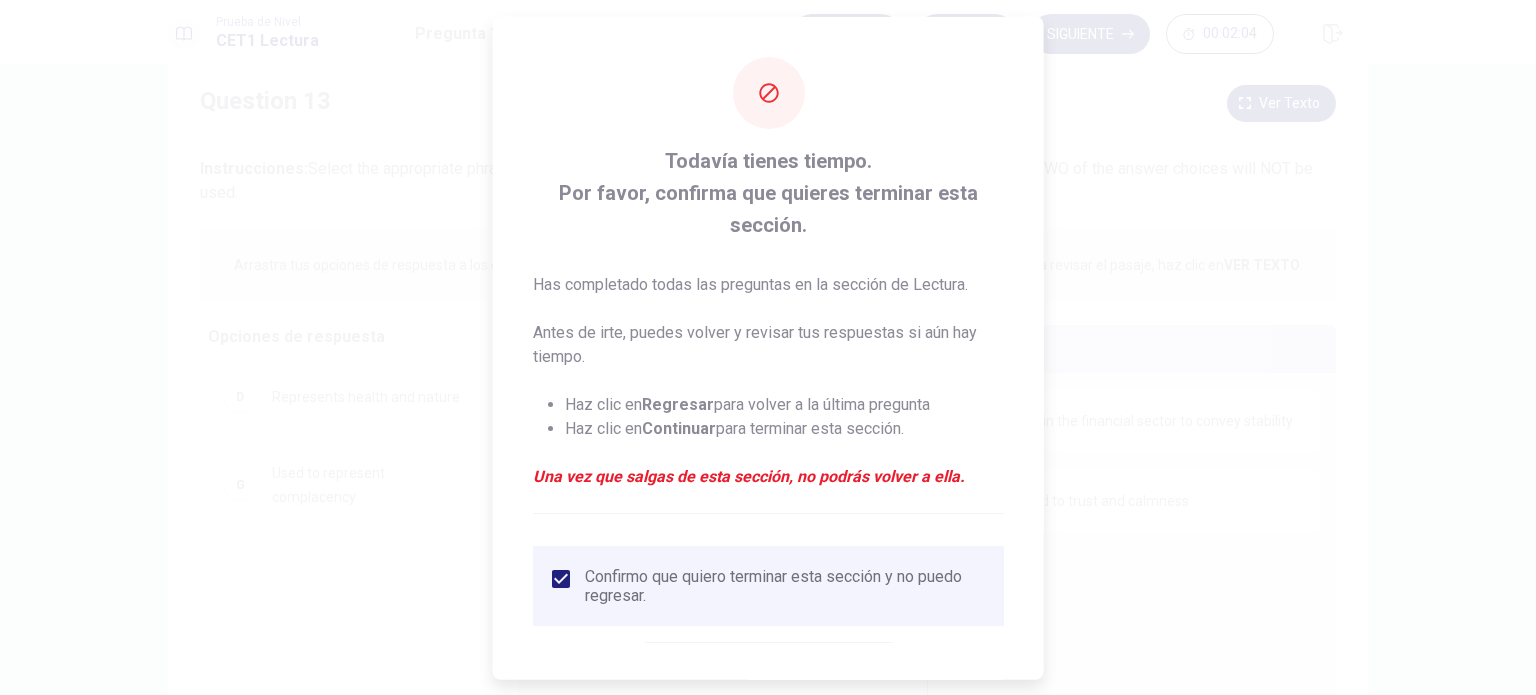scroll, scrollTop: 82, scrollLeft: 0, axis: vertical 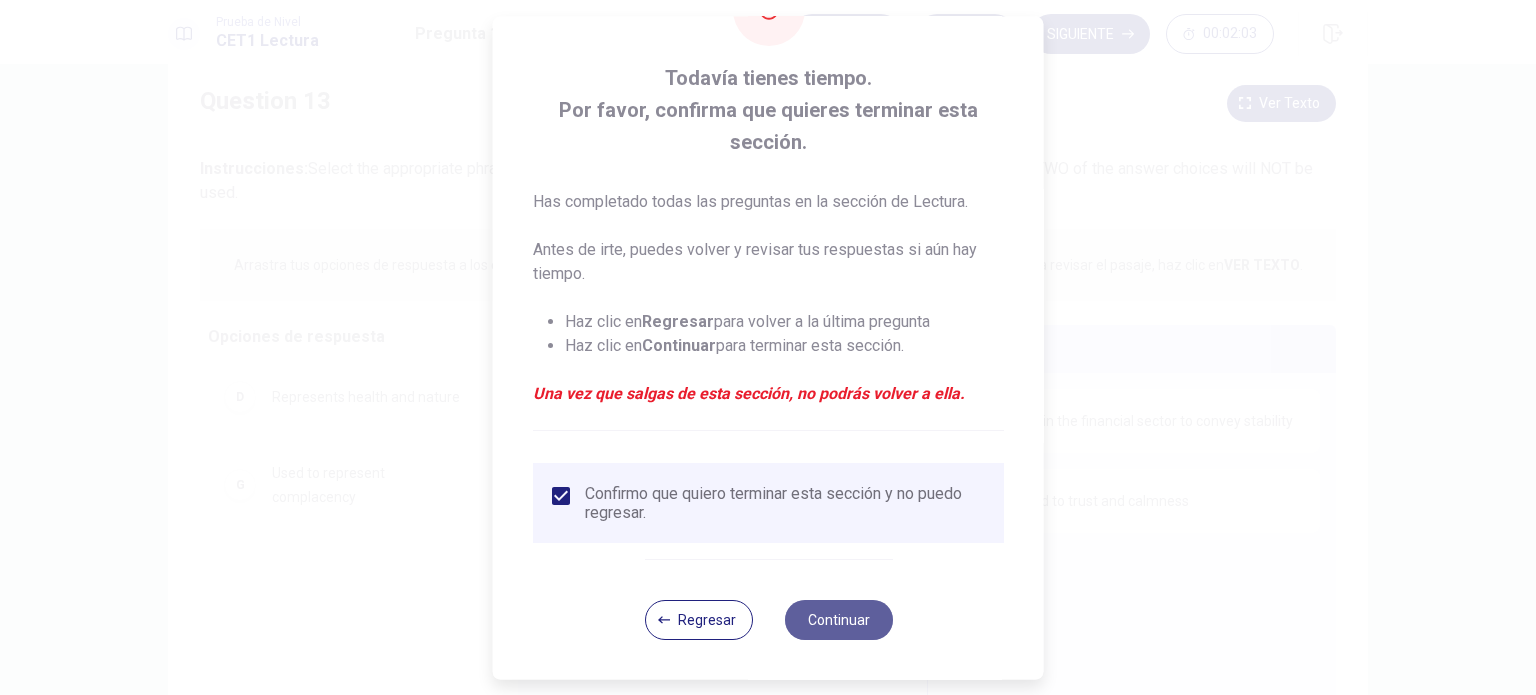 click on "Continuar" at bounding box center [838, 620] 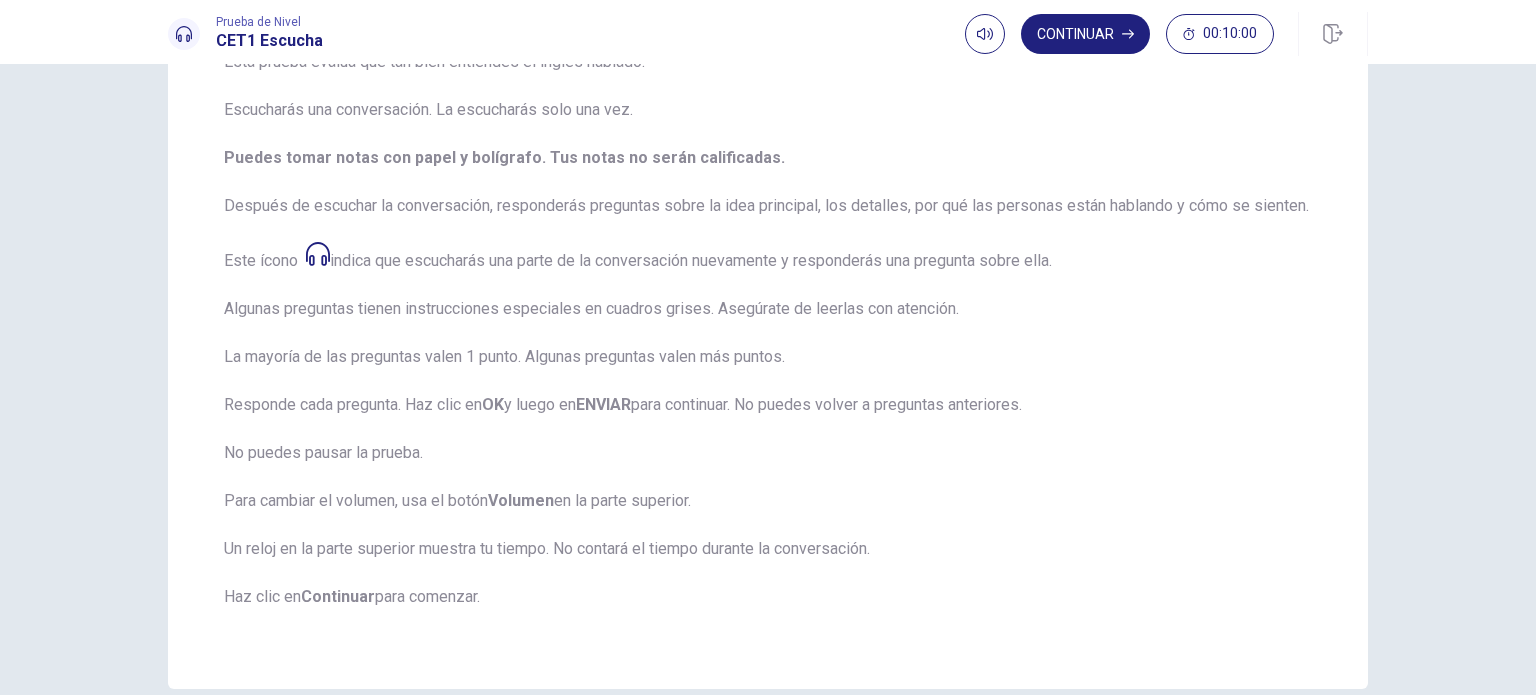 scroll, scrollTop: 188, scrollLeft: 0, axis: vertical 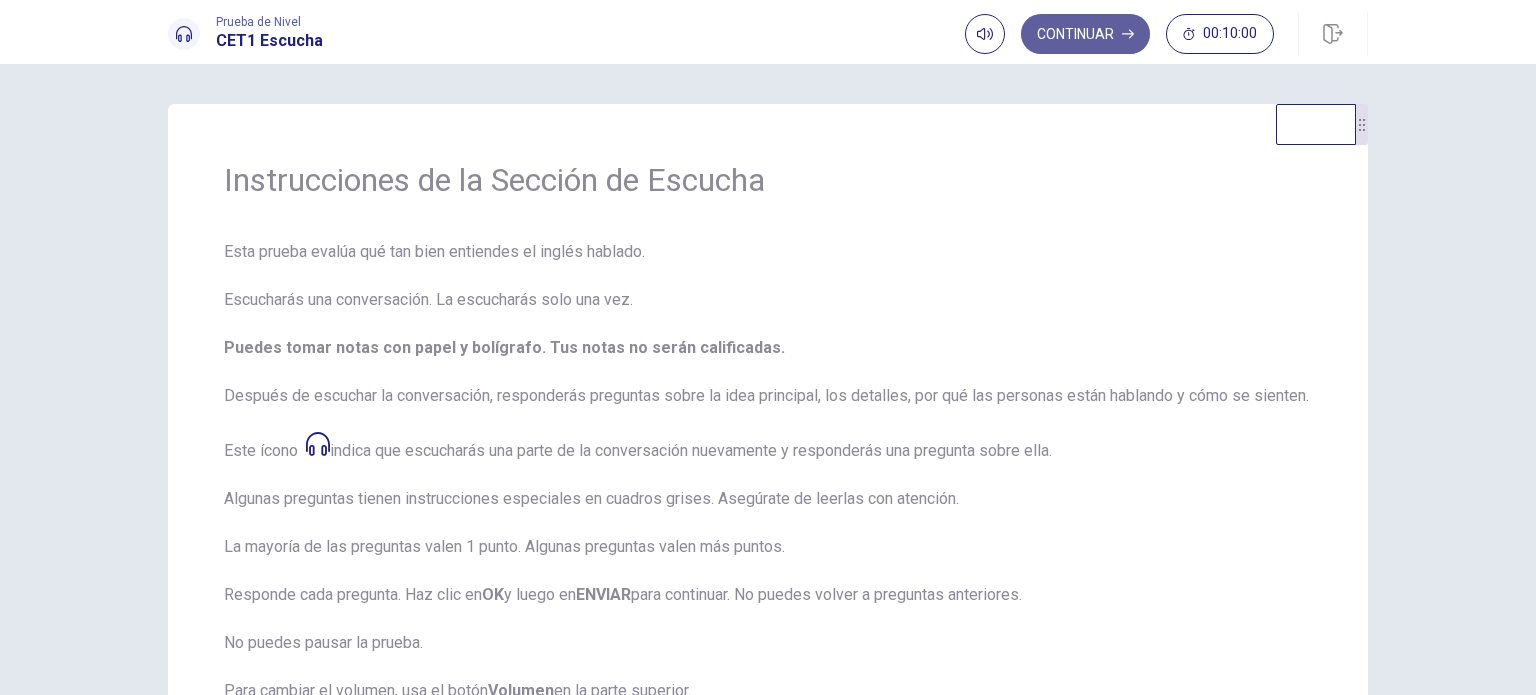 click on "Continuar" at bounding box center (1085, 34) 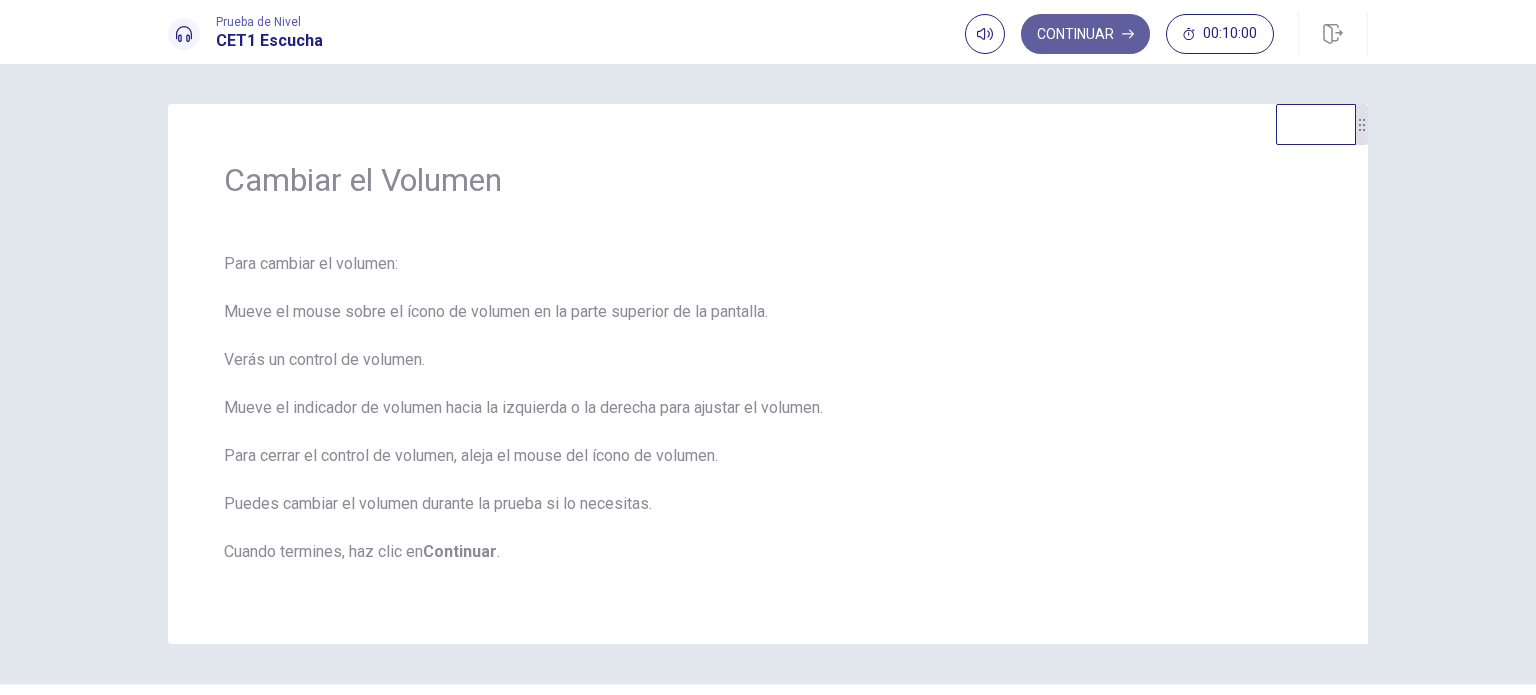 click on "Continuar" at bounding box center [1085, 34] 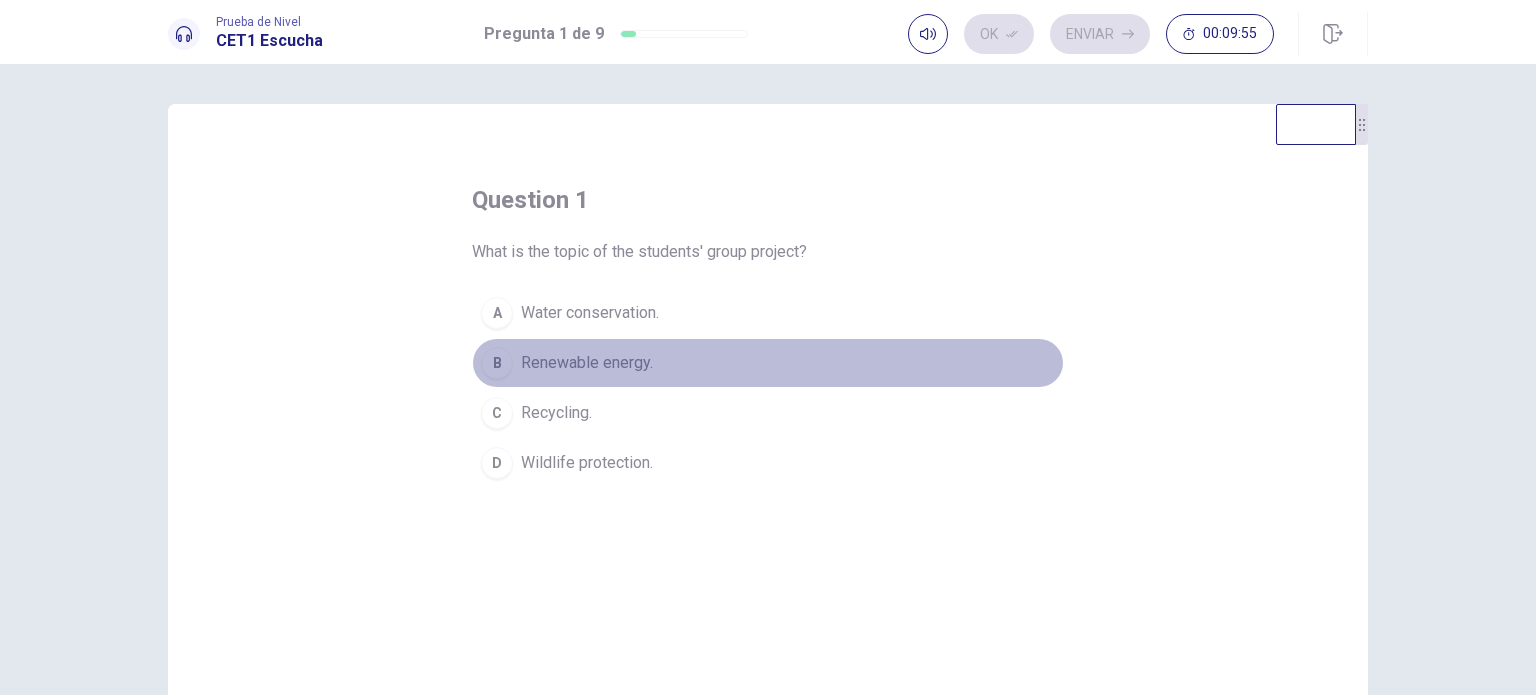 click on "B" at bounding box center (497, 363) 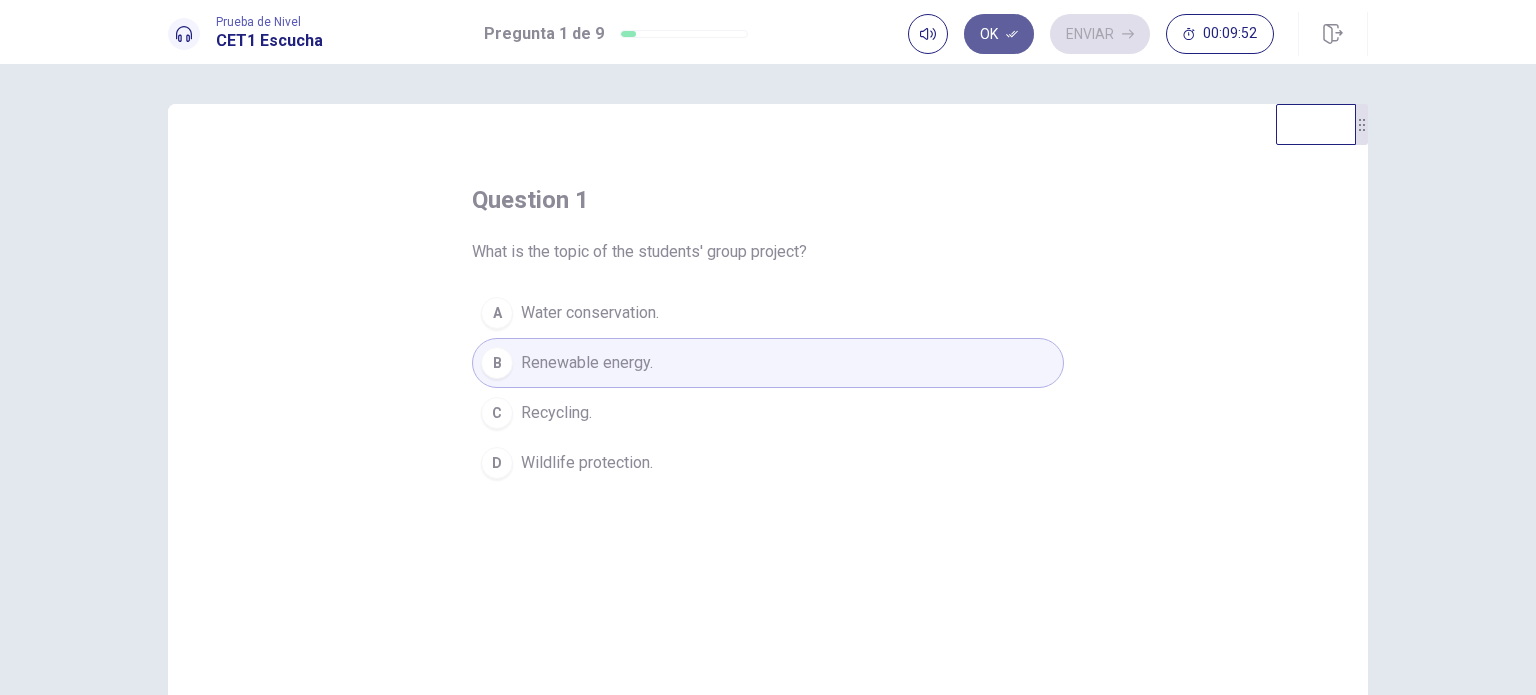 click on "Ok" at bounding box center [999, 34] 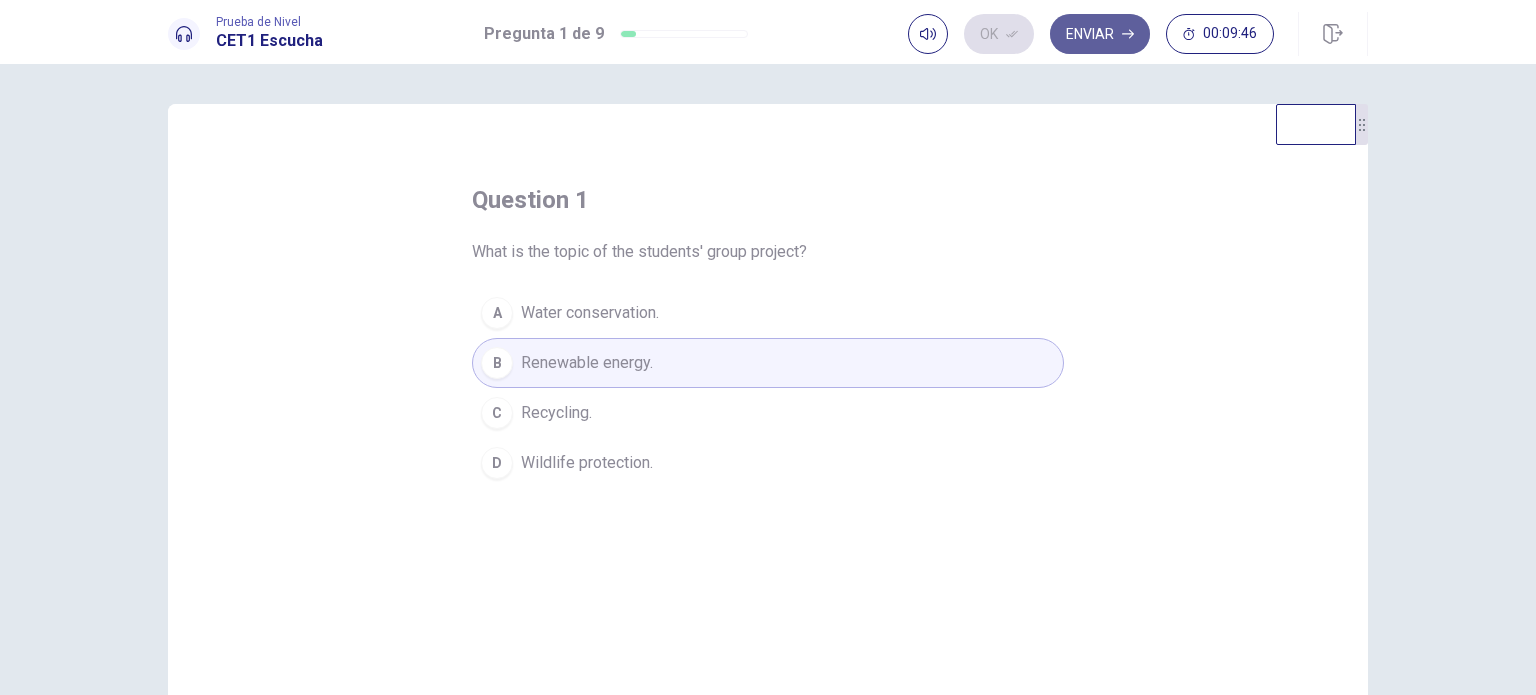 click on "Enviar" at bounding box center (1100, 34) 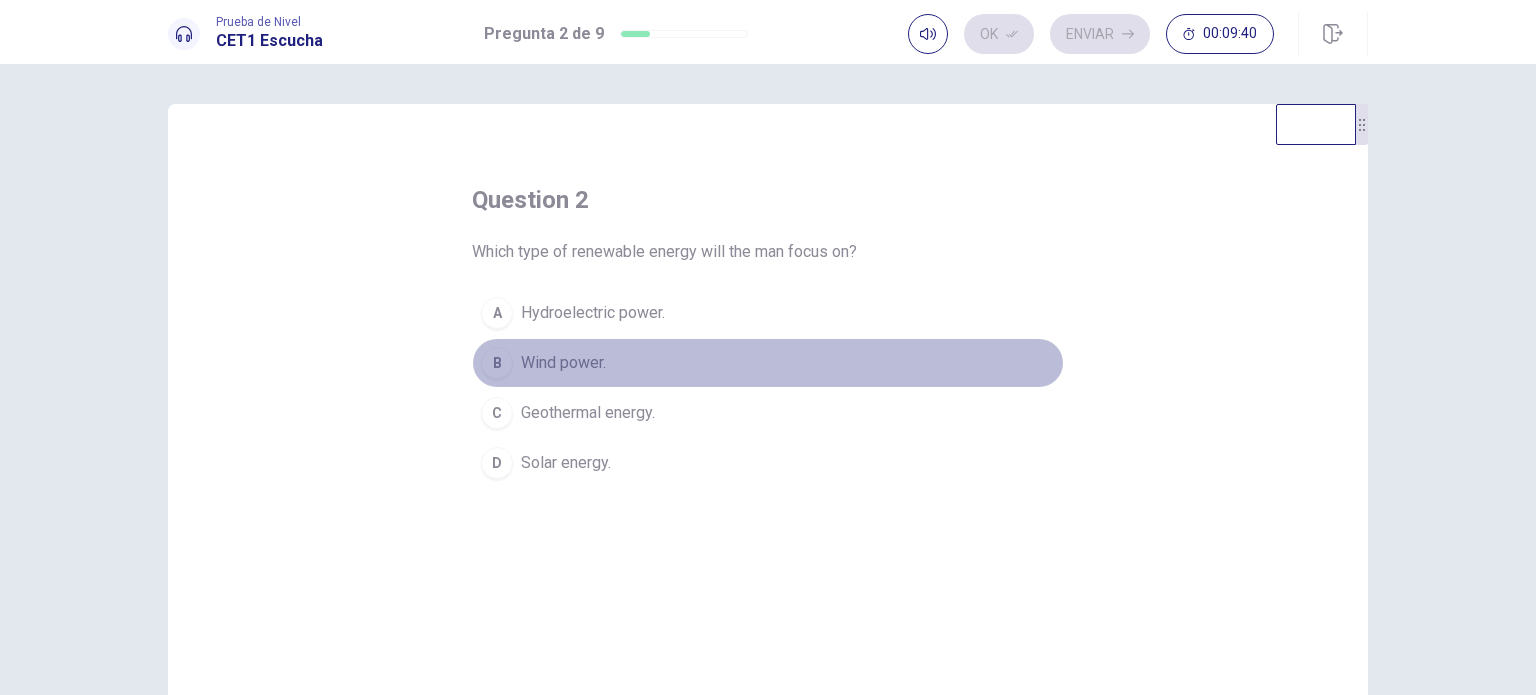 click on "B" at bounding box center [497, 363] 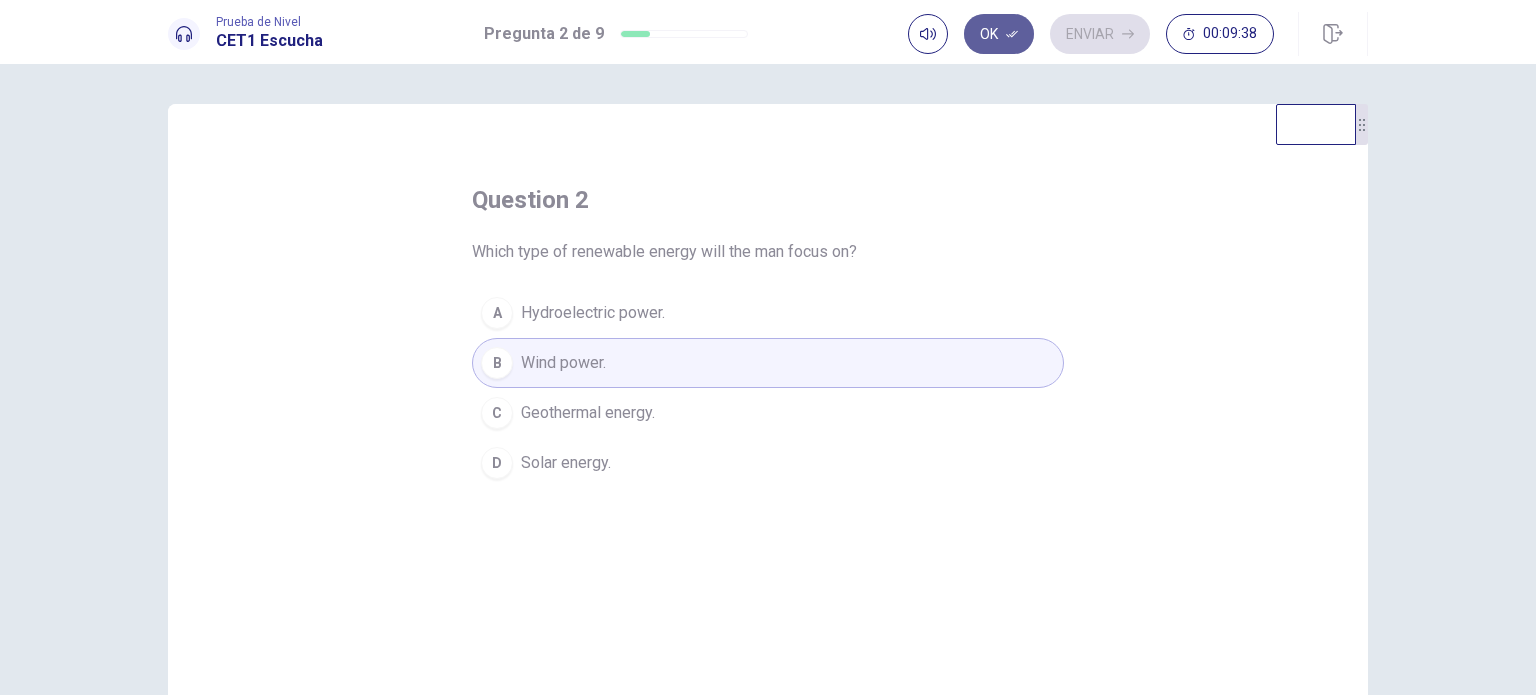click on "Ok" at bounding box center (999, 34) 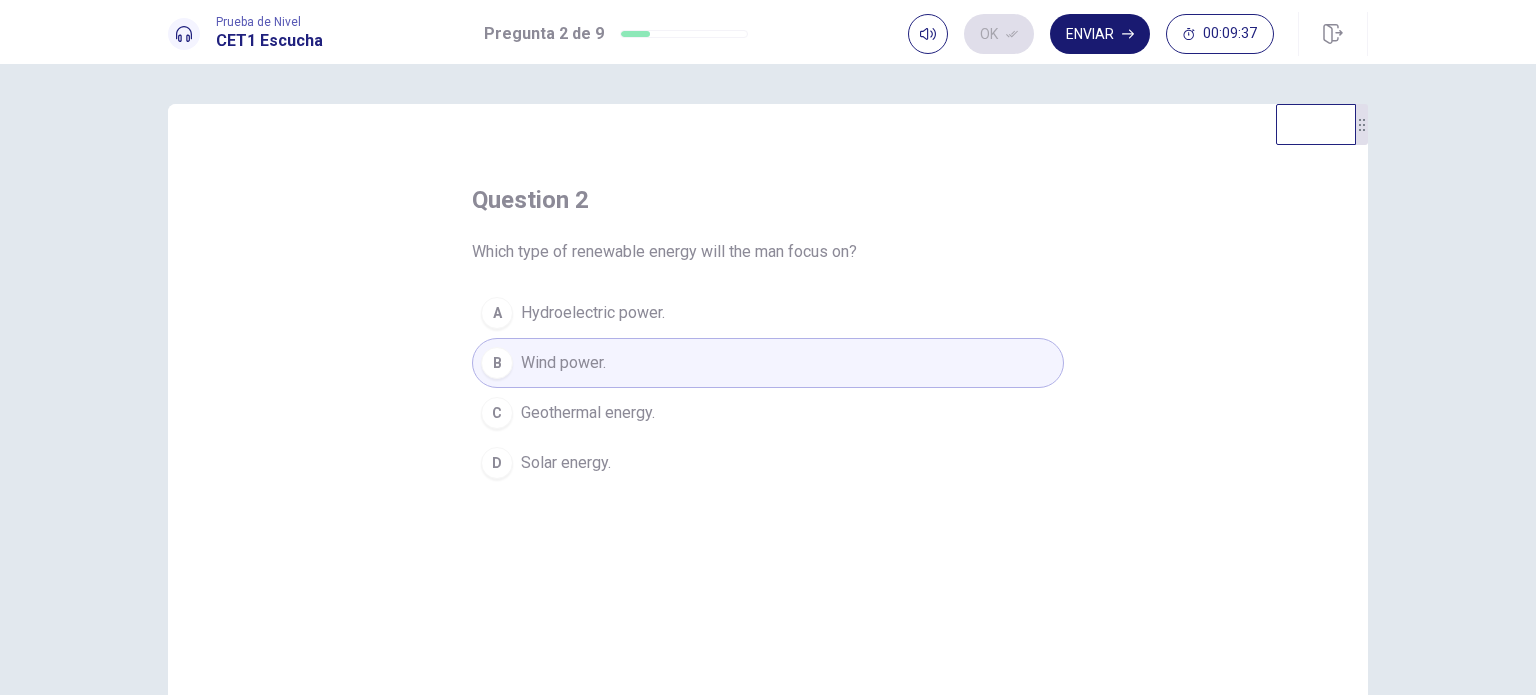 click on "Enviar" at bounding box center (1100, 34) 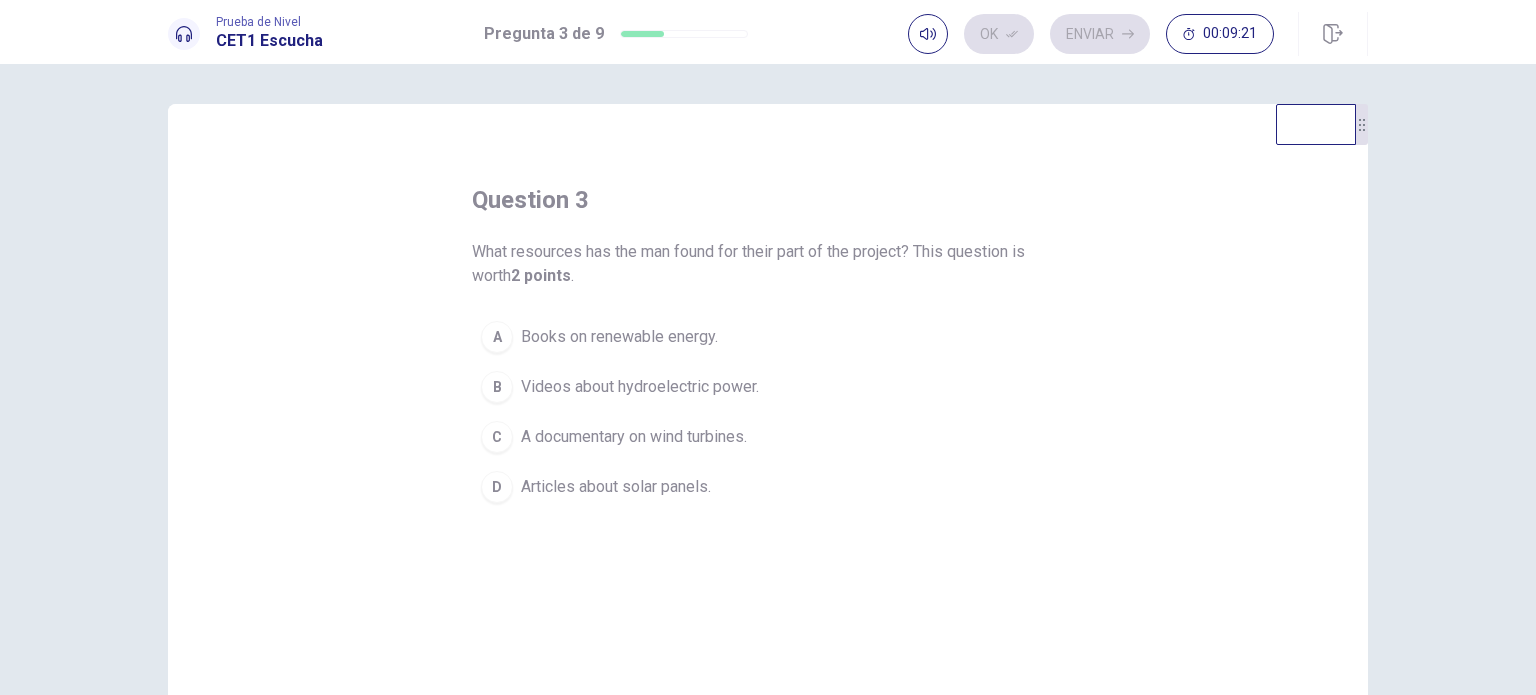 click on "C" at bounding box center [497, 437] 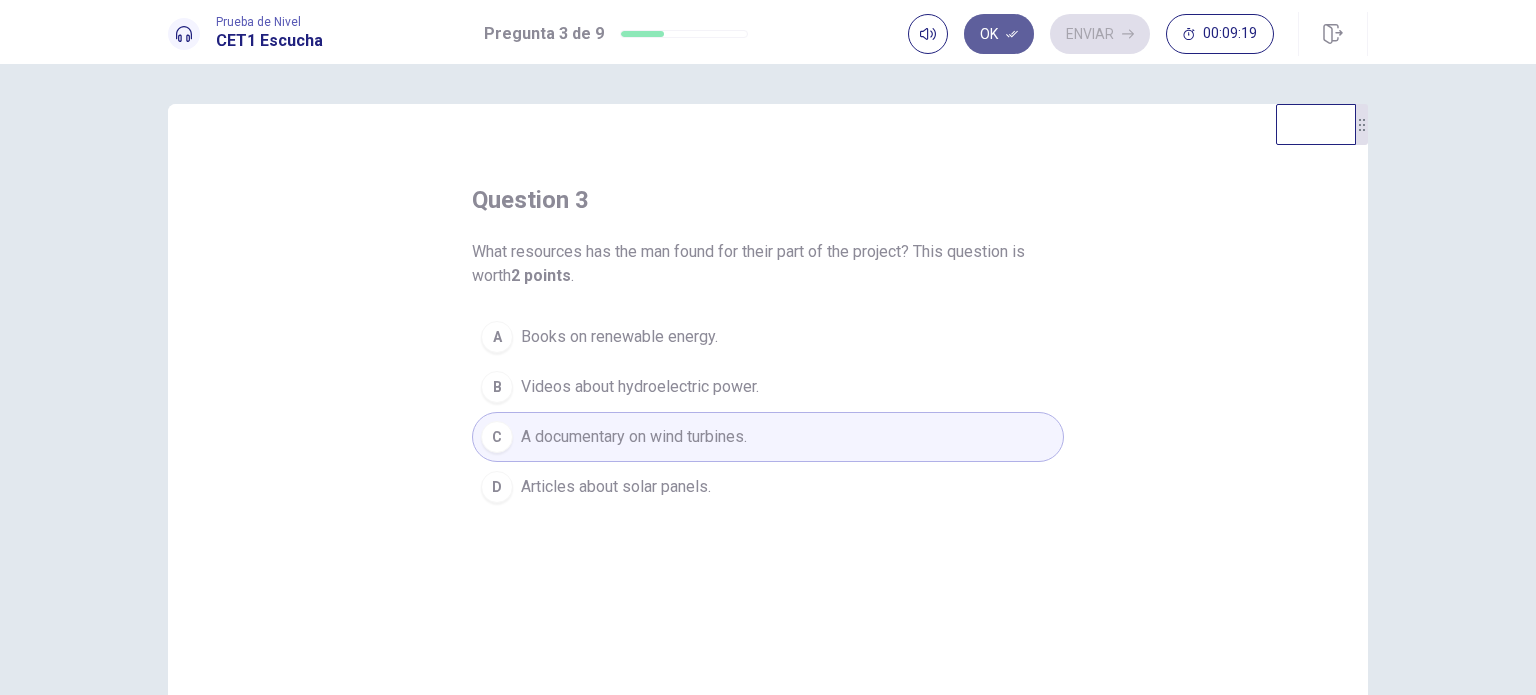click on "Ok" at bounding box center [999, 34] 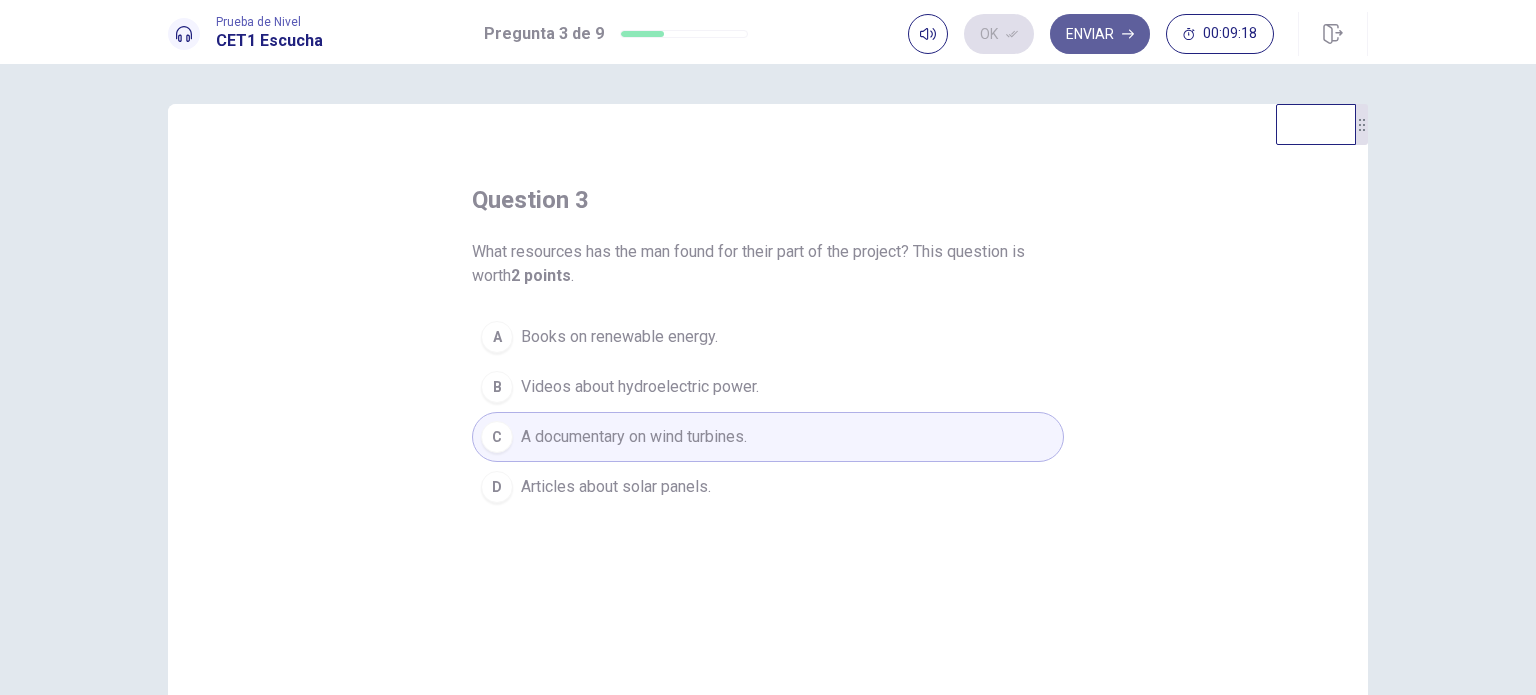 click on "Enviar" at bounding box center (1100, 34) 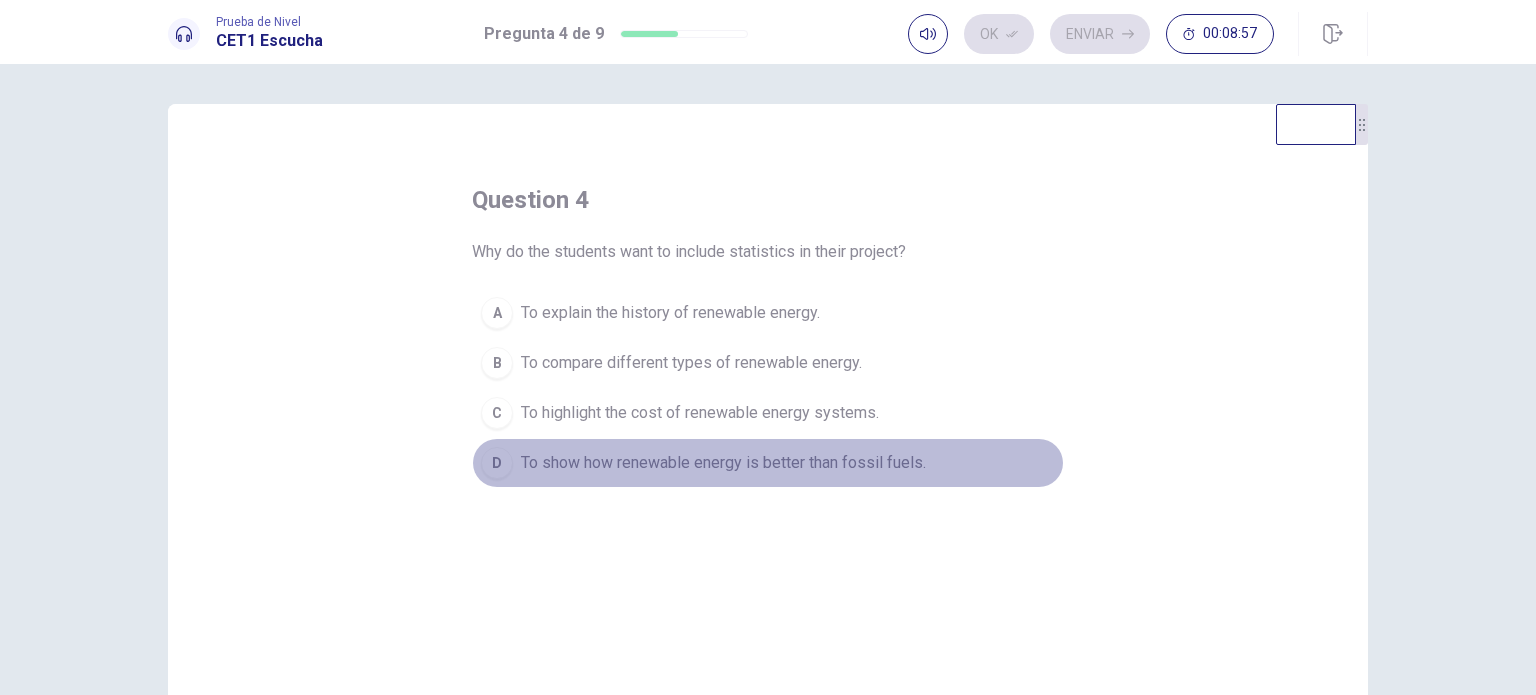 click on "To show how renewable energy is better than fossil fuels." at bounding box center [723, 463] 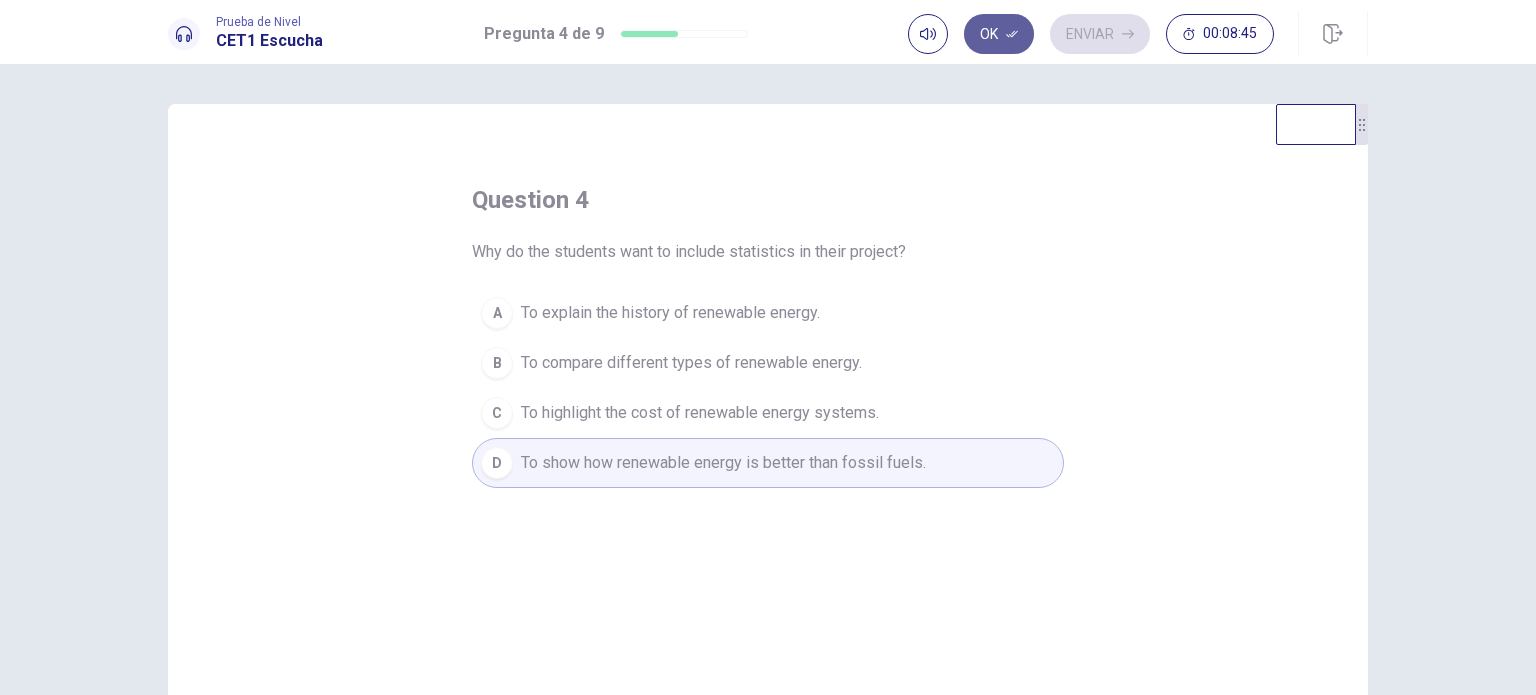 click on "Ok" at bounding box center (999, 34) 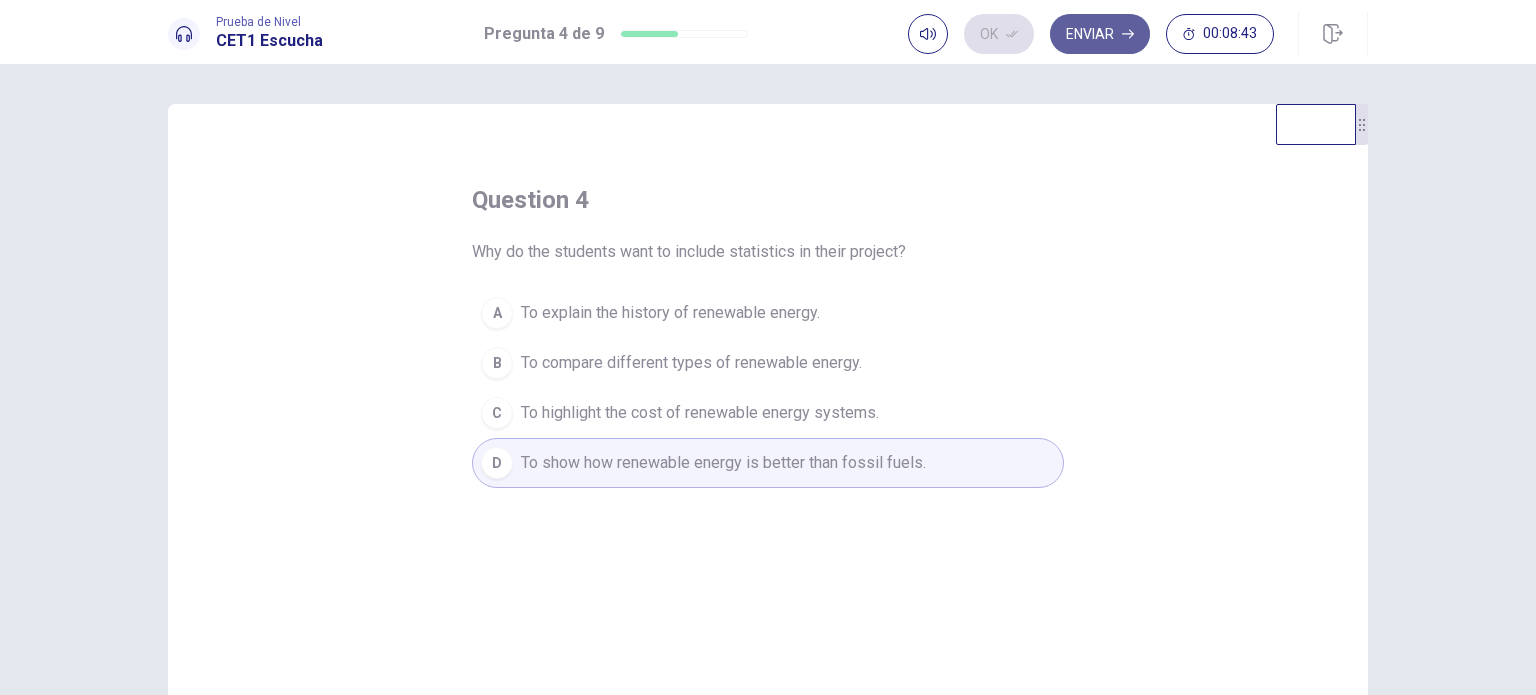 click on "Enviar" at bounding box center (1100, 34) 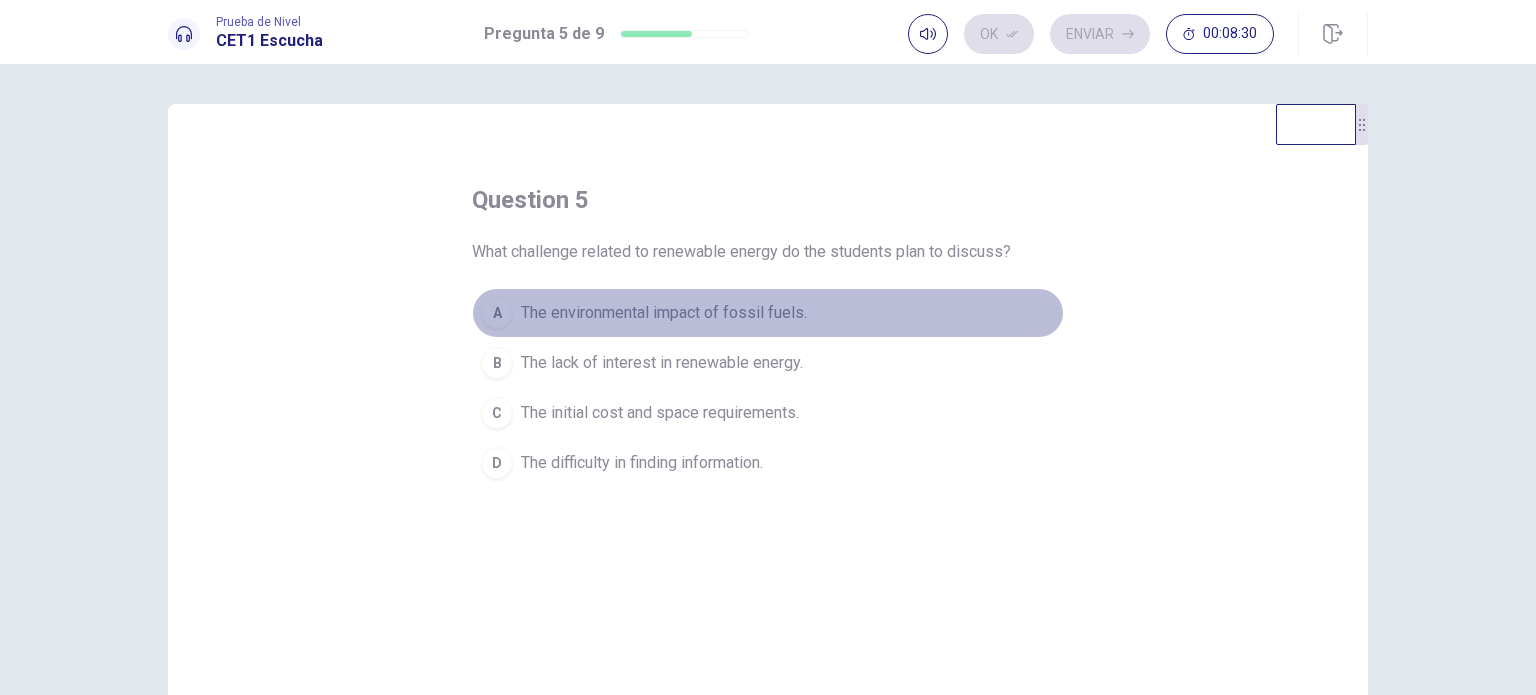 click on "The environmental impact of fossil fuels." at bounding box center (664, 313) 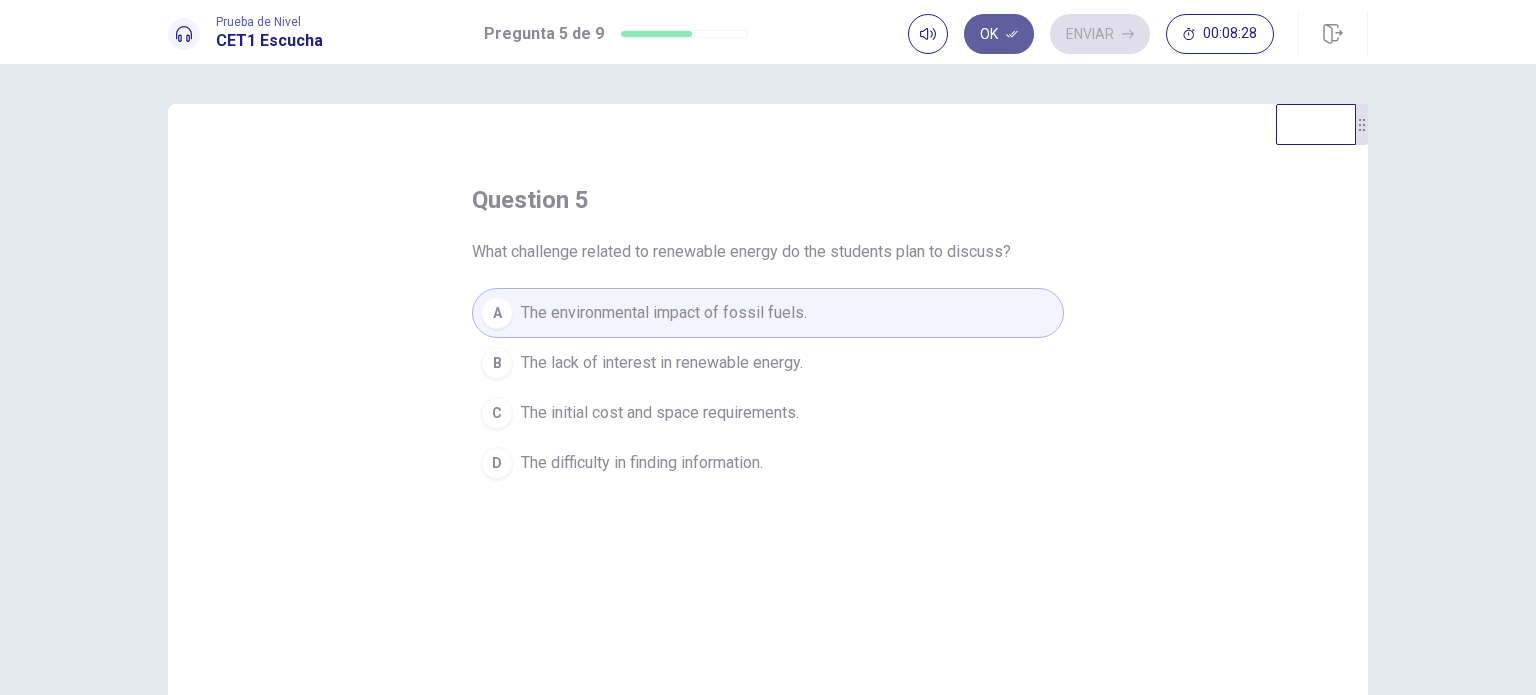 click on "Ok" at bounding box center (999, 34) 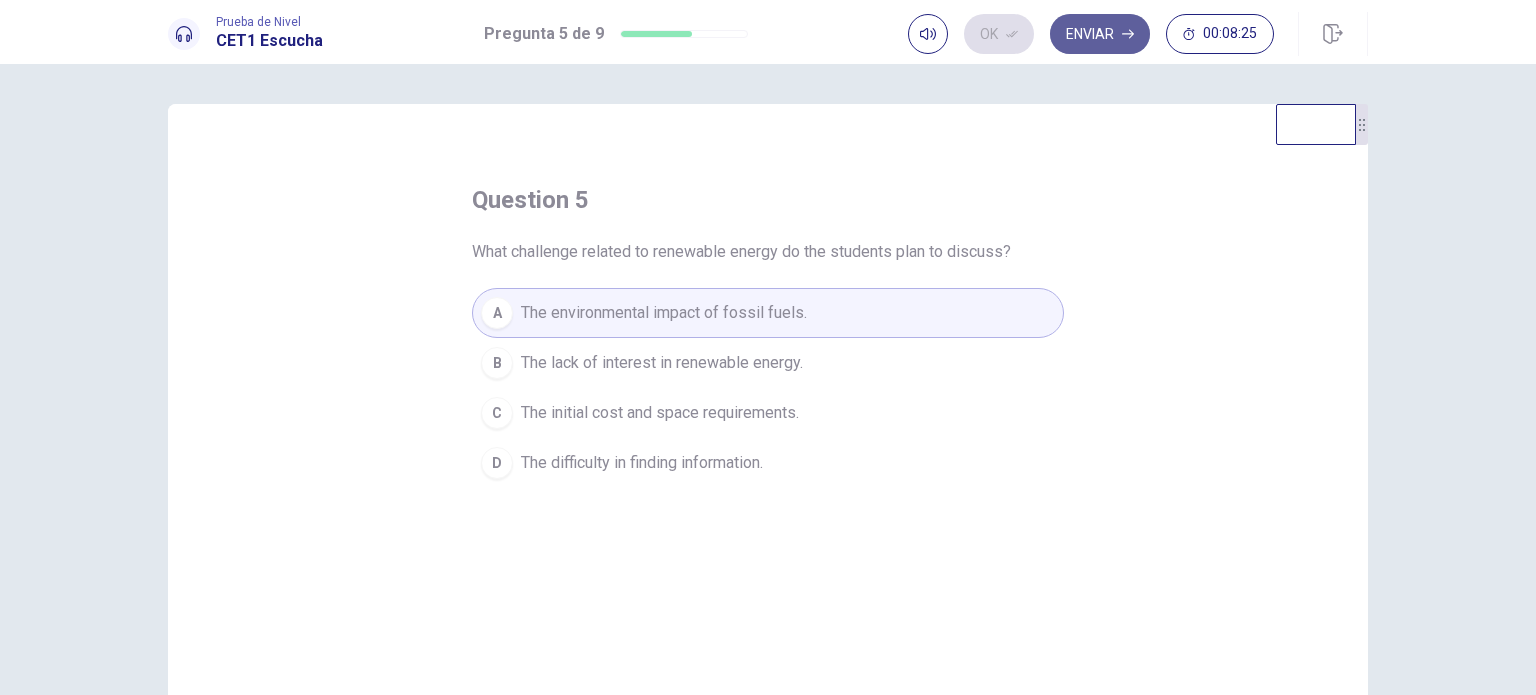 click on "Enviar" at bounding box center (1100, 34) 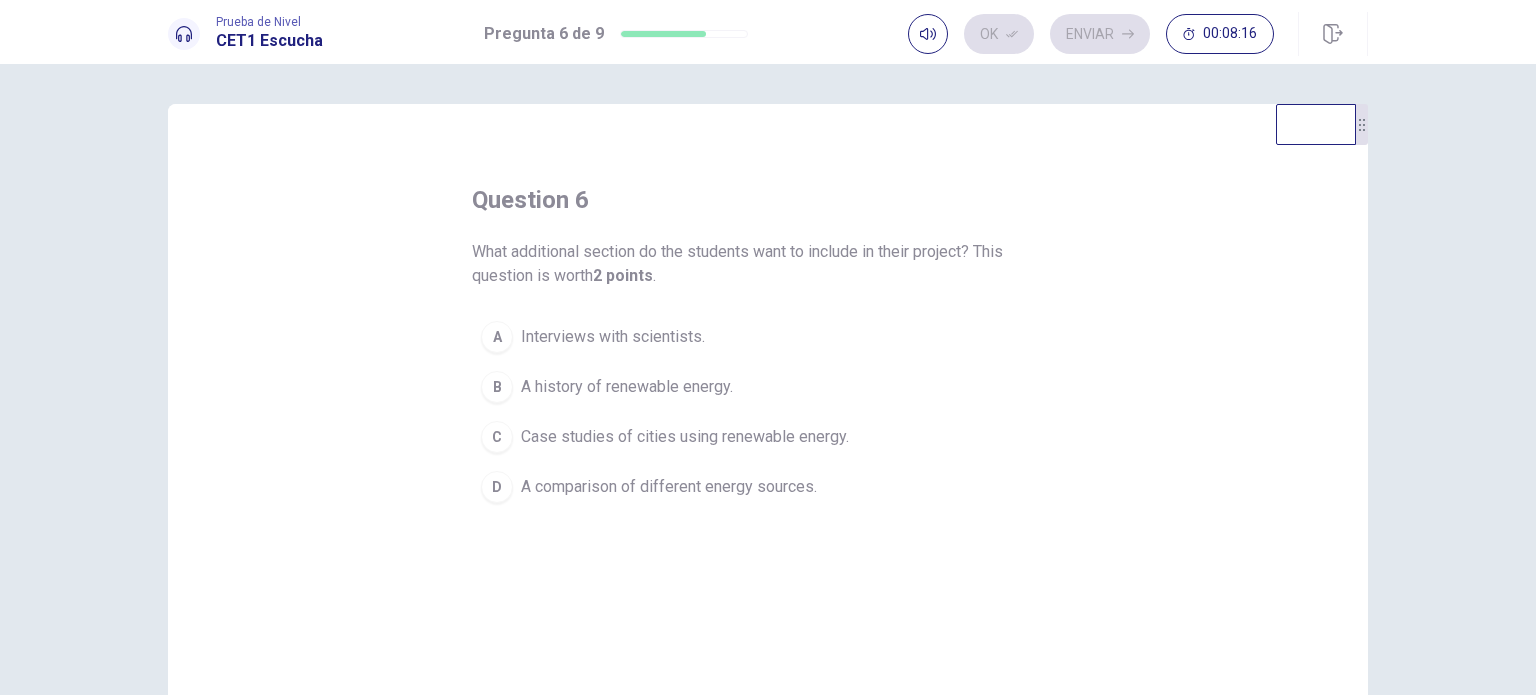 click on "Case studies of cities using renewable energy." at bounding box center (685, 437) 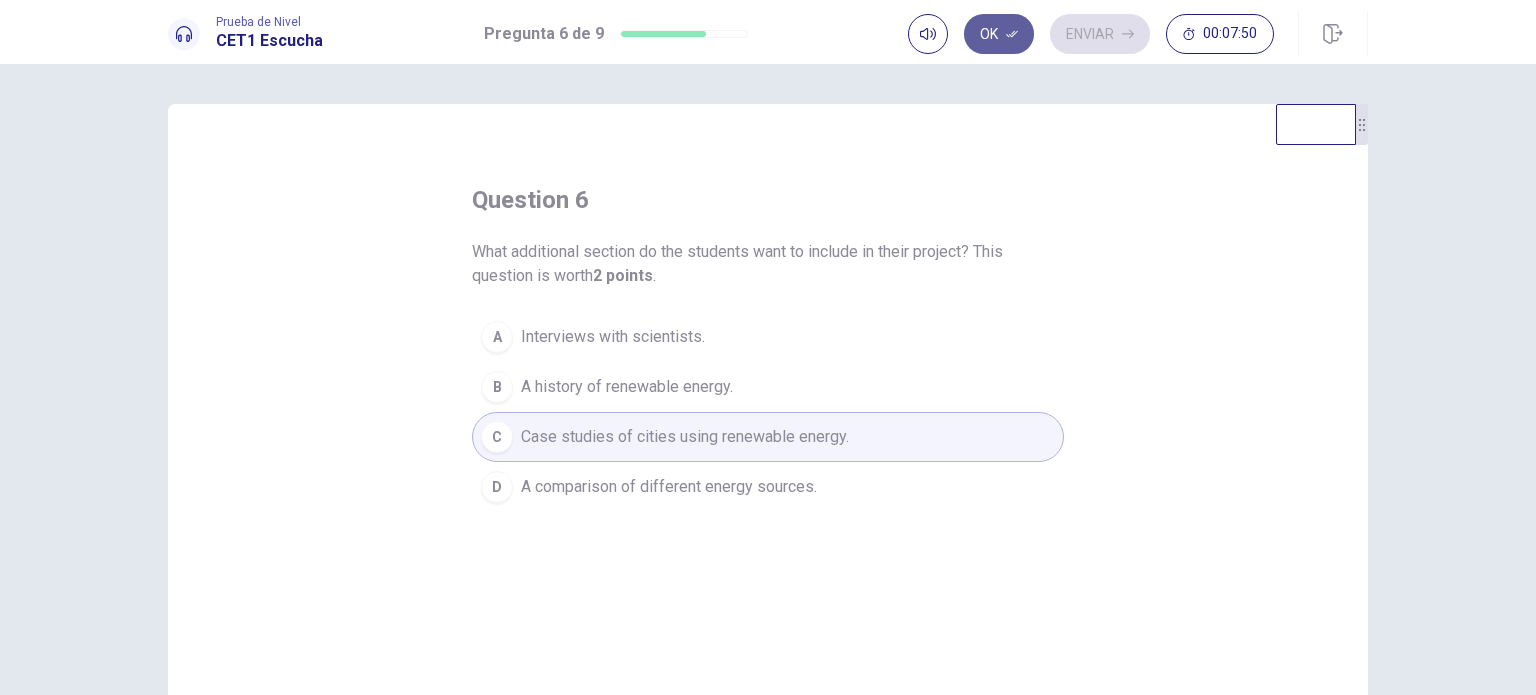 click on "Ok" at bounding box center [999, 34] 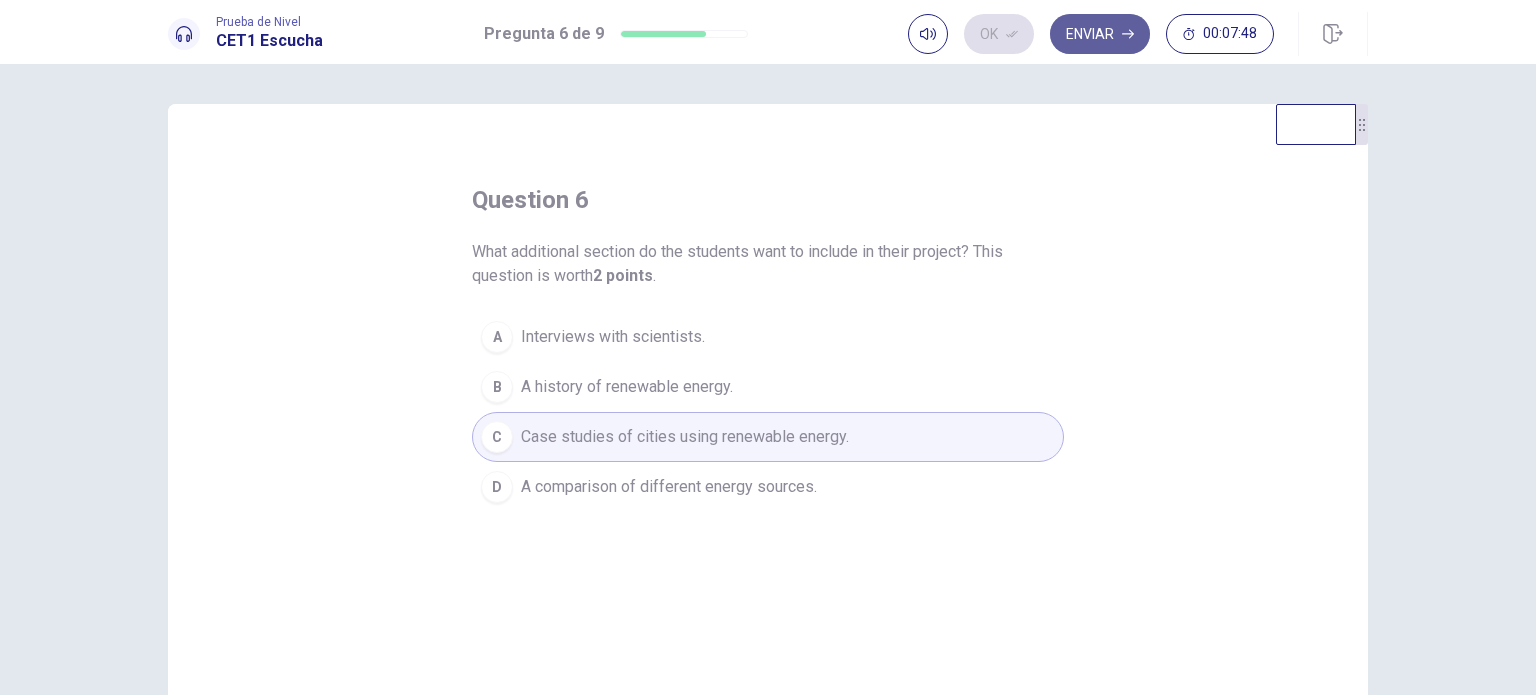 click on "Enviar" at bounding box center (1100, 34) 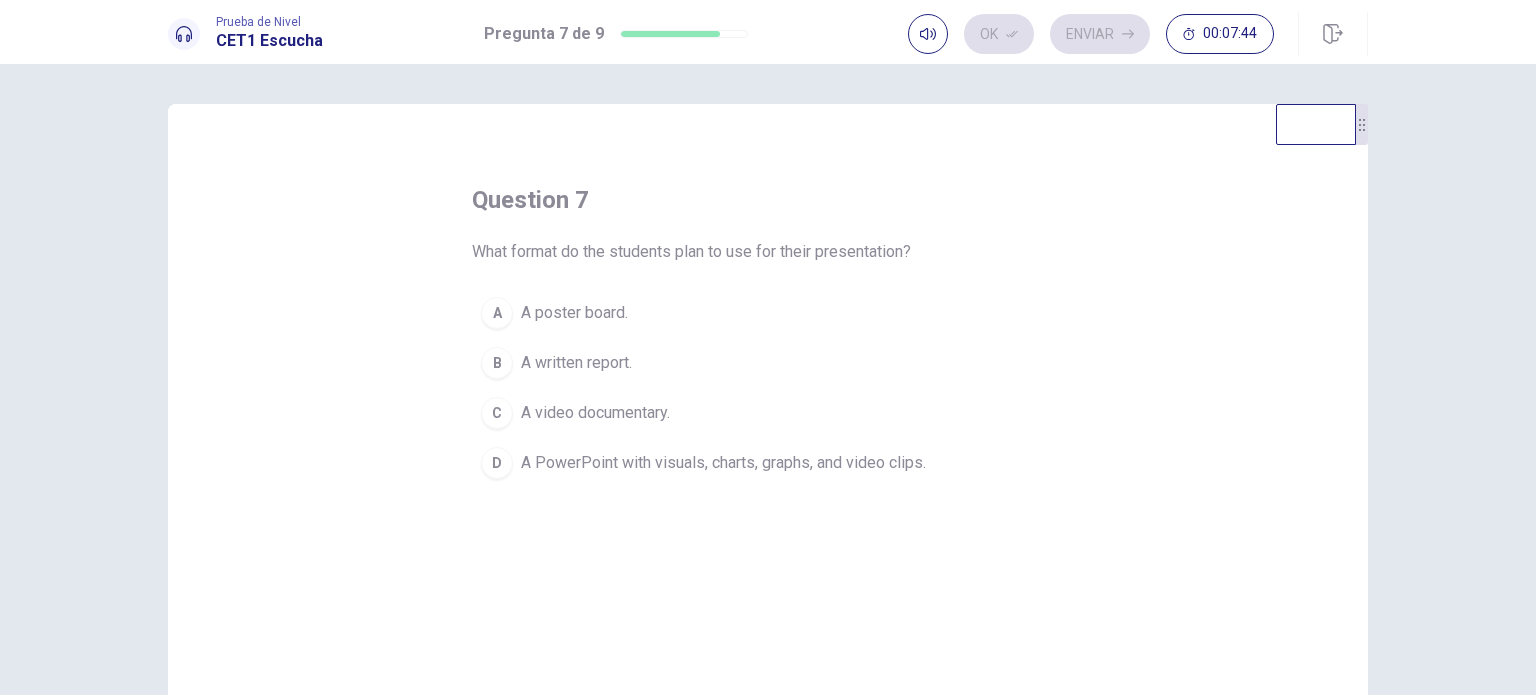 click on "A PowerPoint with visuals, charts, graphs, and video clips." at bounding box center [723, 463] 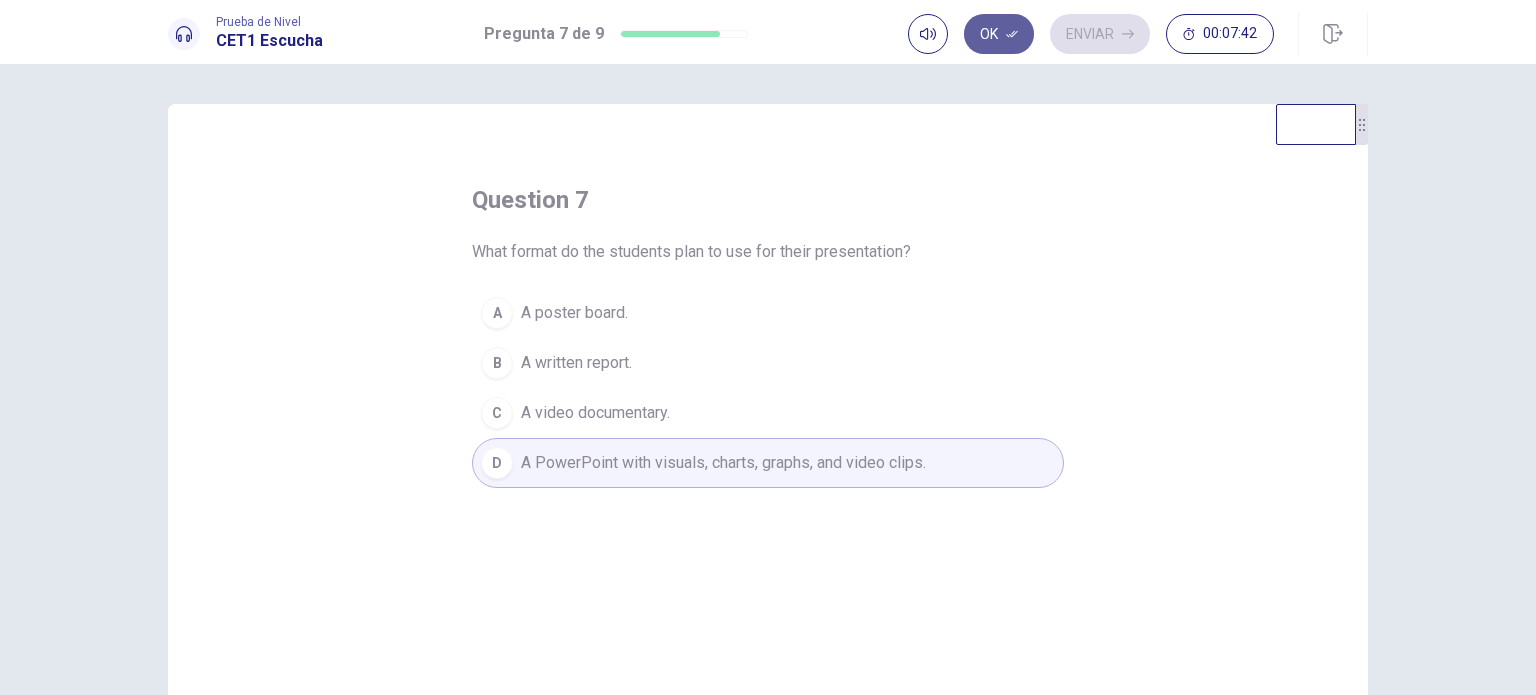 click on "Ok" at bounding box center [999, 34] 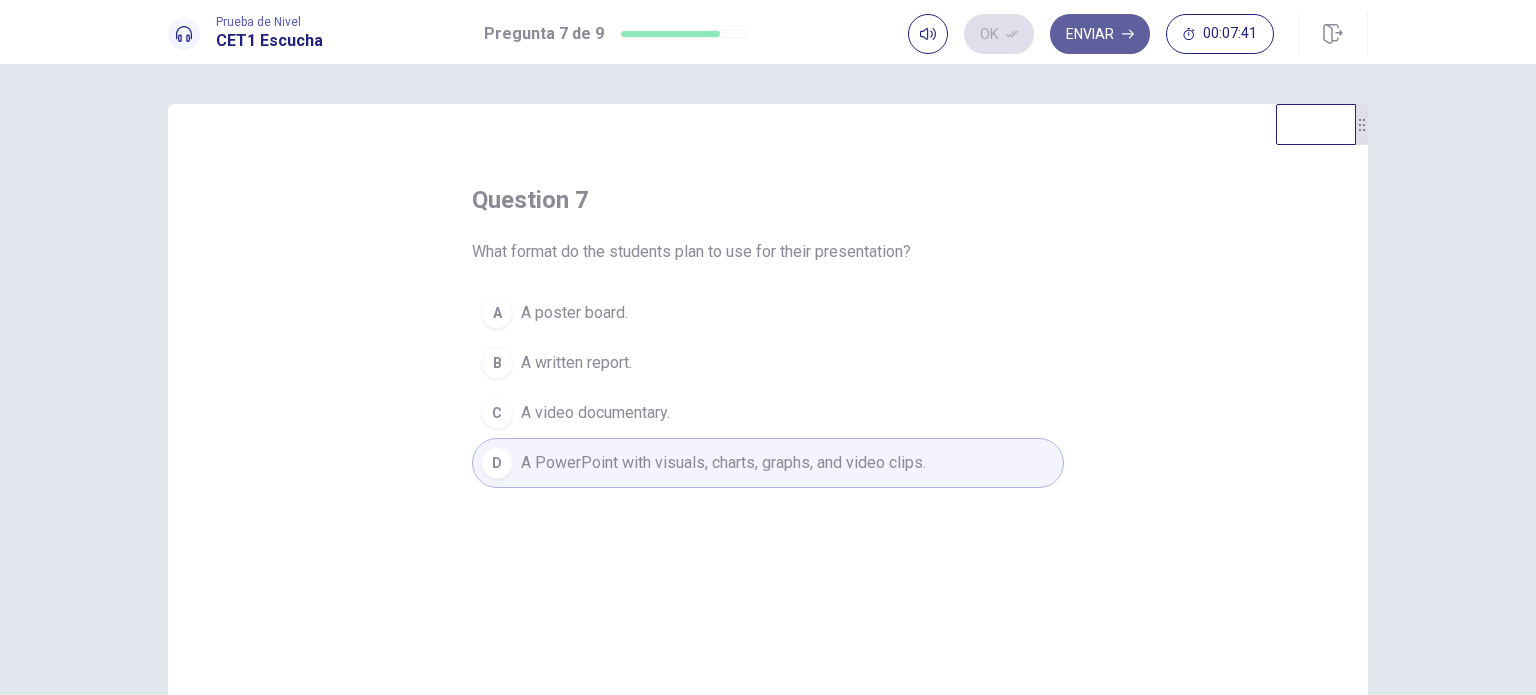 click on "Enviar" at bounding box center (1100, 34) 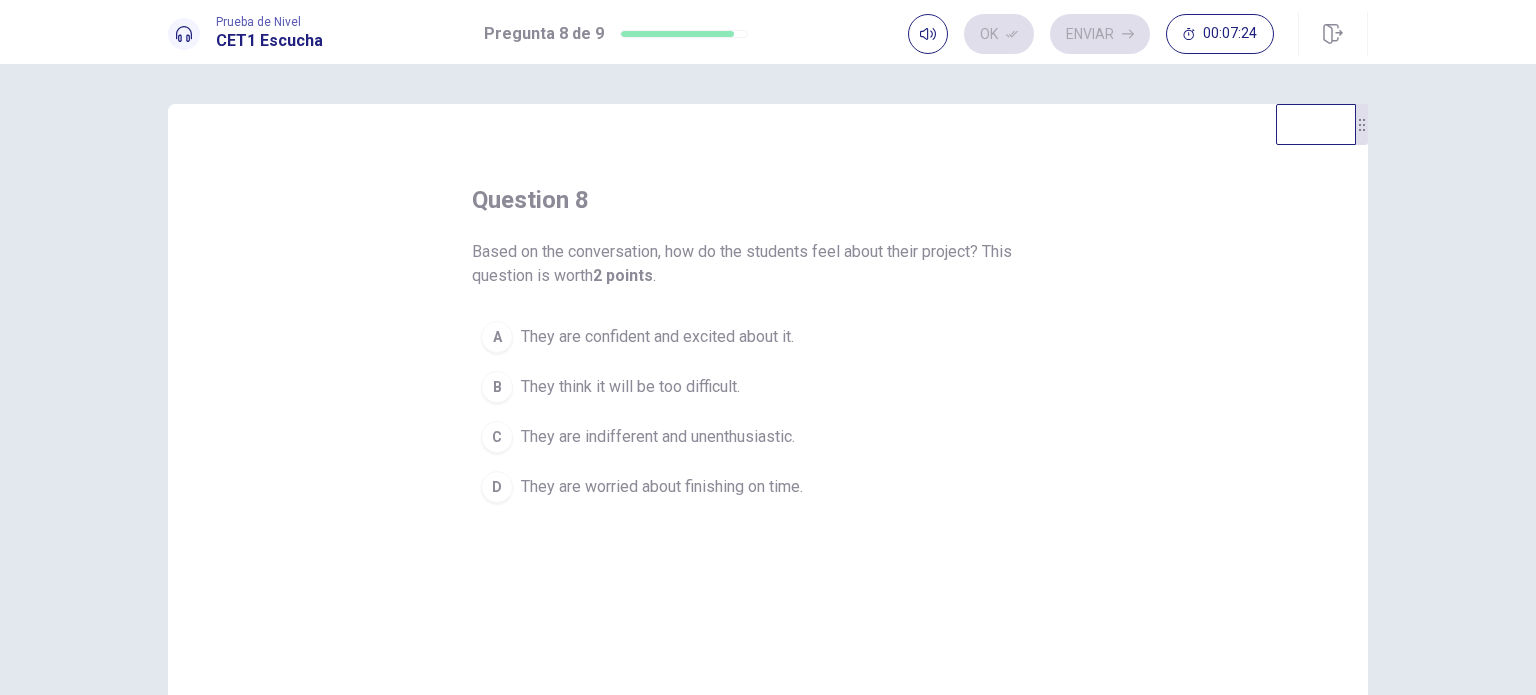 click on "They are confident and excited about it." at bounding box center [657, 337] 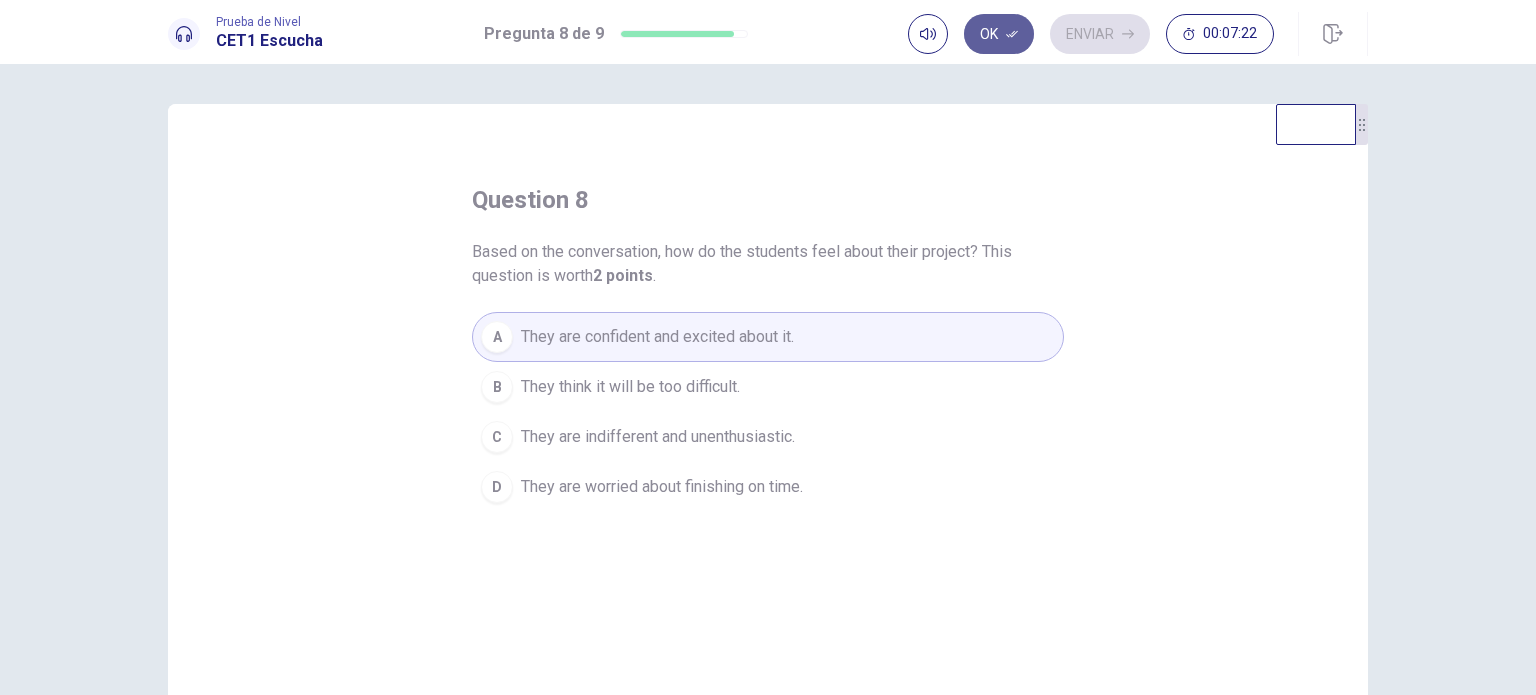 click on "Ok" at bounding box center (999, 34) 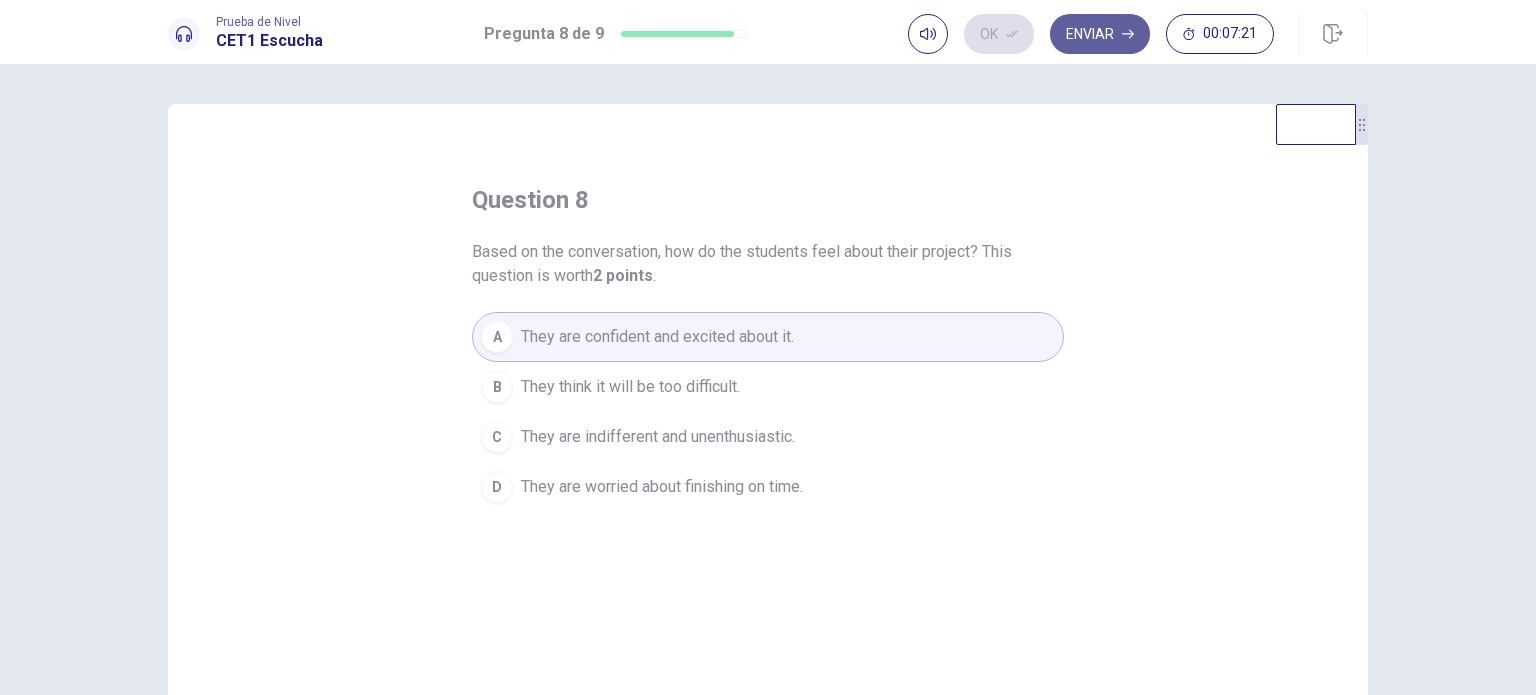 click on "Enviar" at bounding box center [1100, 34] 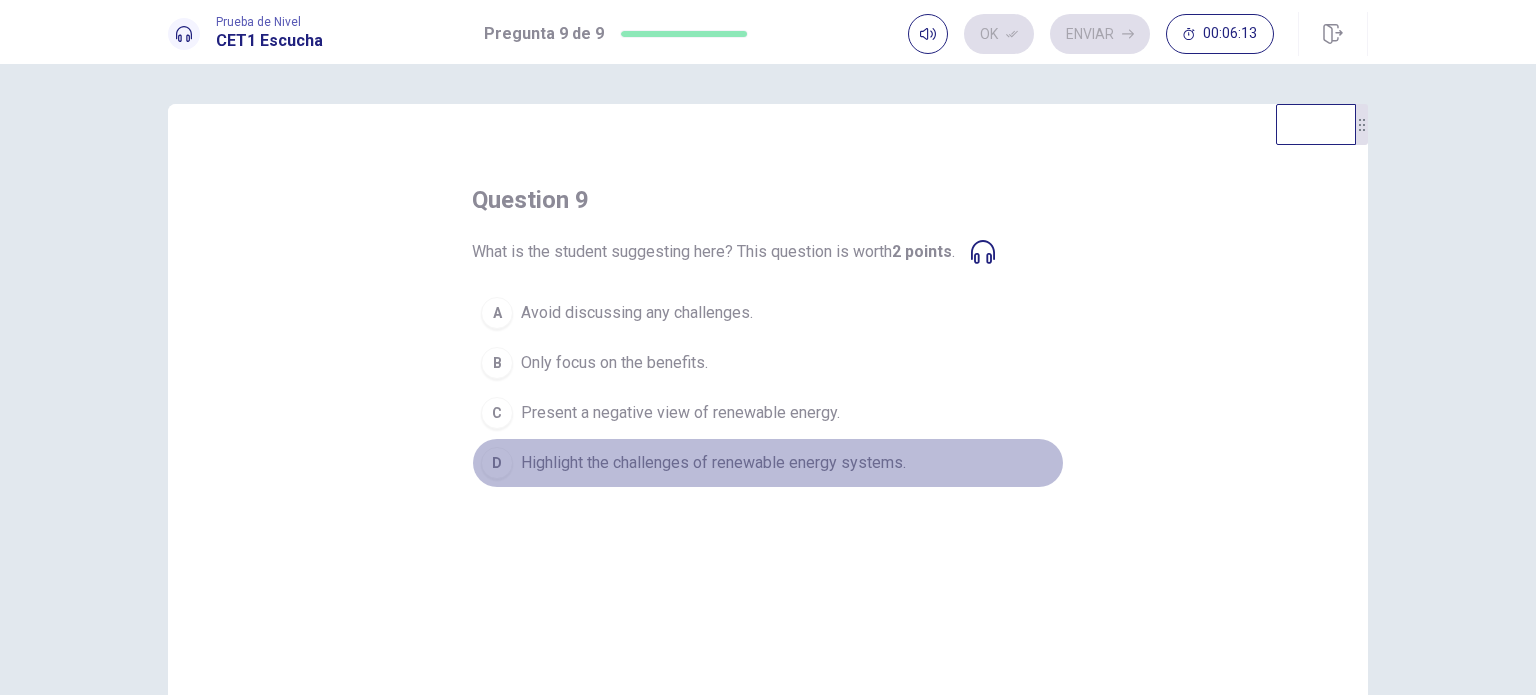click on "Highlight the challenges of renewable energy systems." at bounding box center (713, 463) 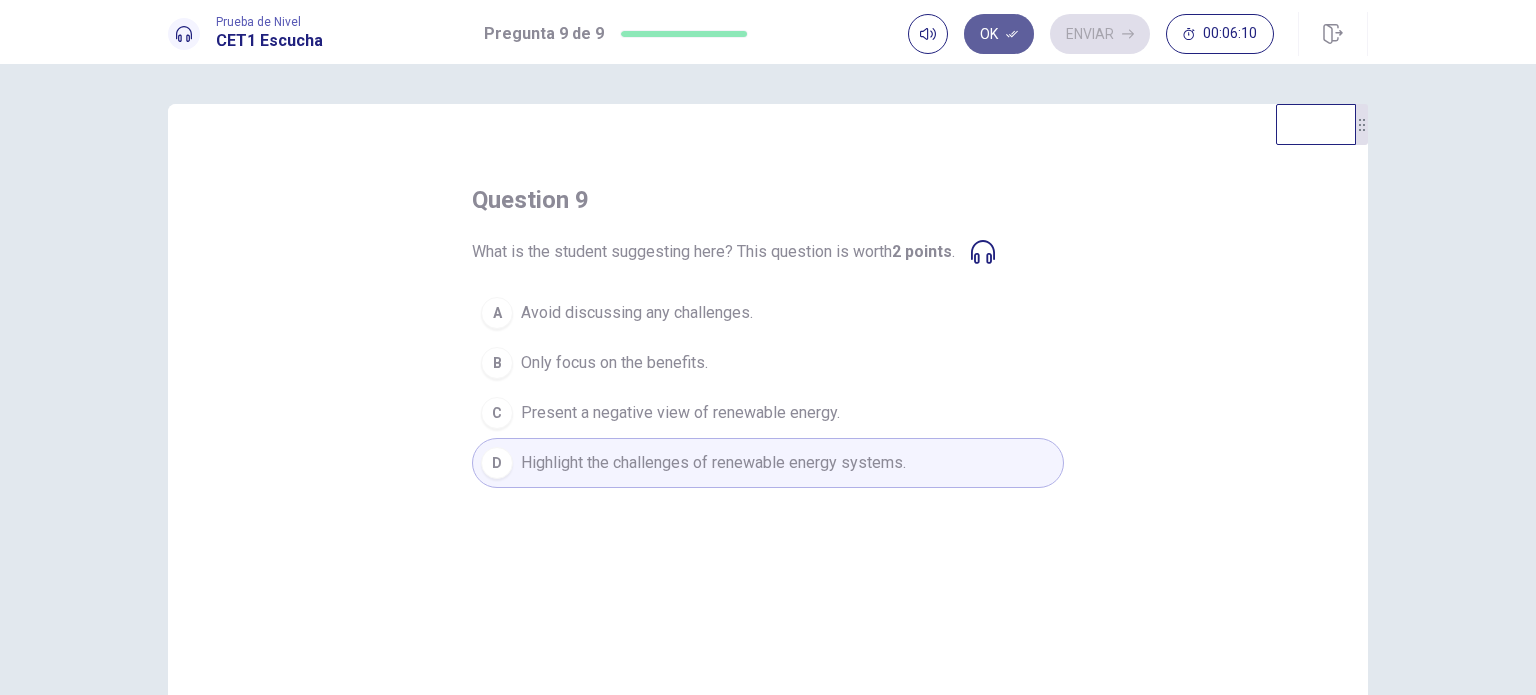 click on "Ok" at bounding box center [999, 34] 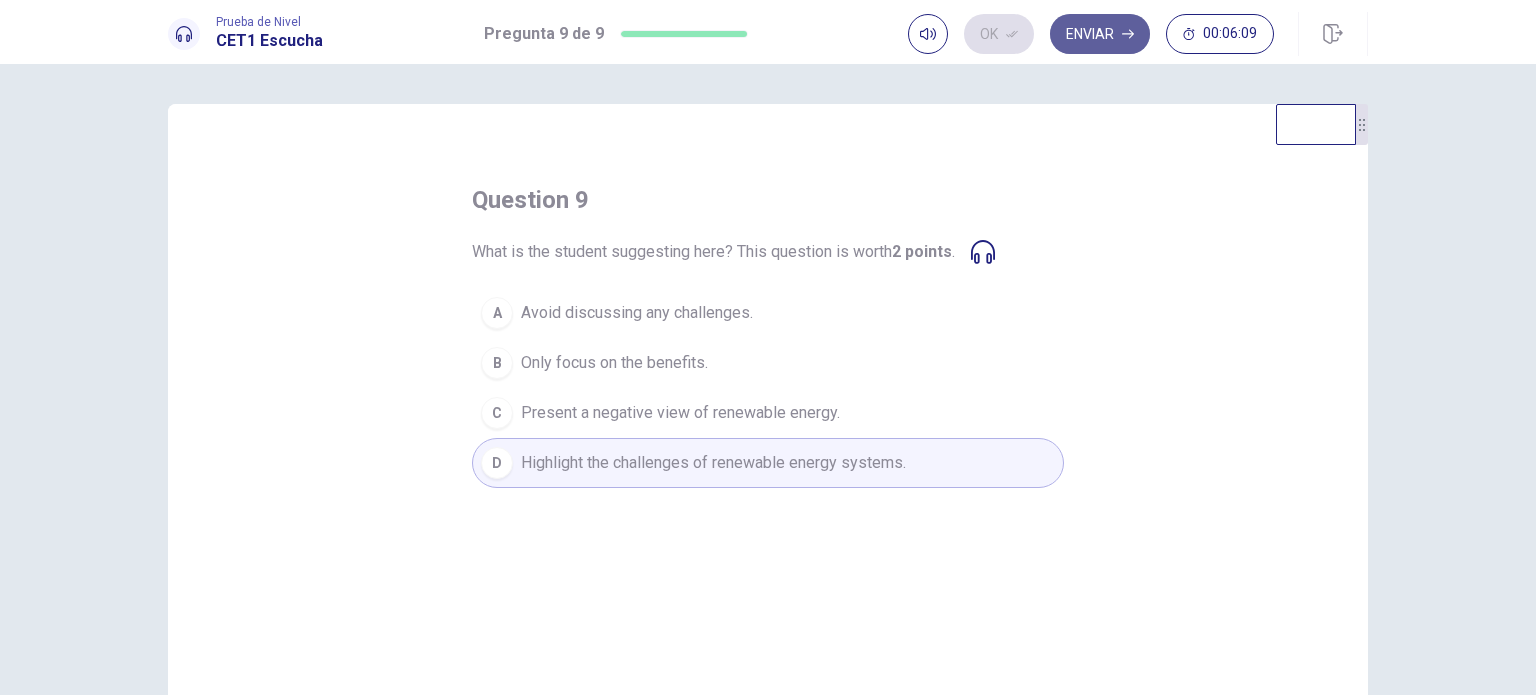 click on "Enviar" at bounding box center [1100, 34] 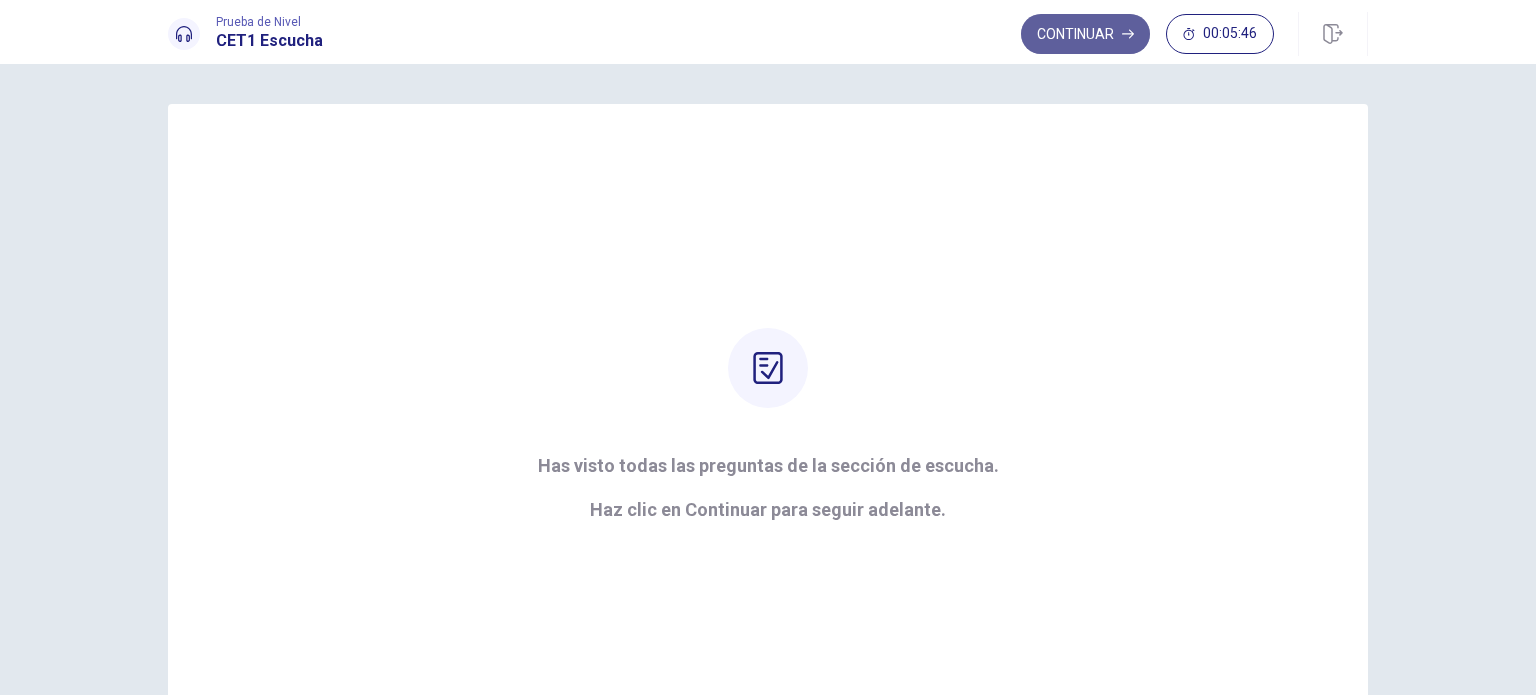 click on "Continuar" at bounding box center (1085, 34) 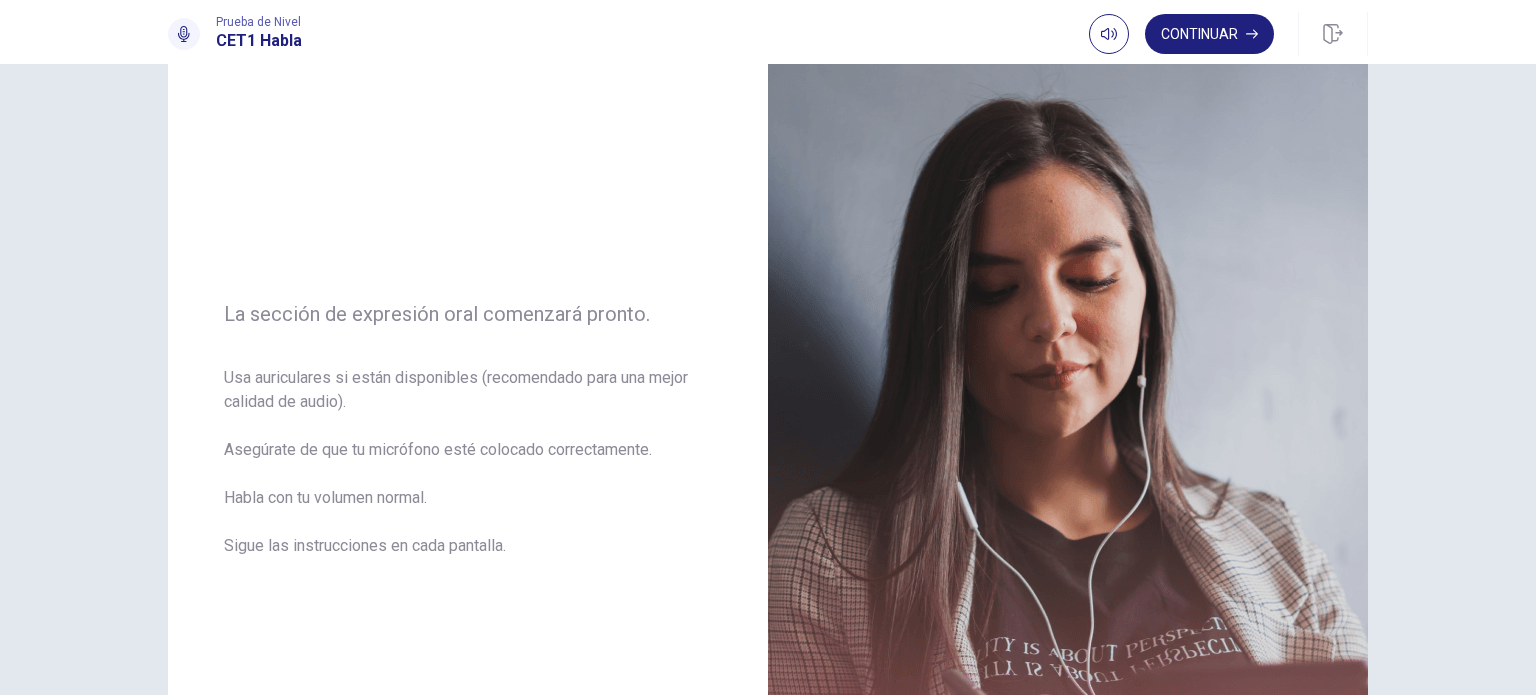 scroll, scrollTop: 100, scrollLeft: 0, axis: vertical 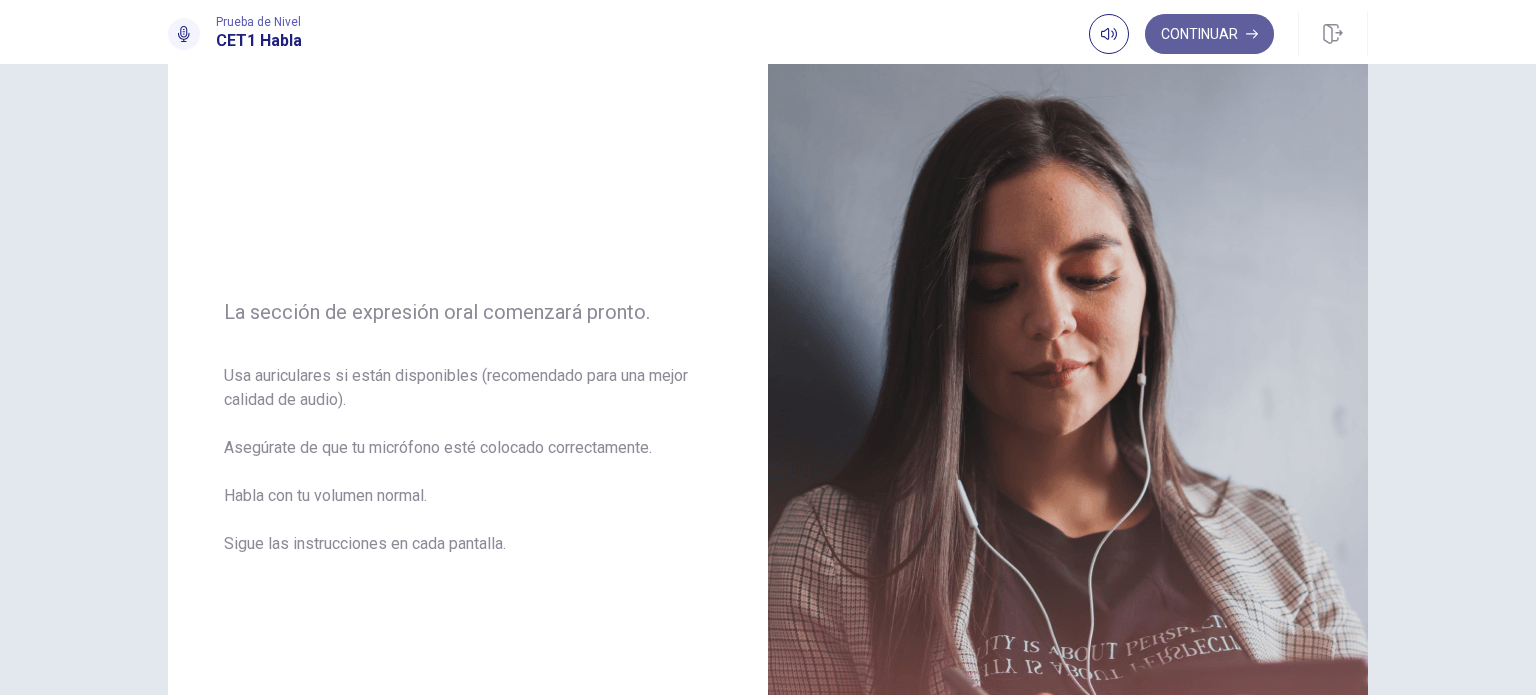 click on "Continuar" at bounding box center (1209, 34) 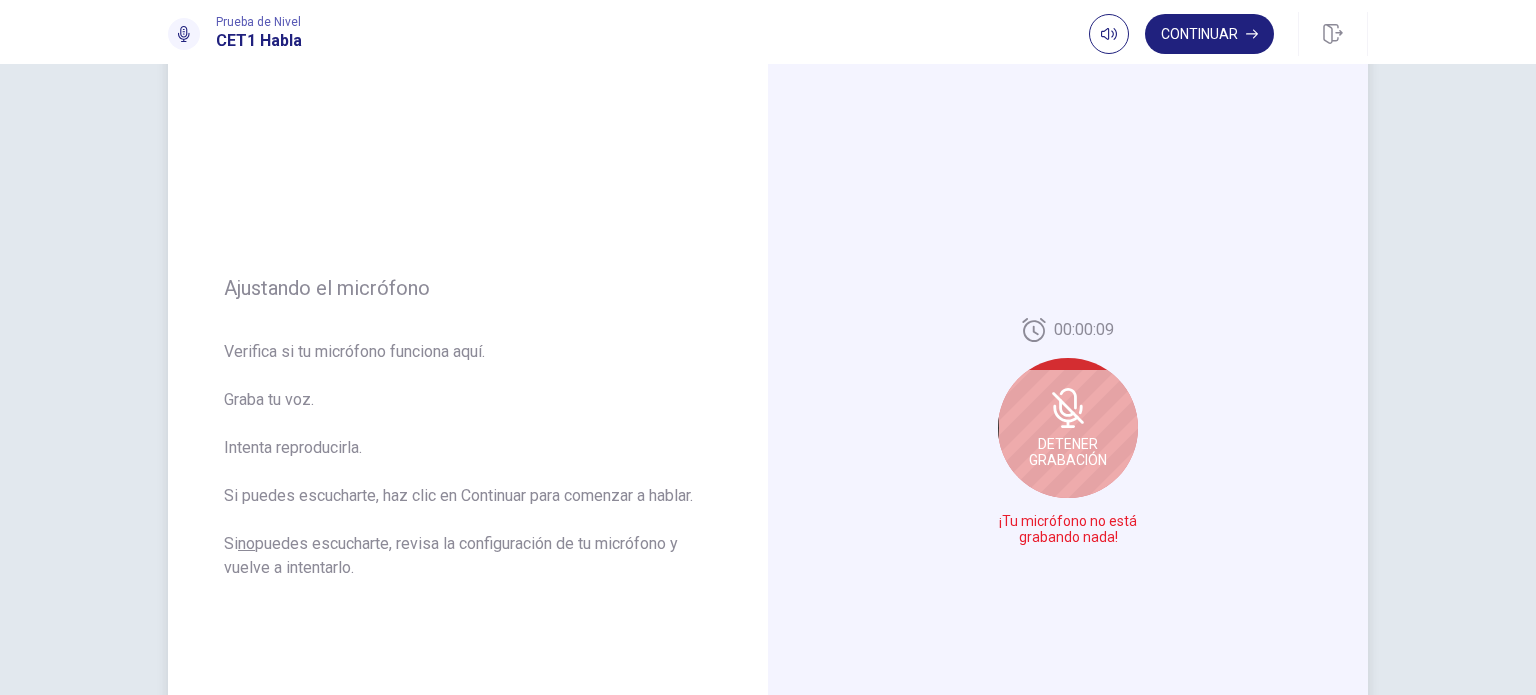 click 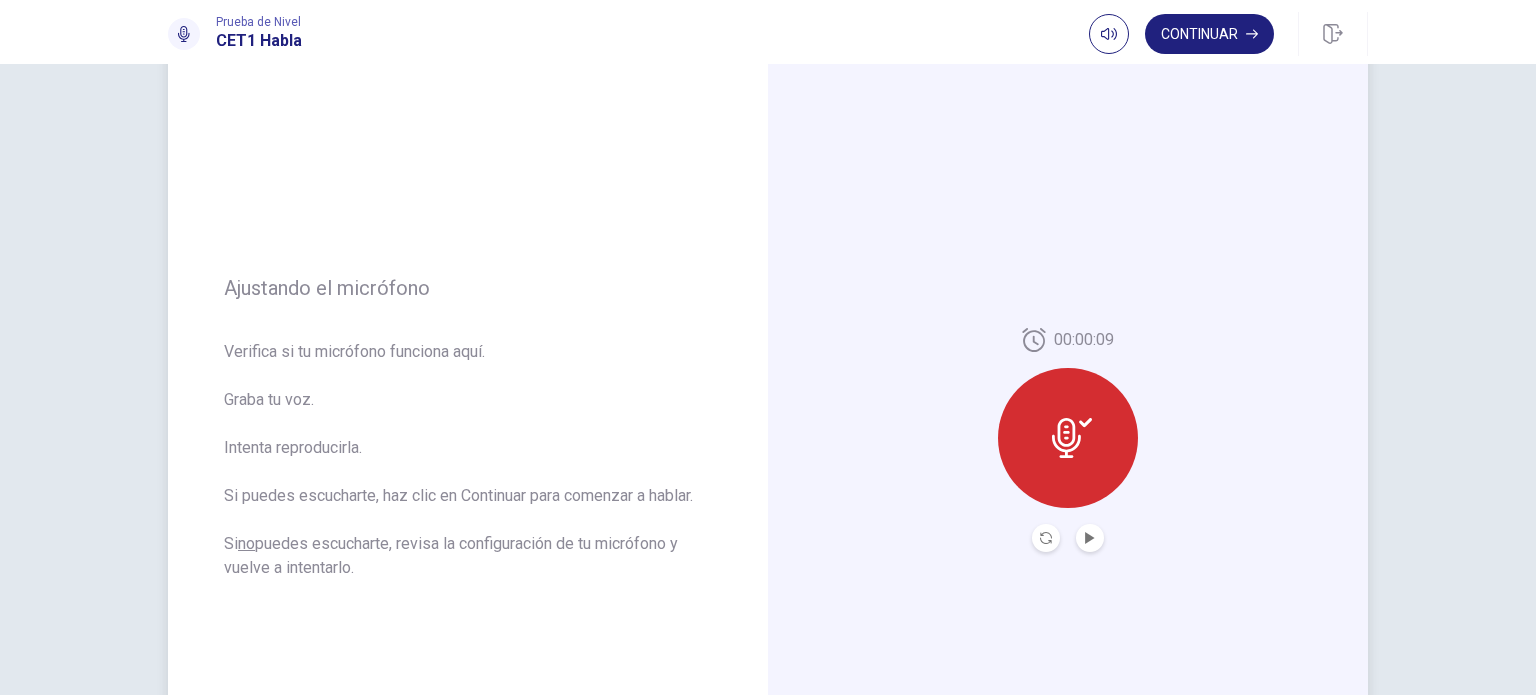 click 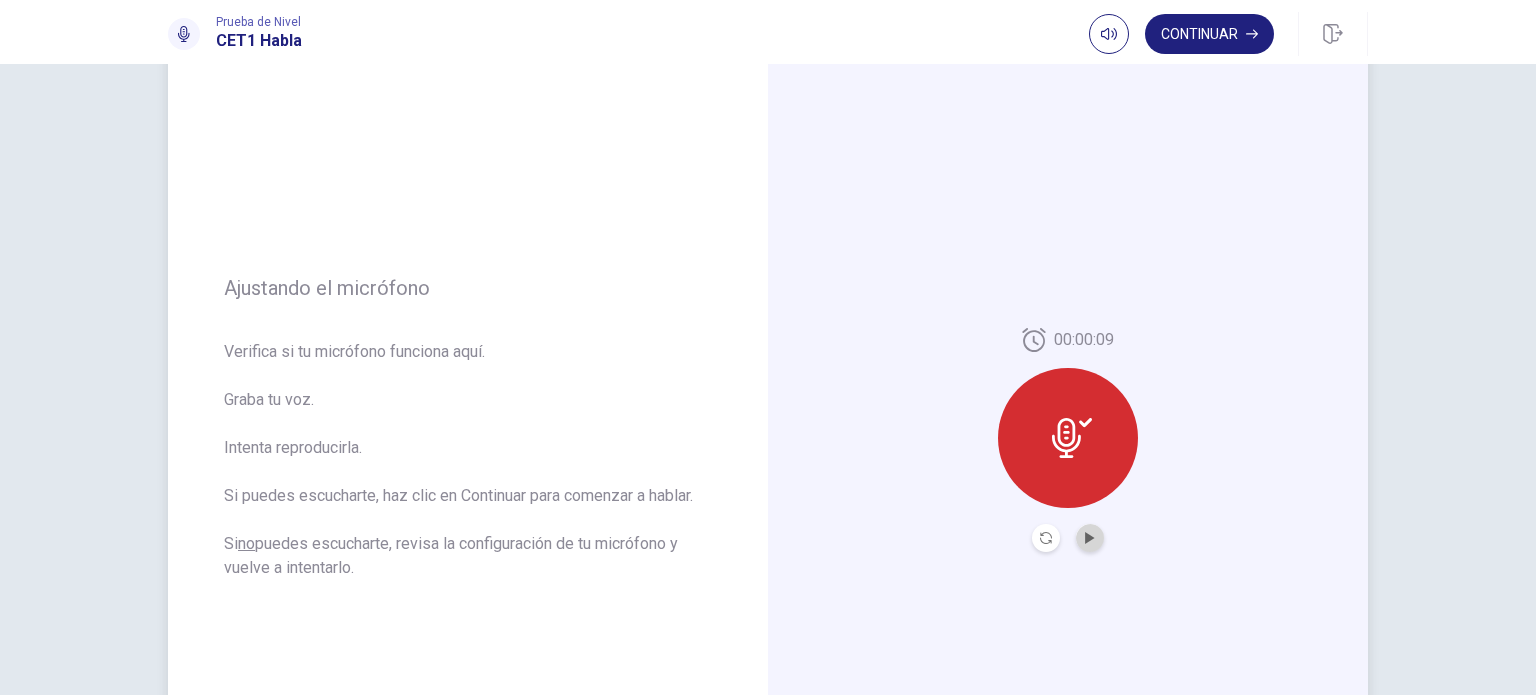 click at bounding box center (1090, 538) 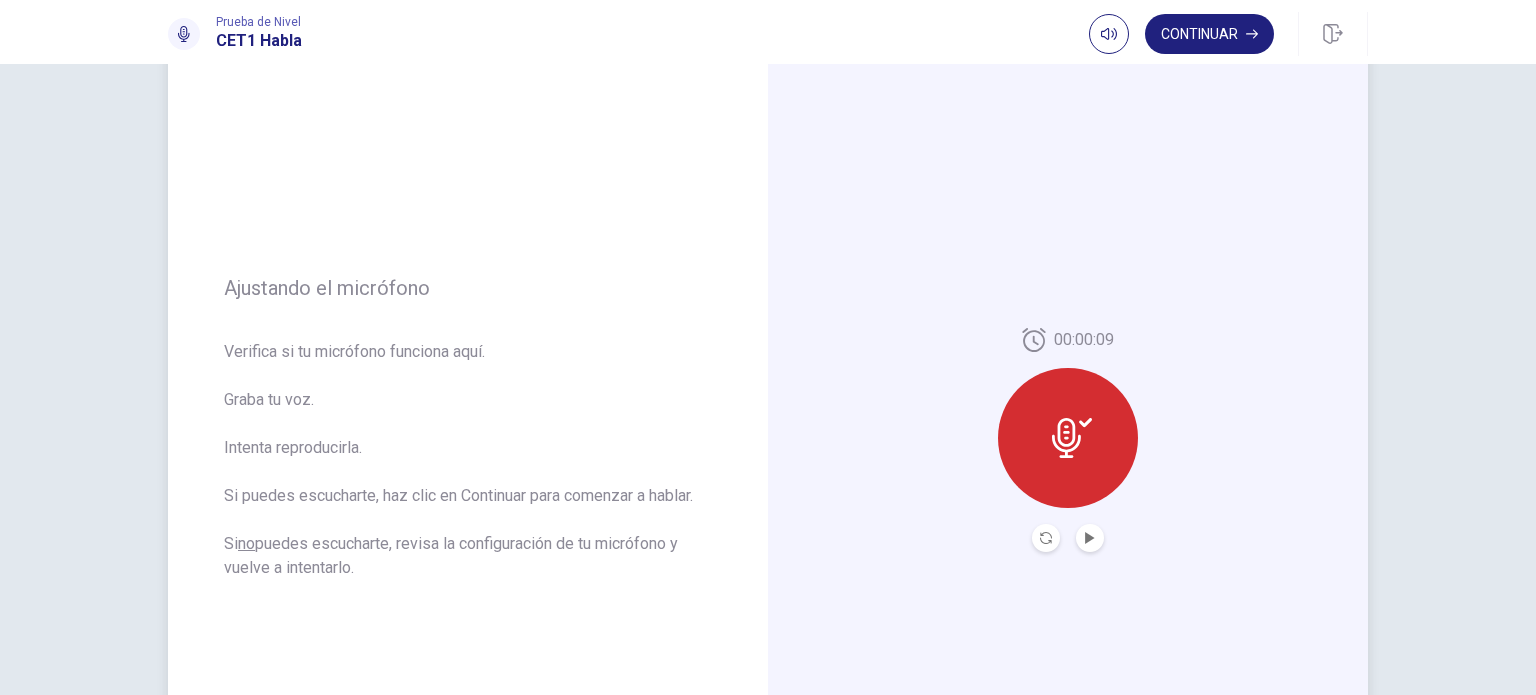 click 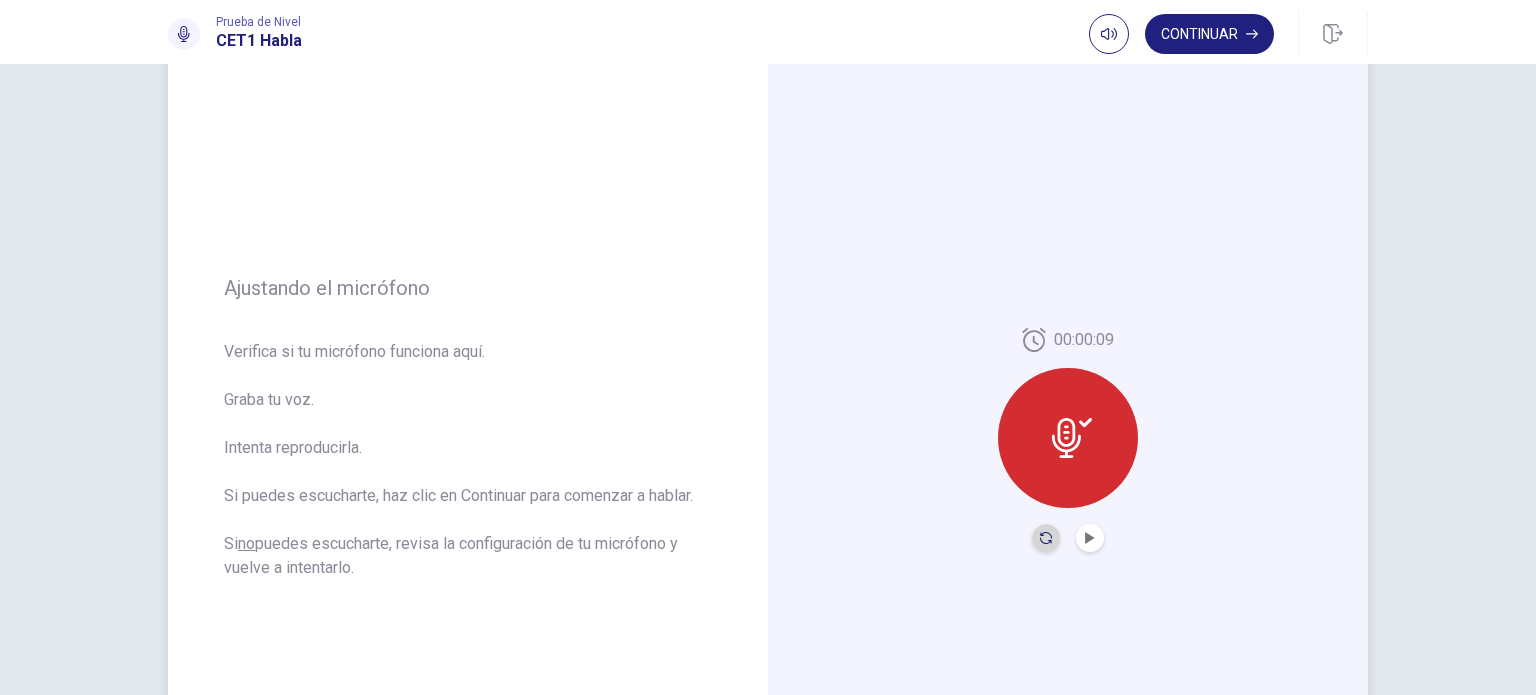 click 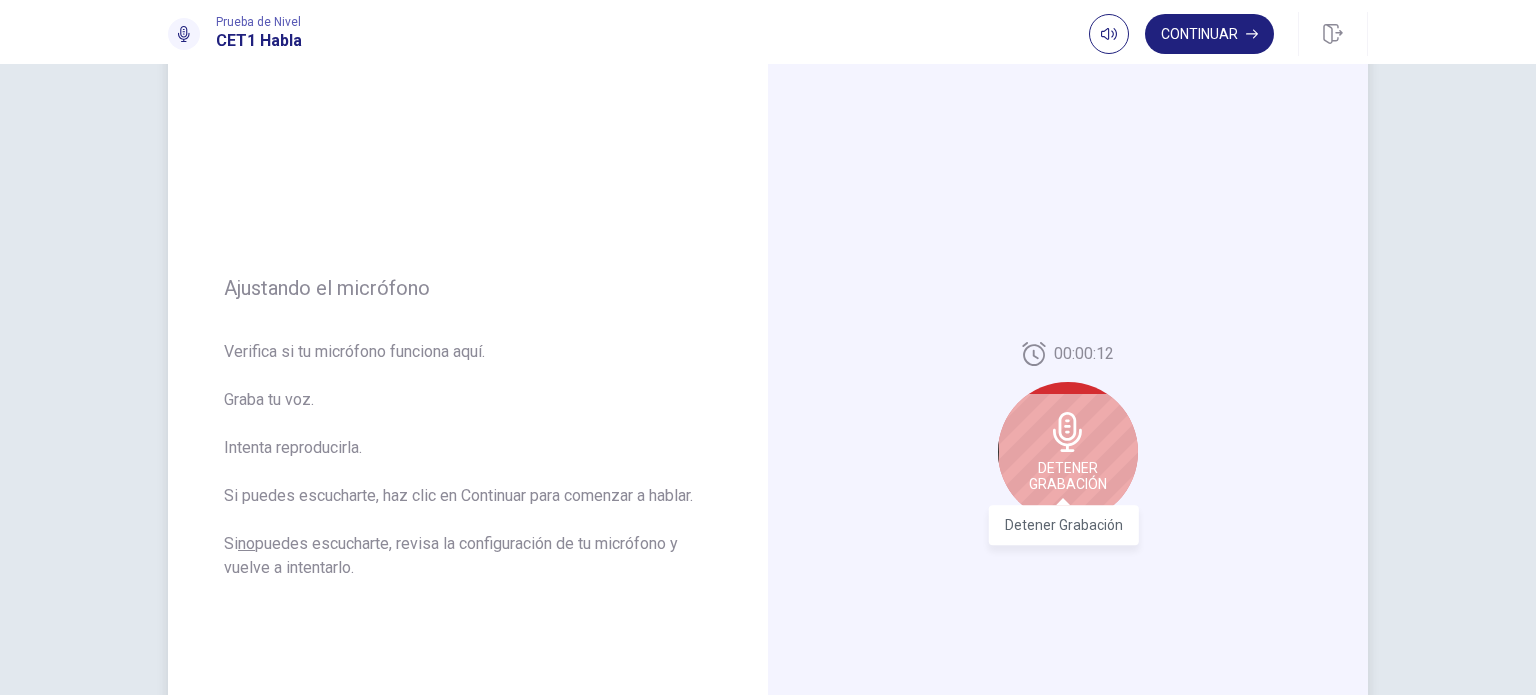 click on "Detener   Grabación" at bounding box center (1068, 476) 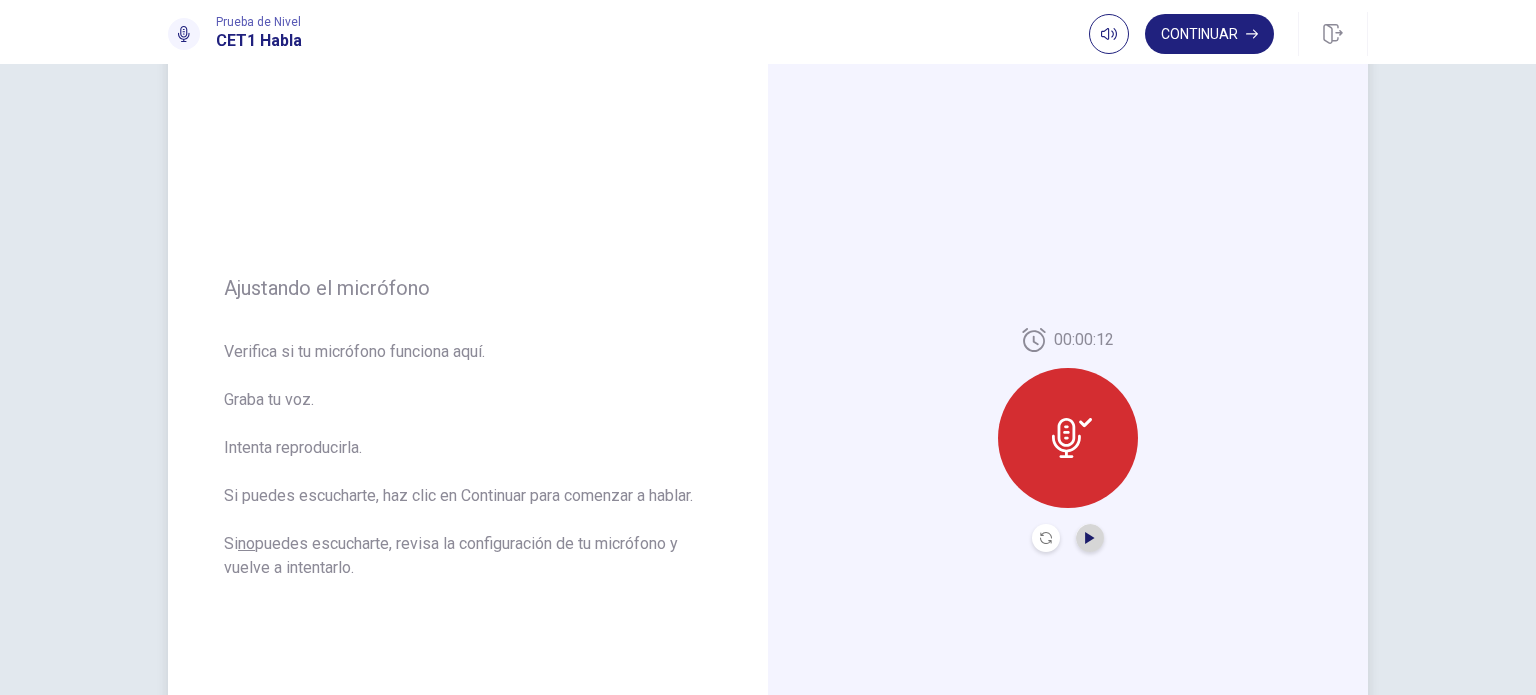 click 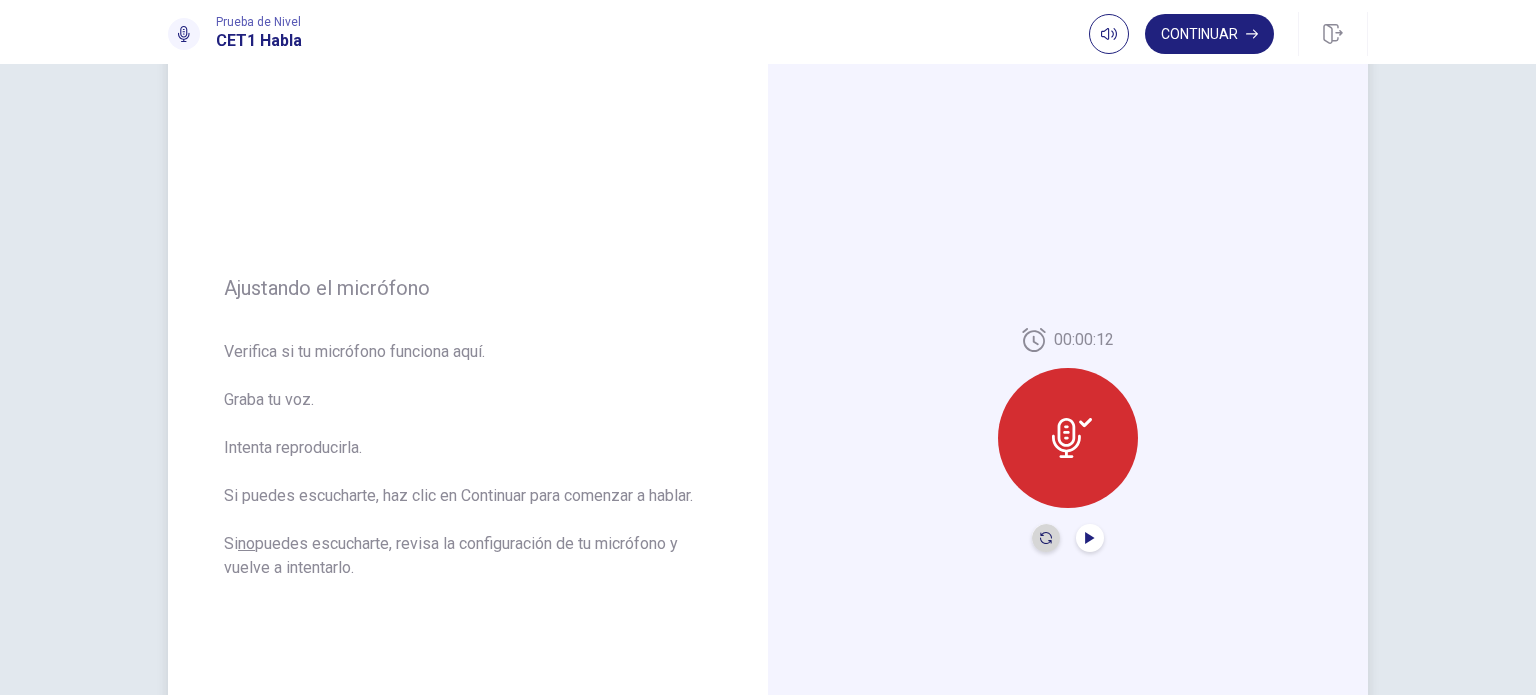 click 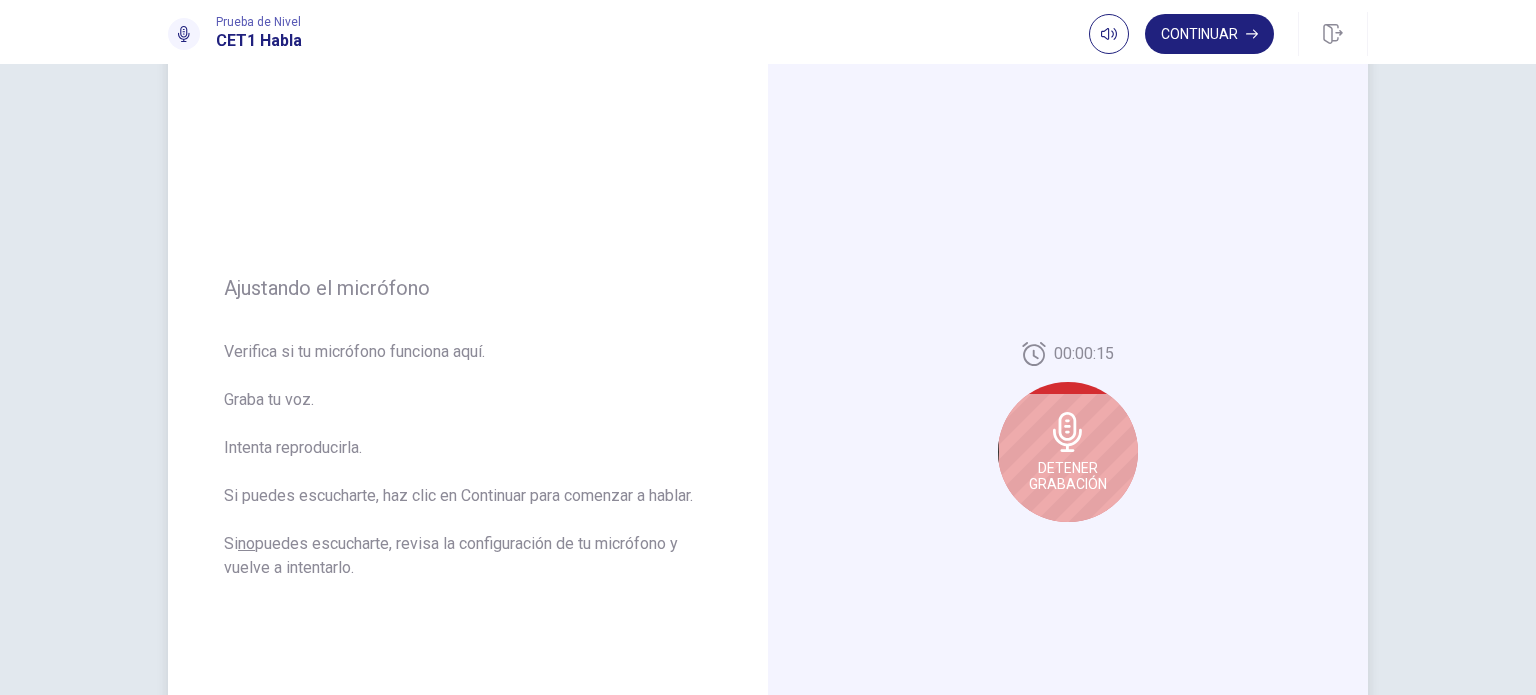 click on "Detener   Grabación" at bounding box center [1068, 476] 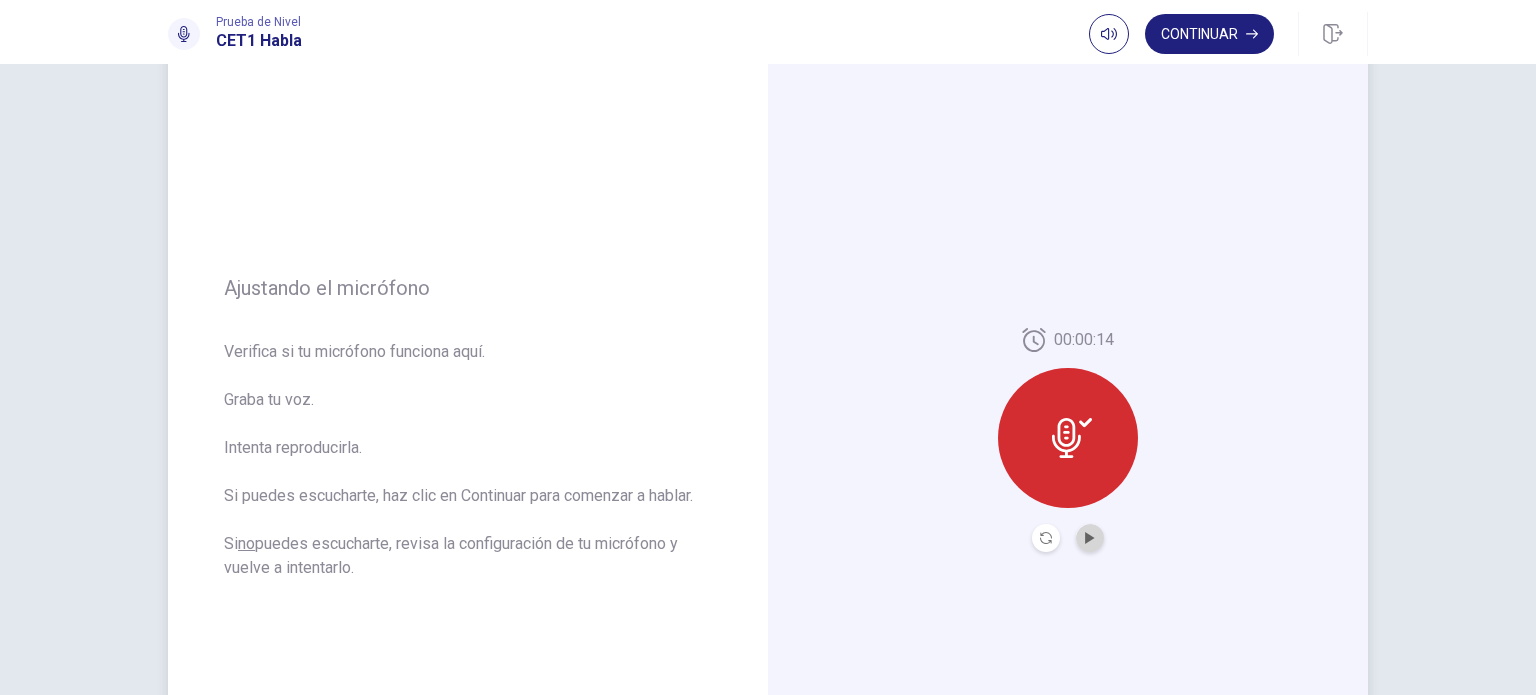 click at bounding box center (1090, 538) 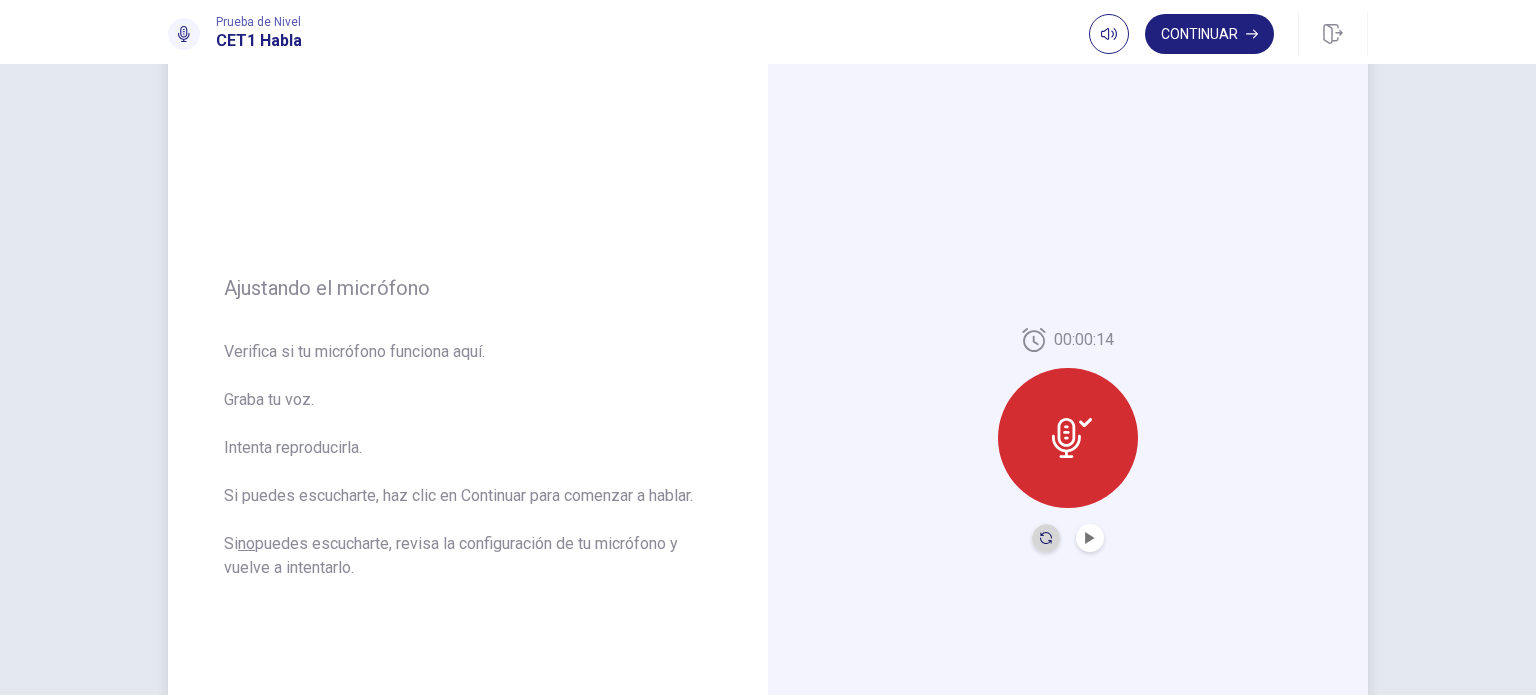 click 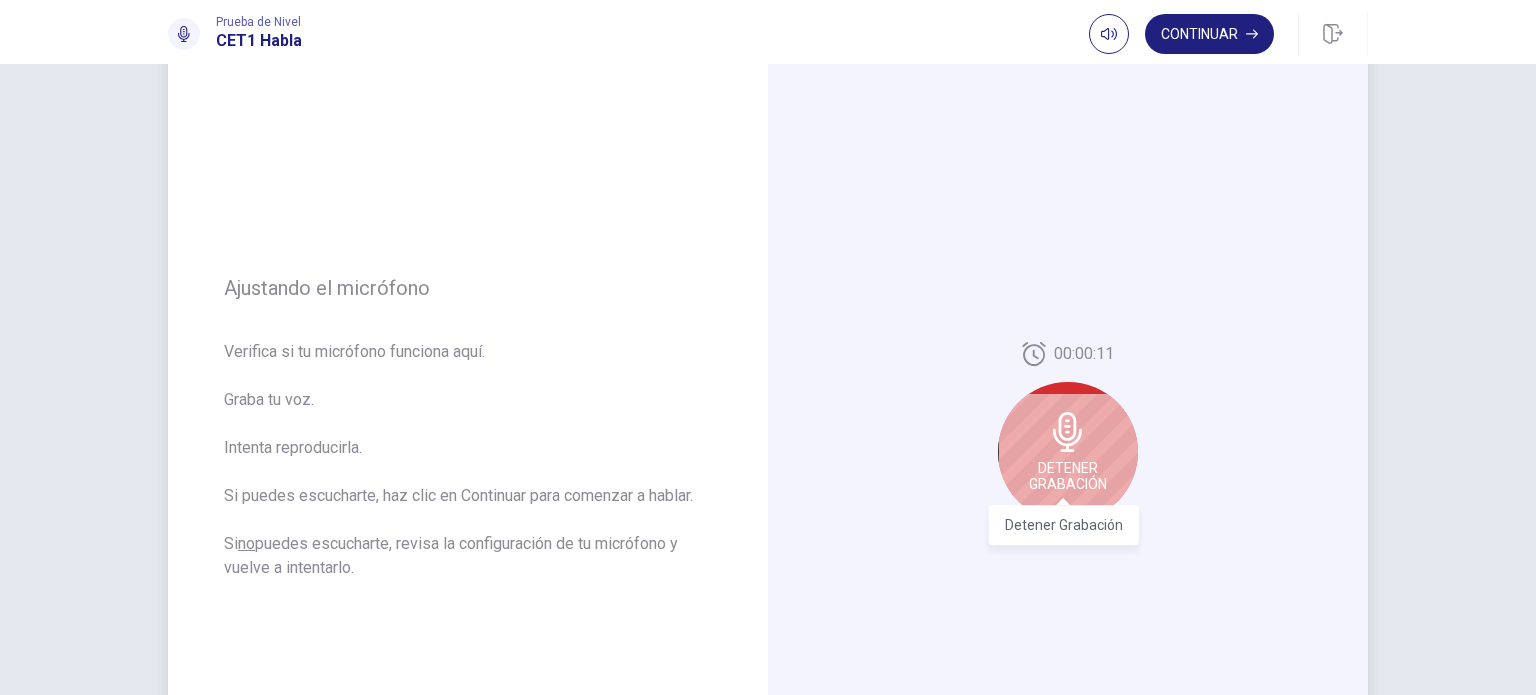 click on "Detener   Grabación" at bounding box center (1068, 476) 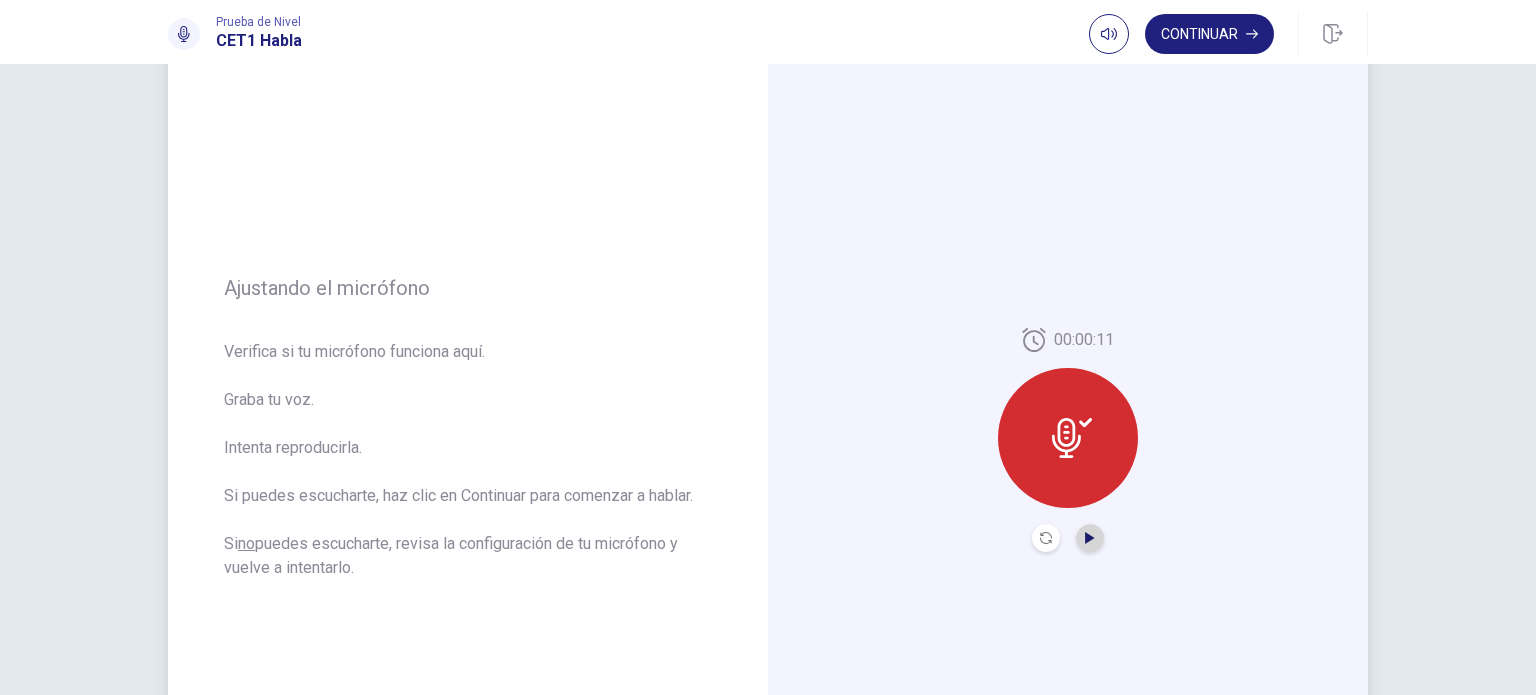 click 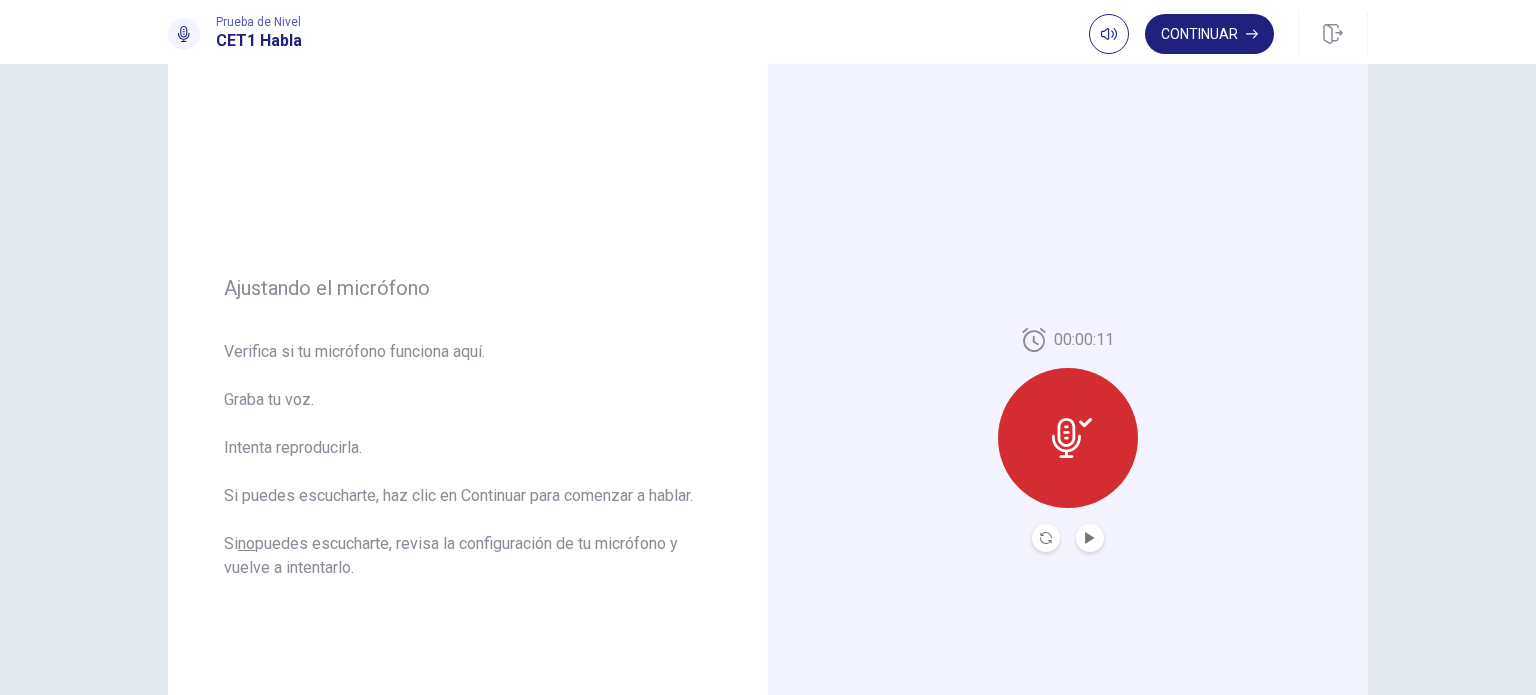 click on "Continuar" at bounding box center [1209, 34] 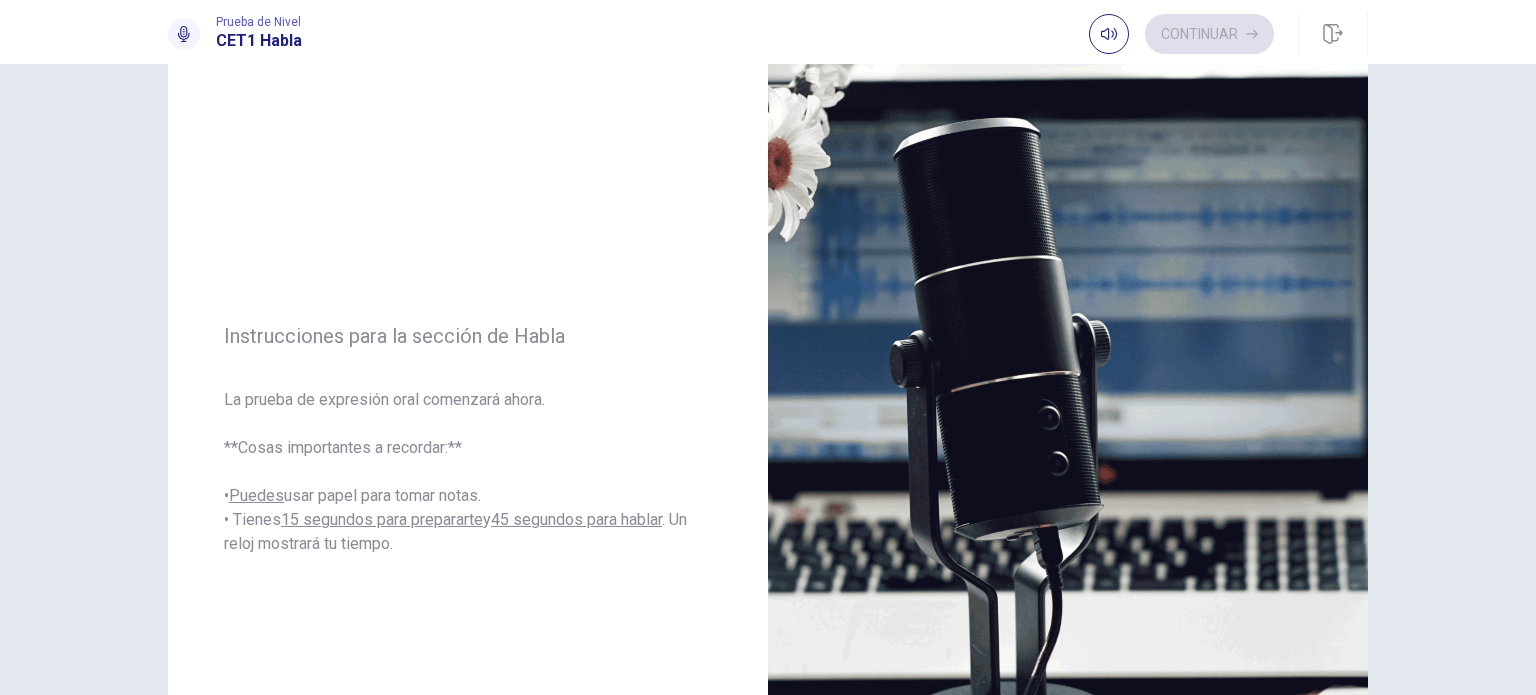 click on "Continuar" at bounding box center [1181, 34] 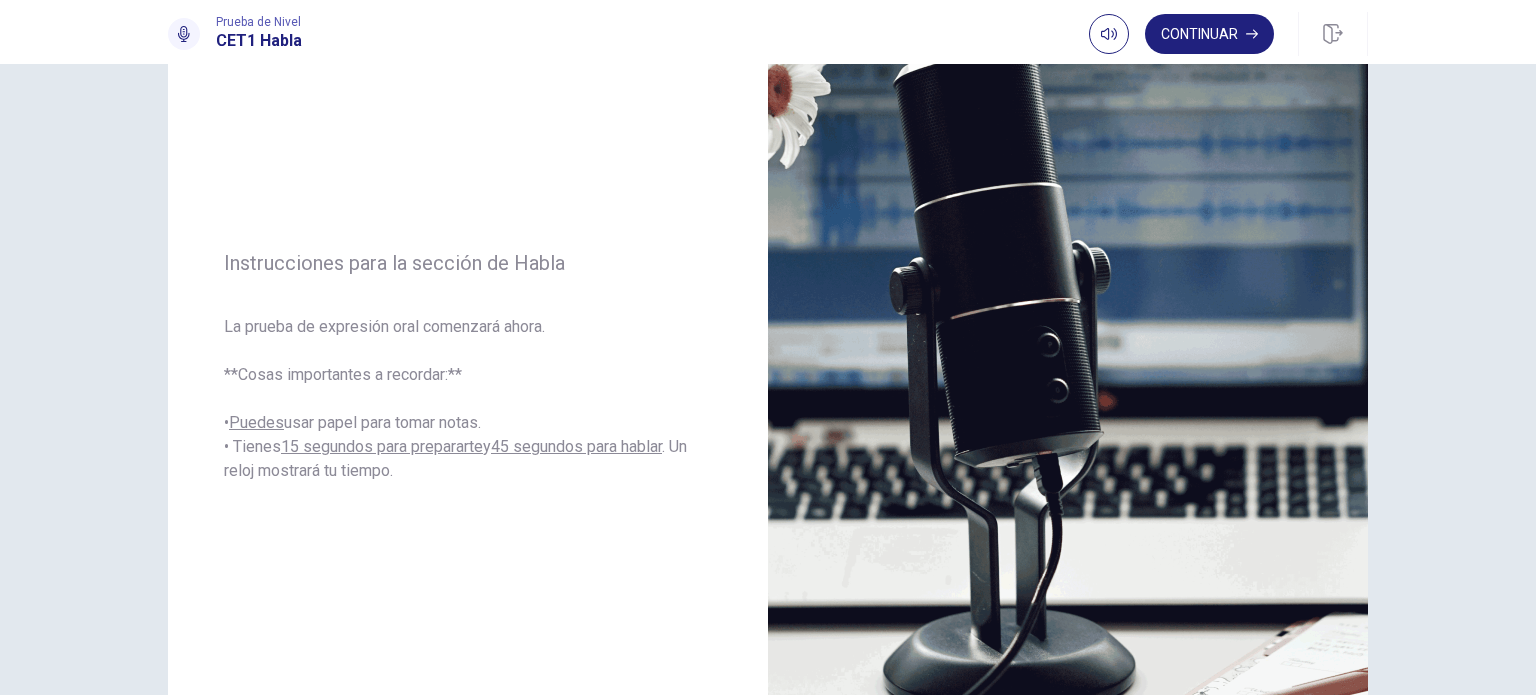 scroll, scrollTop: 169, scrollLeft: 0, axis: vertical 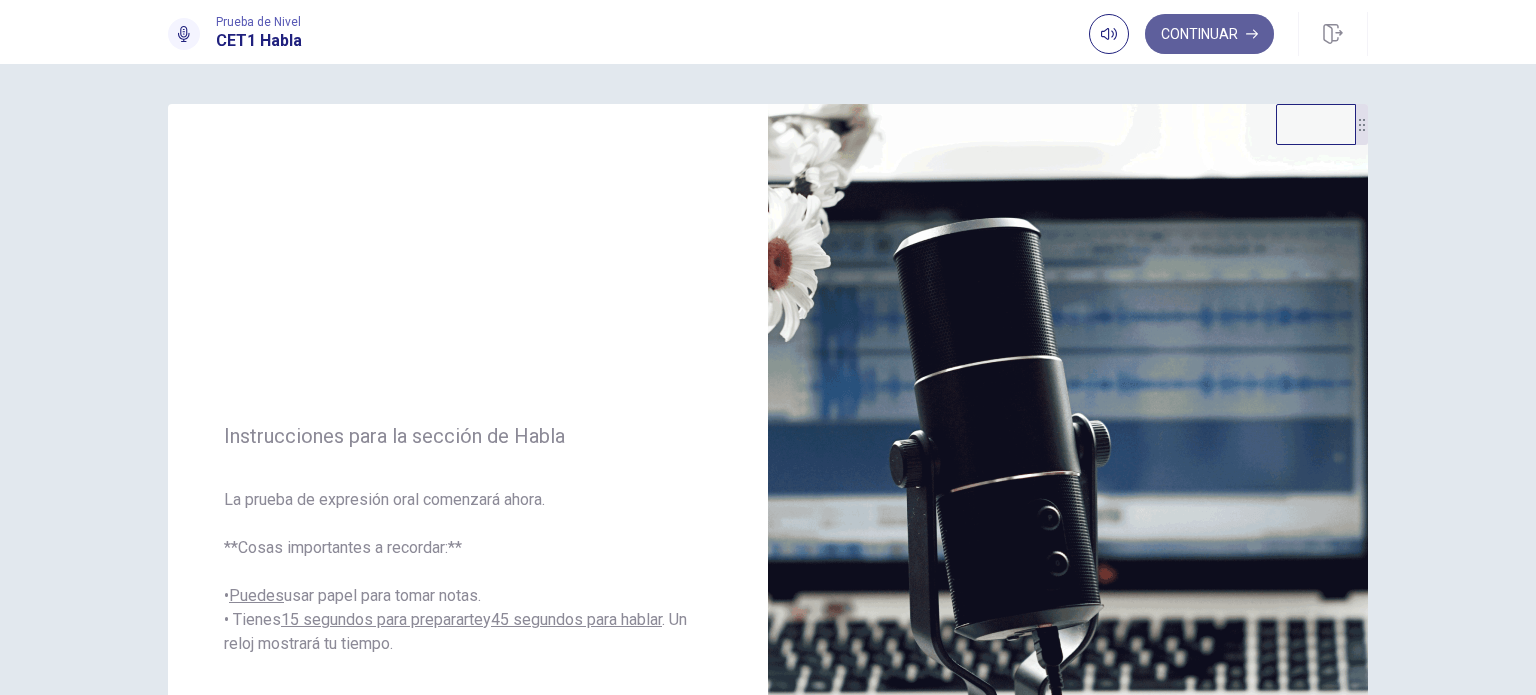 click on "Continuar" at bounding box center [1209, 34] 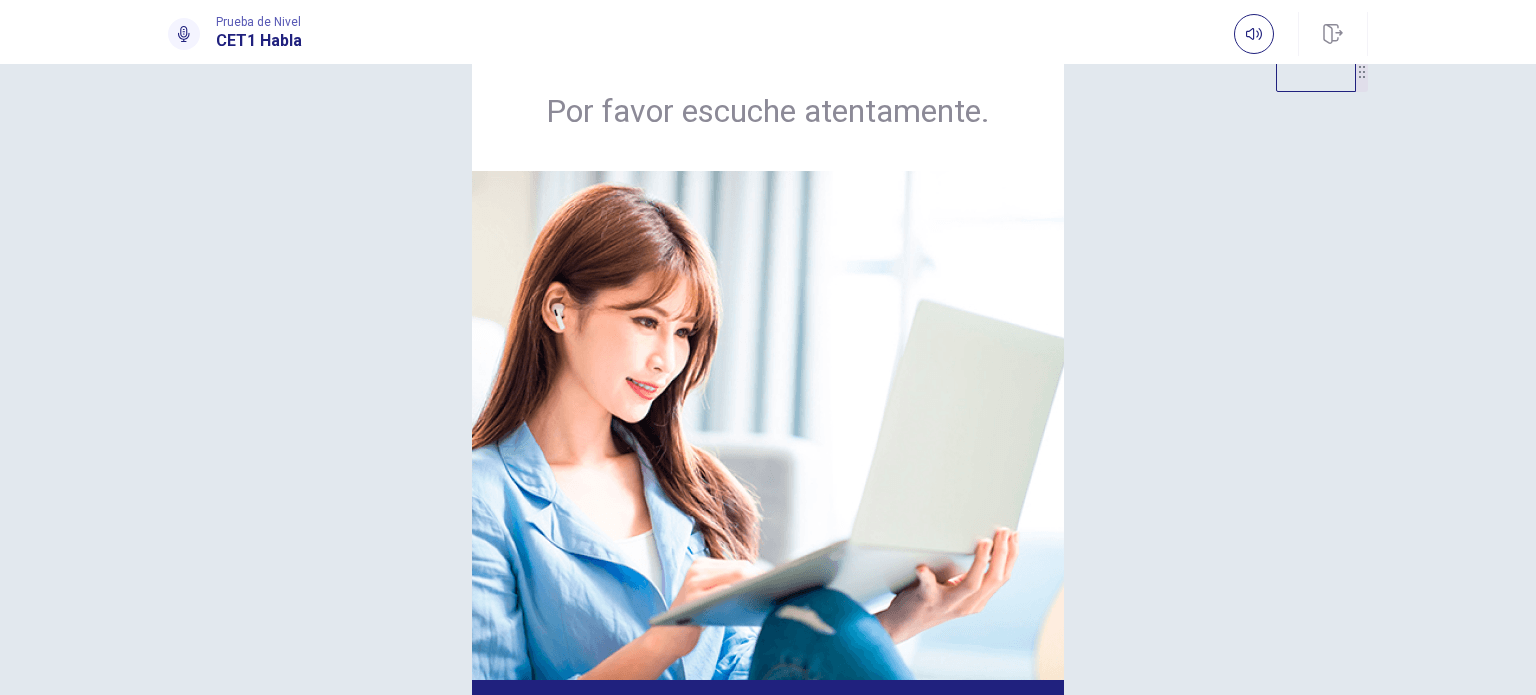scroll, scrollTop: 57, scrollLeft: 0, axis: vertical 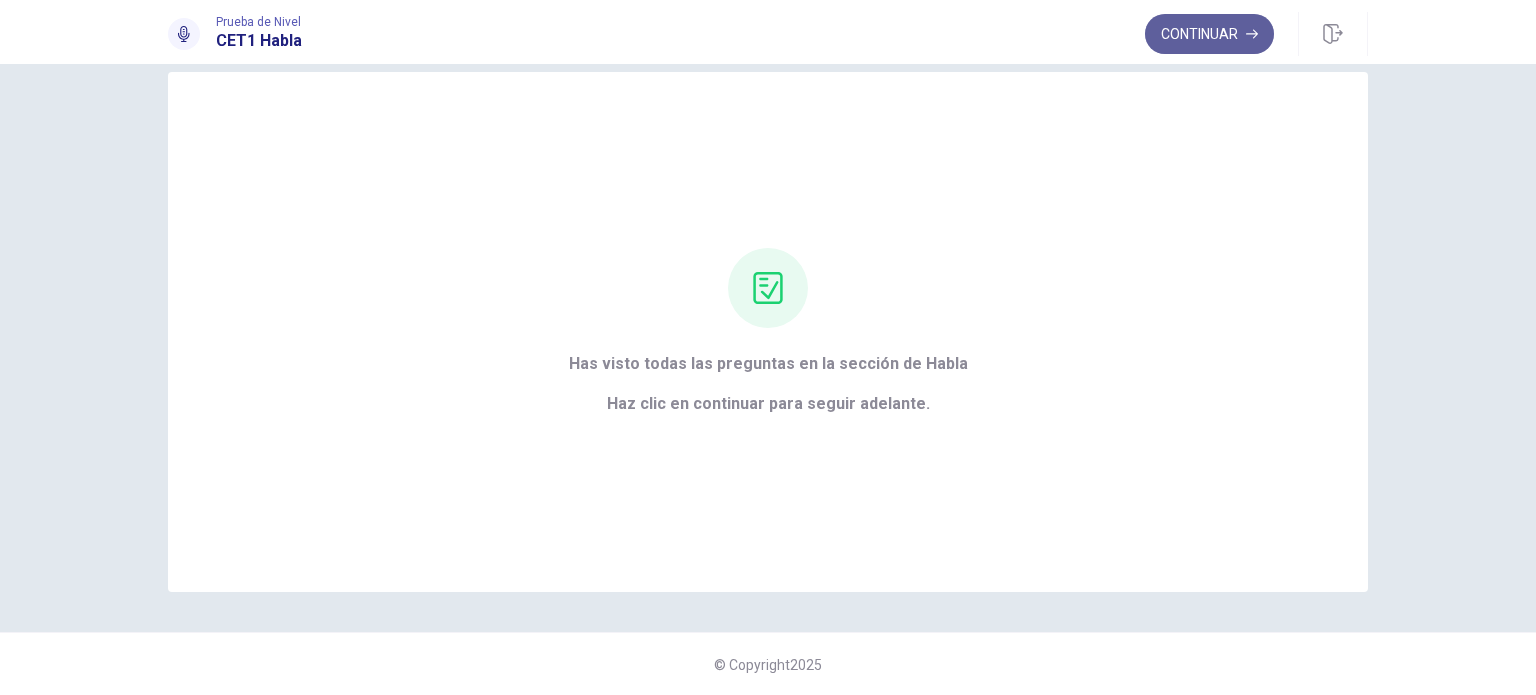 click on "Continuar" at bounding box center (1209, 34) 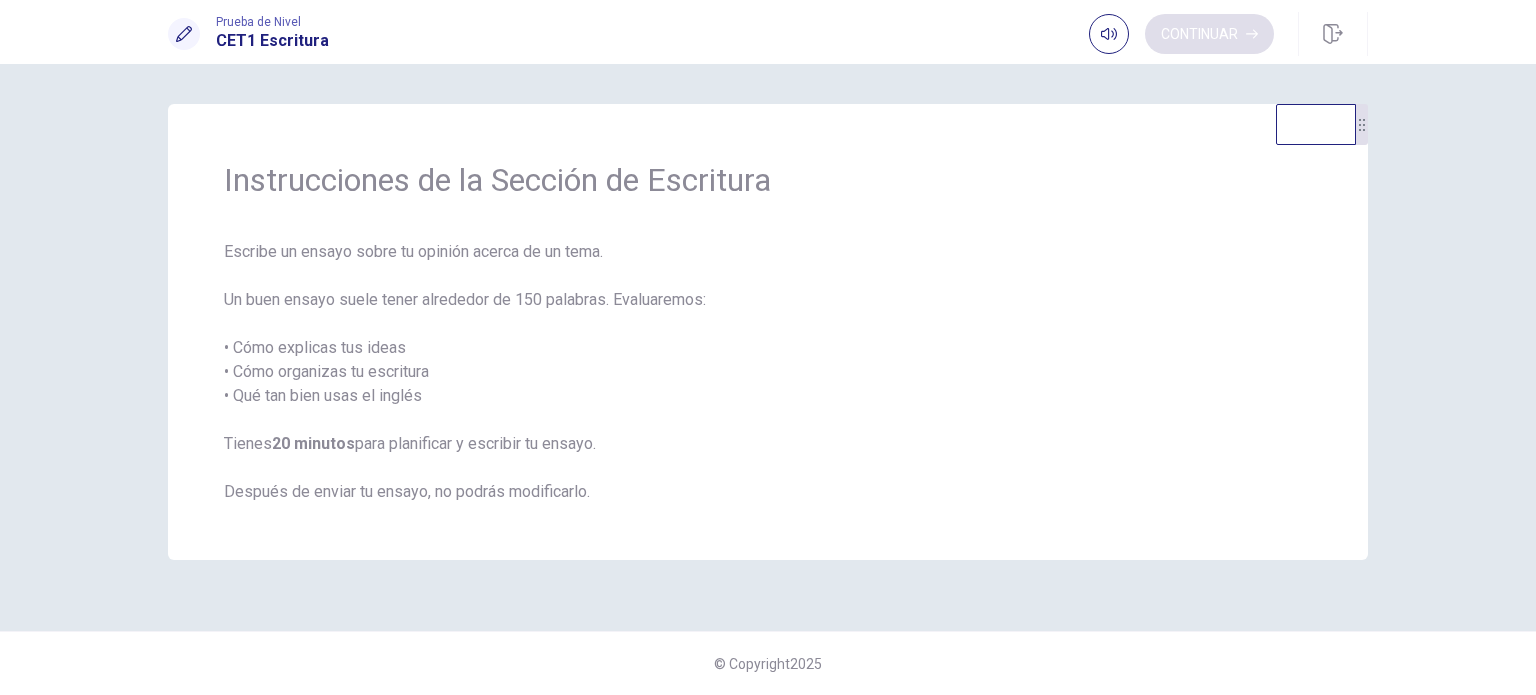 scroll, scrollTop: 0, scrollLeft: 0, axis: both 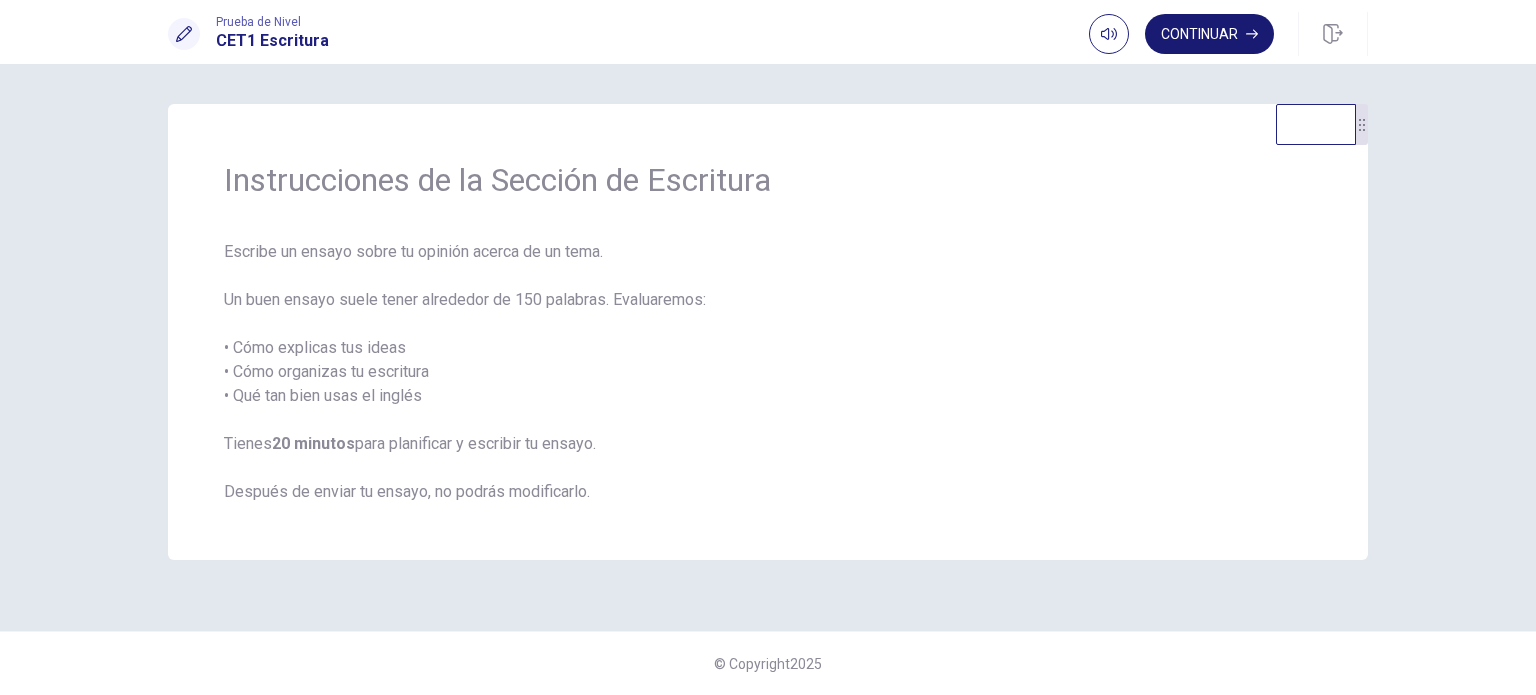 click on "Continuar" at bounding box center [1209, 34] 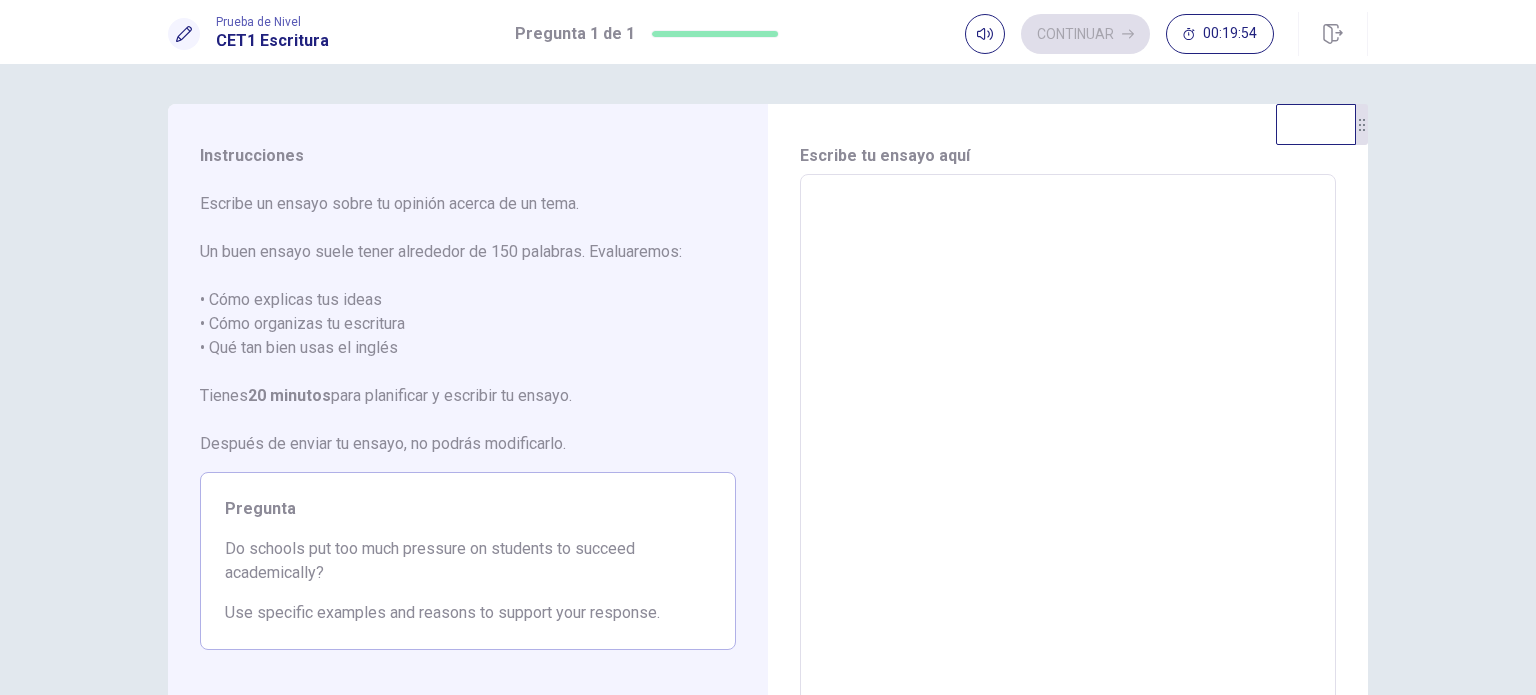 click at bounding box center [1068, 451] 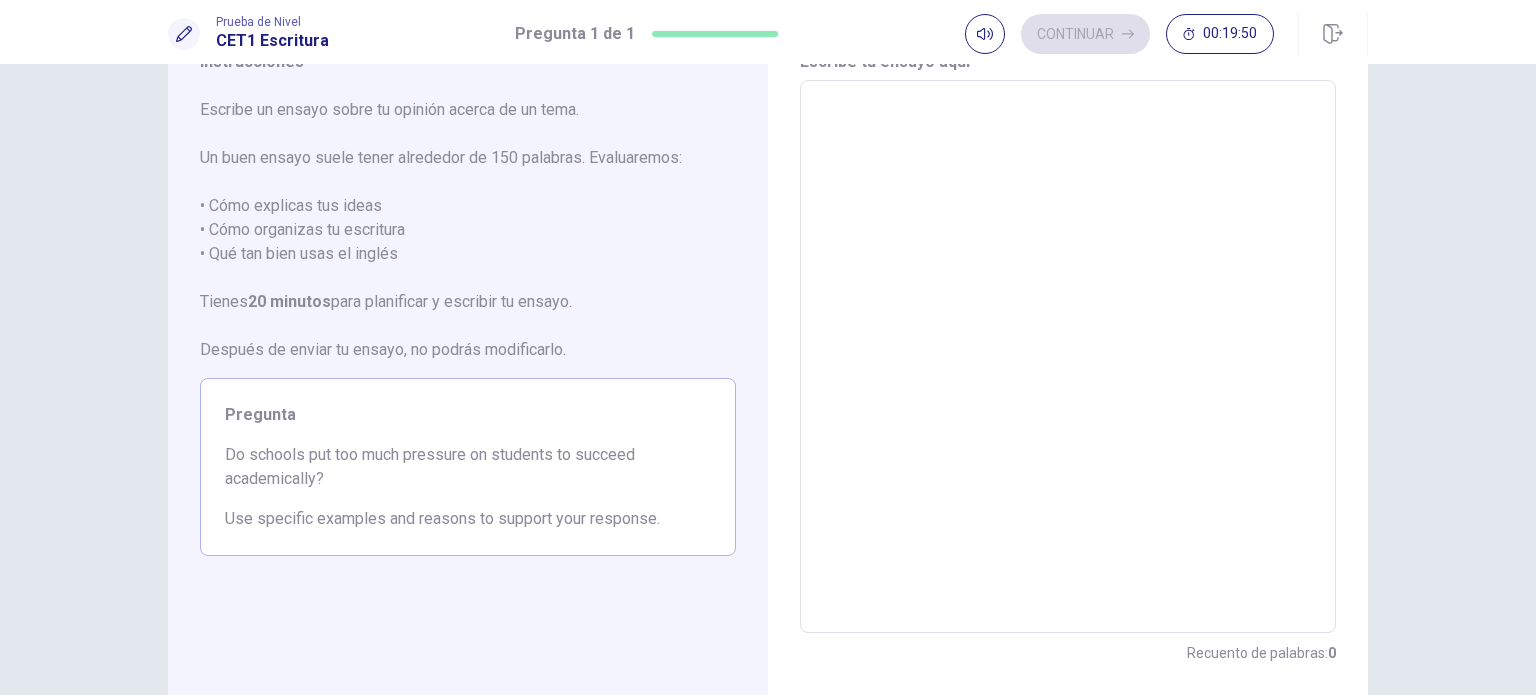 scroll, scrollTop: 92, scrollLeft: 0, axis: vertical 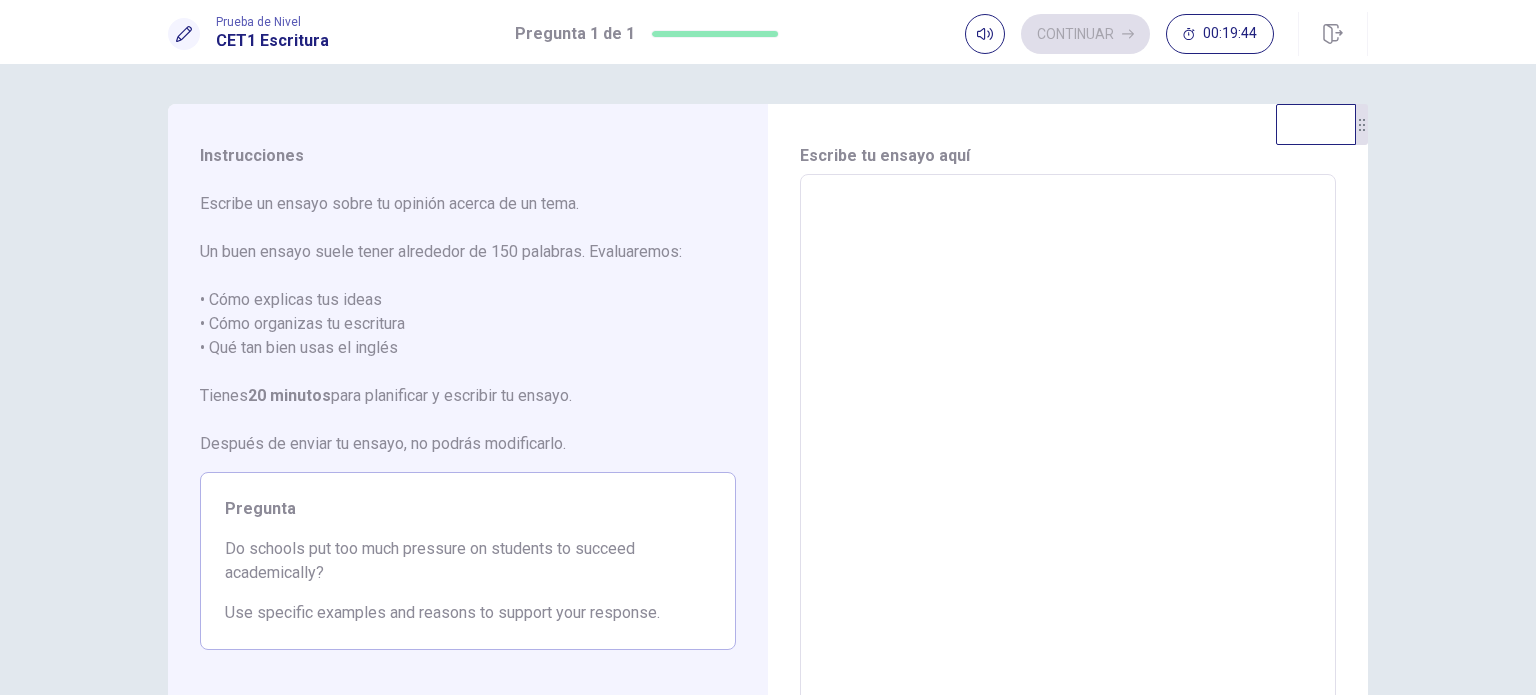 click at bounding box center (1068, 451) 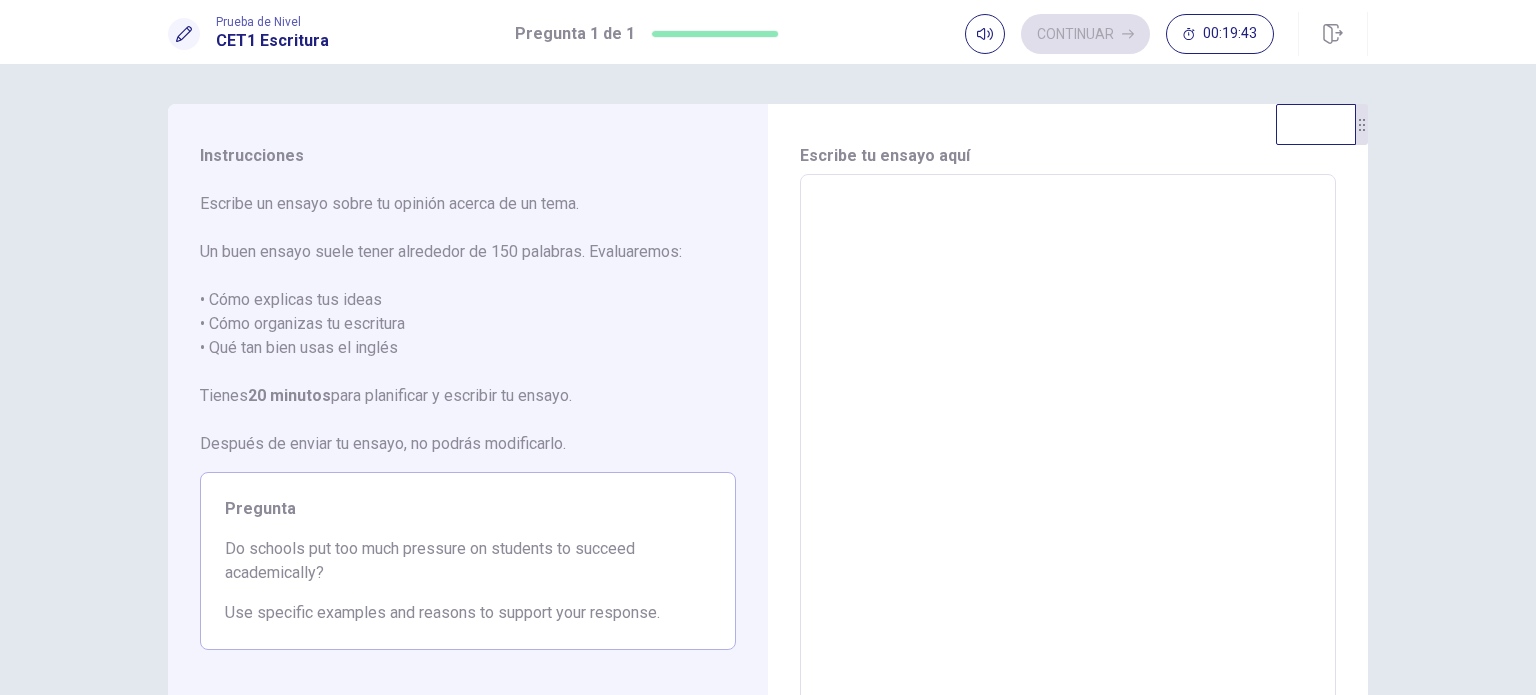 type on "*" 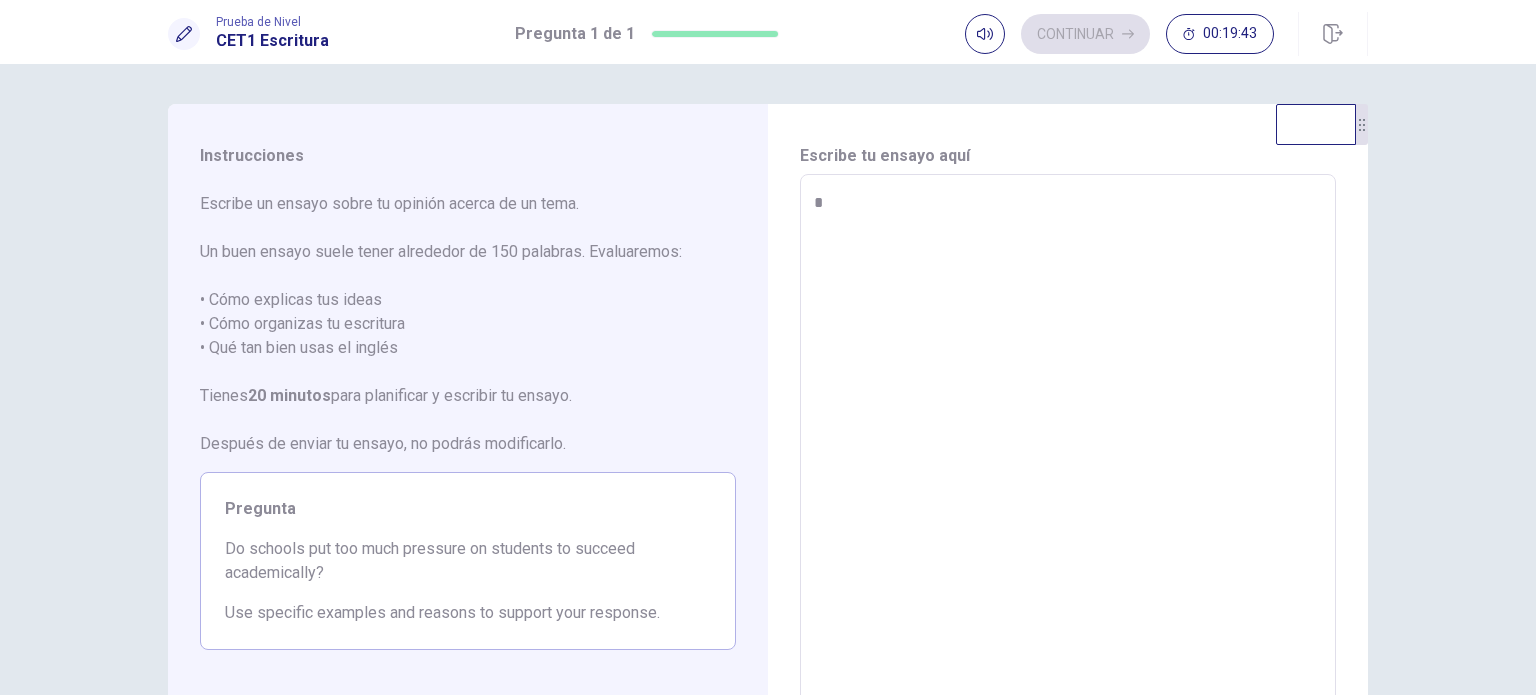 type on "*" 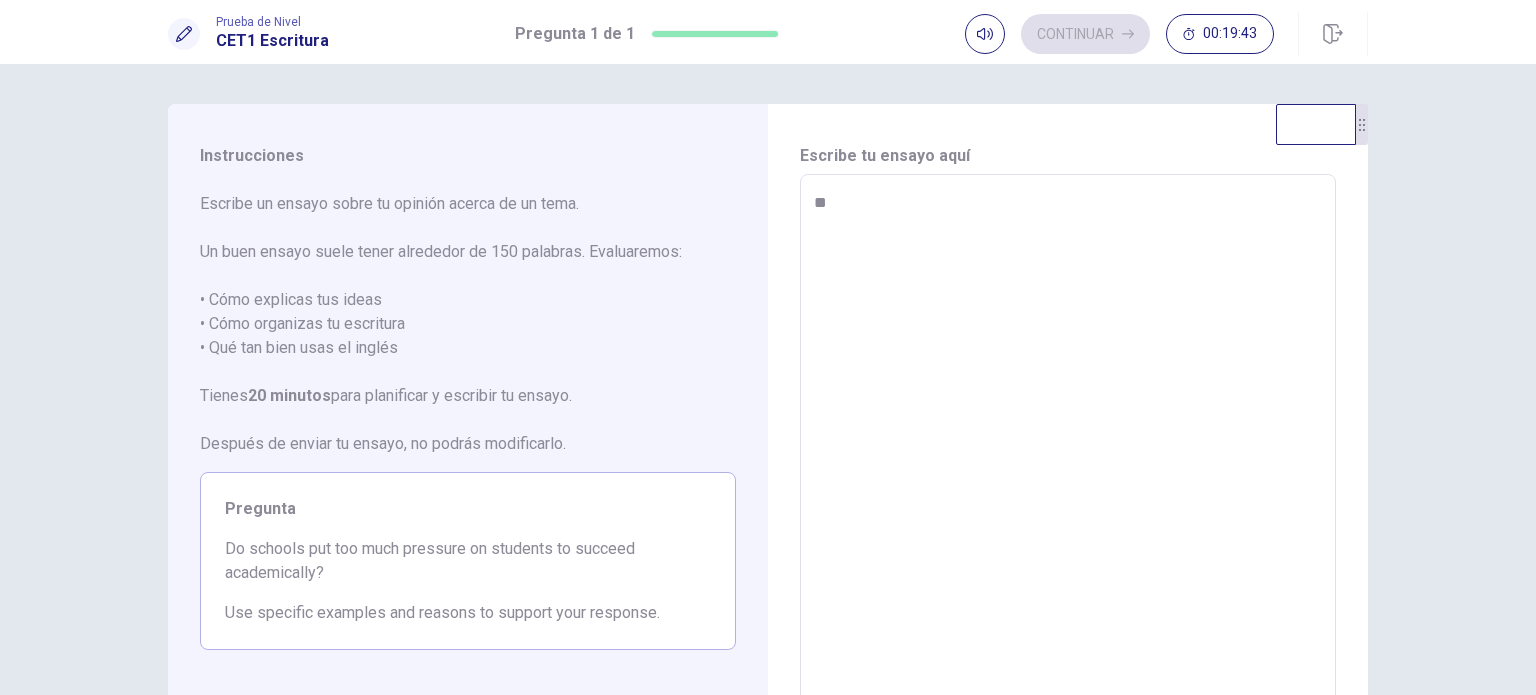type on "*" 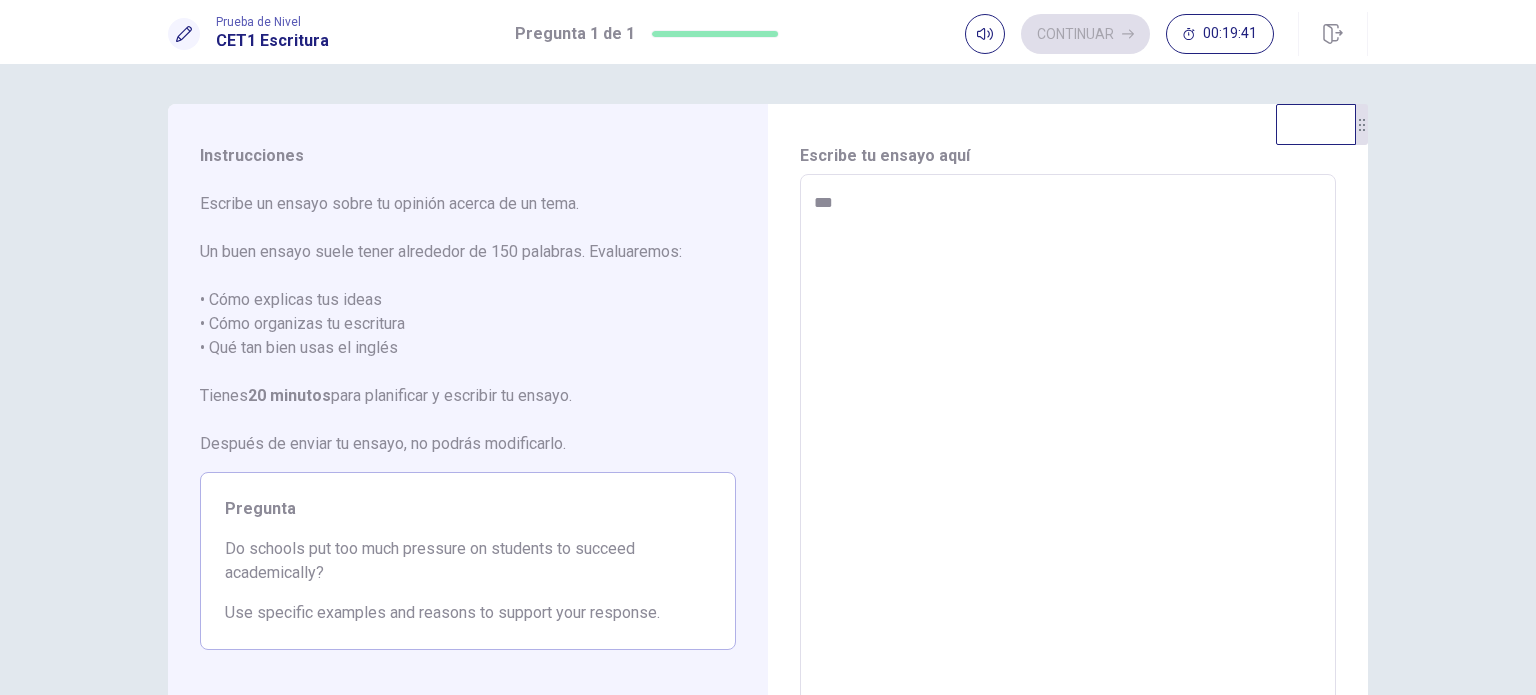 type on "*" 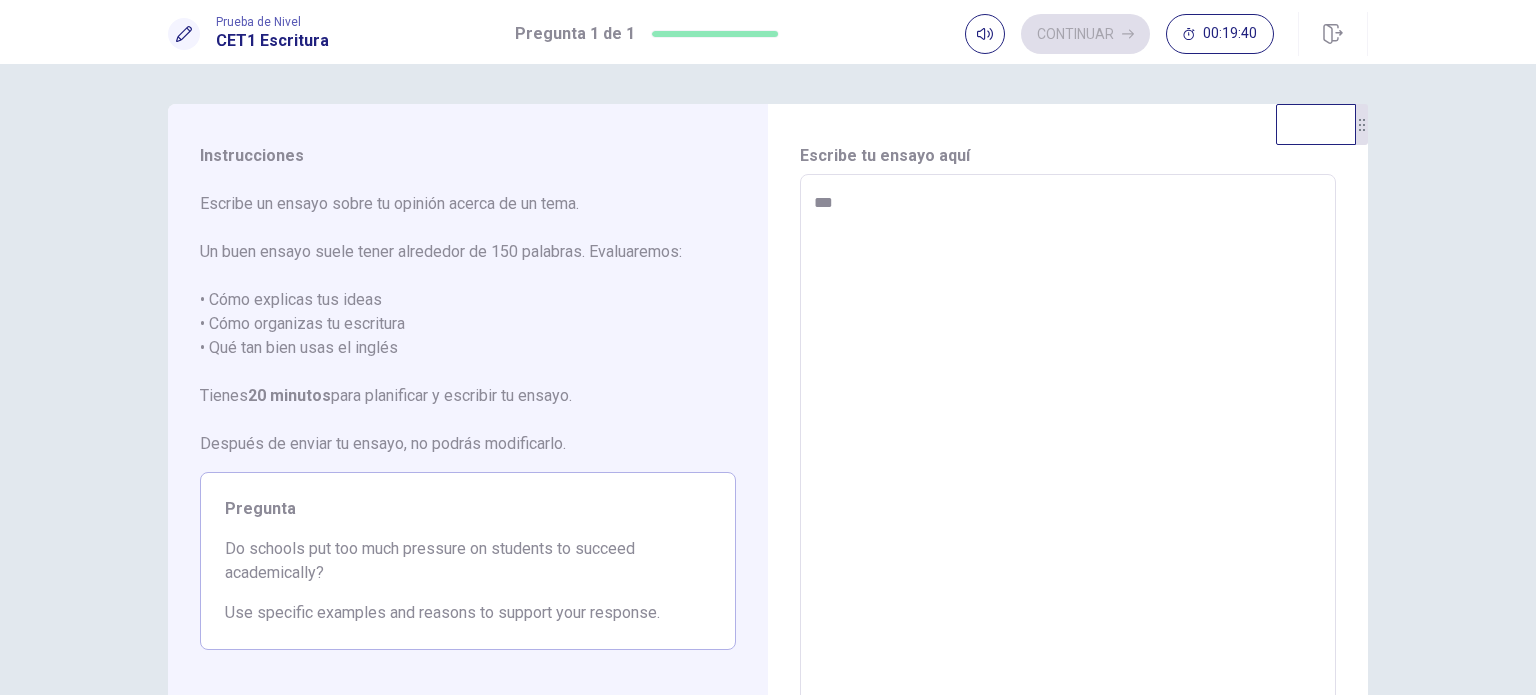 type on "****" 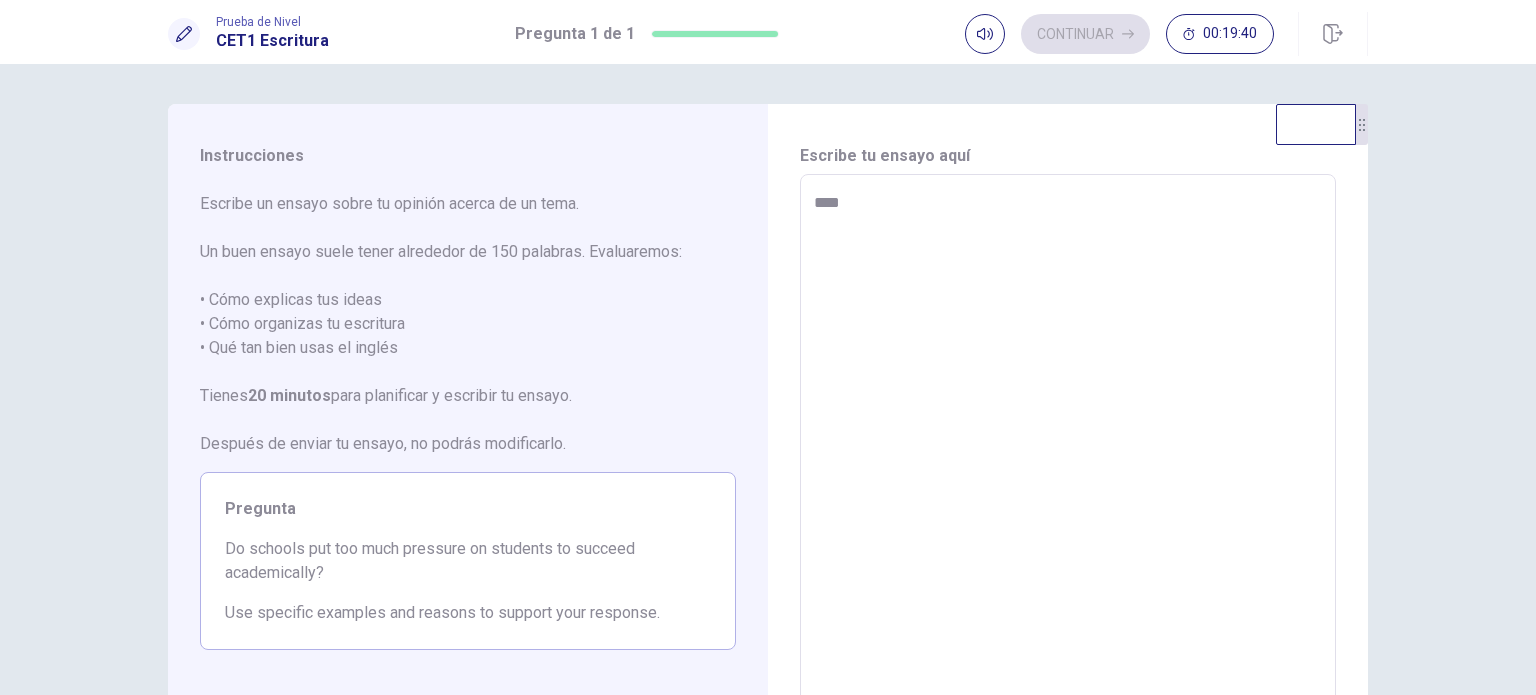 type on "*" 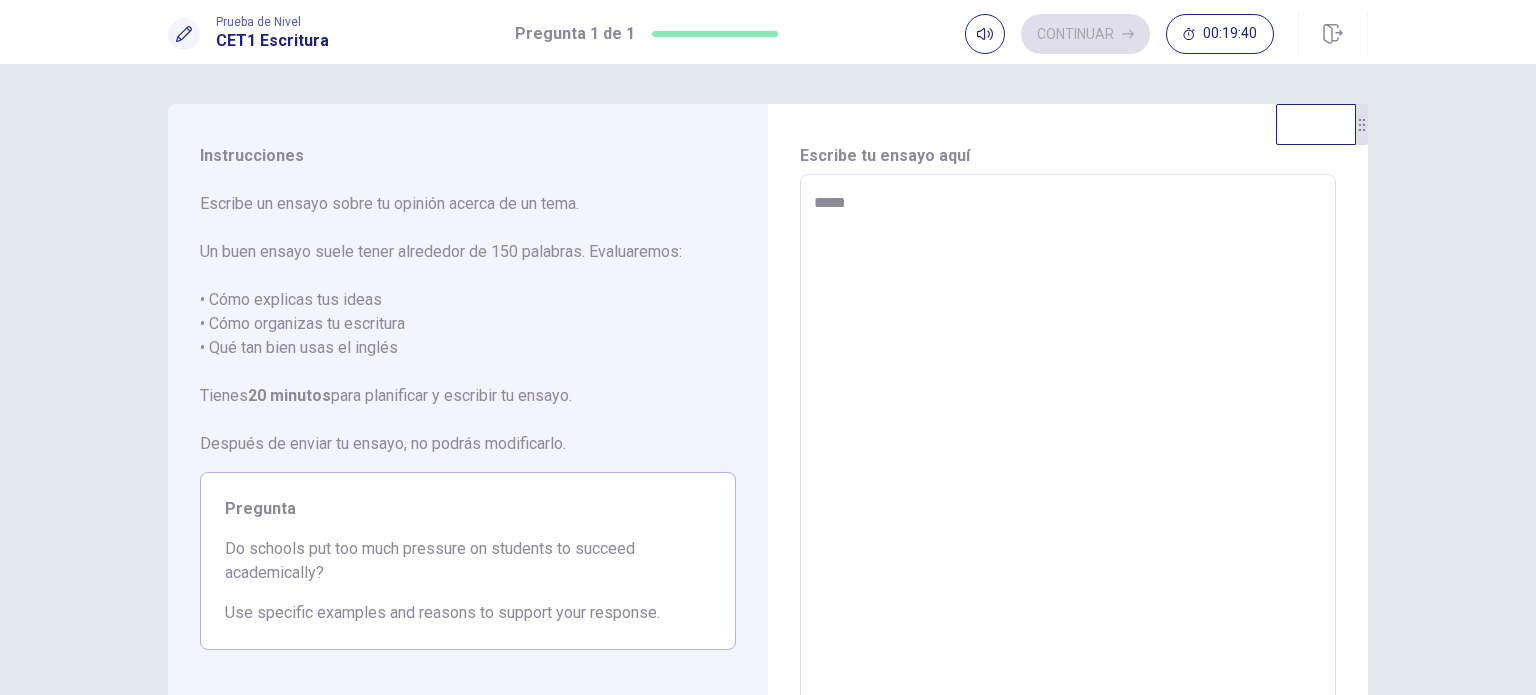 type on "*" 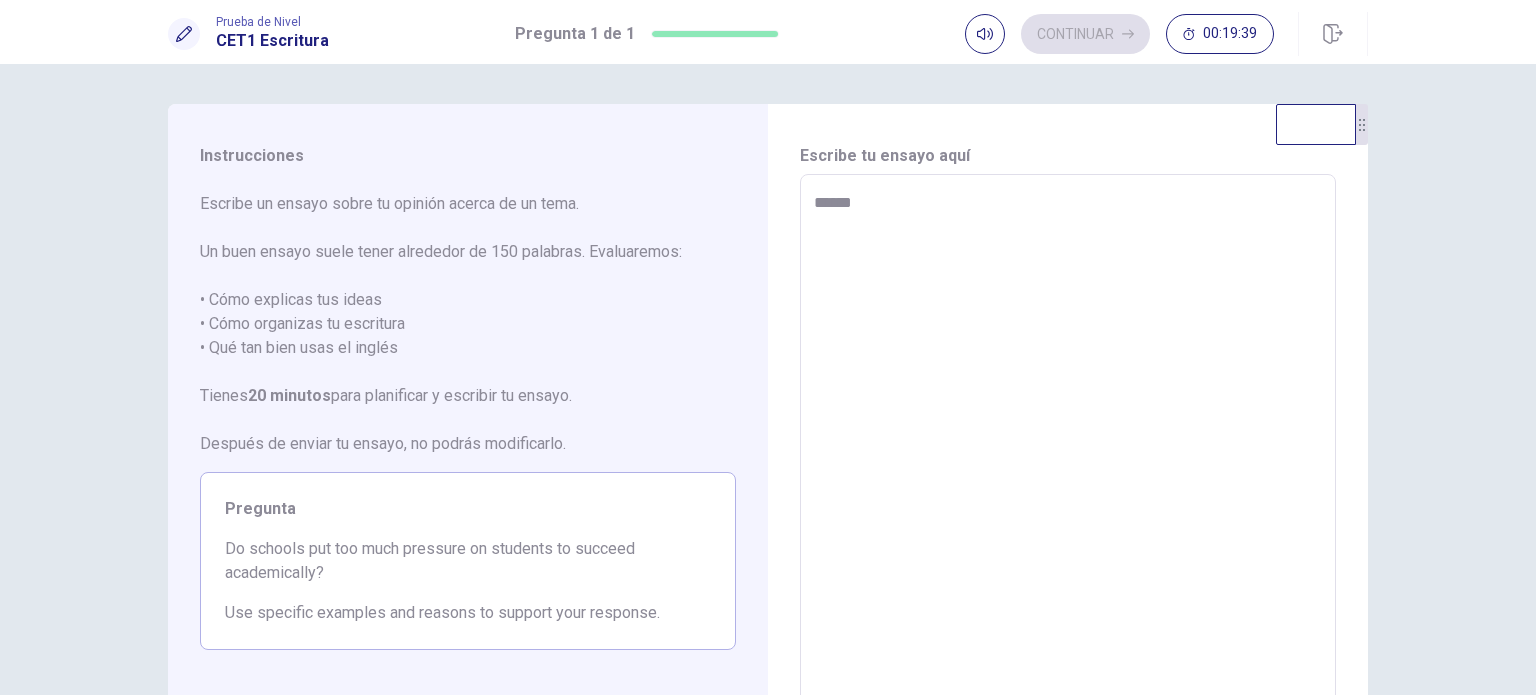 type on "*" 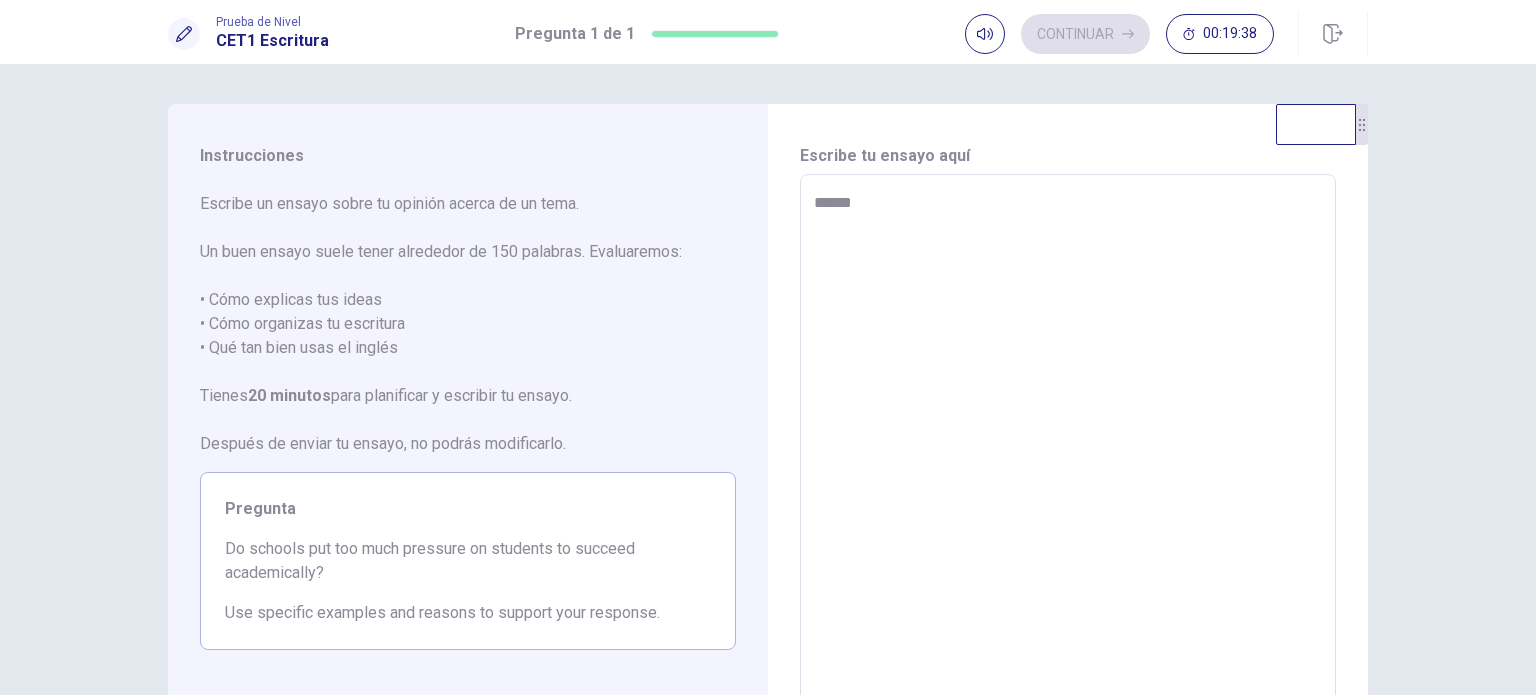 type on "*******" 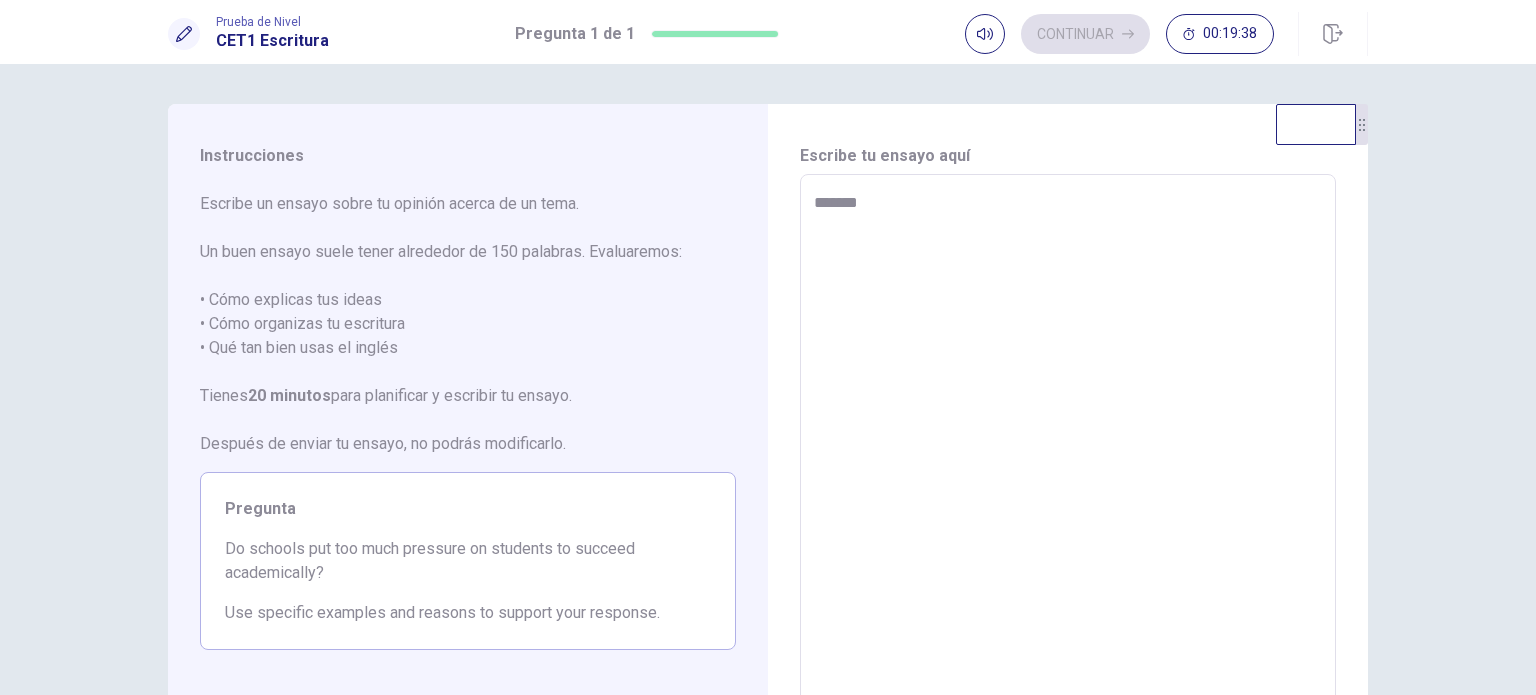 type on "*" 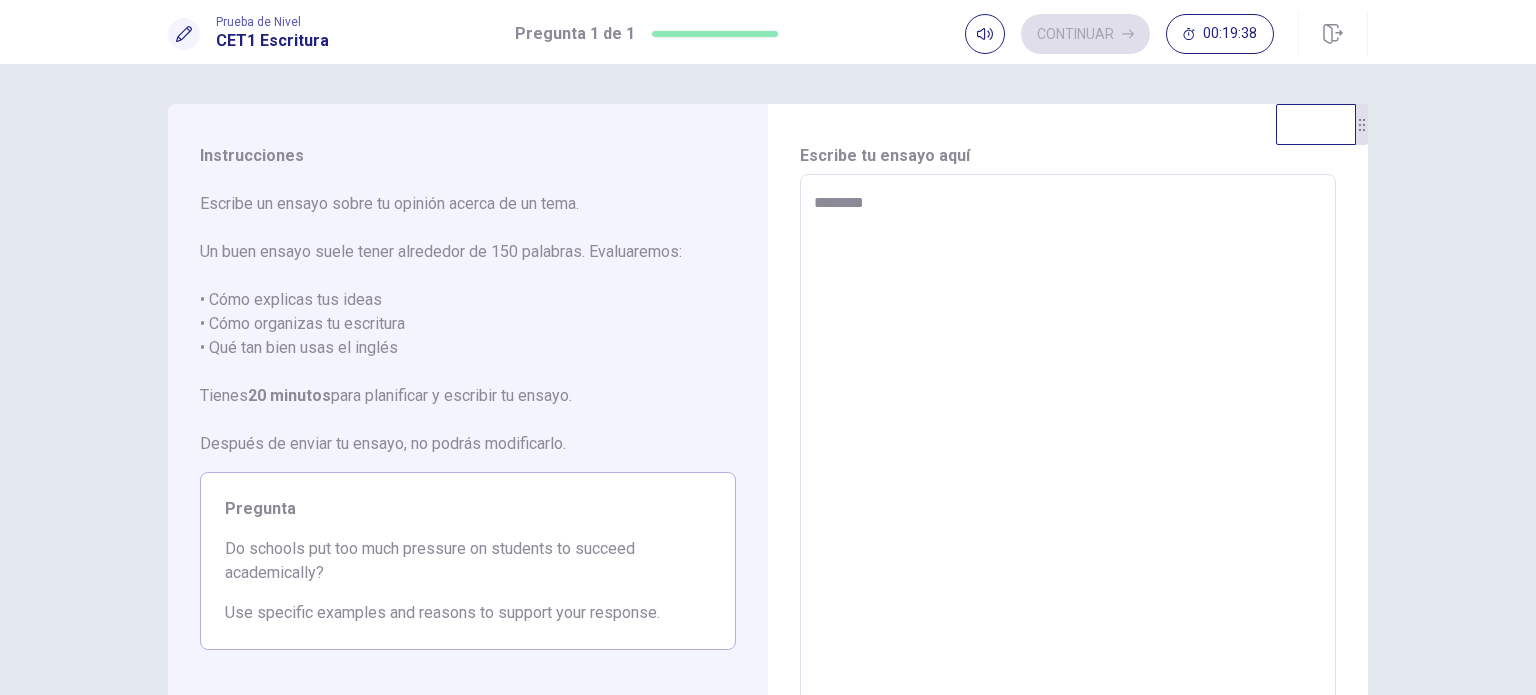 type on "*" 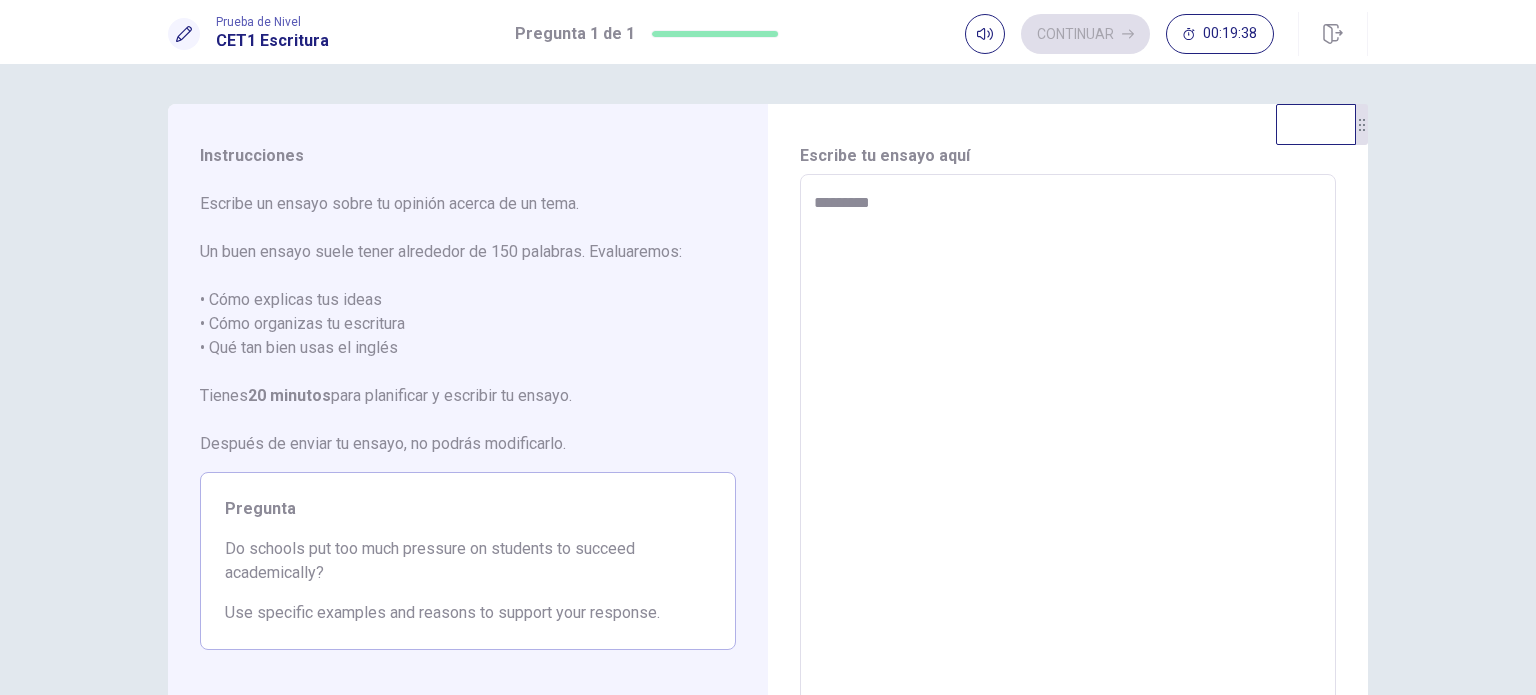 type on "*" 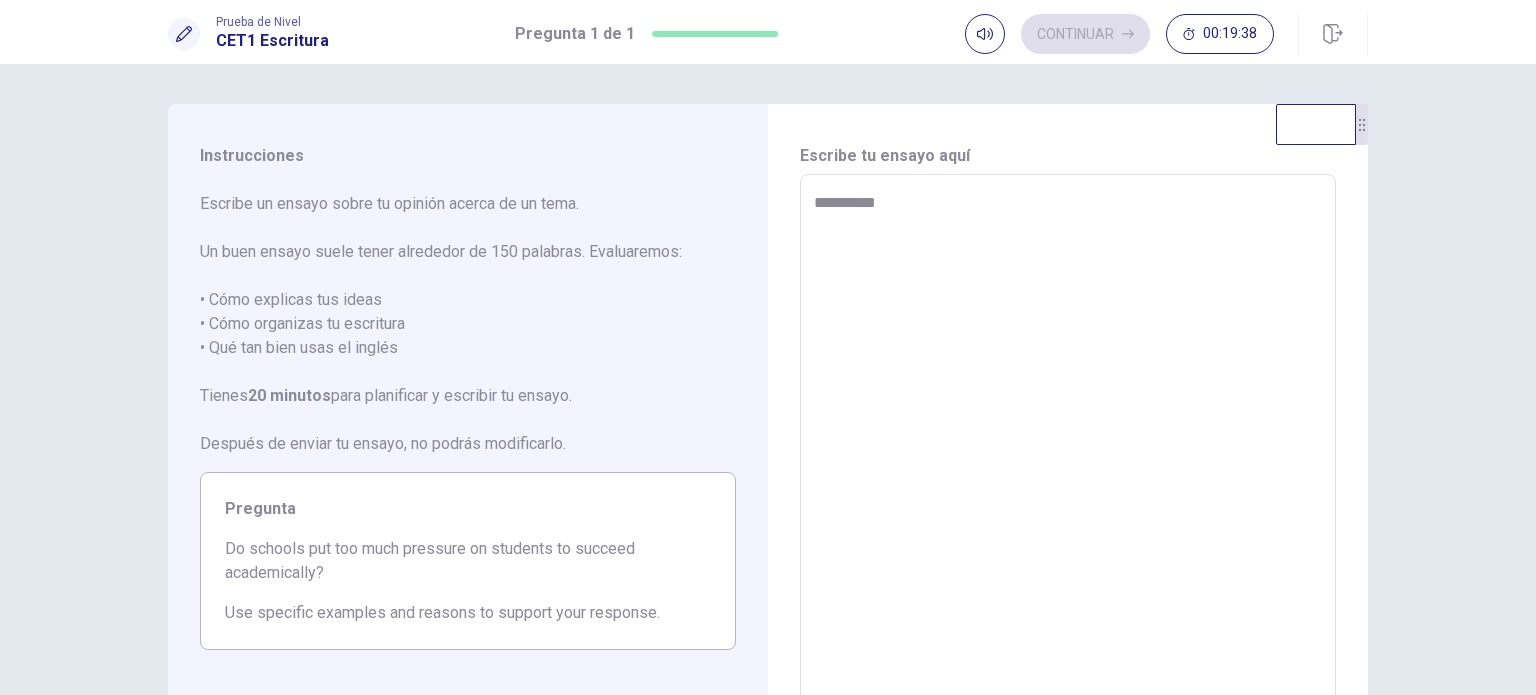 type on "*" 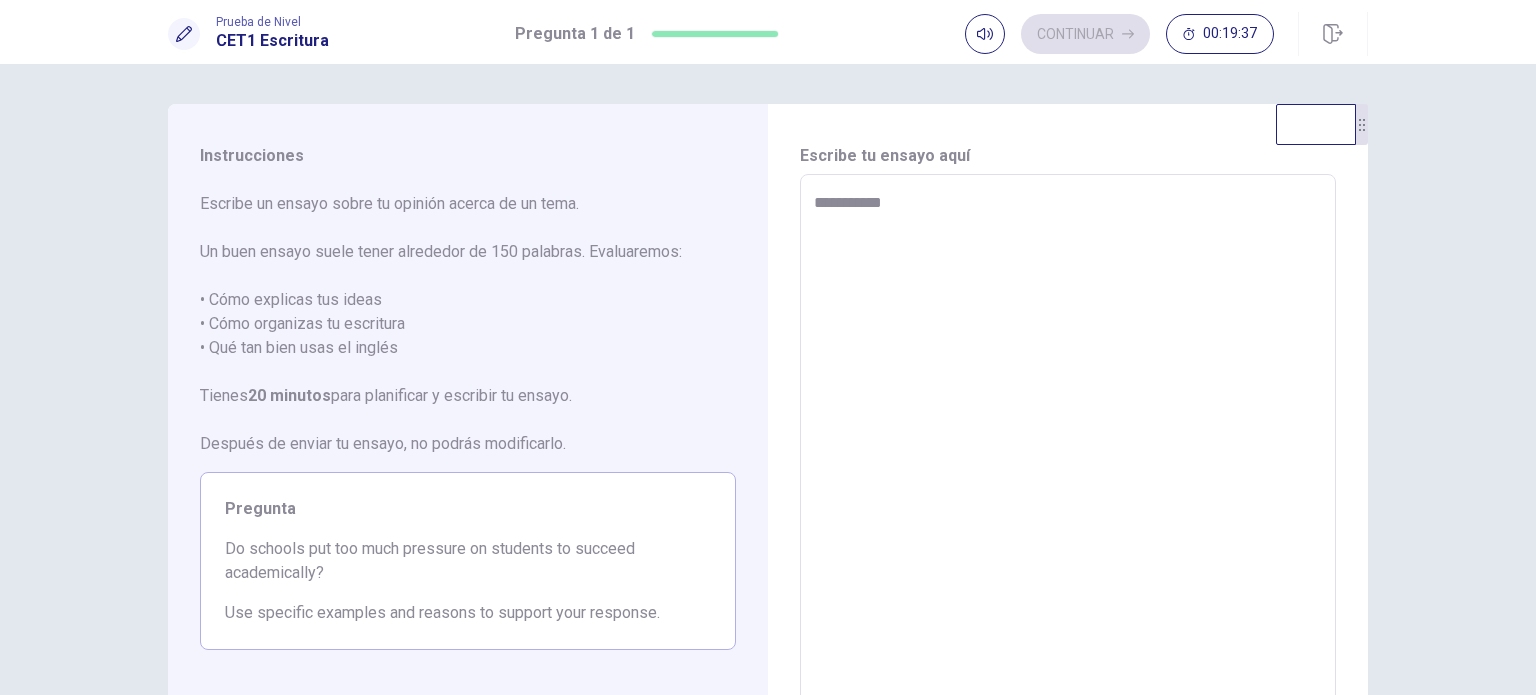 type on "**********" 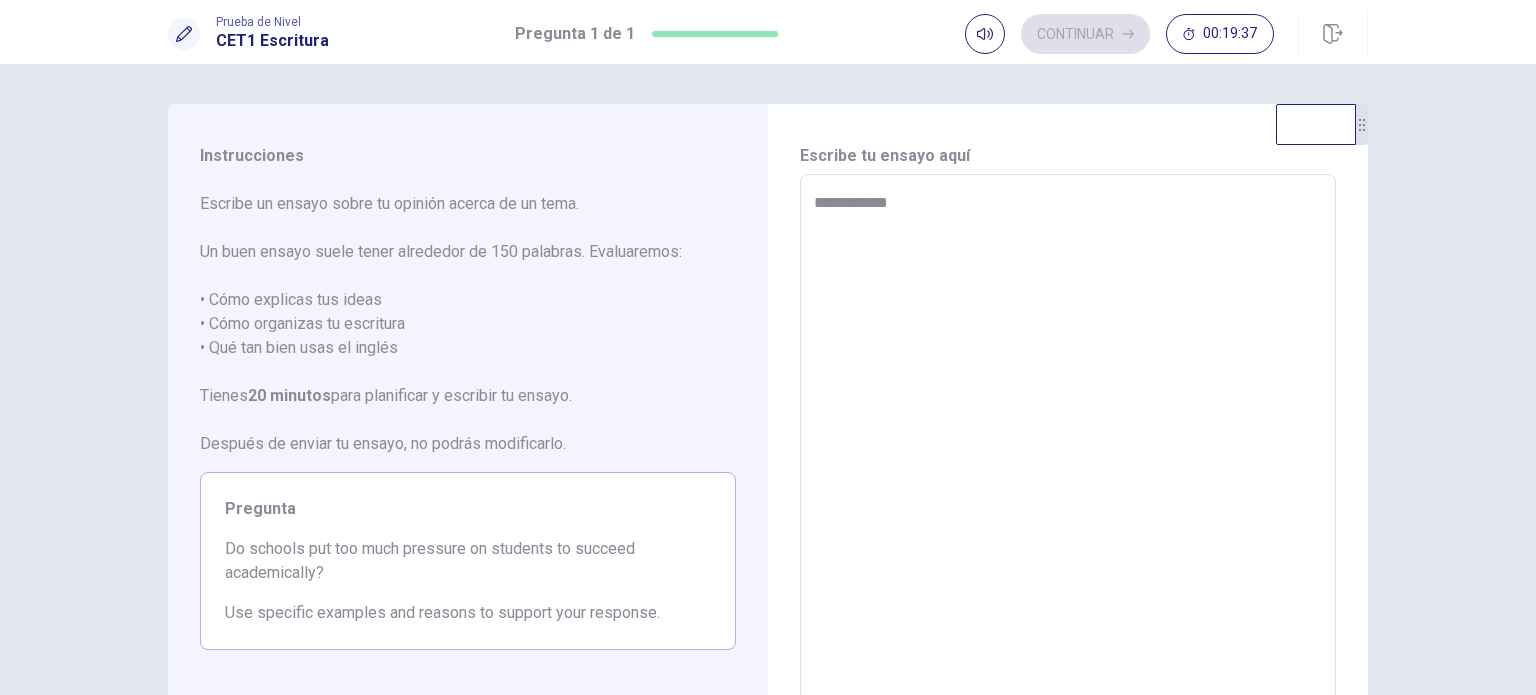 type on "*" 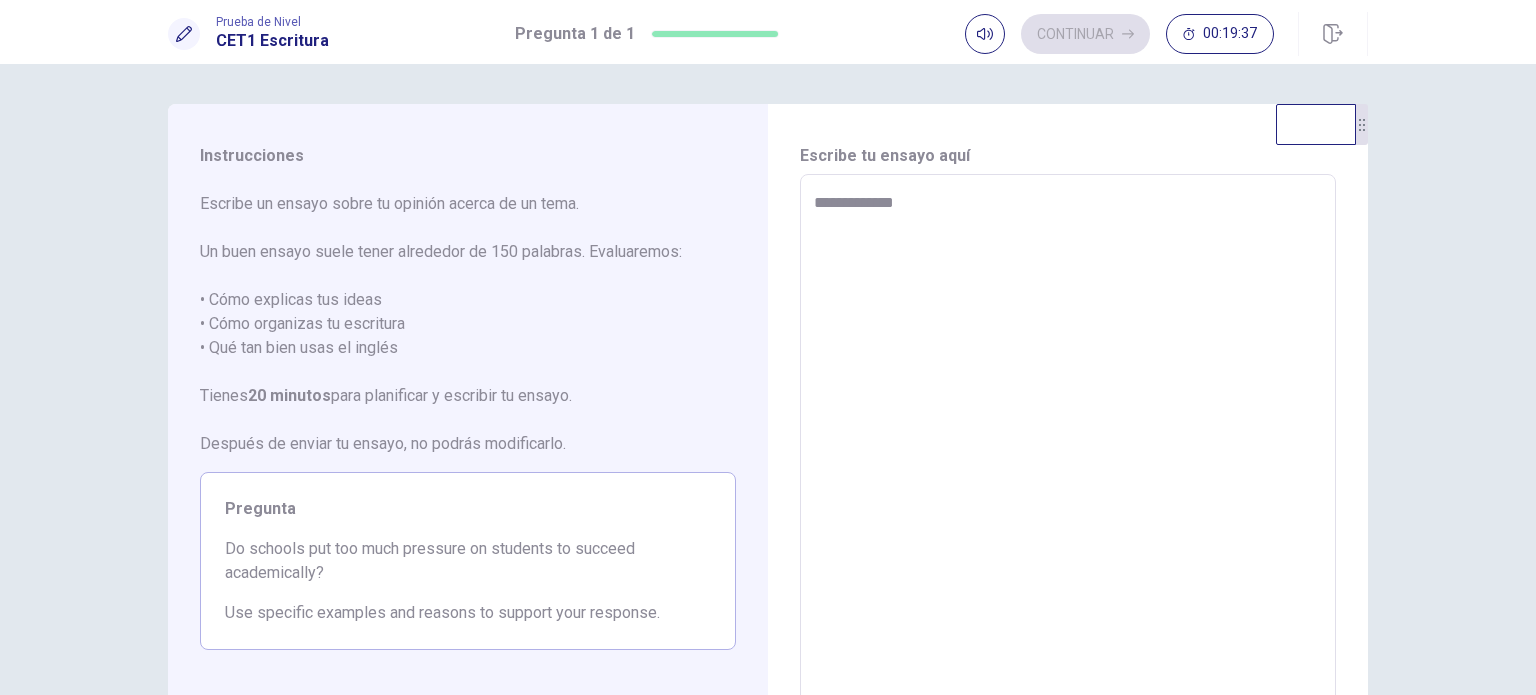 type on "*" 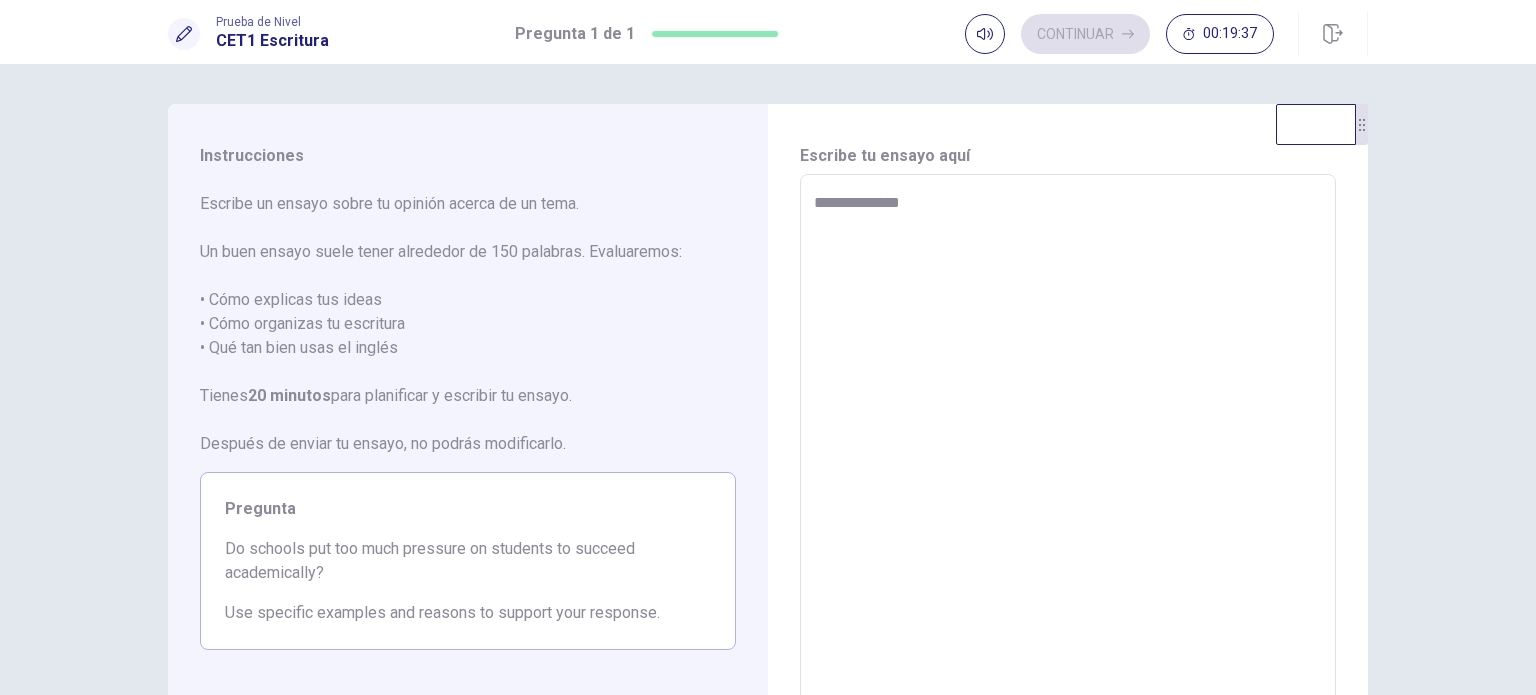 type on "*" 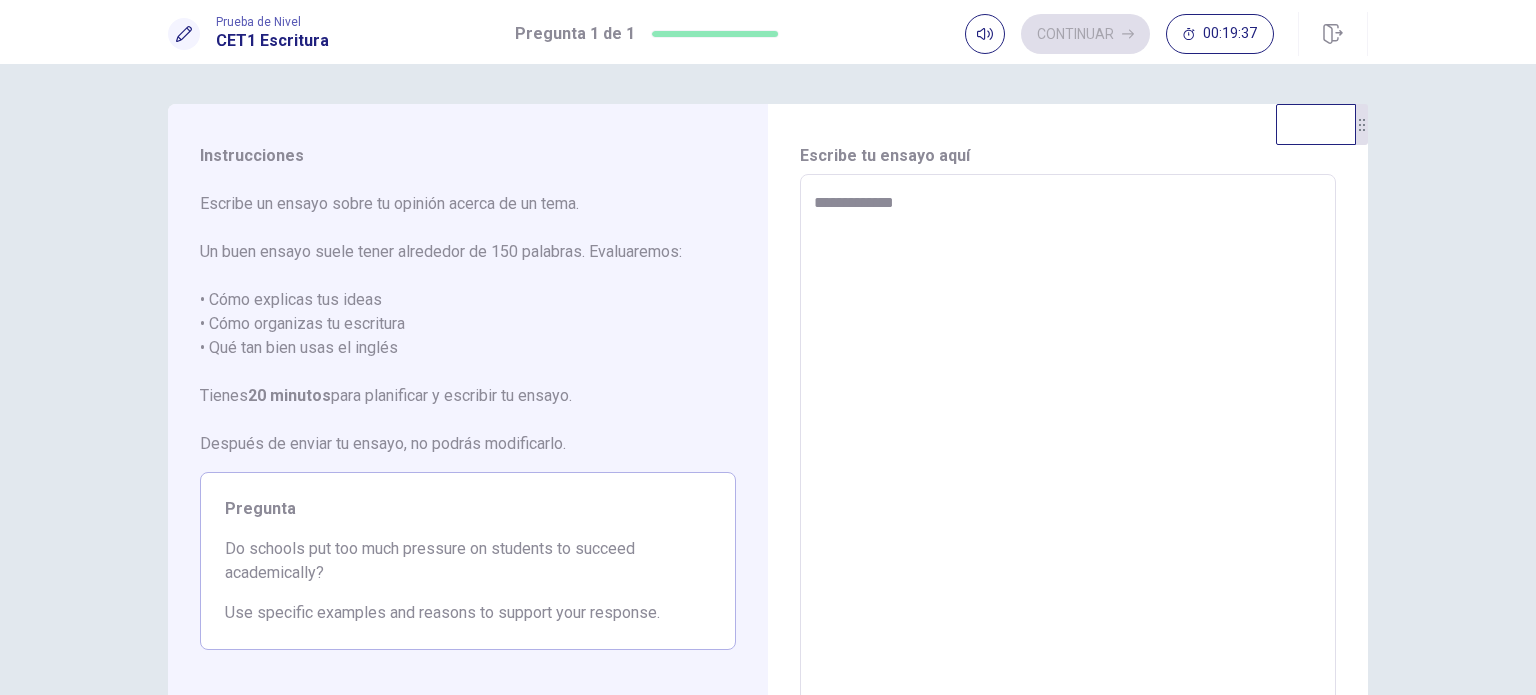 type on "*" 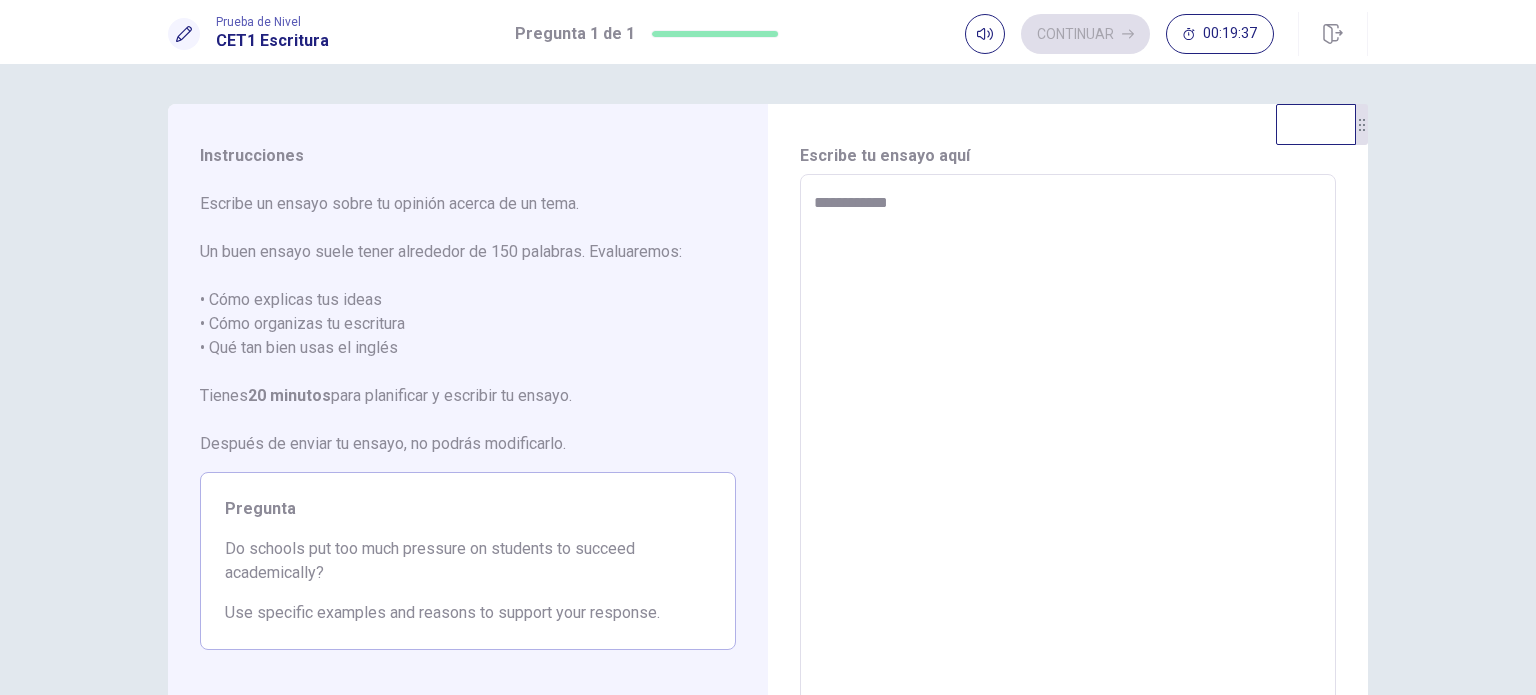 type on "*" 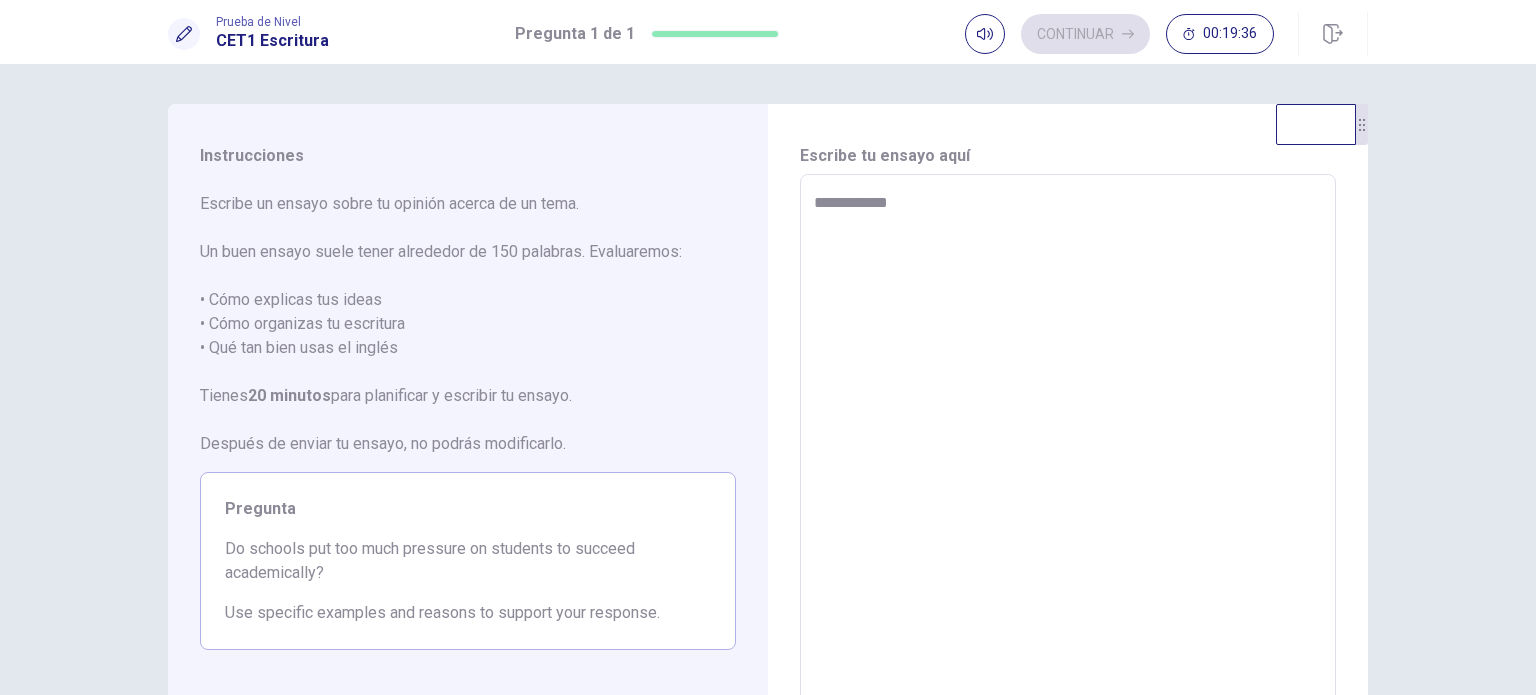 type on "**********" 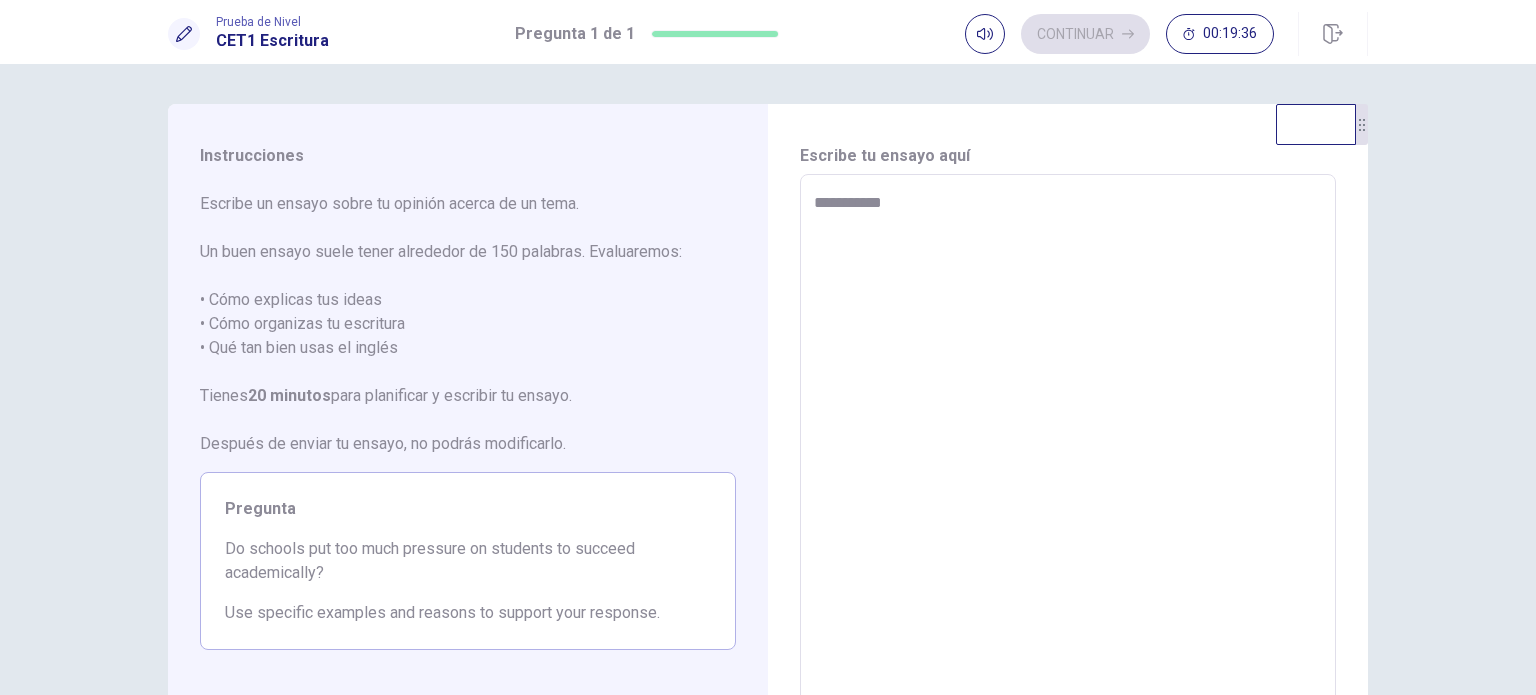 type on "*" 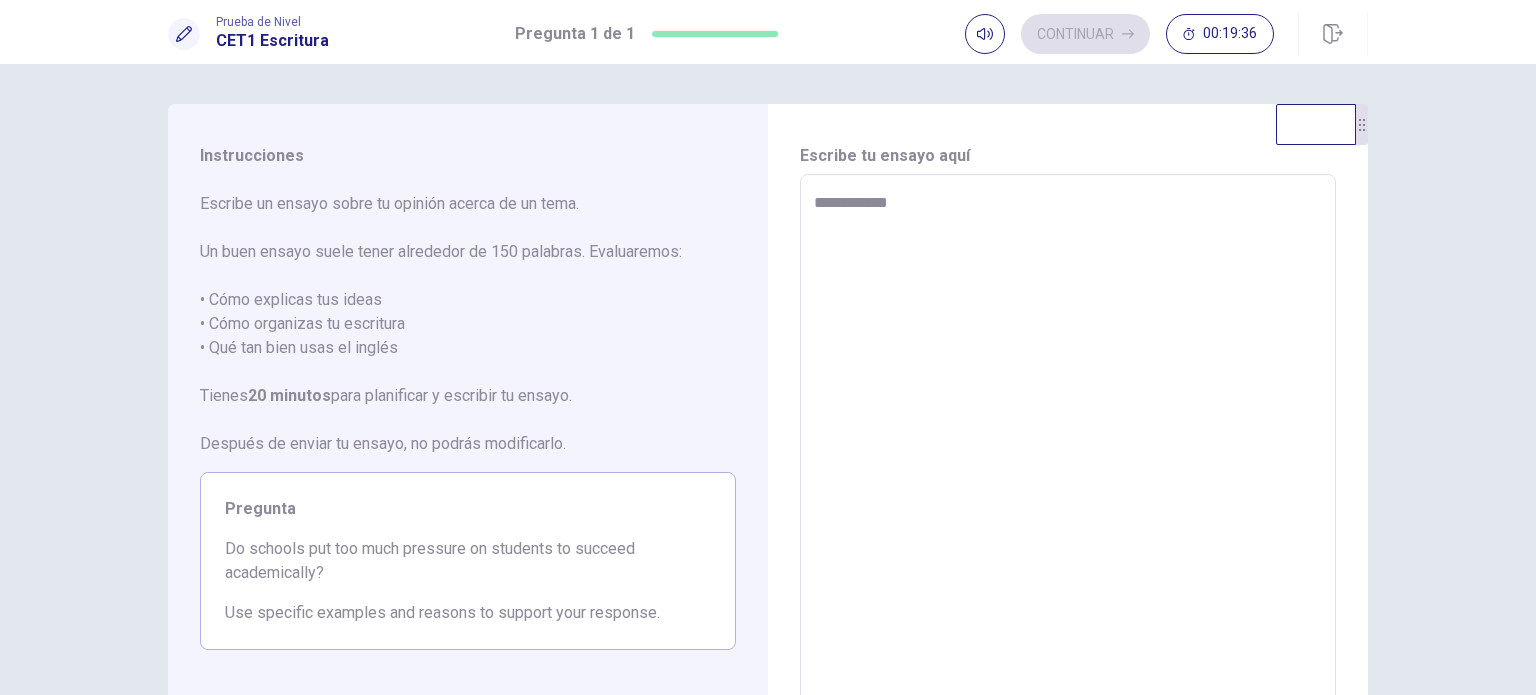type on "*" 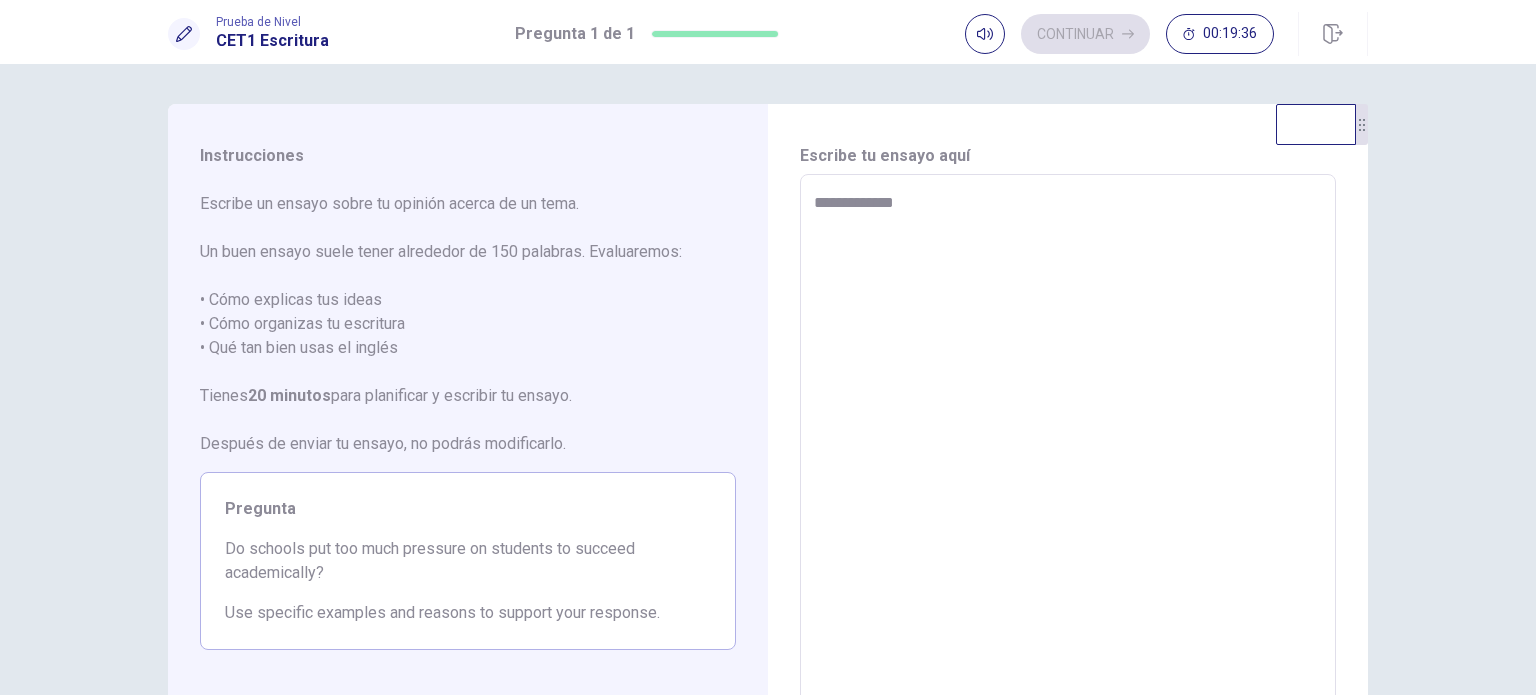 type on "*" 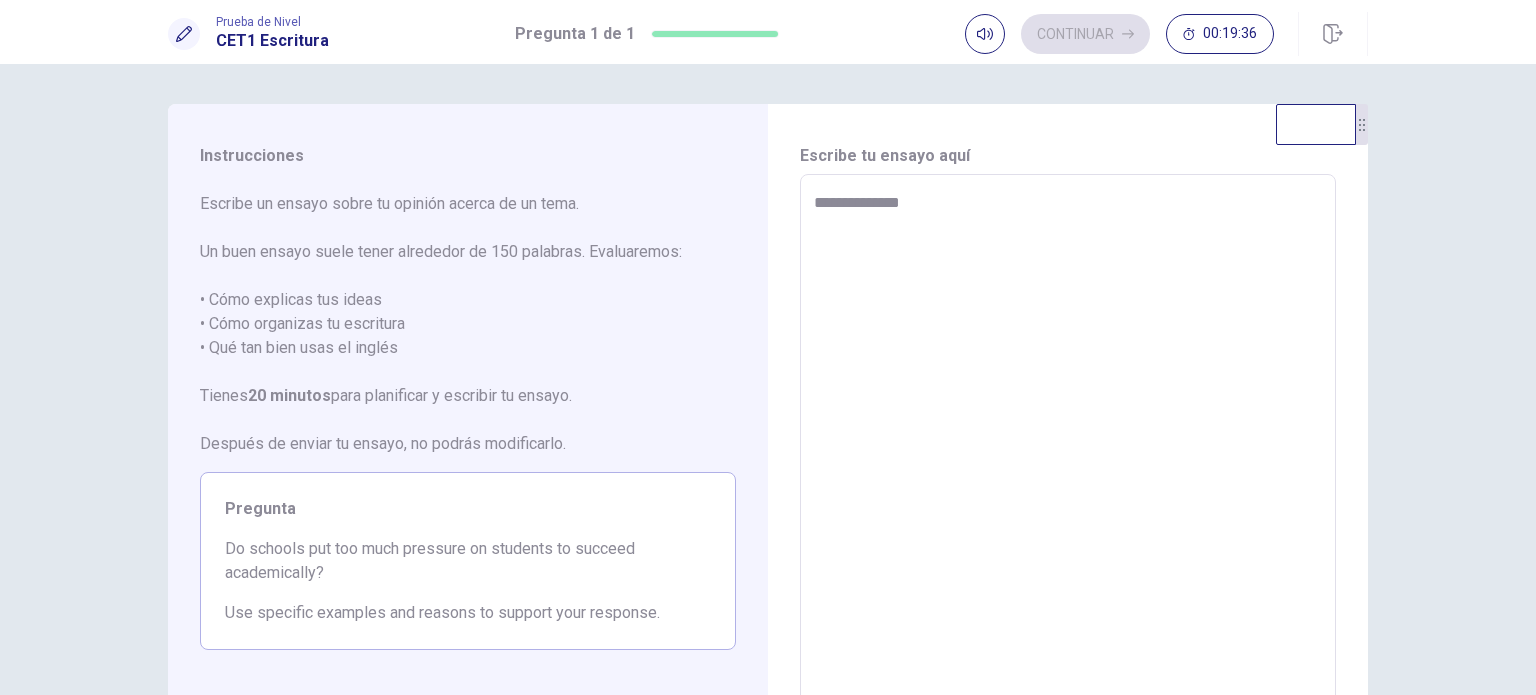 type on "*" 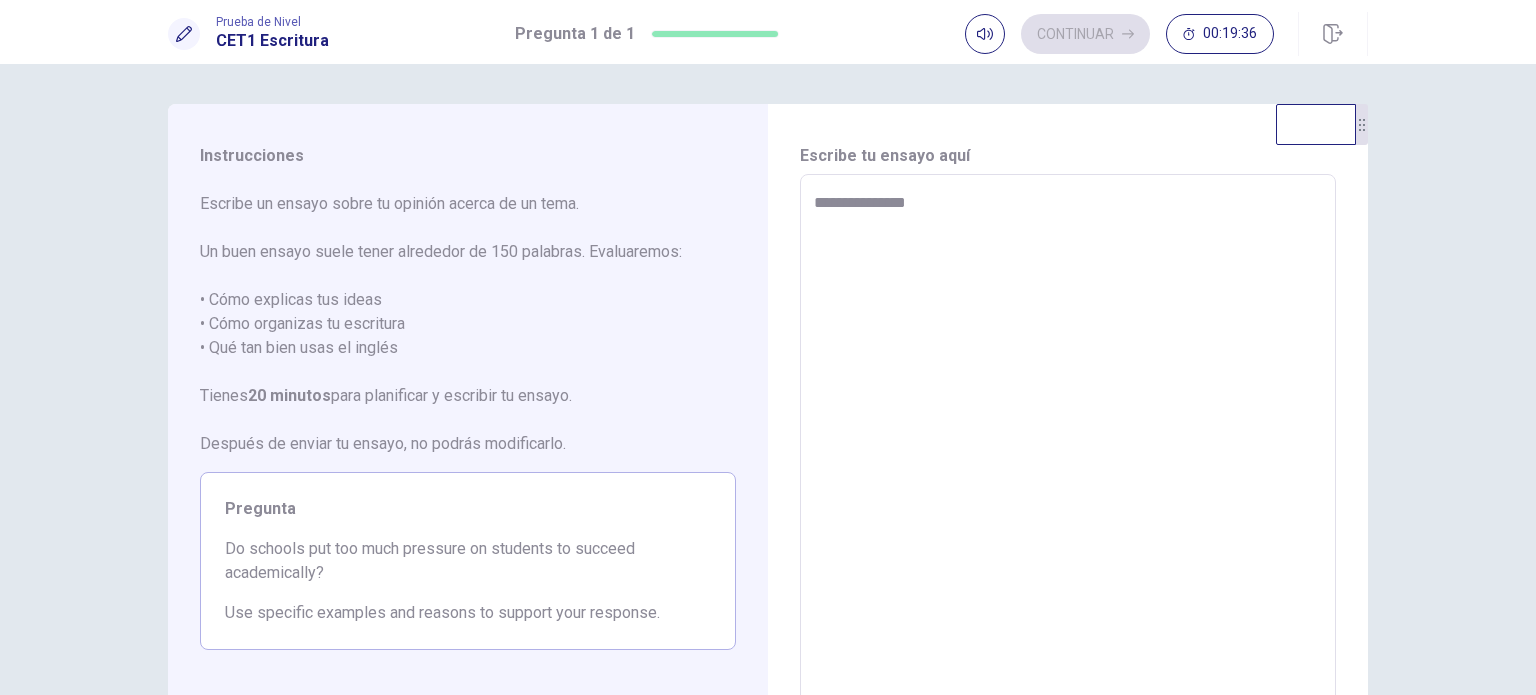 type on "*" 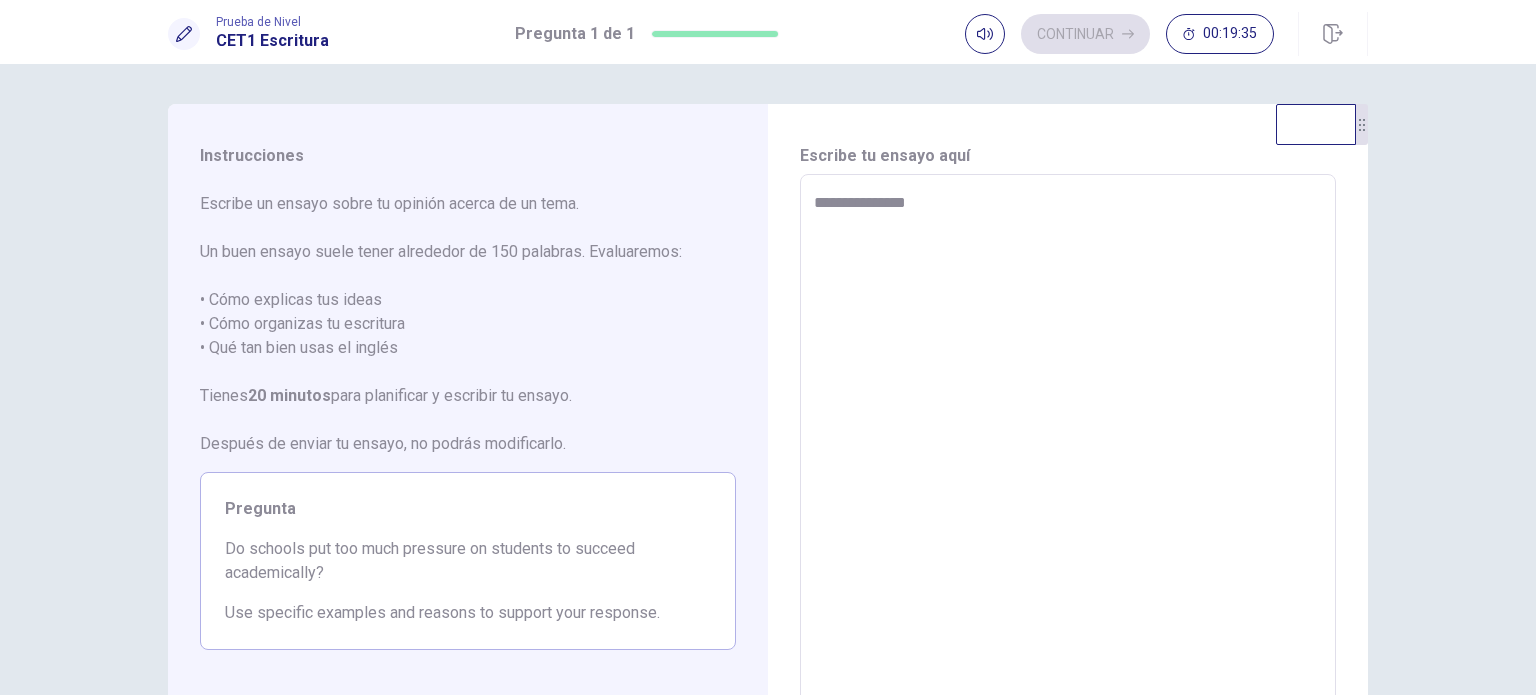 type on "**********" 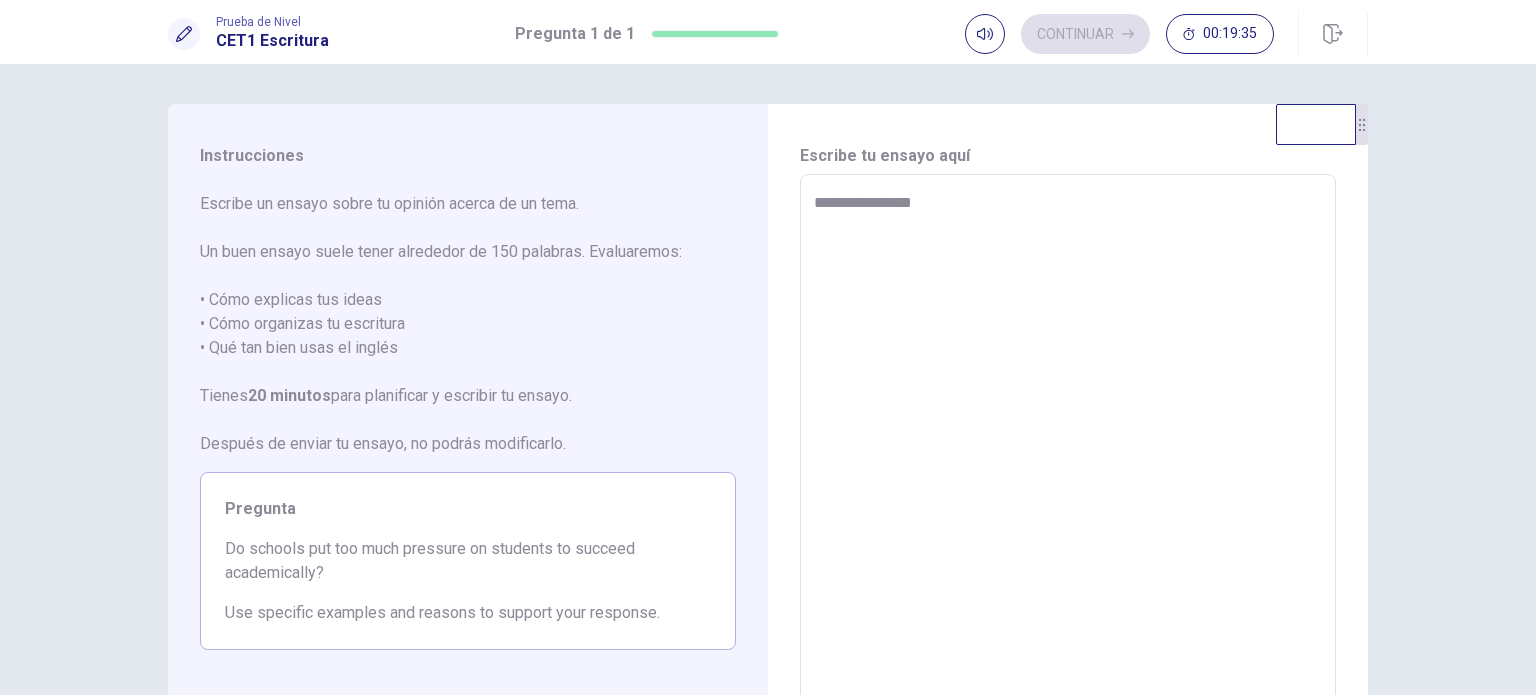 type on "*" 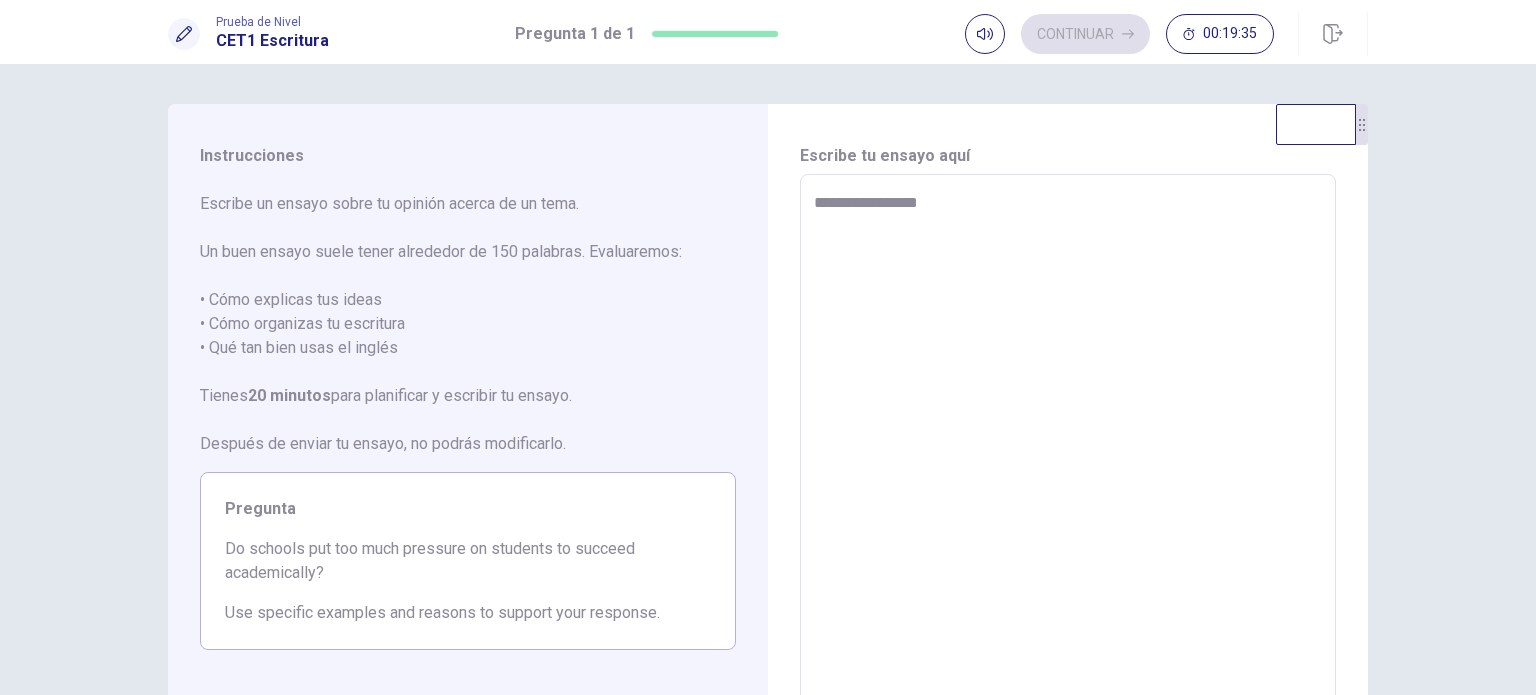 type on "*" 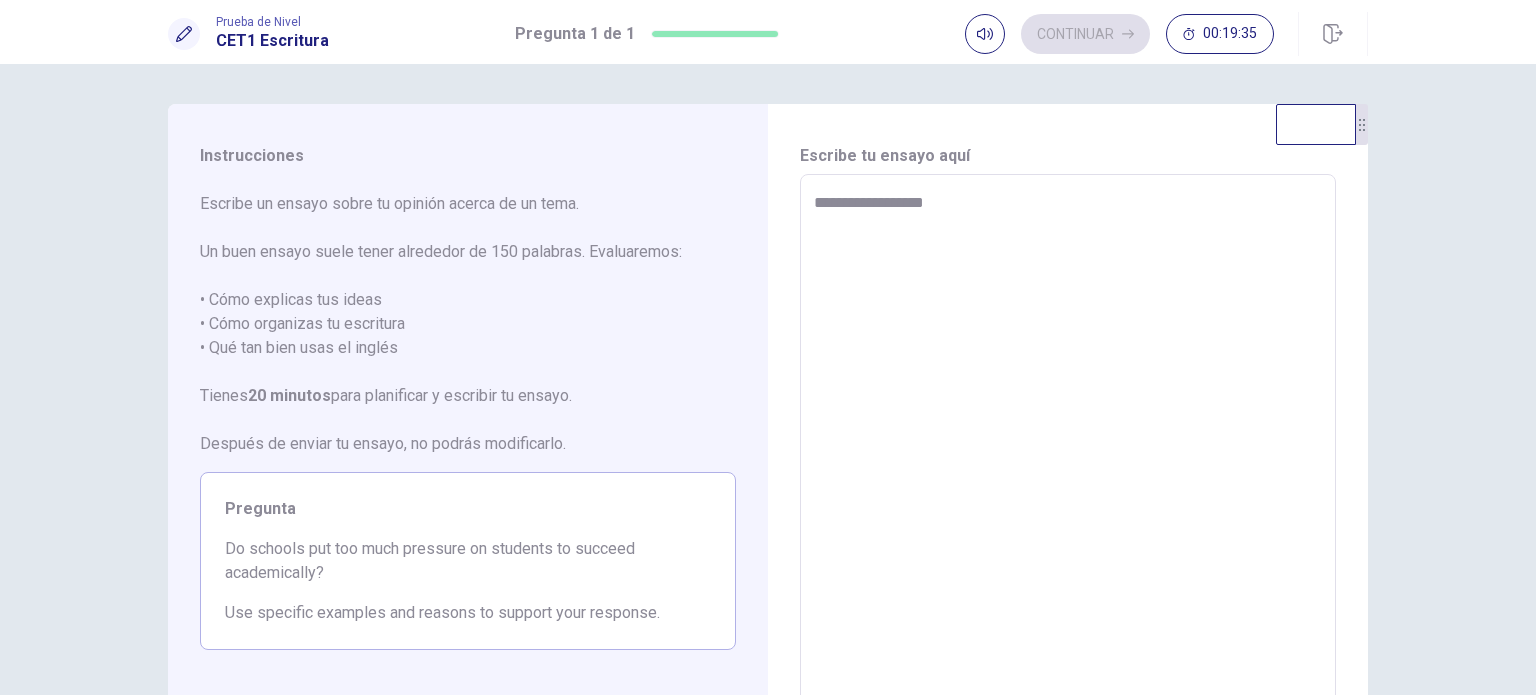 type on "*" 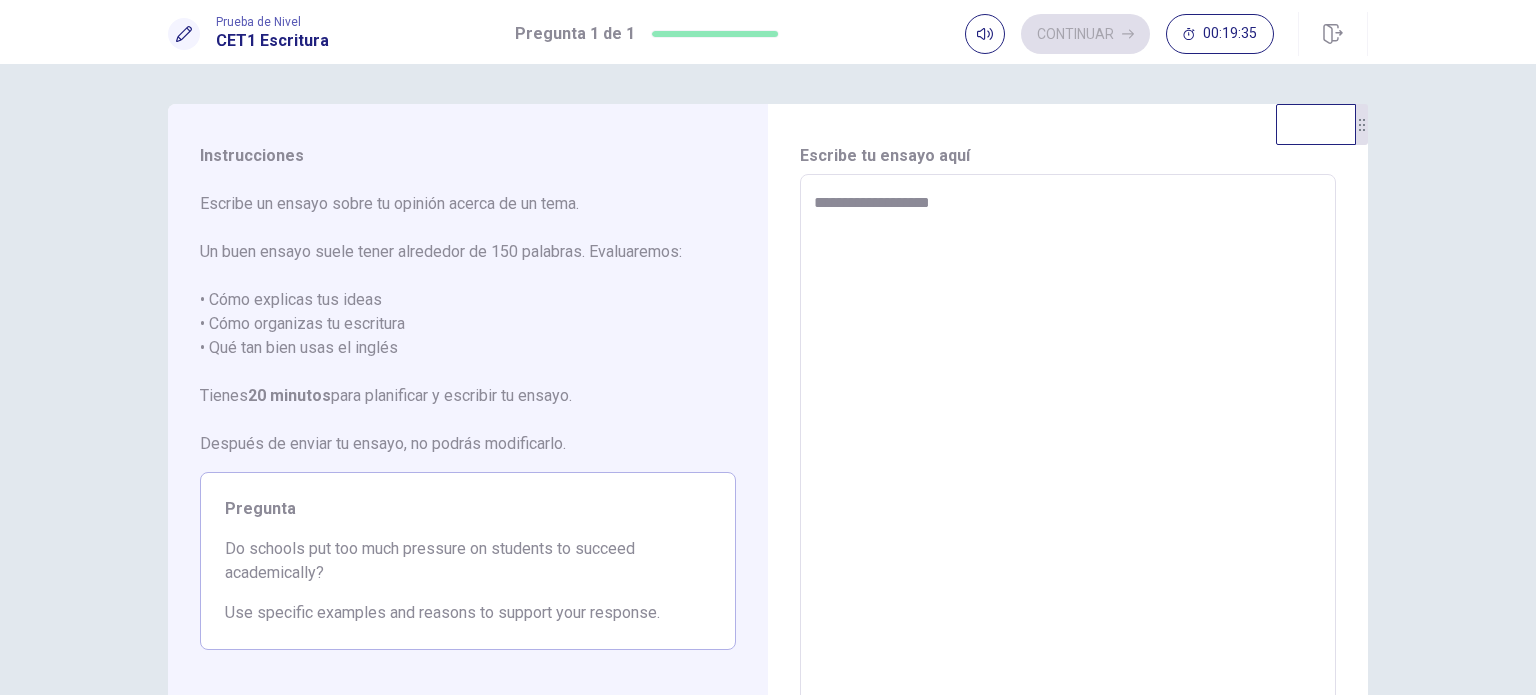 type on "*" 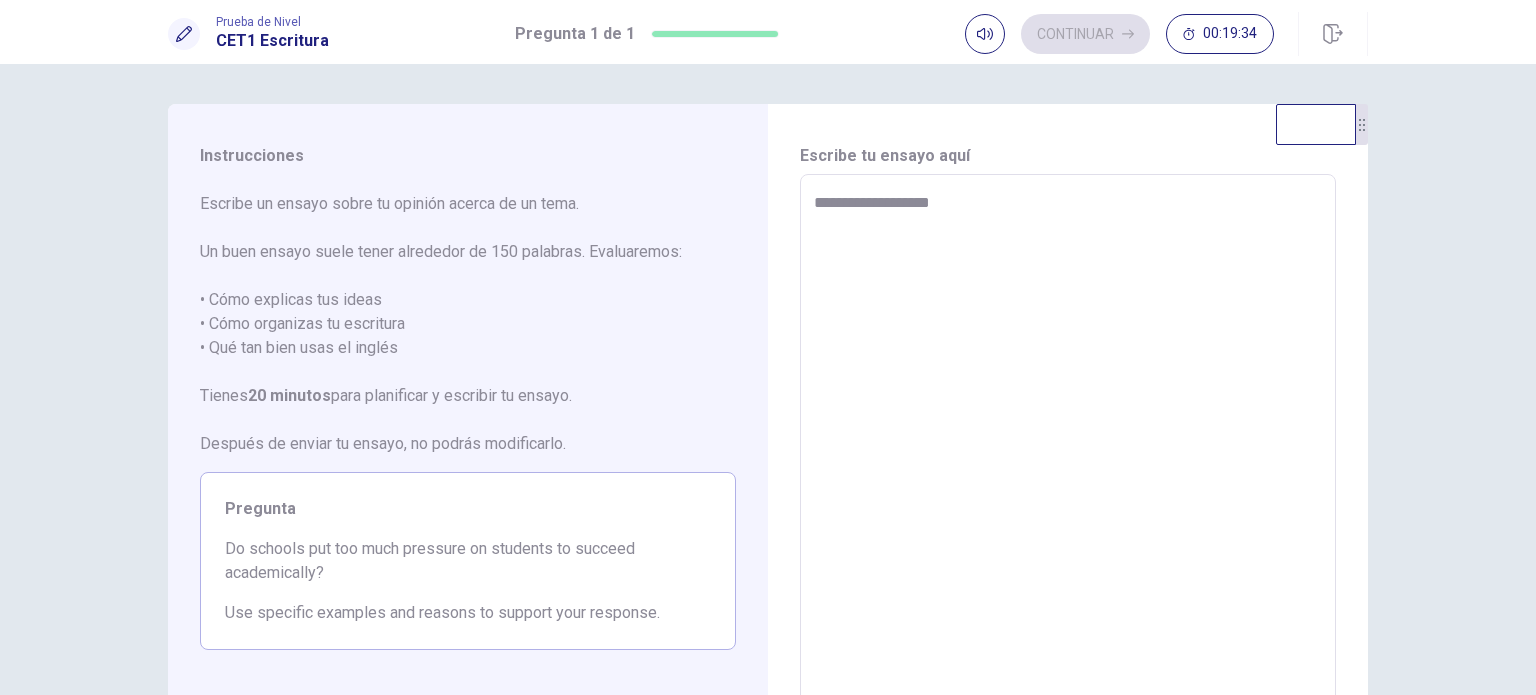 type on "**********" 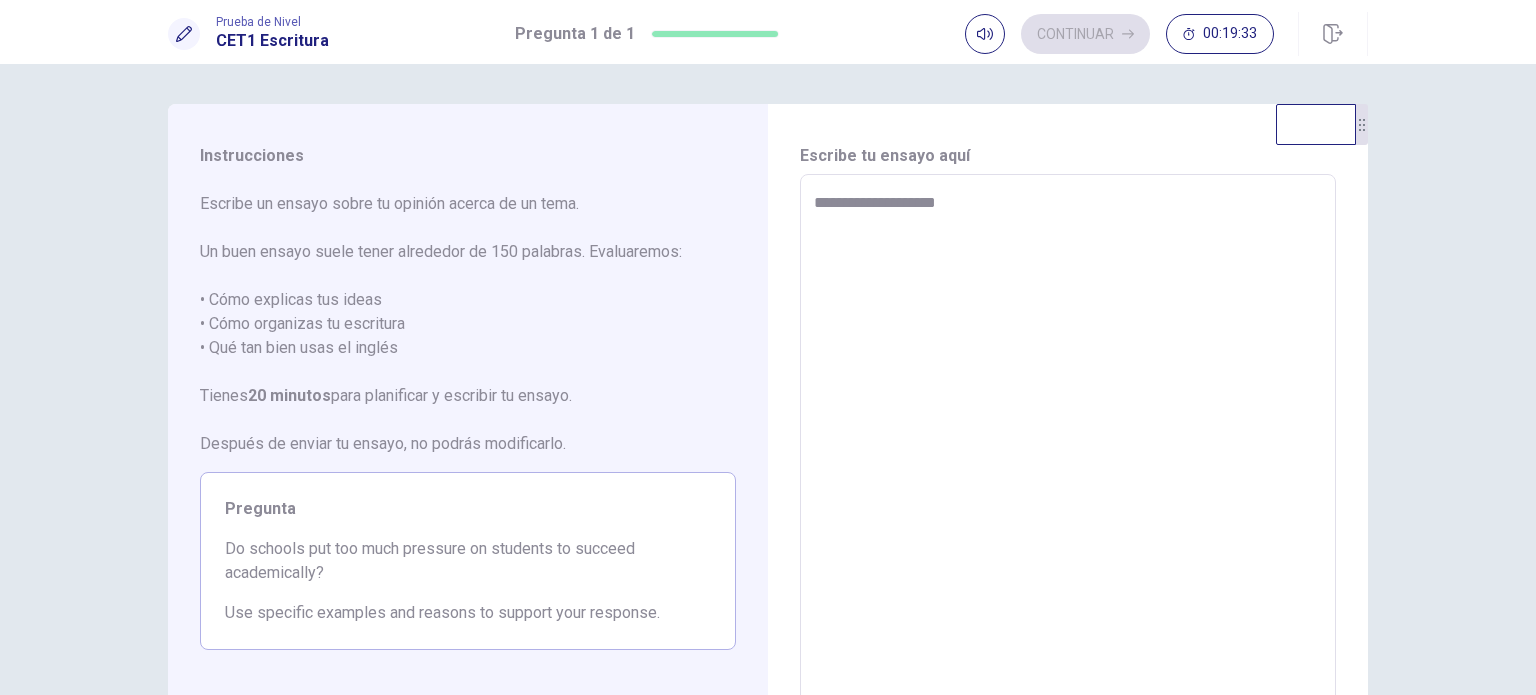 type on "*" 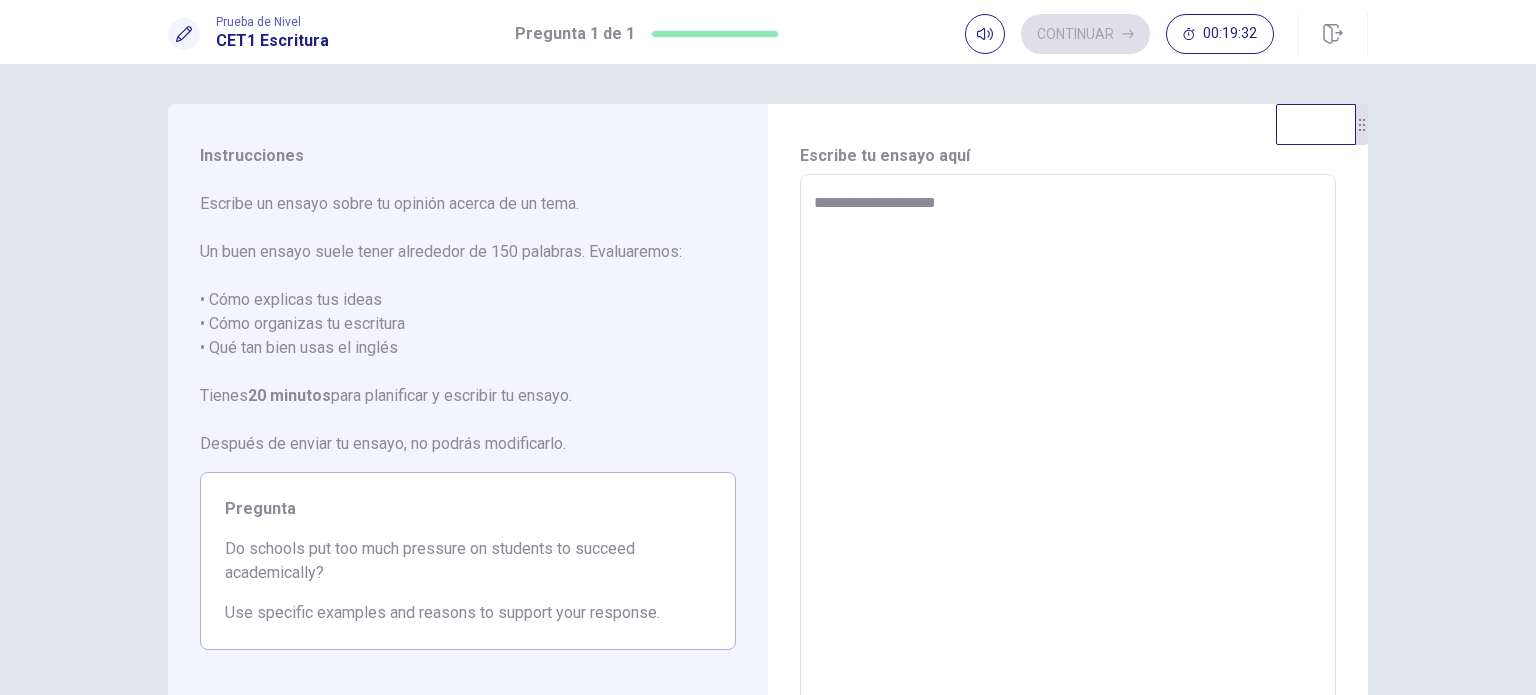 type on "**********" 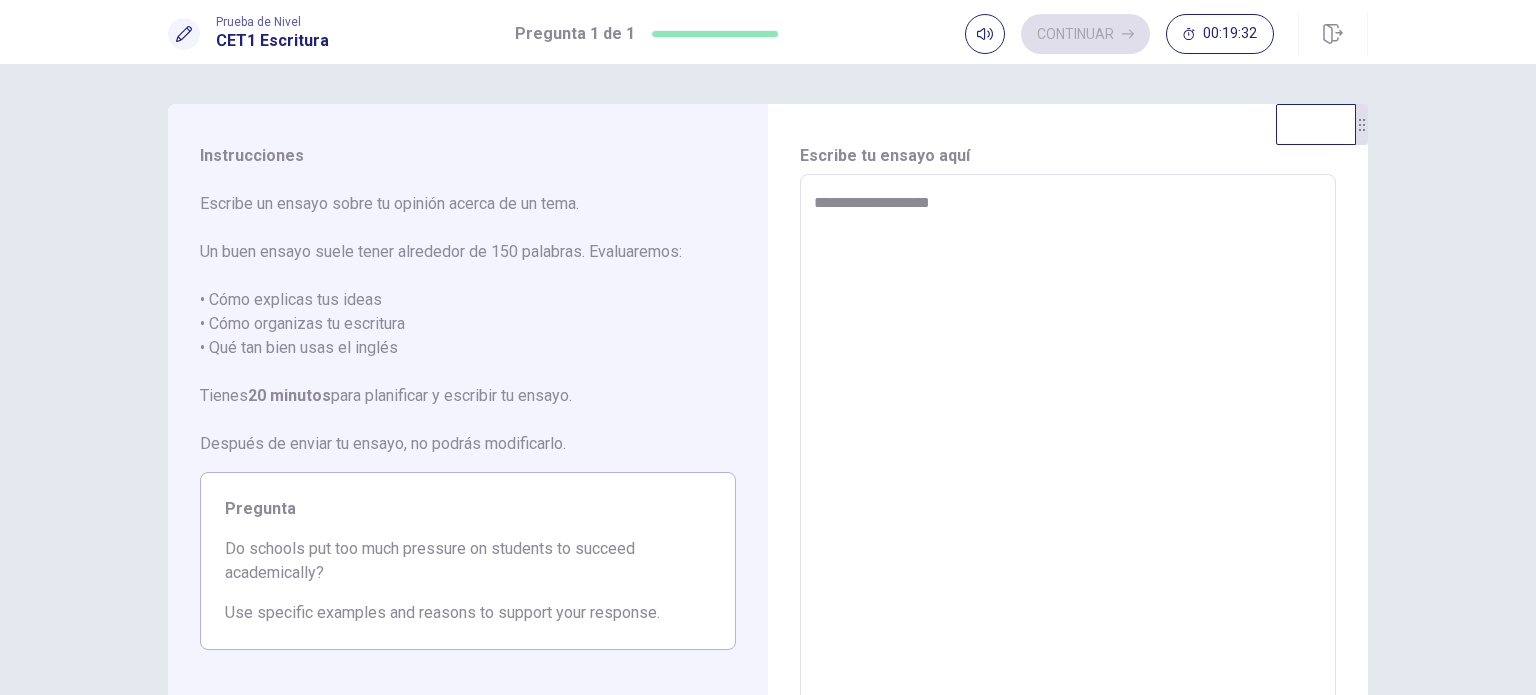 type on "*" 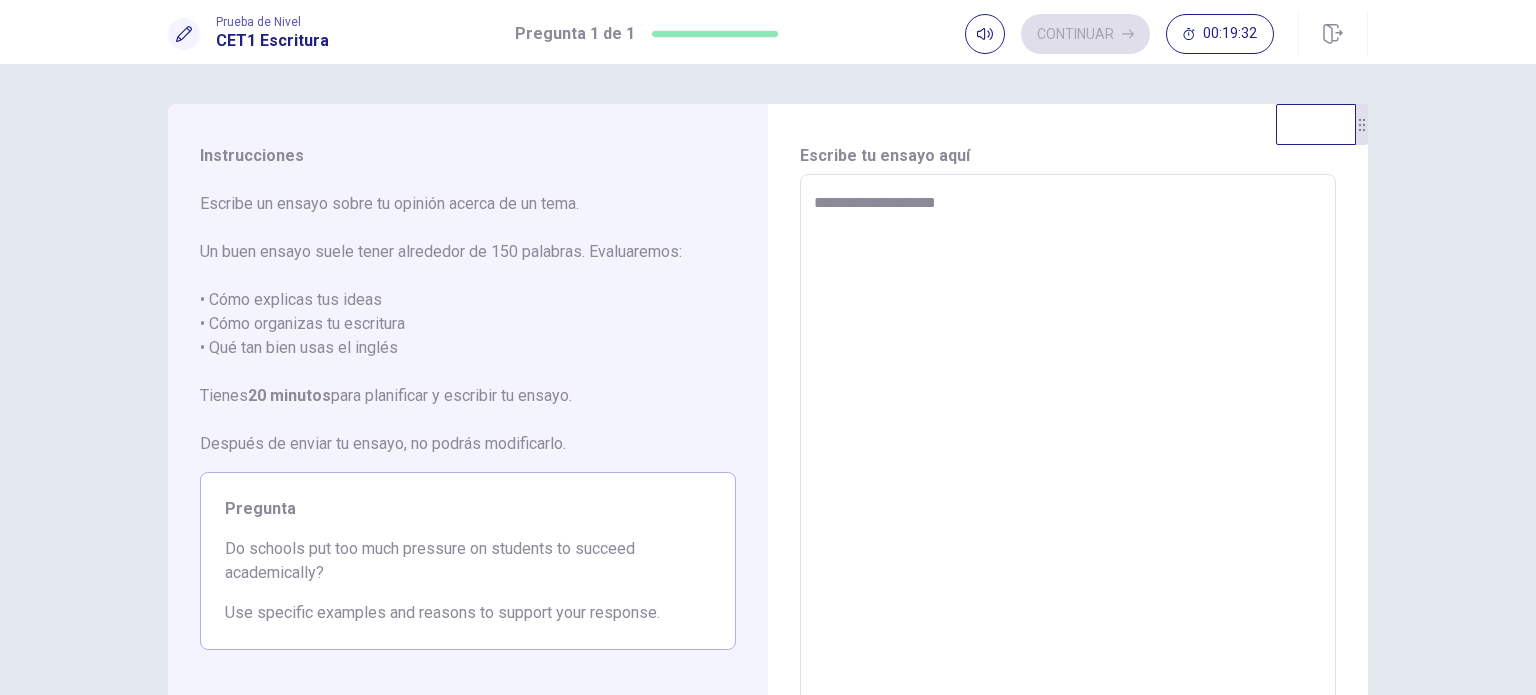 type on "*" 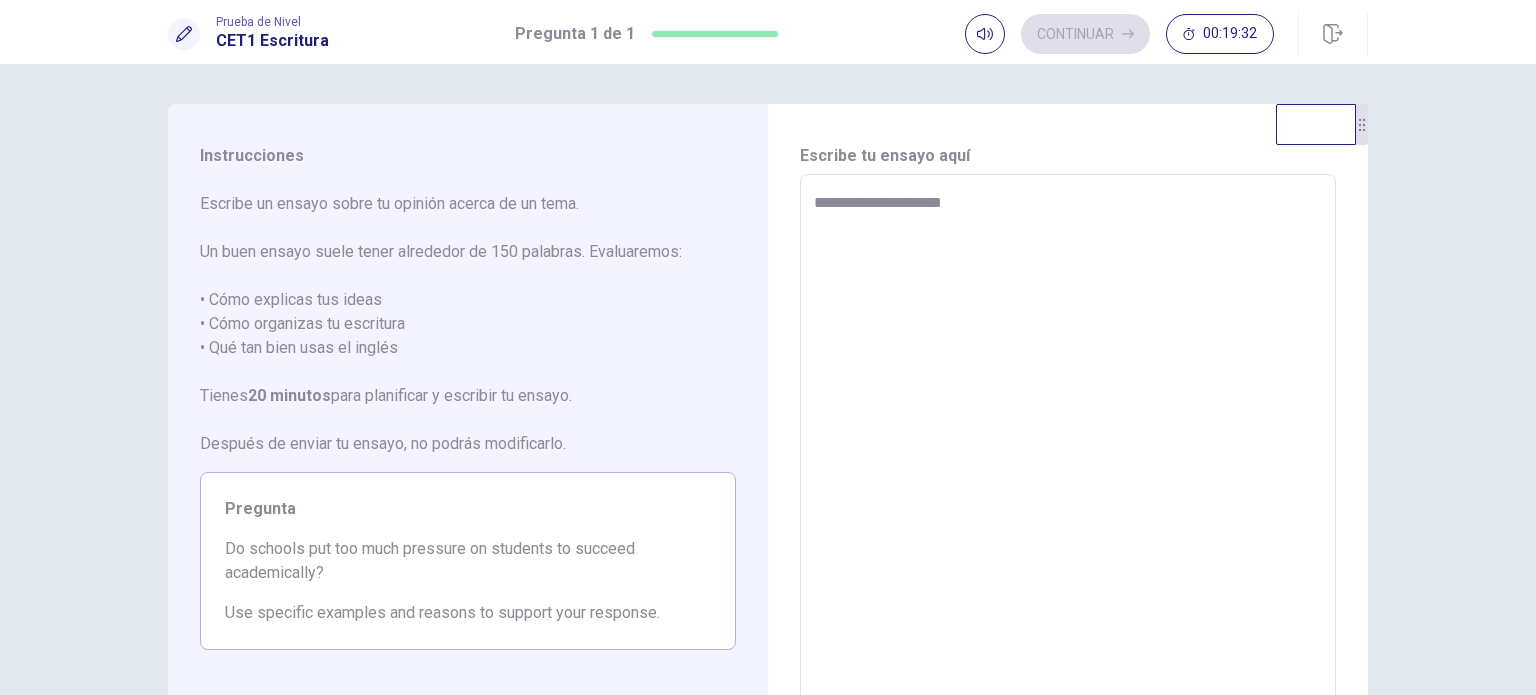type on "*" 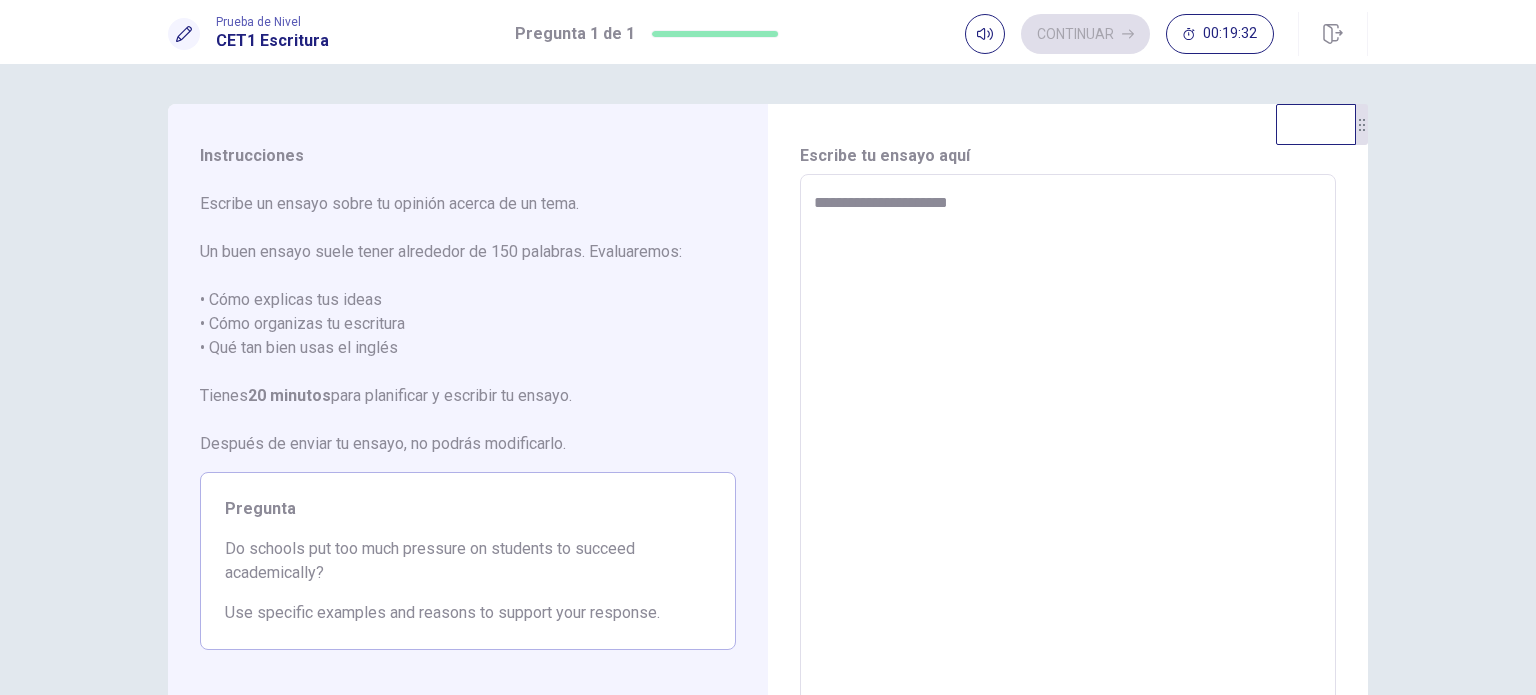type on "*" 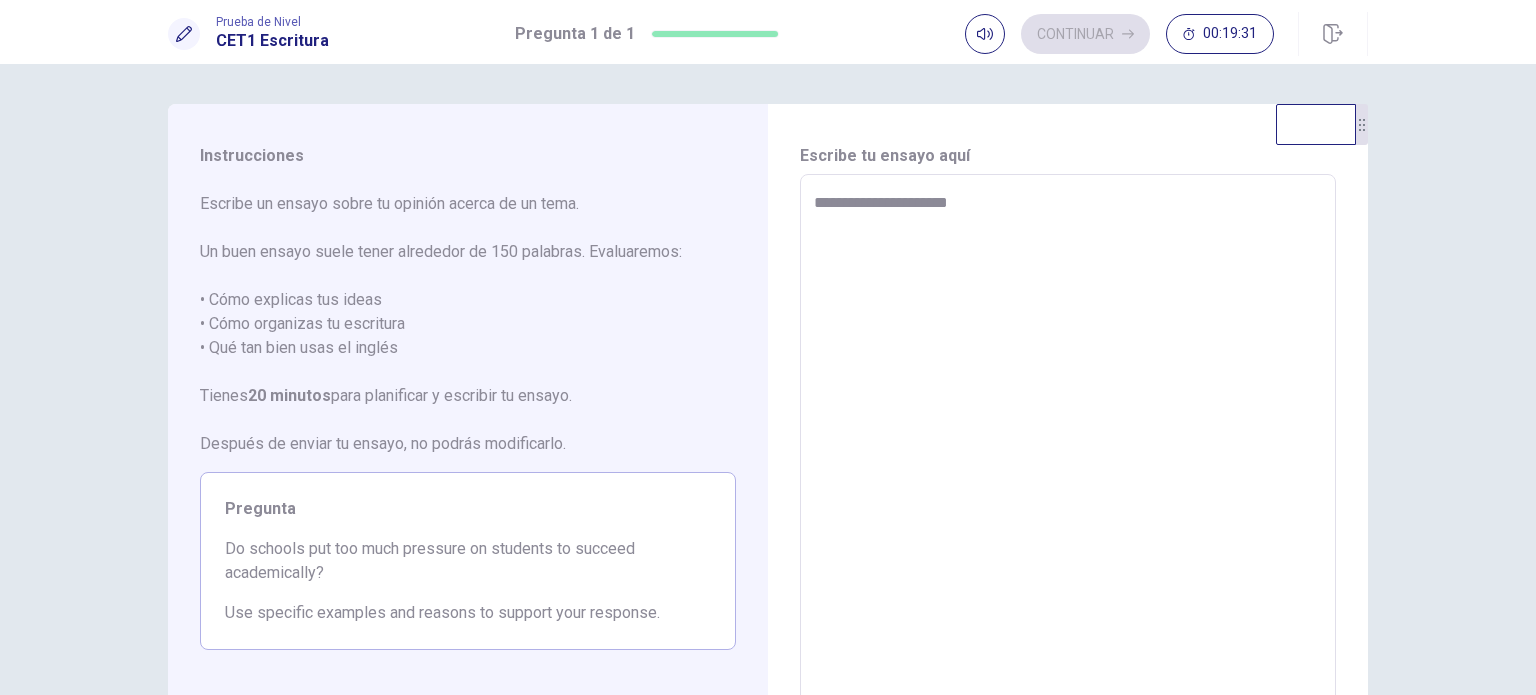 type on "**********" 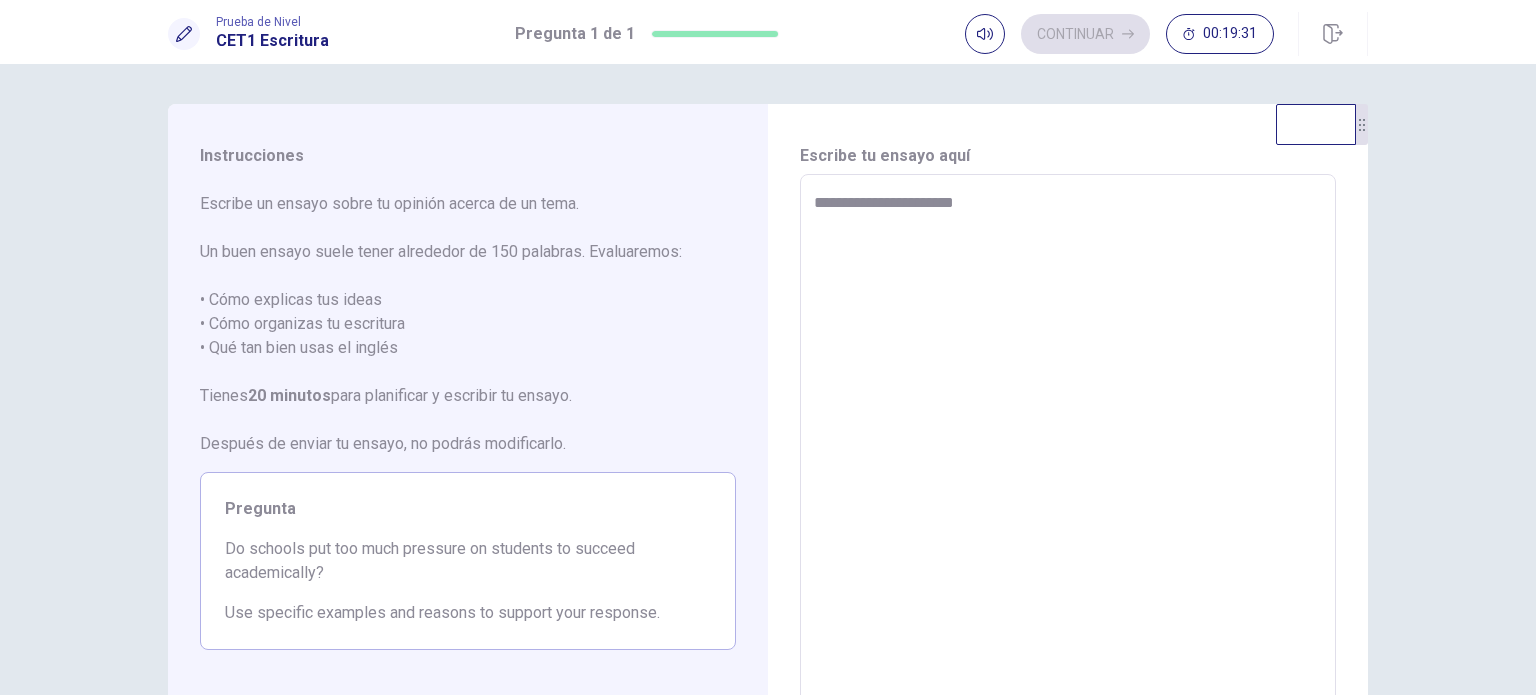 type on "*" 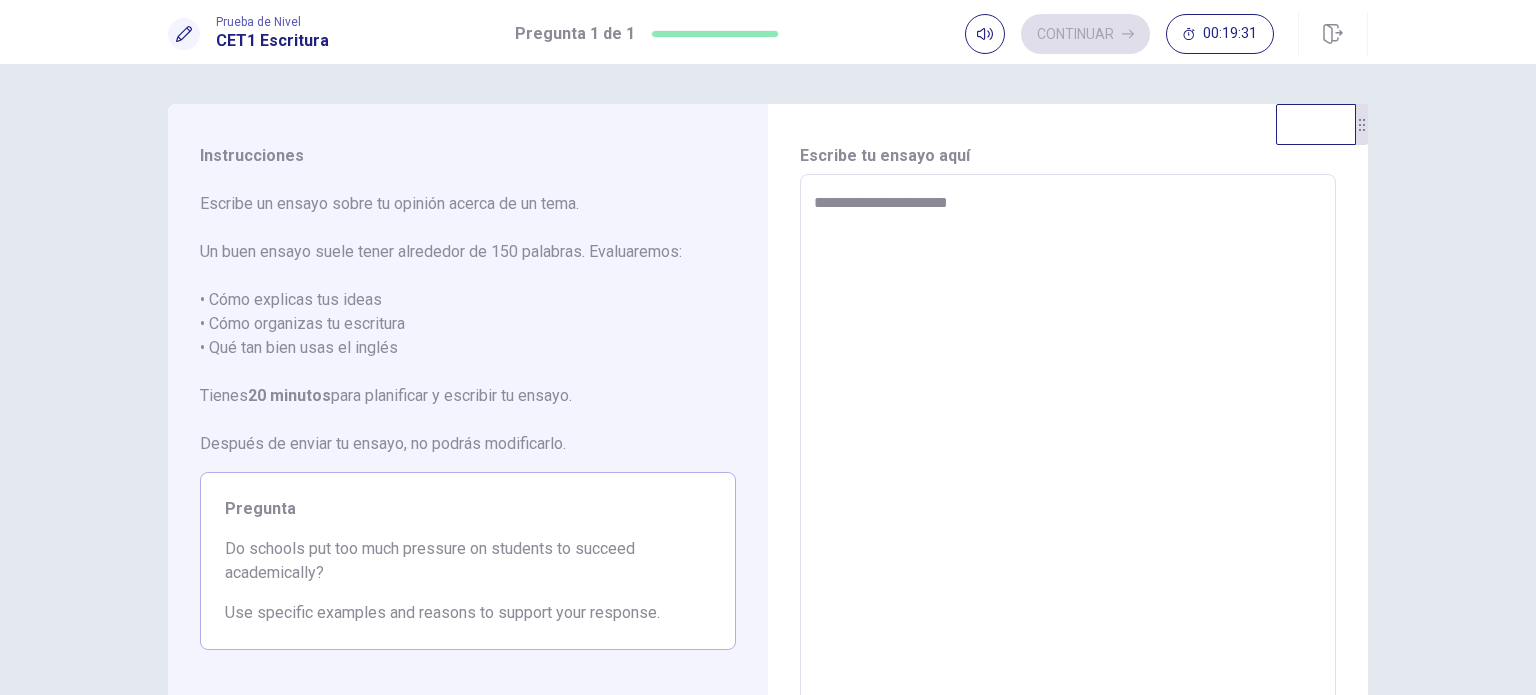 type on "*" 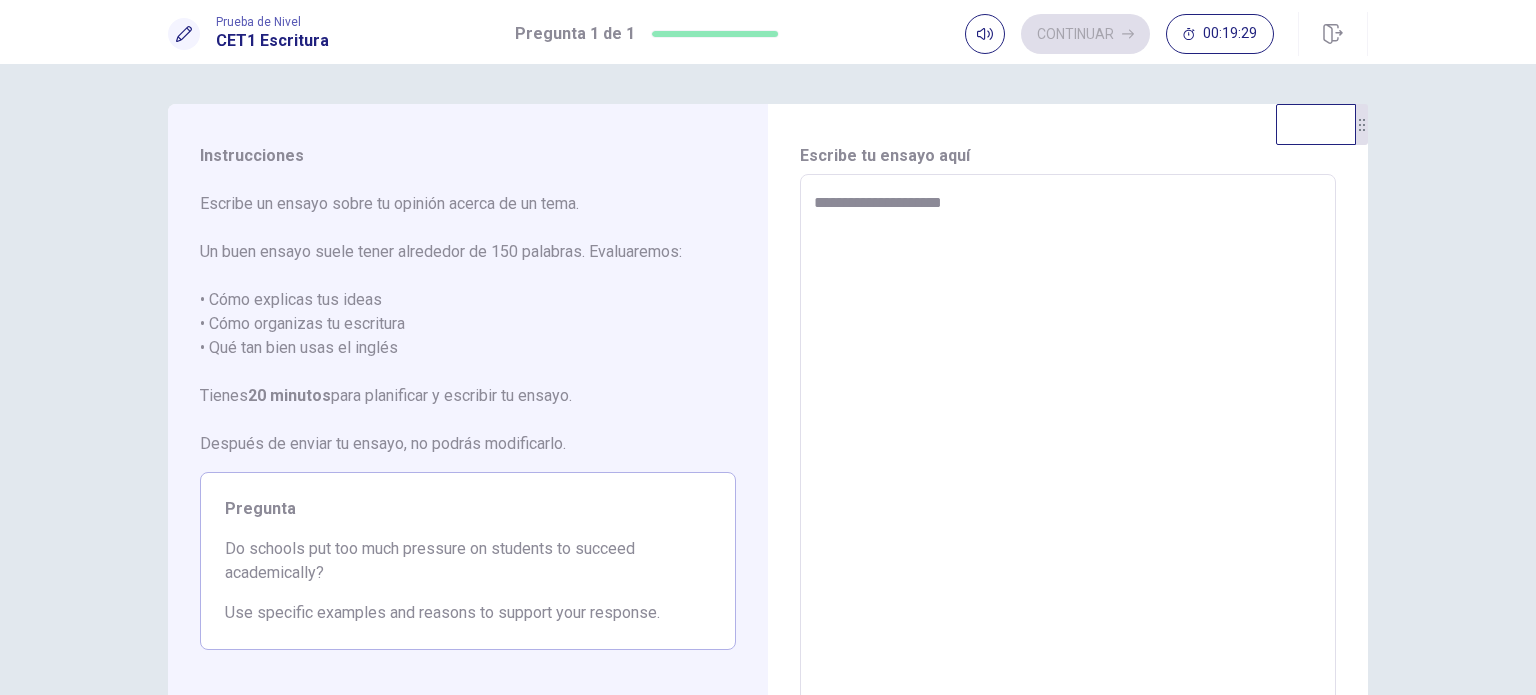 type on "*" 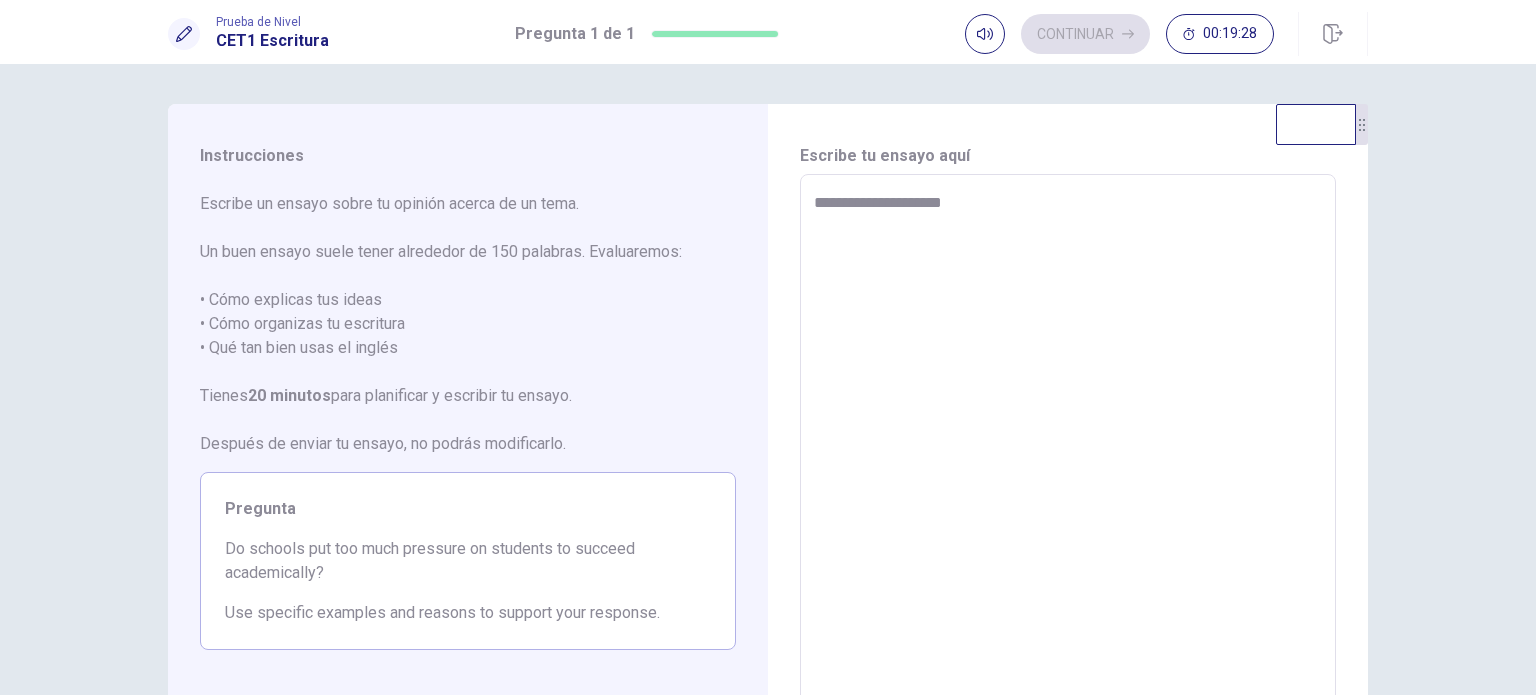 type on "**********" 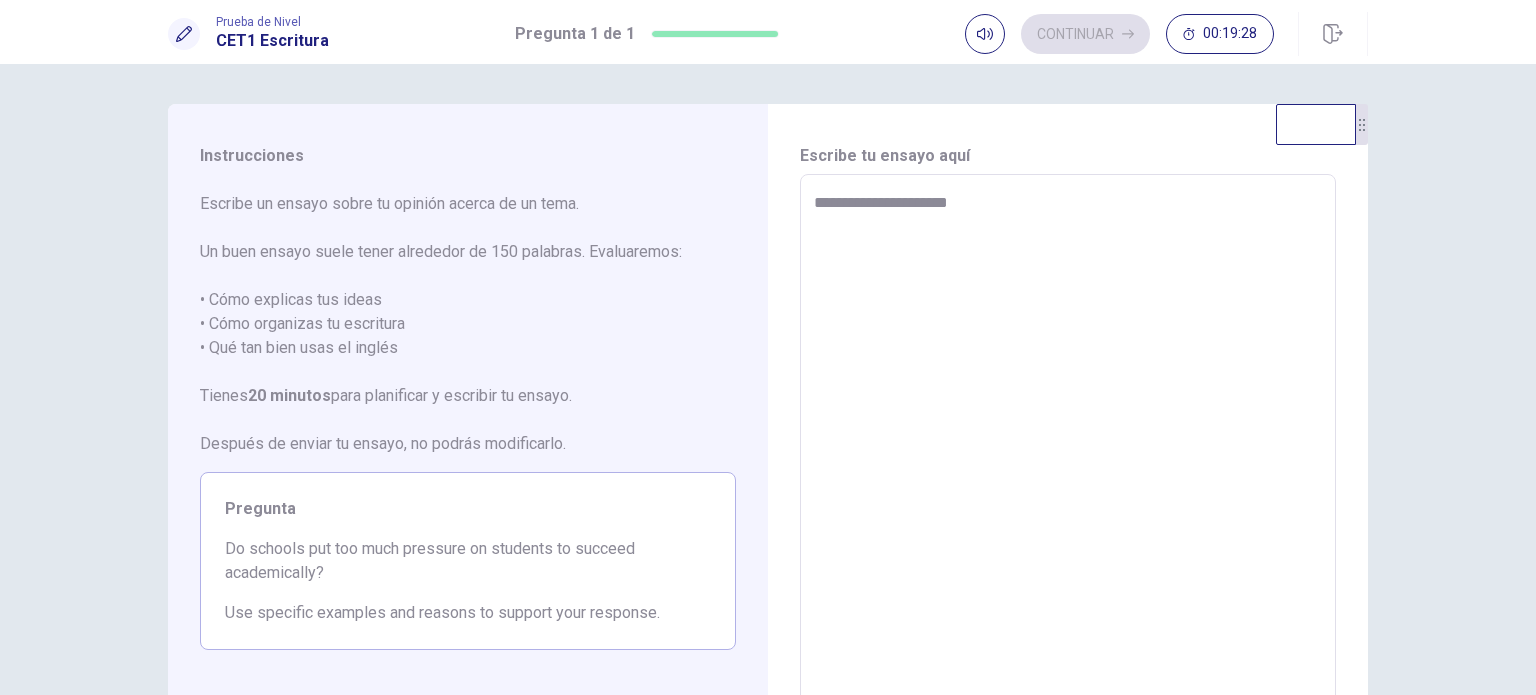 type on "*" 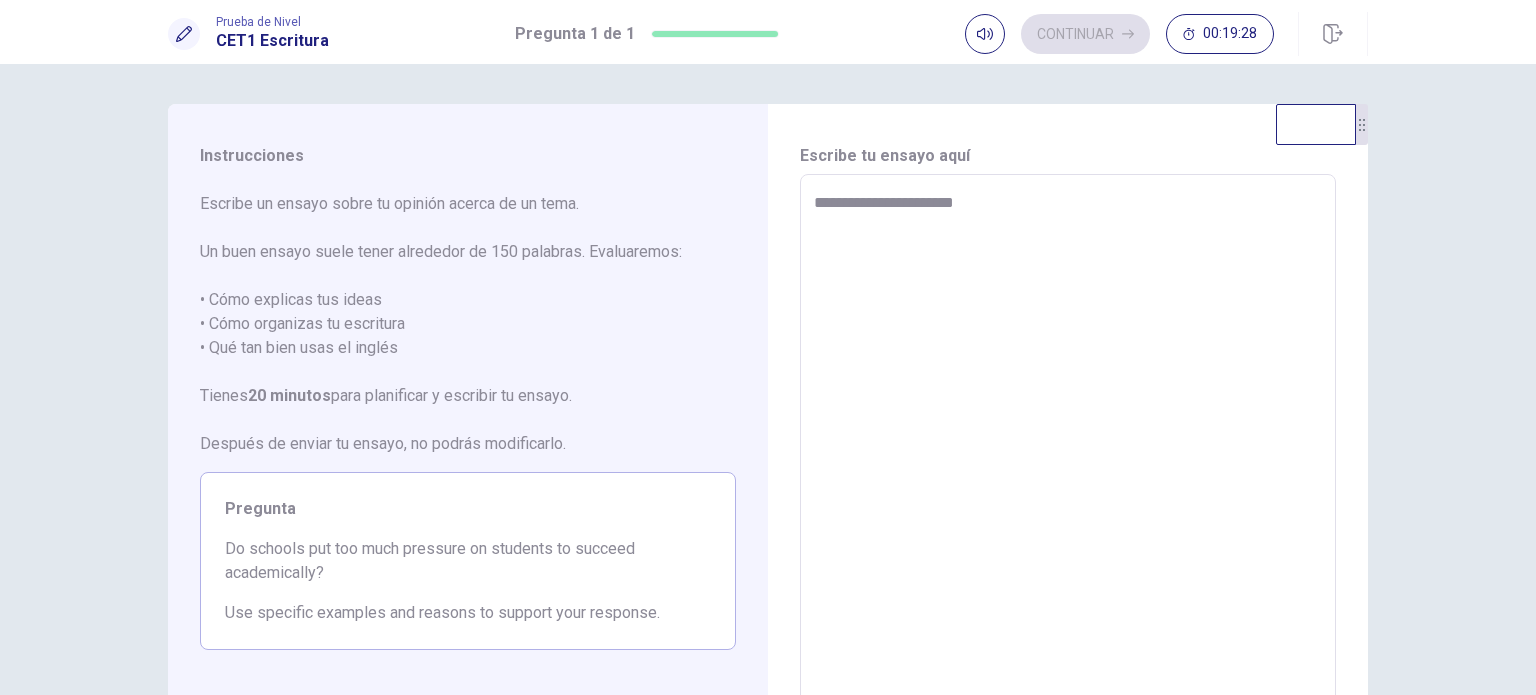 type on "*" 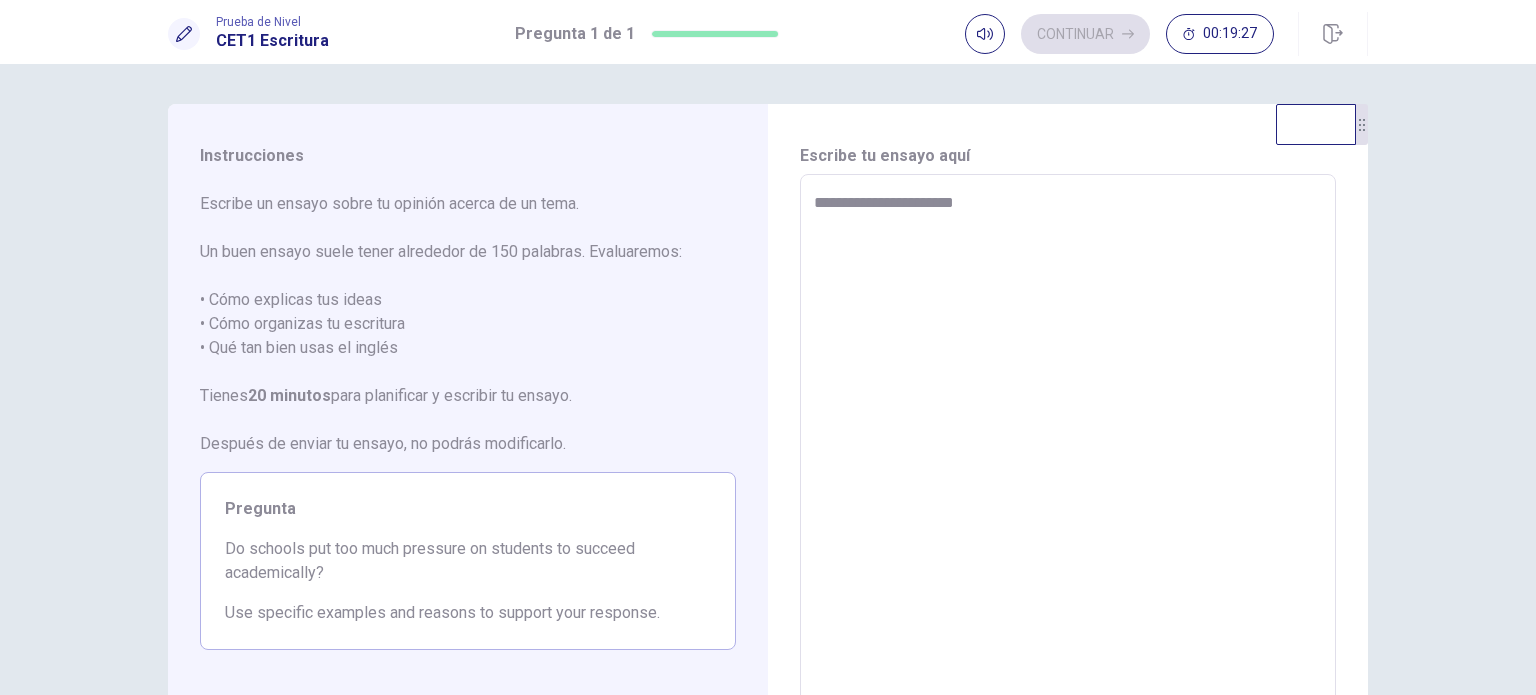 type on "**********" 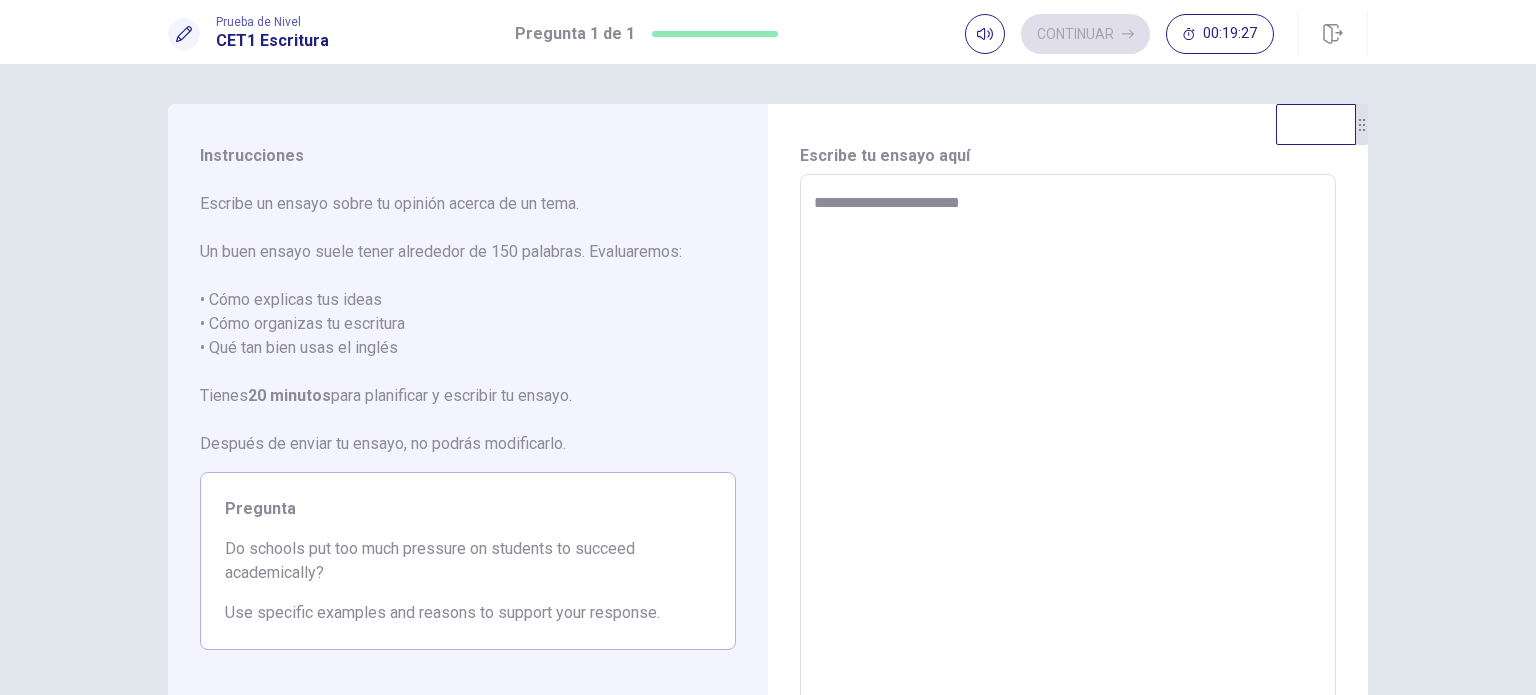 type on "*" 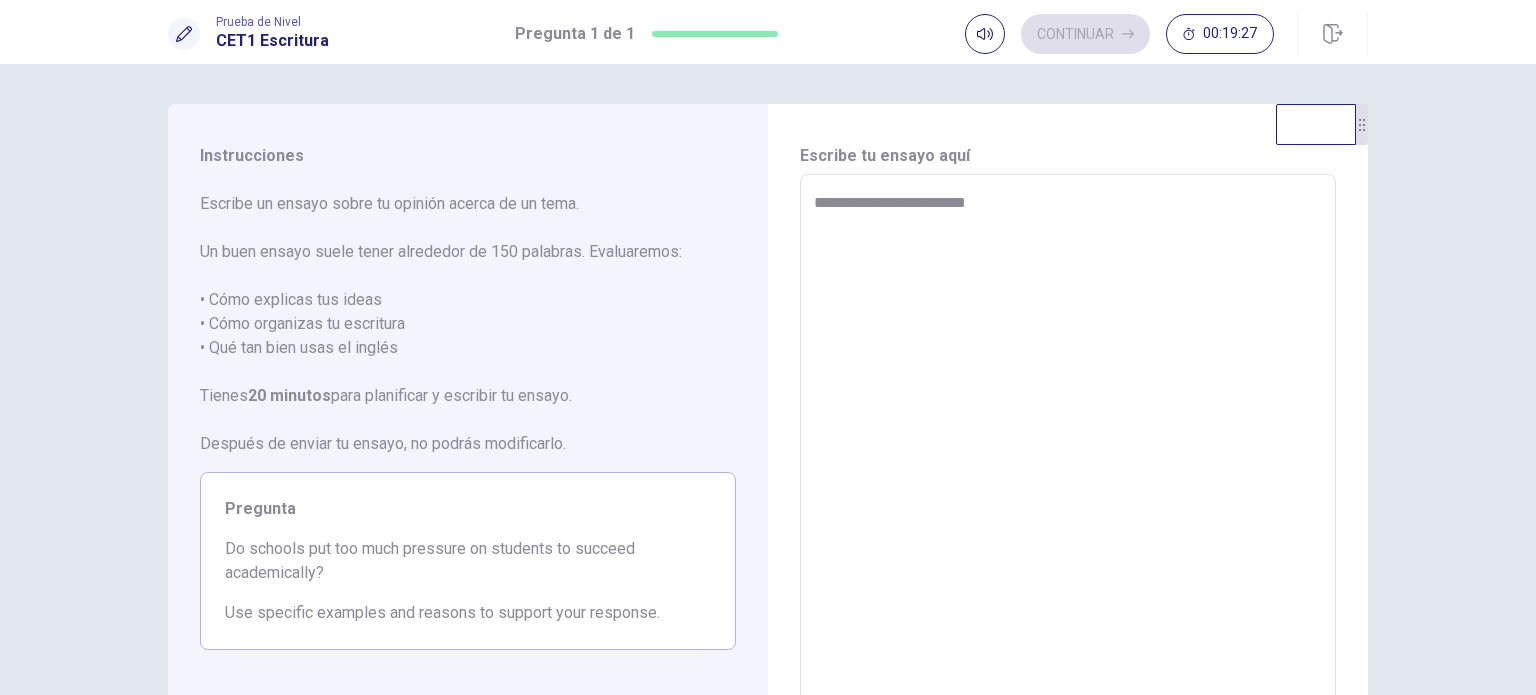 type on "*" 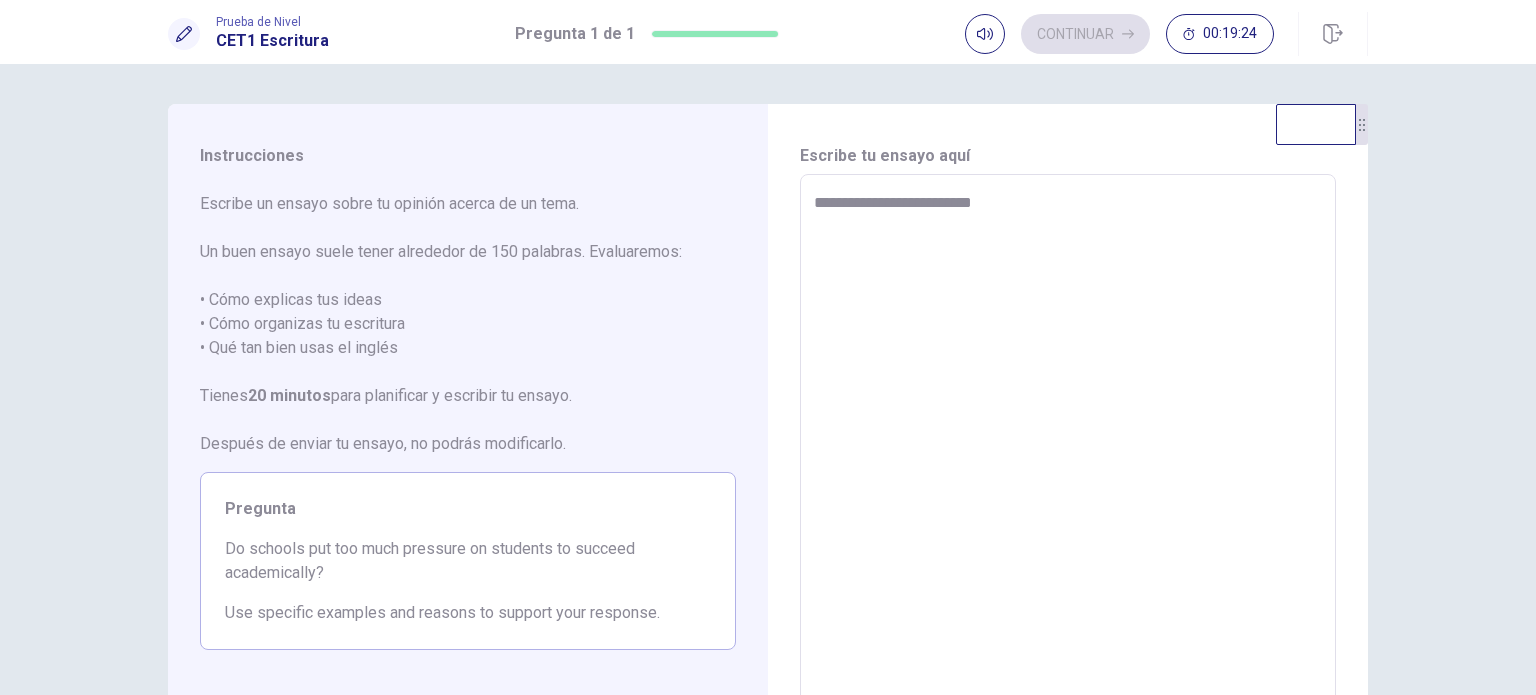 type on "*" 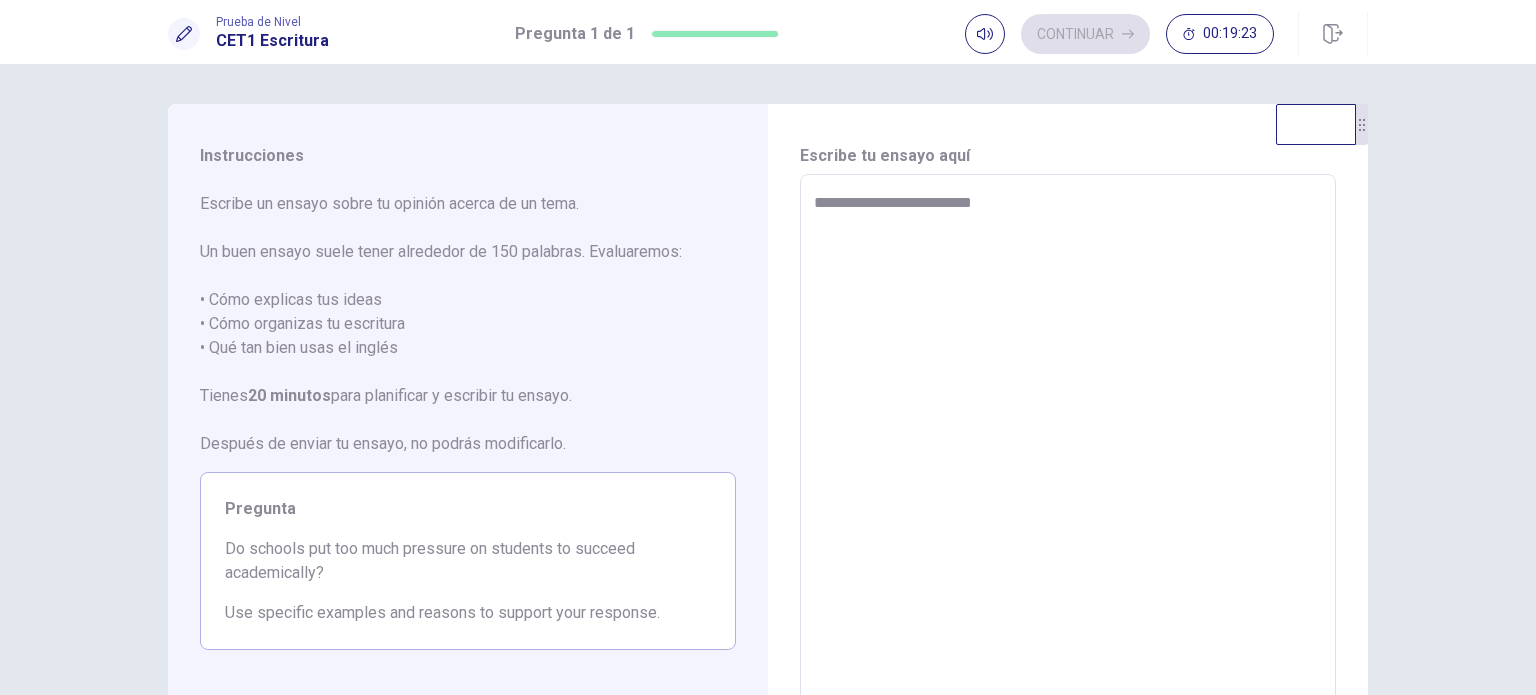 type on "**********" 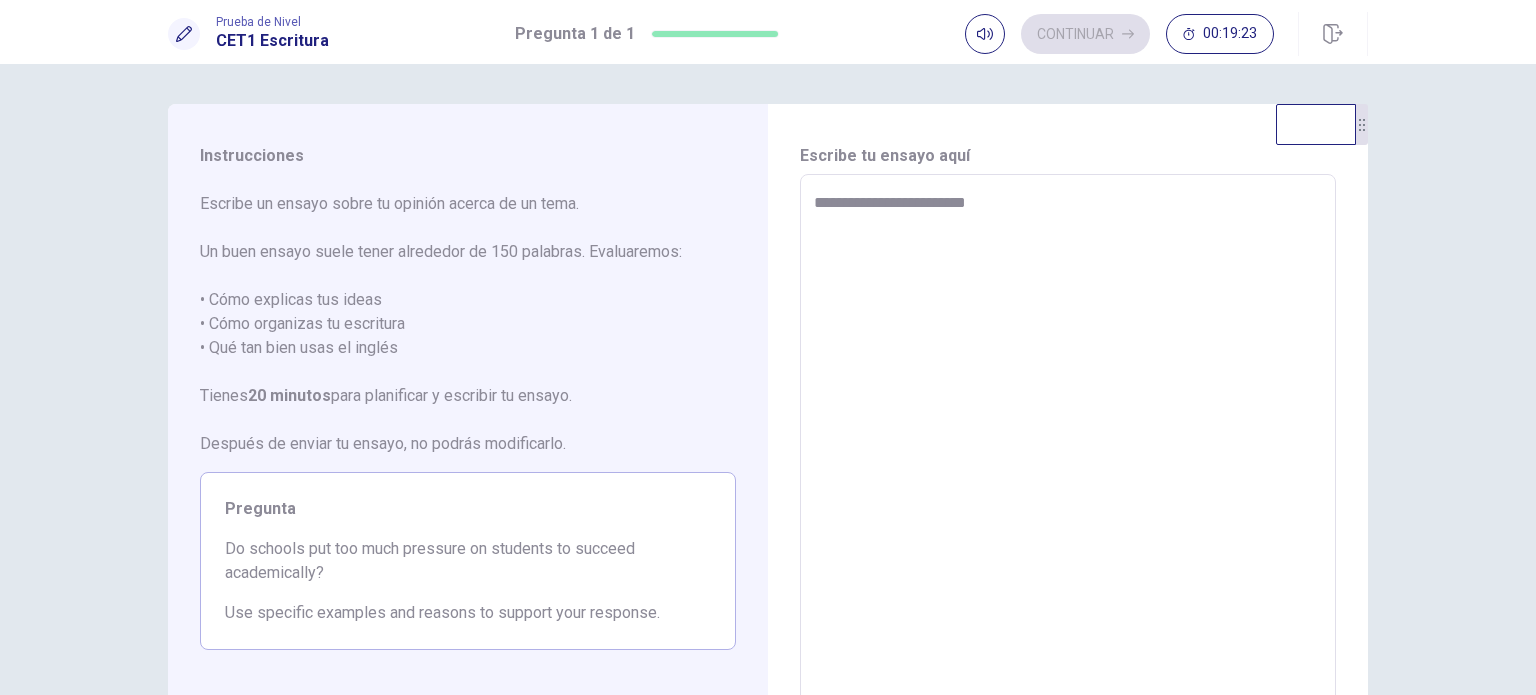 type on "*" 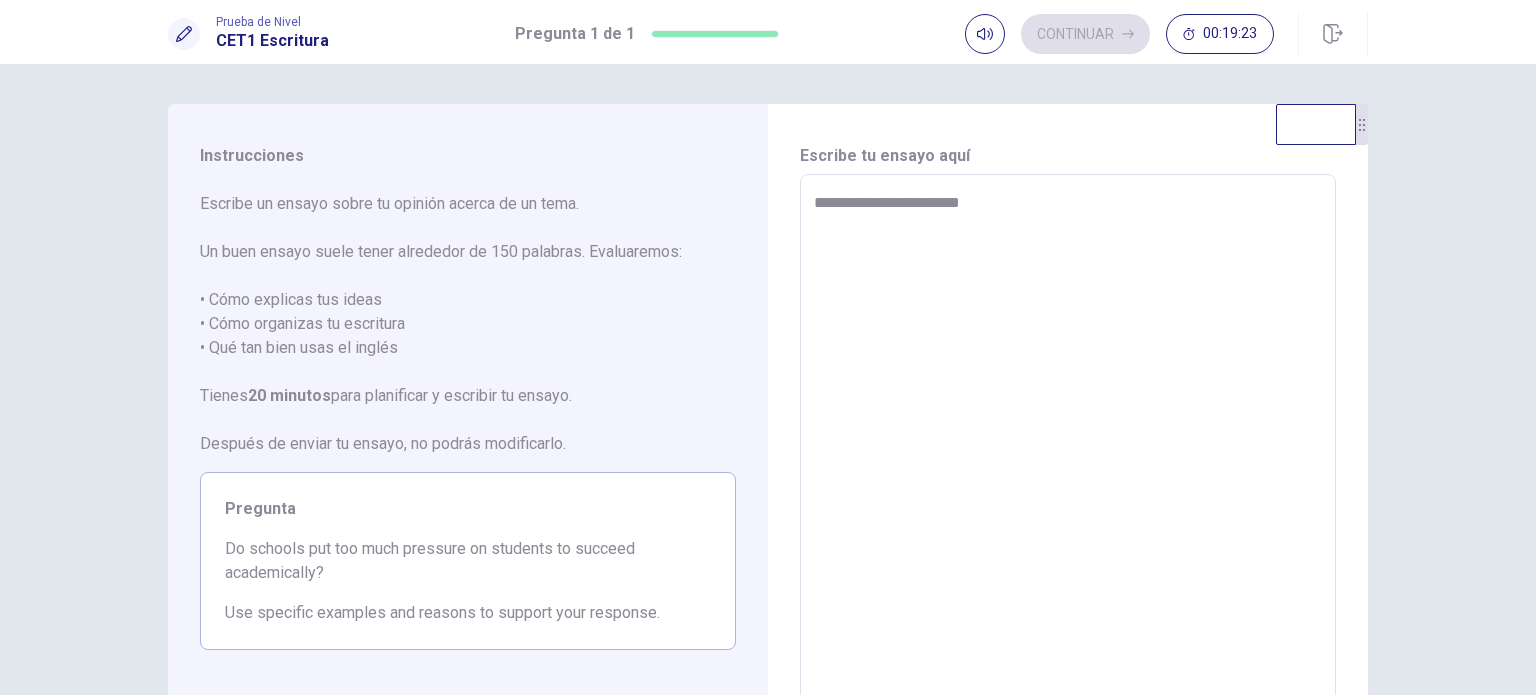 type on "*" 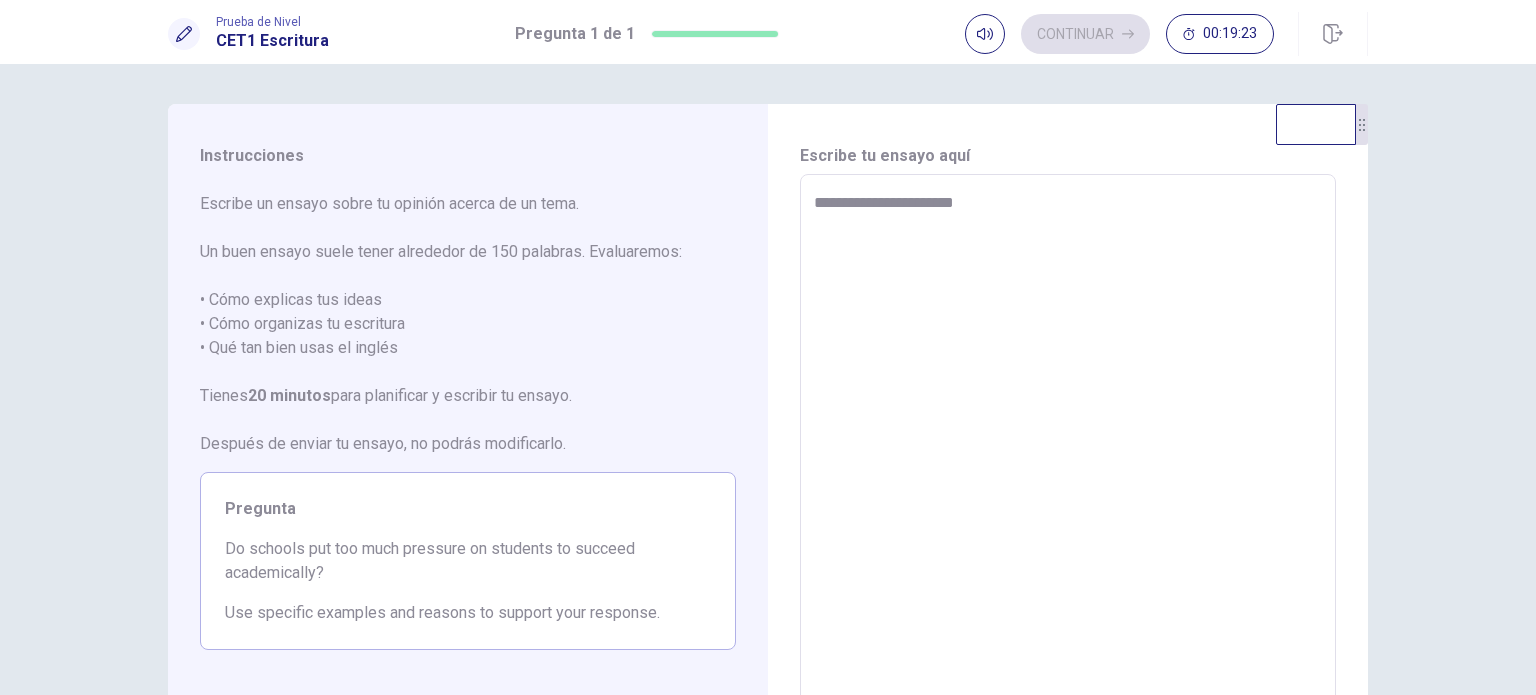 type on "*" 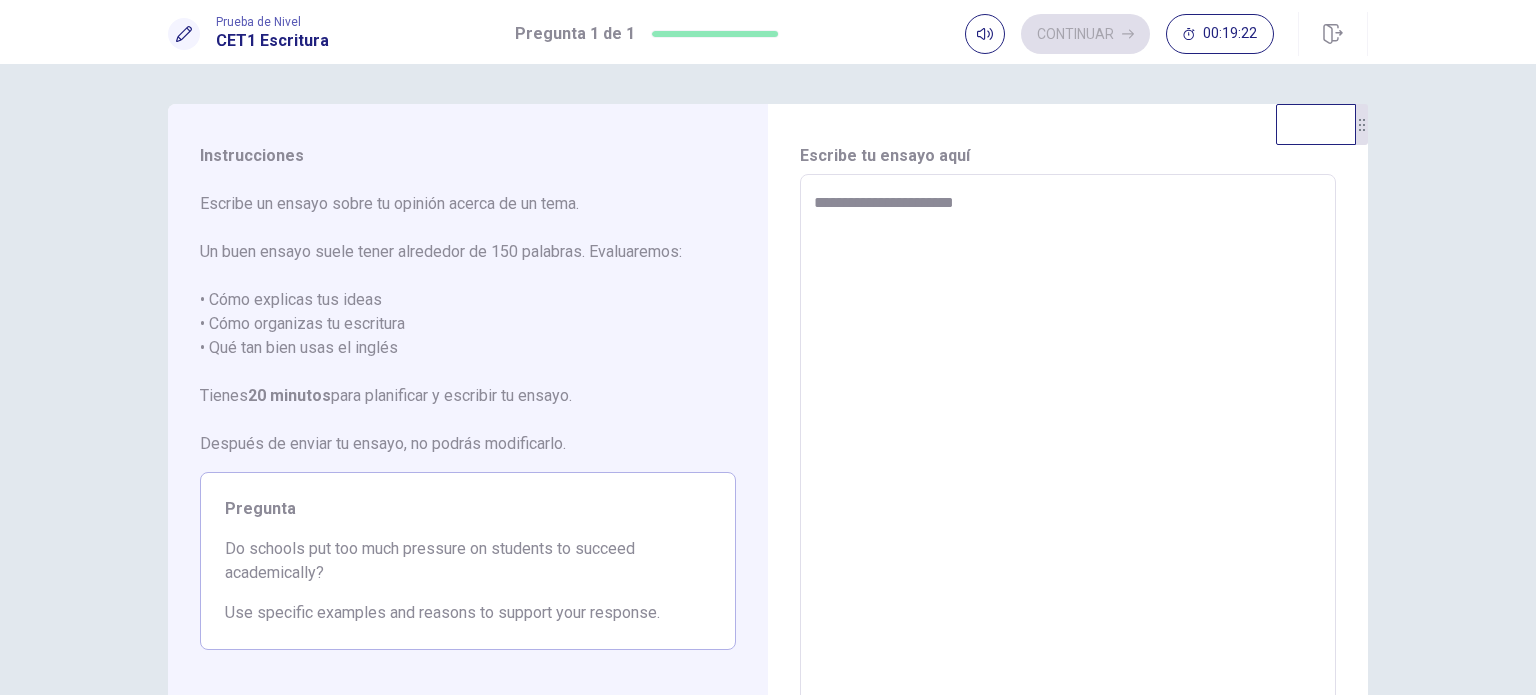 type on "**********" 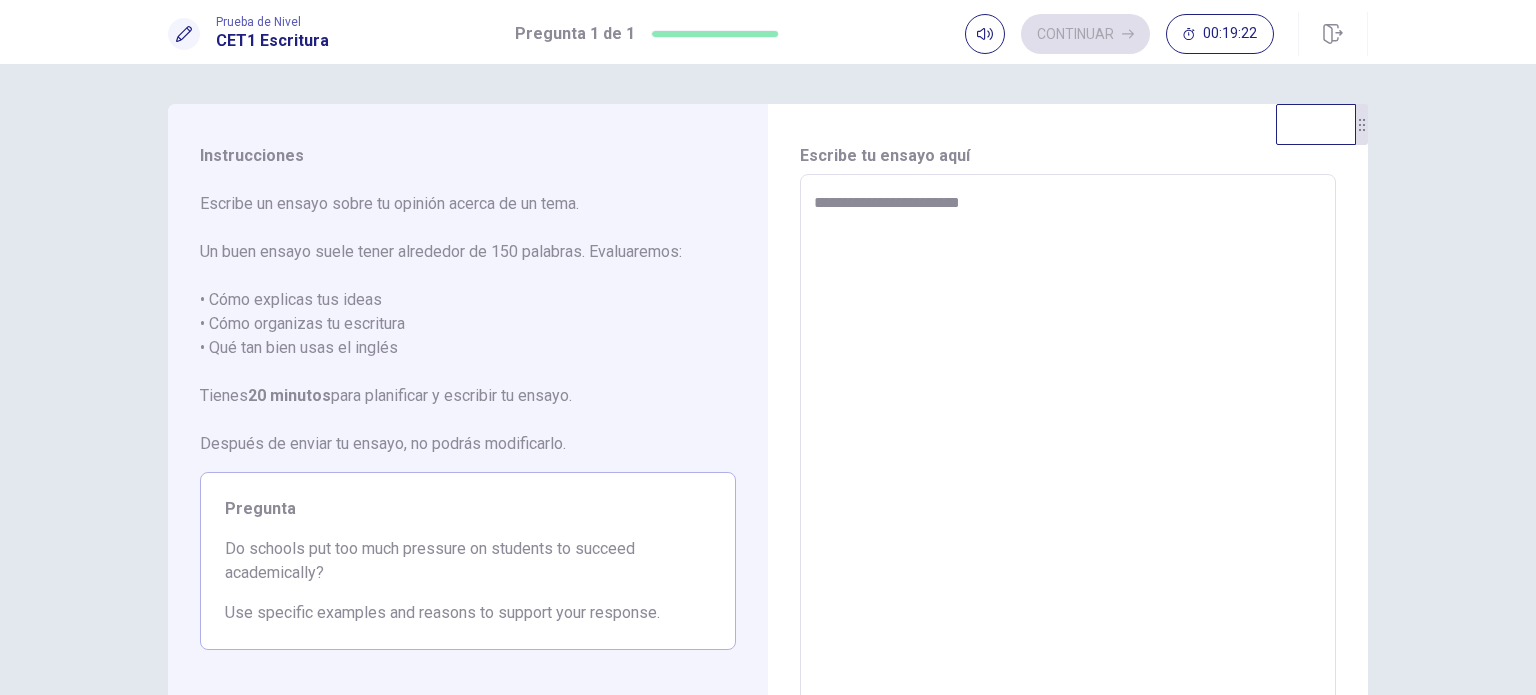 type on "*" 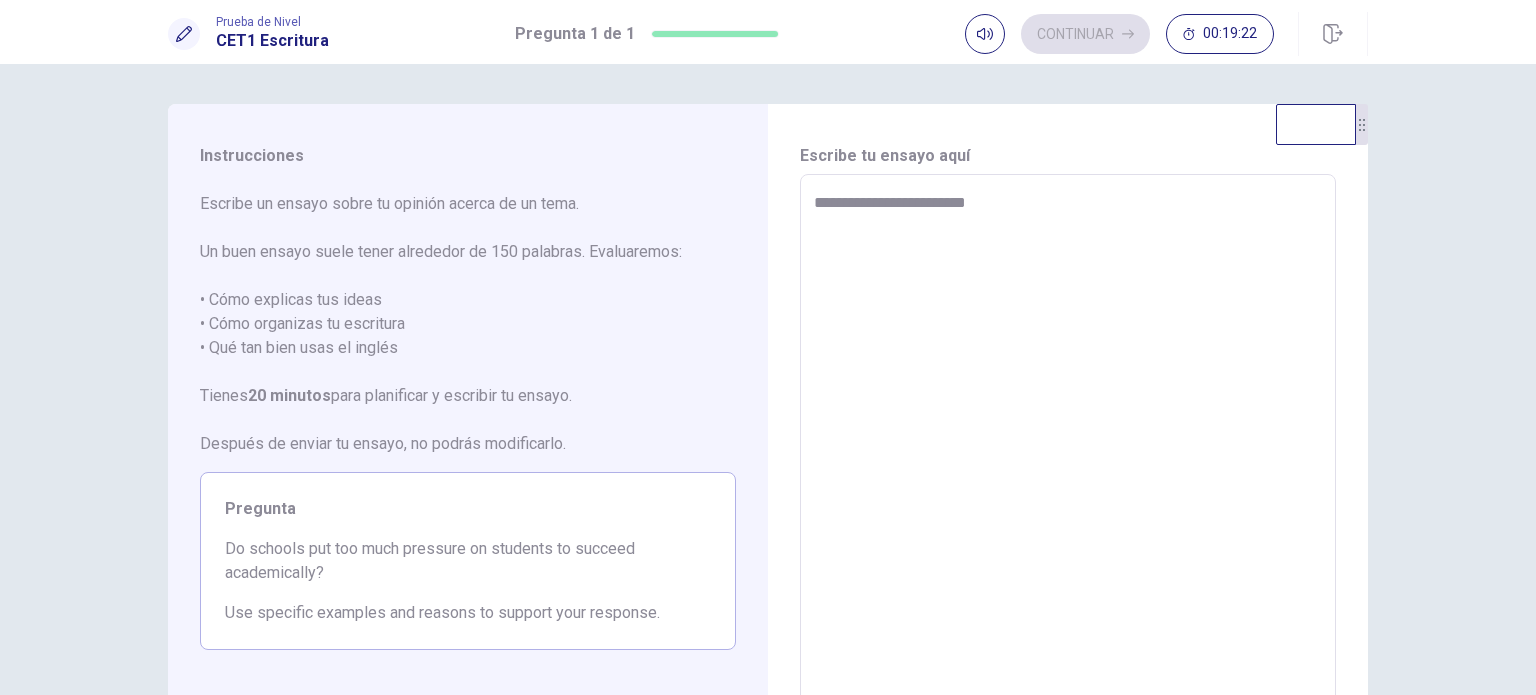 type on "*" 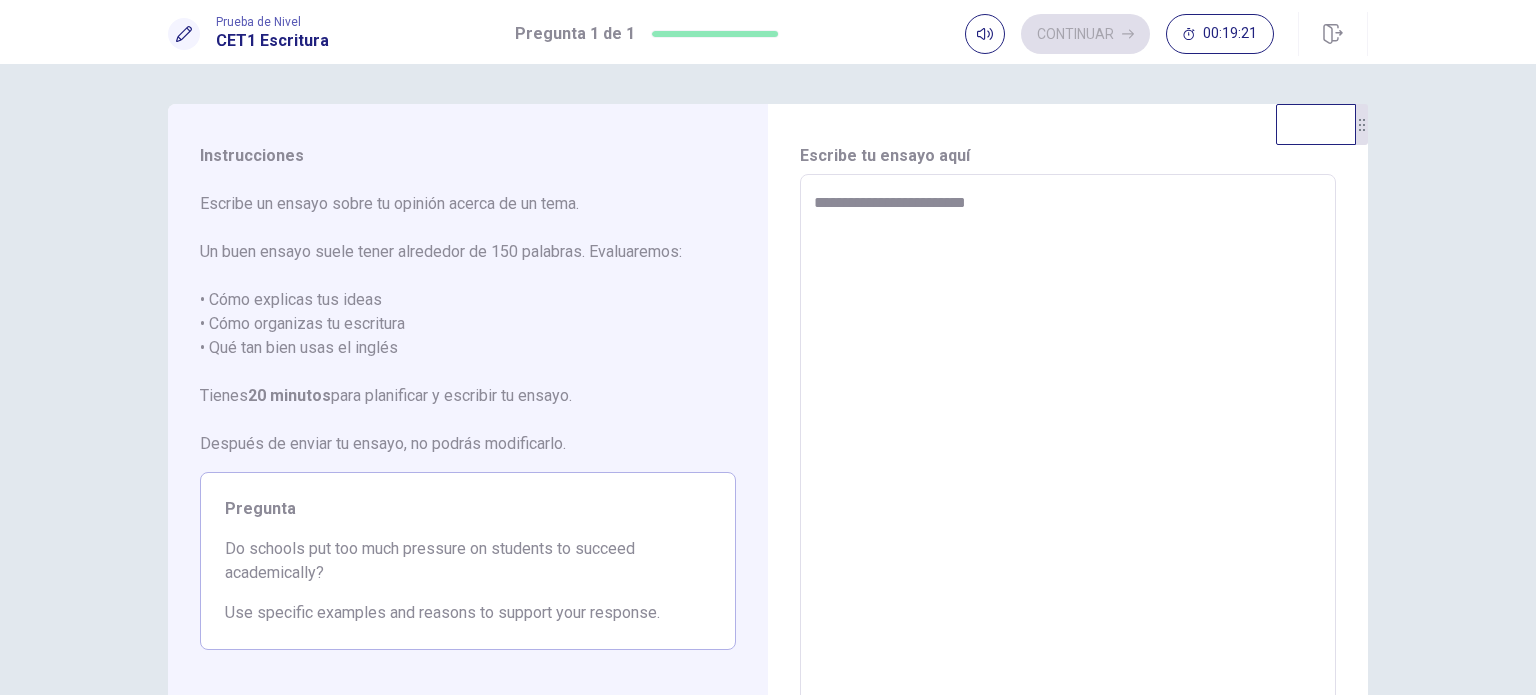 type on "**********" 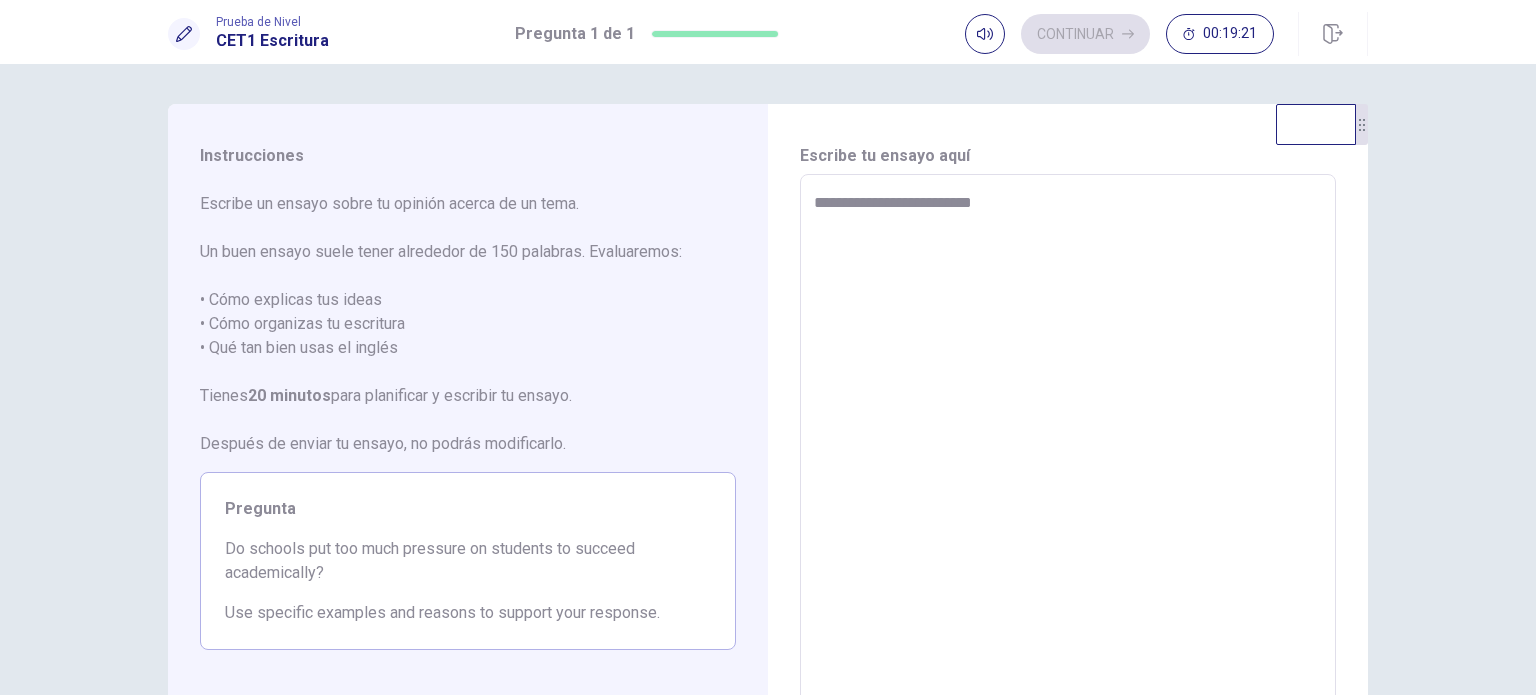 type on "*" 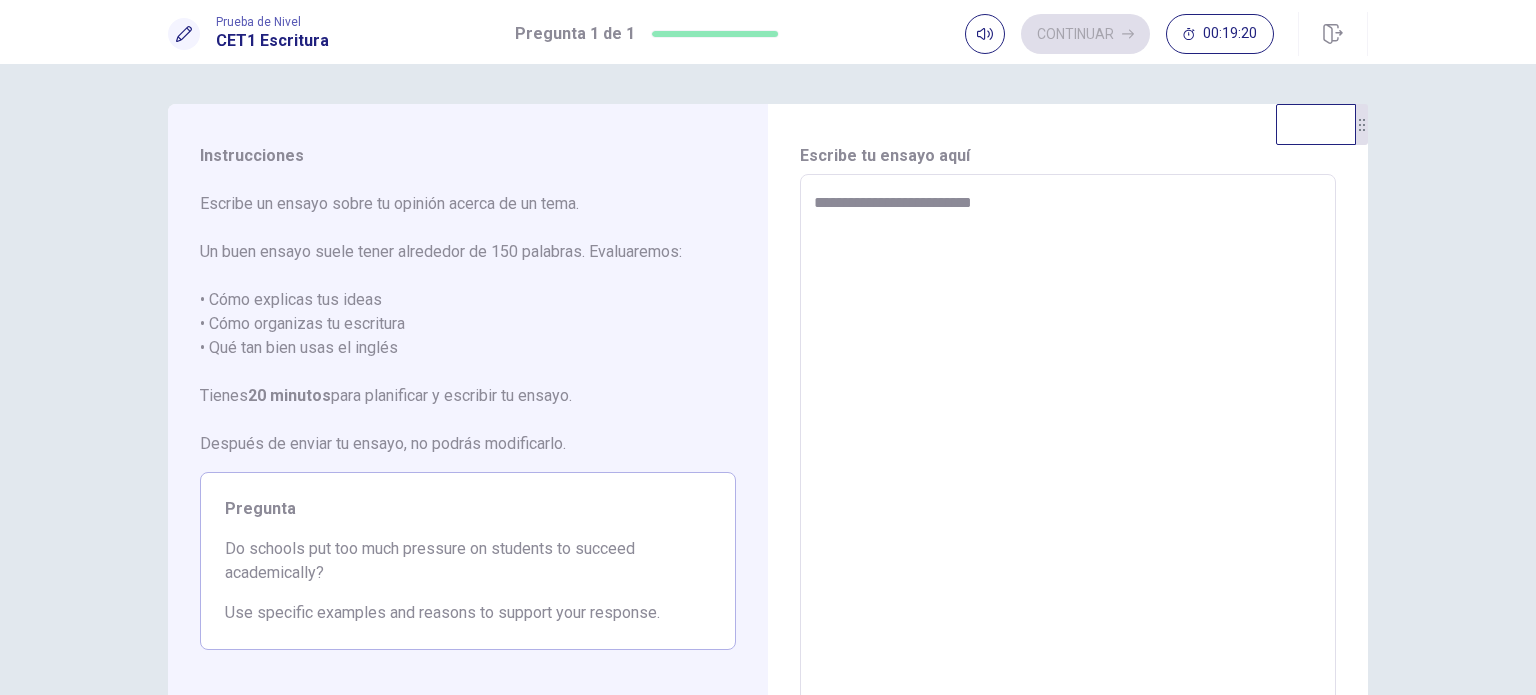 type on "**********" 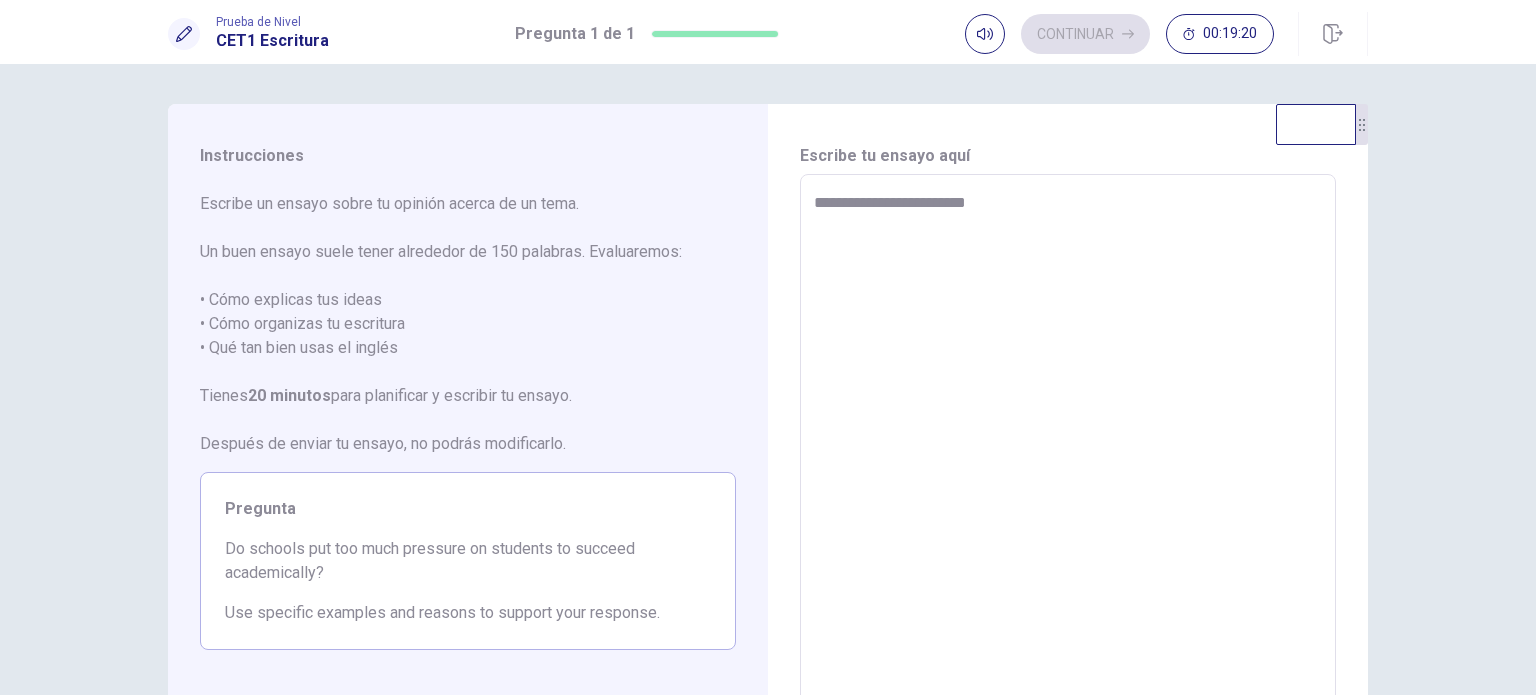 type on "*" 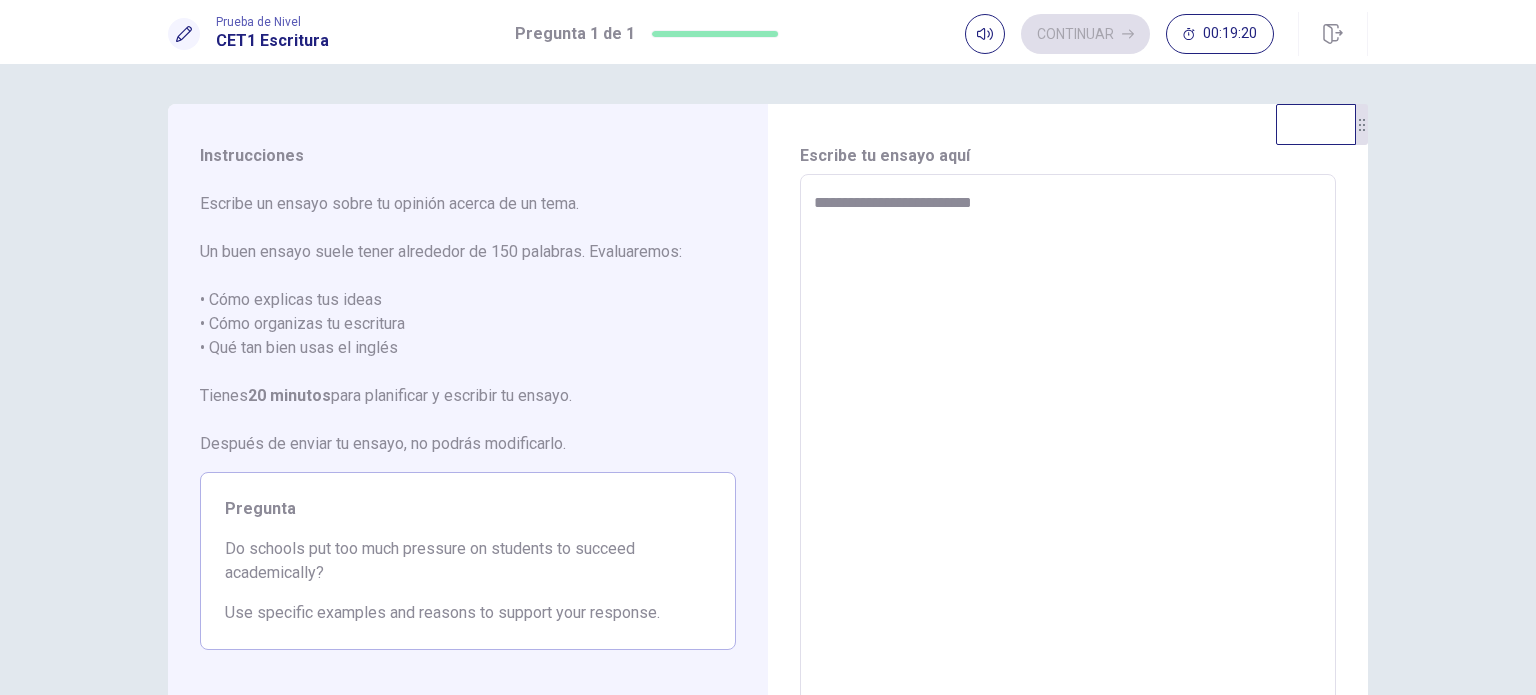 type on "*" 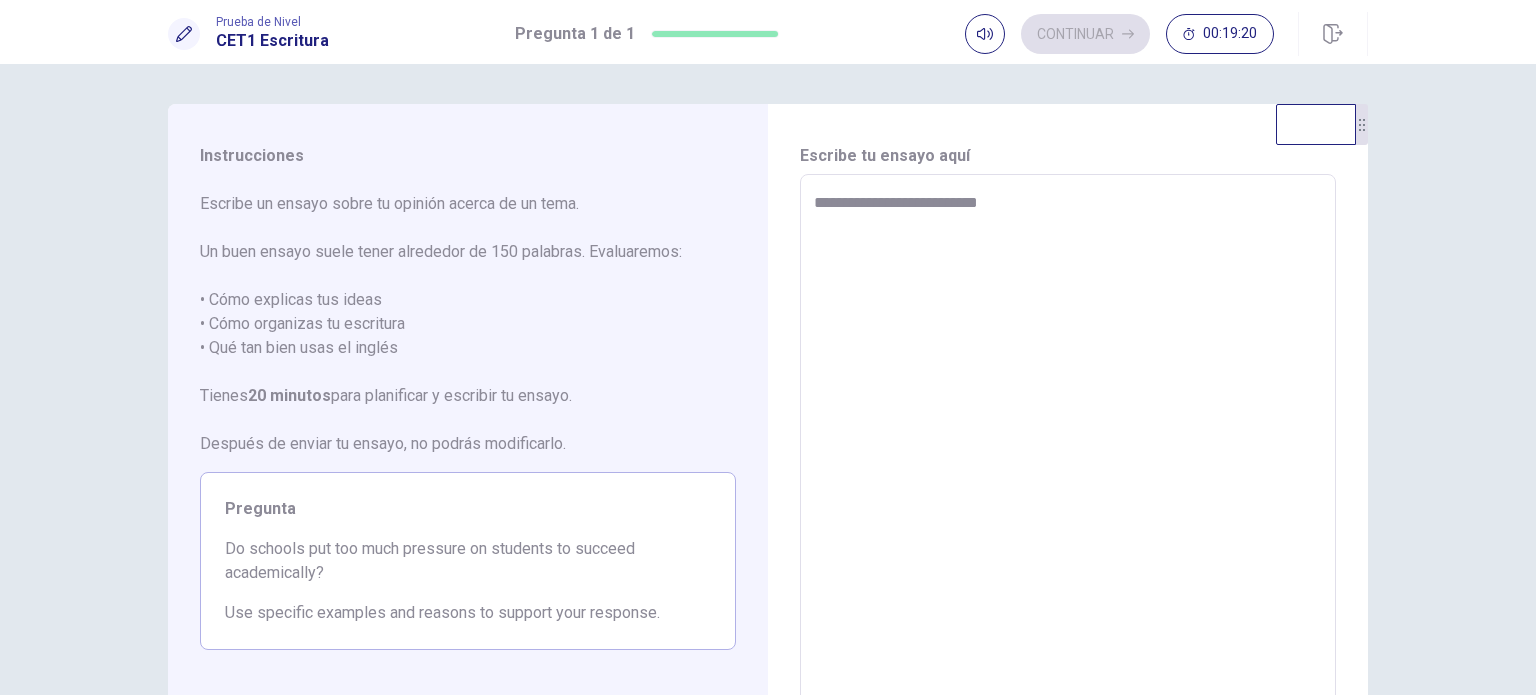 type on "*" 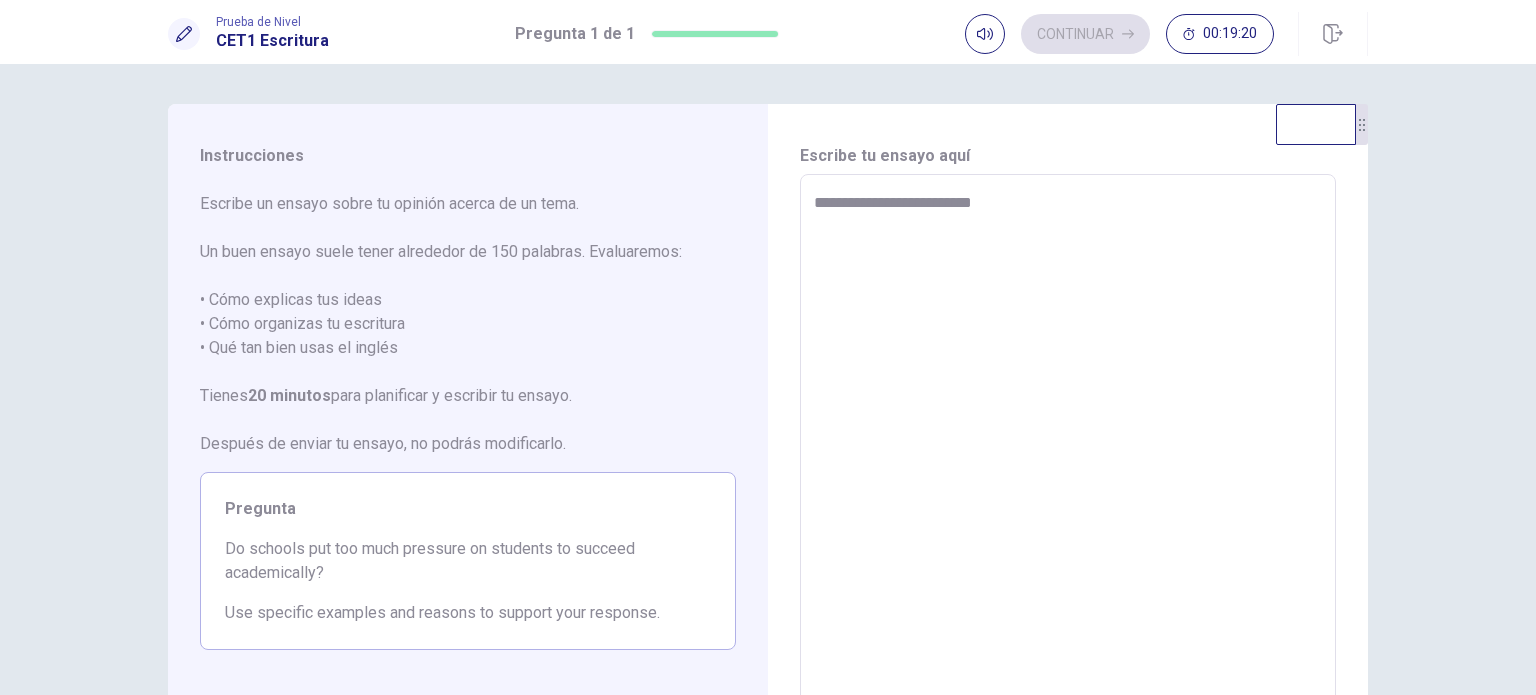 type on "*" 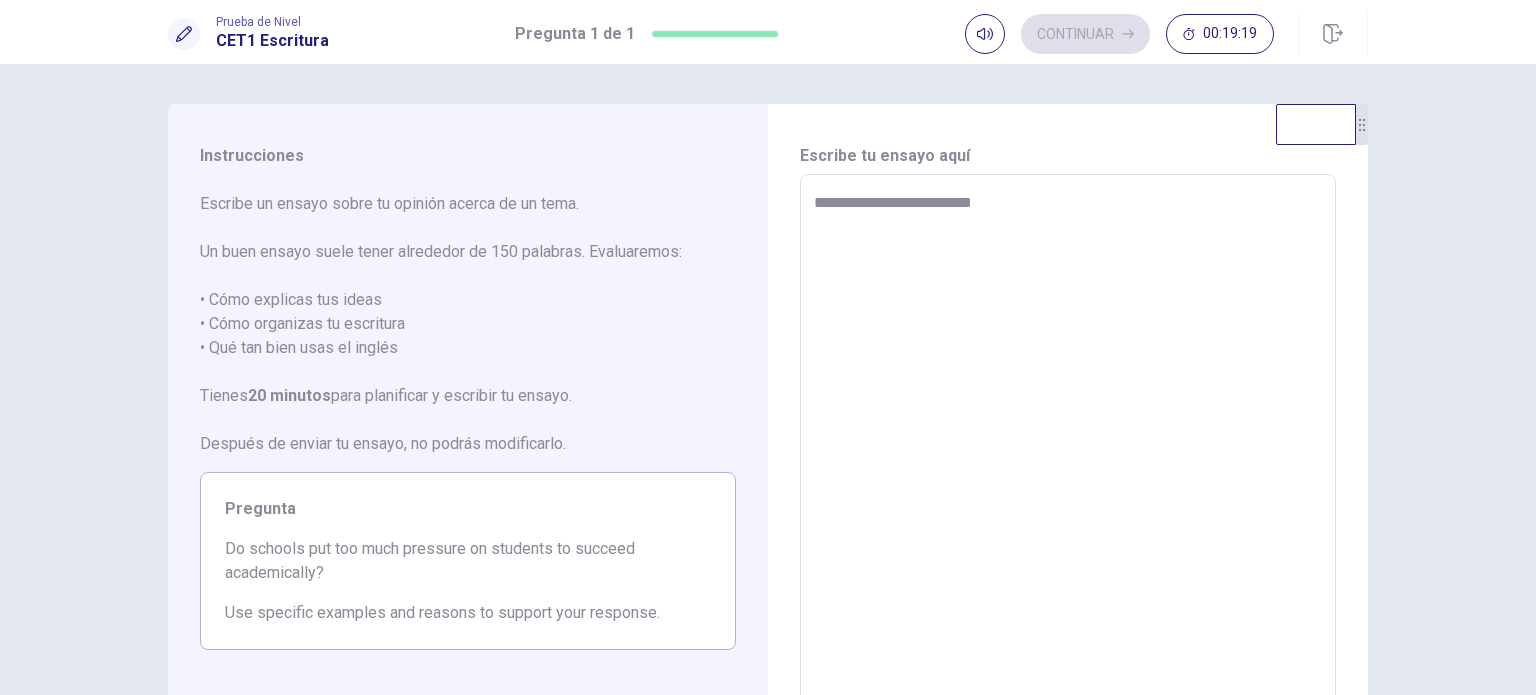 type on "**********" 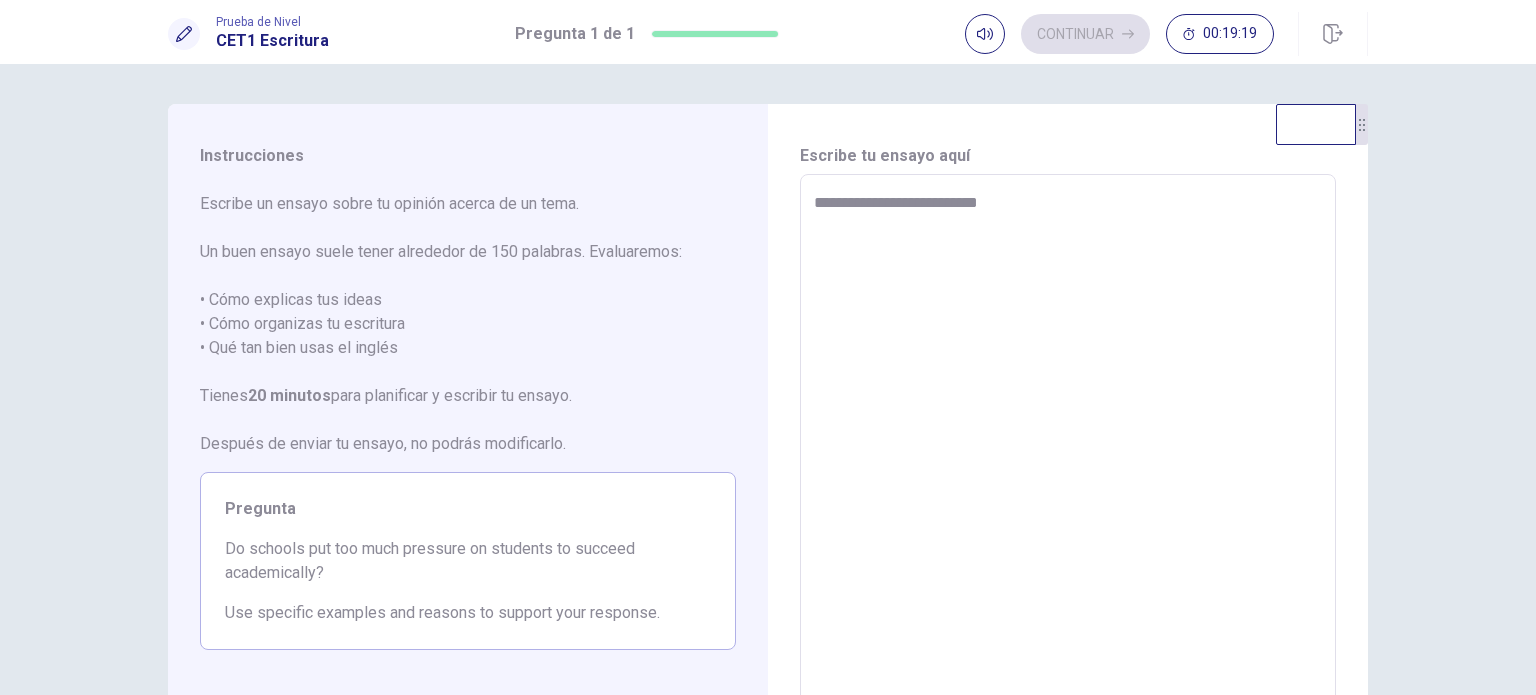 type on "*" 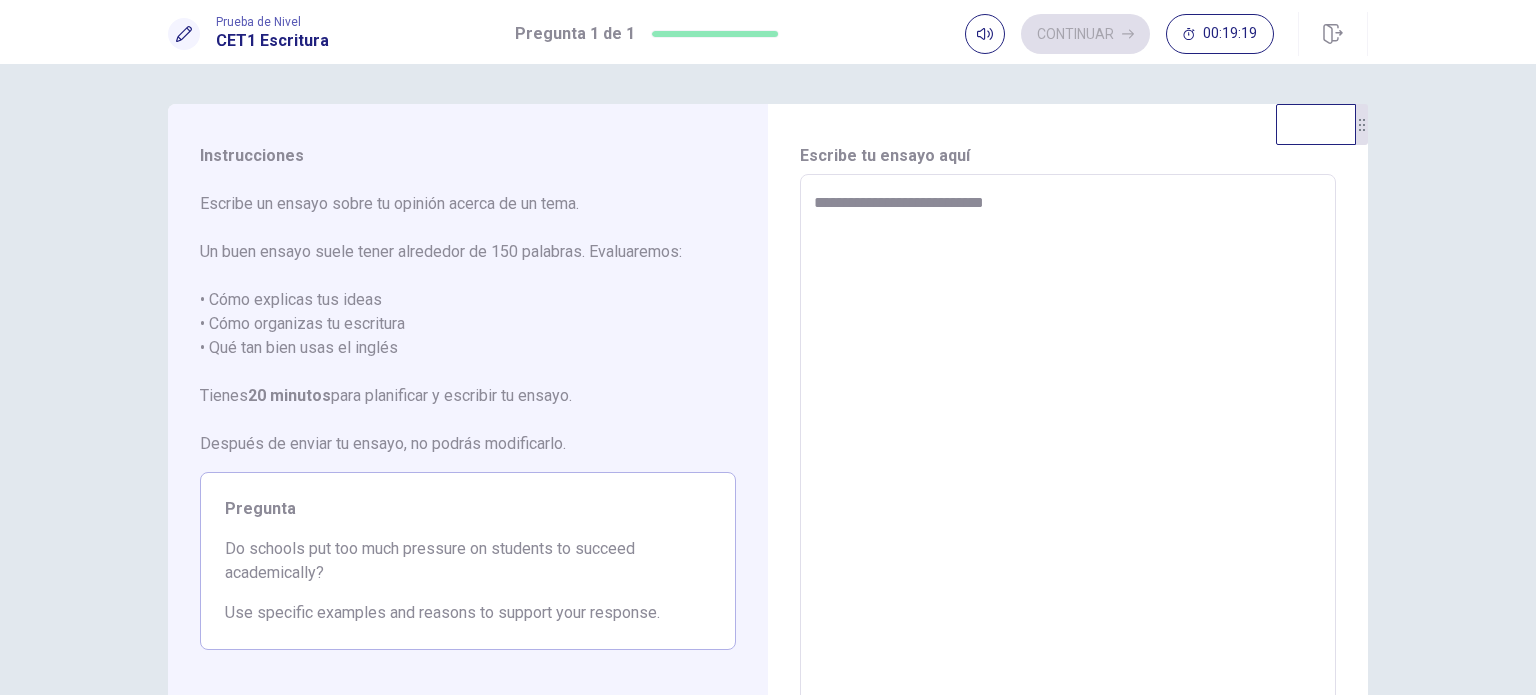 type on "*" 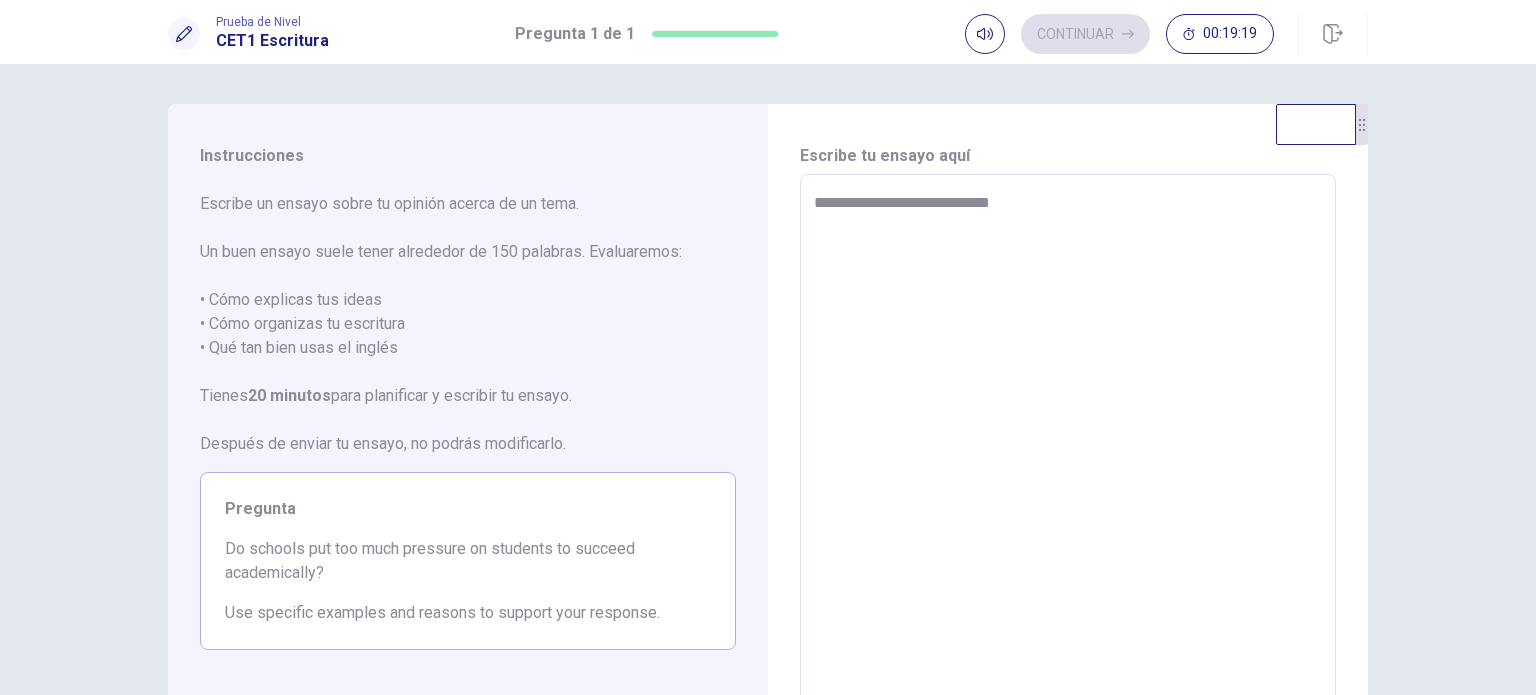 type on "**********" 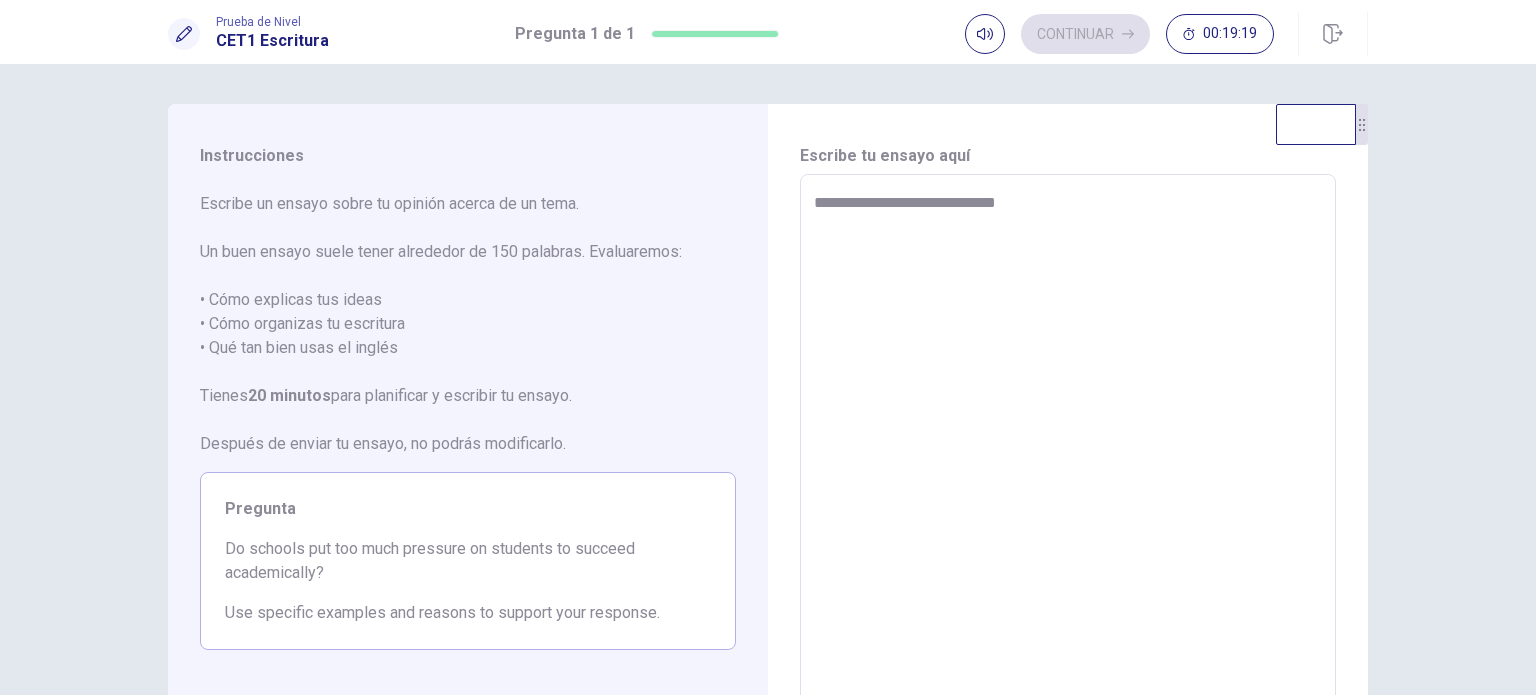type on "*" 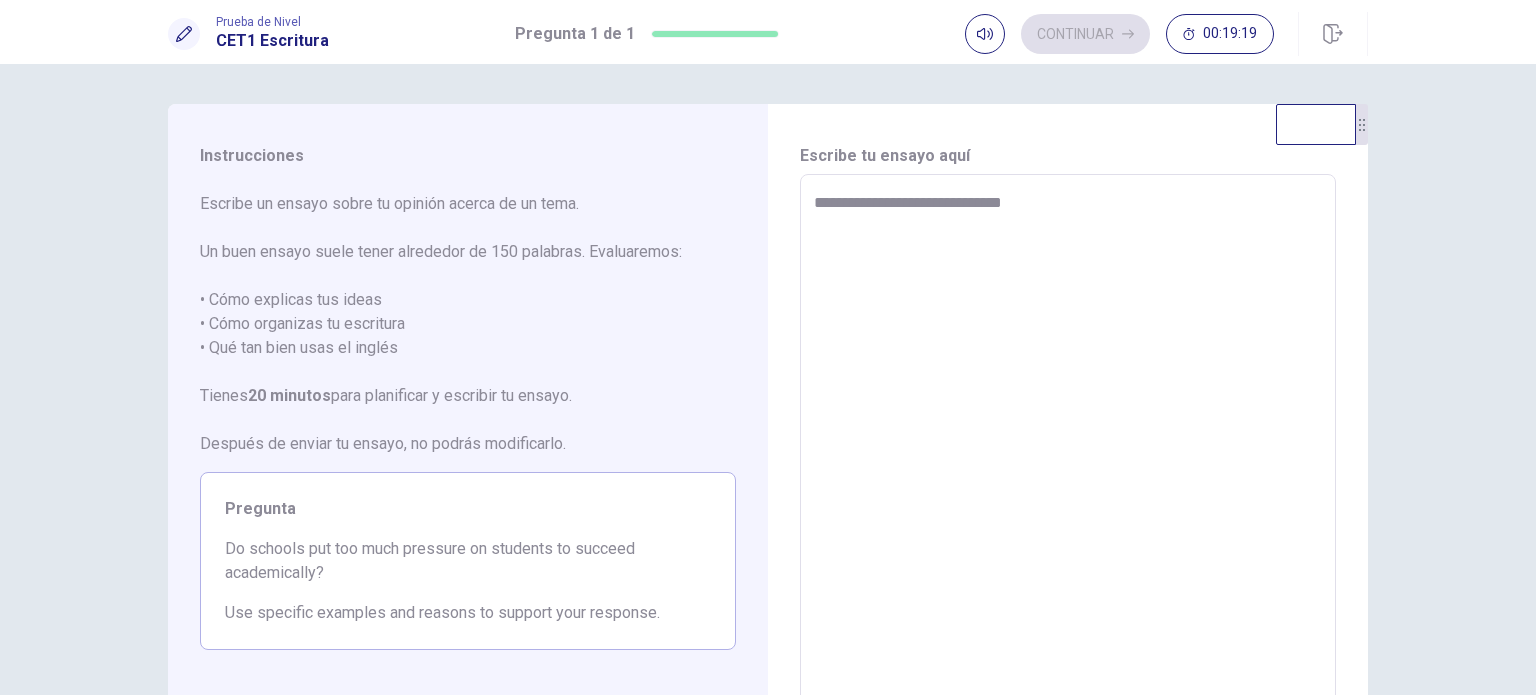 type on "*" 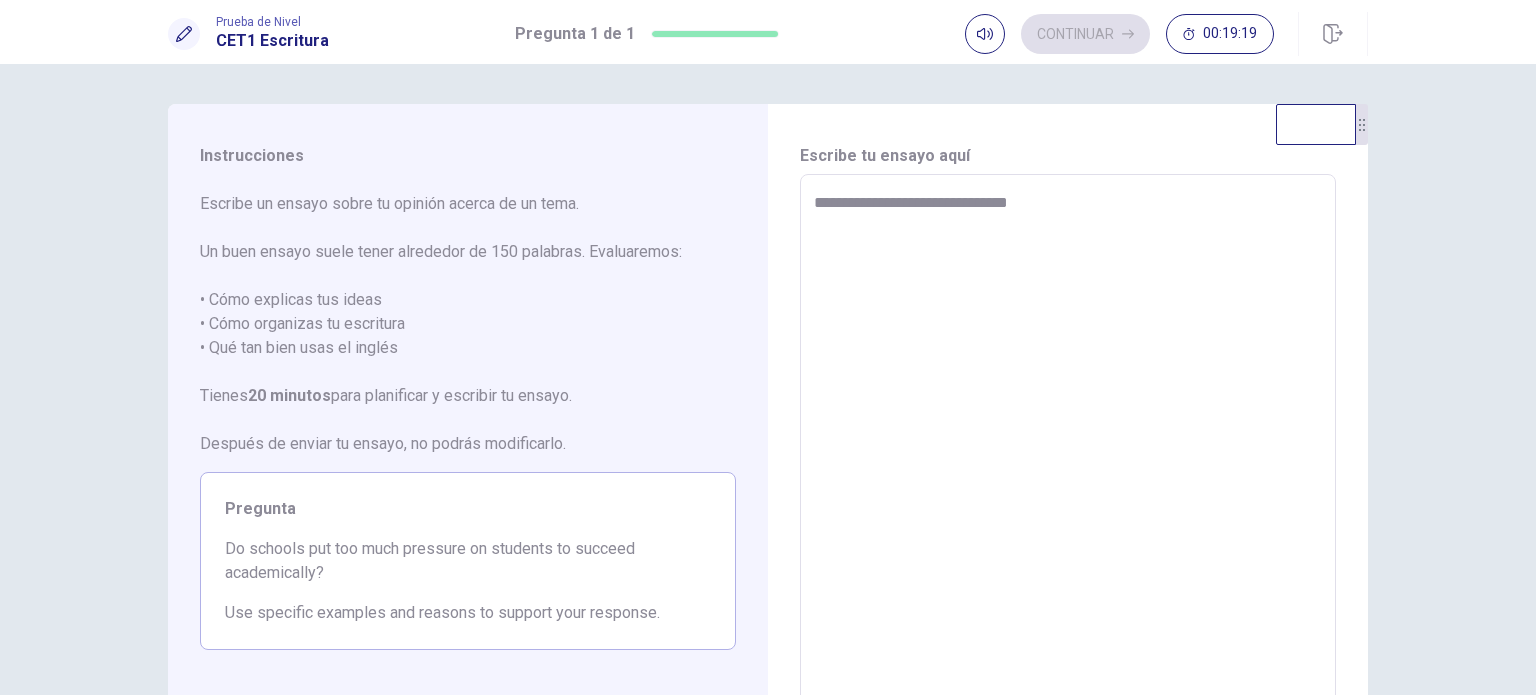 type on "*" 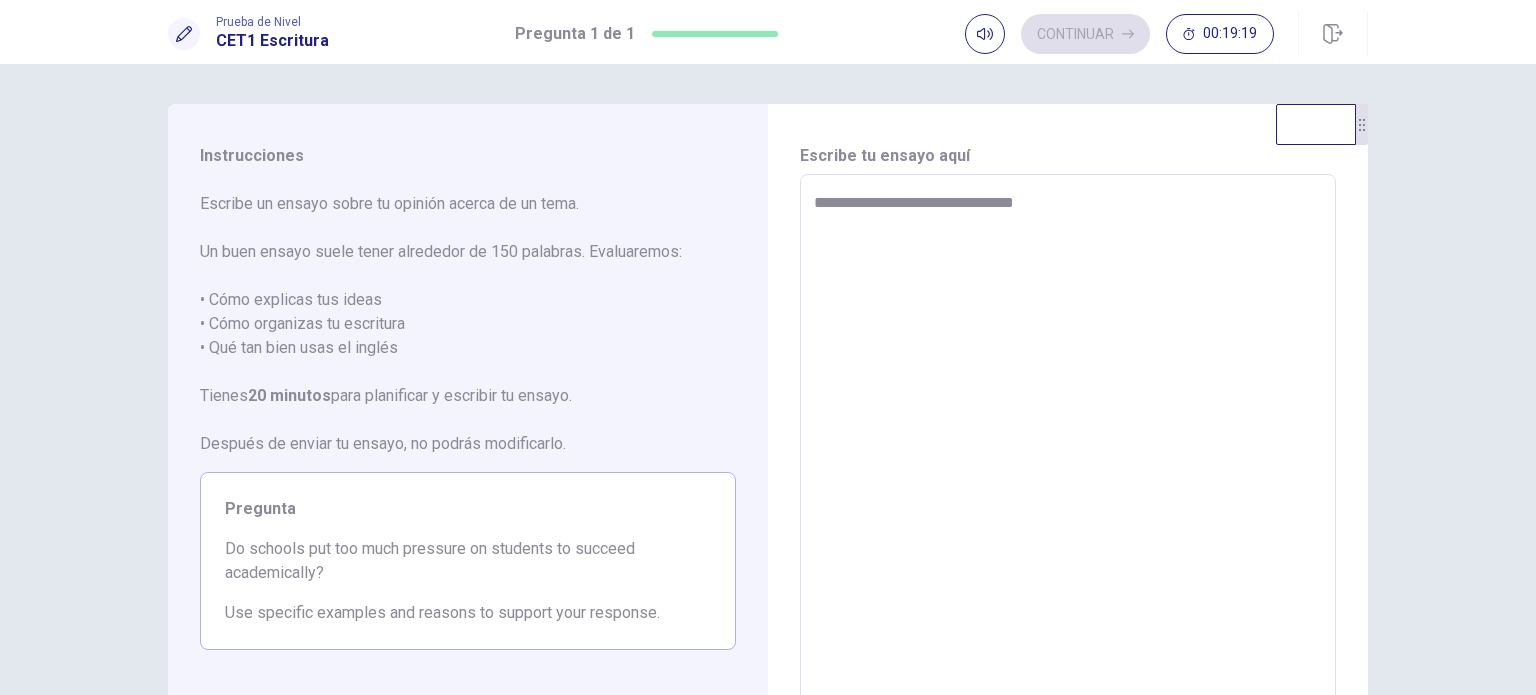 type on "*" 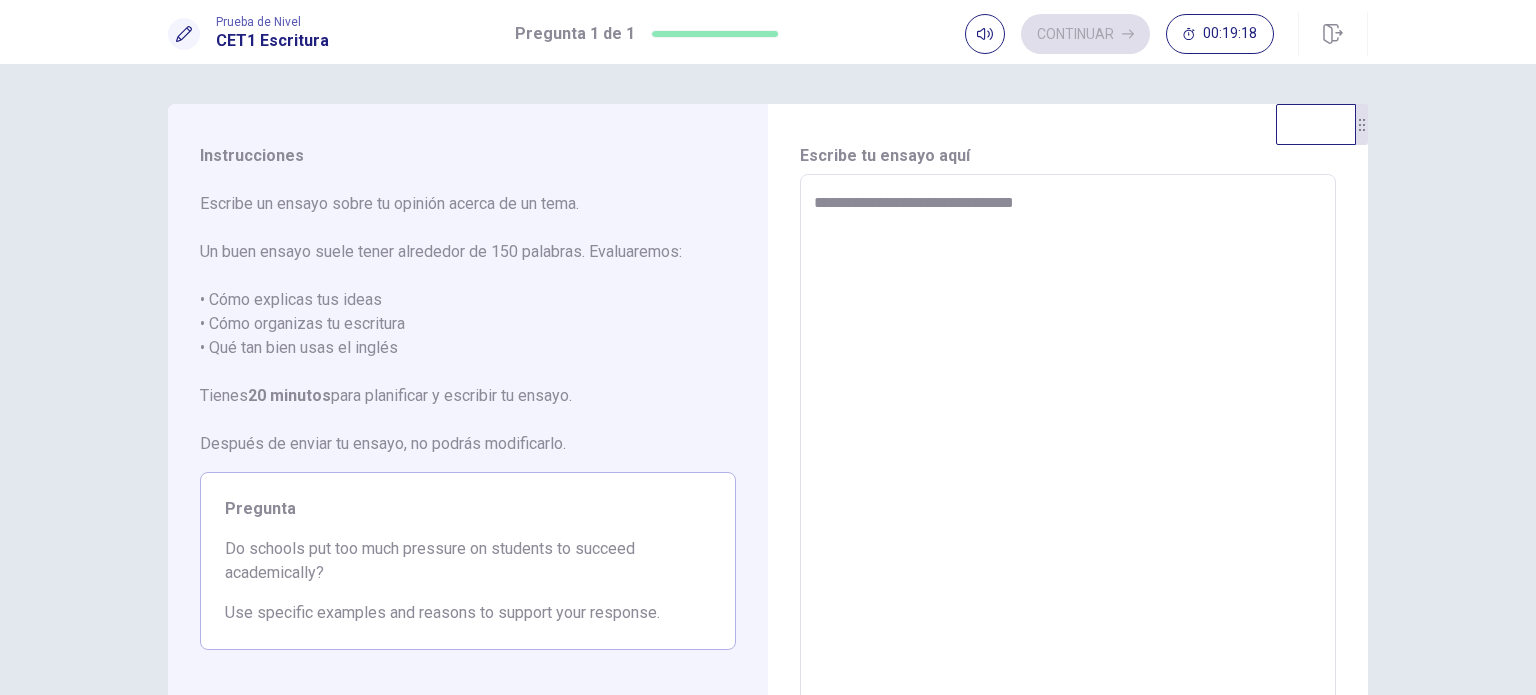 type on "**********" 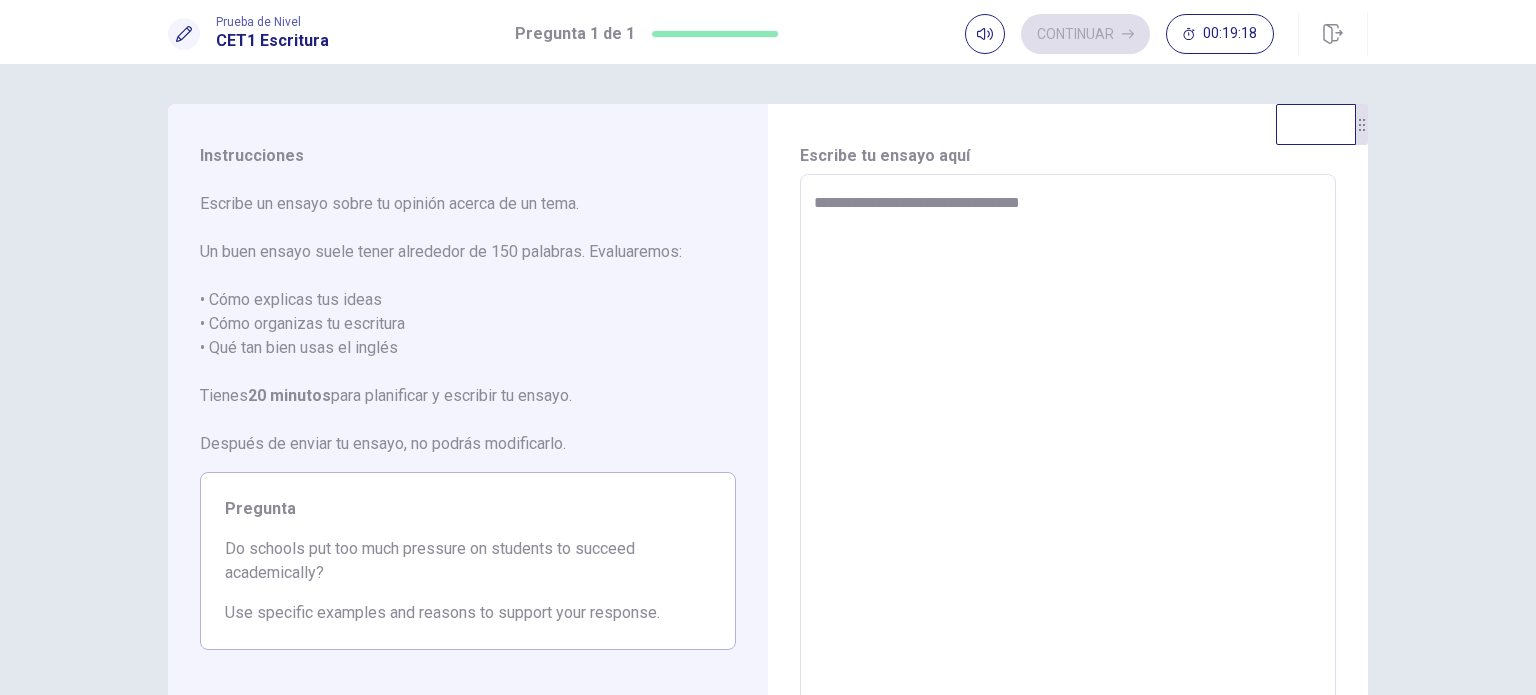 type on "*" 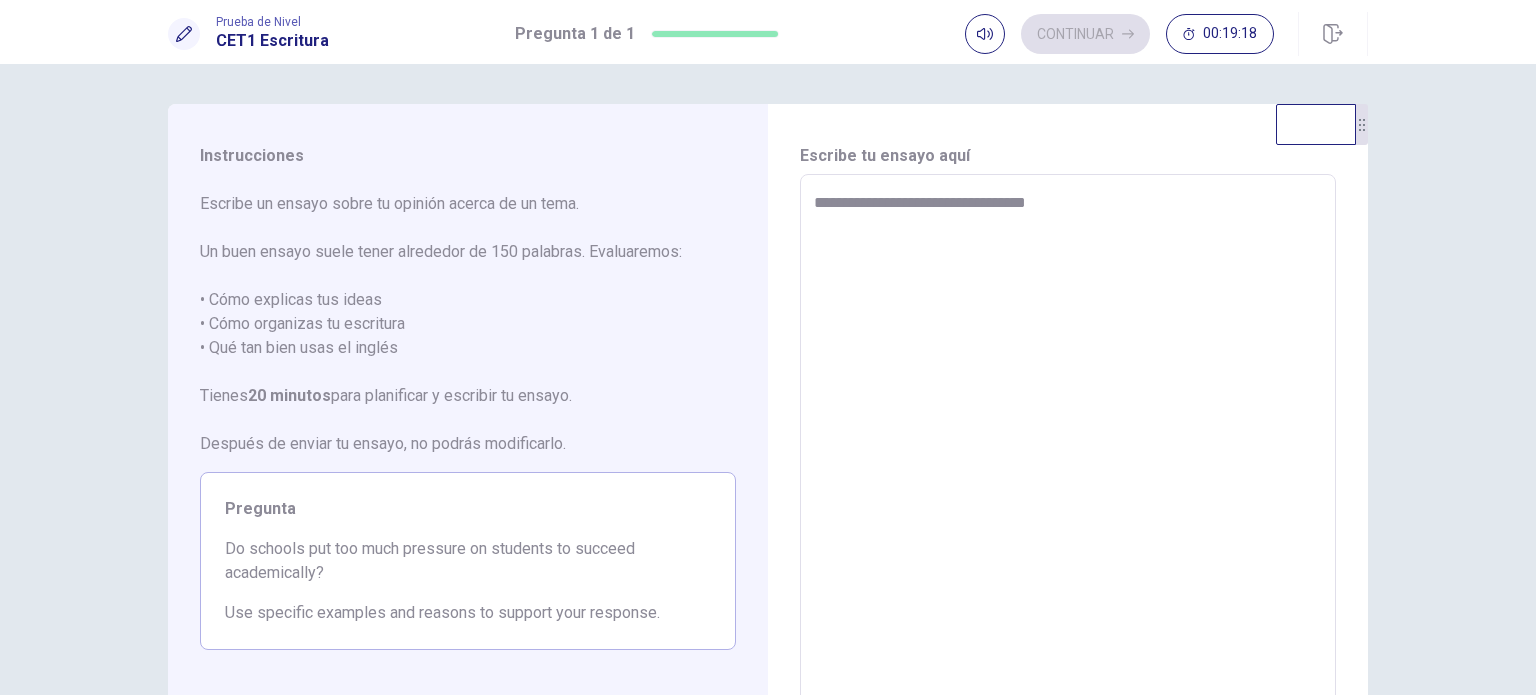 type on "*" 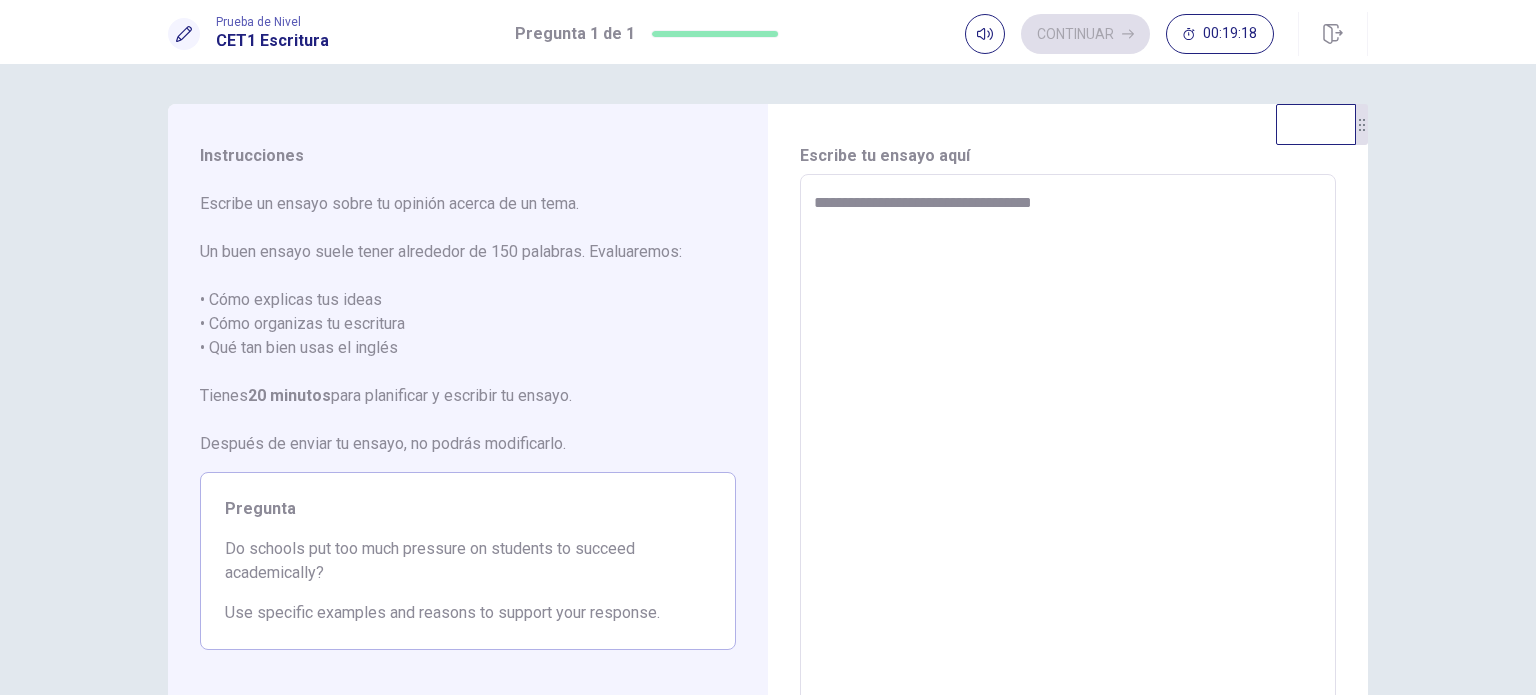 type on "*" 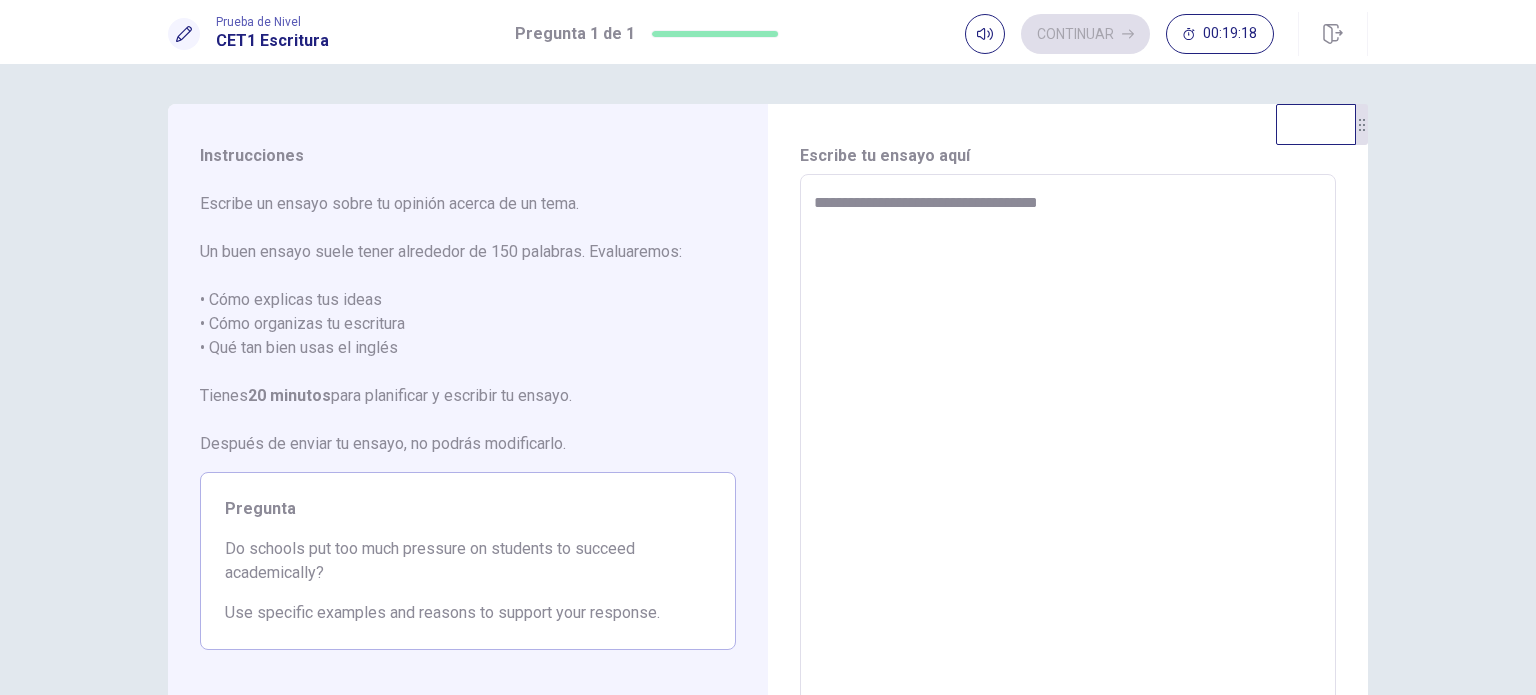 type on "*" 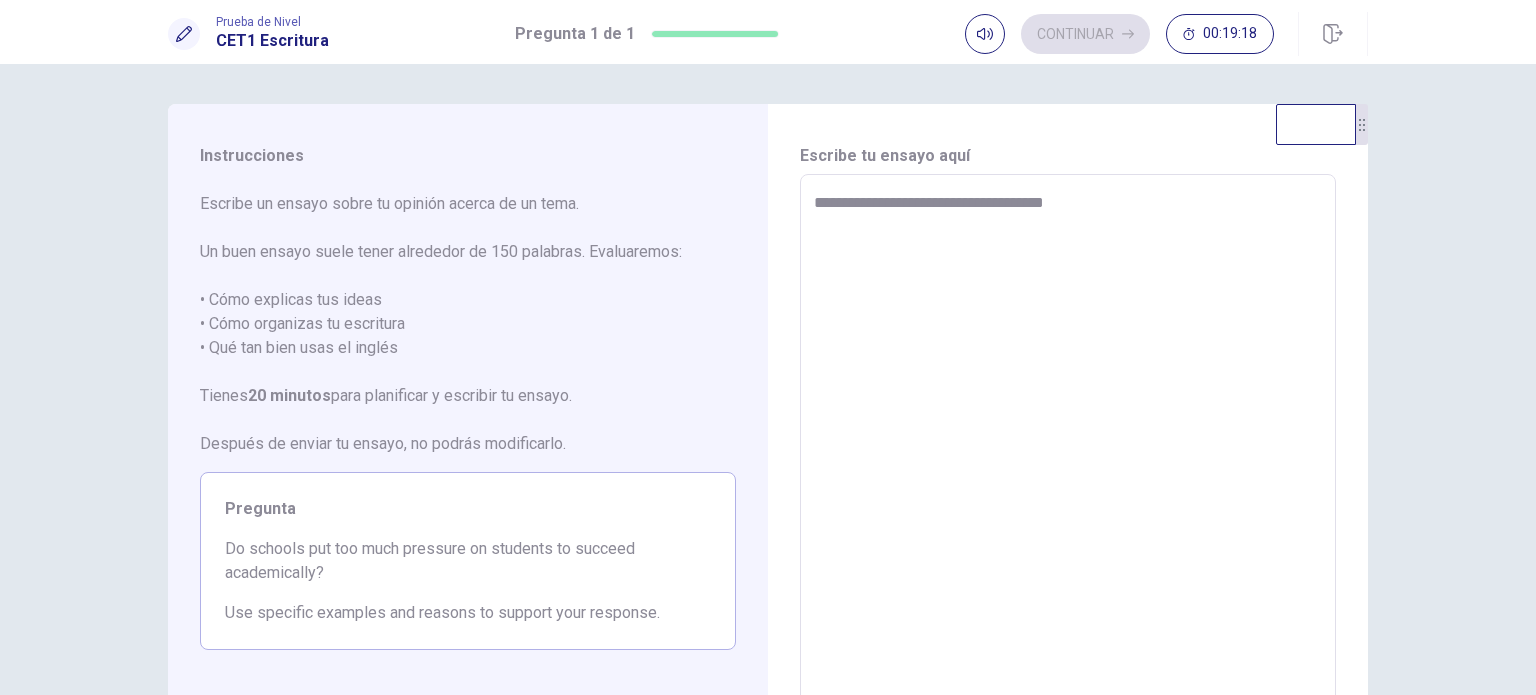 type on "*" 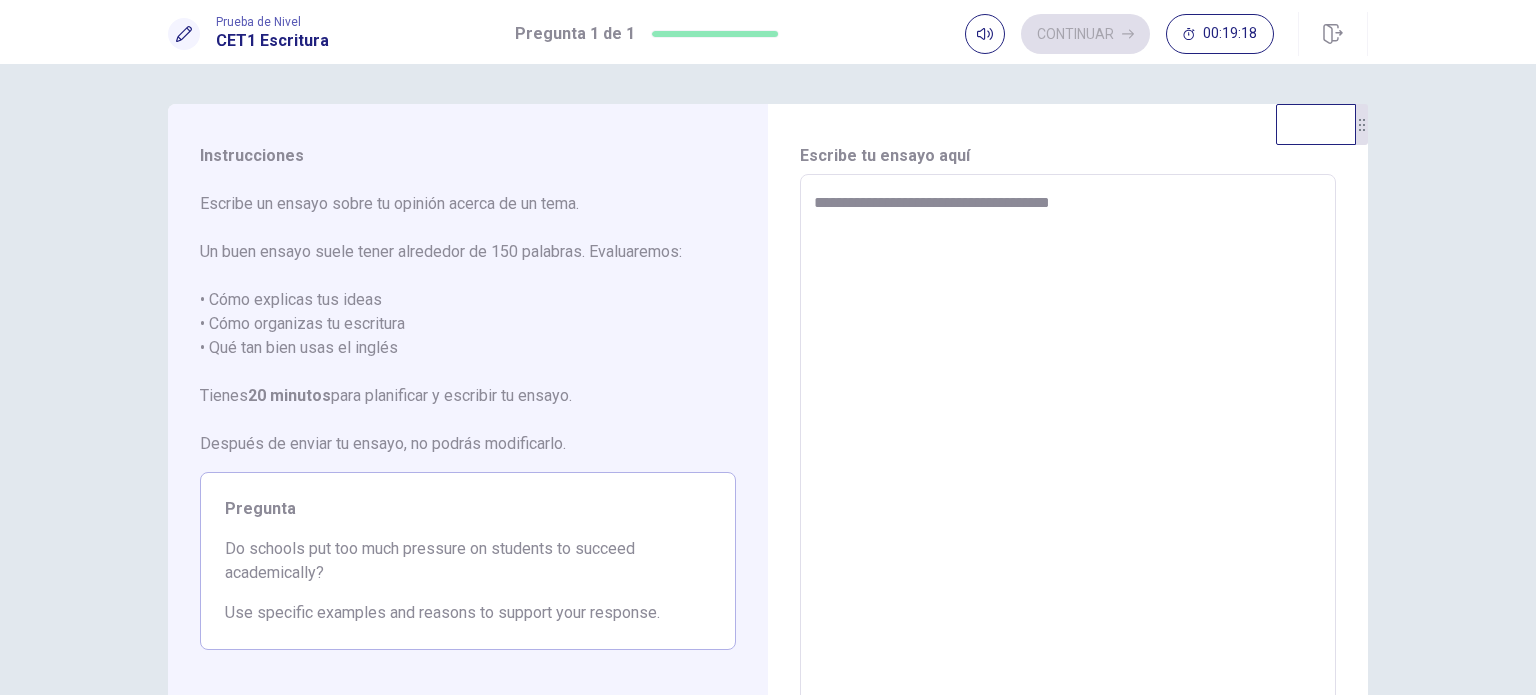type on "*" 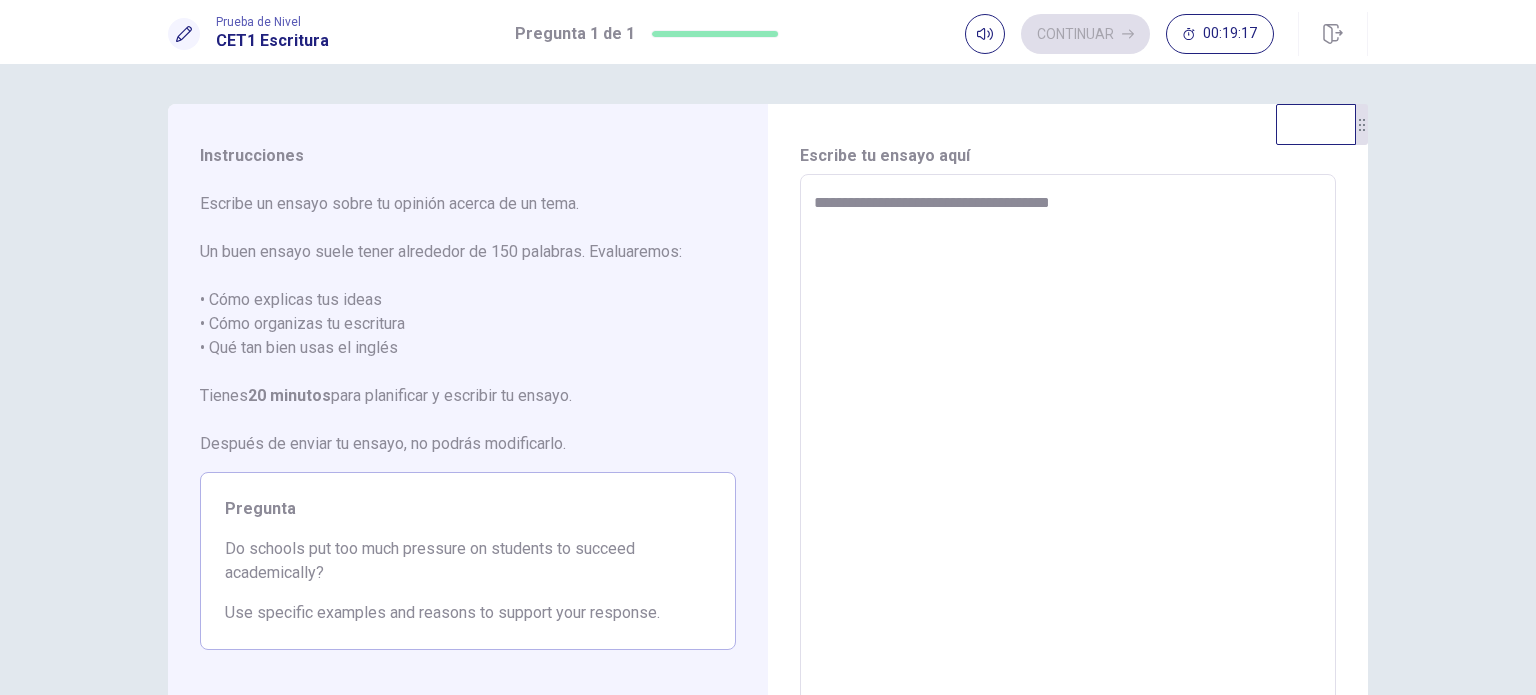 type on "**********" 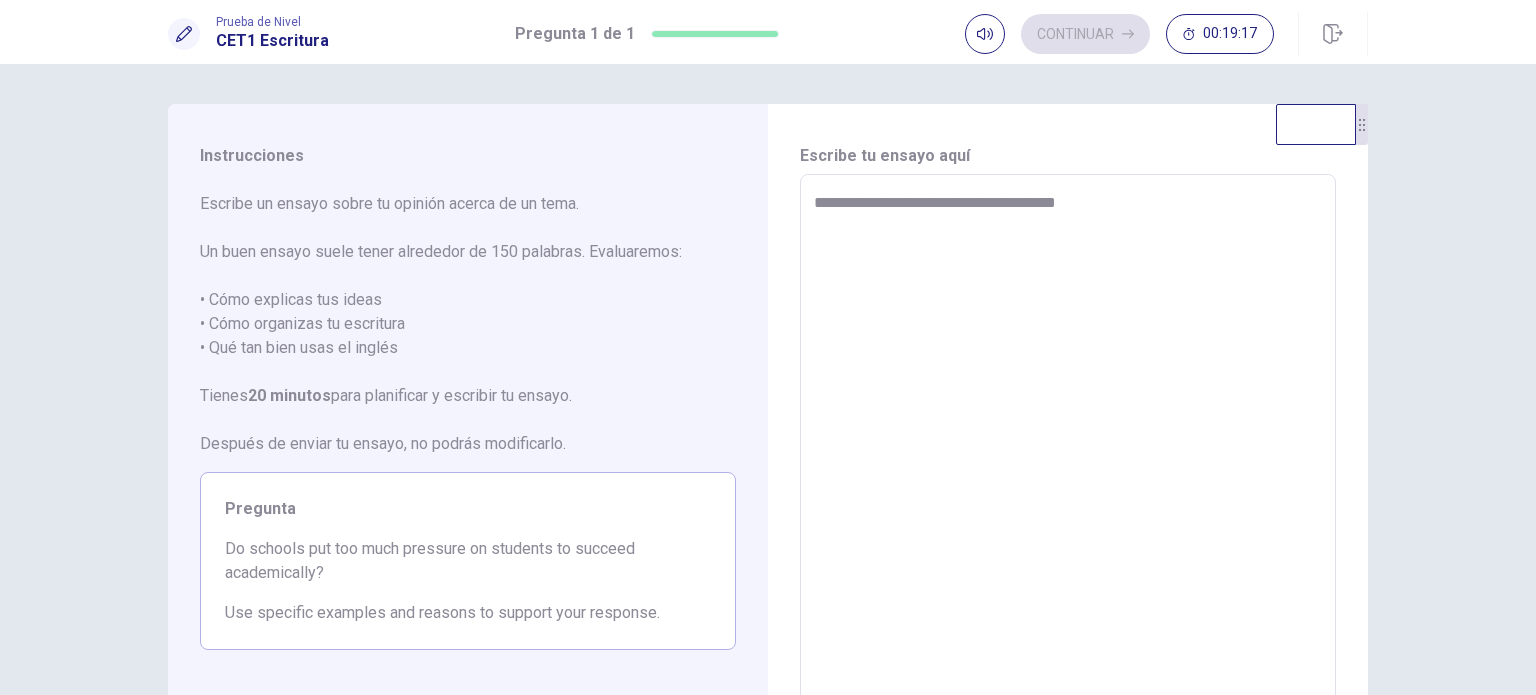 type on "**********" 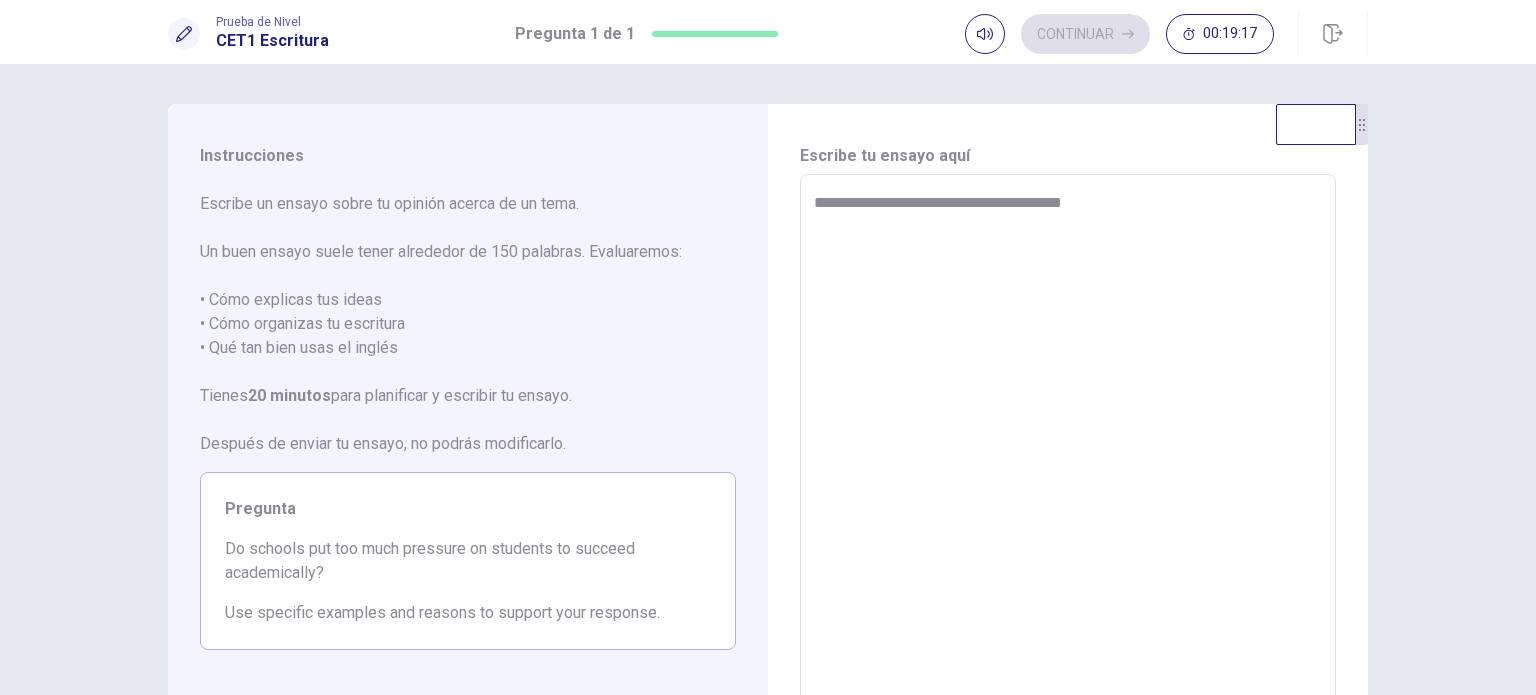 type on "*" 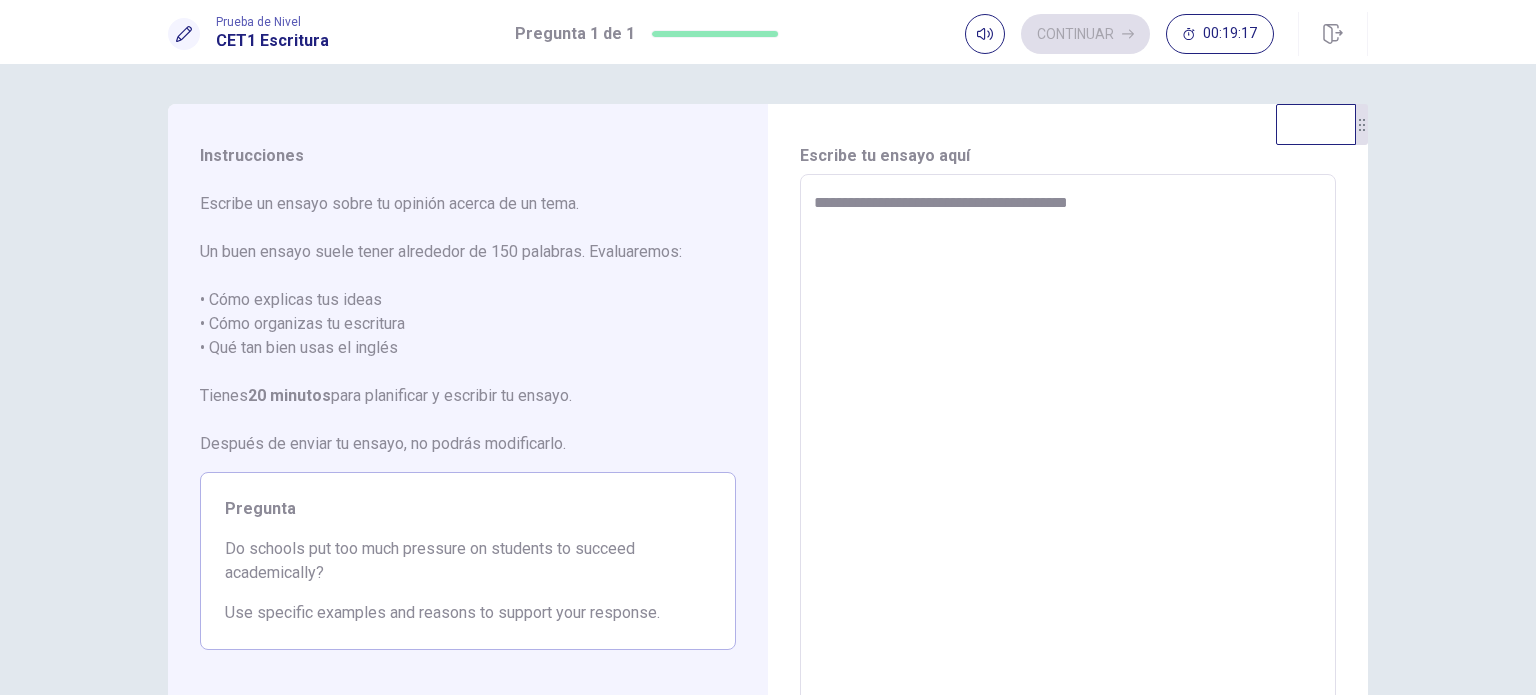 type on "*" 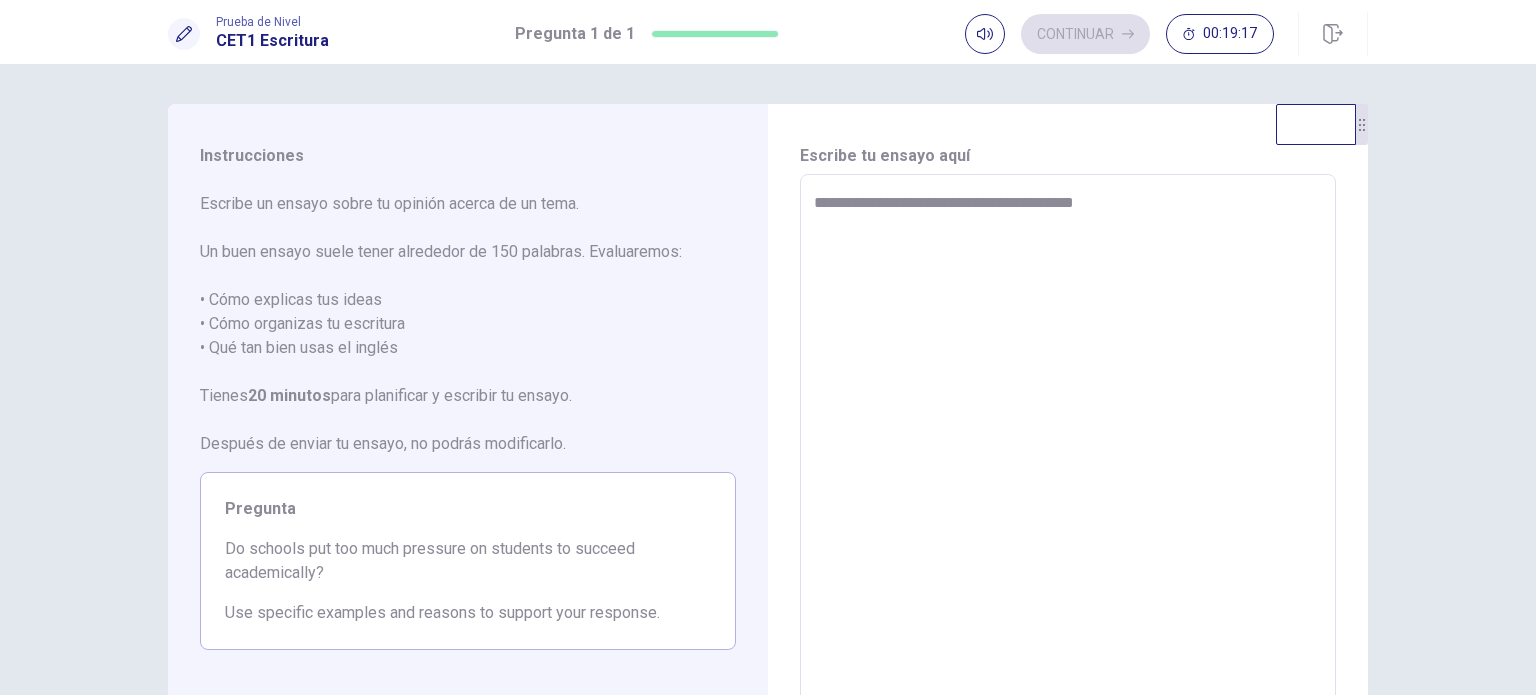 type on "*" 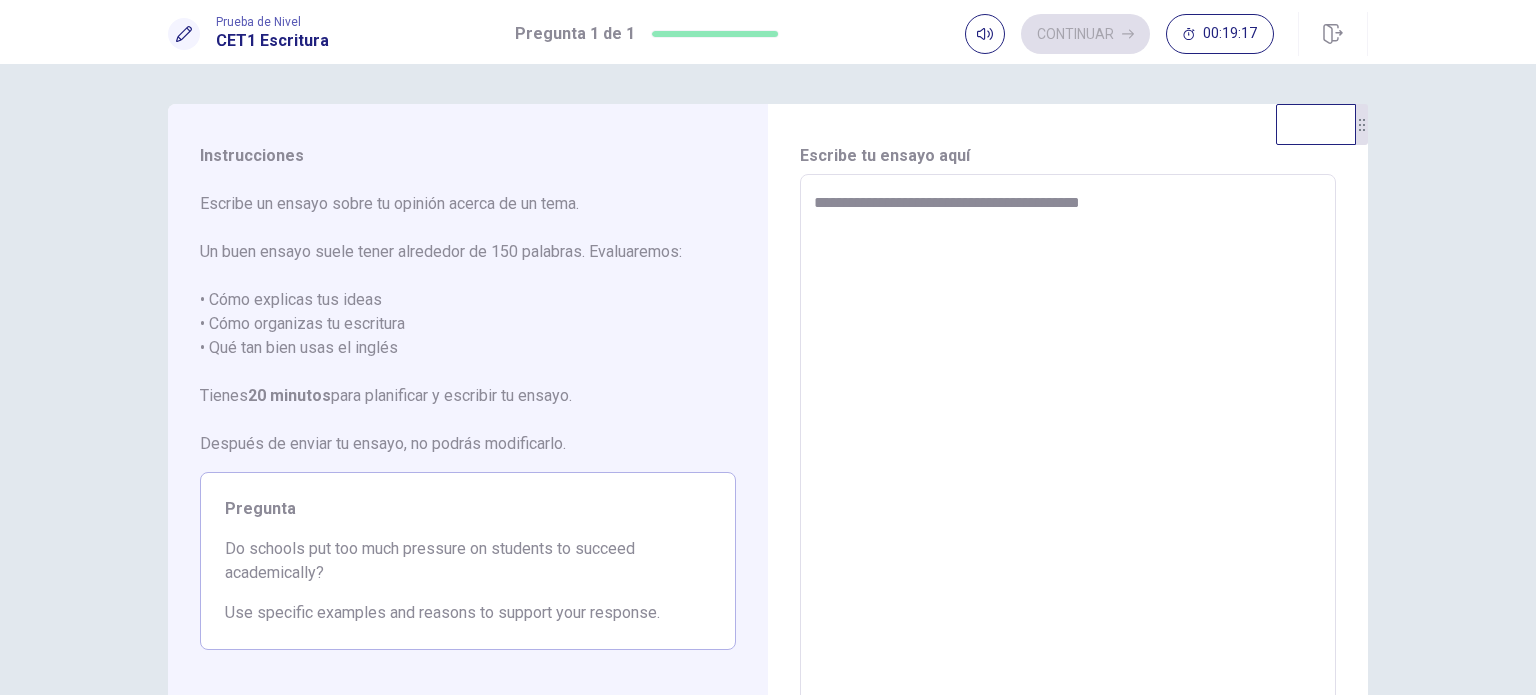type on "*" 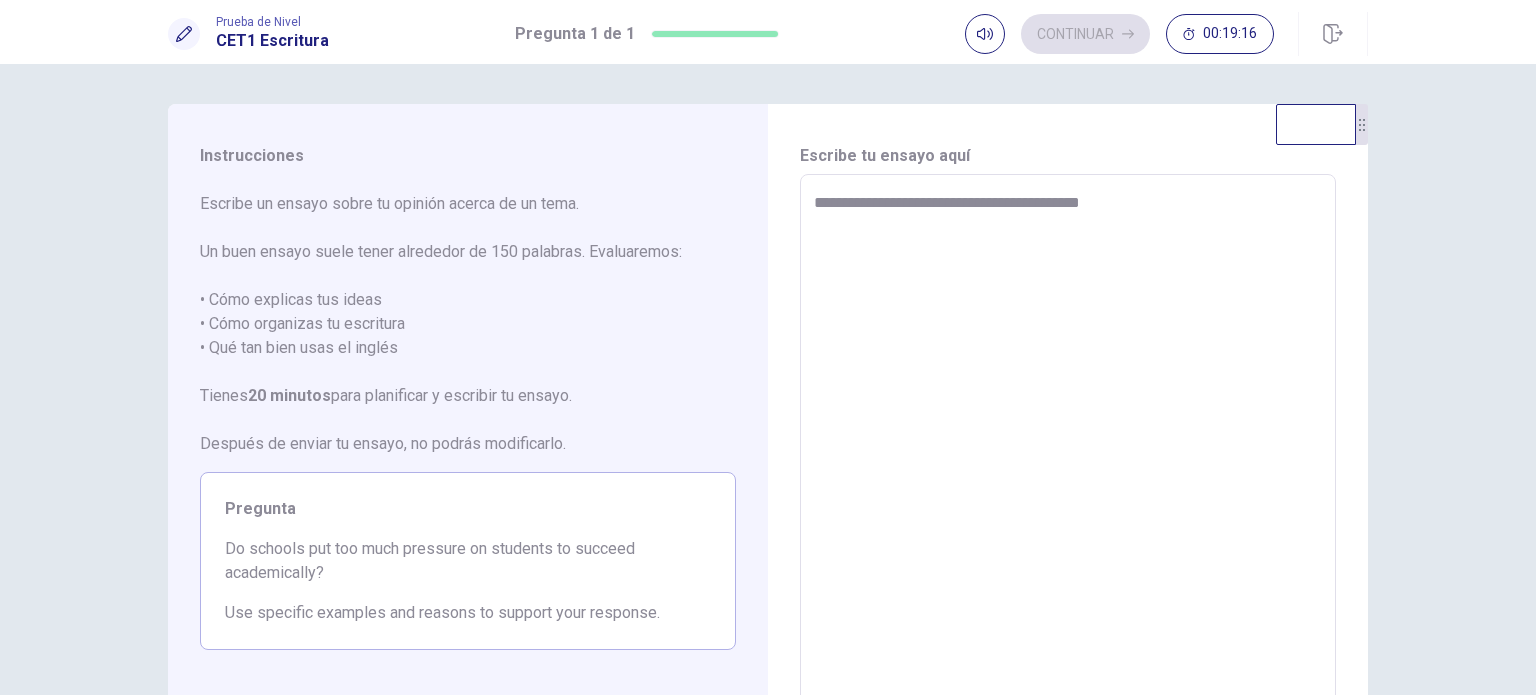 type on "**********" 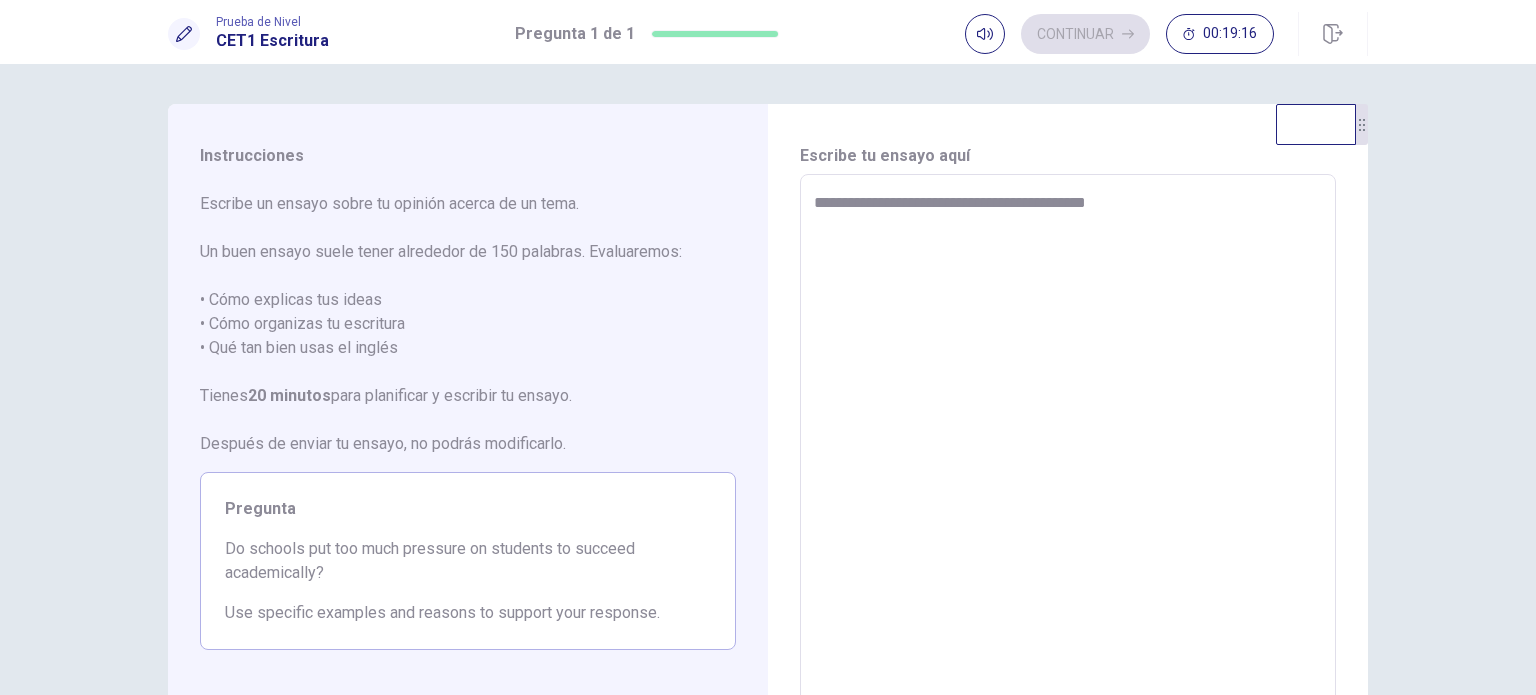 type on "*" 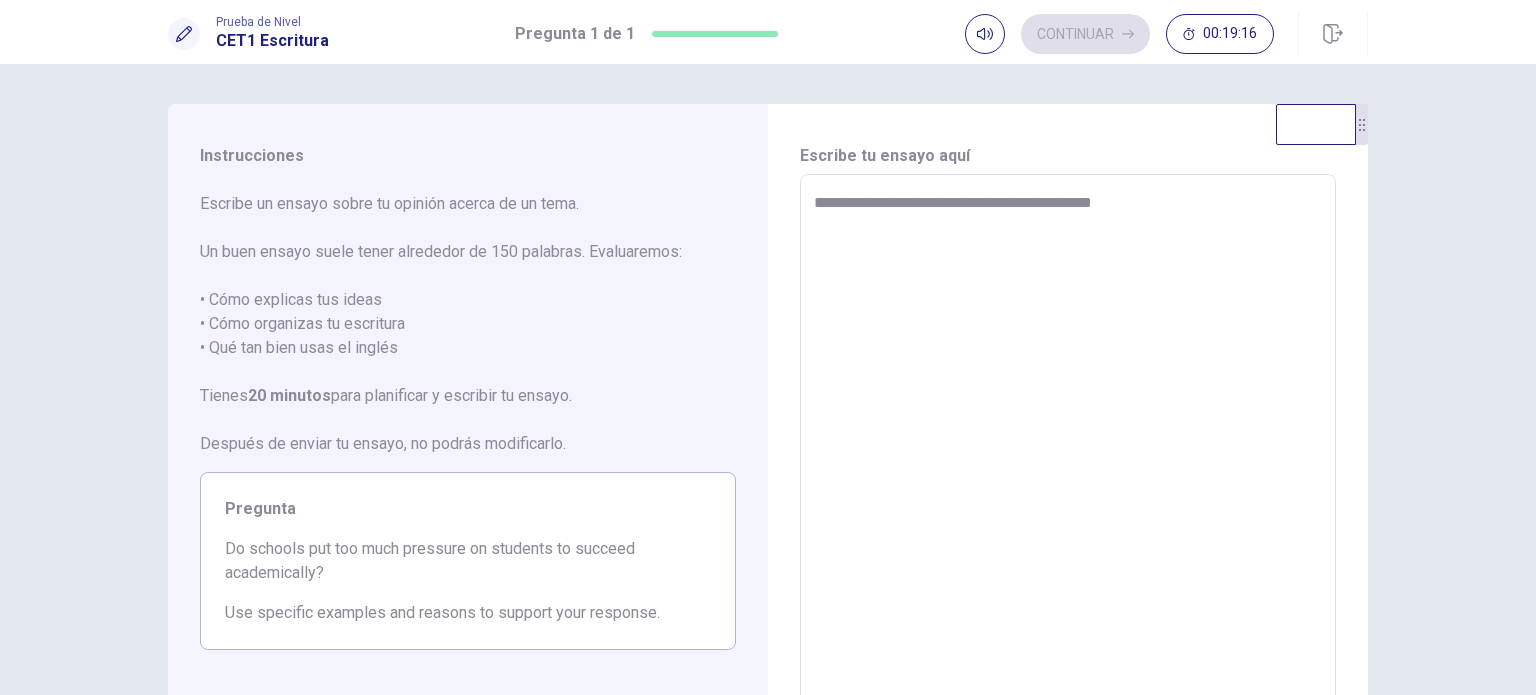 type on "*" 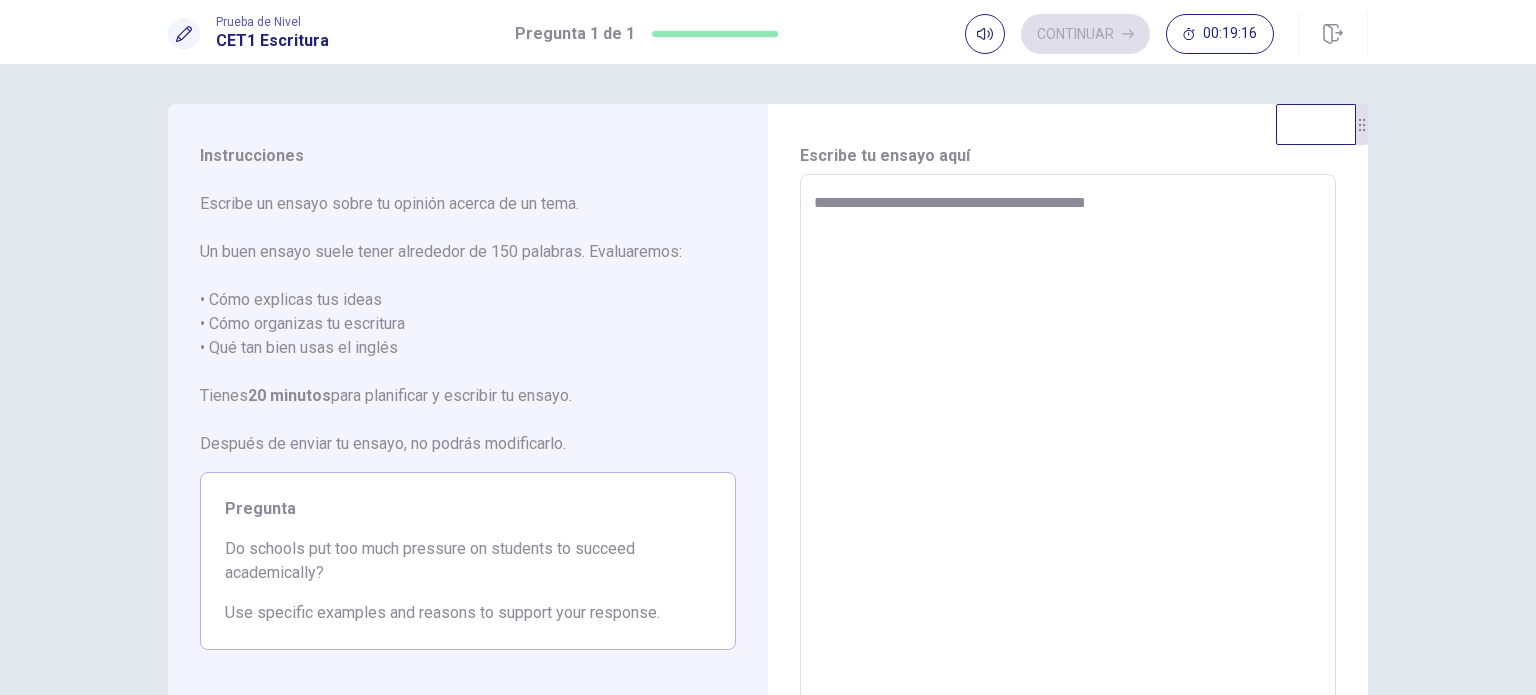 type on "*" 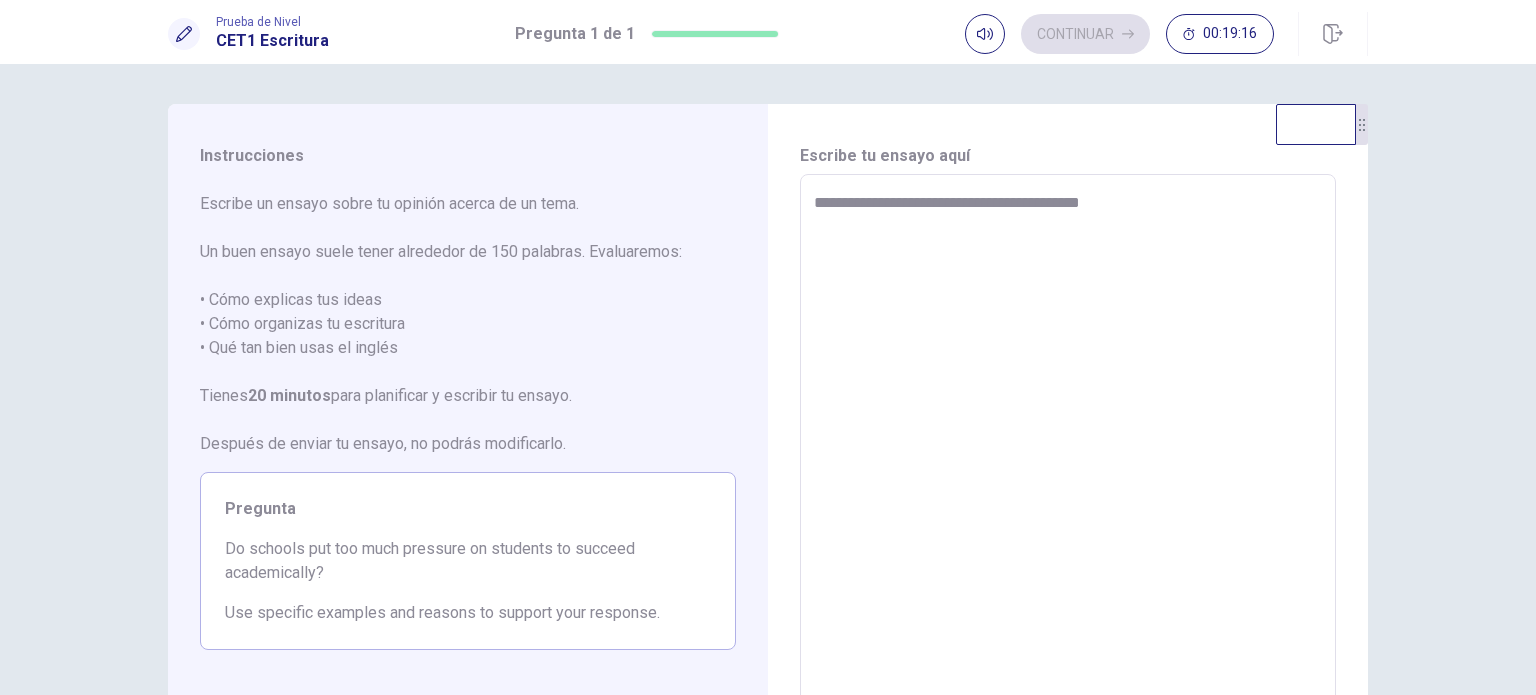 type on "*" 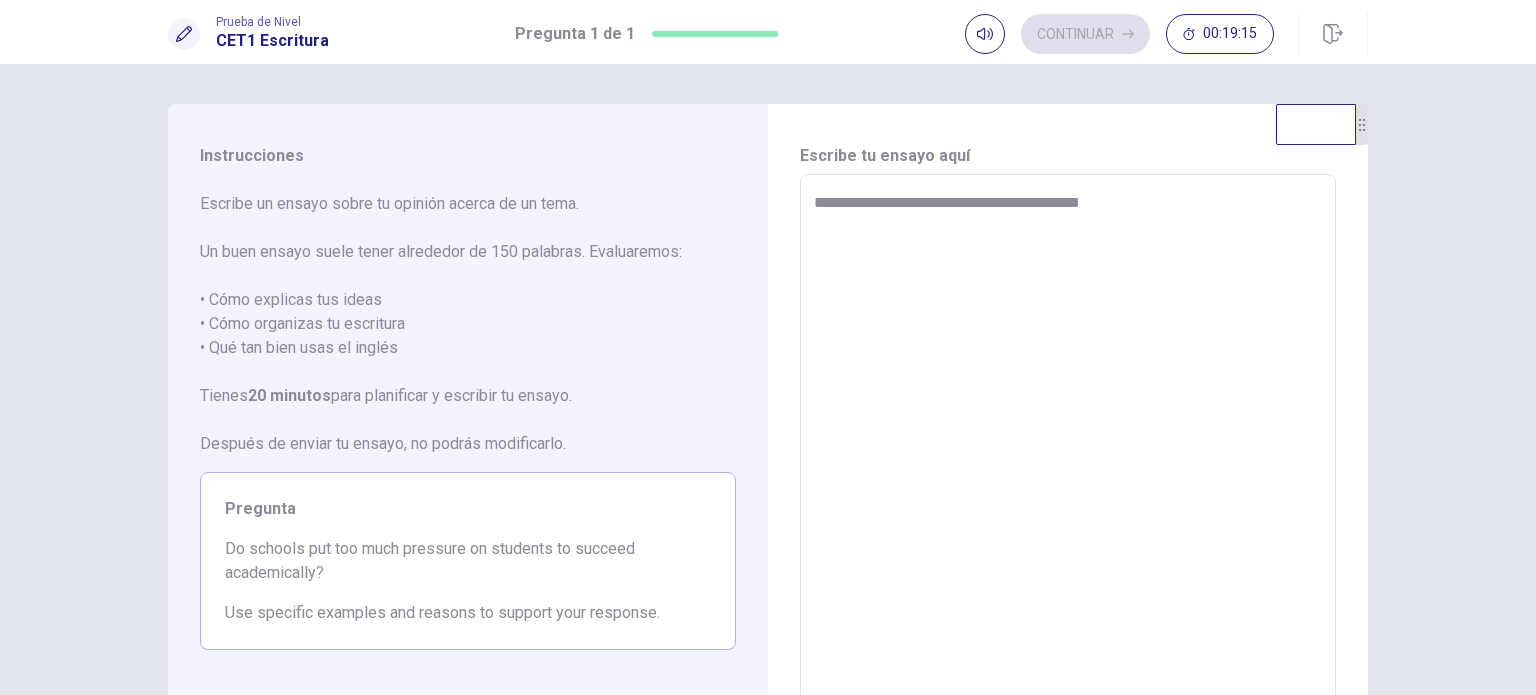 type on "**********" 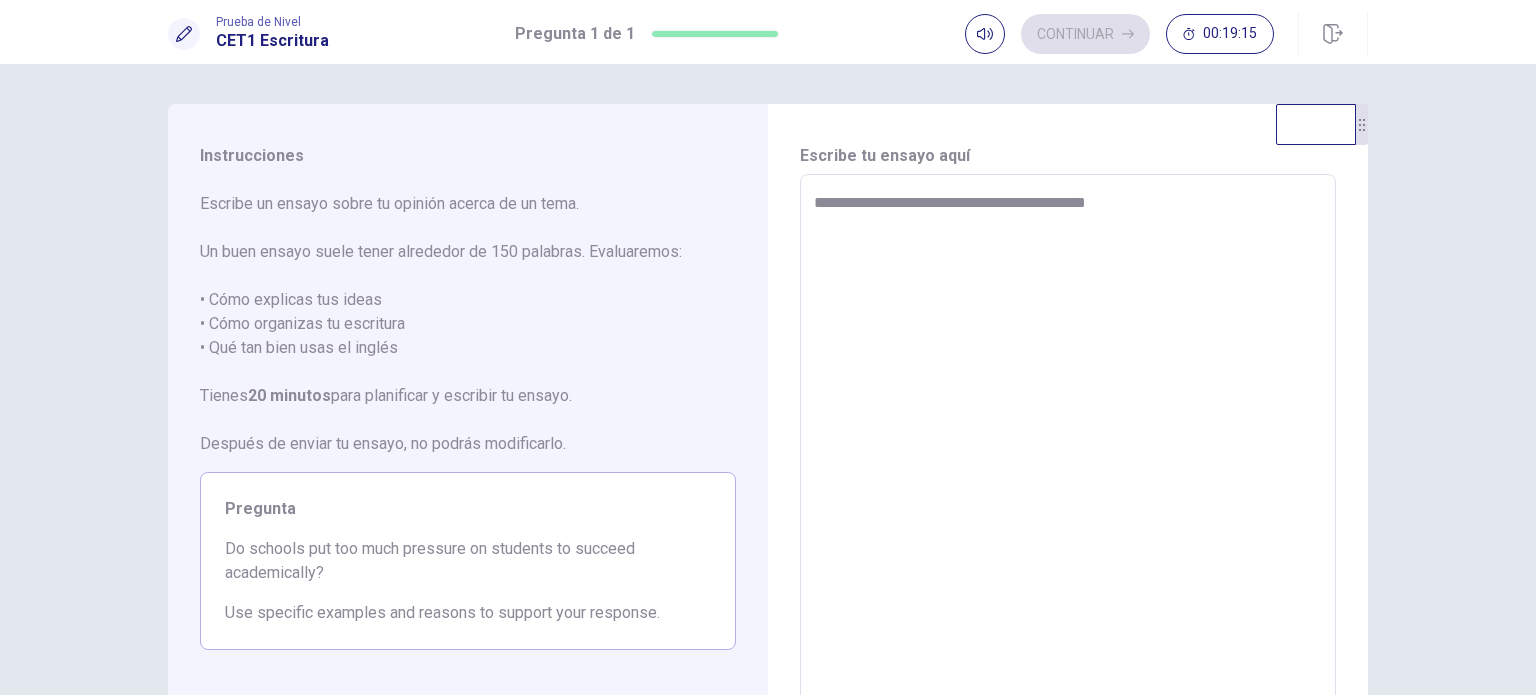 type on "*" 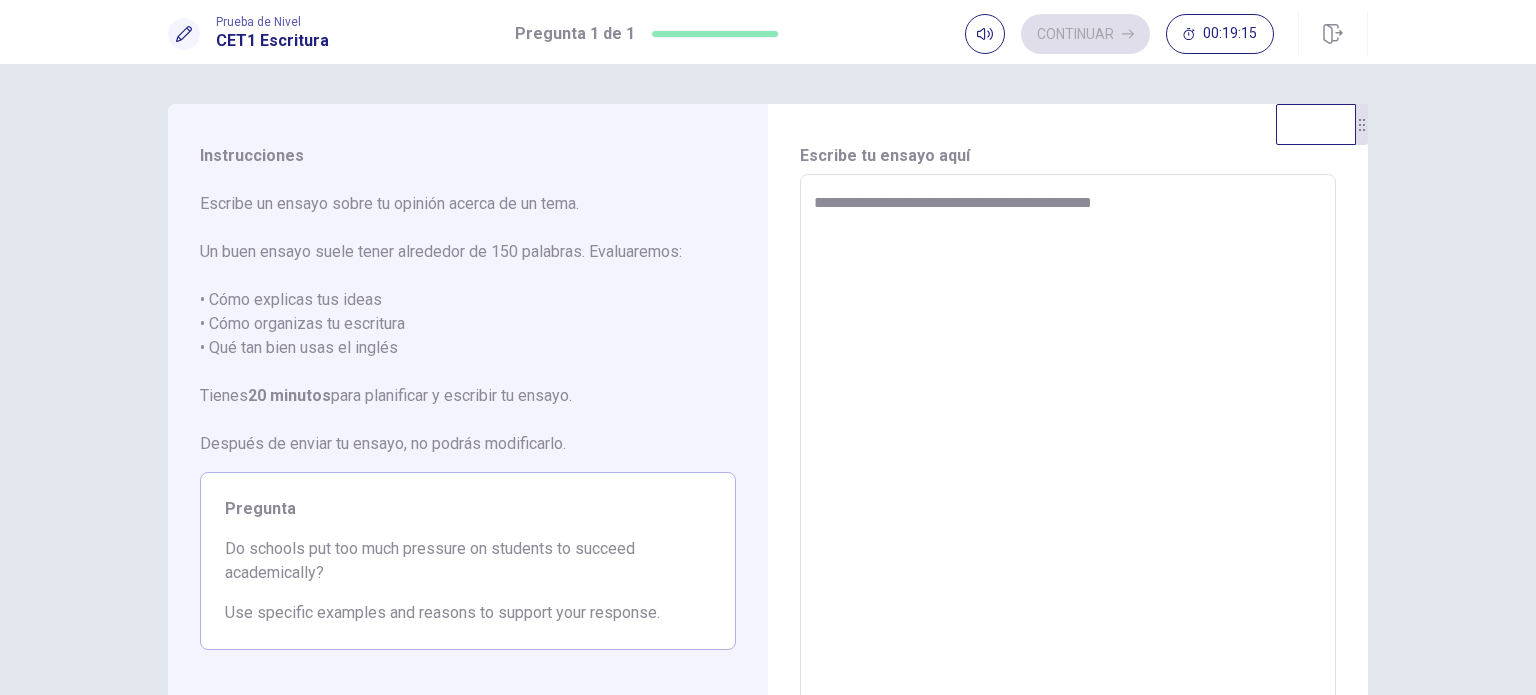 type on "*" 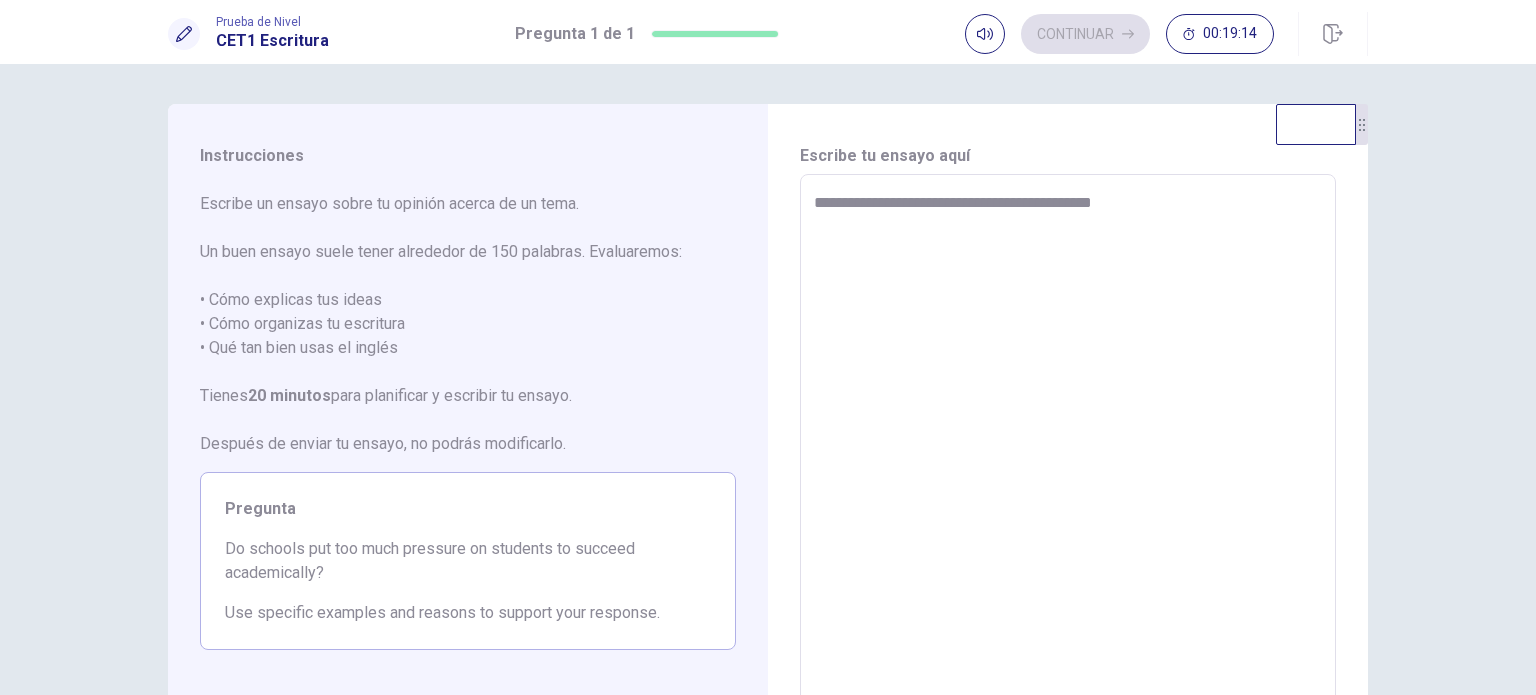 type on "**********" 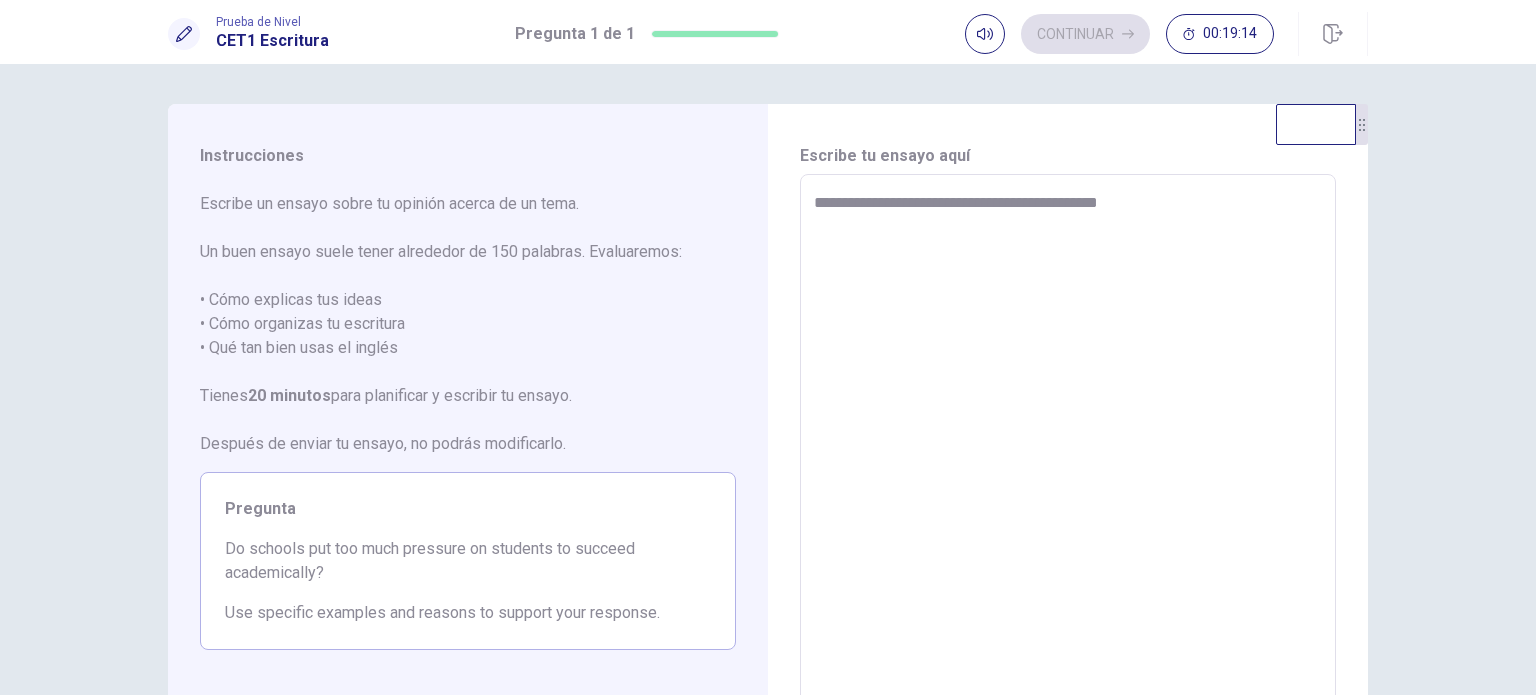 type on "*" 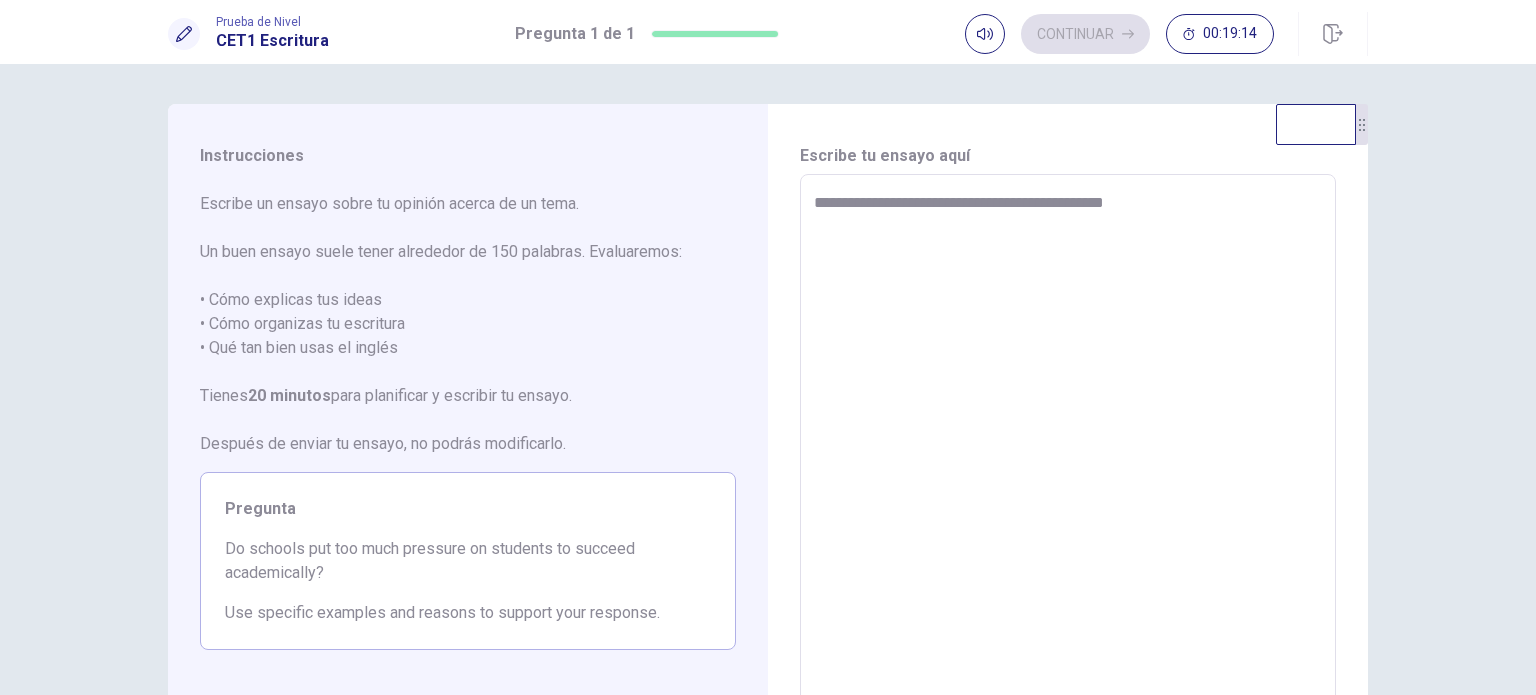 type on "*" 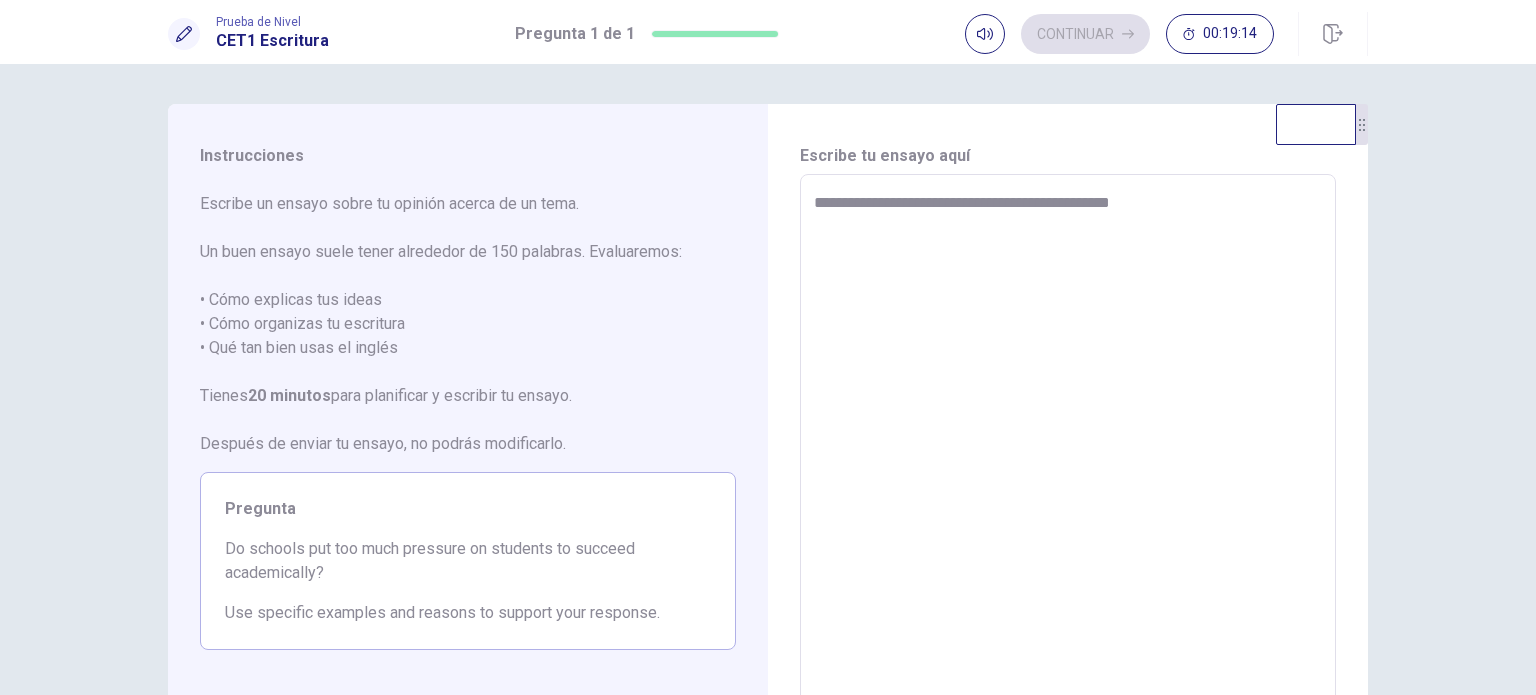 type on "*" 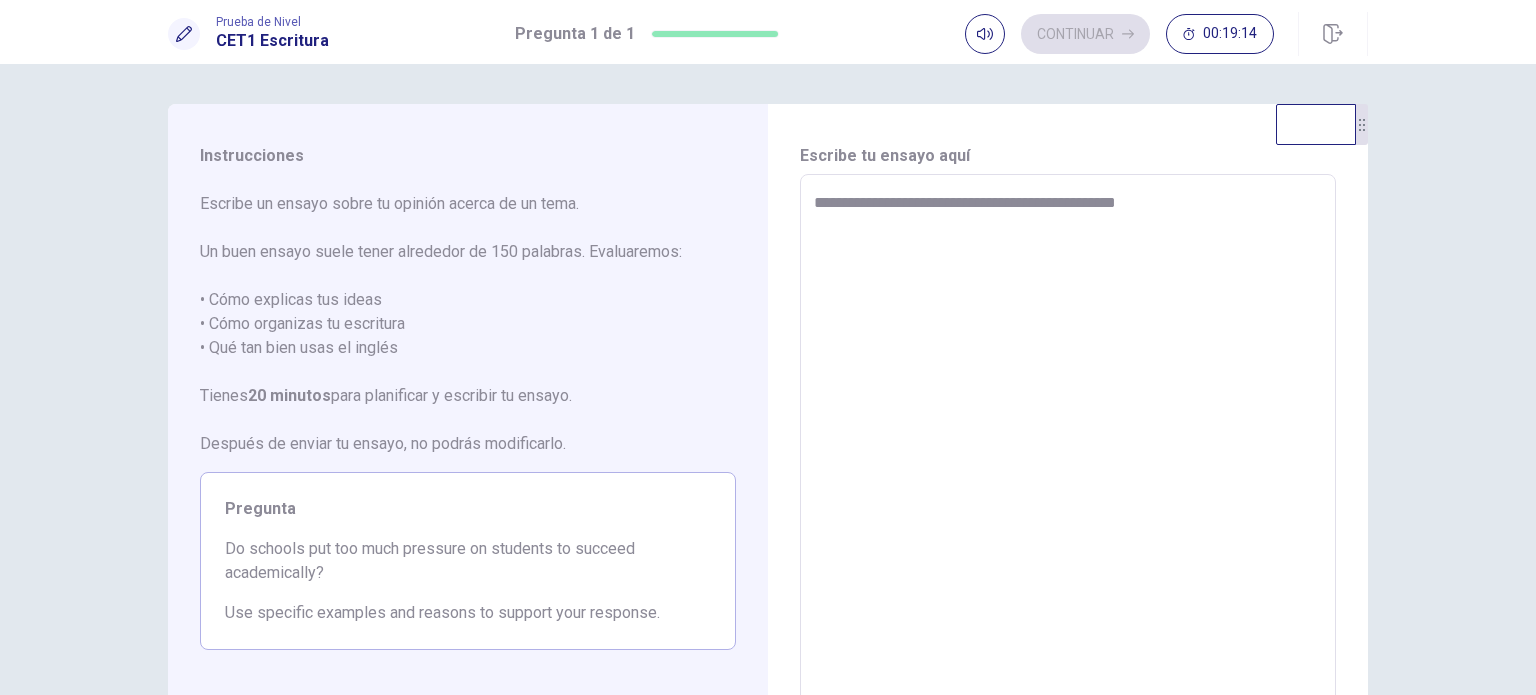 type on "*" 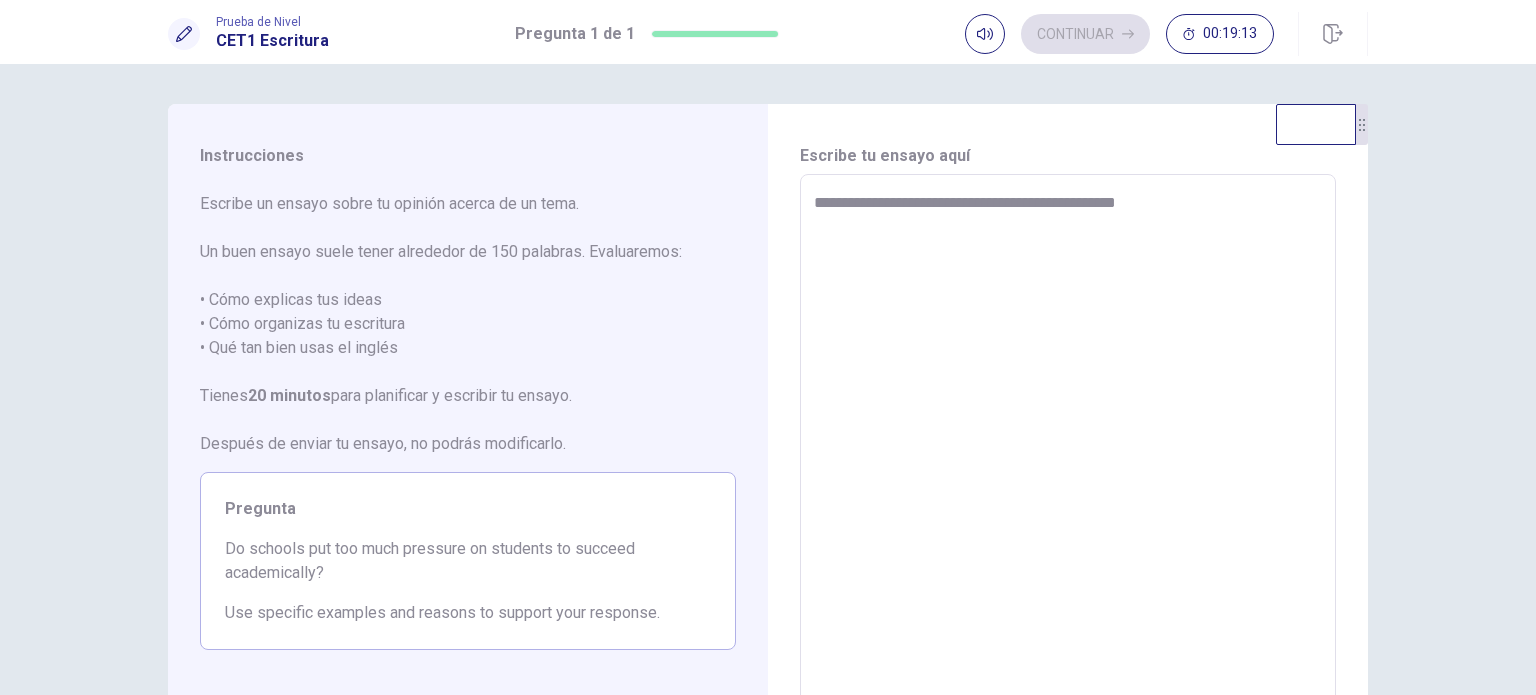 type on "**********" 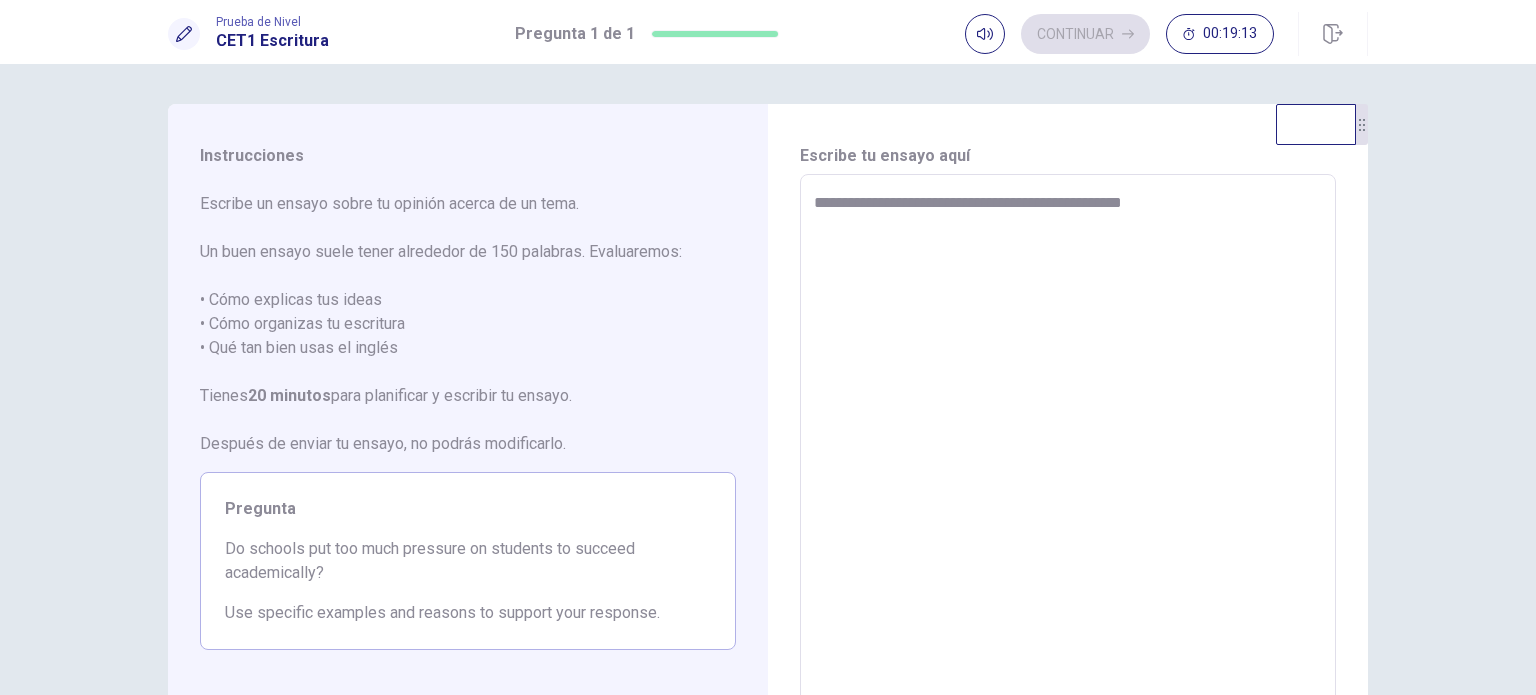 type on "*" 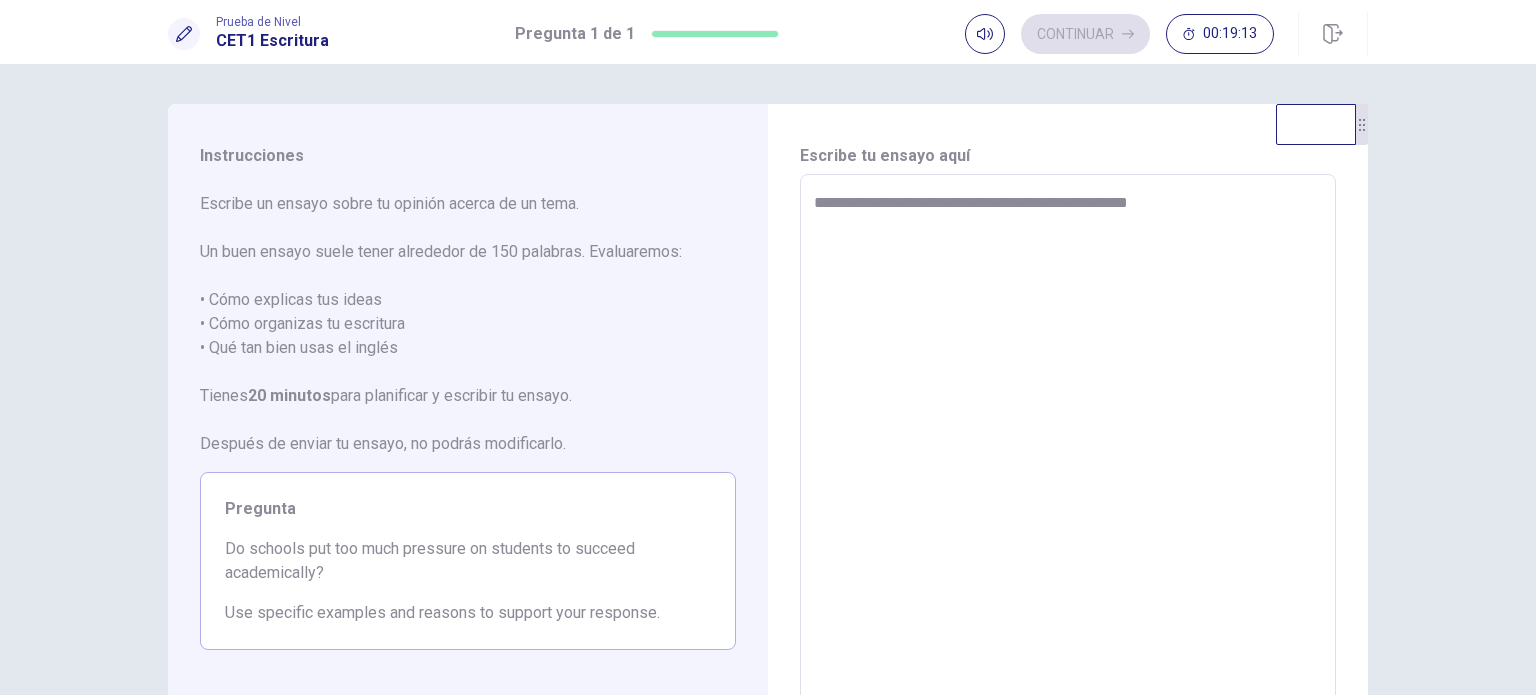 type on "*" 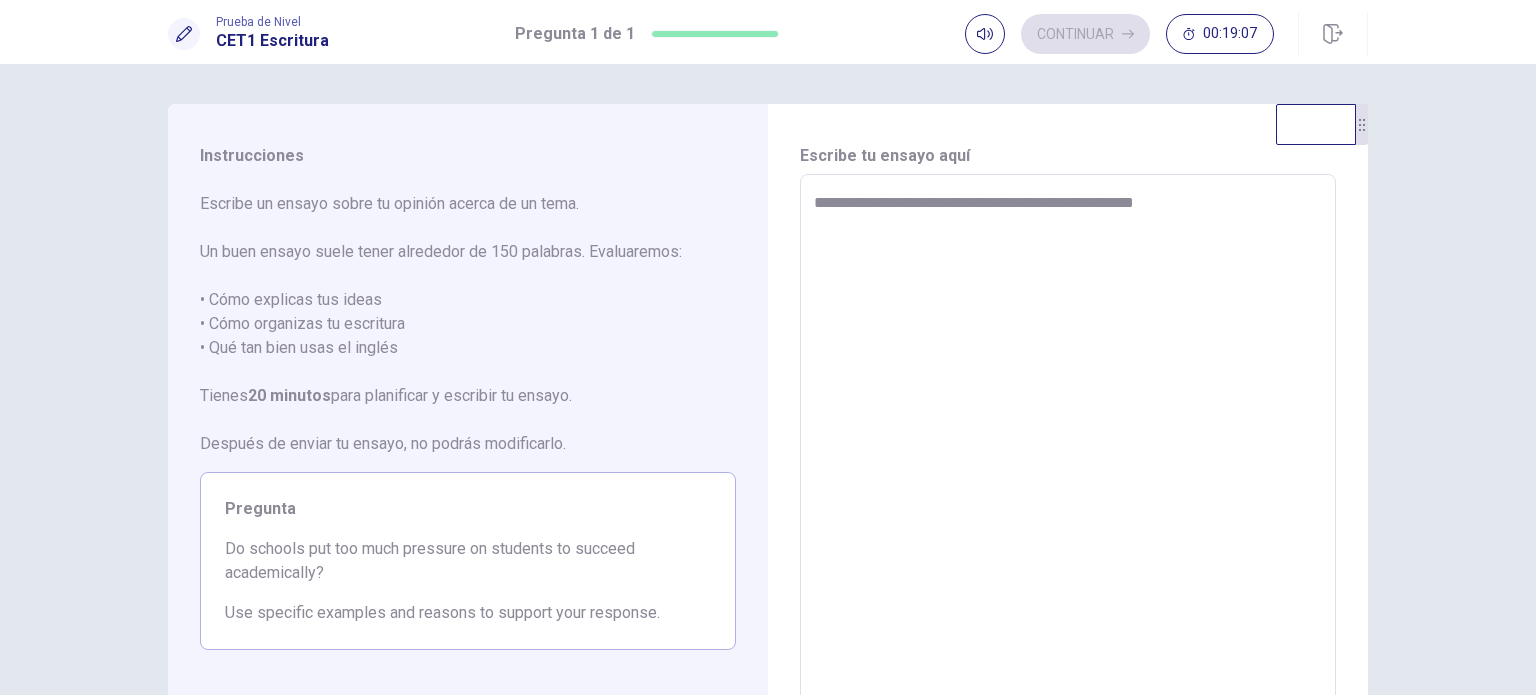 type on "*" 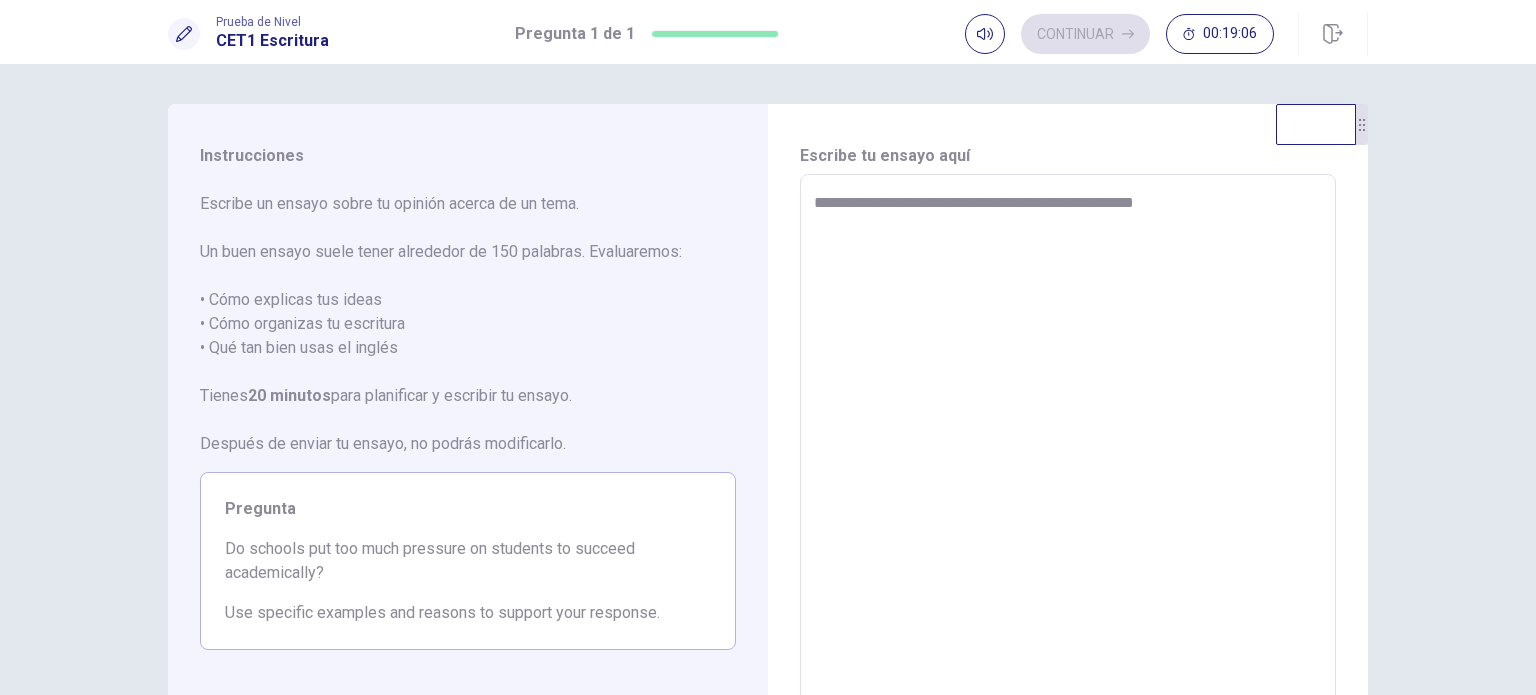 type on "**********" 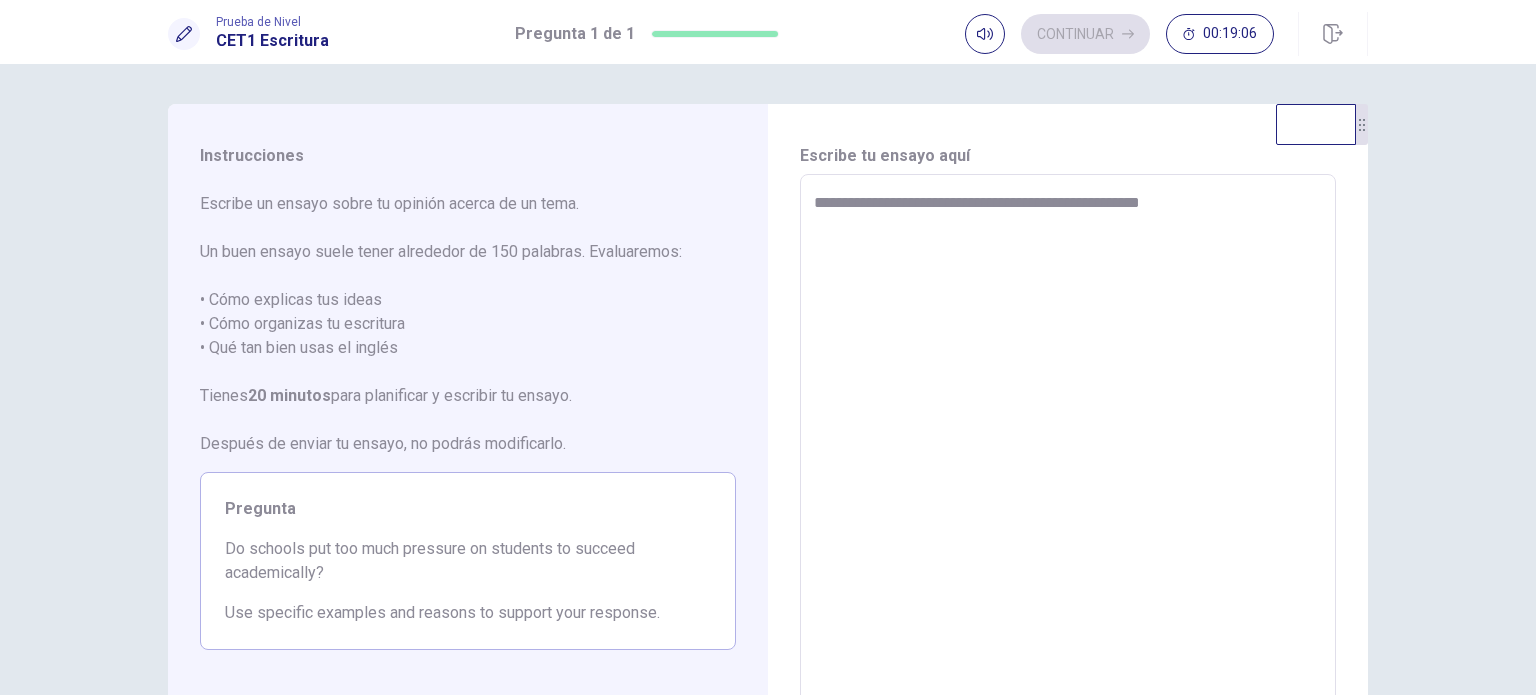 type on "*" 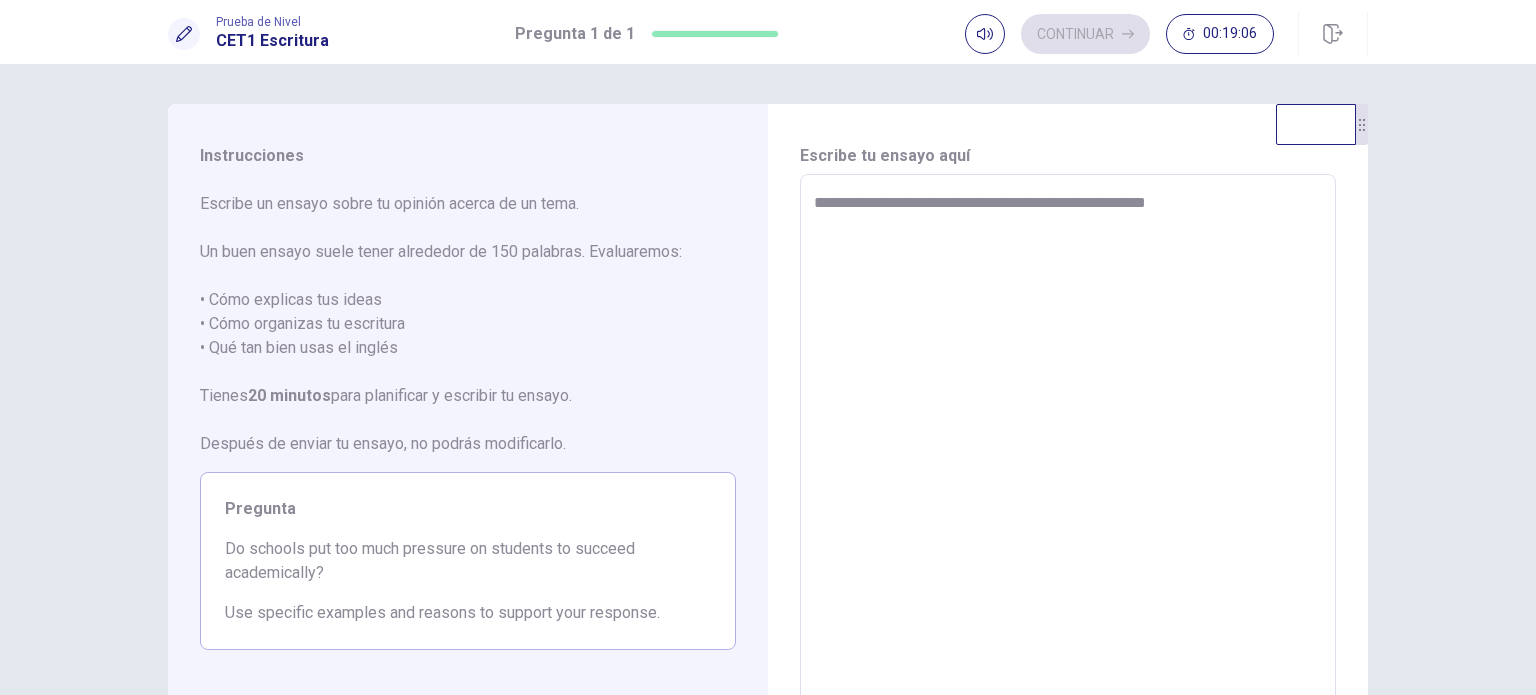 type on "*" 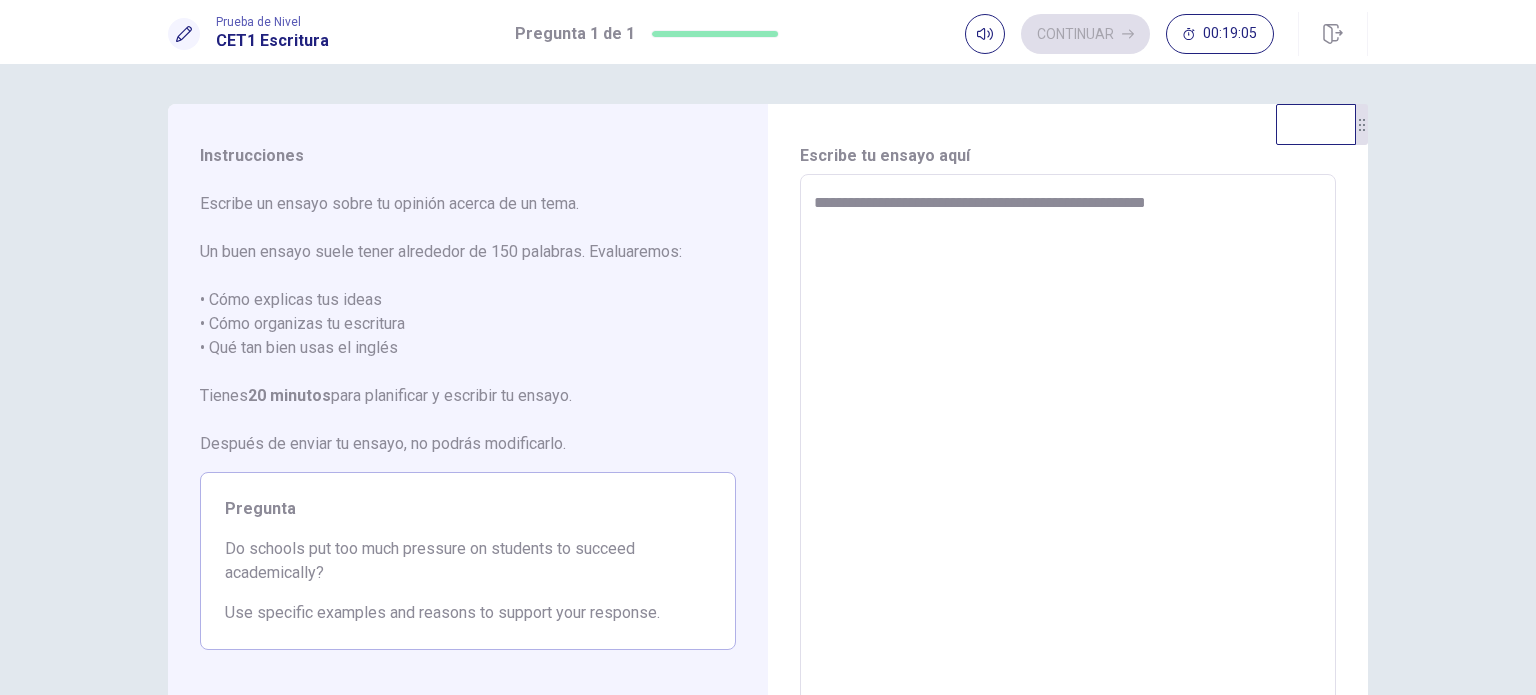type on "**********" 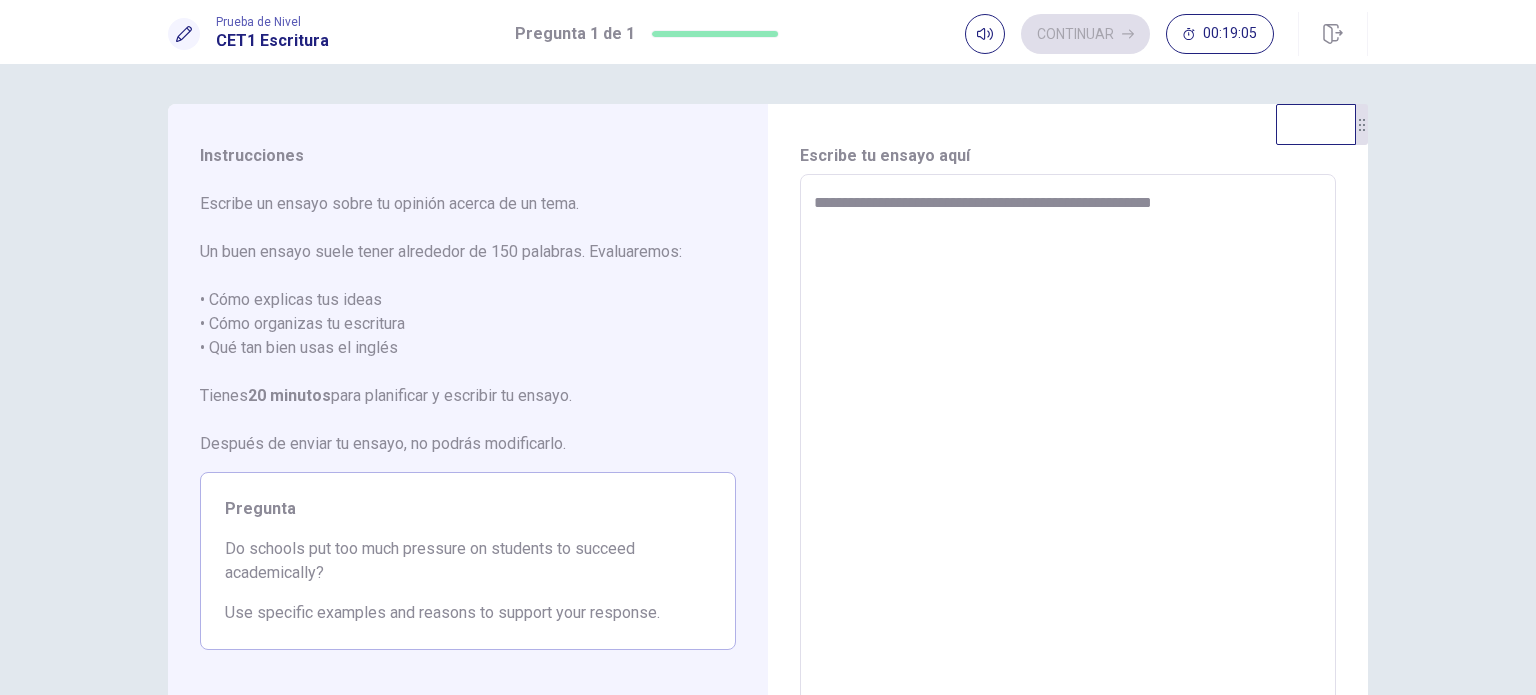 type on "*" 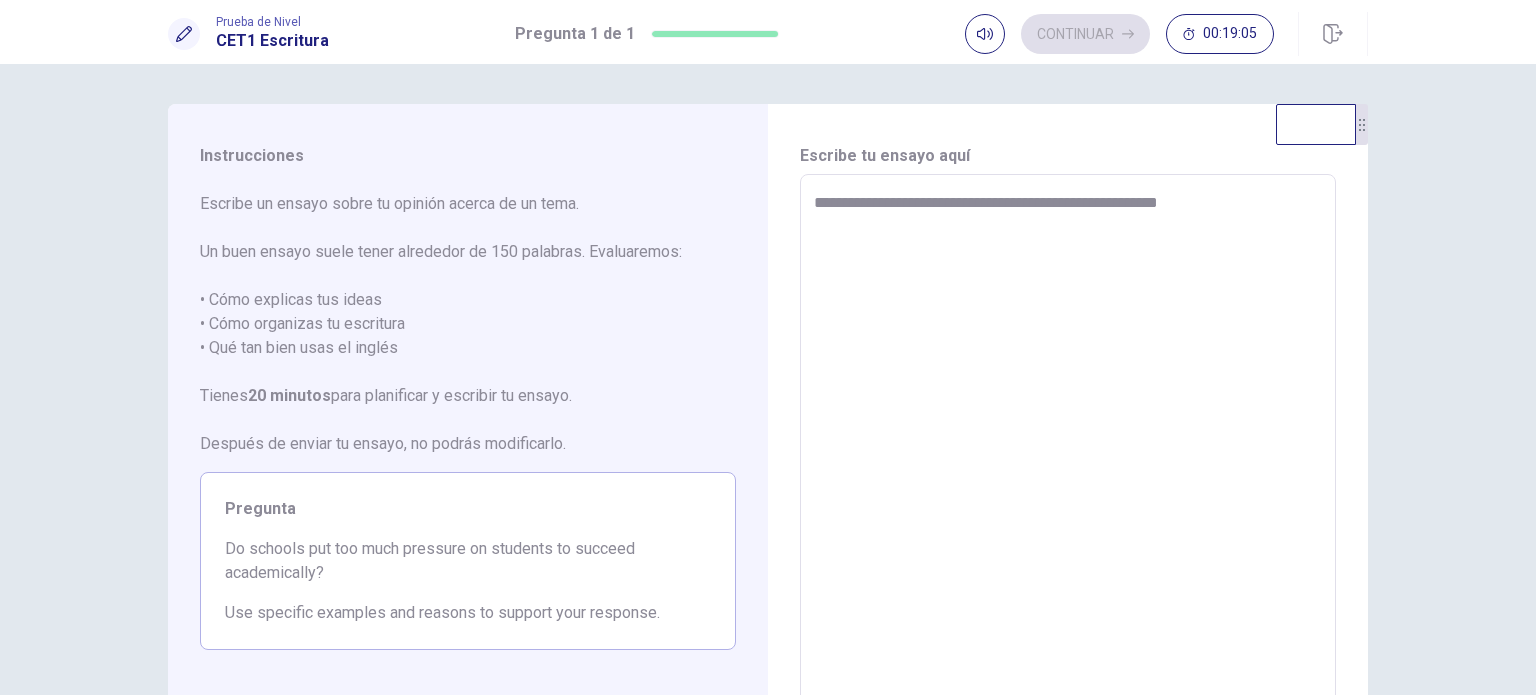 type on "*" 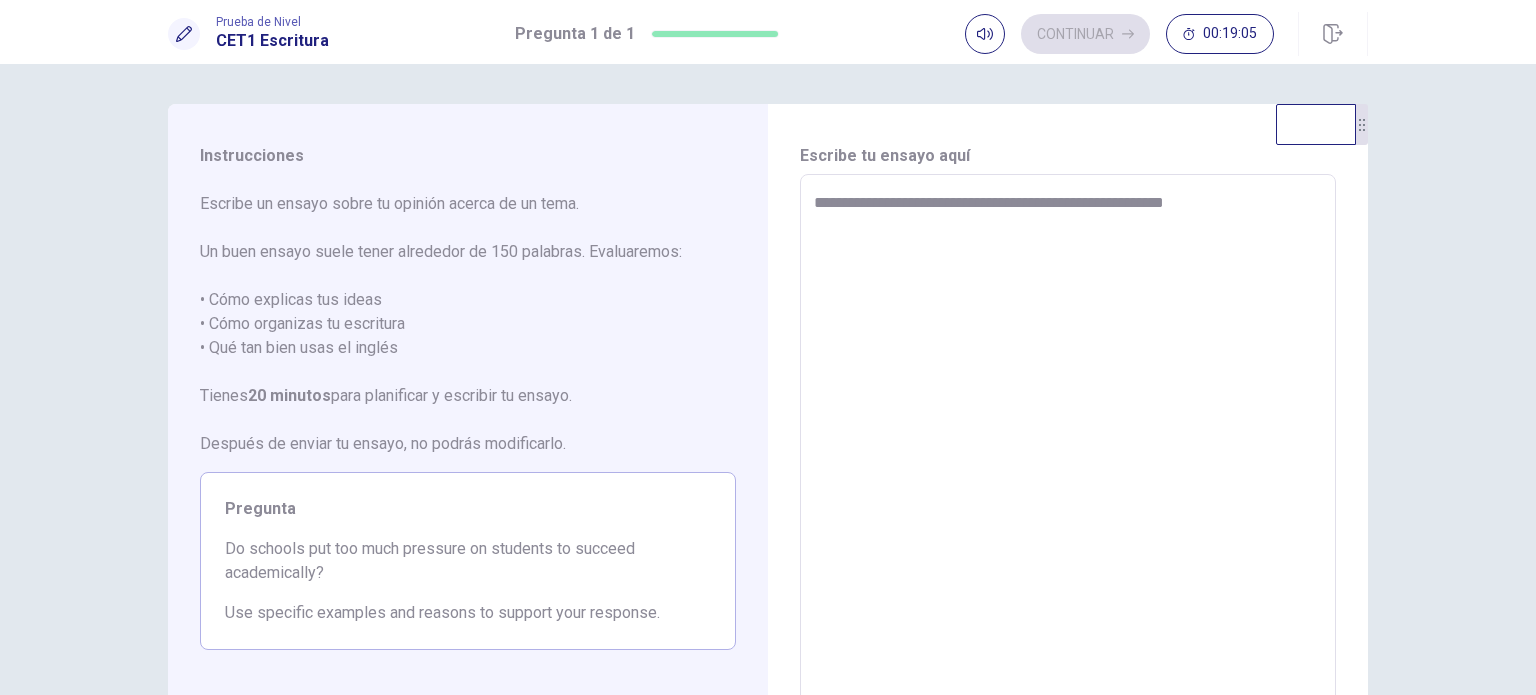 type on "*" 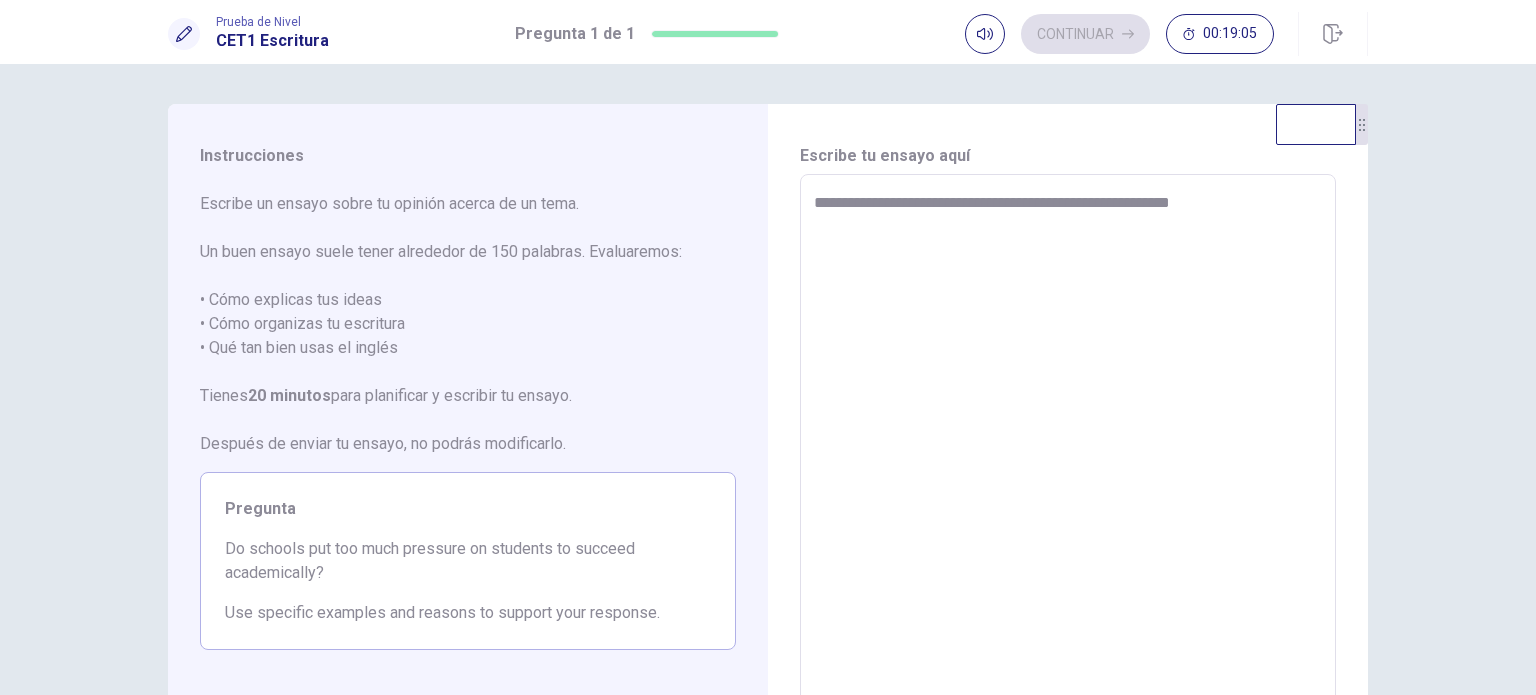 type on "*" 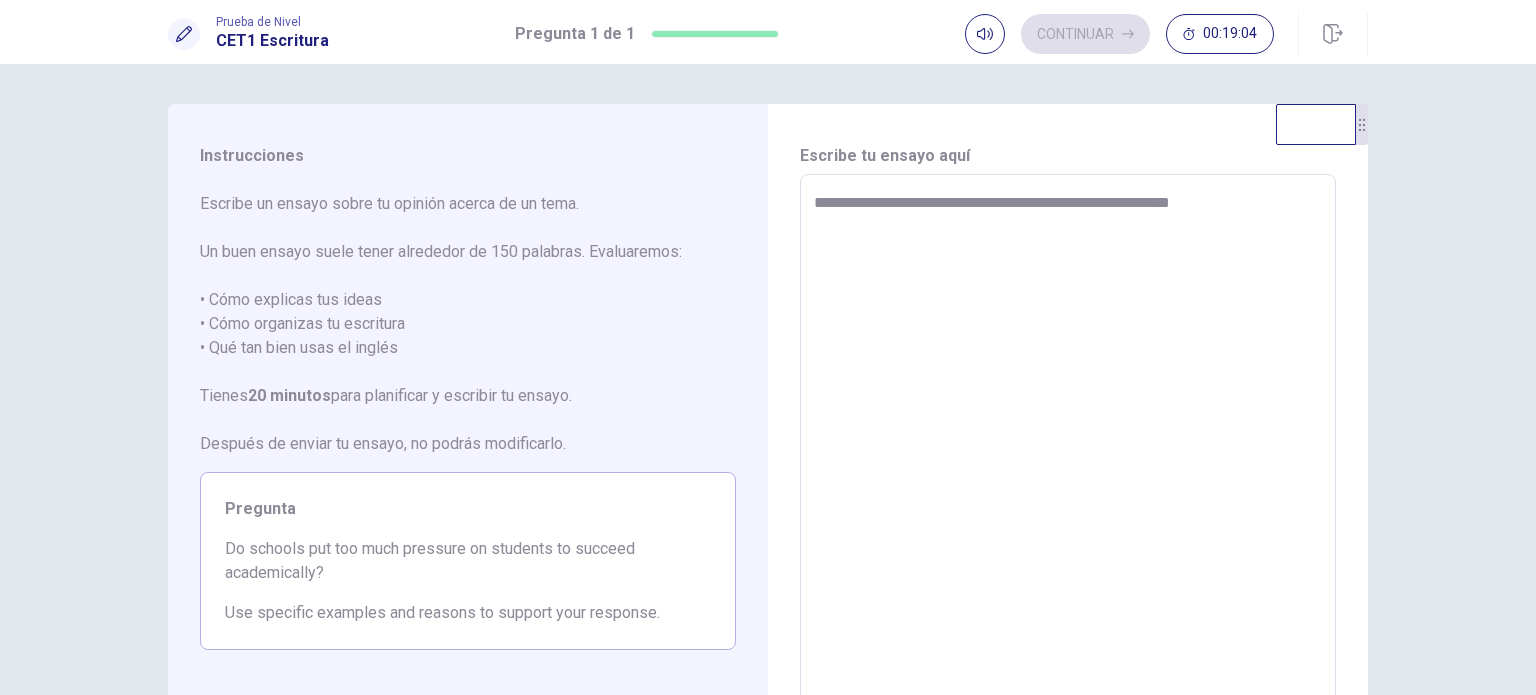 type on "**********" 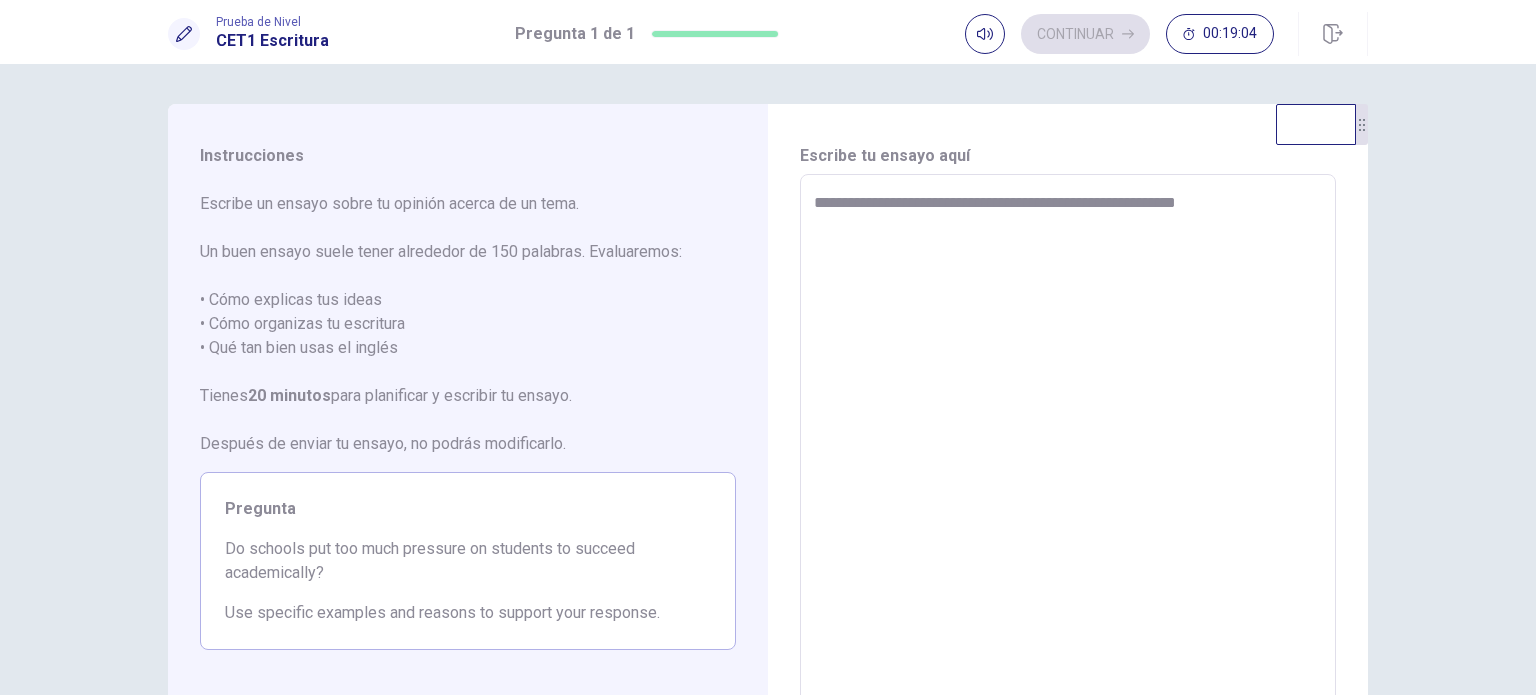 type on "*" 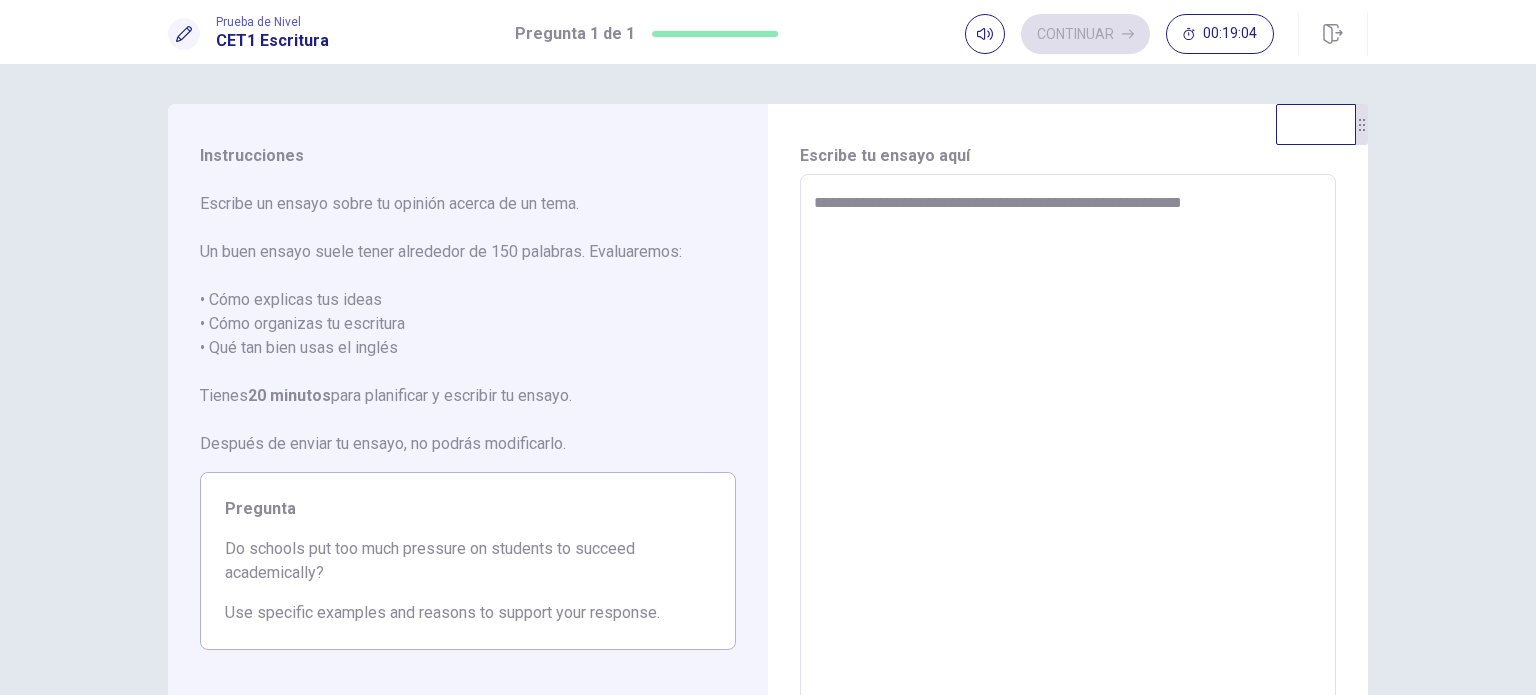 type on "*" 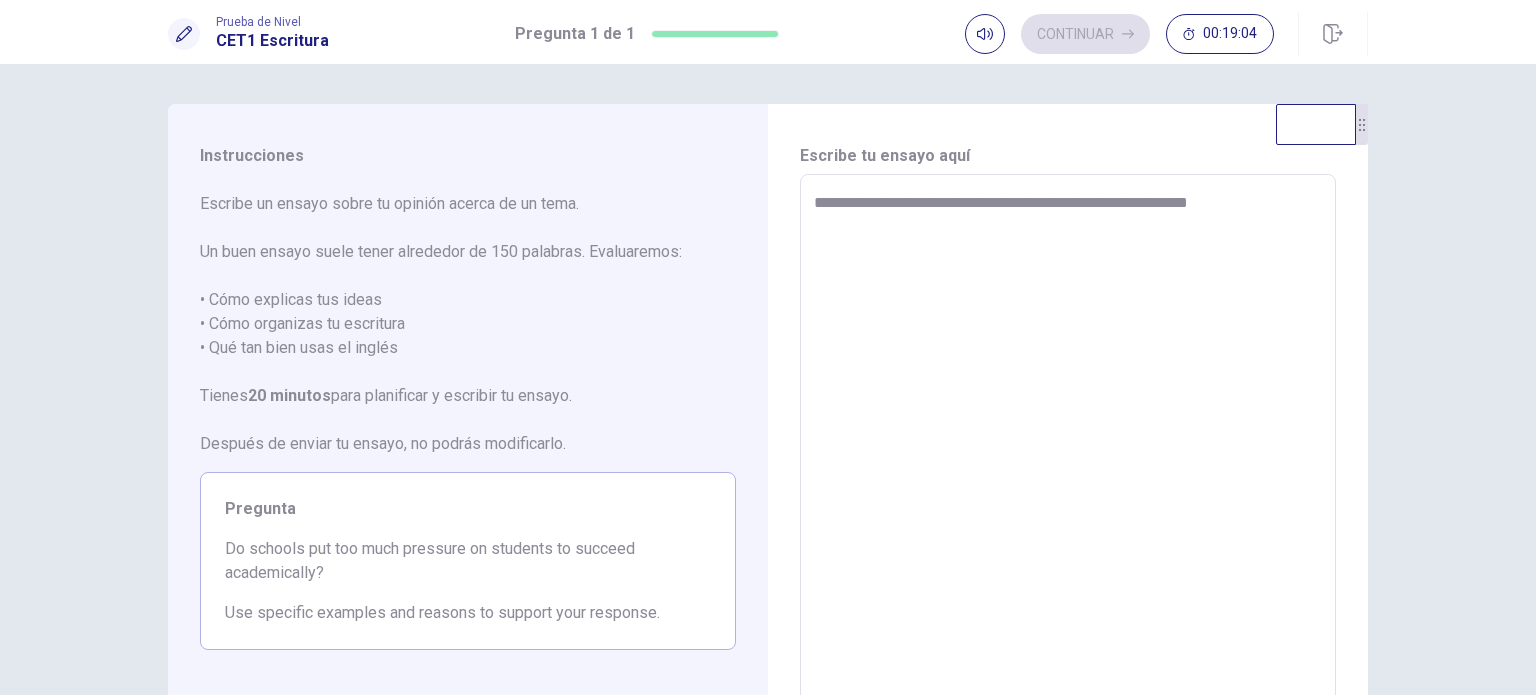 type on "*" 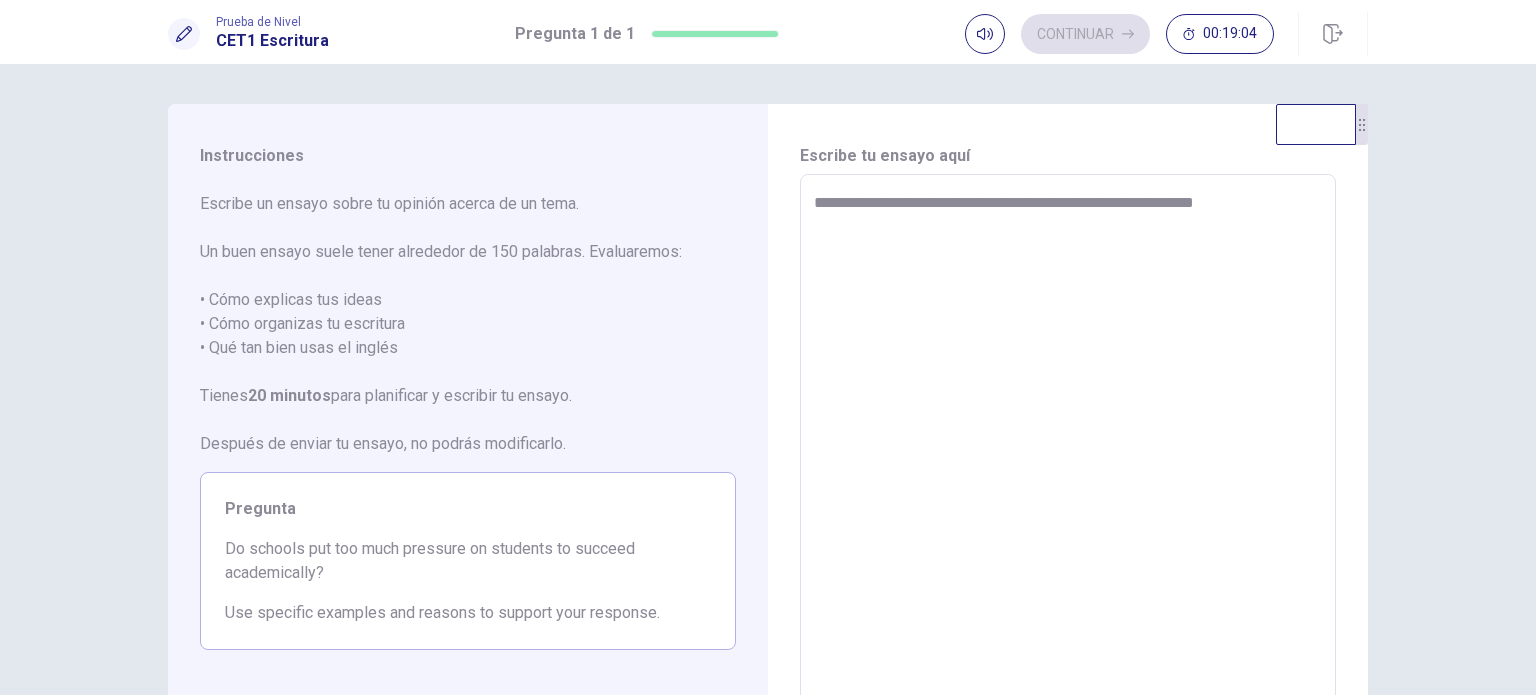 type on "*" 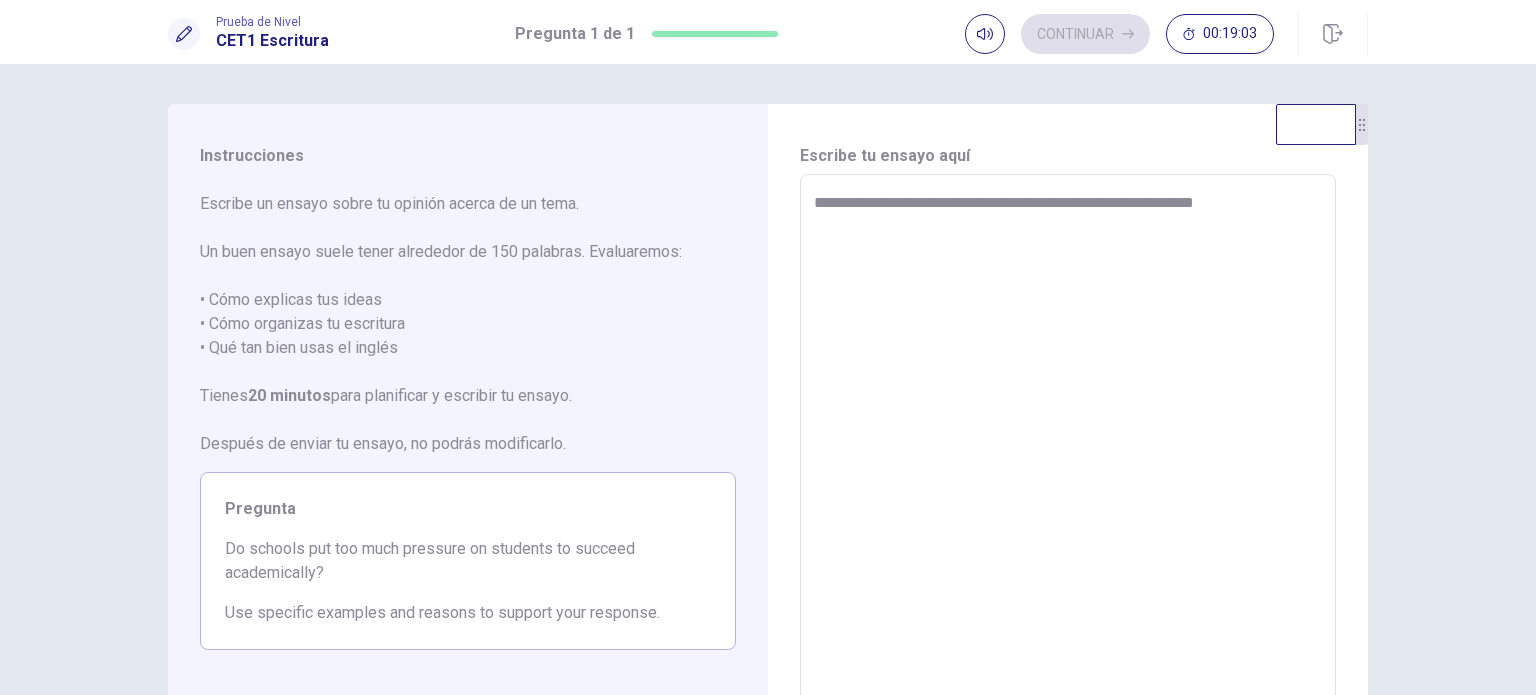 type on "**********" 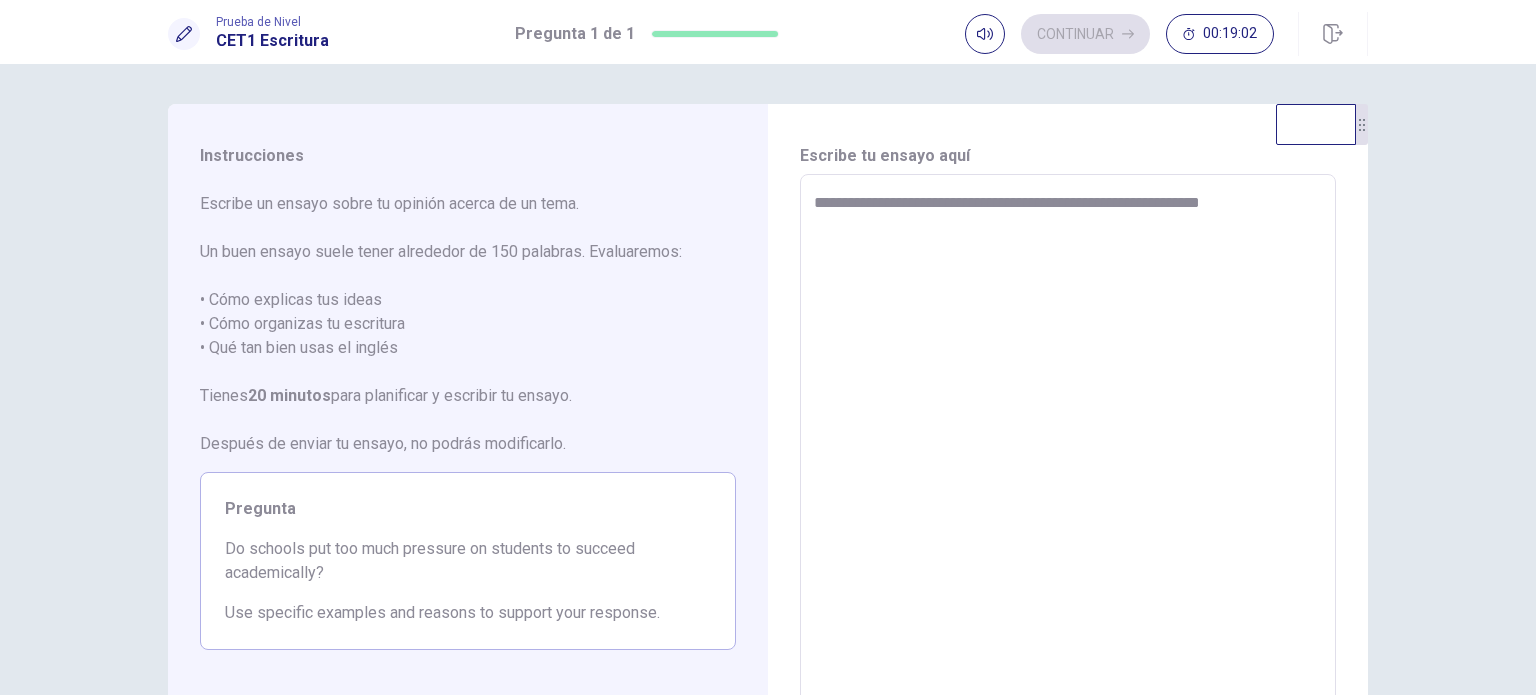 type on "*" 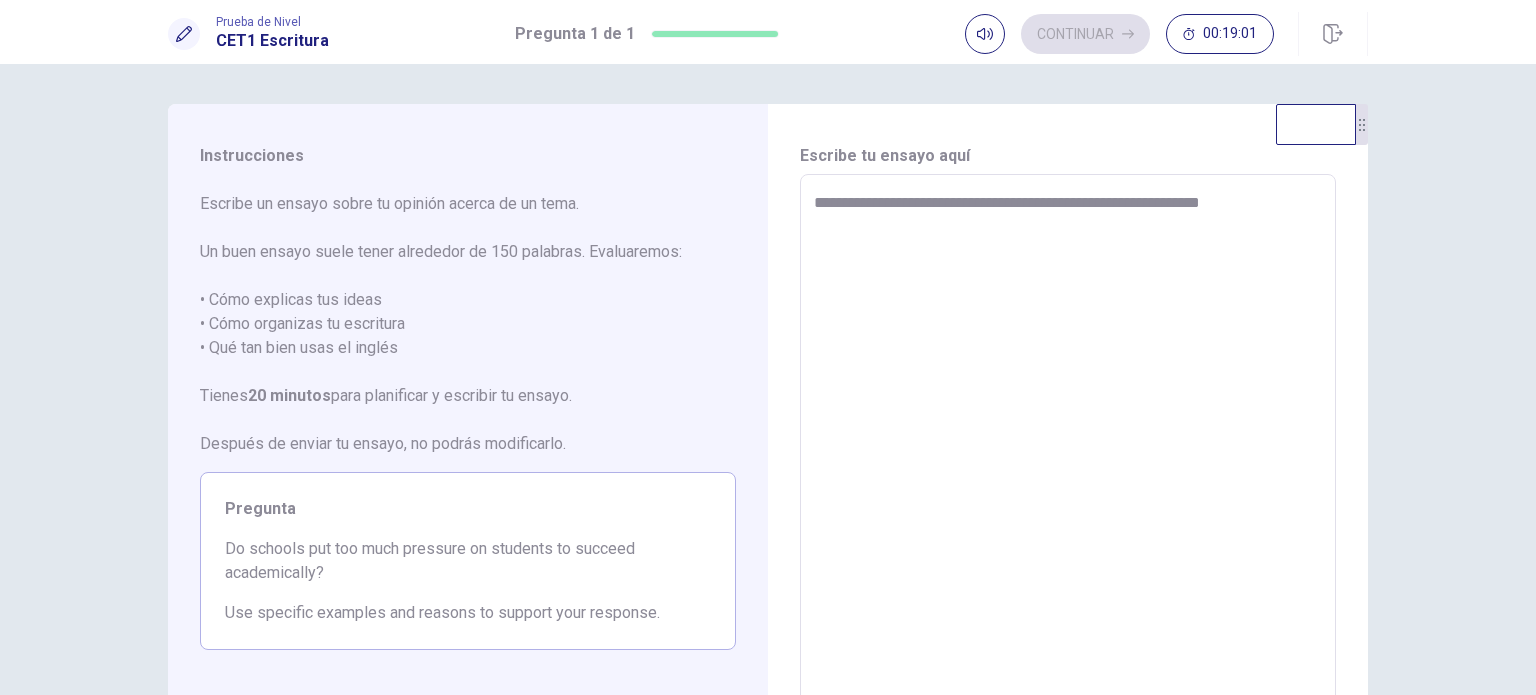 type on "**********" 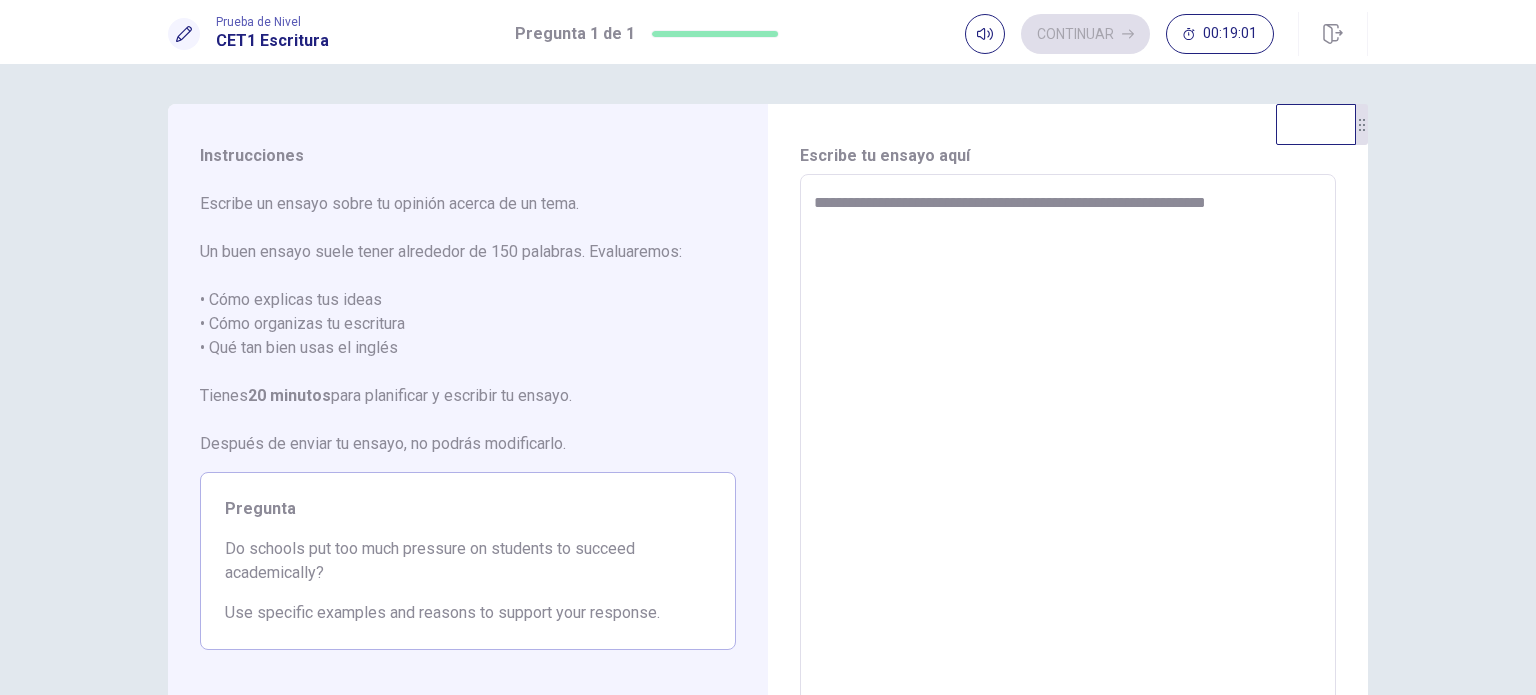 type on "*" 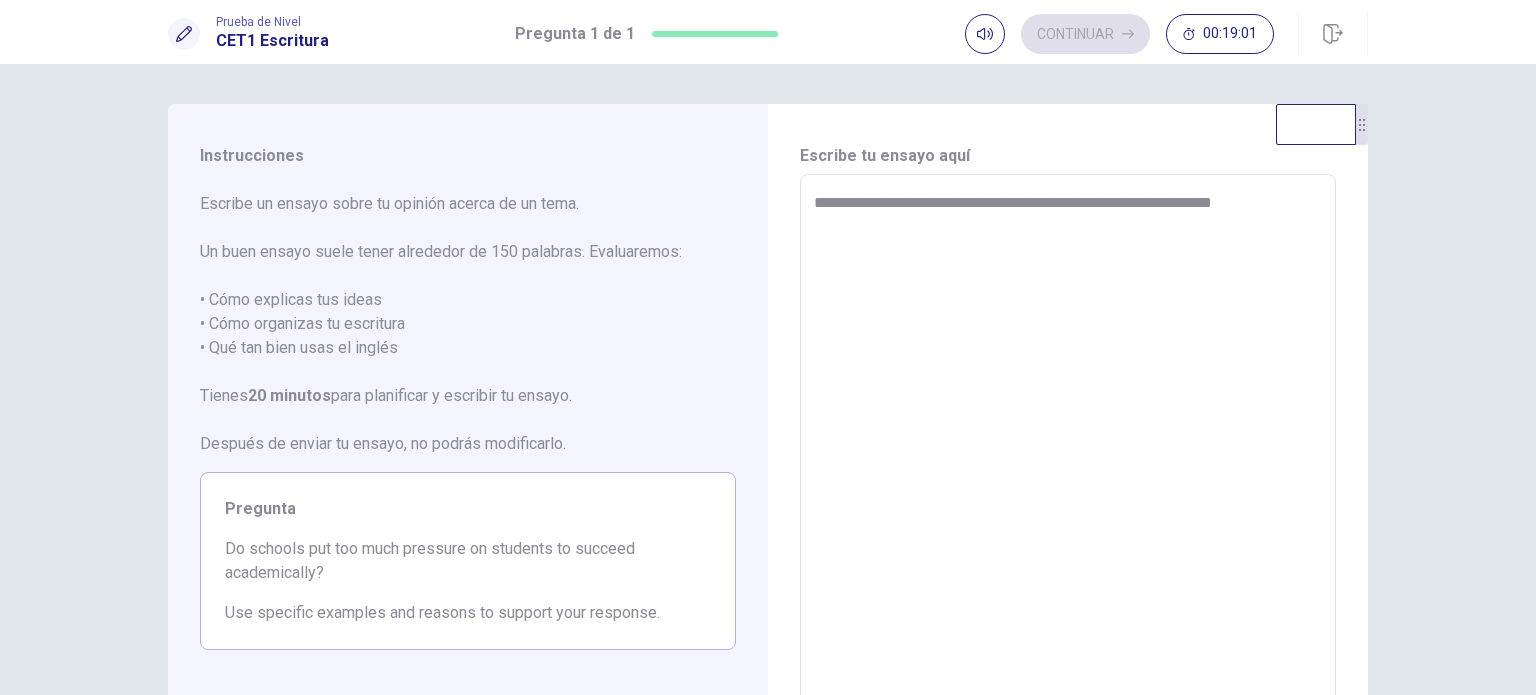 type on "*" 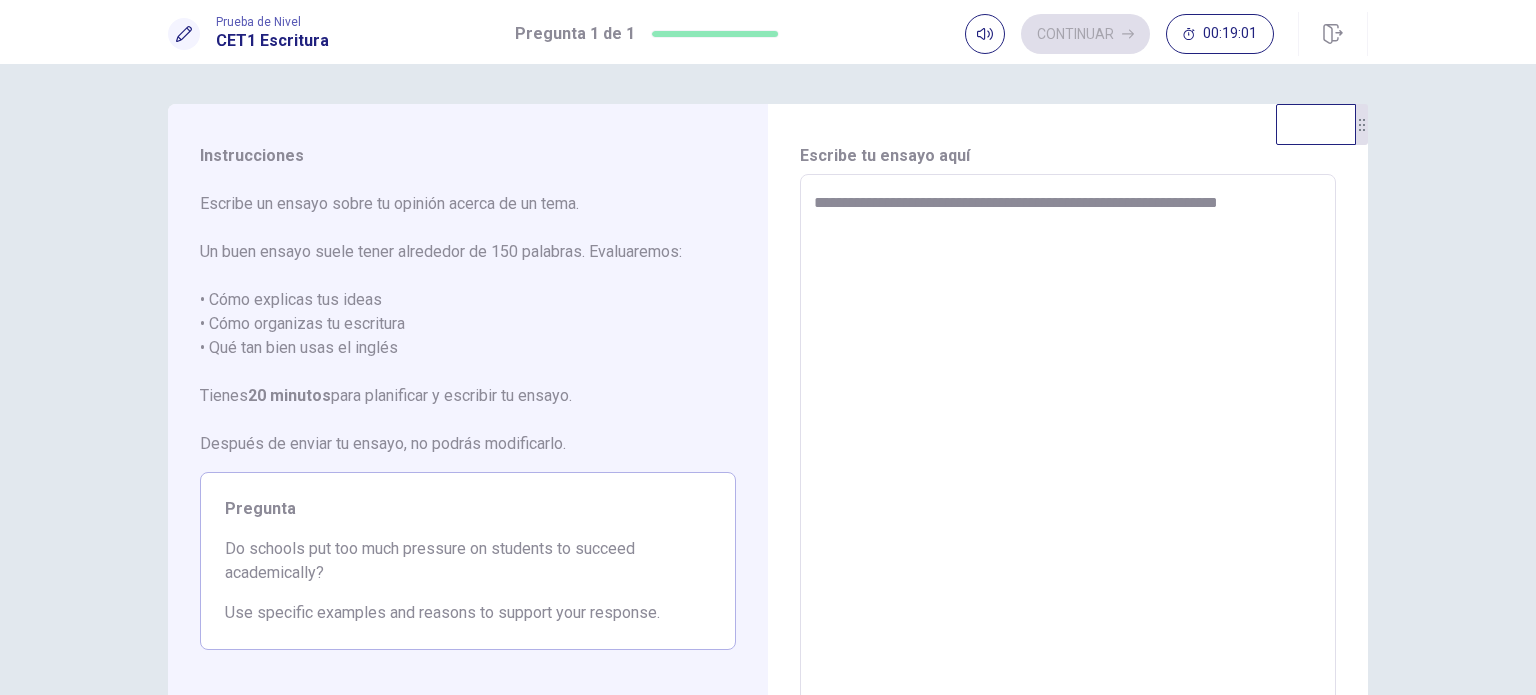 type on "*" 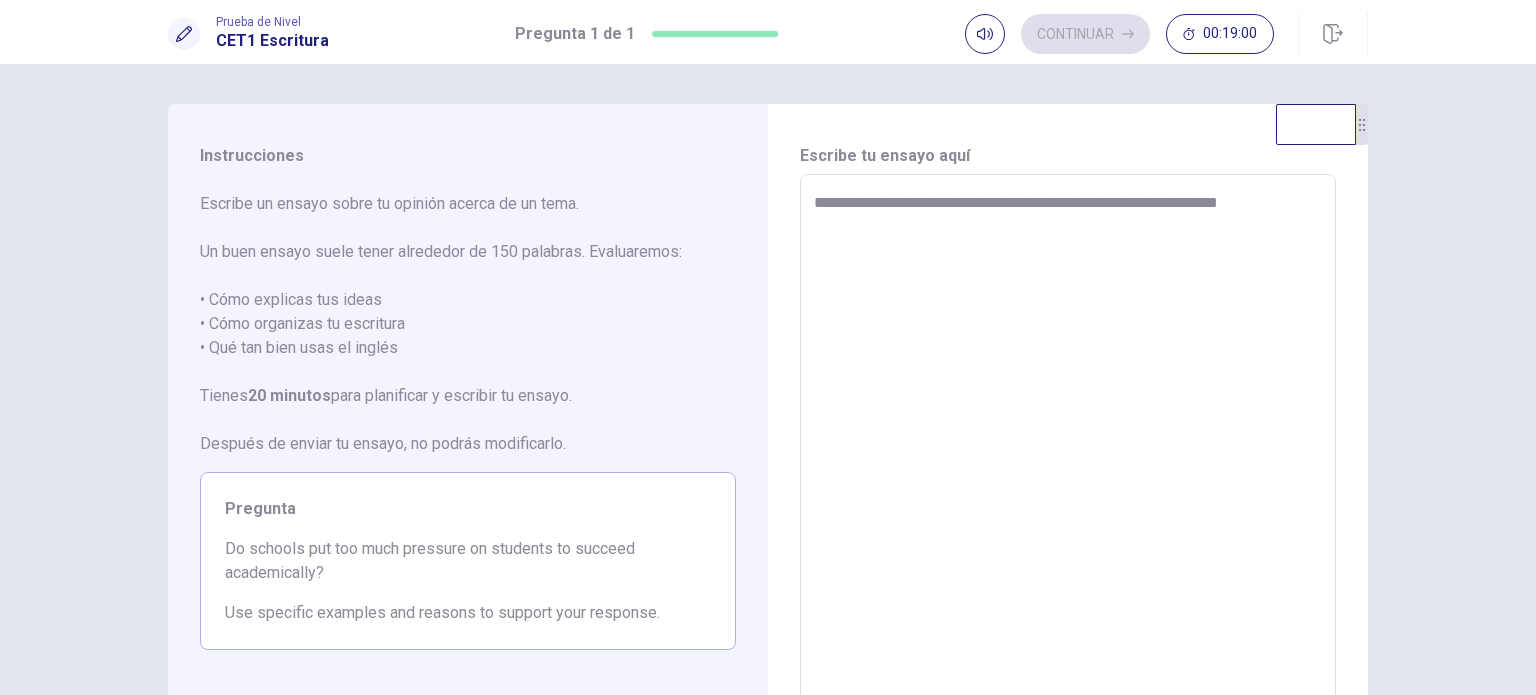 type on "**********" 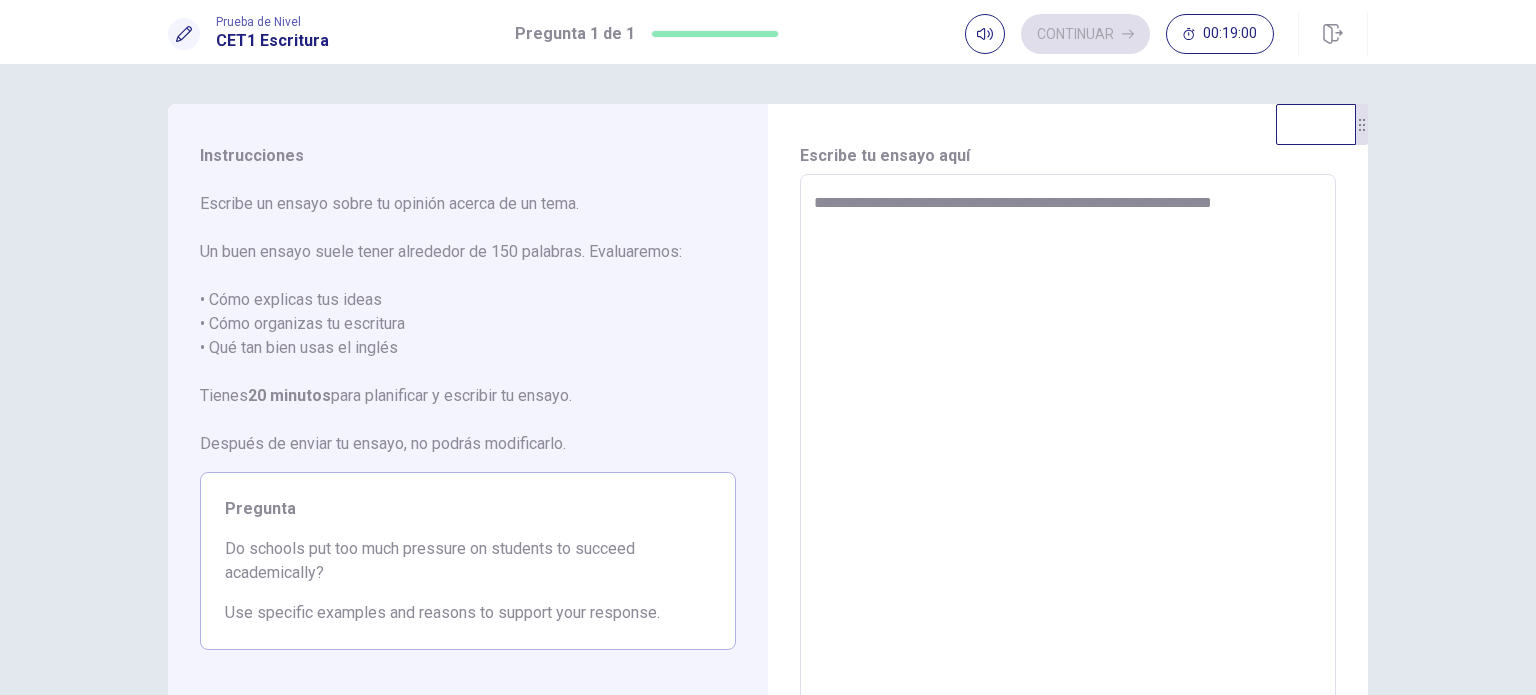type on "*" 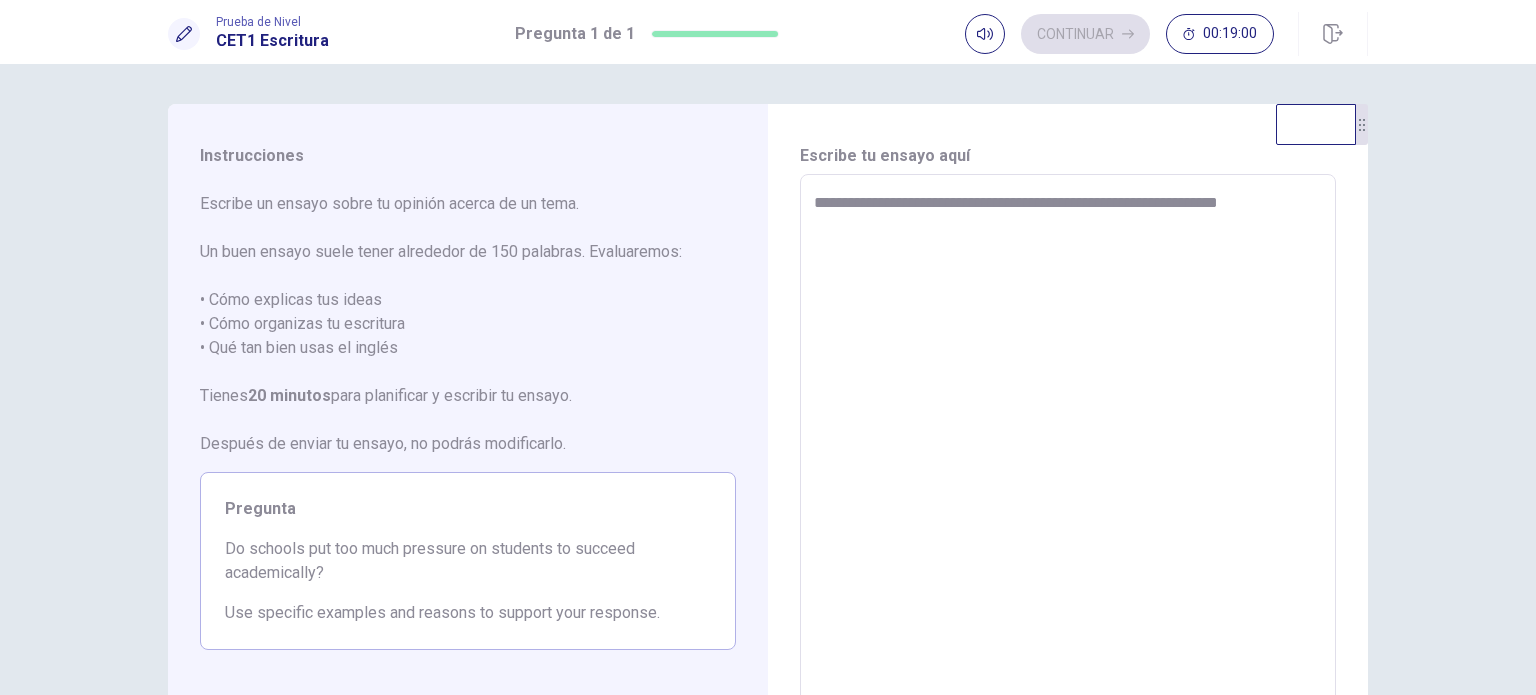 type on "*" 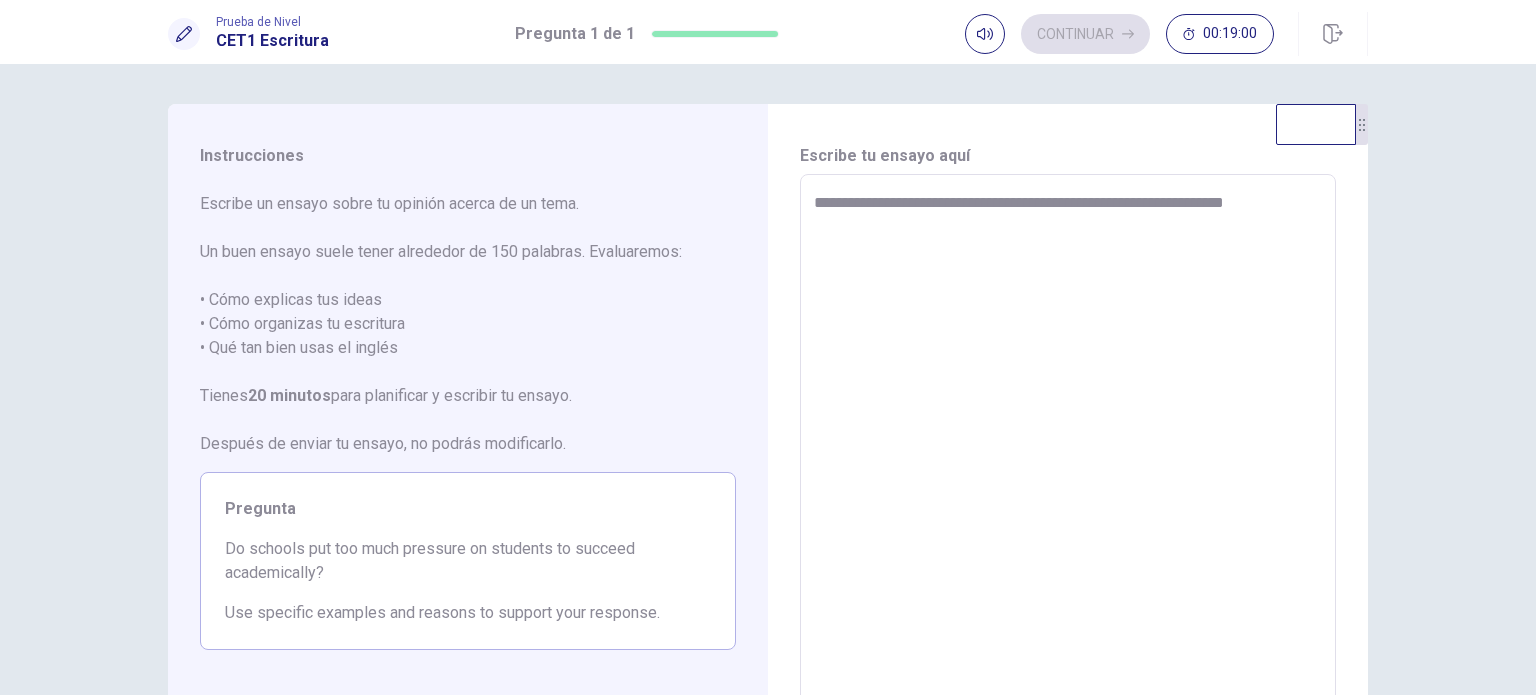 type on "*" 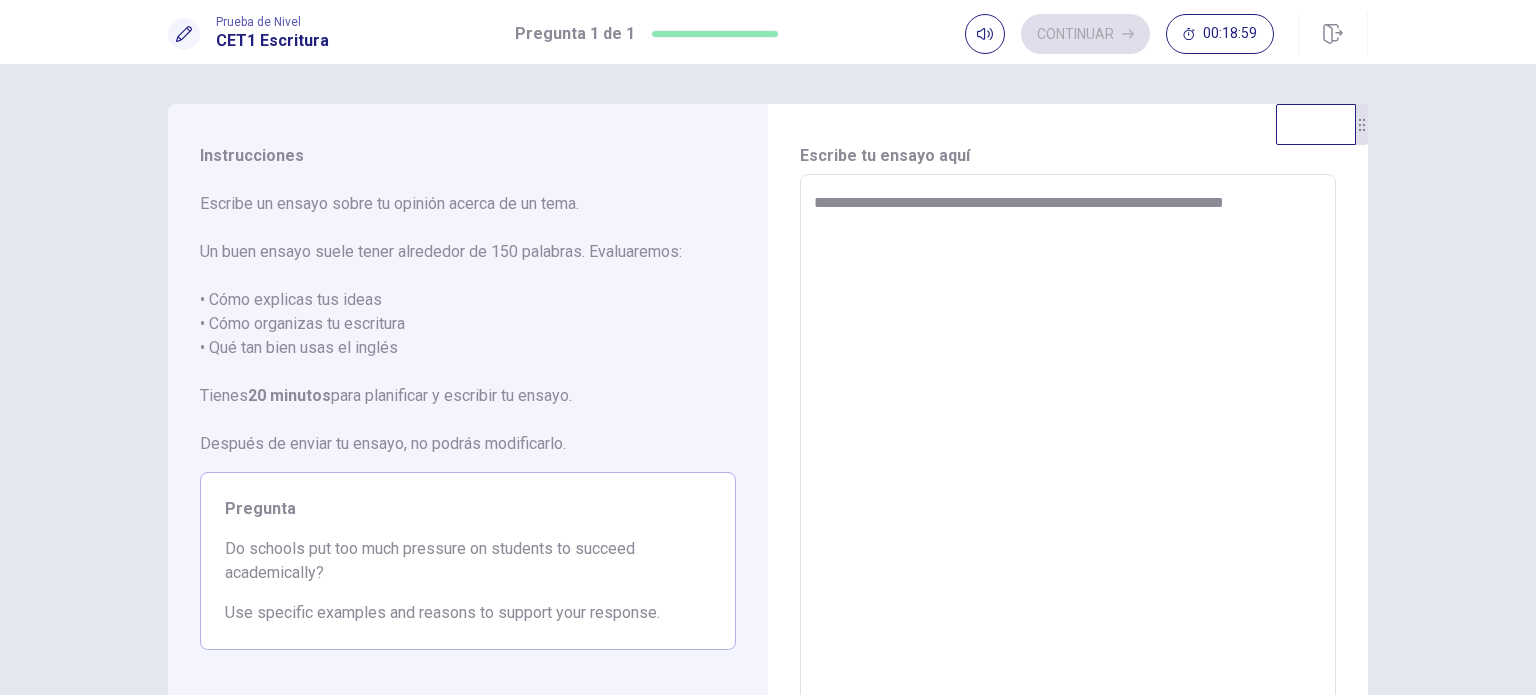 type on "**********" 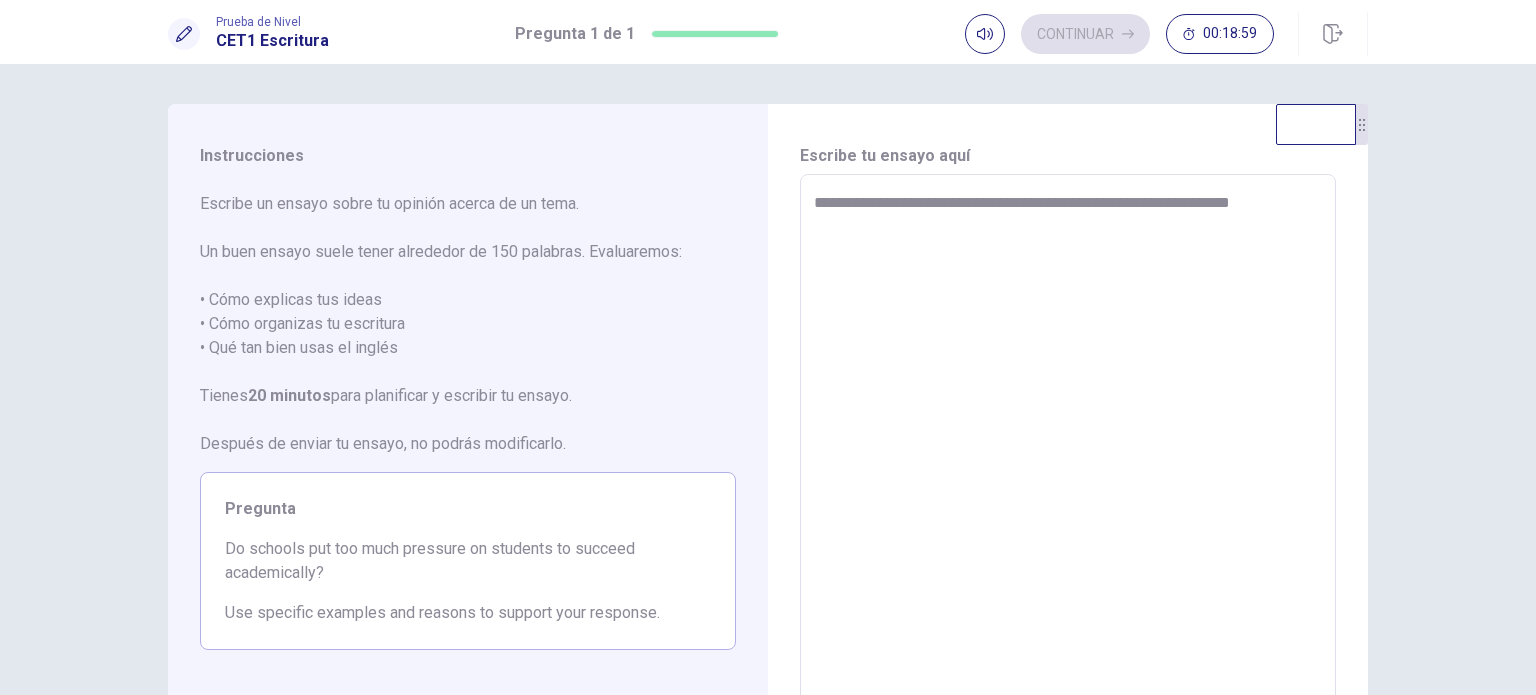 type on "*" 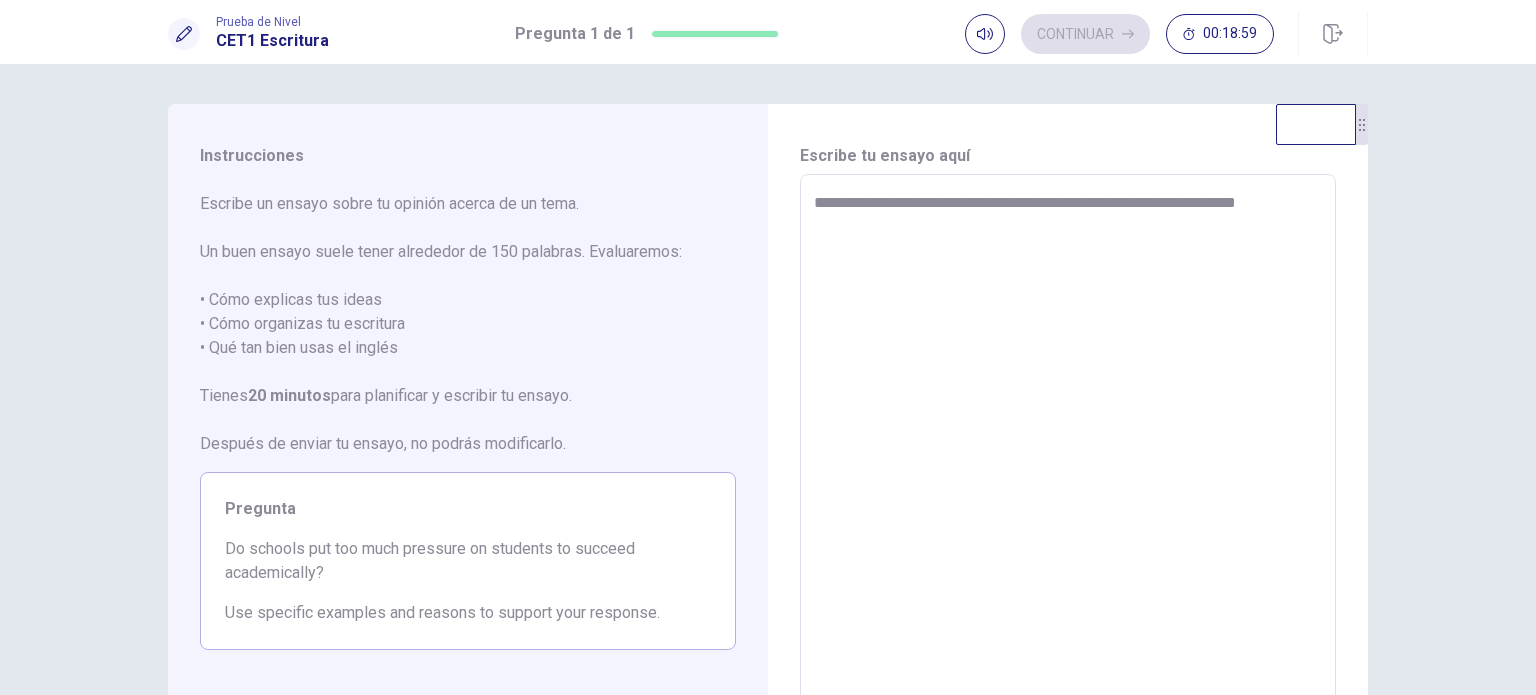 type on "*" 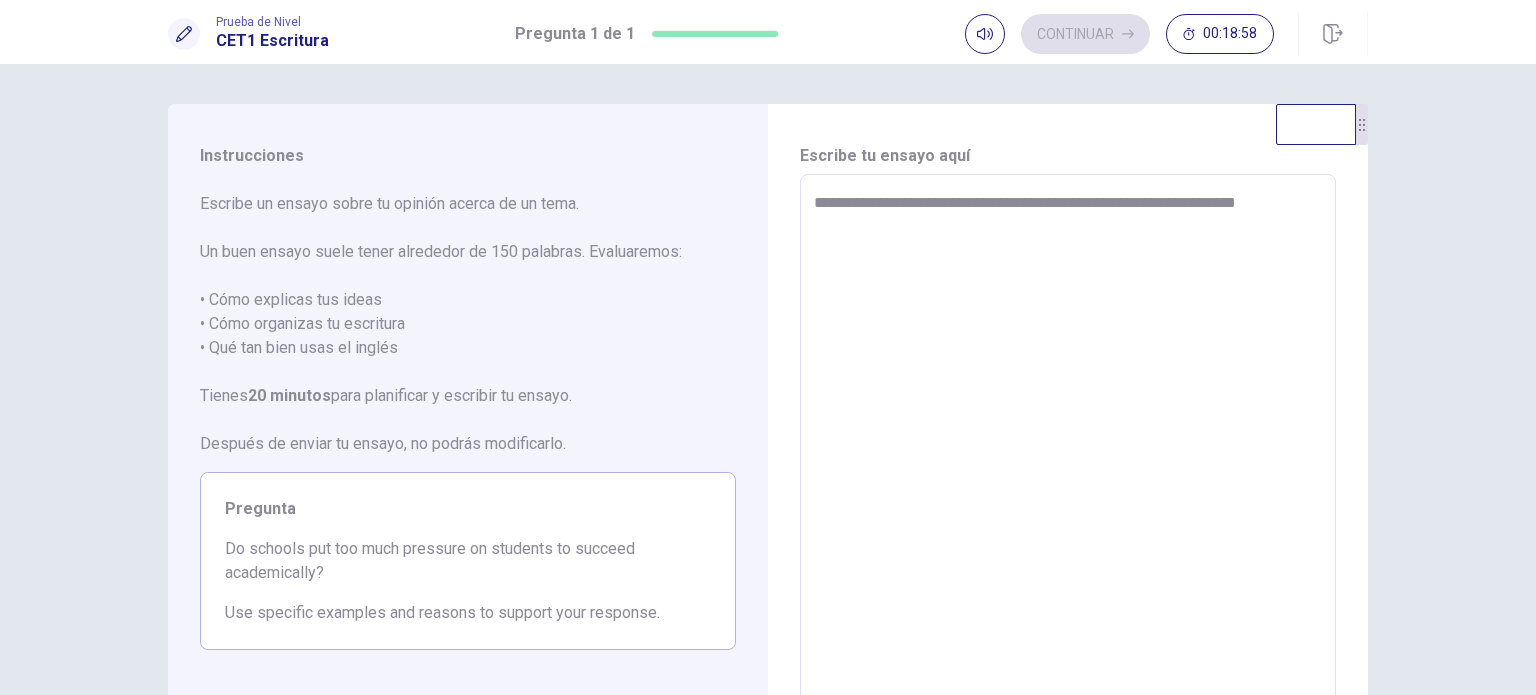 type on "**********" 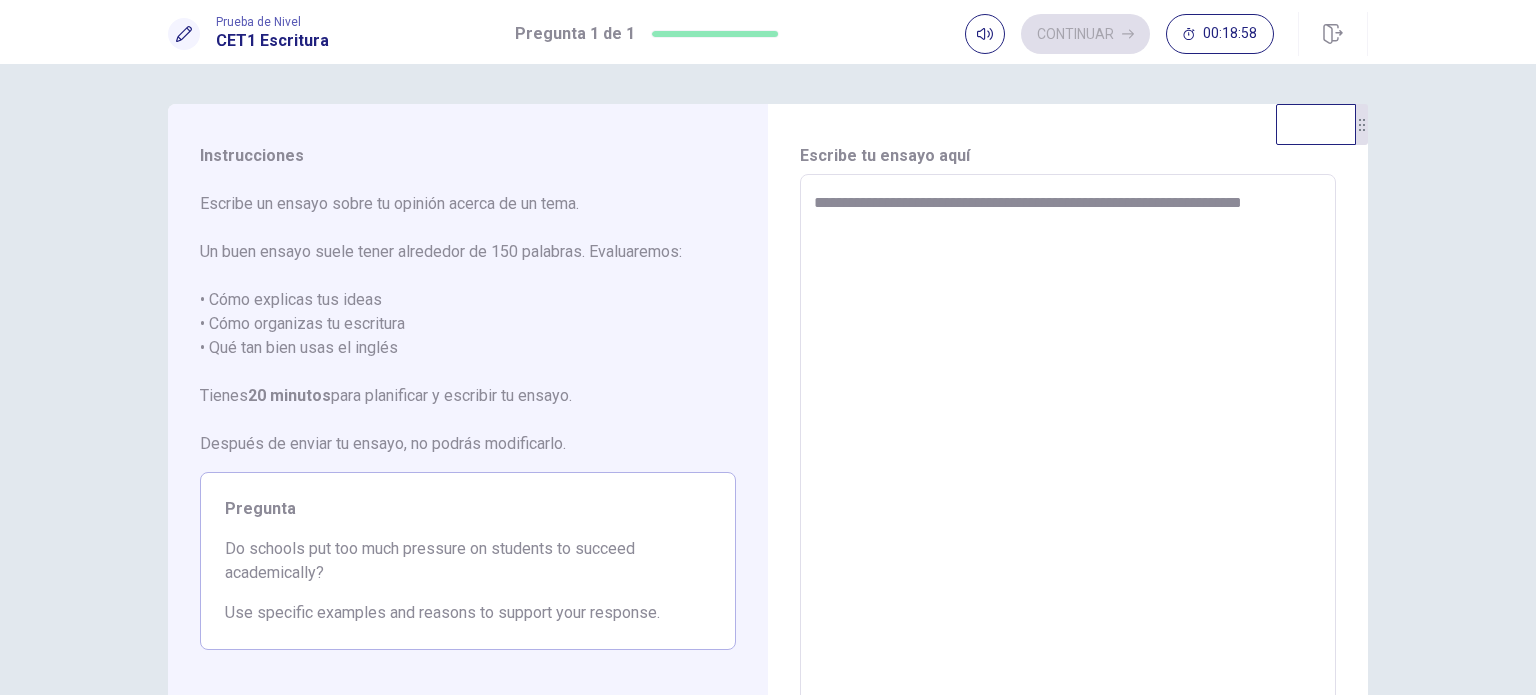 type on "*" 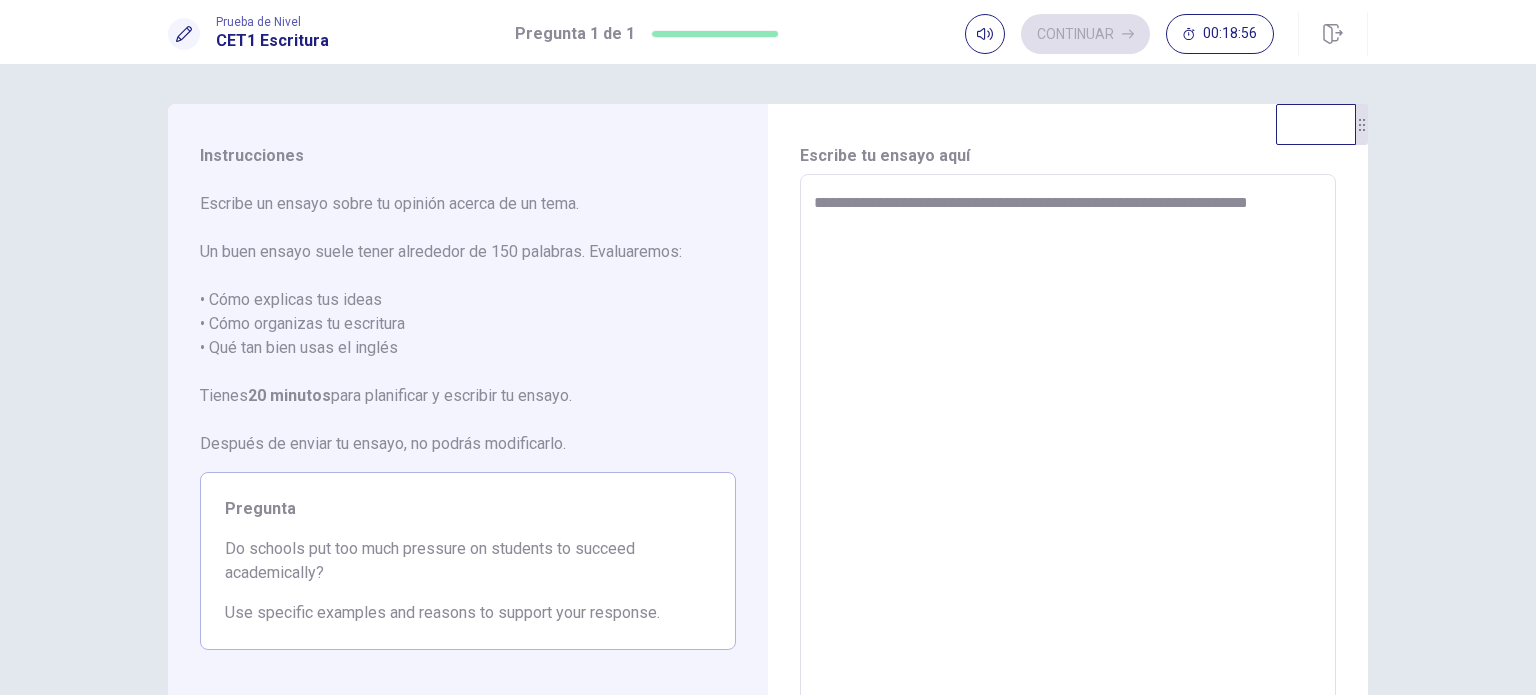type on "*" 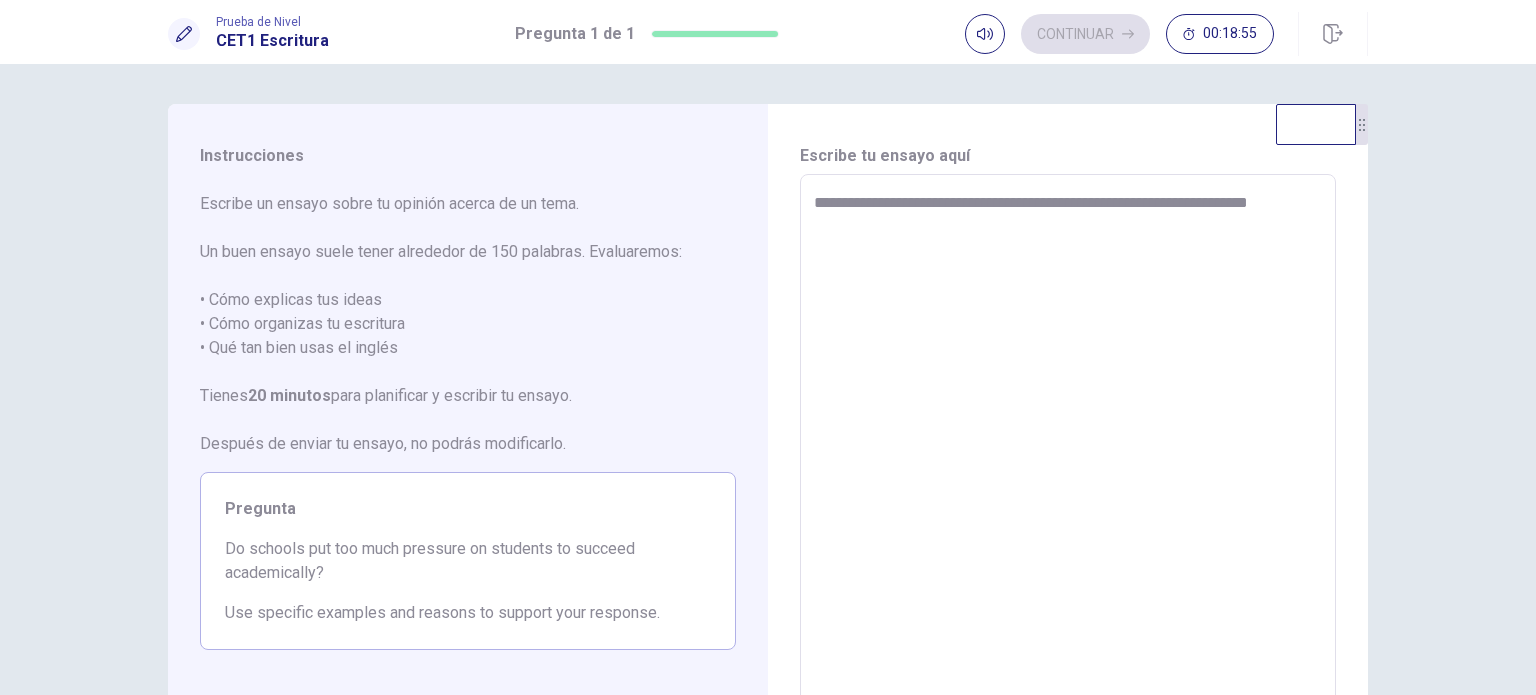 type 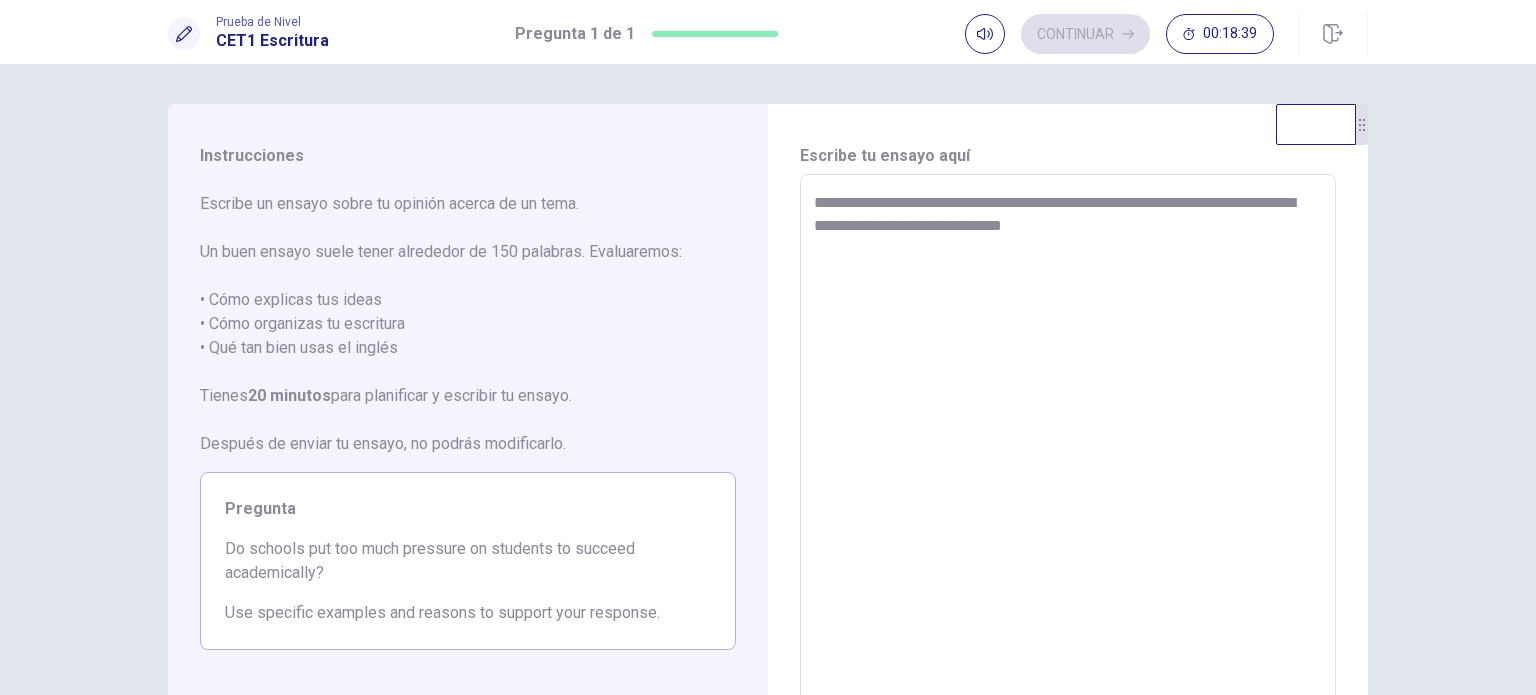 click on "**********" at bounding box center (1068, 451) 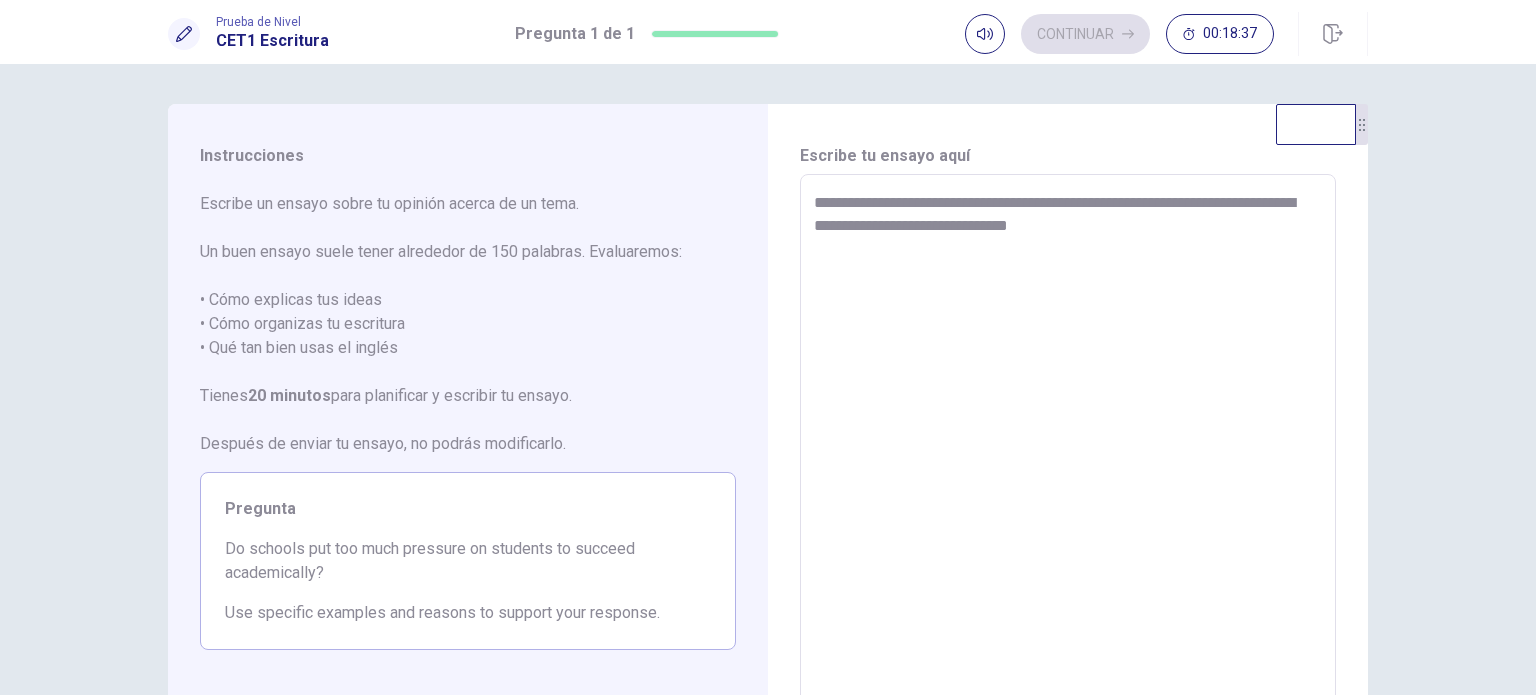 click on "**********" at bounding box center [1068, 451] 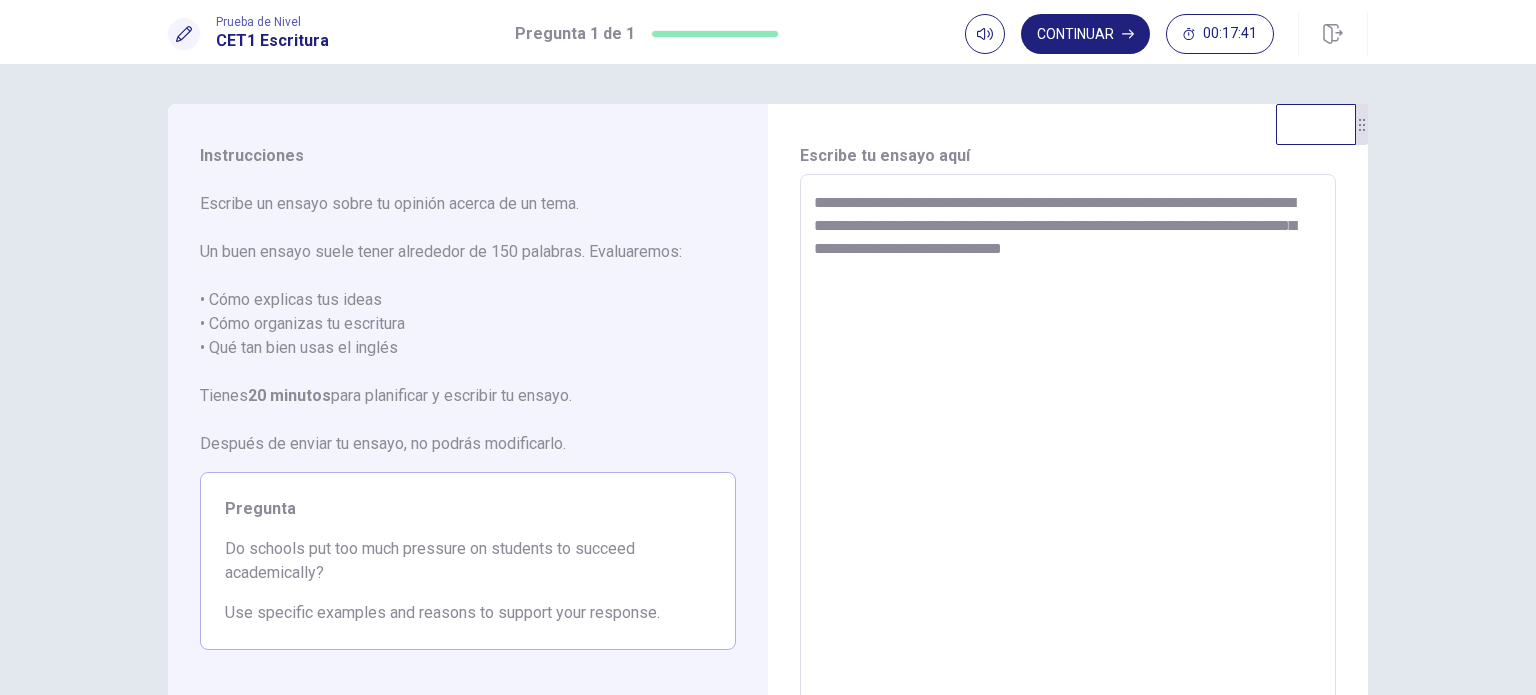 click on "**********" at bounding box center (1068, 451) 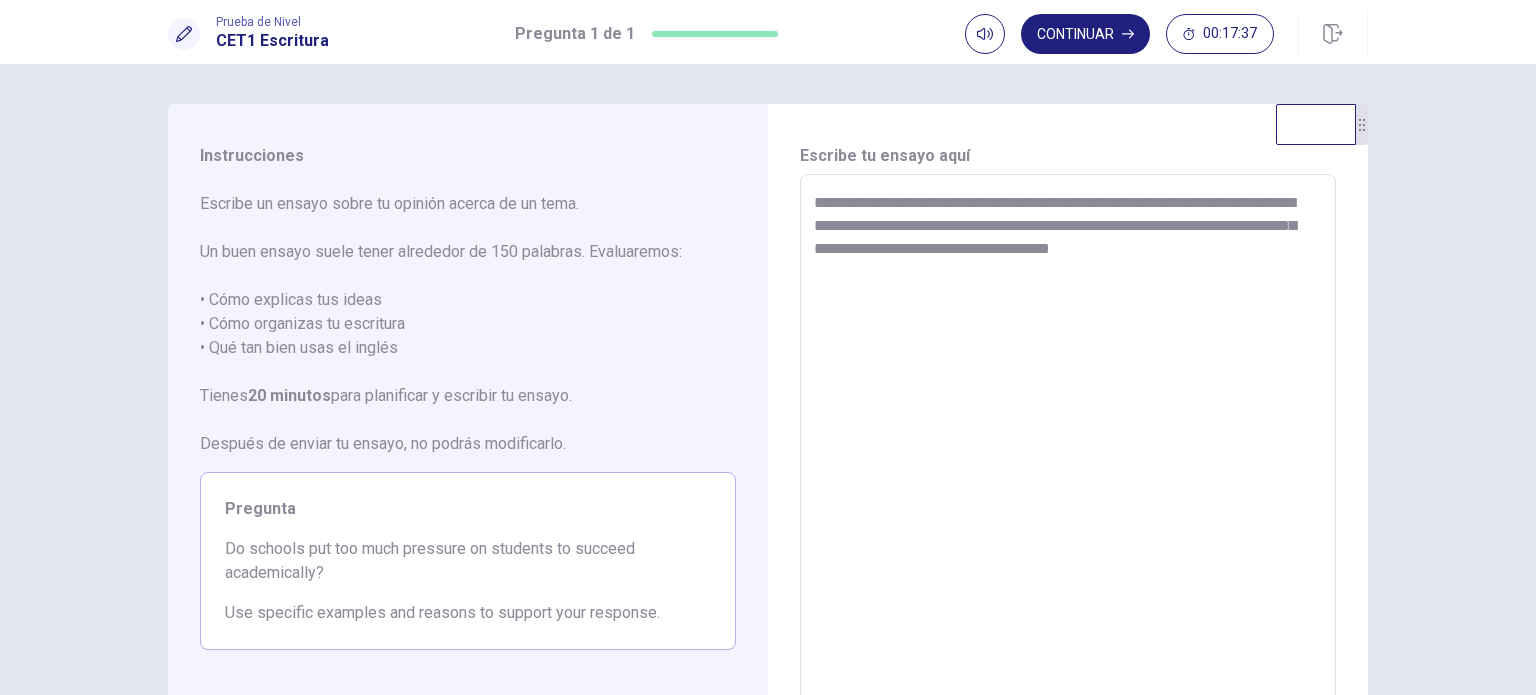 click on "**********" at bounding box center (1068, 451) 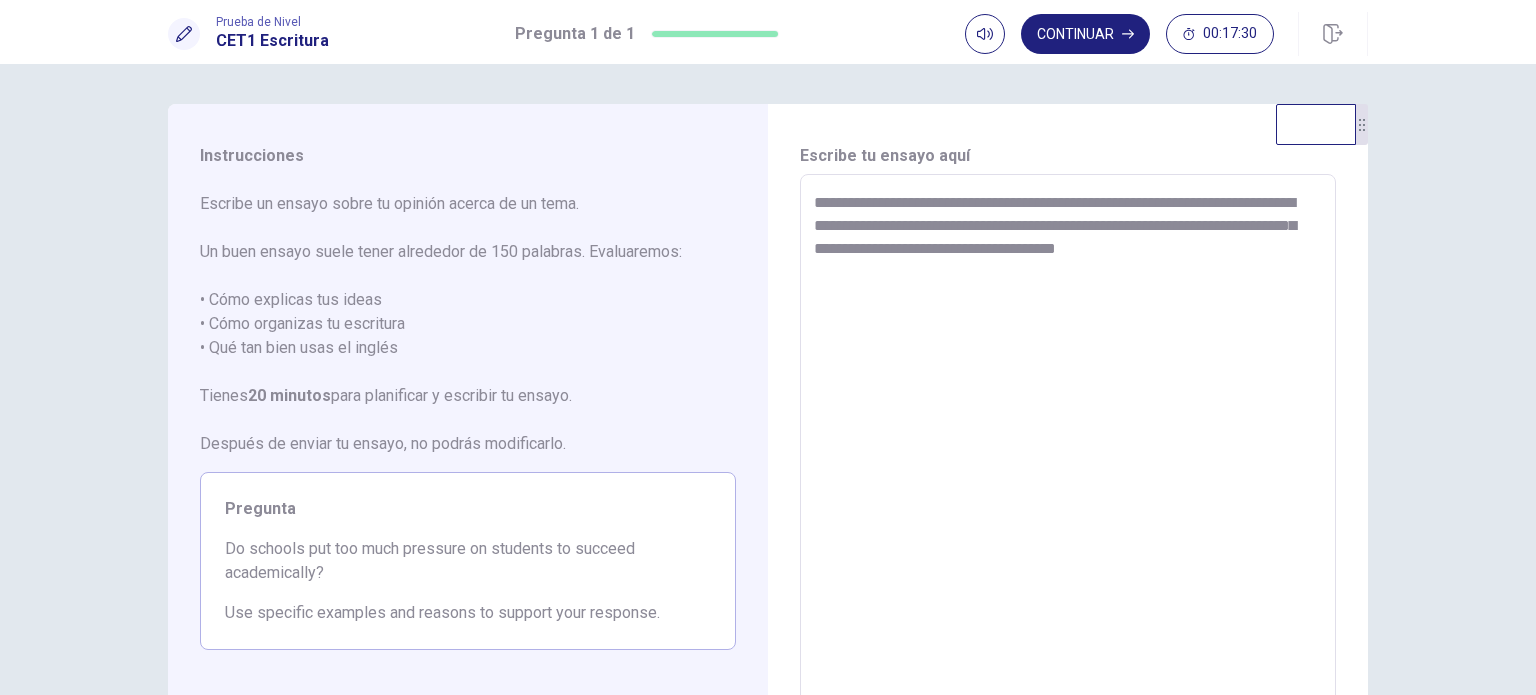 click on "**********" at bounding box center [1068, 451] 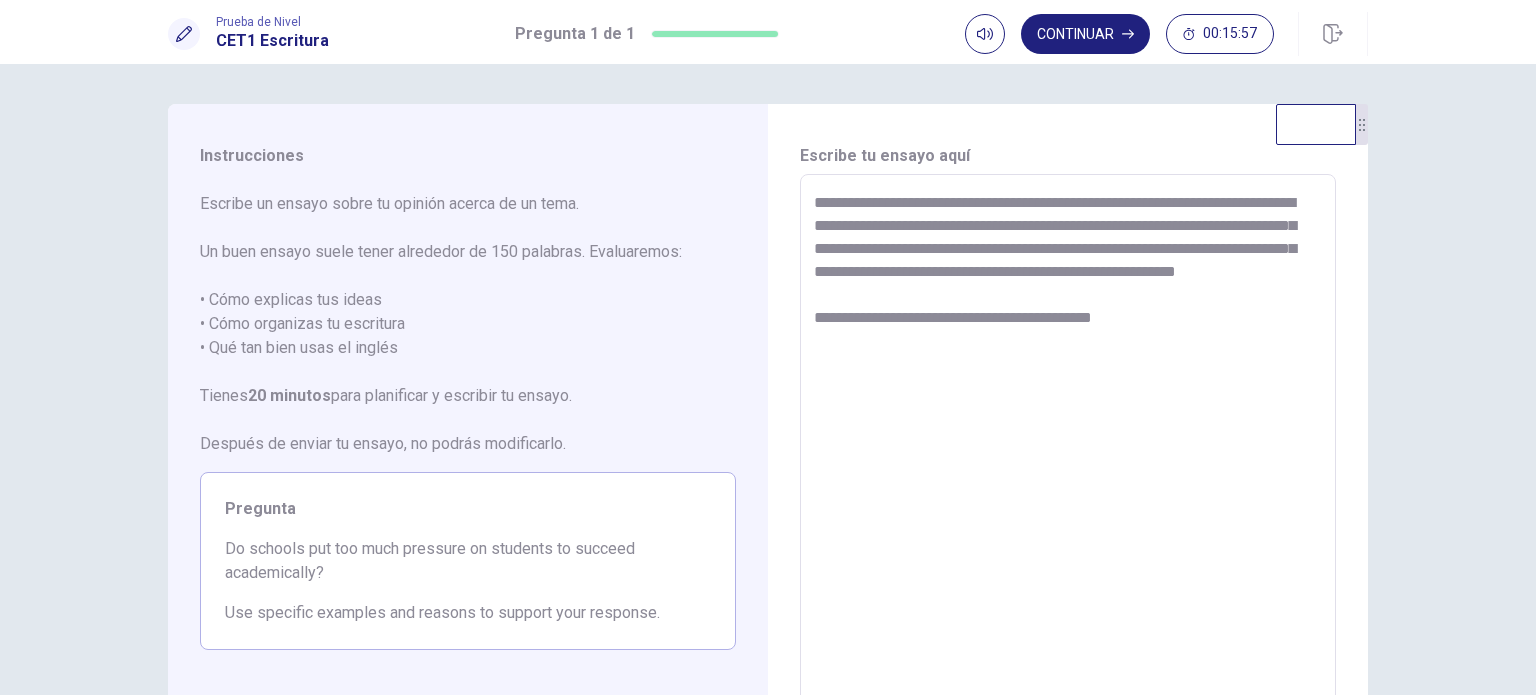 click on "**********" at bounding box center (1068, 451) 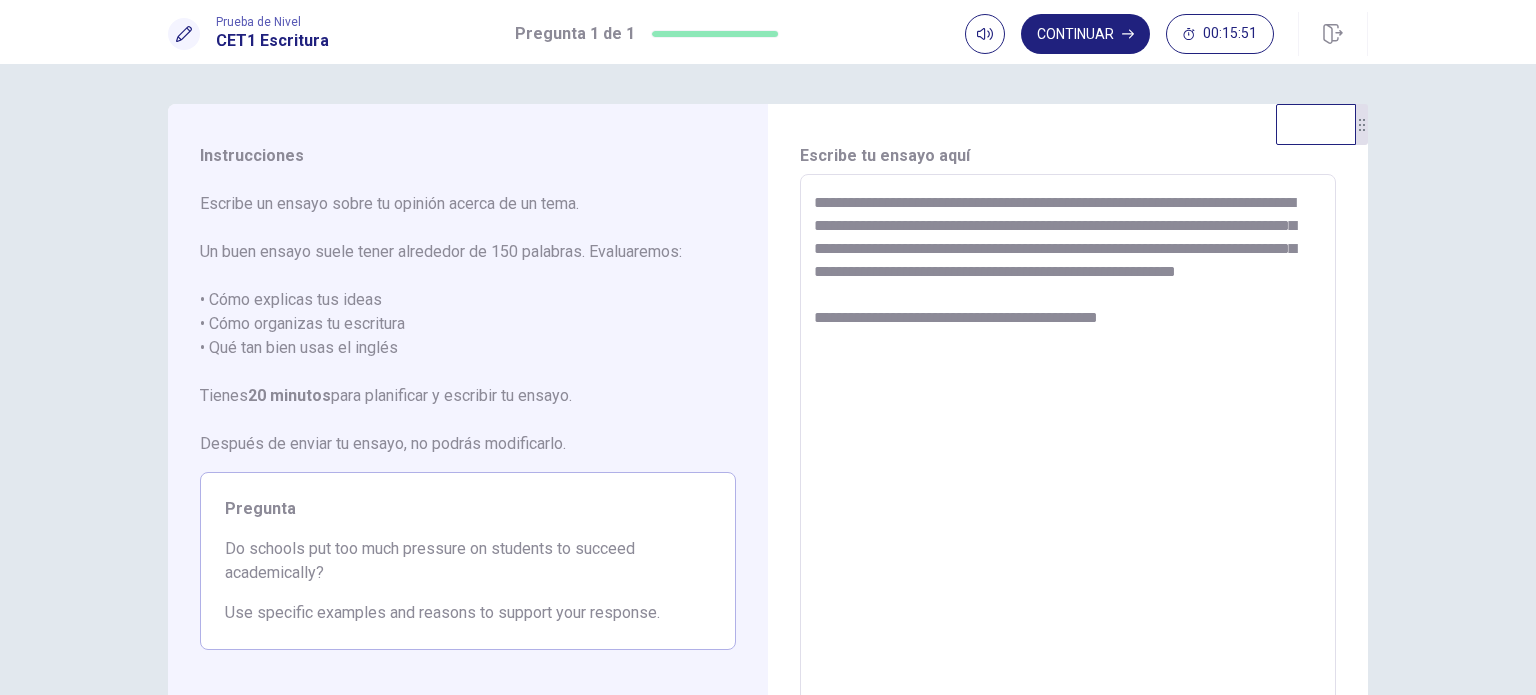 click on "**********" at bounding box center [1068, 451] 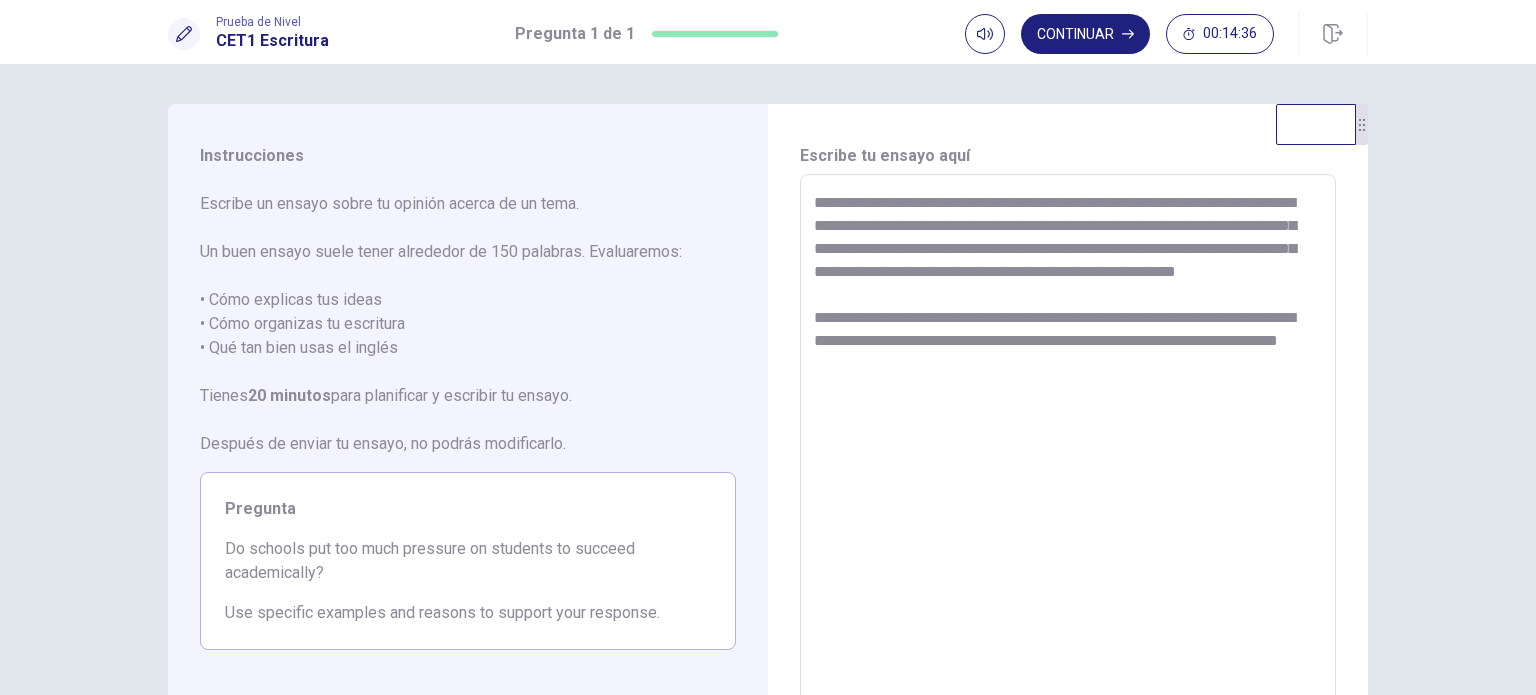 click on "**********" at bounding box center (1068, 451) 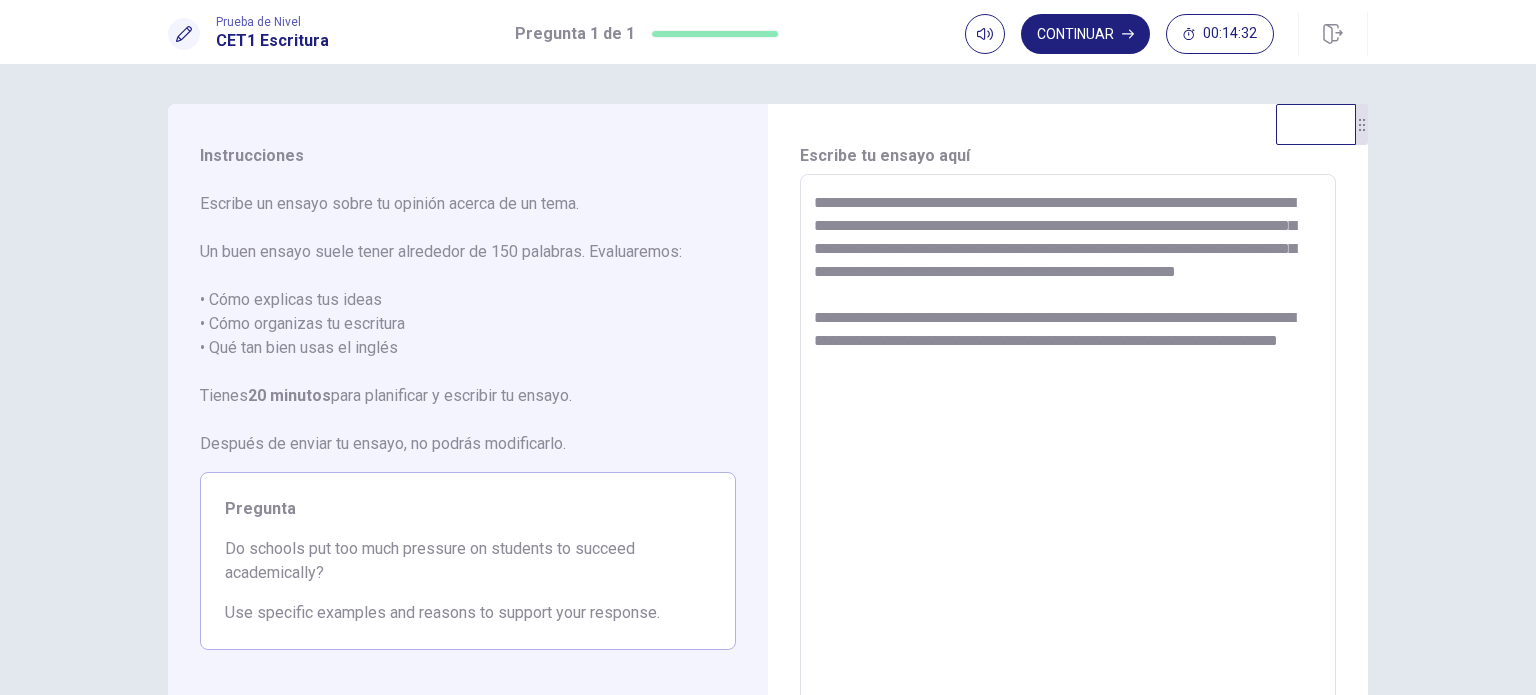 click on "**********" at bounding box center [1068, 451] 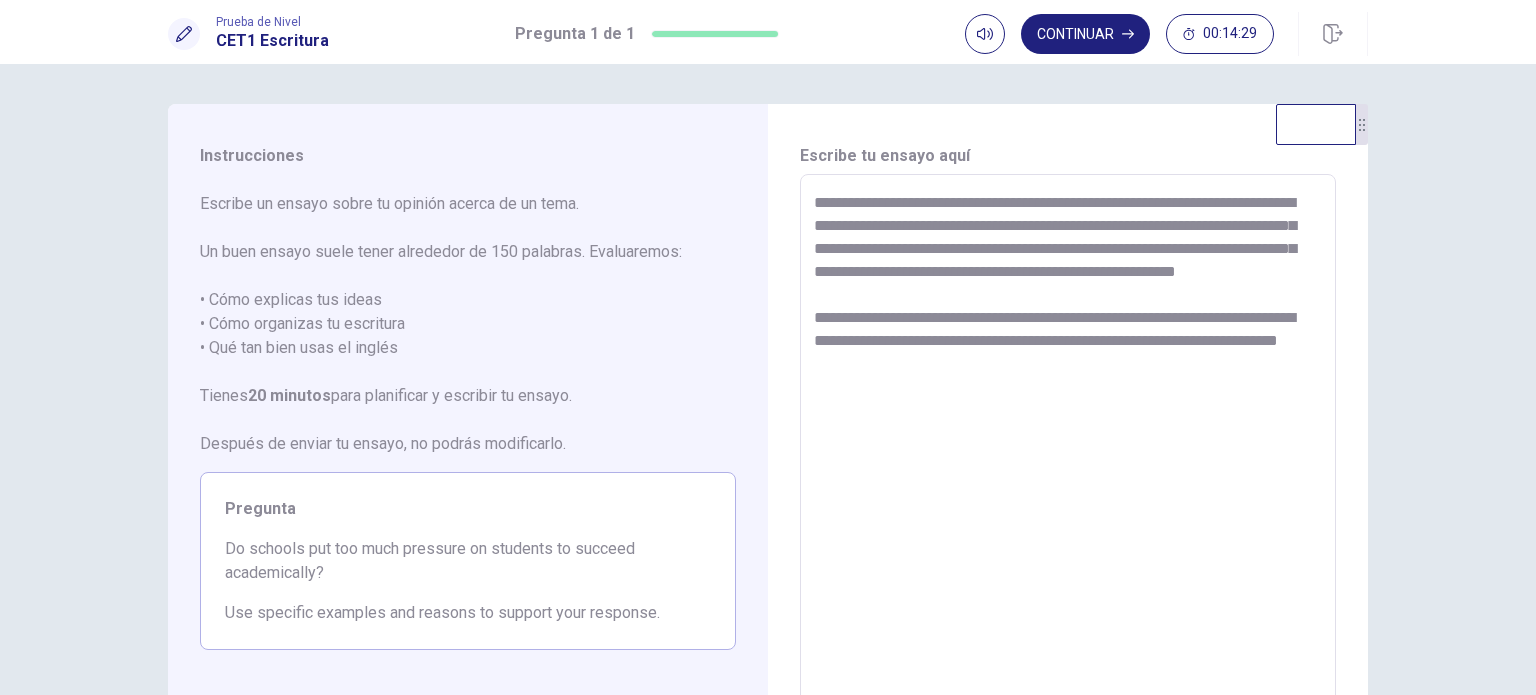 click on "**********" at bounding box center [1068, 451] 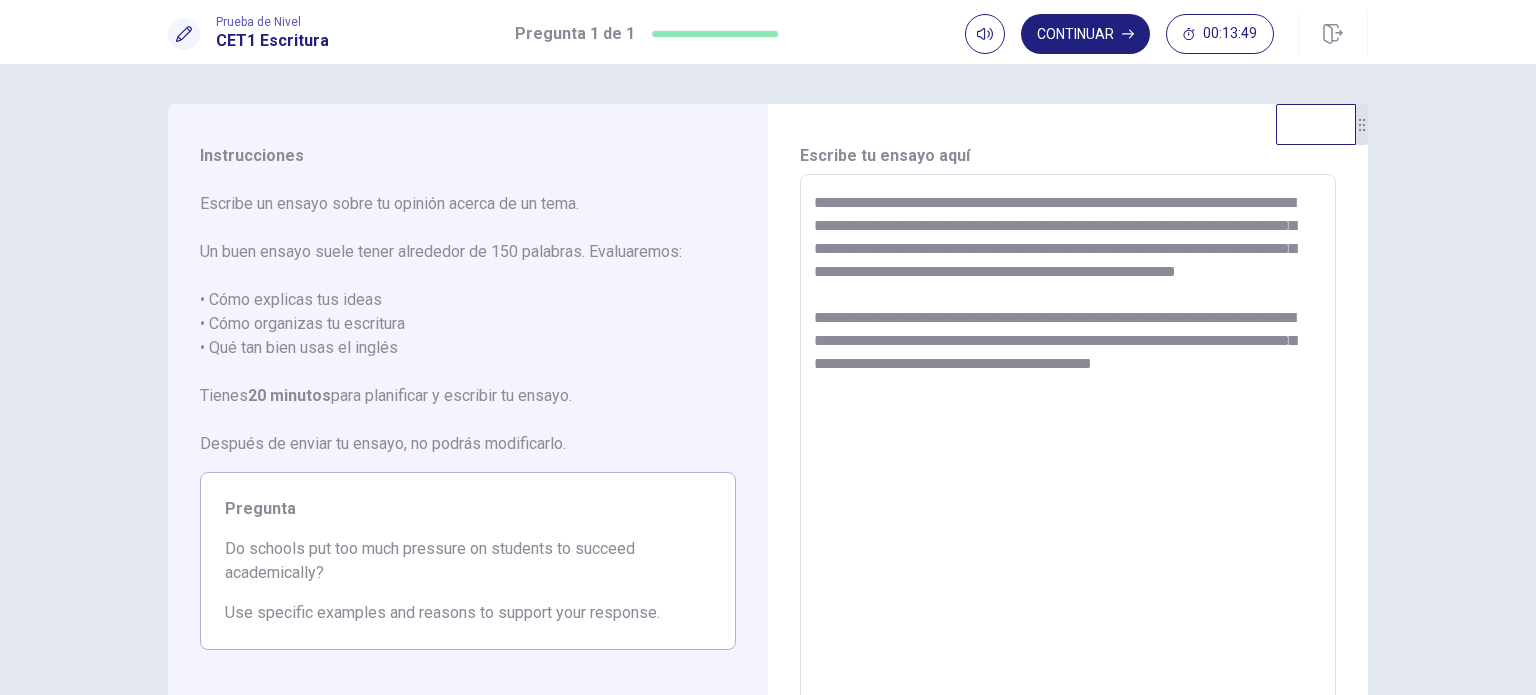 click on "**********" at bounding box center [1068, 451] 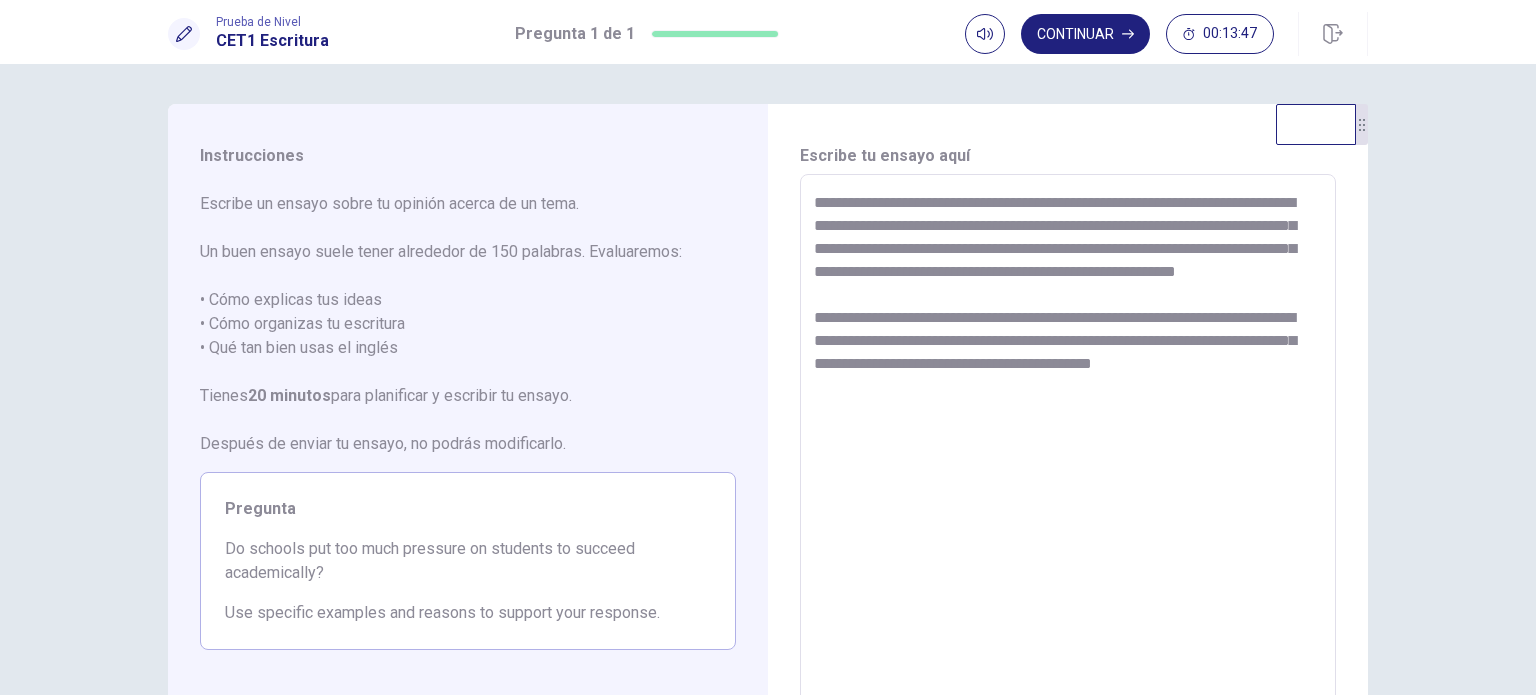 click on "**********" at bounding box center [1068, 451] 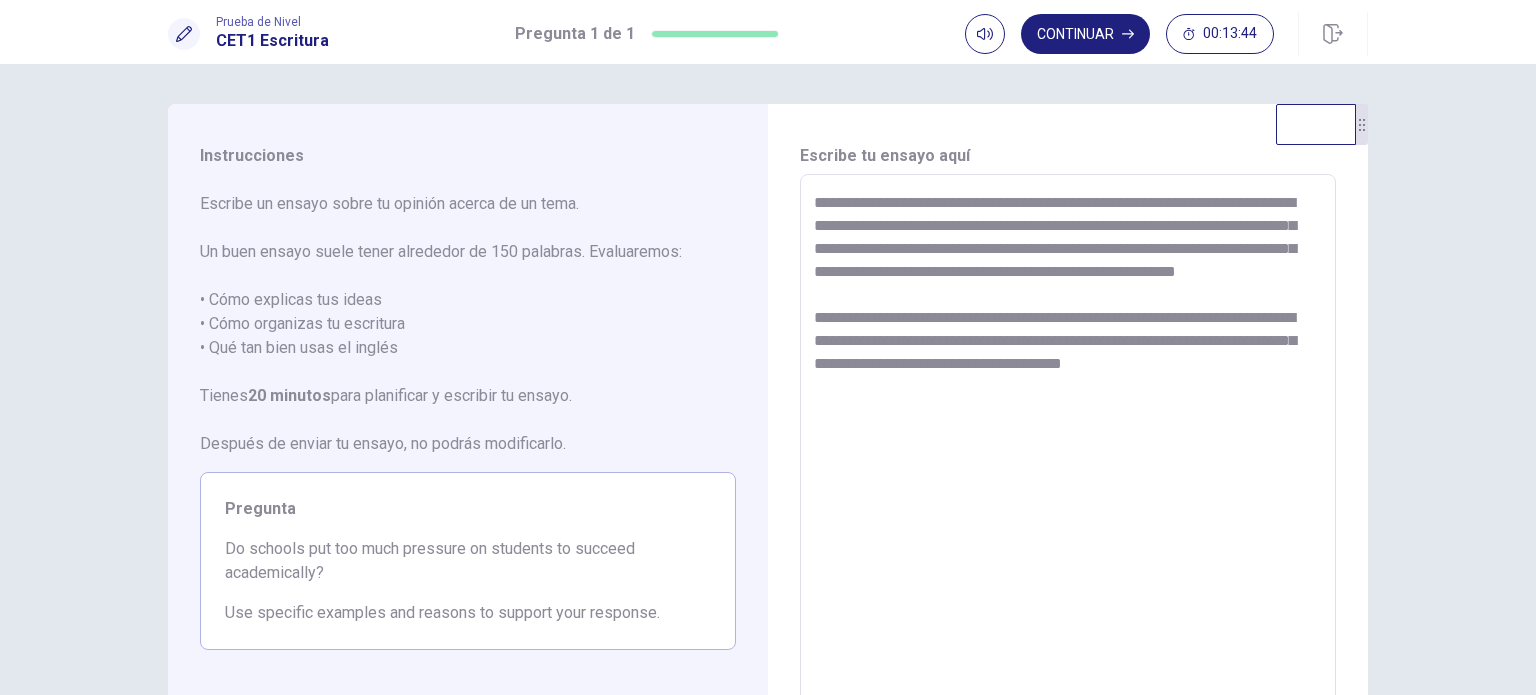 click on "**********" at bounding box center (1068, 451) 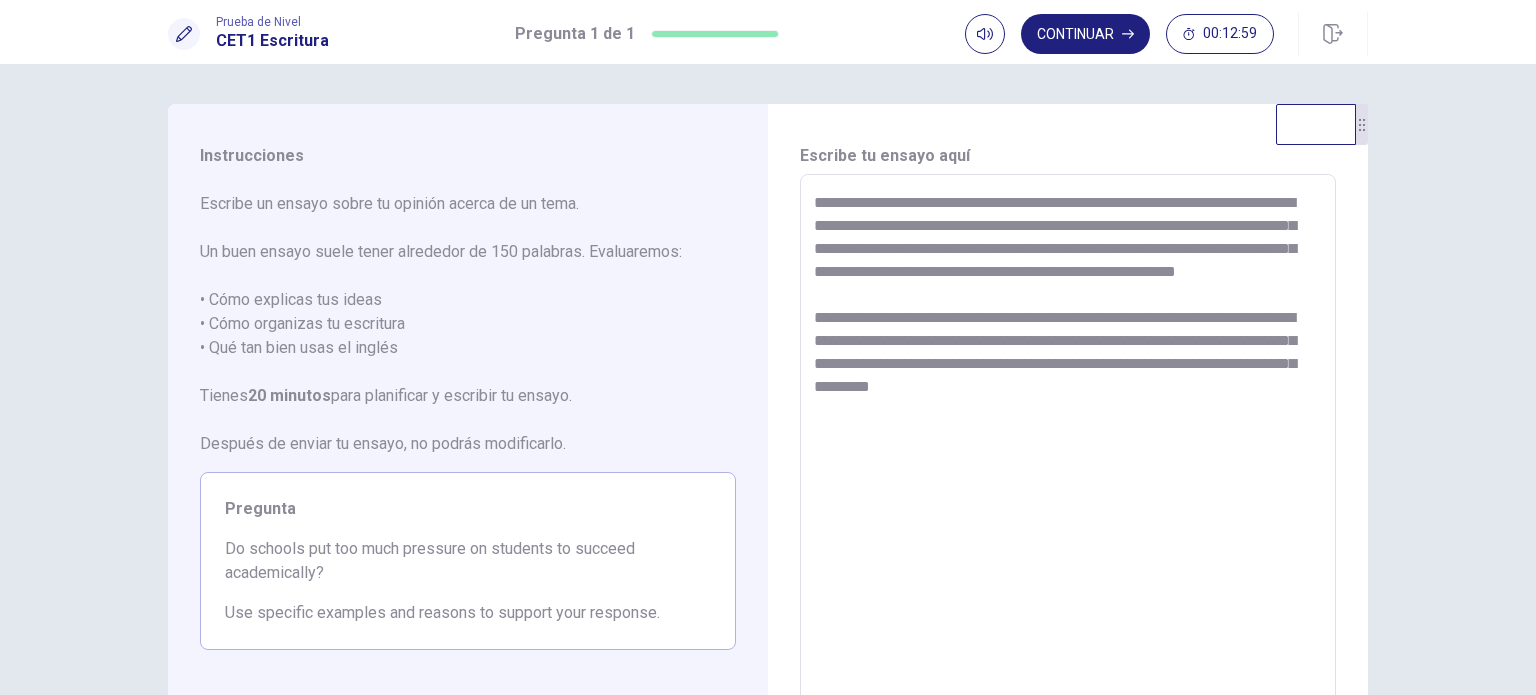 click on "**********" at bounding box center [1068, 451] 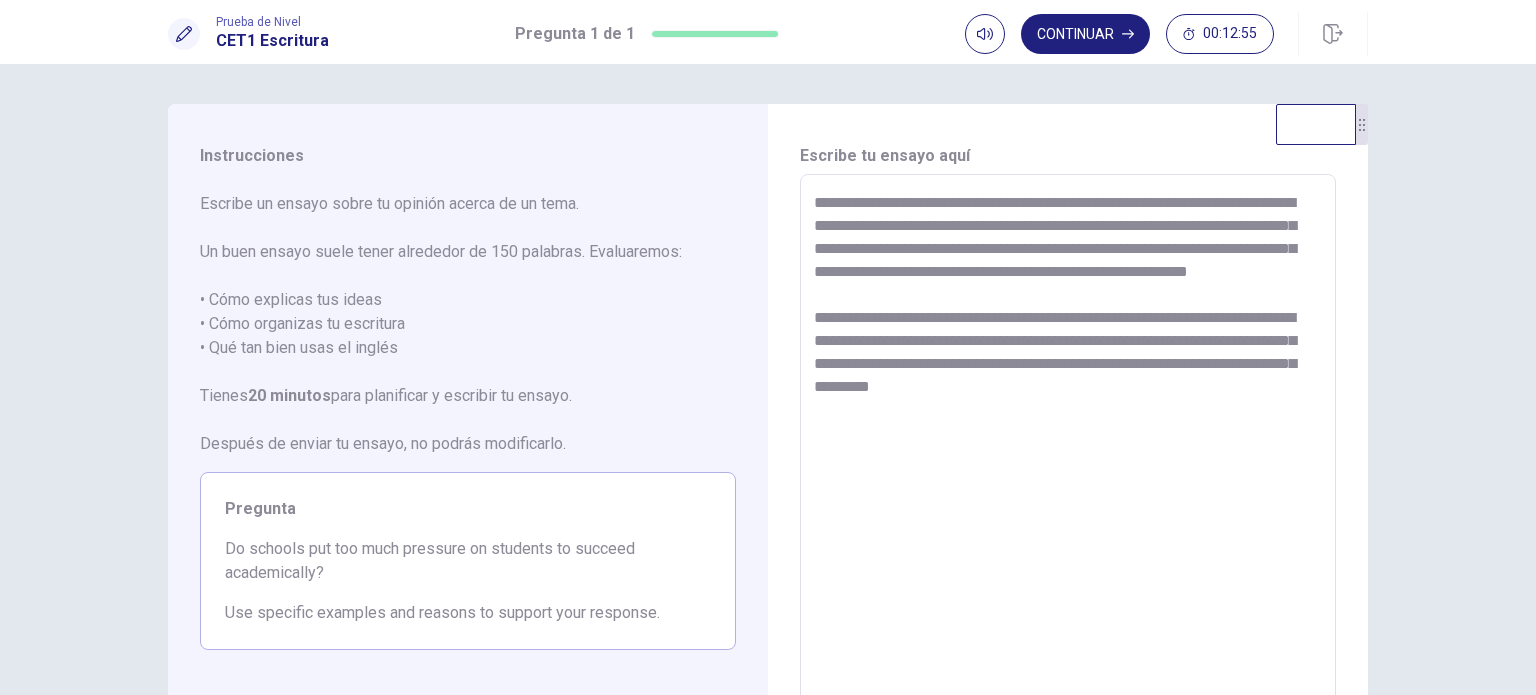 click on "**********" at bounding box center [1068, 451] 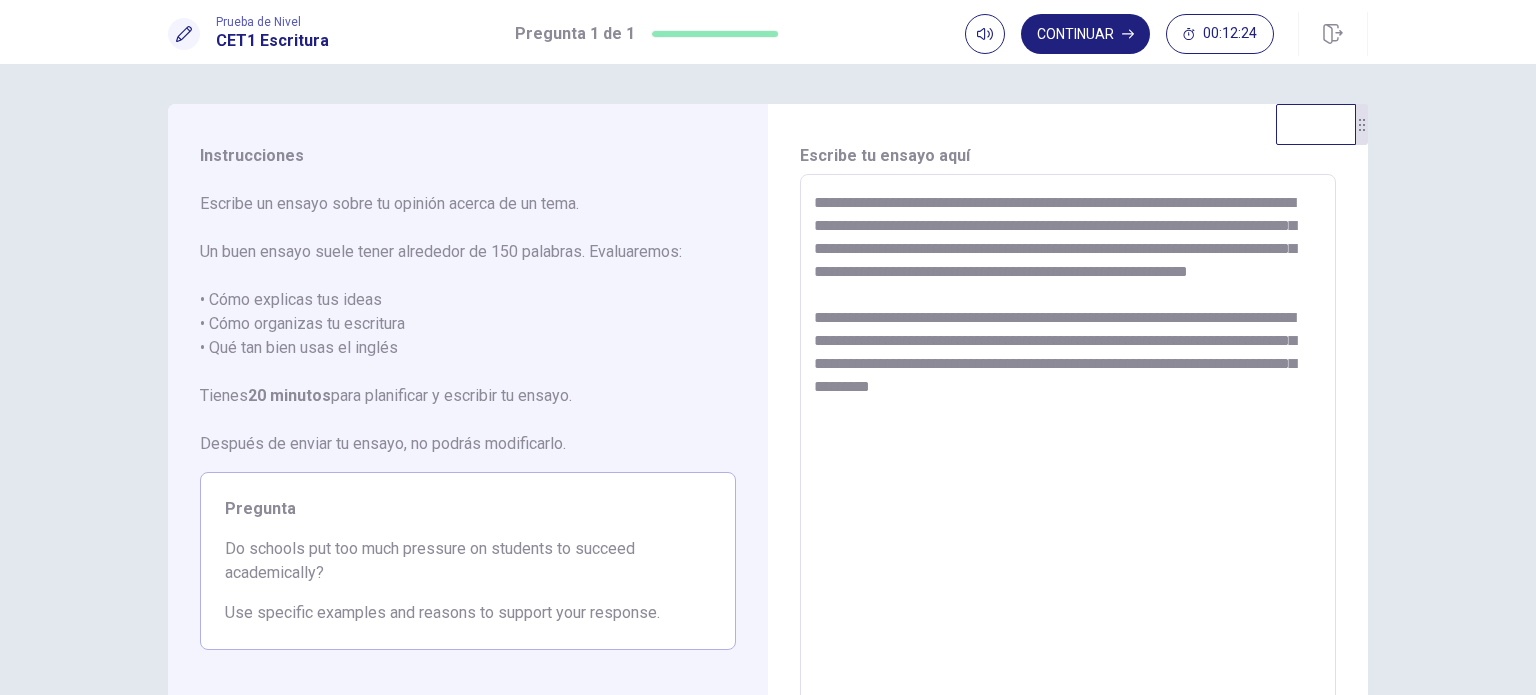 click on "**********" at bounding box center [1068, 451] 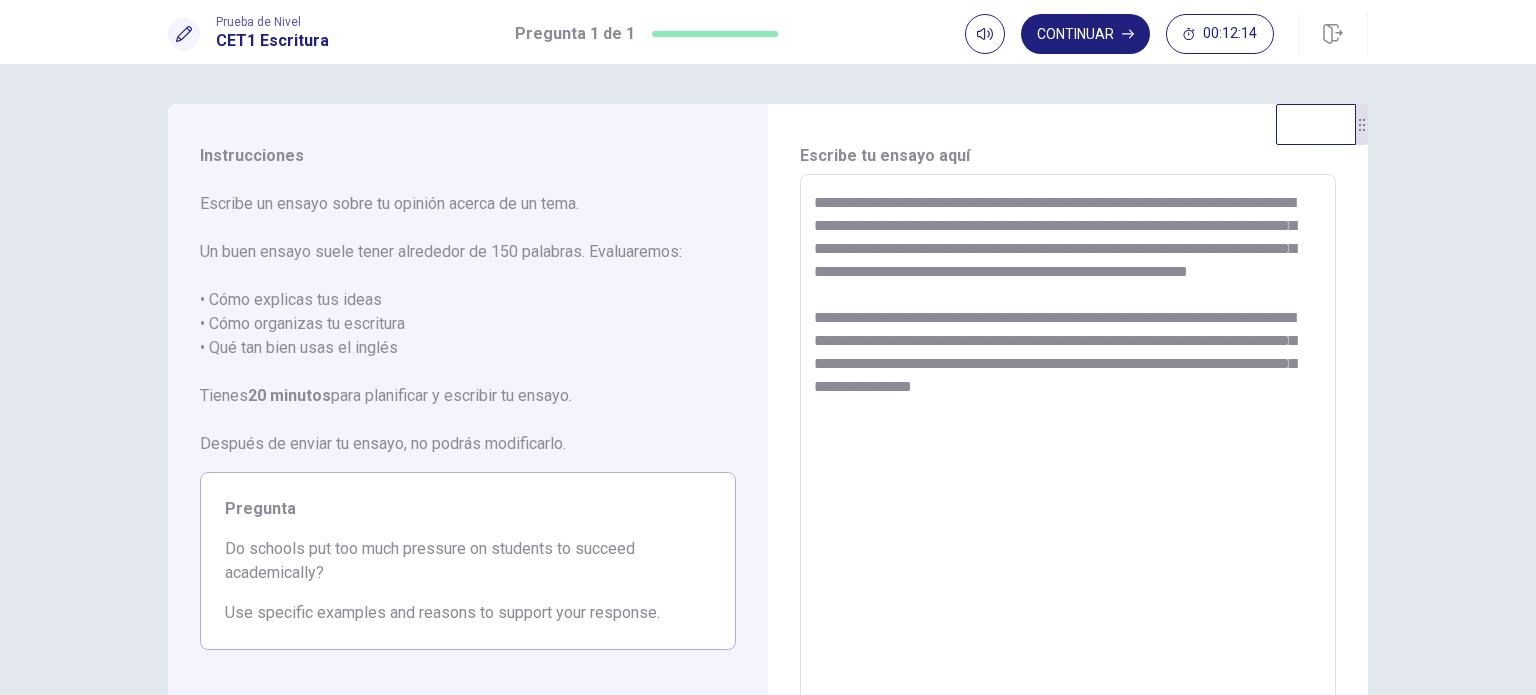click on "**********" at bounding box center (1068, 451) 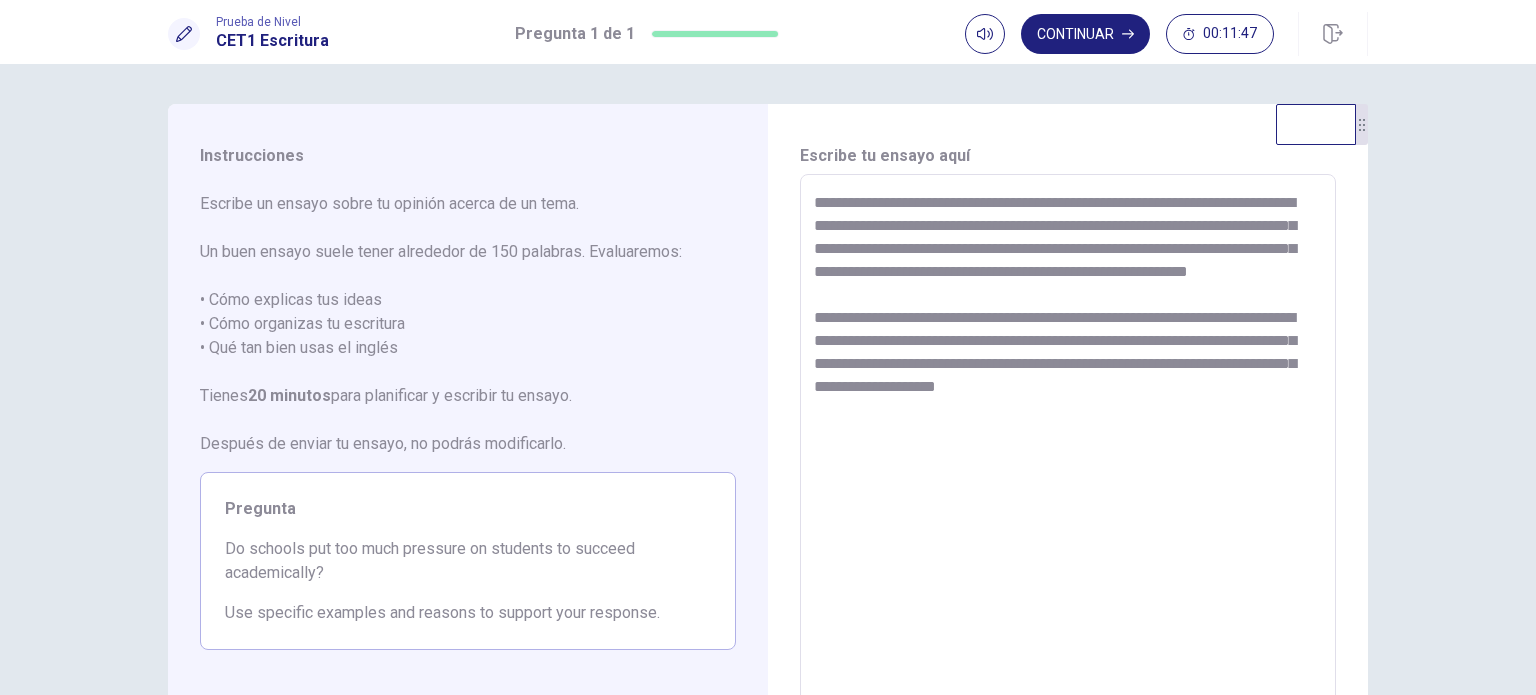 click on "**********" at bounding box center (1068, 451) 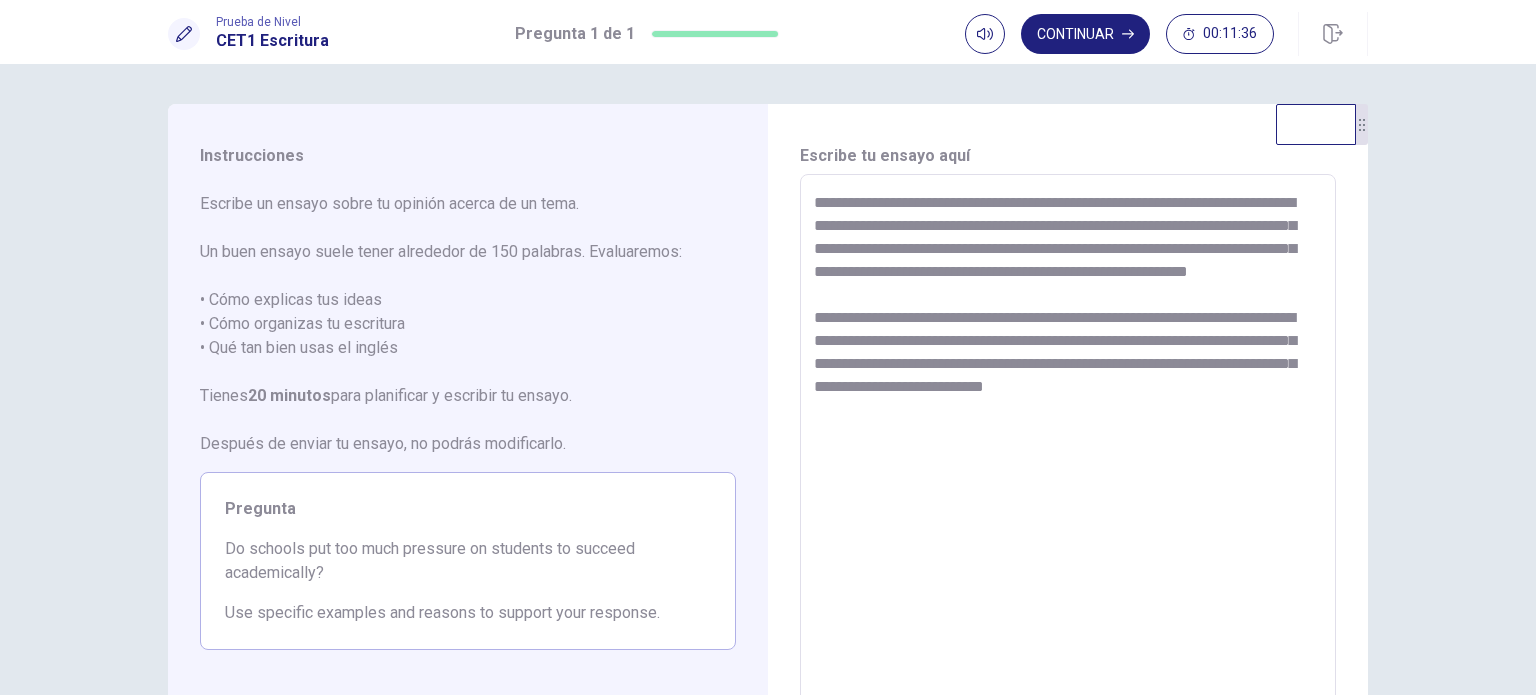 click on "**********" at bounding box center [1068, 451] 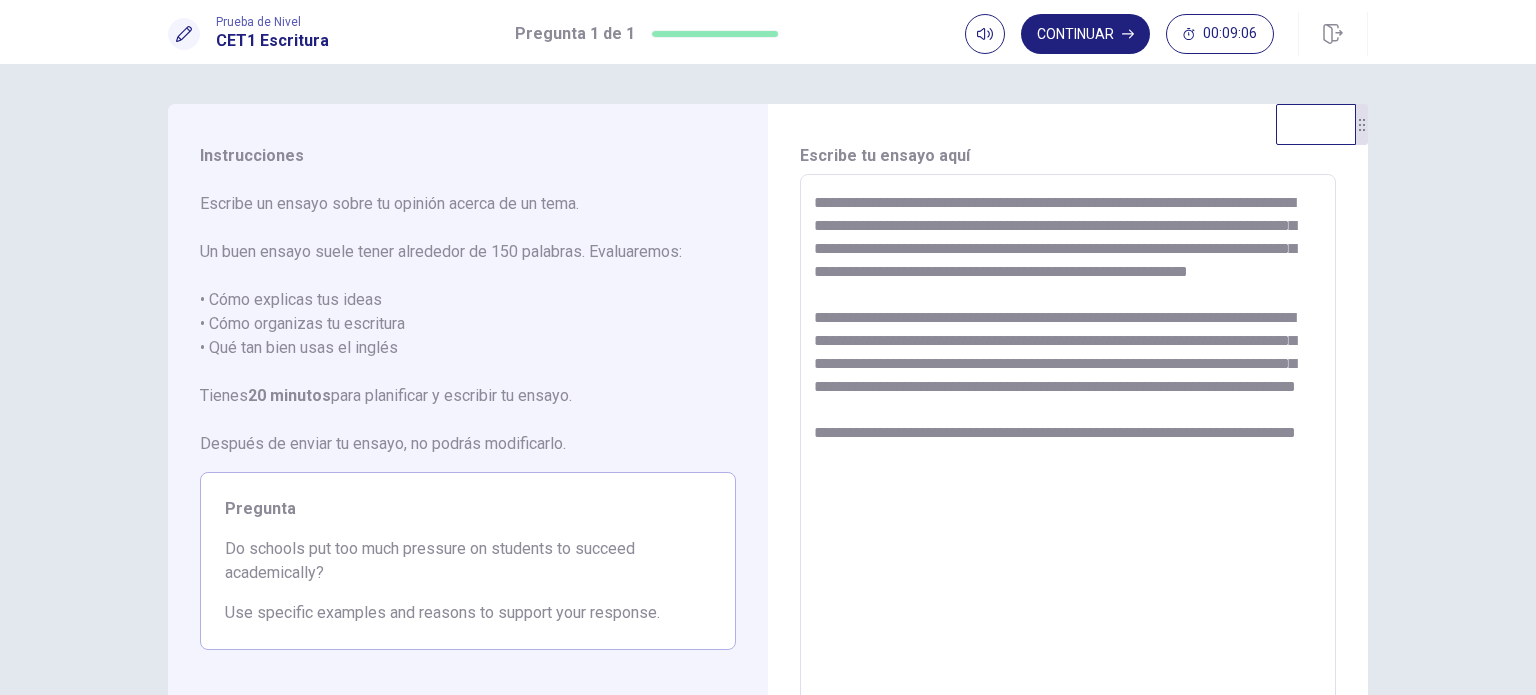 click on "Instrucciones Escribe un ensayo sobre tu opinión acerca de un tema.
Un buen ensayo suele tener alrededor de 150 palabras. Evaluaremos:
• Cómo explicas tus ideas
• Cómo organizas tu escritura
• Qué tan bien usas el inglés
Tienes  [TIME]  para planificar y escribir tu ensayo.
Después de enviar tu ensayo, no podrás modificarlo. Pregunta Do schools put too much pressure on students to succeed academically? Use specific examples and reasons to support your response. Escribe tu ensayo aquí * ​ Recuento de palabras :  121" at bounding box center [768, 451] 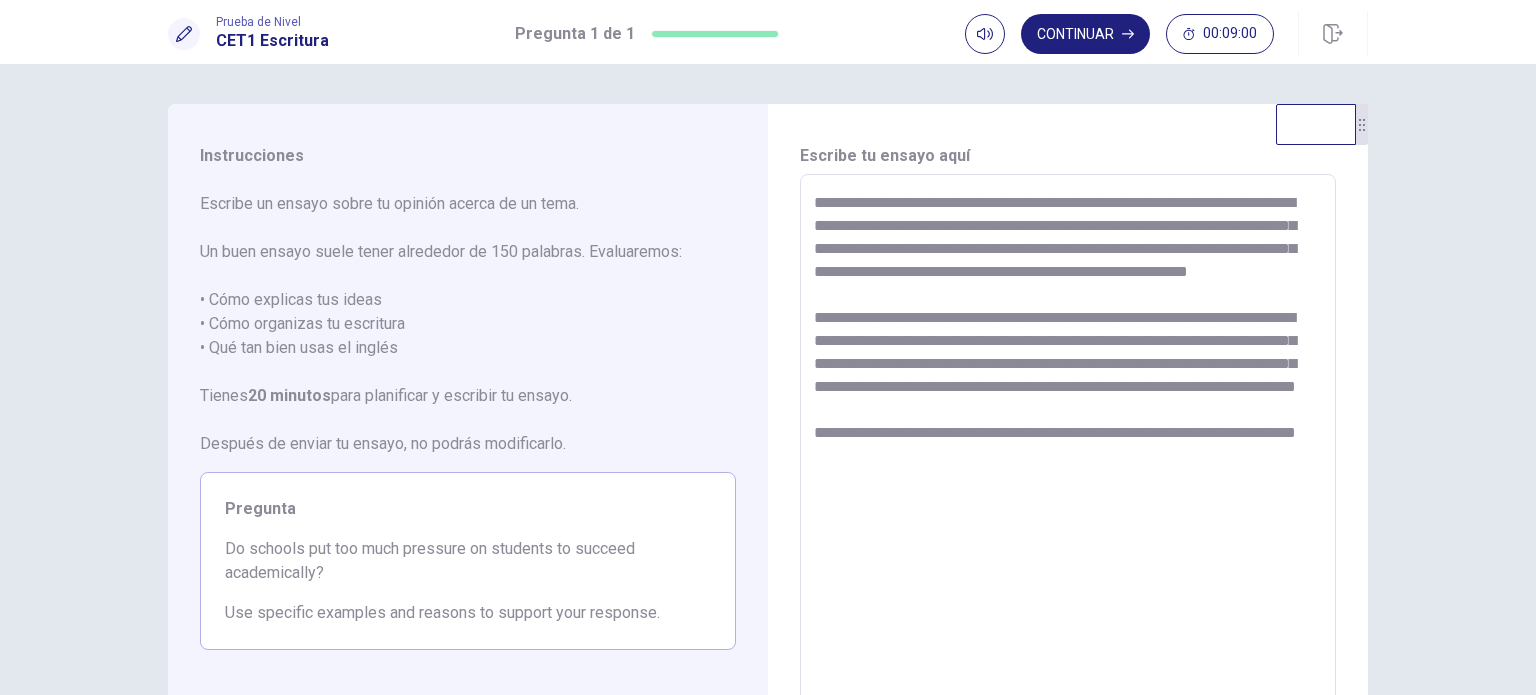 click on "**********" at bounding box center (1068, 451) 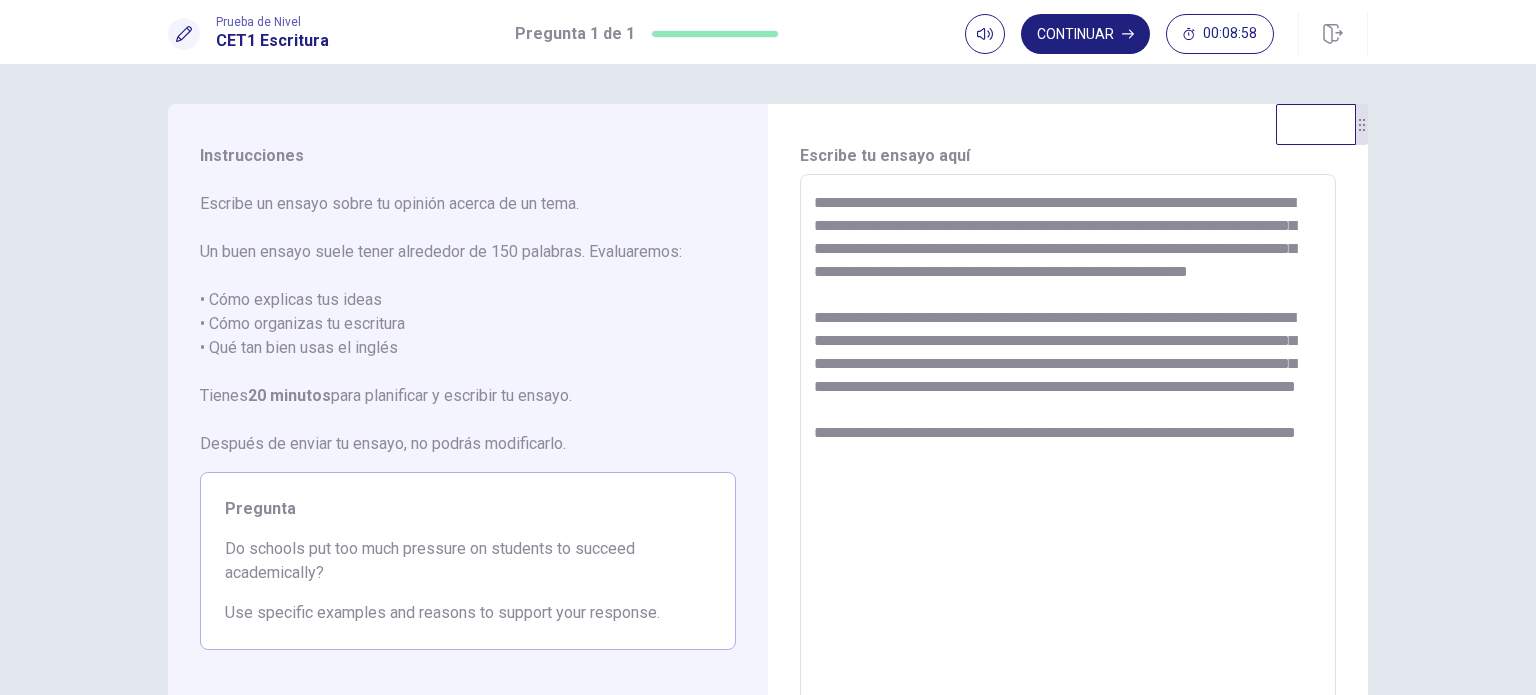 click on "**********" at bounding box center [1068, 451] 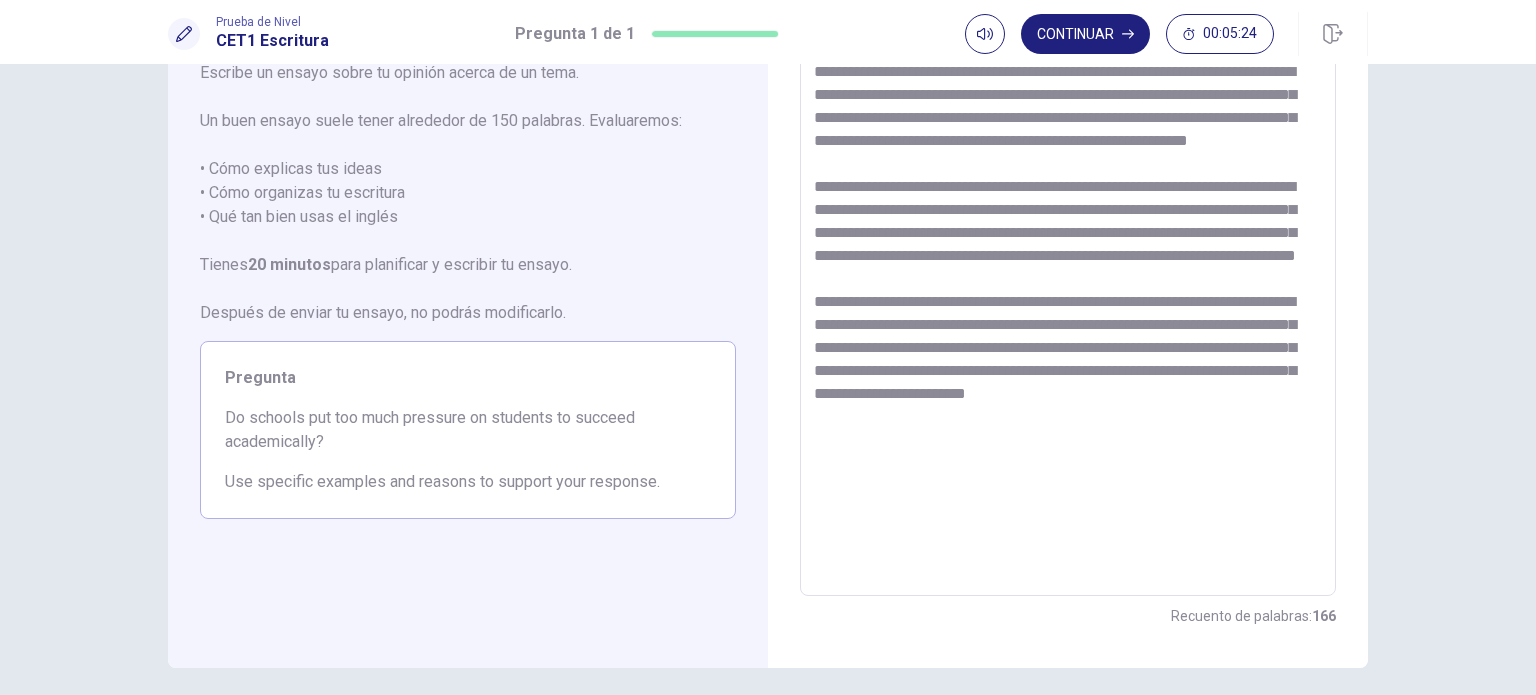scroll, scrollTop: 134, scrollLeft: 0, axis: vertical 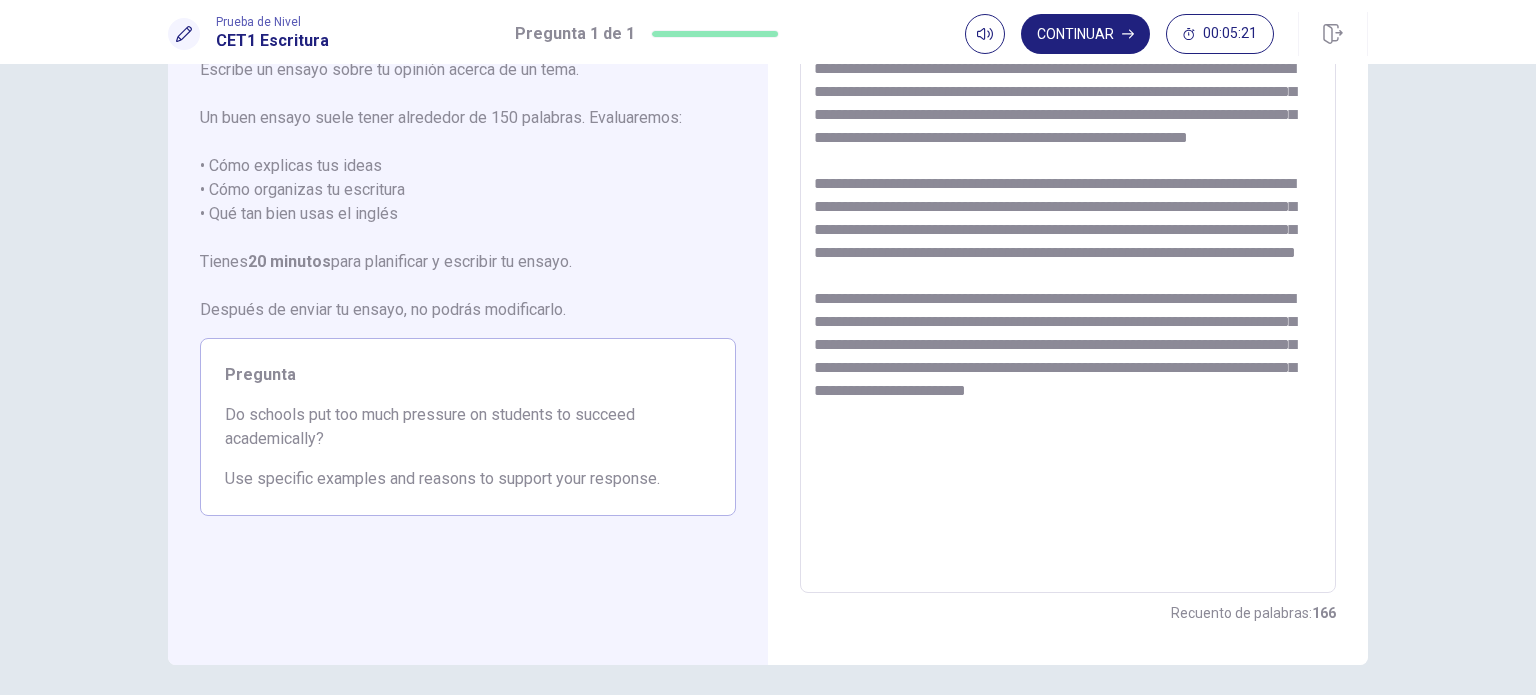 click on "**********" at bounding box center (1068, 317) 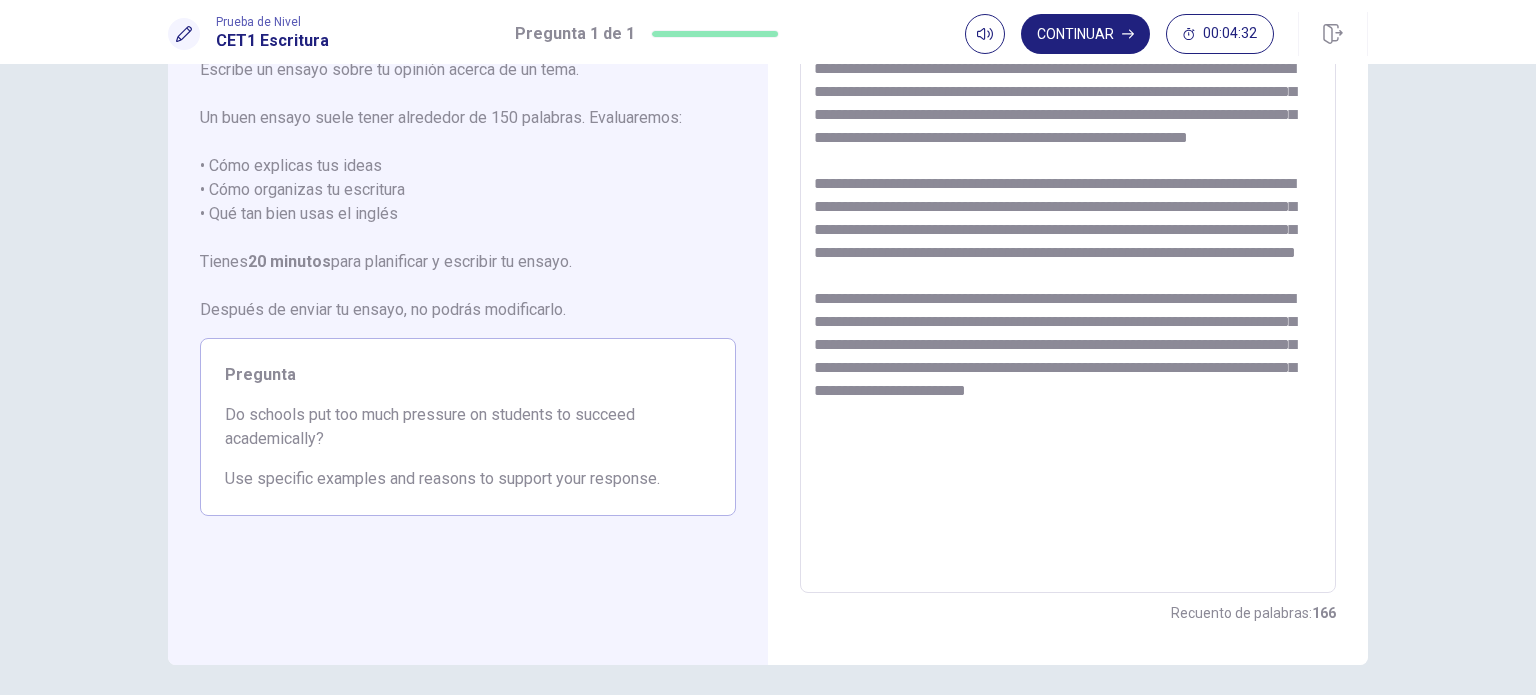 click on "**********" at bounding box center [1068, 317] 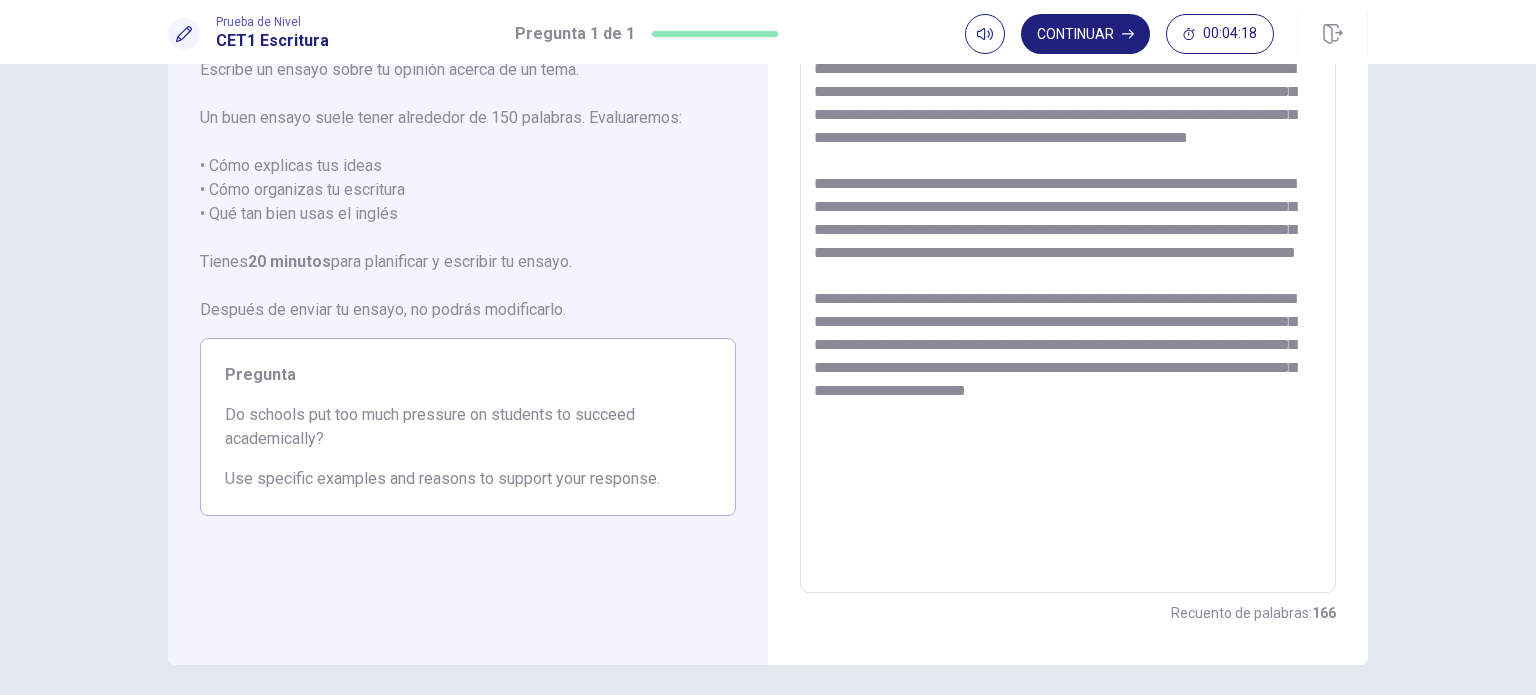 click on "**********" at bounding box center (1068, 317) 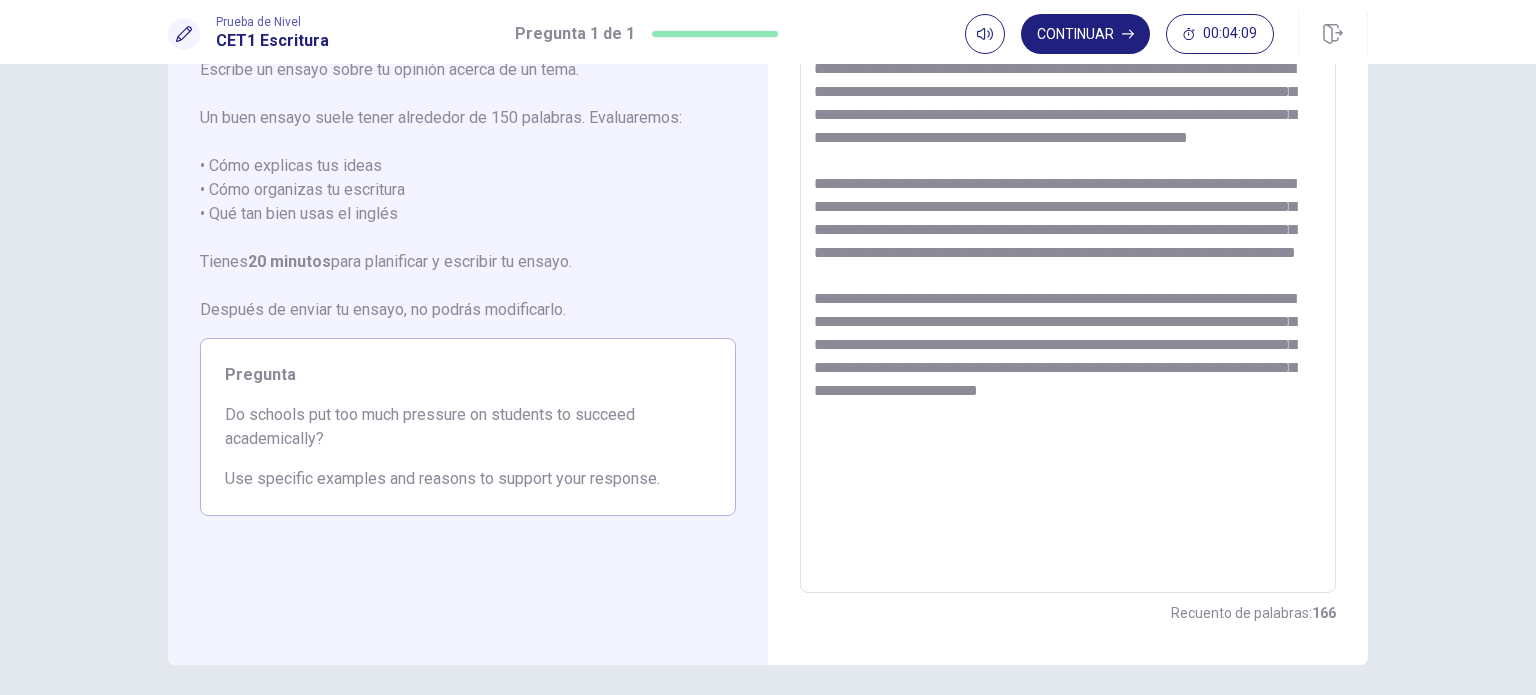click on "**********" at bounding box center [1068, 317] 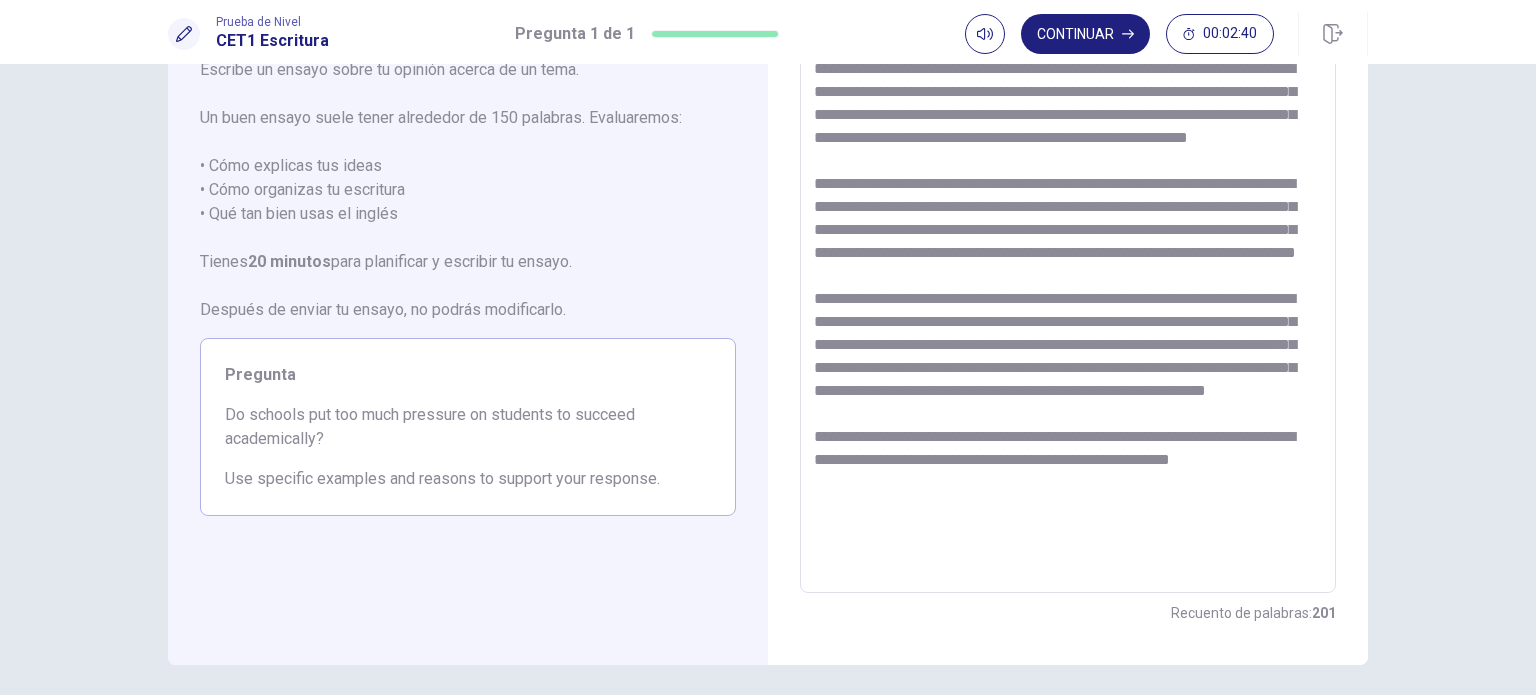 scroll, scrollTop: 8, scrollLeft: 0, axis: vertical 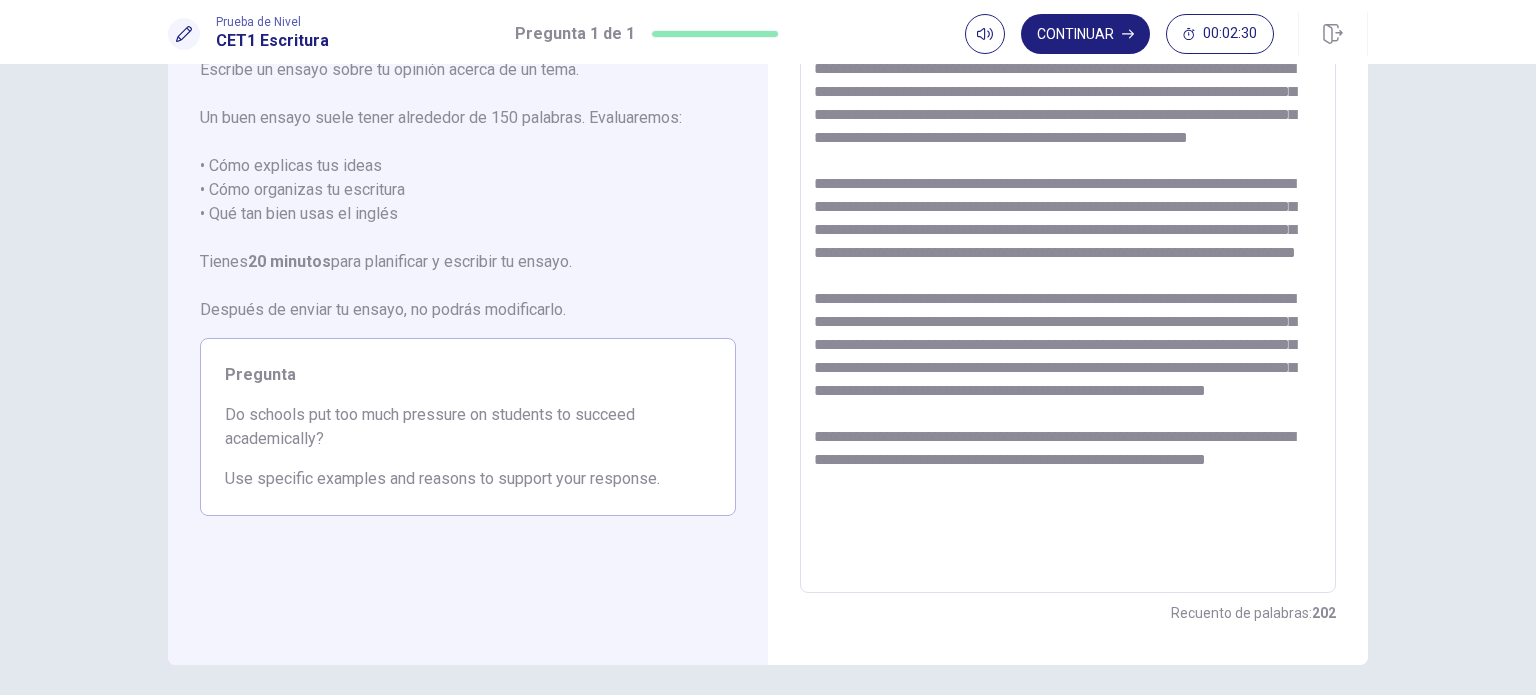 click at bounding box center [1068, 317] 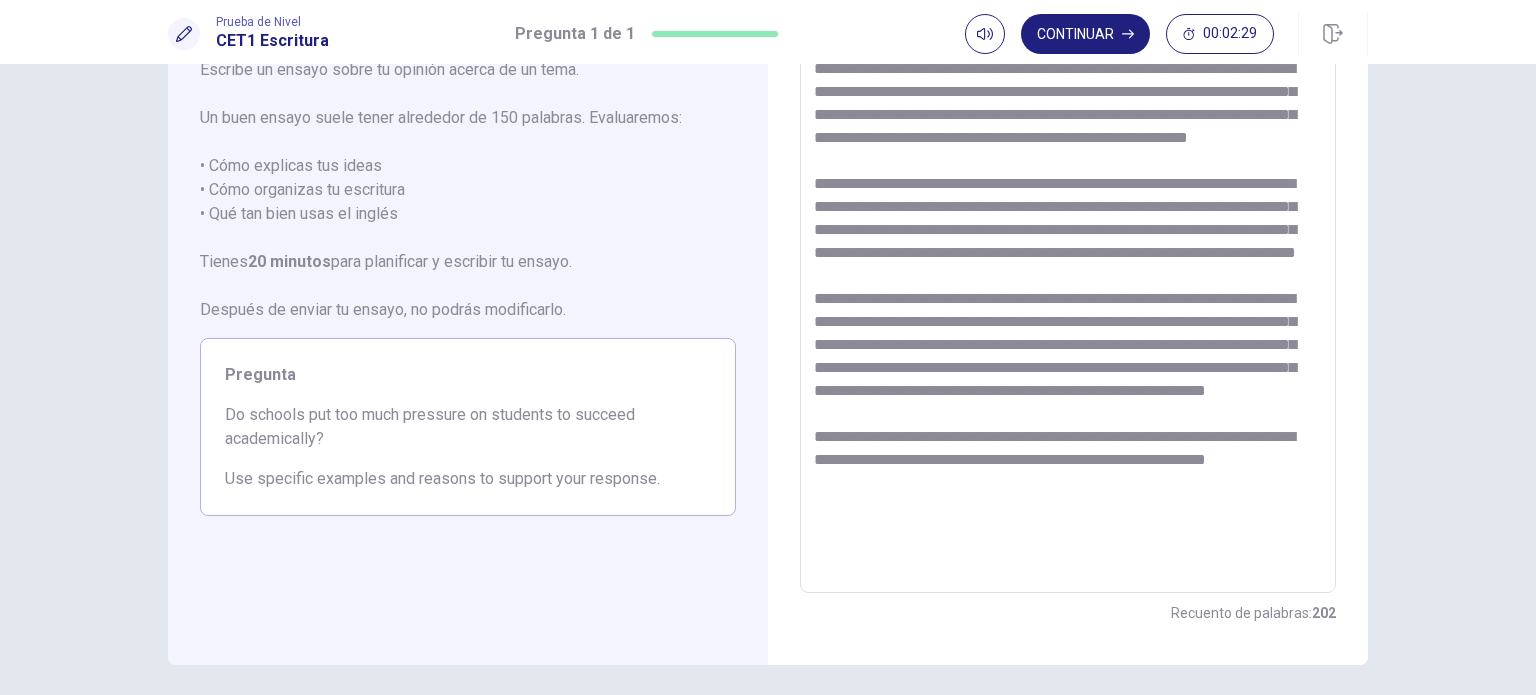 click at bounding box center (1068, 317) 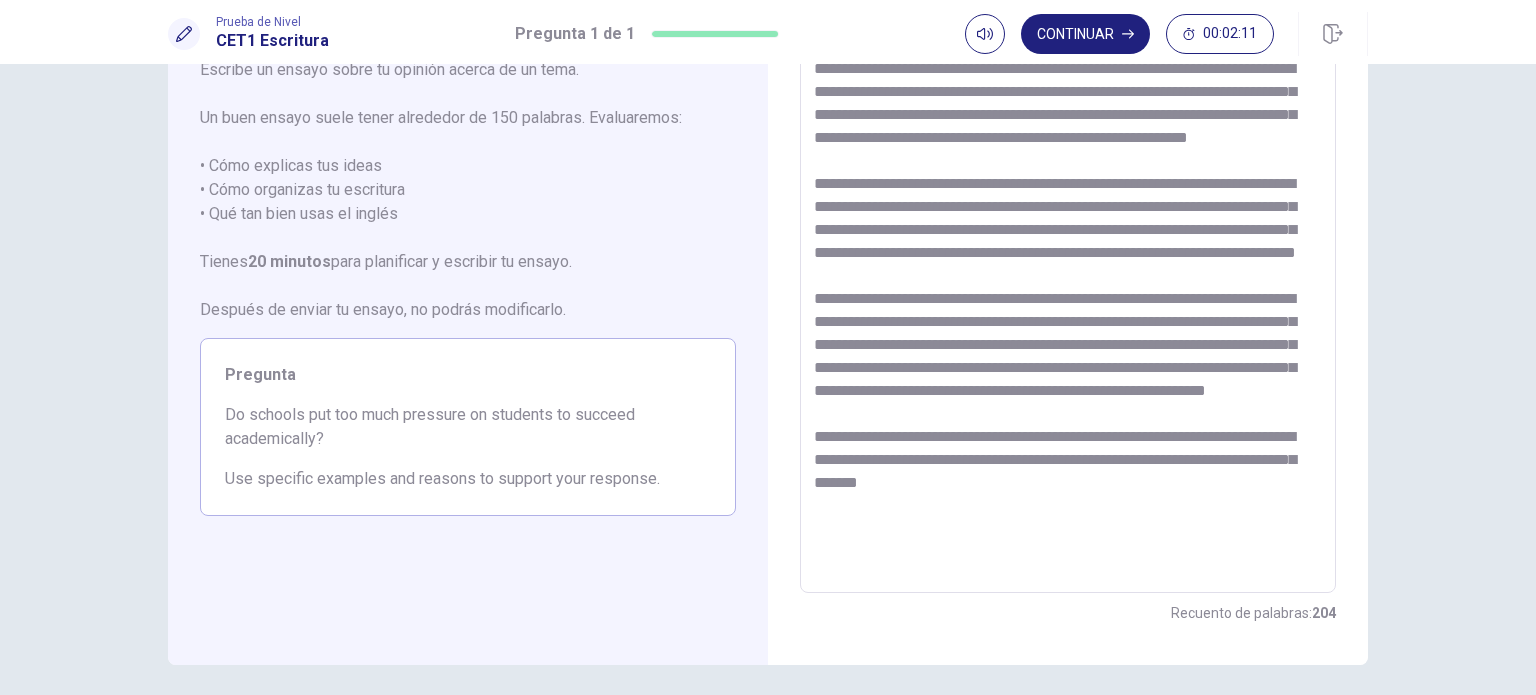scroll, scrollTop: 0, scrollLeft: 0, axis: both 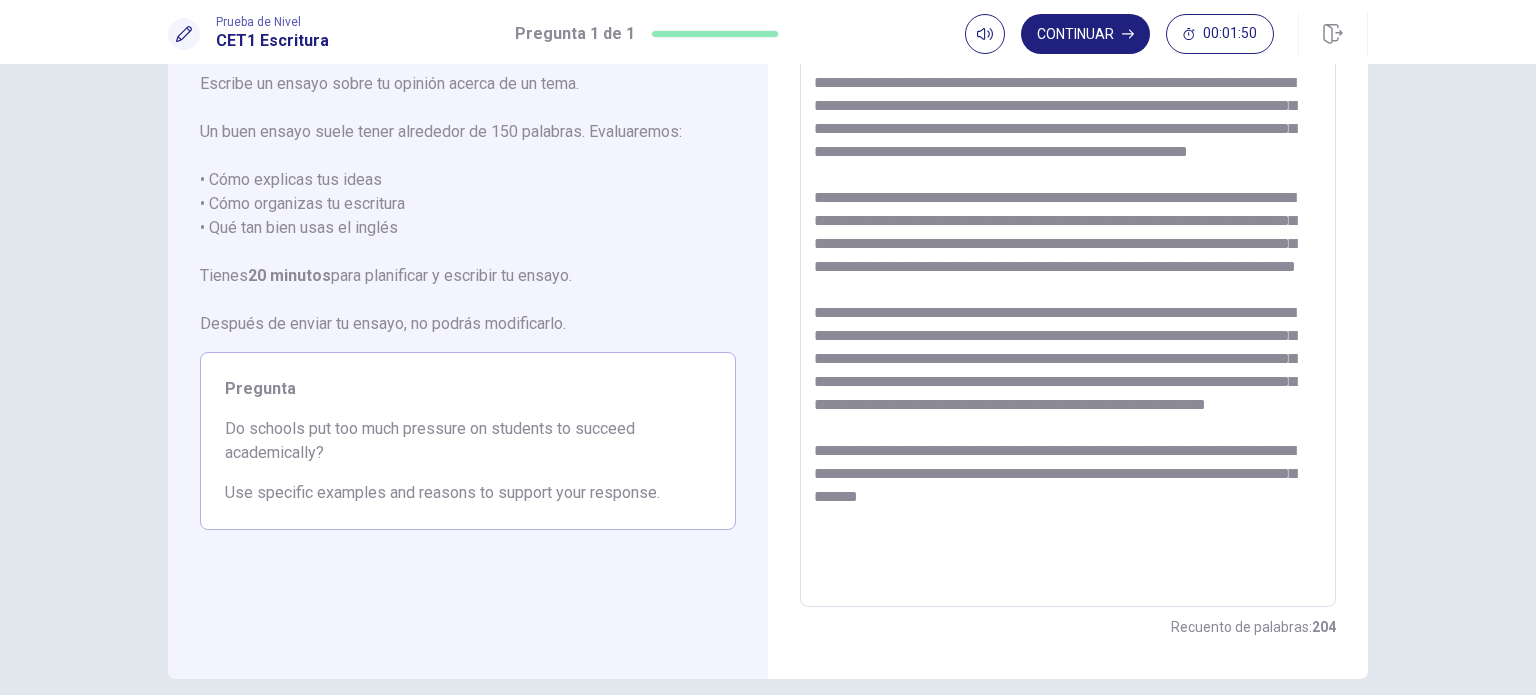 click at bounding box center [1068, 331] 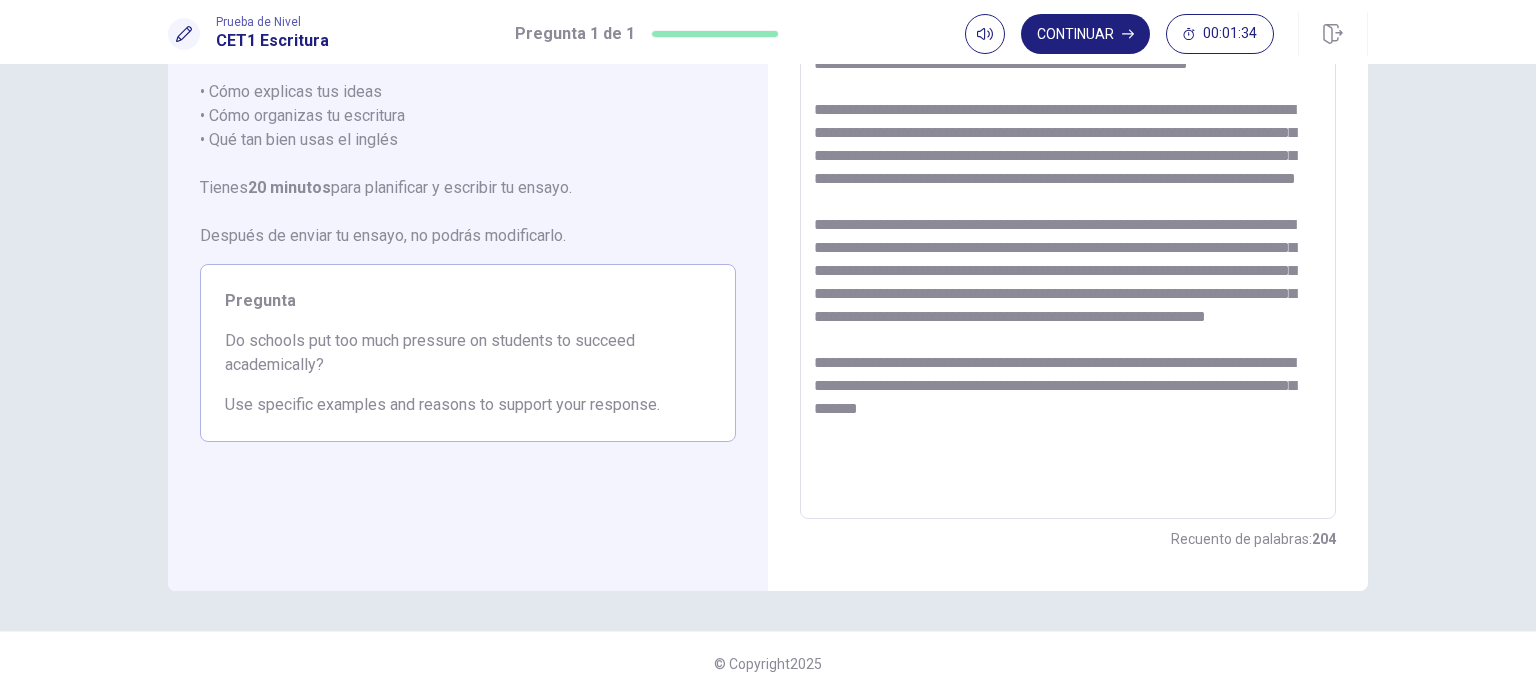 scroll, scrollTop: 0, scrollLeft: 0, axis: both 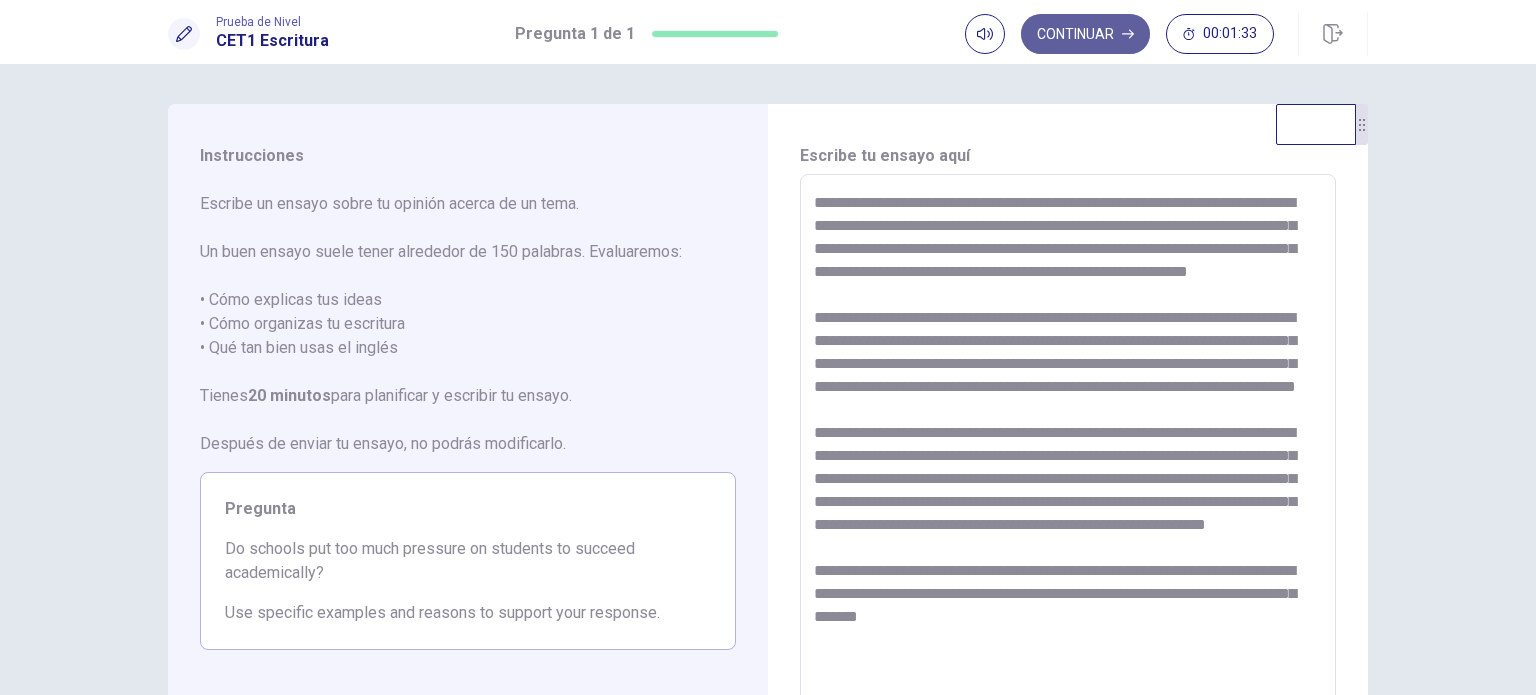 click on "Continuar" at bounding box center (1085, 34) 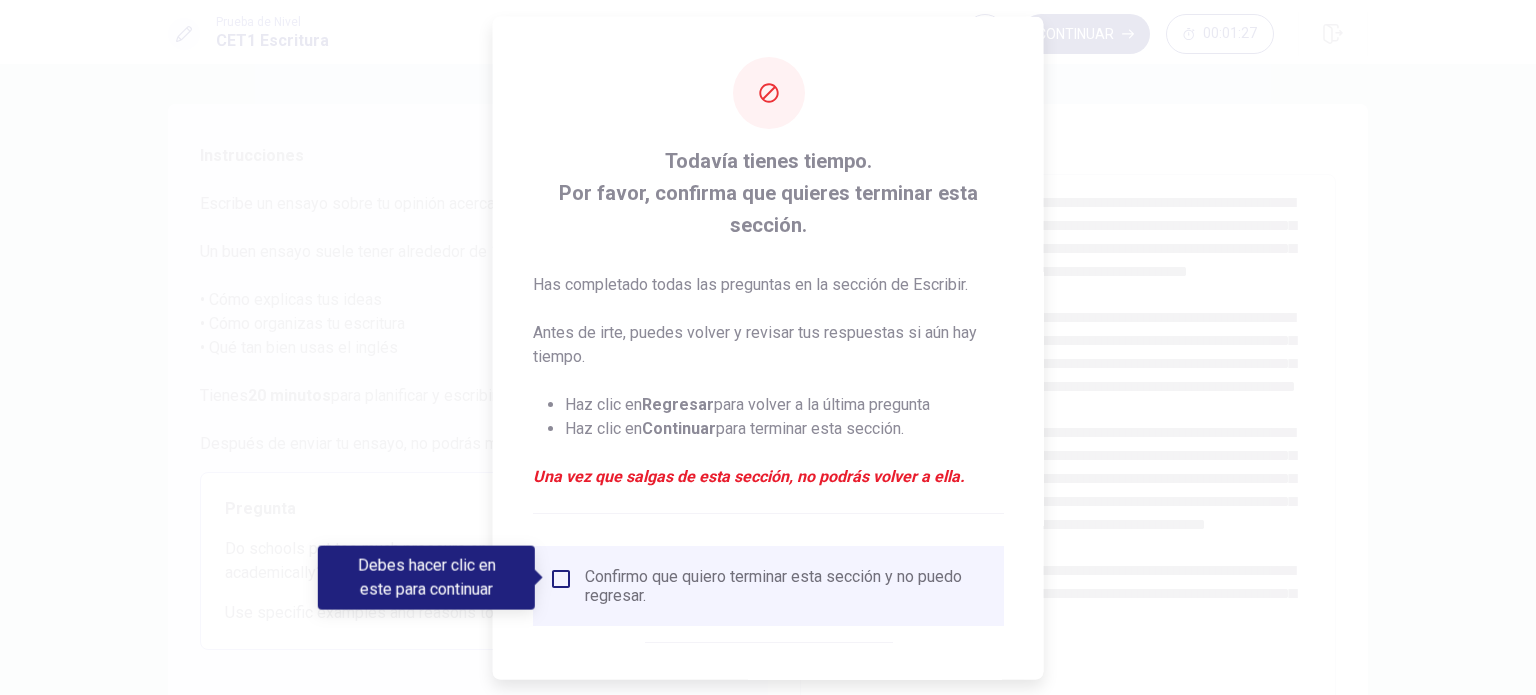 drag, startPoint x: 1030, startPoint y: 287, endPoint x: 1045, endPoint y: 403, distance: 116.965805 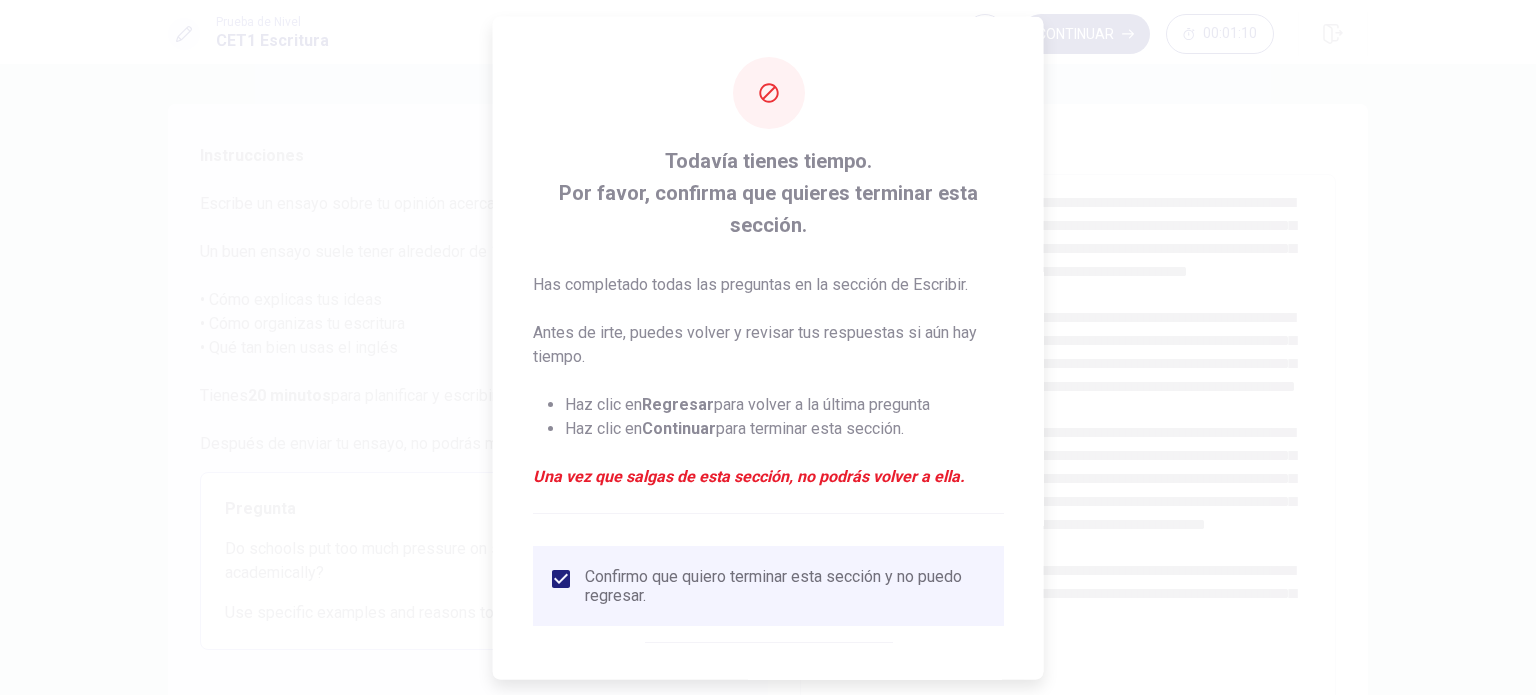 scroll, scrollTop: 82, scrollLeft: 0, axis: vertical 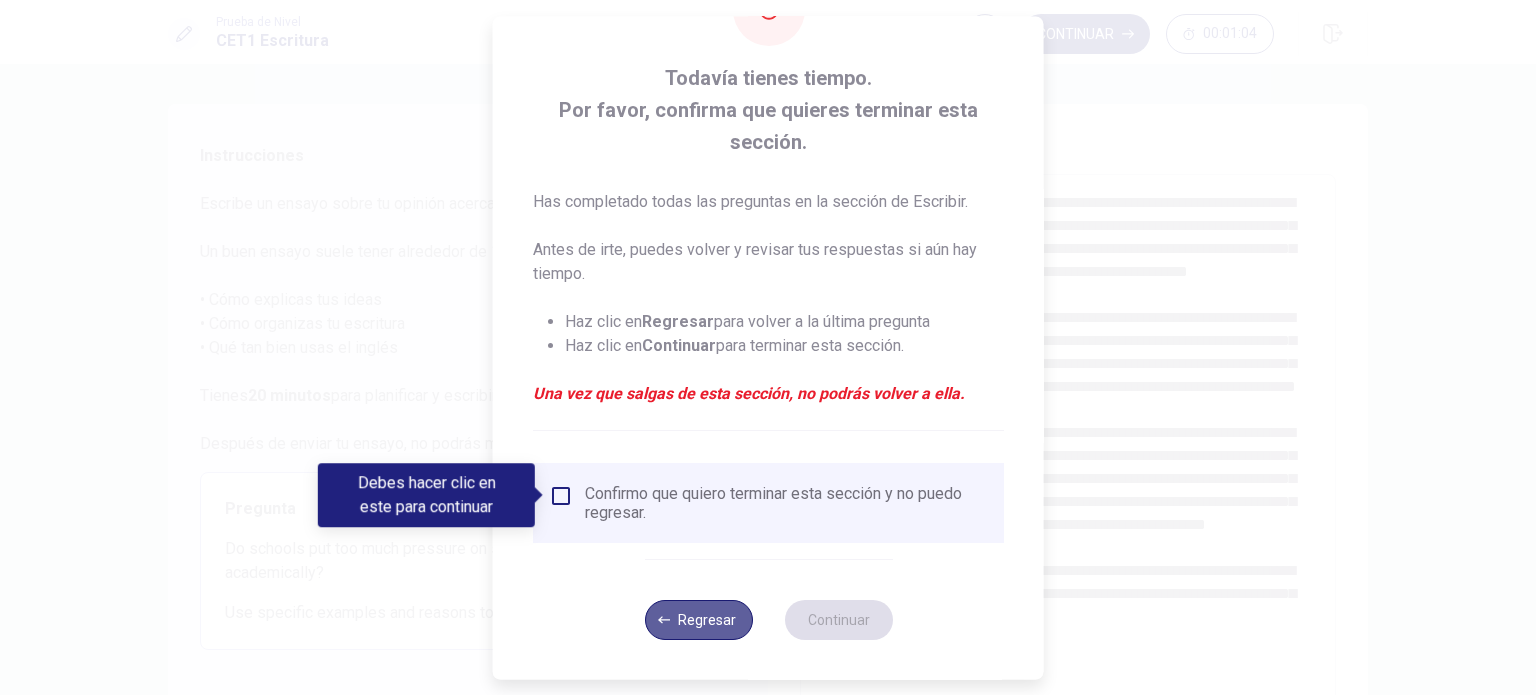 click on "Regresar" at bounding box center (698, 620) 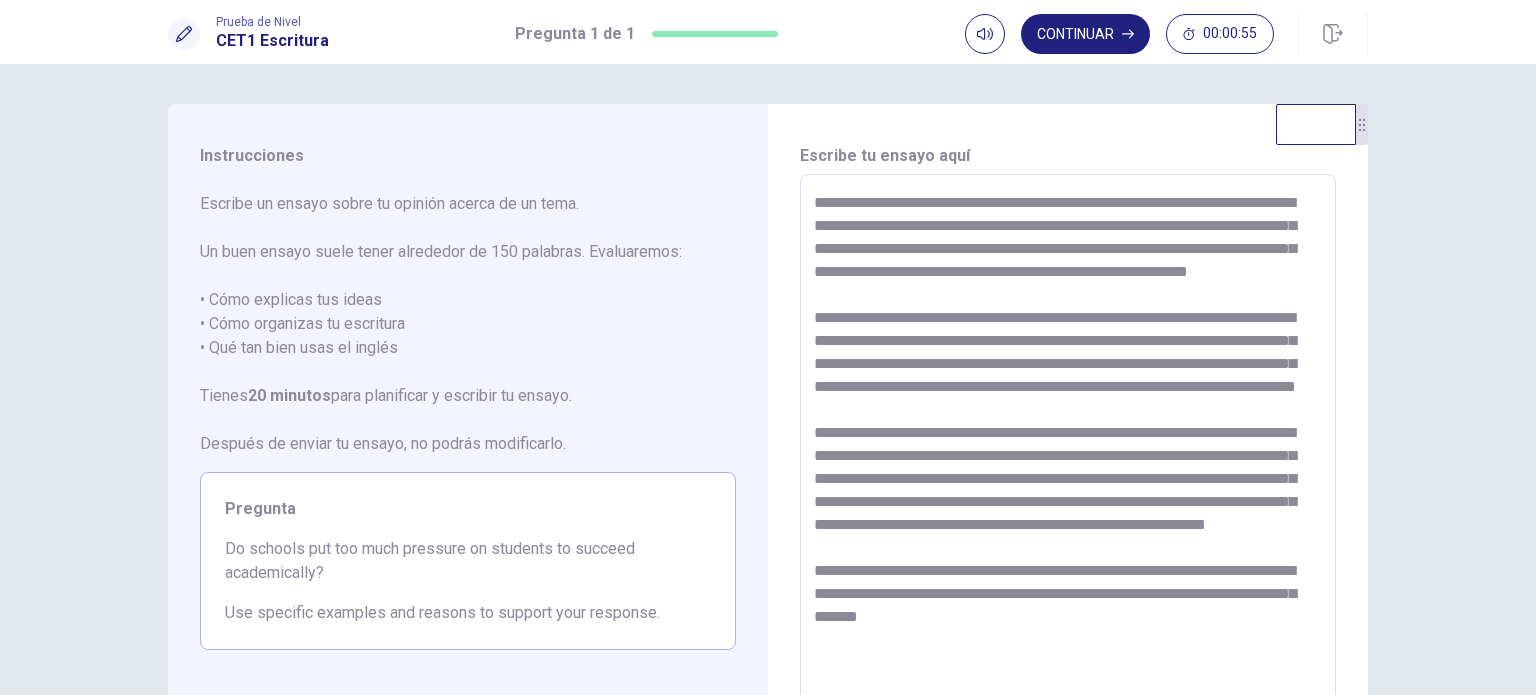 click at bounding box center (1068, 451) 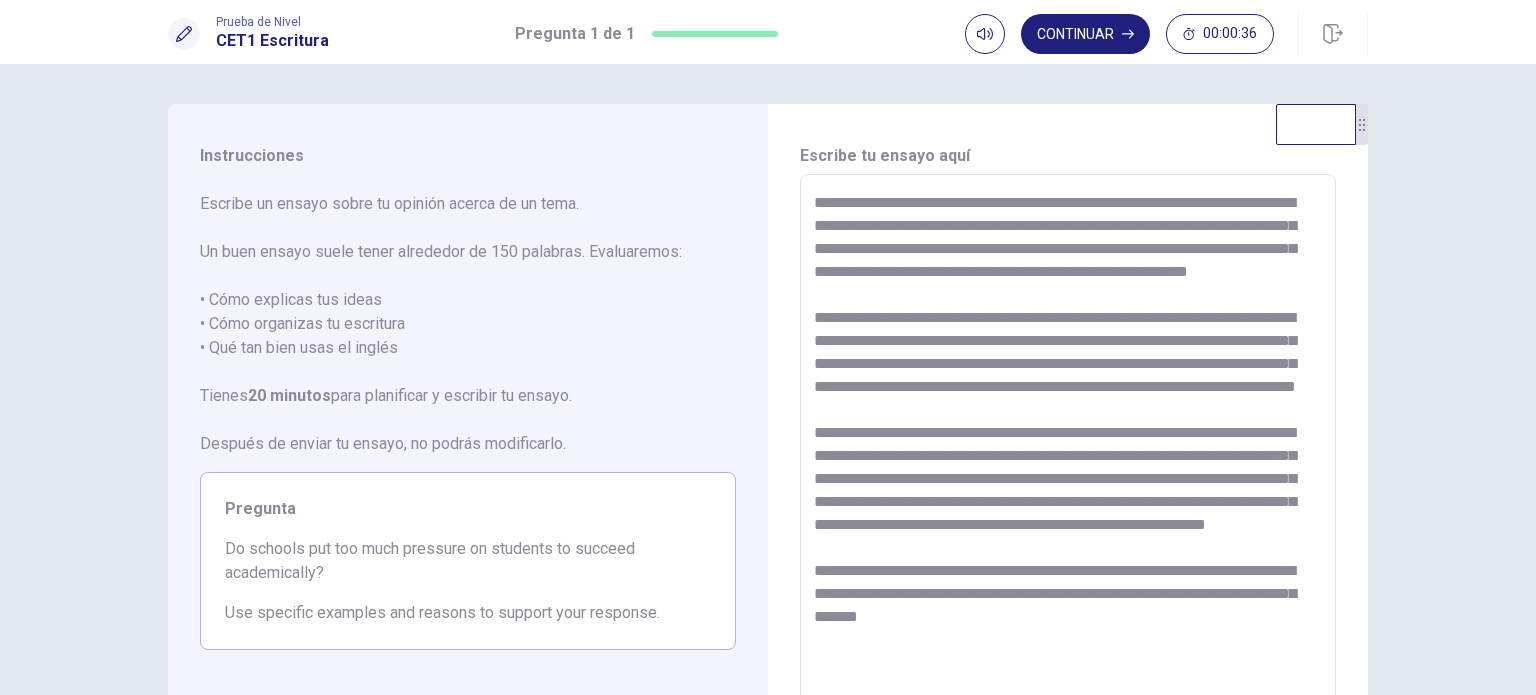 scroll, scrollTop: 8, scrollLeft: 0, axis: vertical 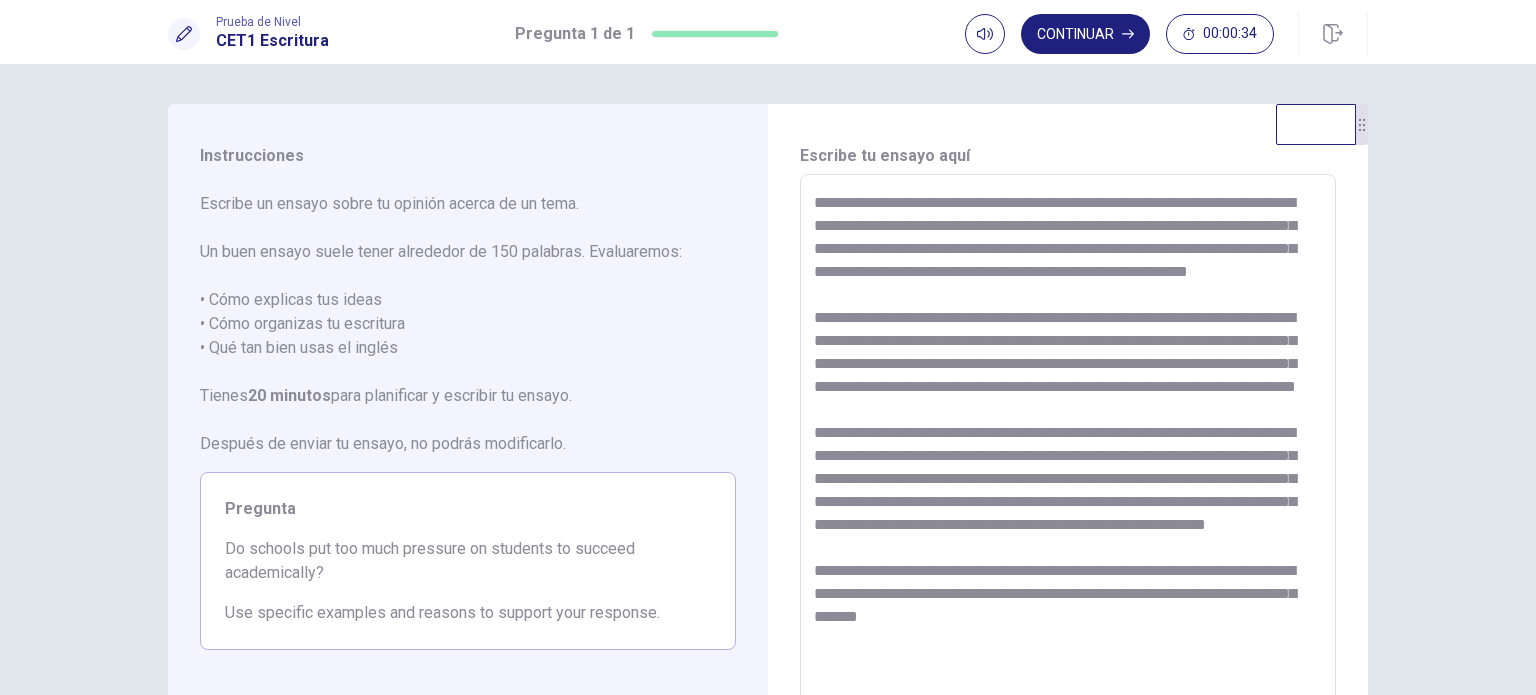 click at bounding box center [1068, 451] 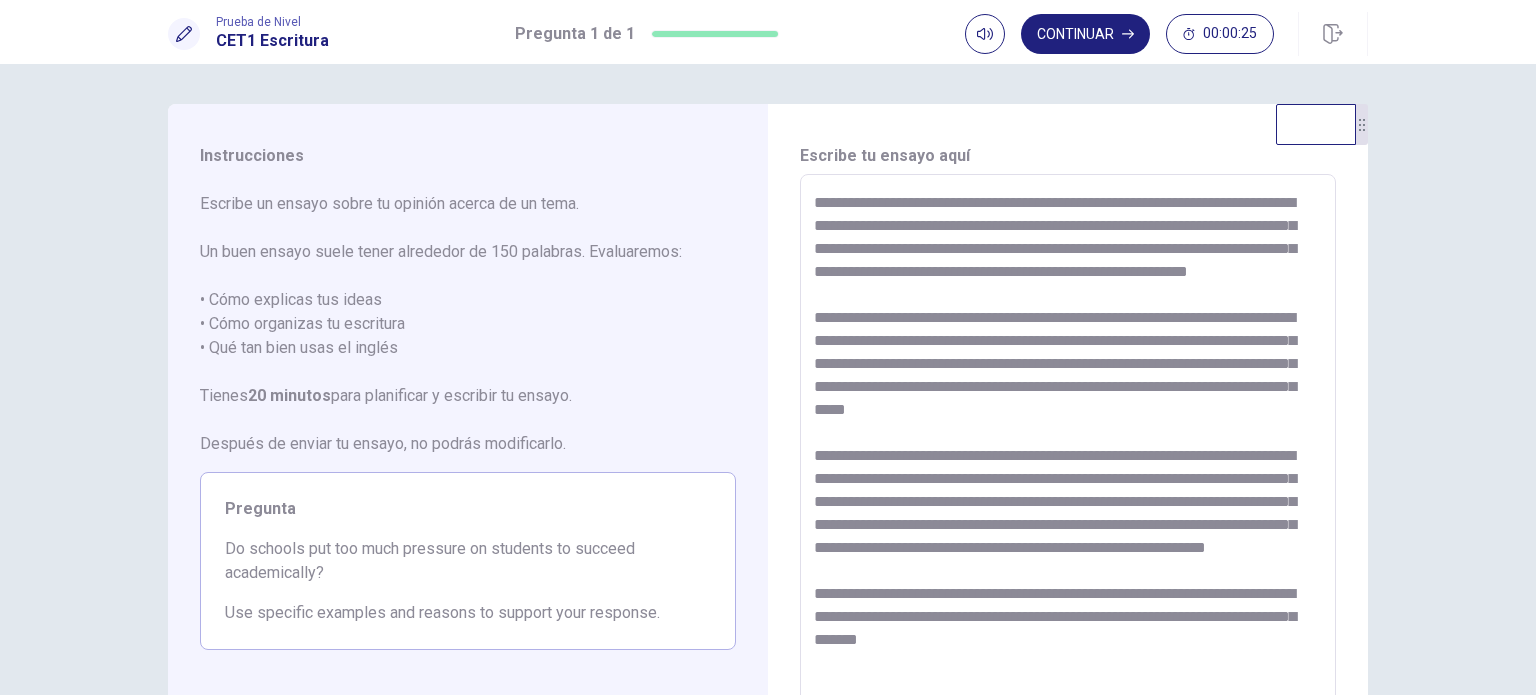 scroll, scrollTop: 8, scrollLeft: 0, axis: vertical 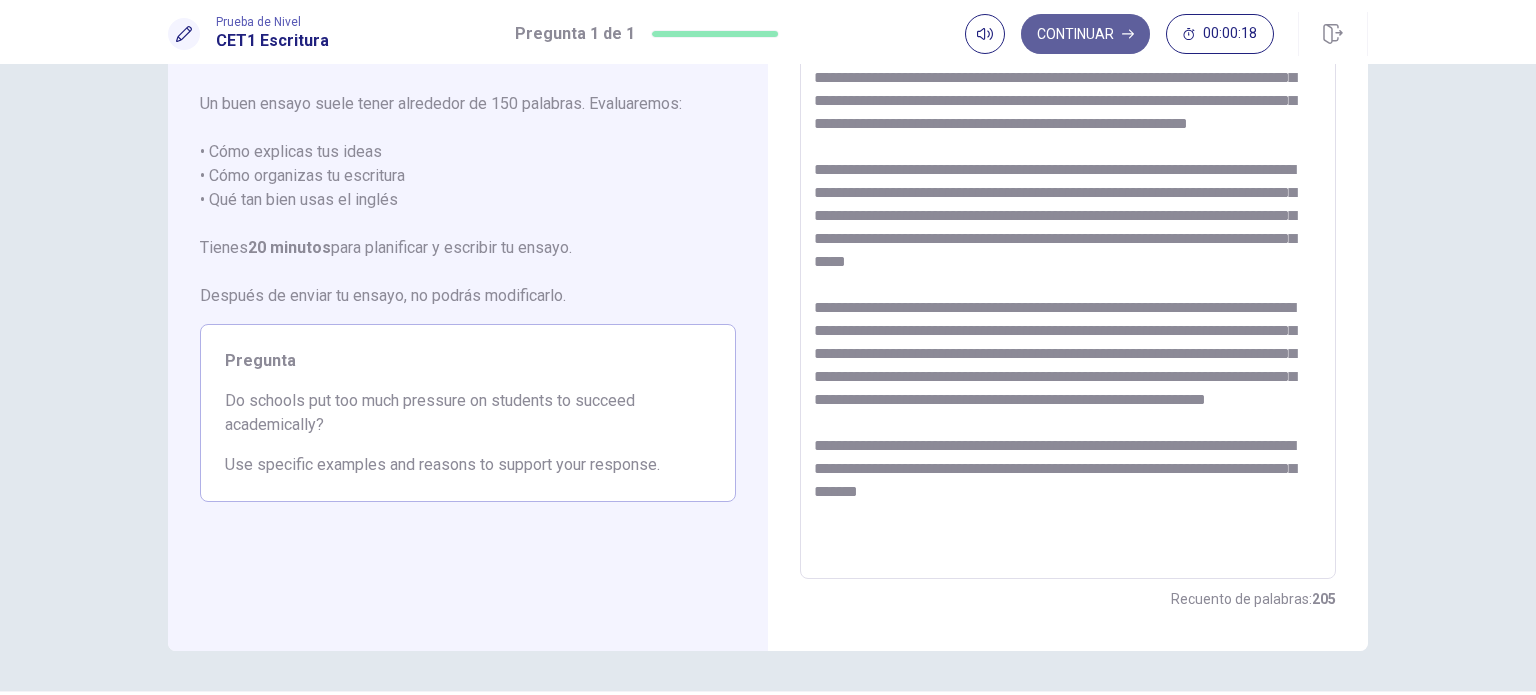 click on "Continuar" at bounding box center (1085, 34) 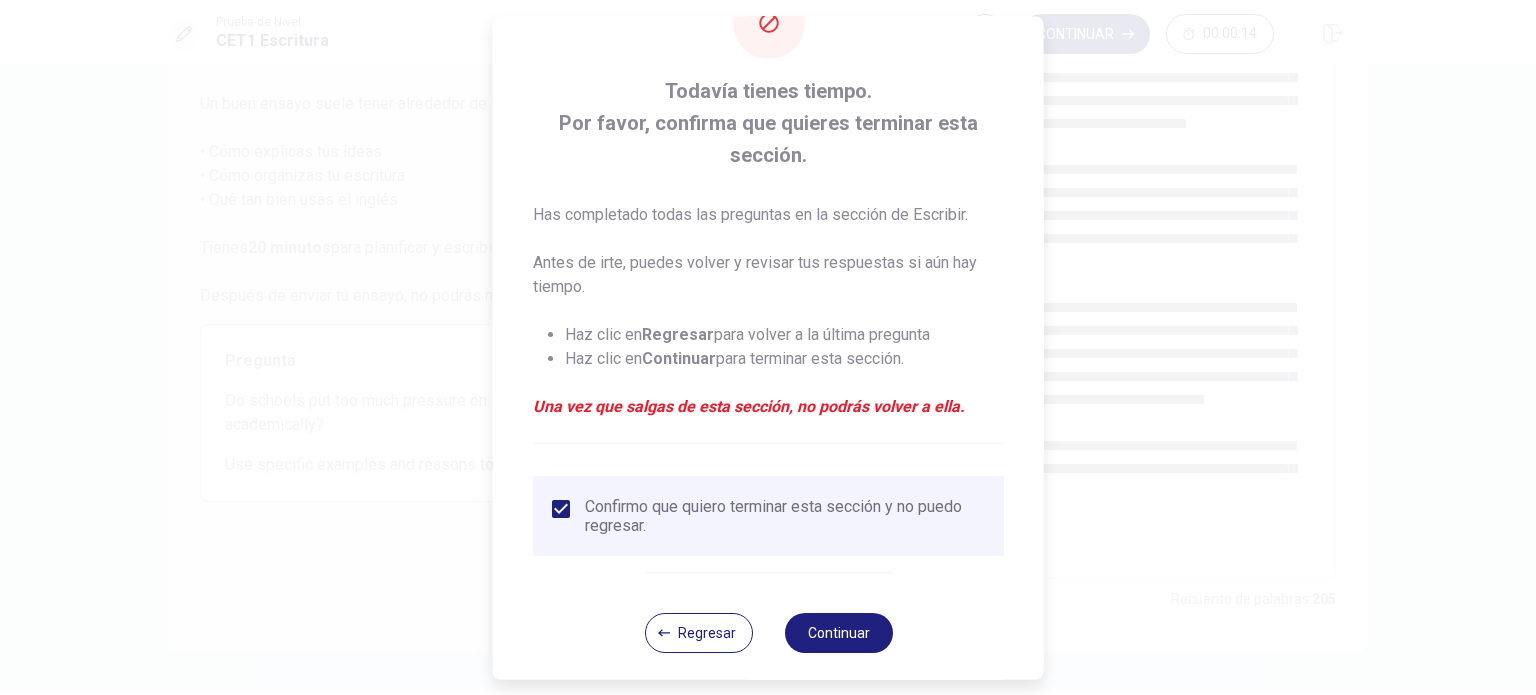 scroll, scrollTop: 82, scrollLeft: 0, axis: vertical 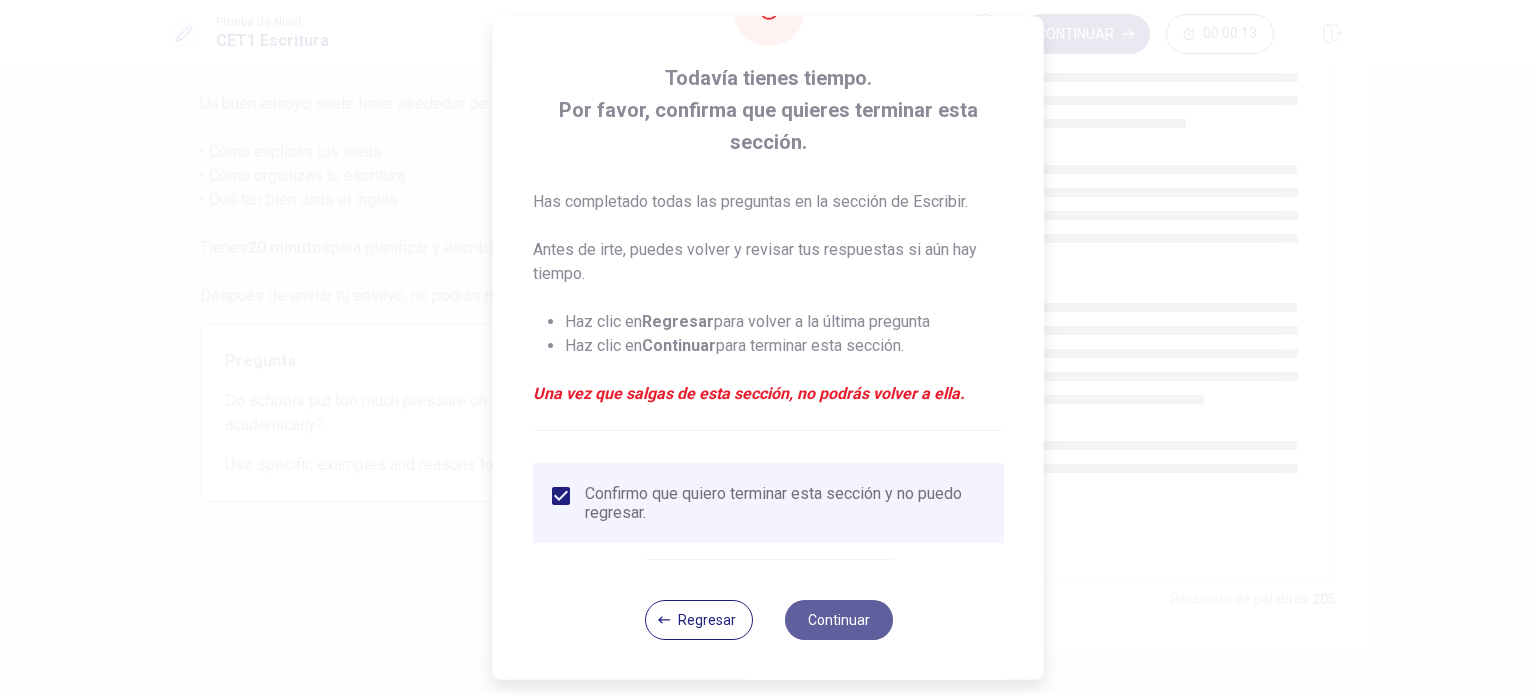click on "Continuar" at bounding box center [838, 620] 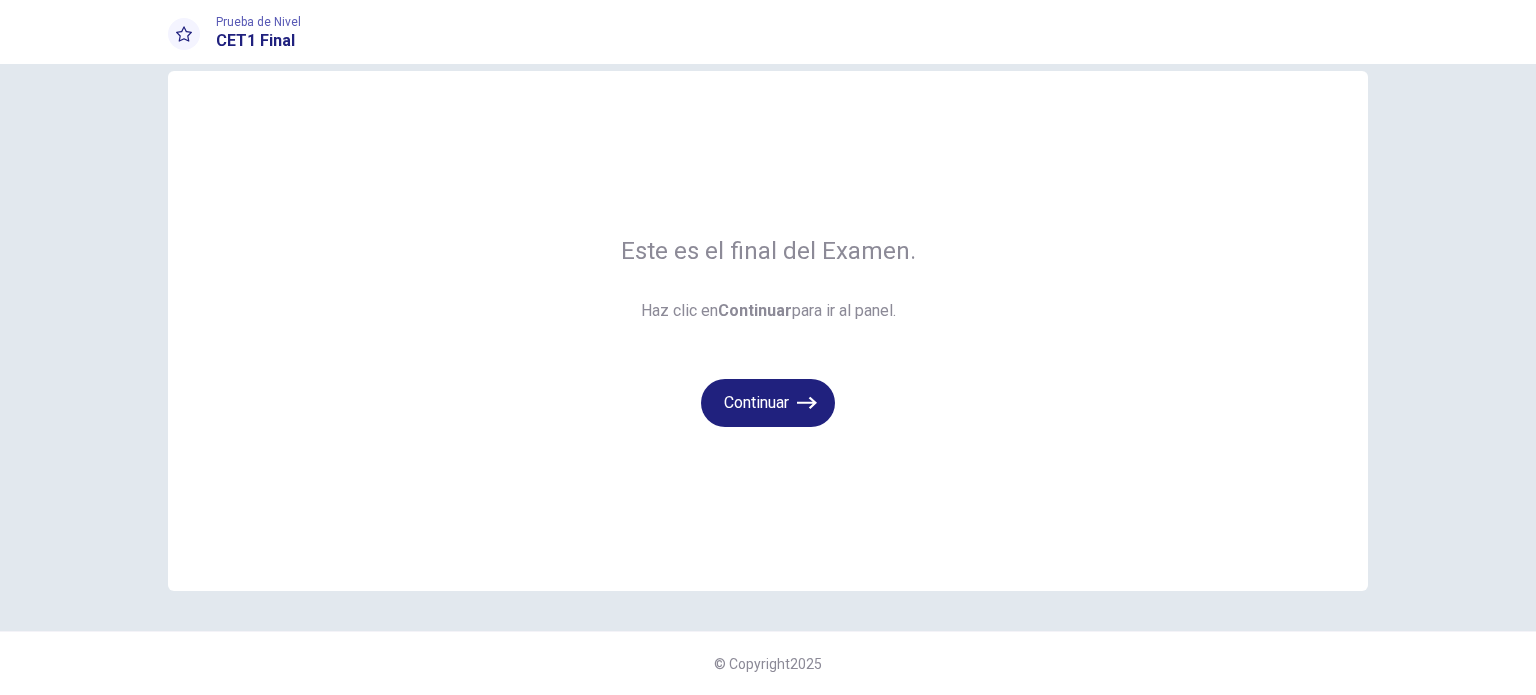 scroll, scrollTop: 32, scrollLeft: 0, axis: vertical 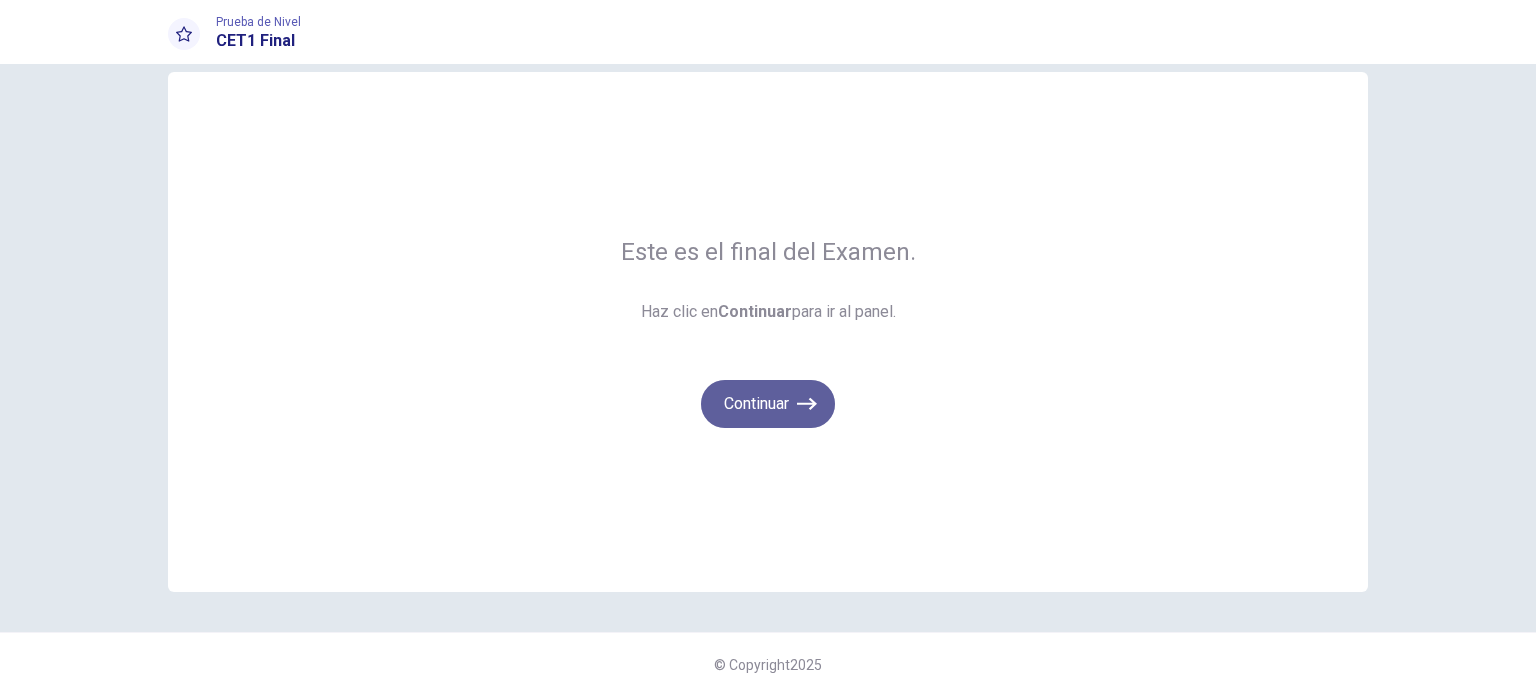 click on "Continuar" at bounding box center [768, 404] 